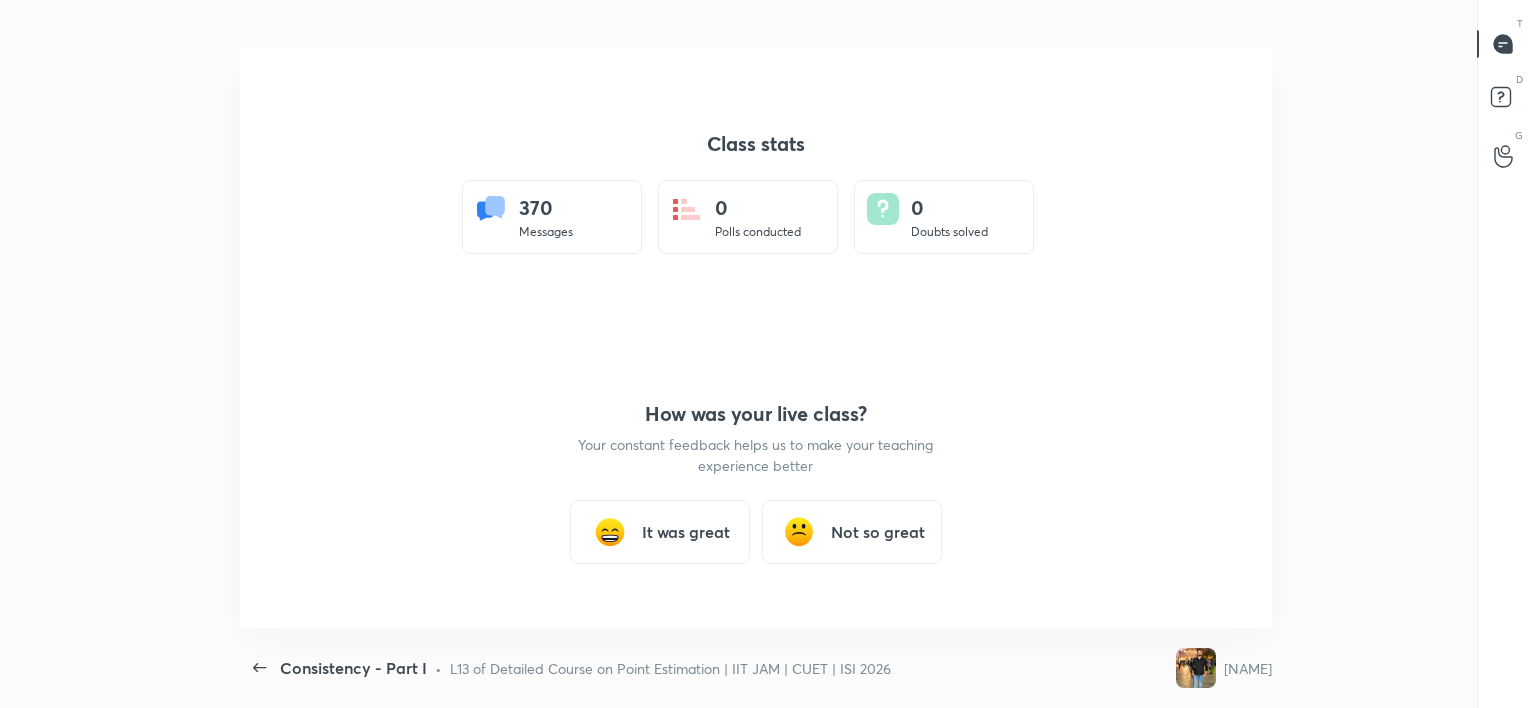 scroll, scrollTop: 0, scrollLeft: 0, axis: both 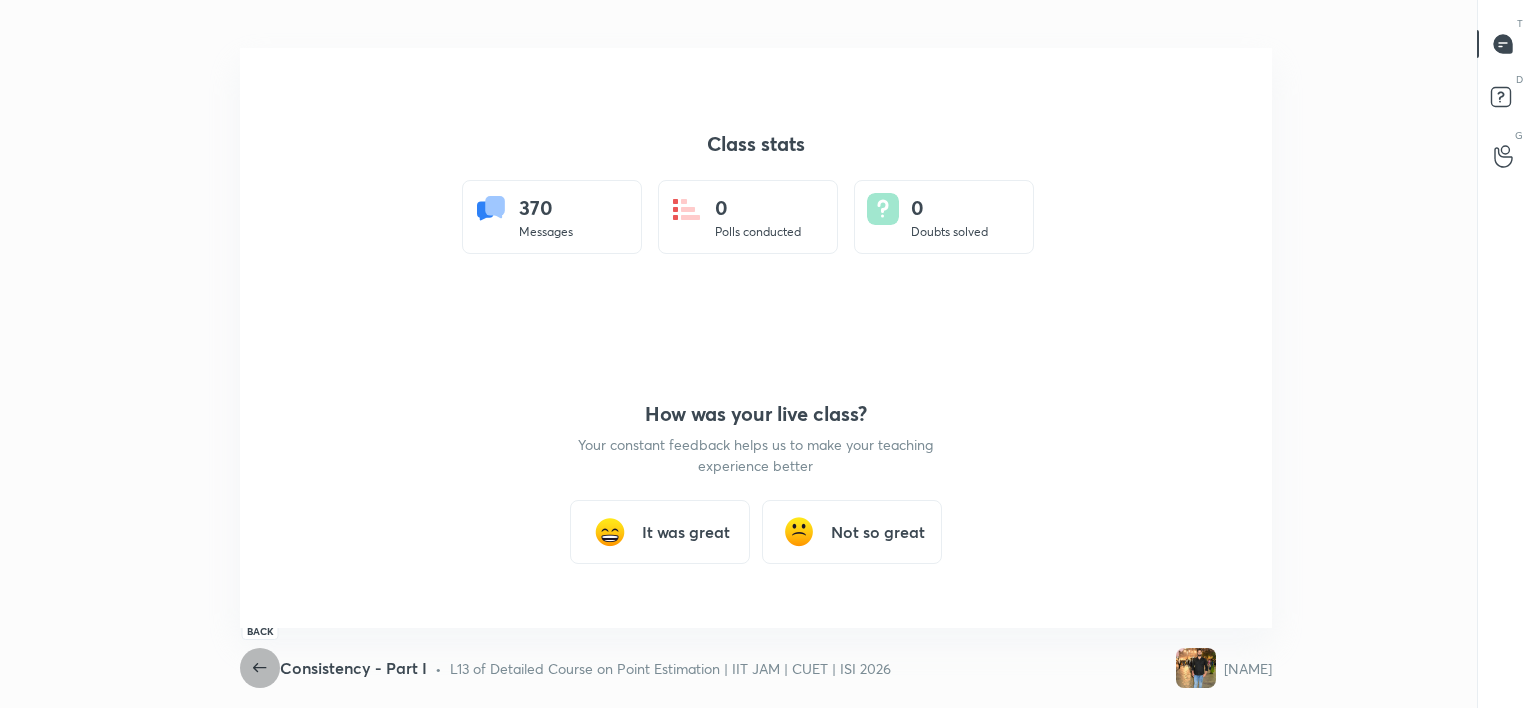 click 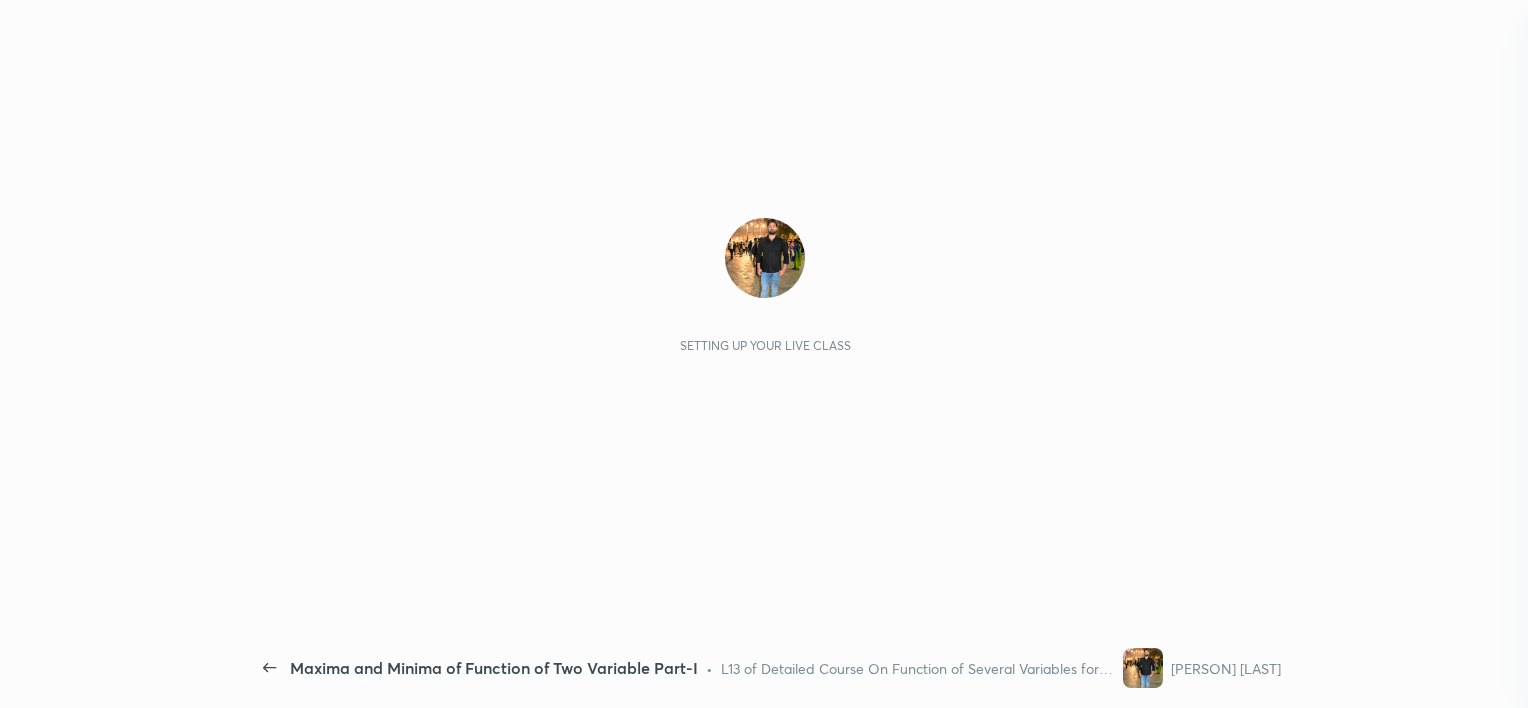 scroll, scrollTop: 0, scrollLeft: 0, axis: both 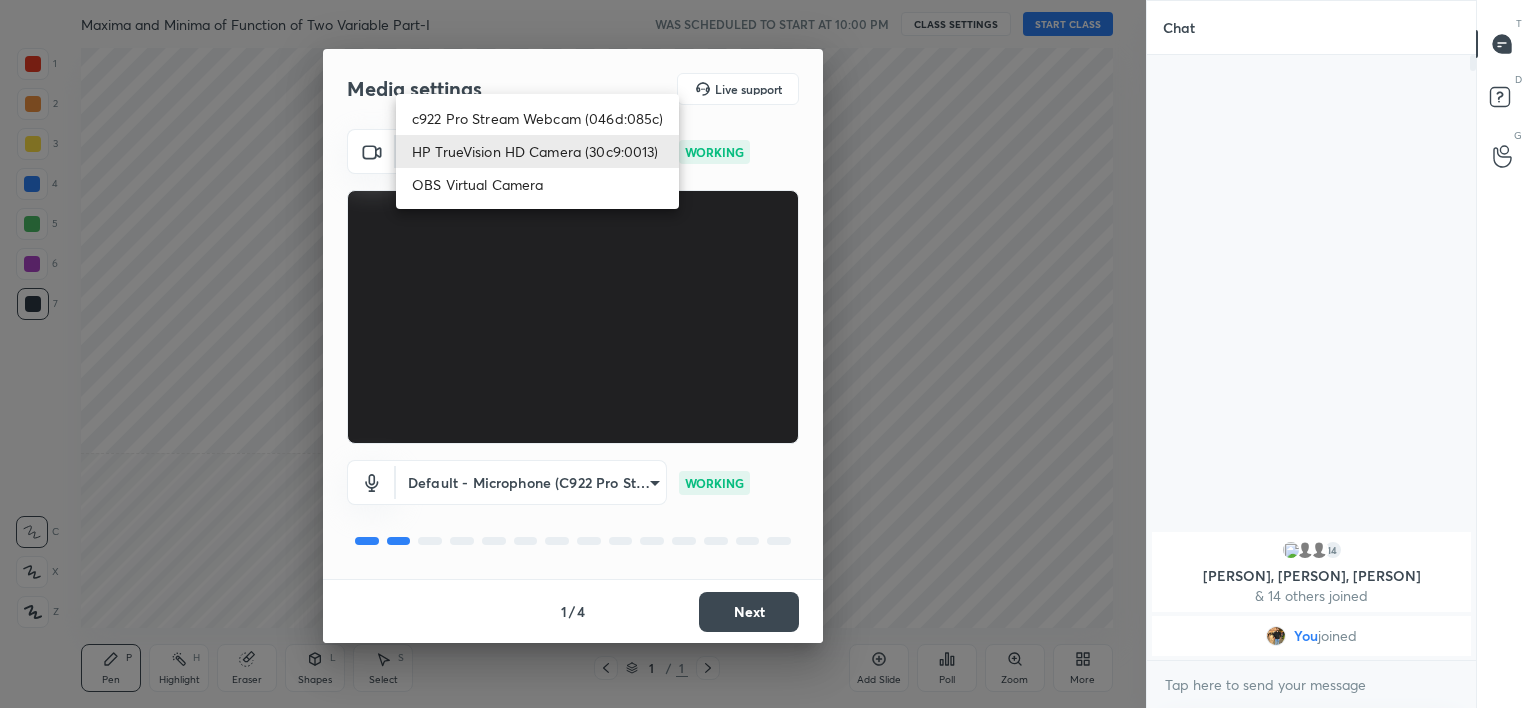 click on "1 2 3 4 5 6 7 C X Z C X Z E E Erase all   H H Maxima and Minima of Function of Two Variable Part-I WAS SCHEDULED TO START AT  10:00 PM CLASS SETTINGS START CLASS Setting up your live class Back Maxima and Minima of Function of Two Variable Part-I • L13 of Detailed Course On Function of Several Variables for IIT-JAM 2026 [PERSON] Pen P Highlight H Eraser Shapes L Select S 1 / 1 Add Slide Poll Zoom More Chat 14 [PERSON], [PERSON], [PERSON] &  14 others  joined You  joined 1 NEW MESSAGE Enable hand raising Enable raise hand to speak to learners. Once enabled, chat will be turned off temporarily. Enable x   introducing Raise a hand with a doubt Now learners can raise their hand along with a doubt  How it works? Doubts asked by learners will show up here Raise hand disabled You have disabled Raise hand currently. Enable it to invite learners to speak Enable Can't raise hand Looks like educator just invited you to speak. Please wait before you can raise your hand again. Got it T Messages (T) D Doubts (D) G Buffering 1" at bounding box center [764, 354] 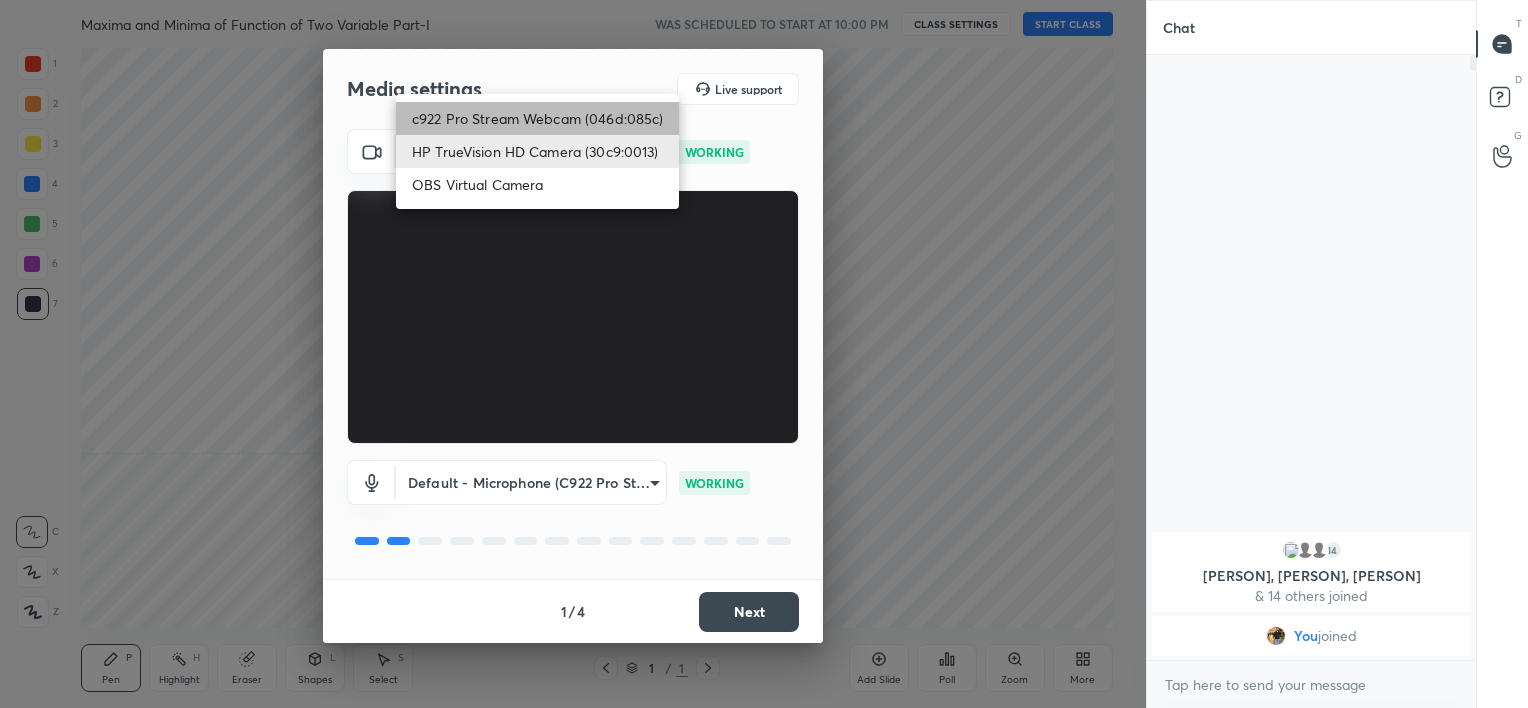click on "c922 Pro Stream Webcam (046d:085c)" at bounding box center (537, 118) 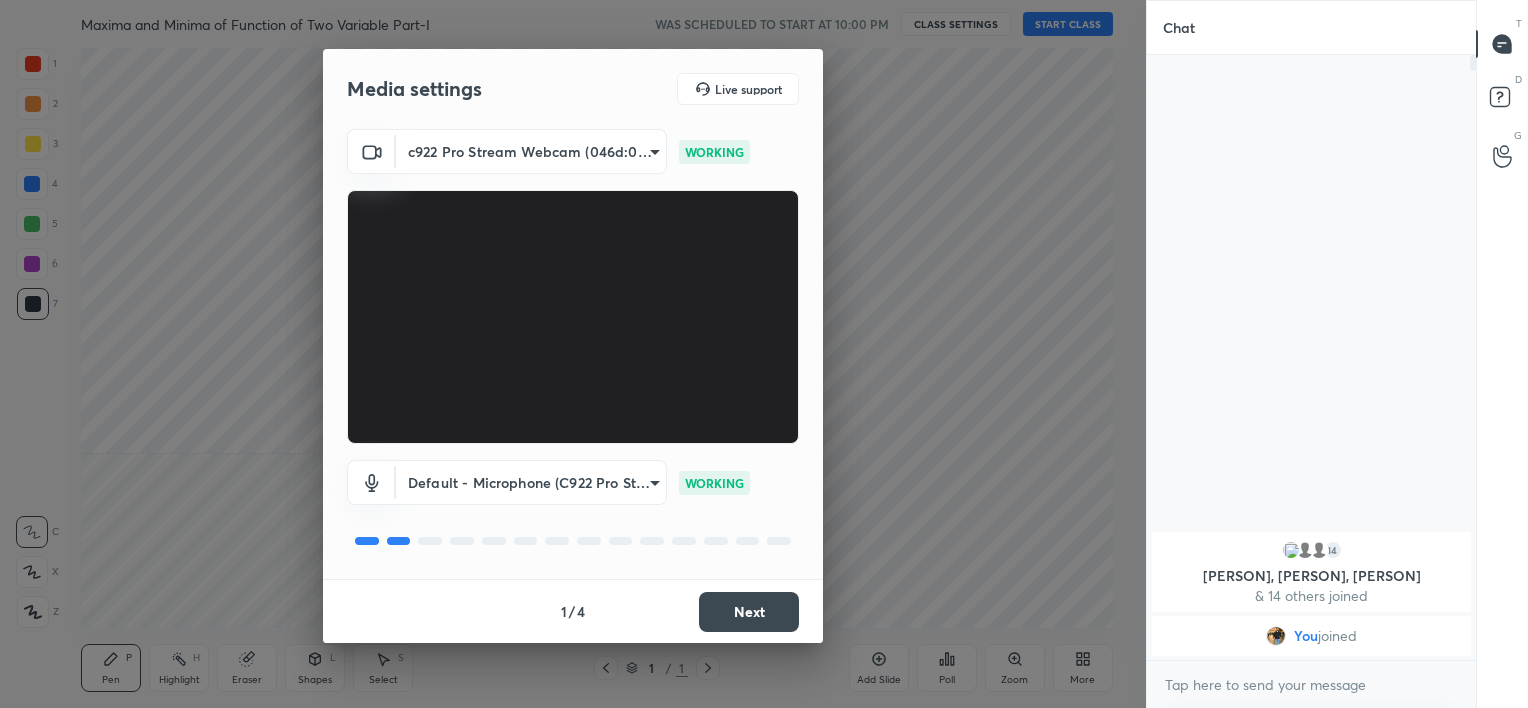 click on "Next" at bounding box center [749, 612] 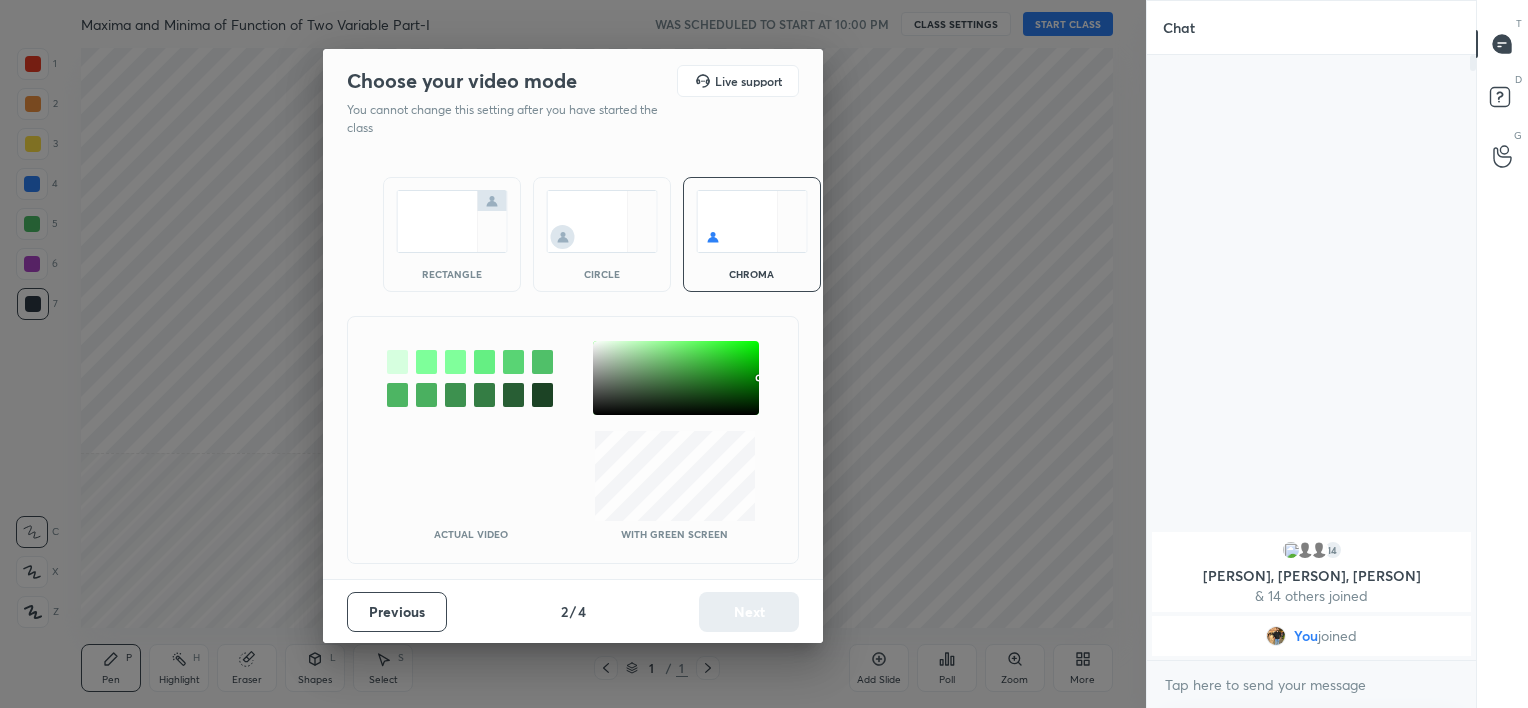 click on "Previous 2 / 4 Next" at bounding box center (573, 611) 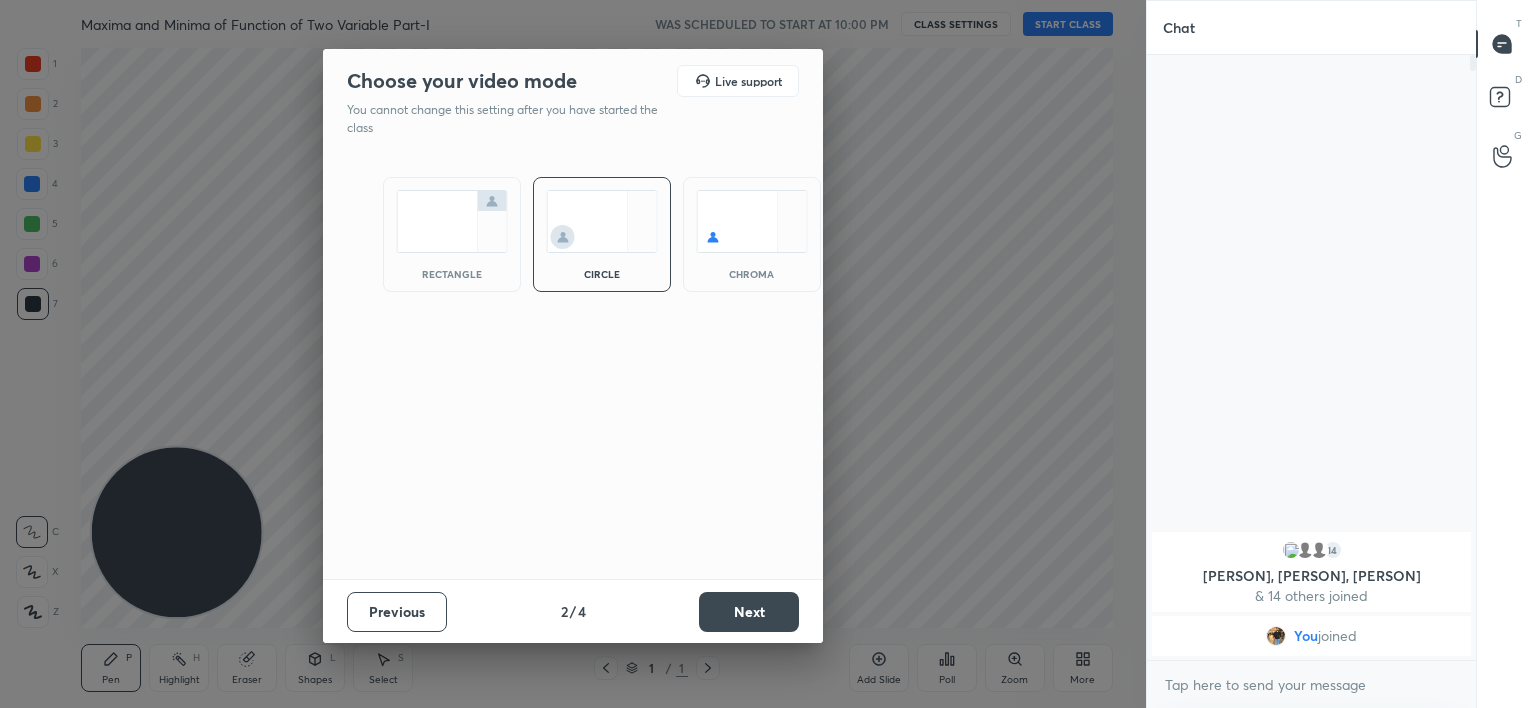click on "Next" at bounding box center [749, 612] 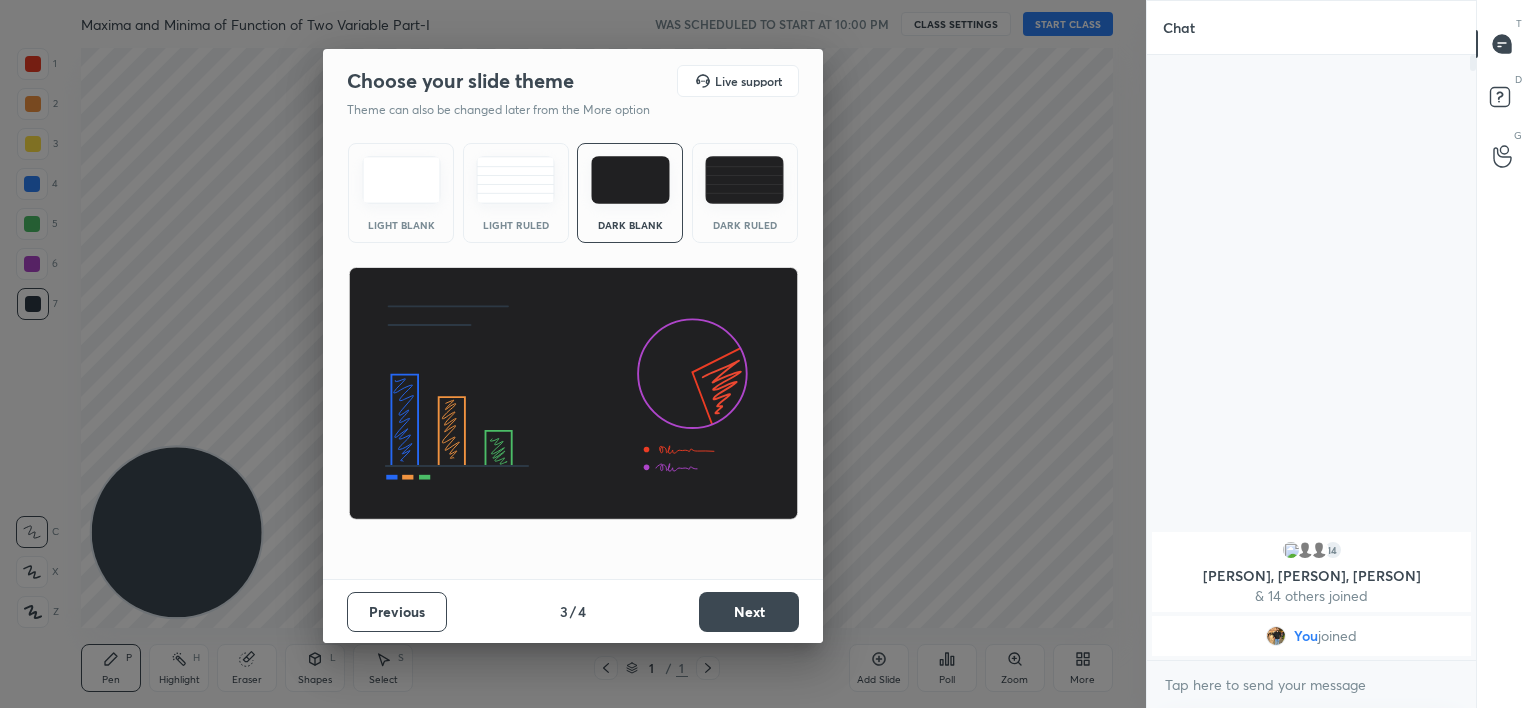 click on "Next" at bounding box center [749, 612] 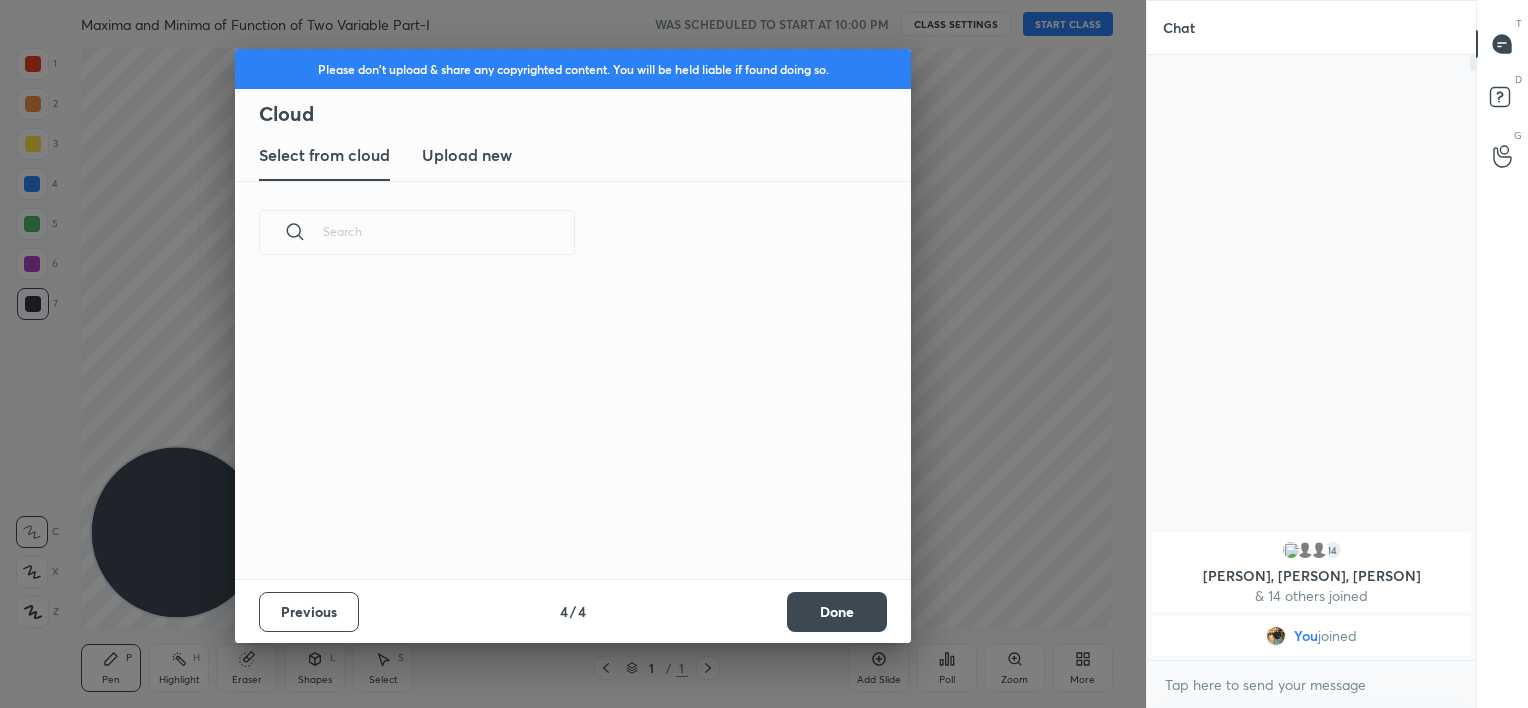 scroll, scrollTop: 6, scrollLeft: 10, axis: both 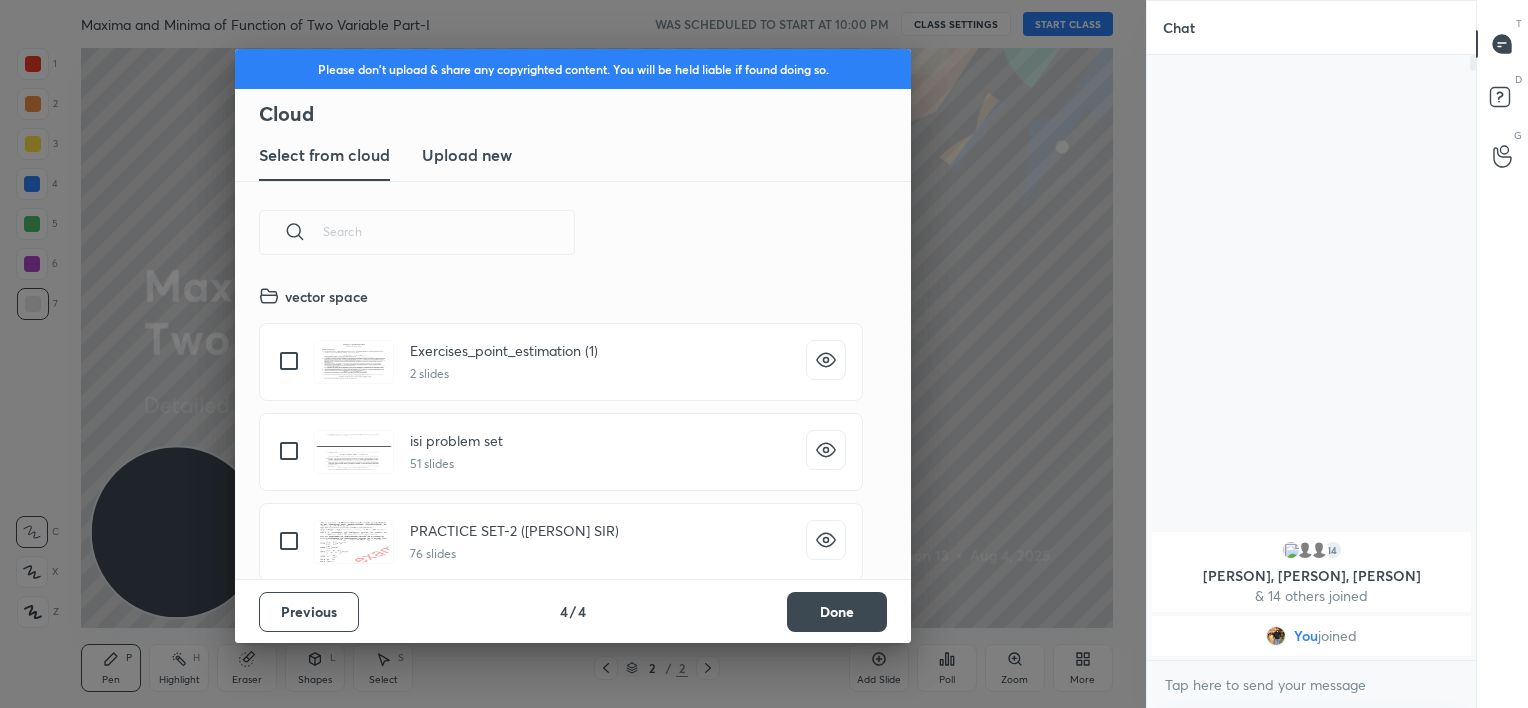 click on "Done" at bounding box center (837, 612) 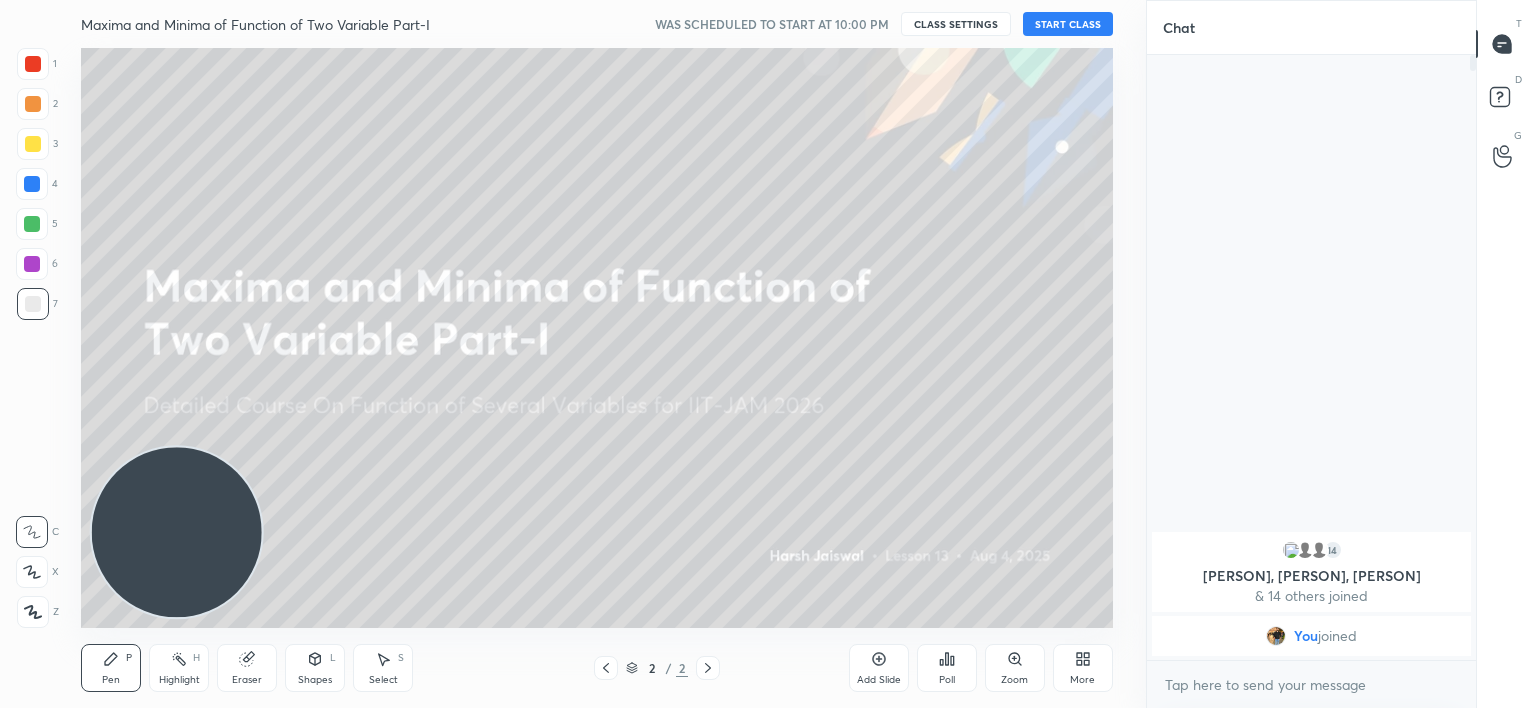 click on "START CLASS" at bounding box center (1068, 24) 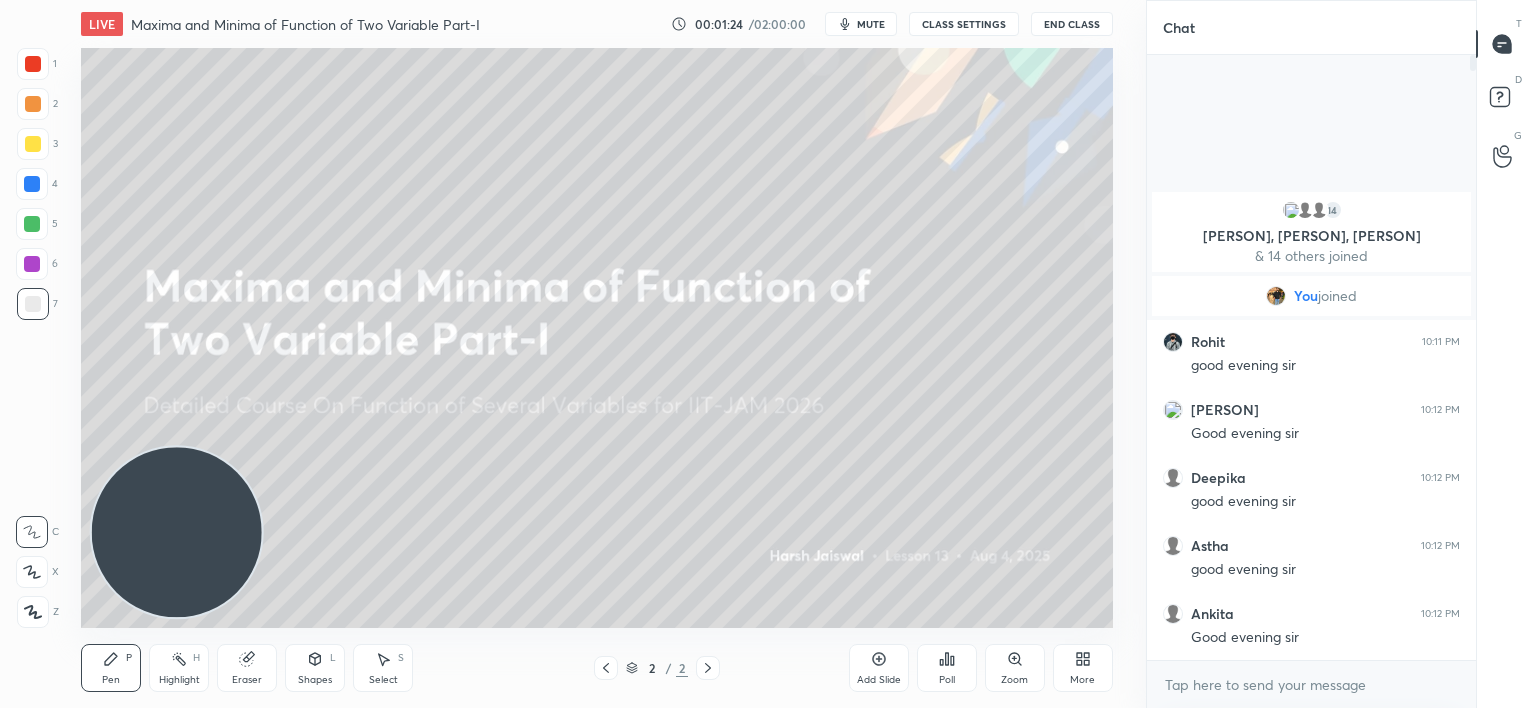 click 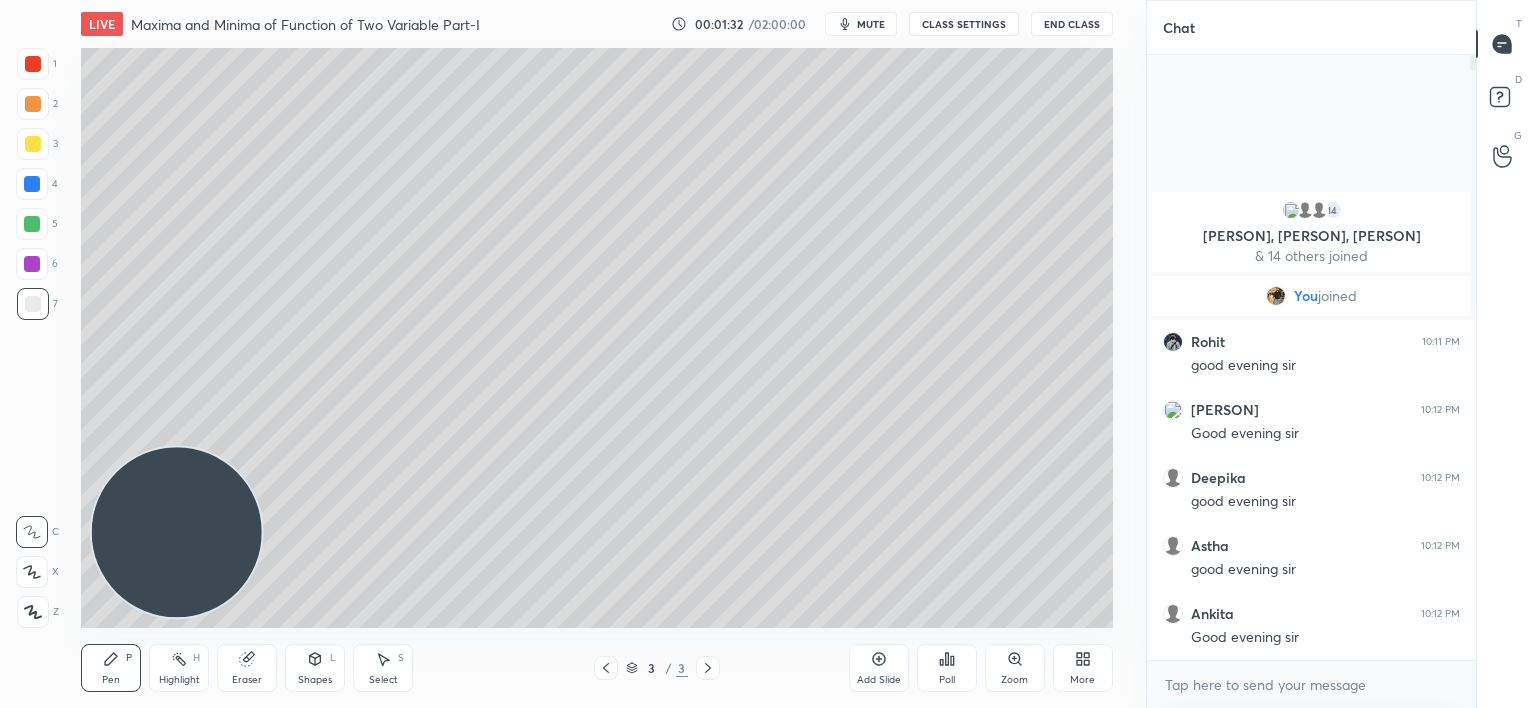 click 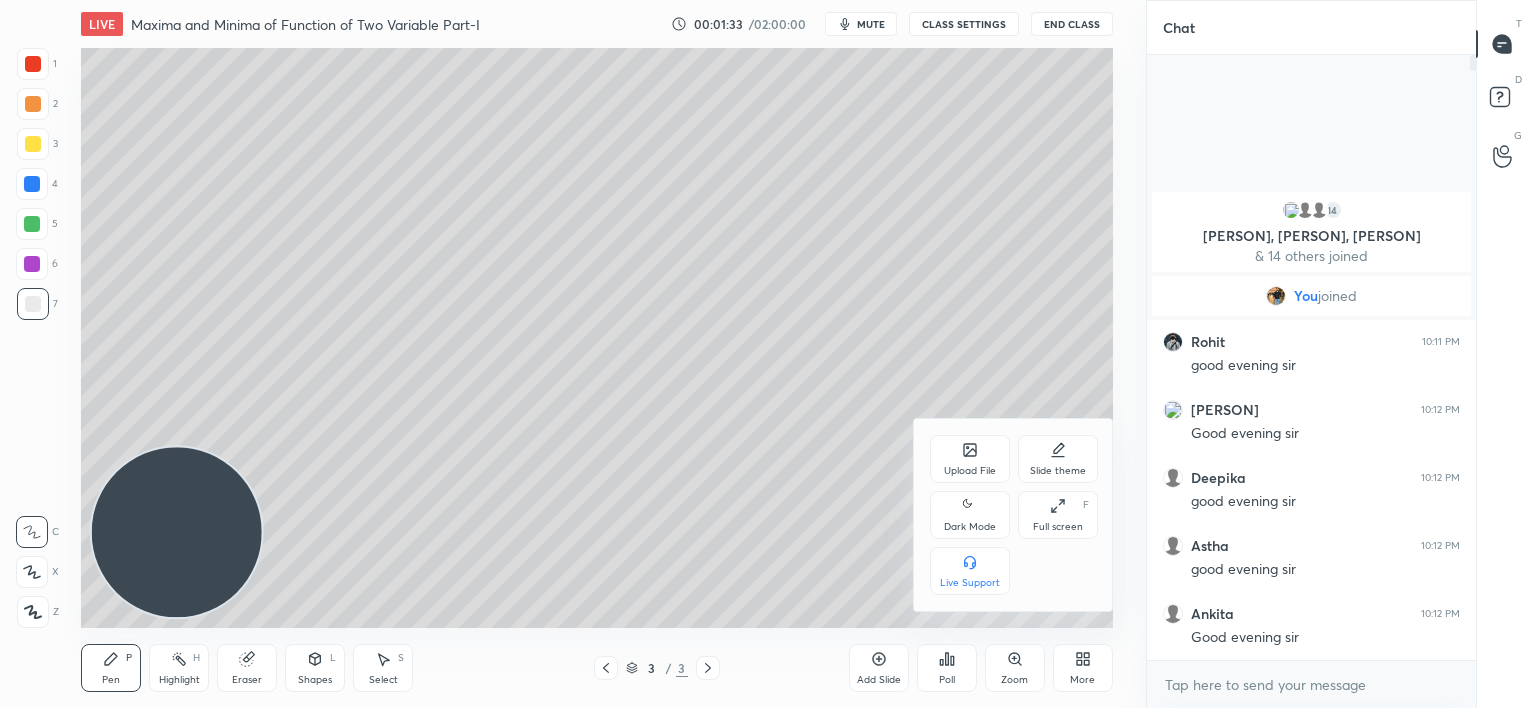 click 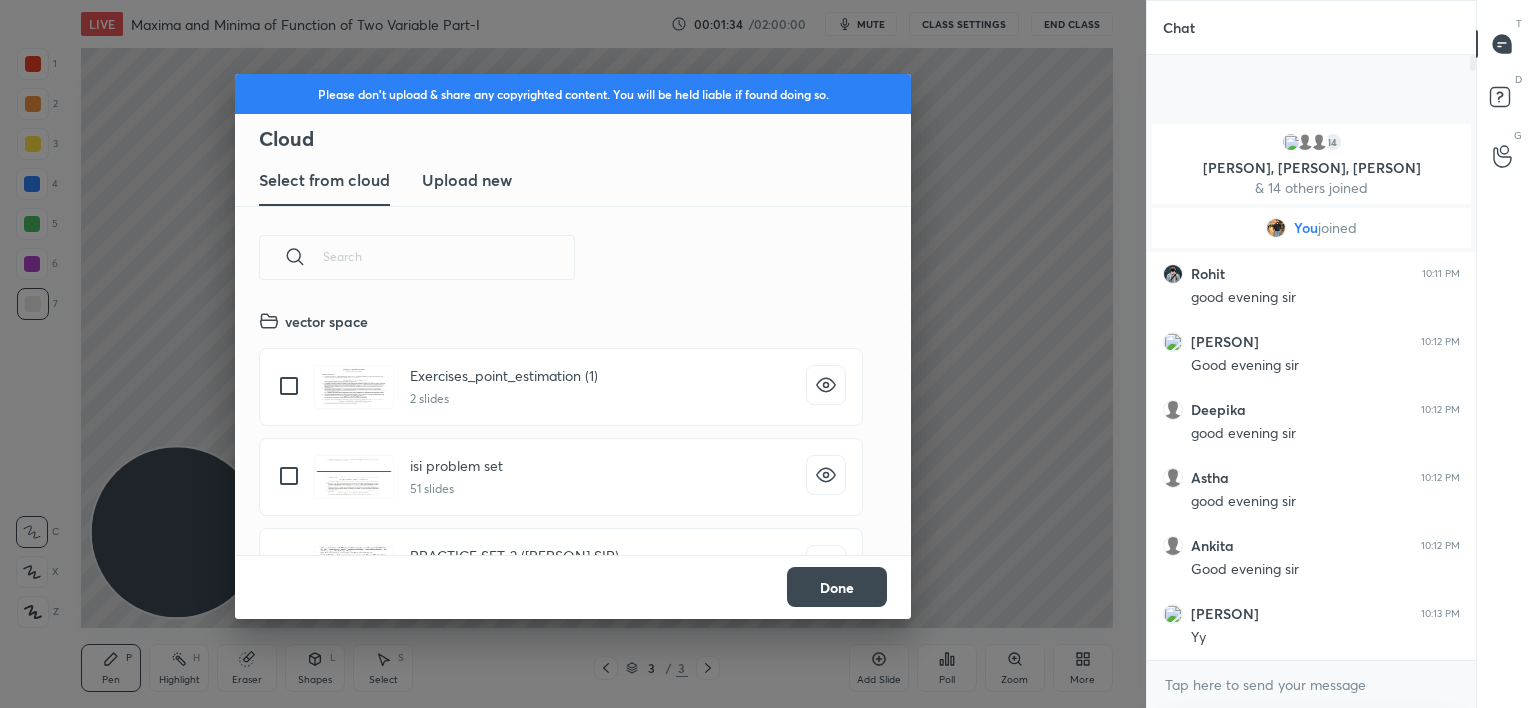 scroll, scrollTop: 5, scrollLeft: 10, axis: both 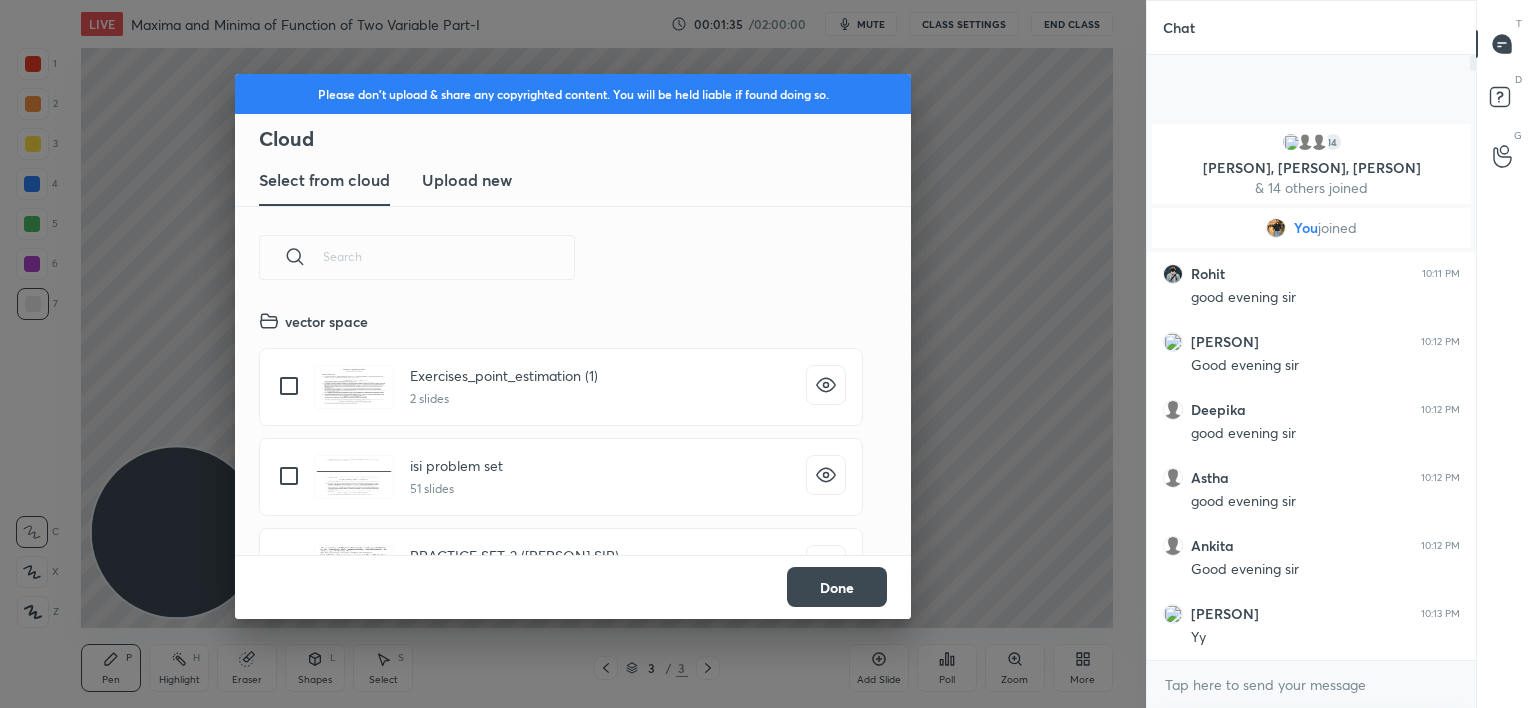 click on "Upload new" at bounding box center (467, 180) 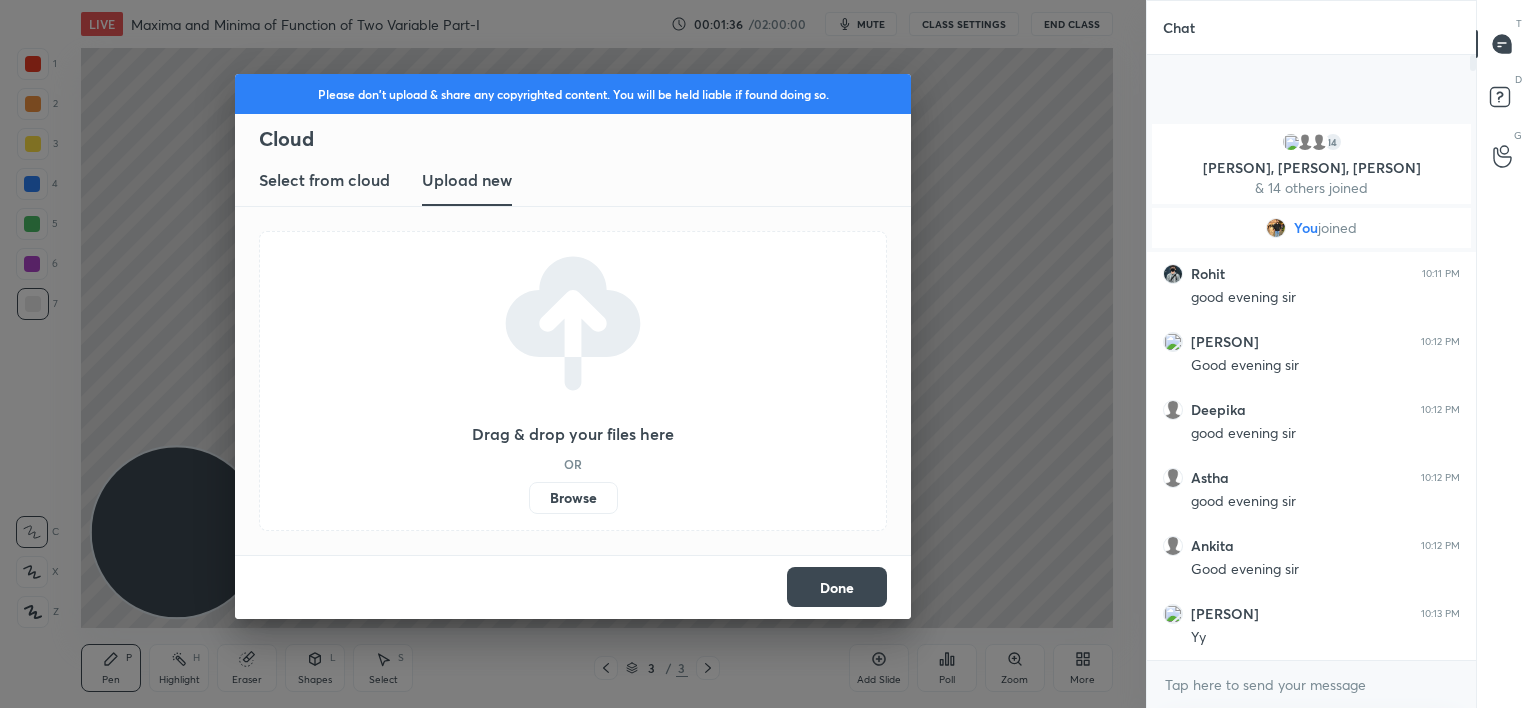 click on "Browse" at bounding box center (573, 498) 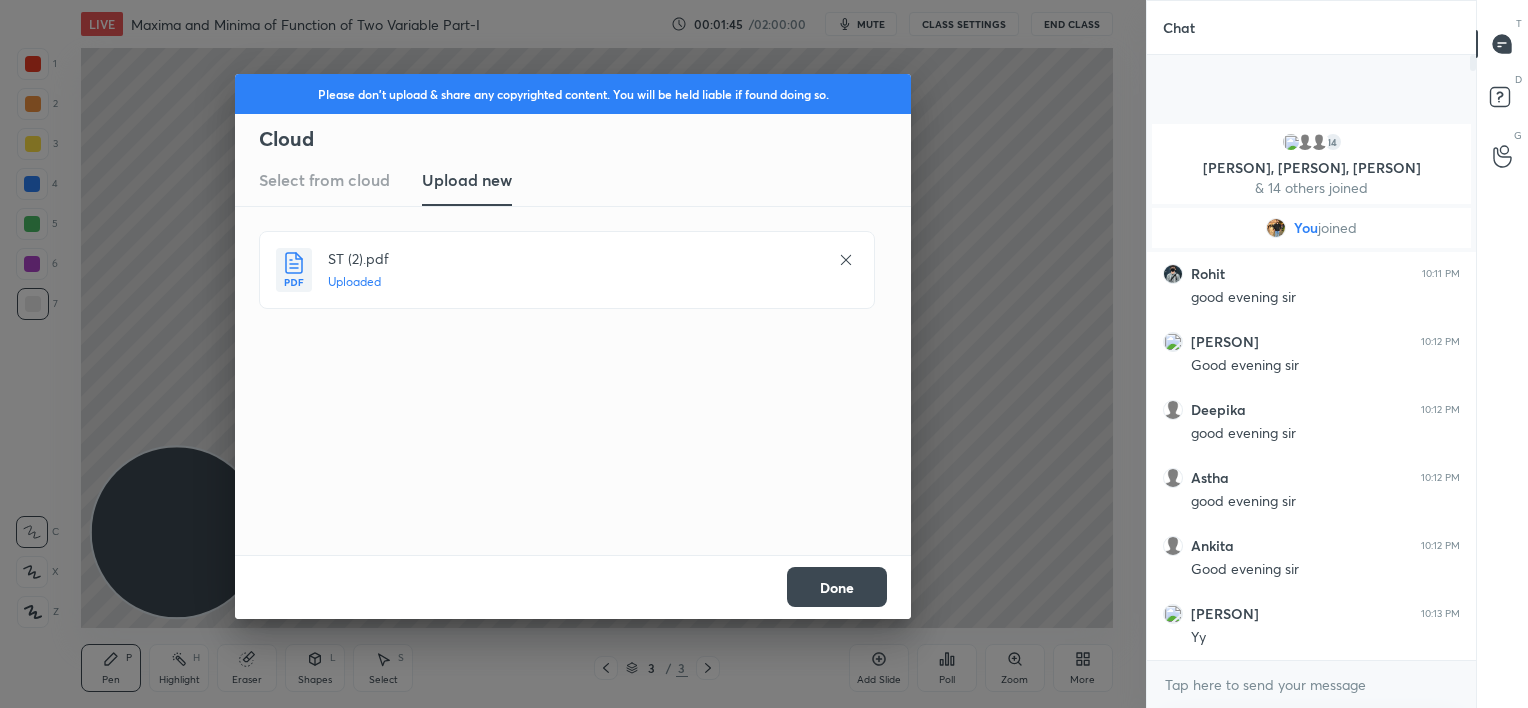 click on "Done" at bounding box center [837, 587] 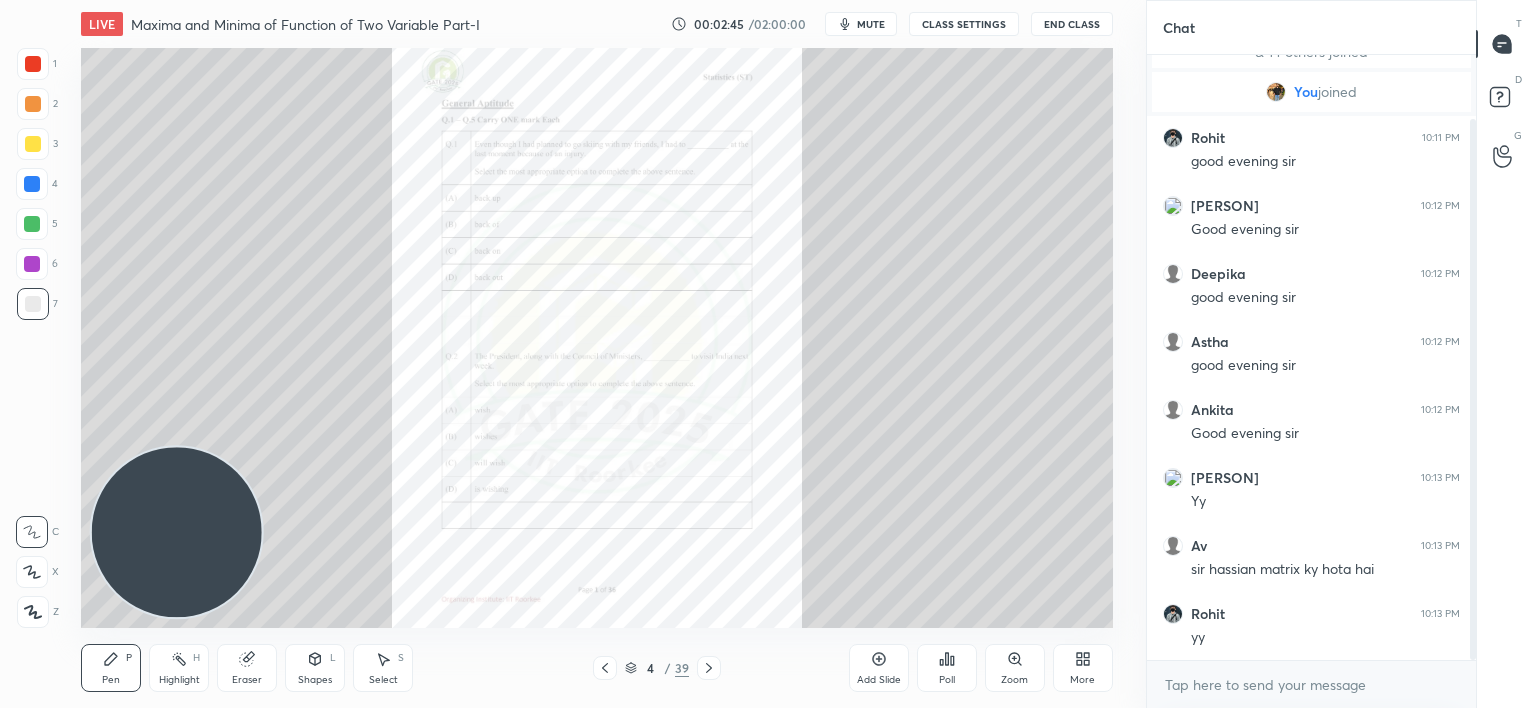scroll, scrollTop: 139, scrollLeft: 0, axis: vertical 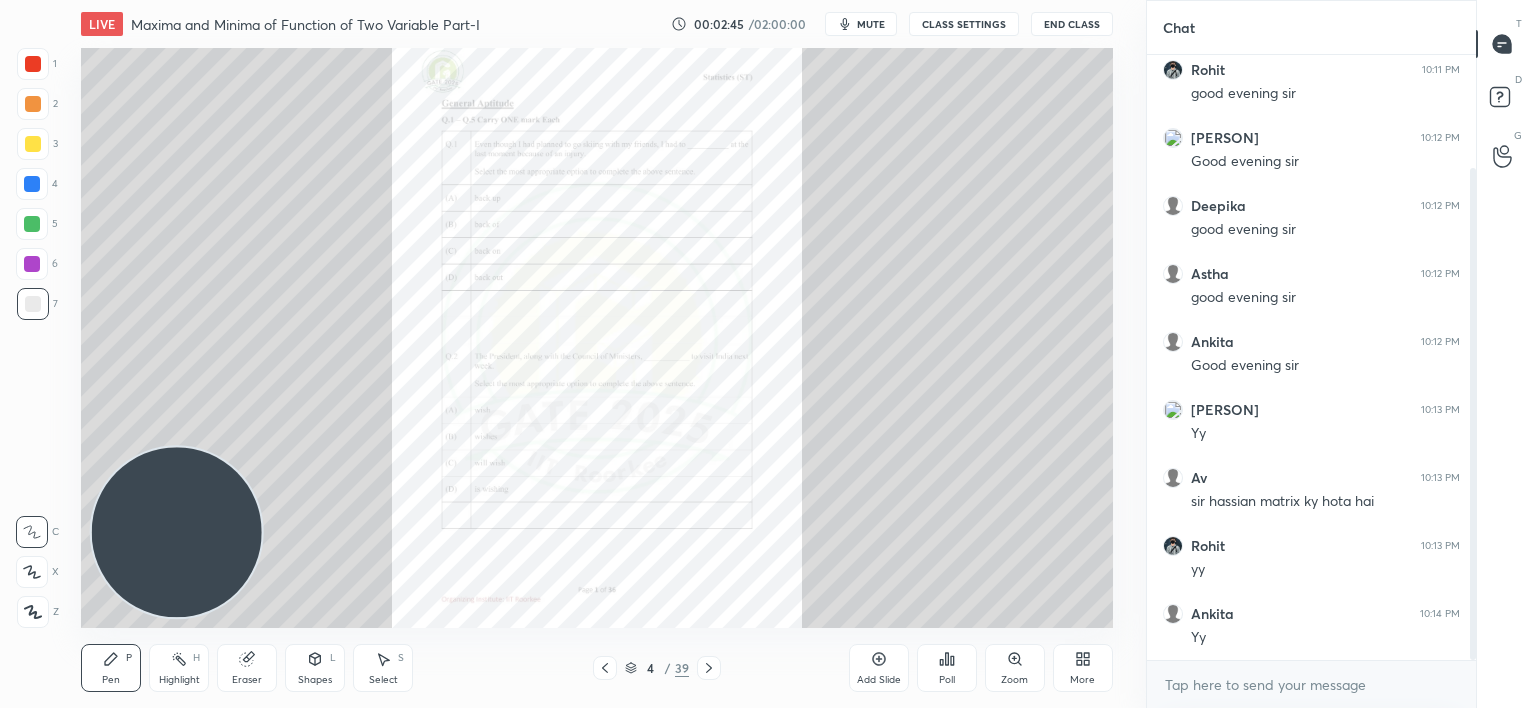 click 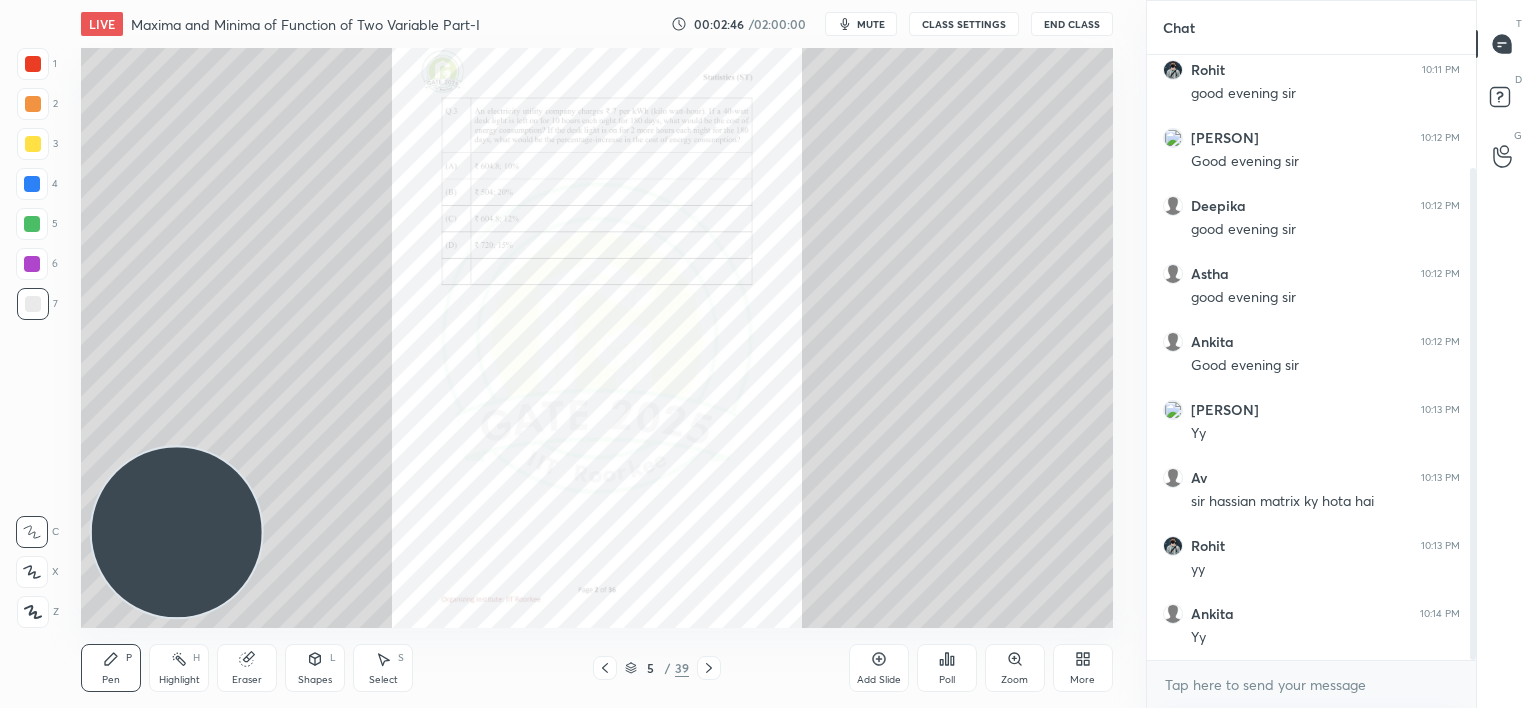 click 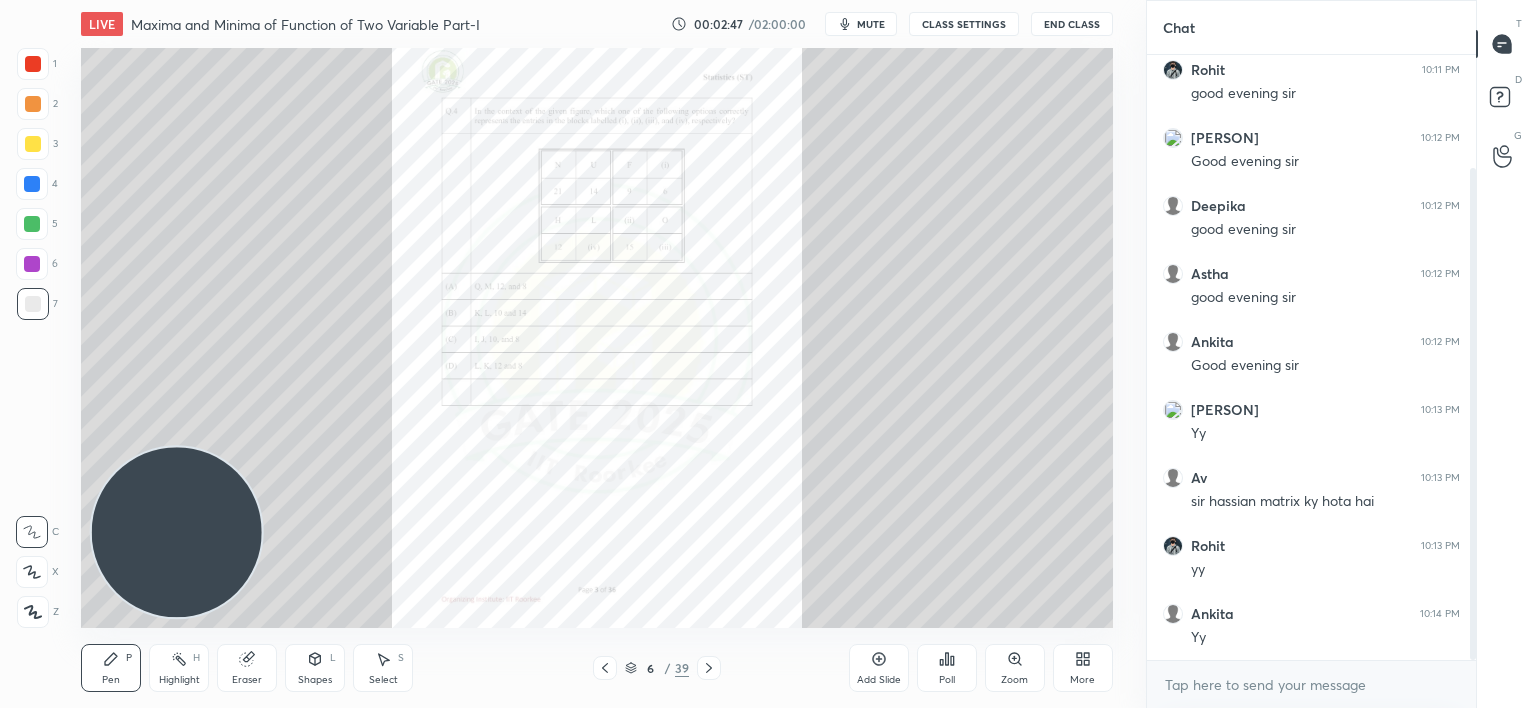 click 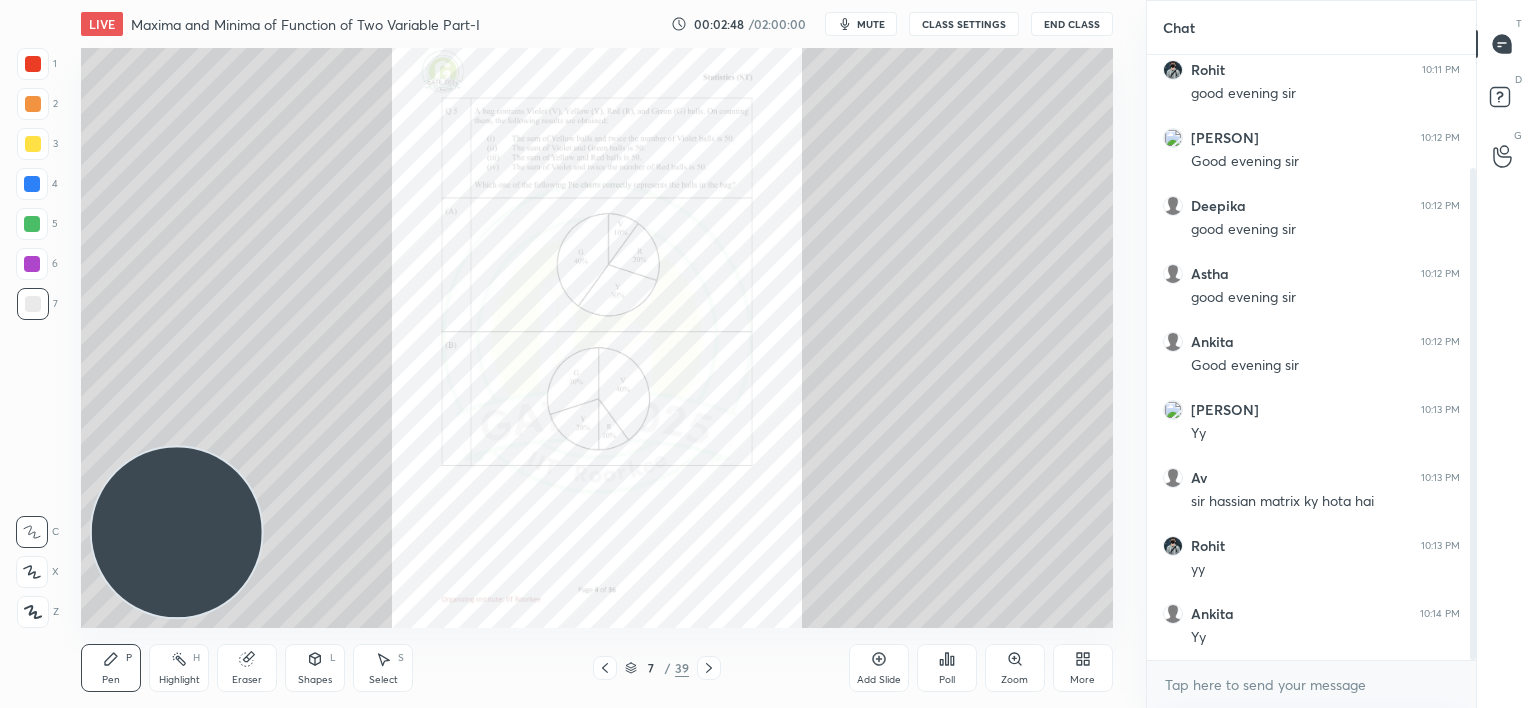 click 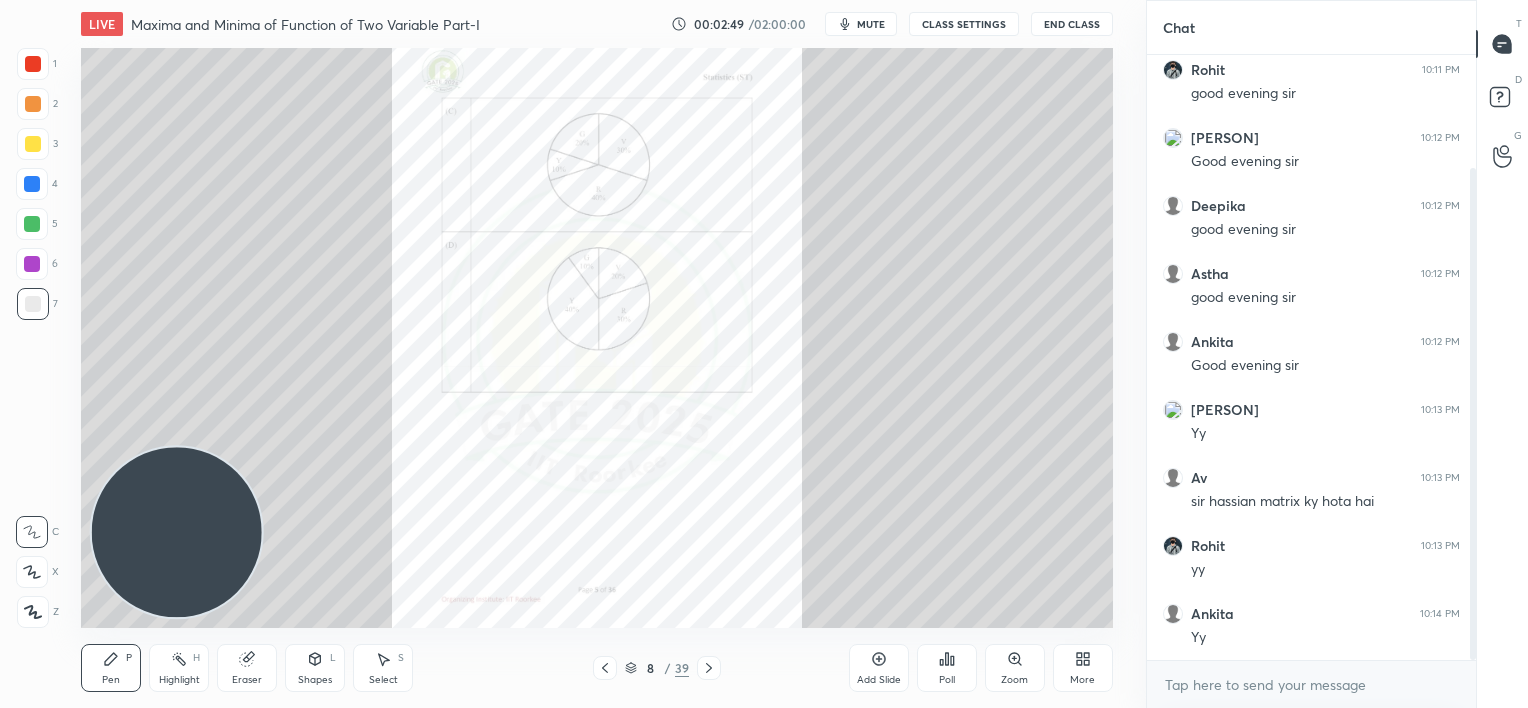 click 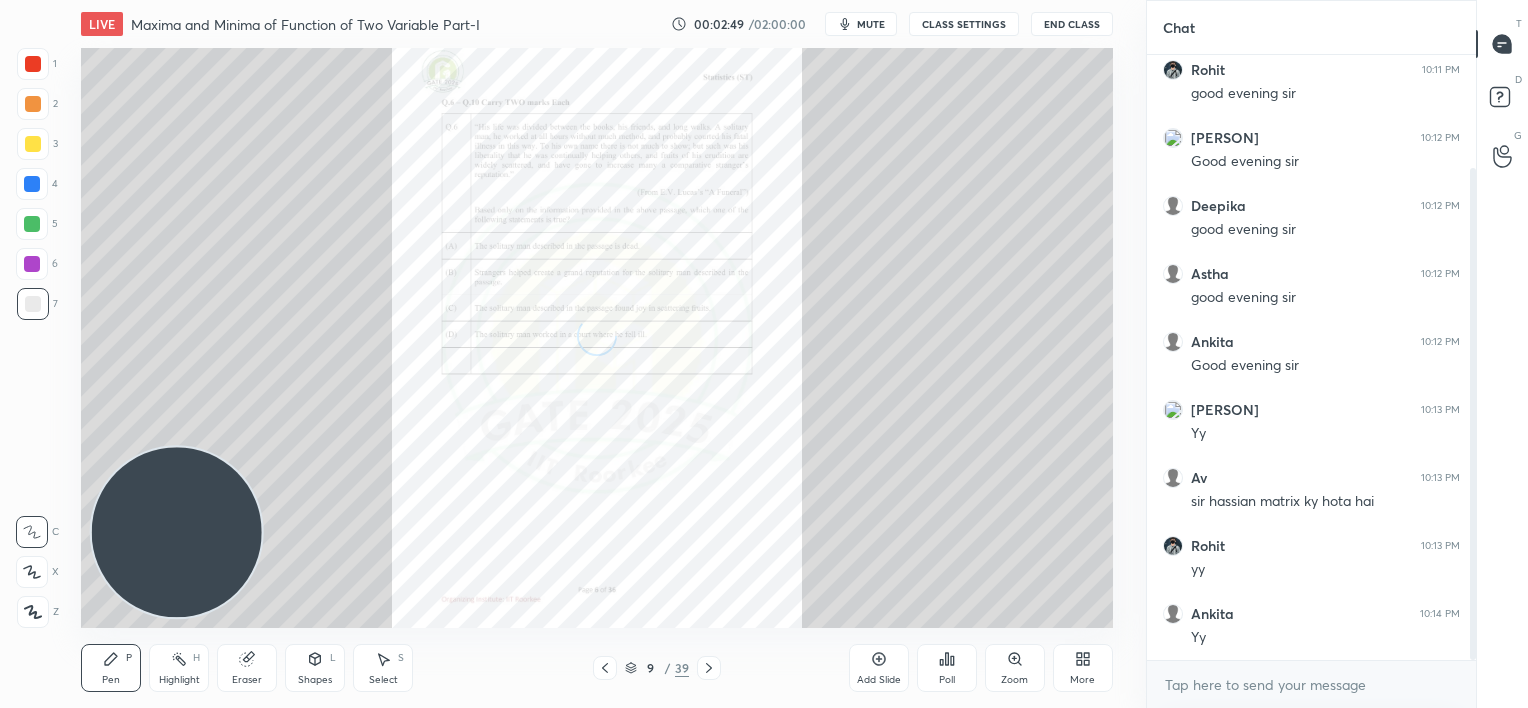 click 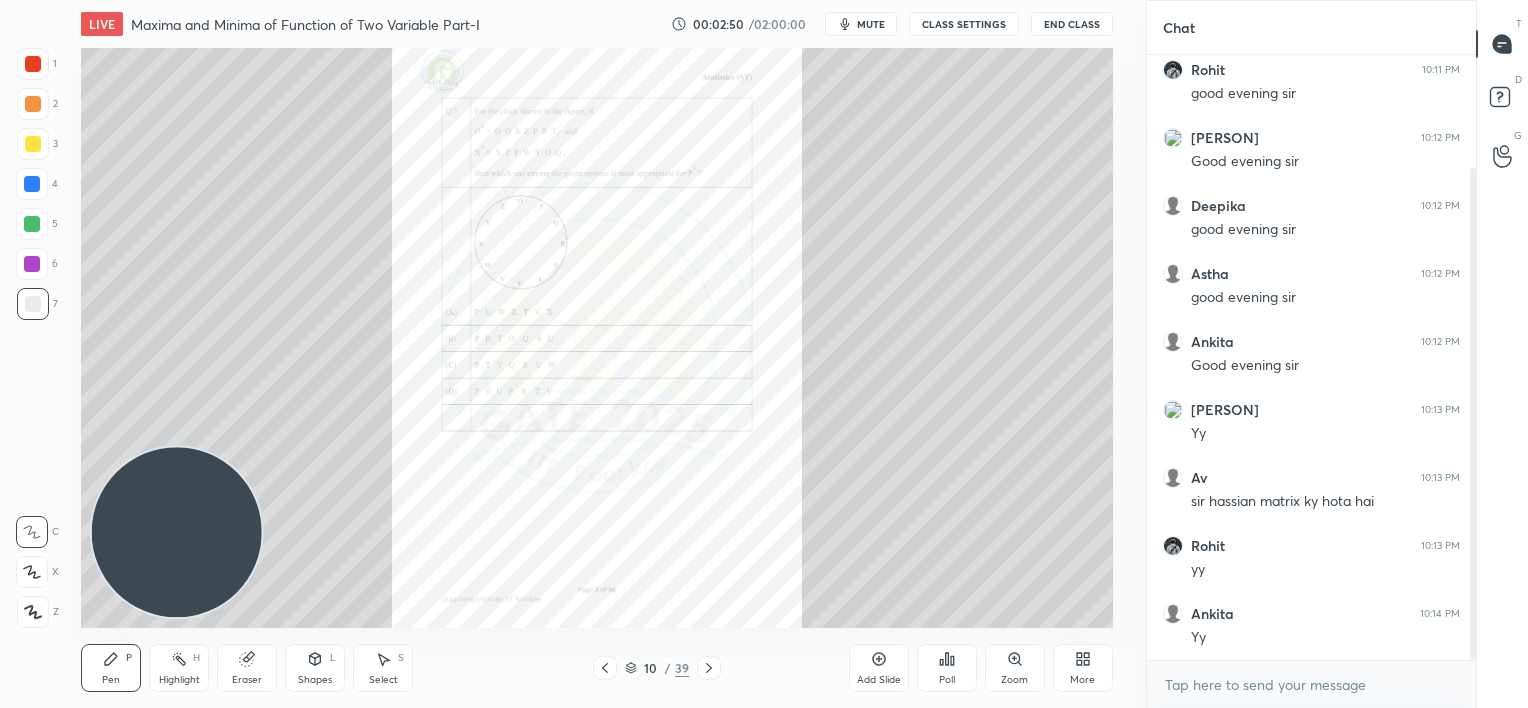 scroll, scrollTop: 211, scrollLeft: 0, axis: vertical 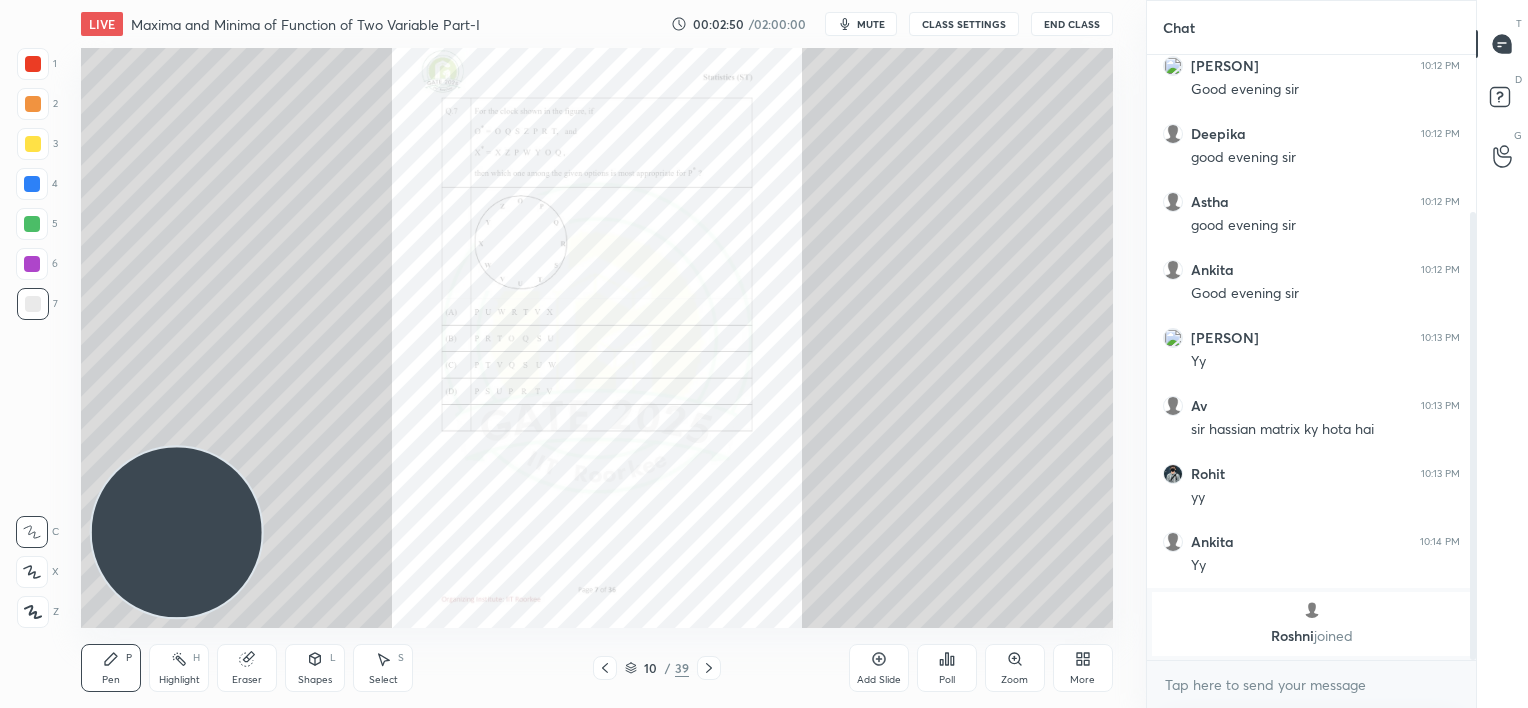 click 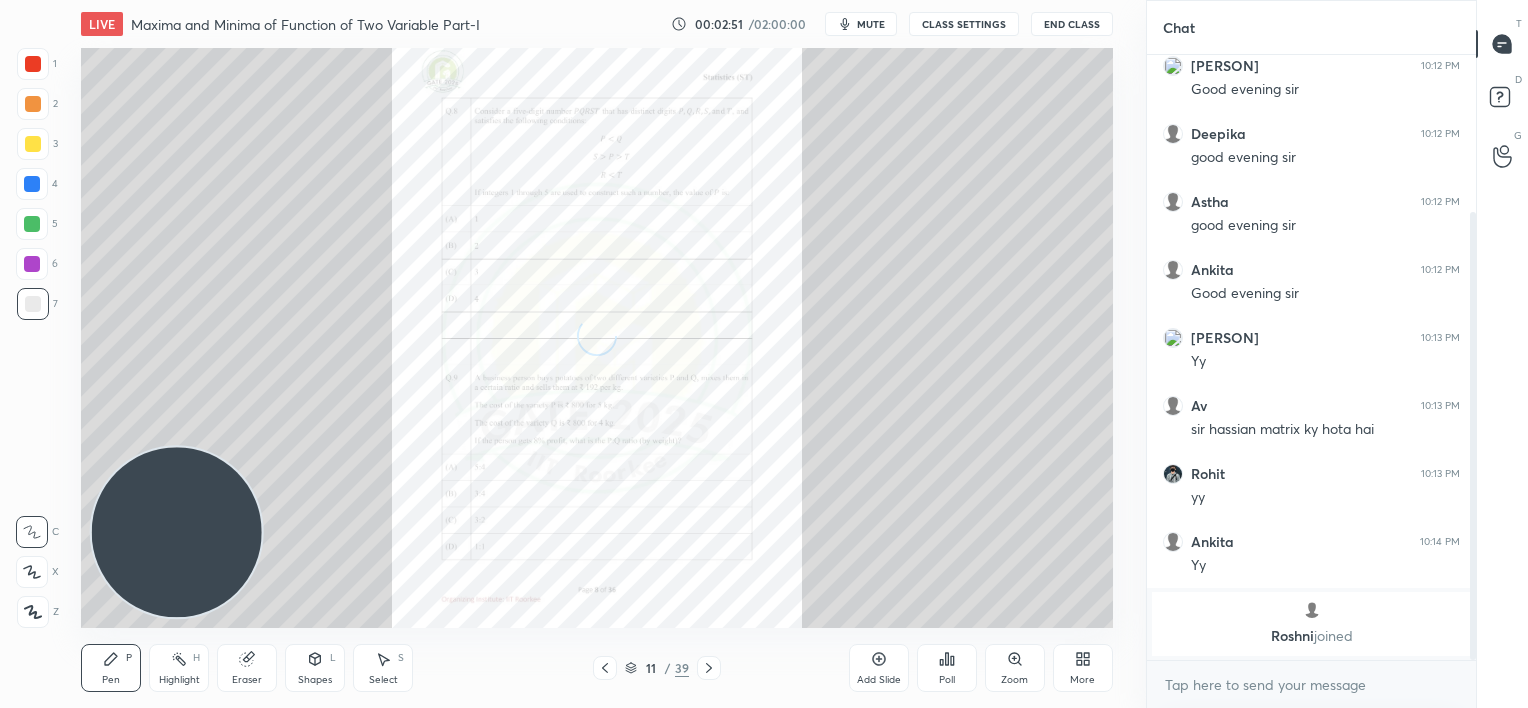 scroll, scrollTop: 240, scrollLeft: 0, axis: vertical 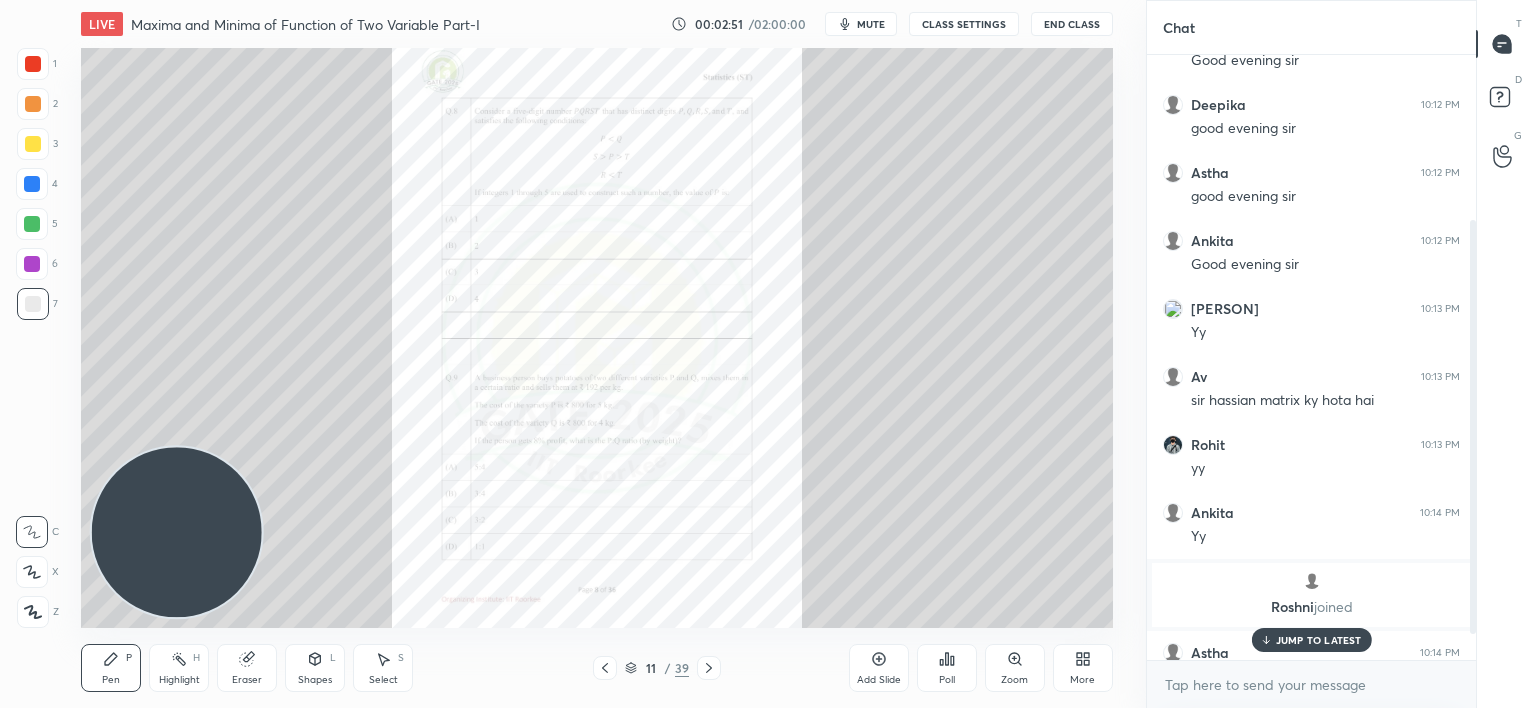 click 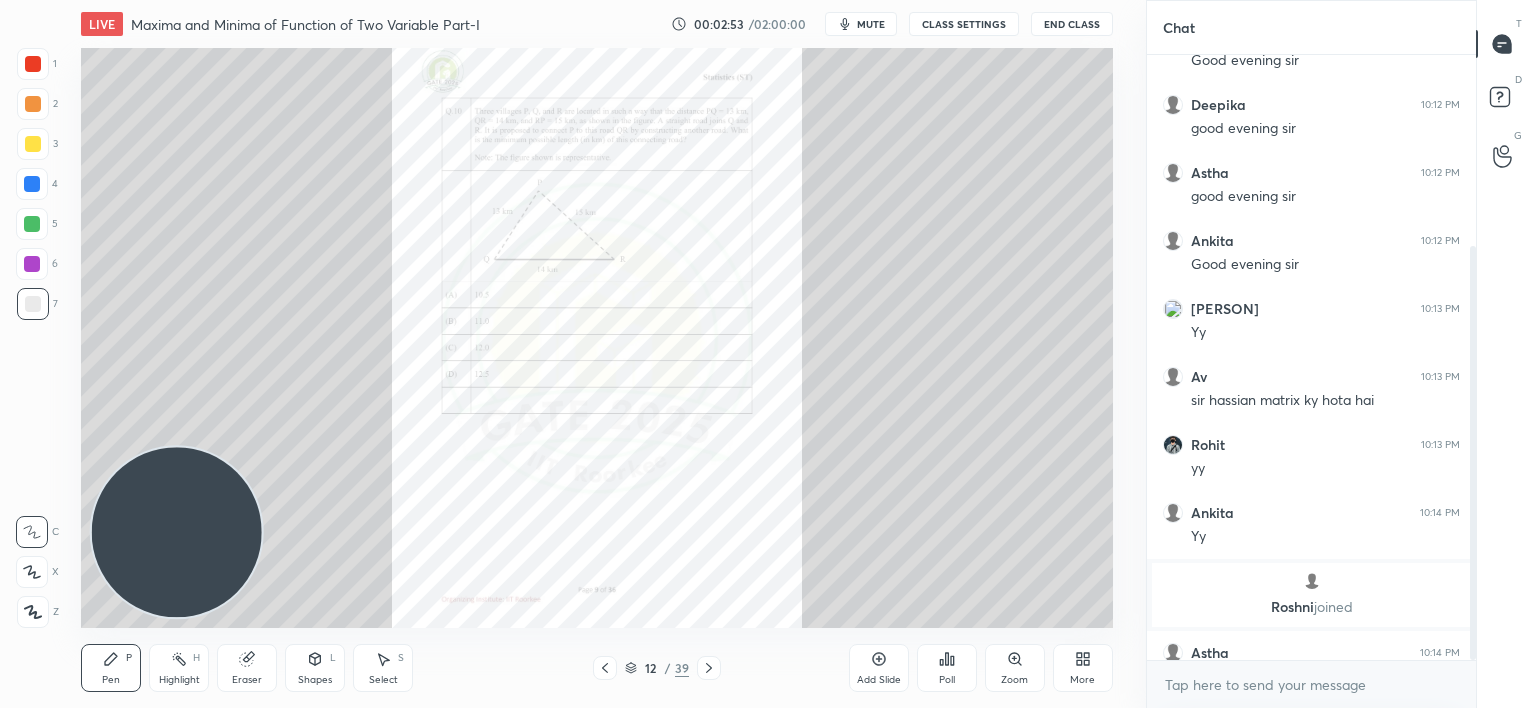 scroll, scrollTop: 279, scrollLeft: 0, axis: vertical 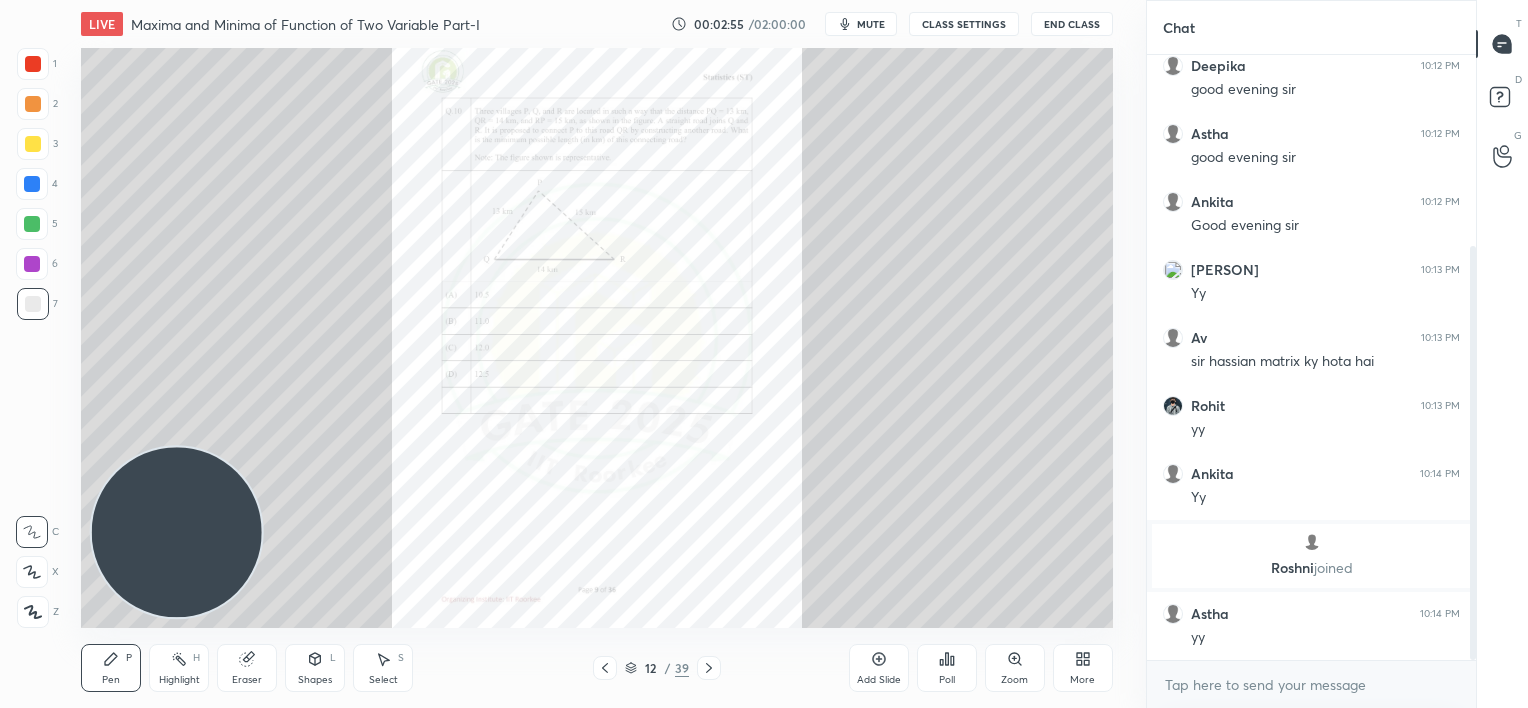 click 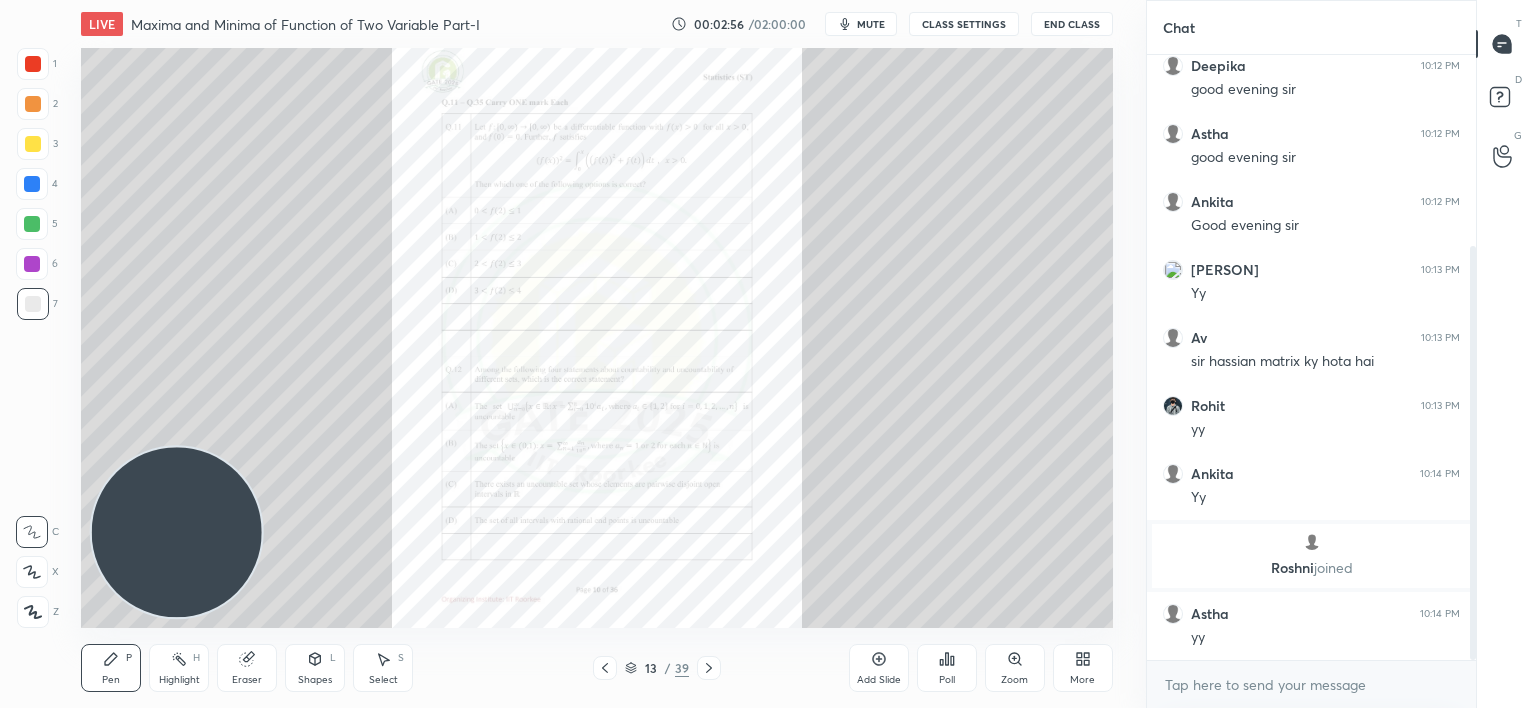 click 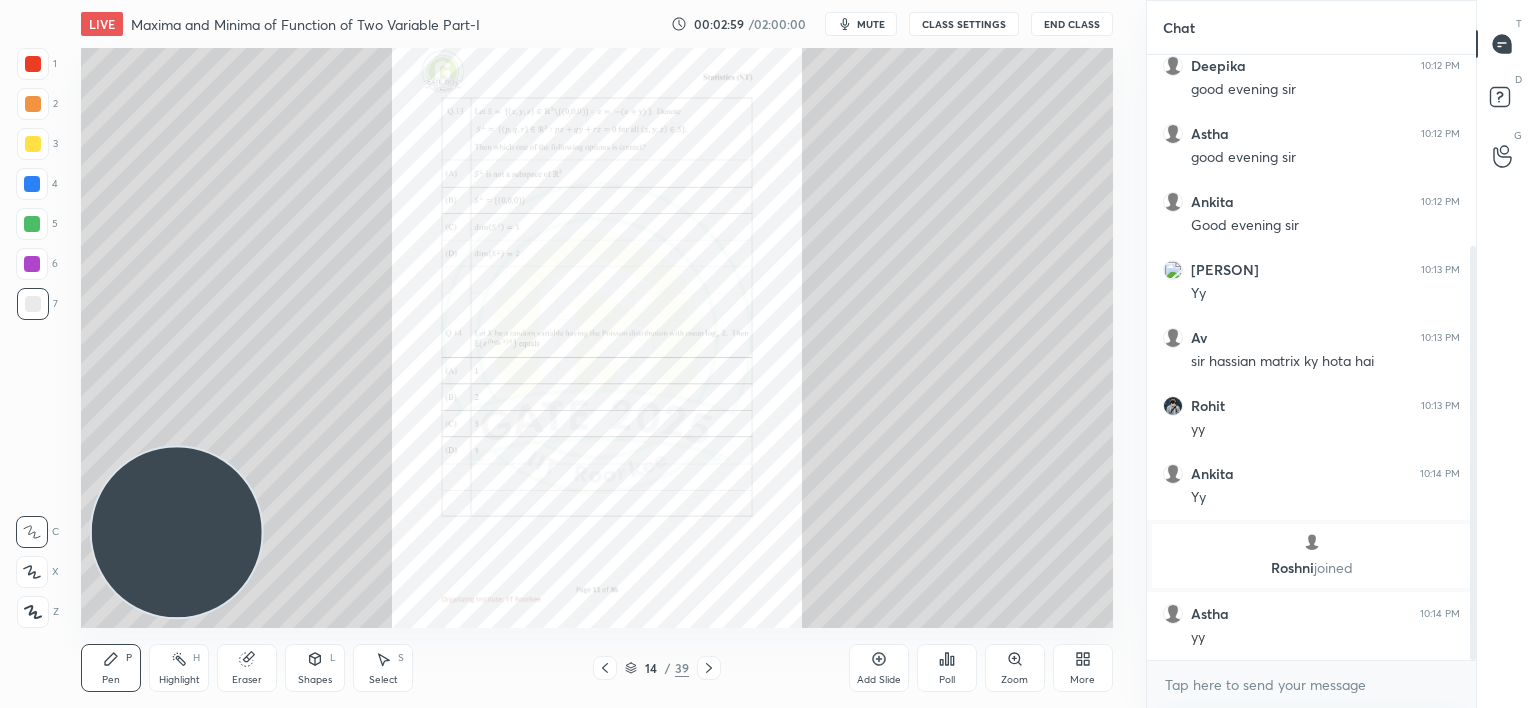 click 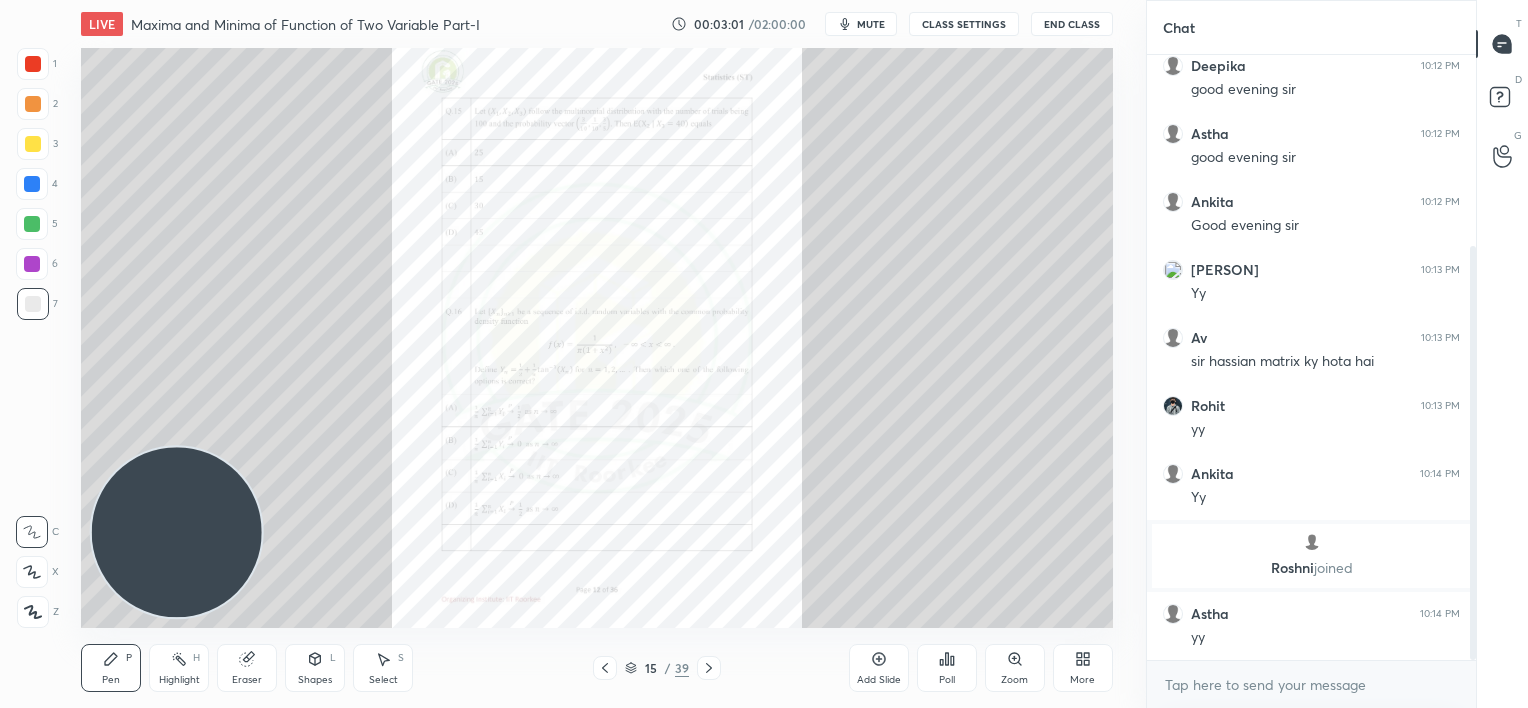 click 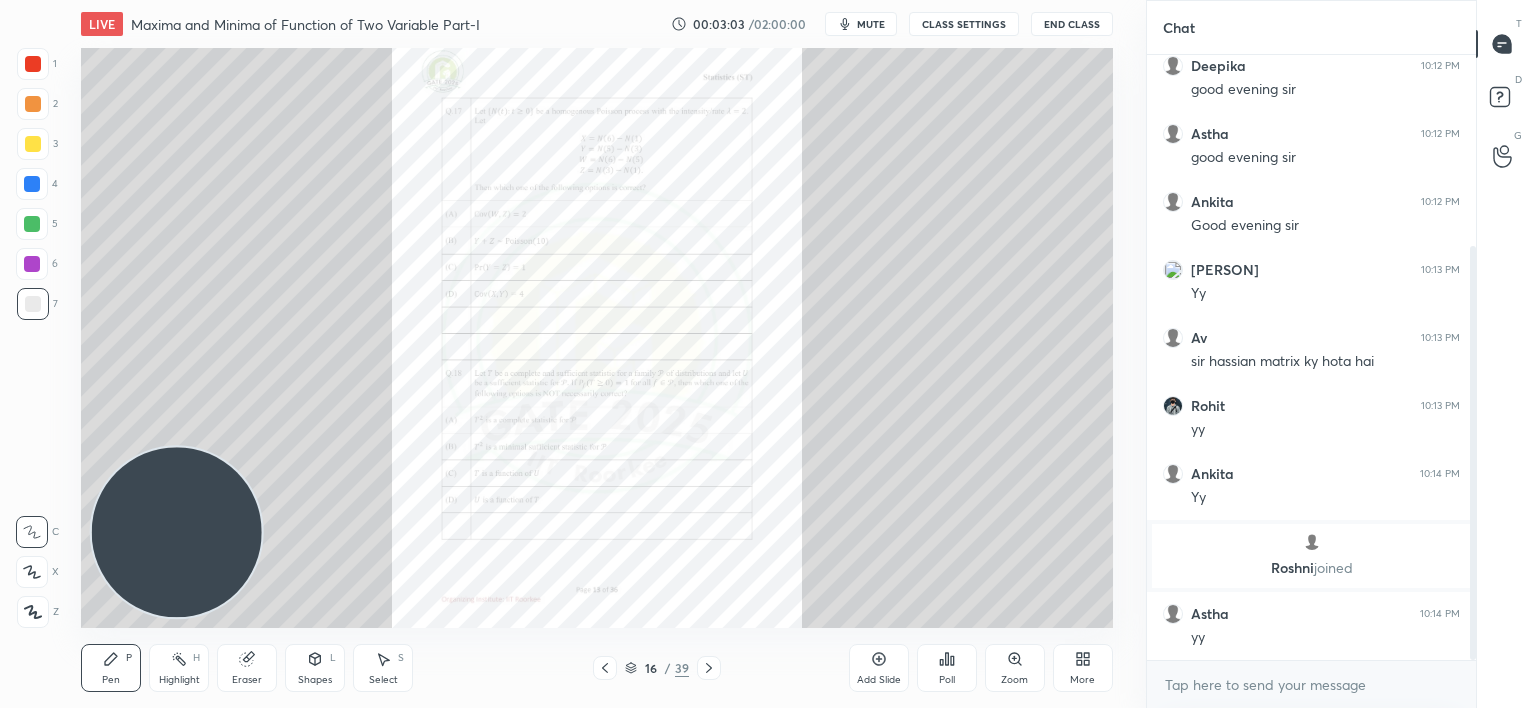 click 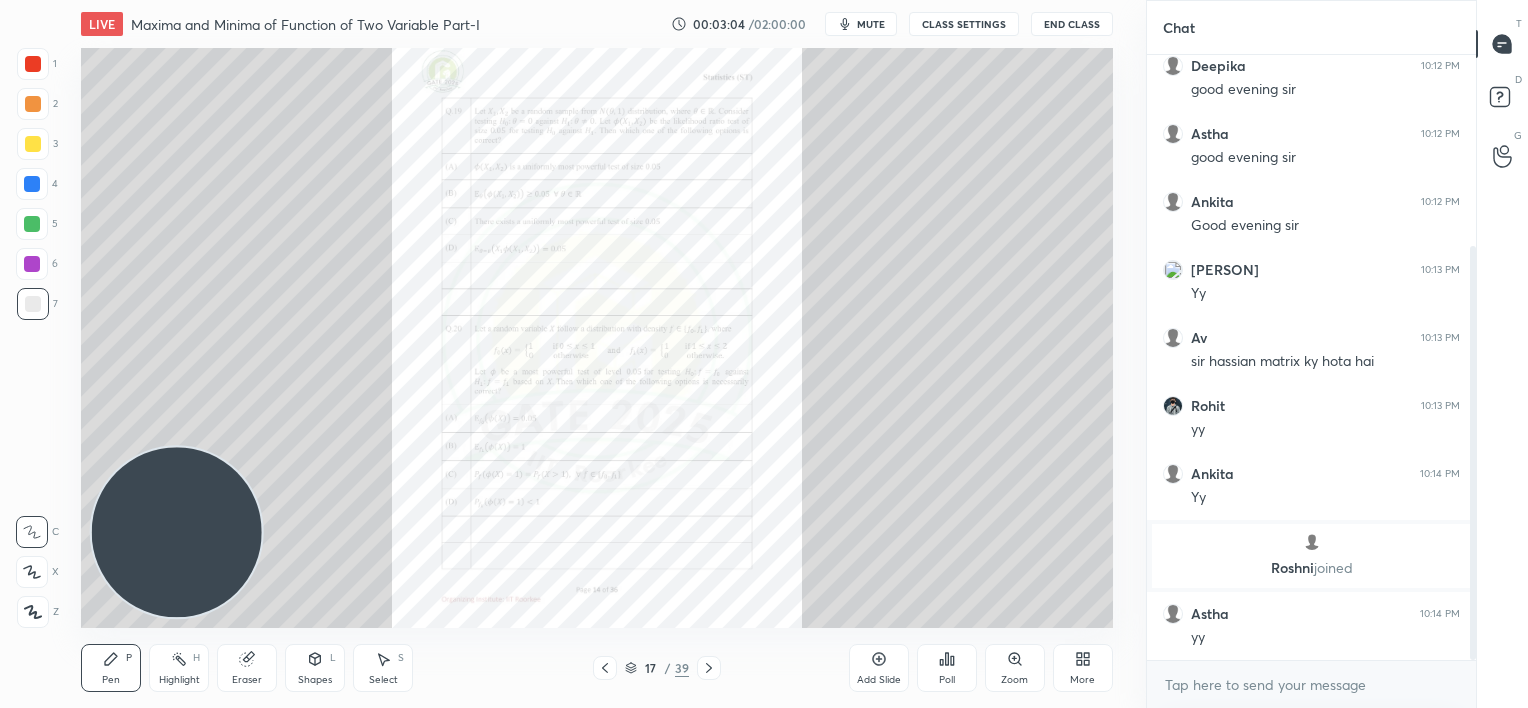 click 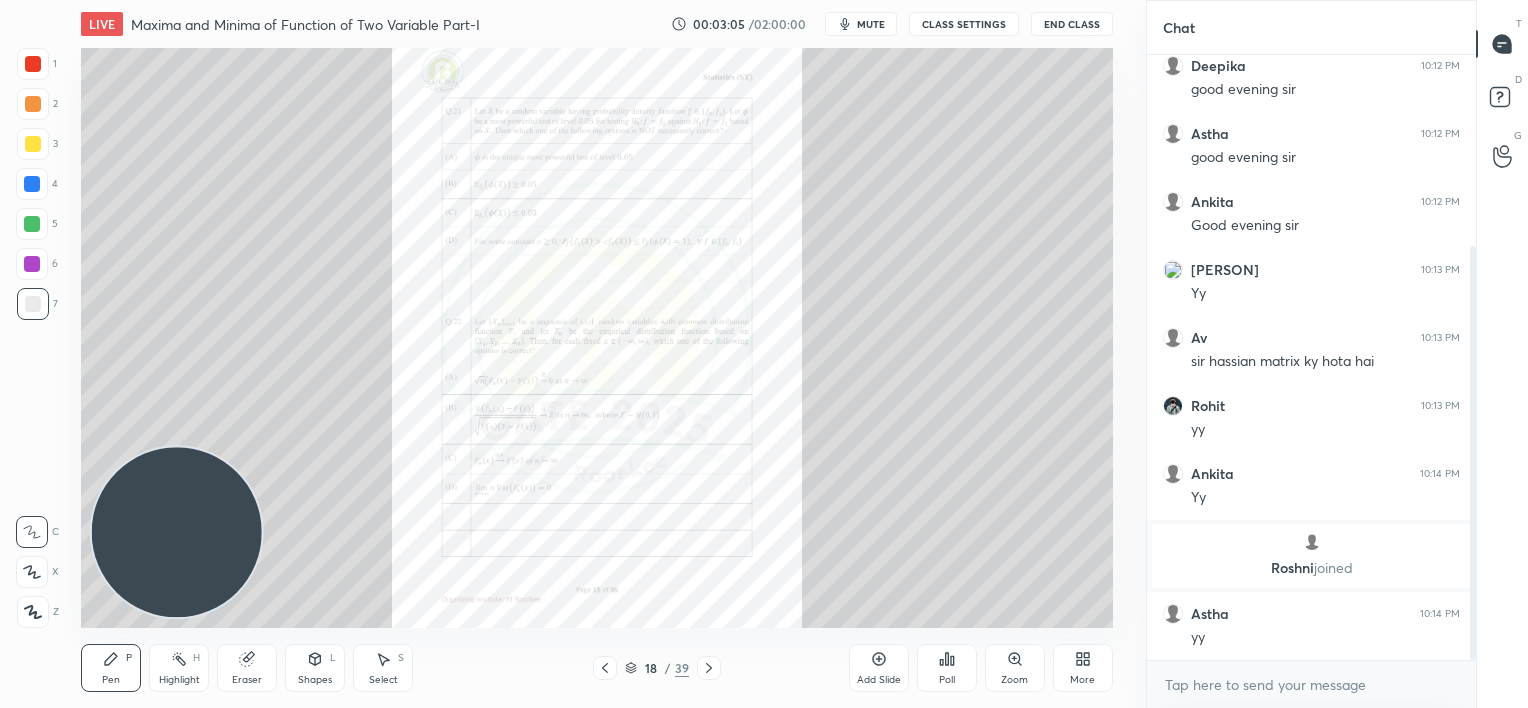 click 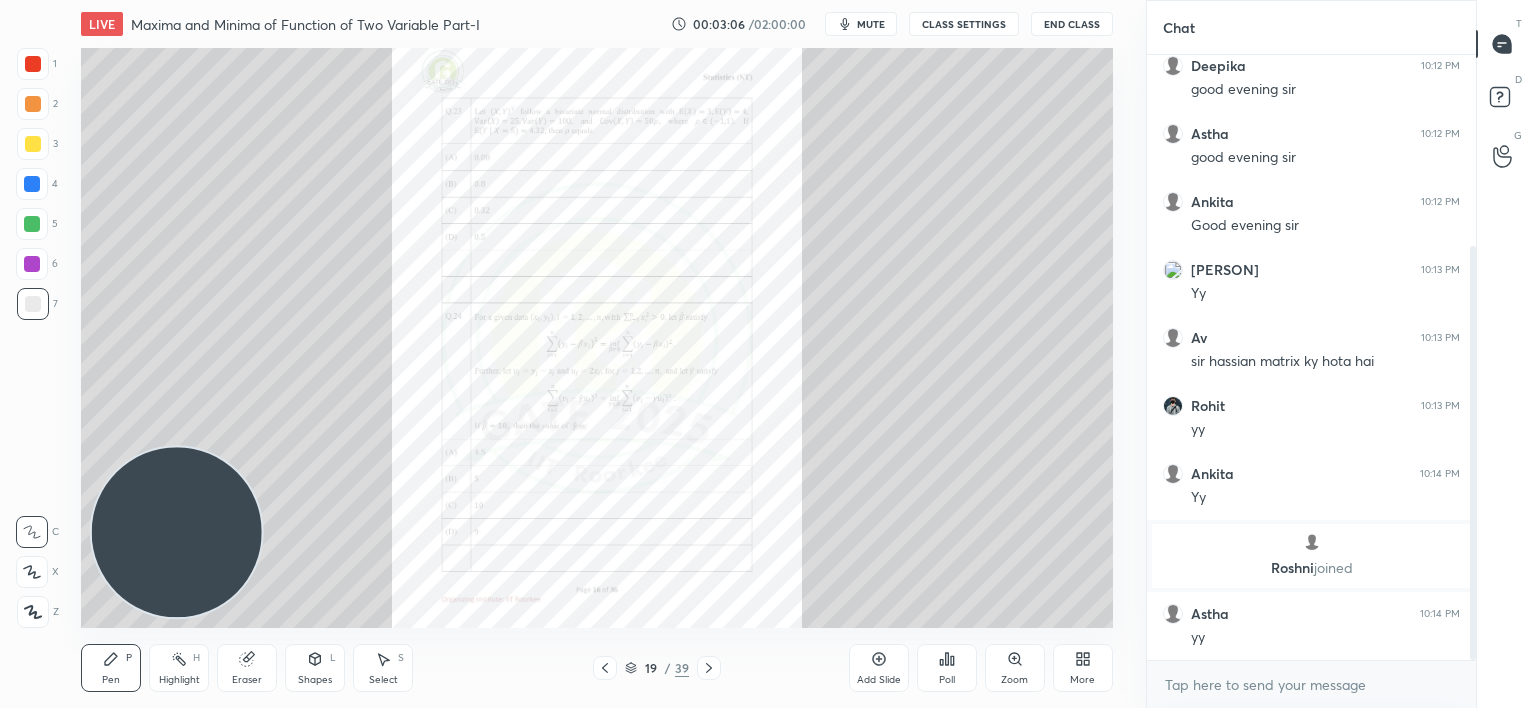 click 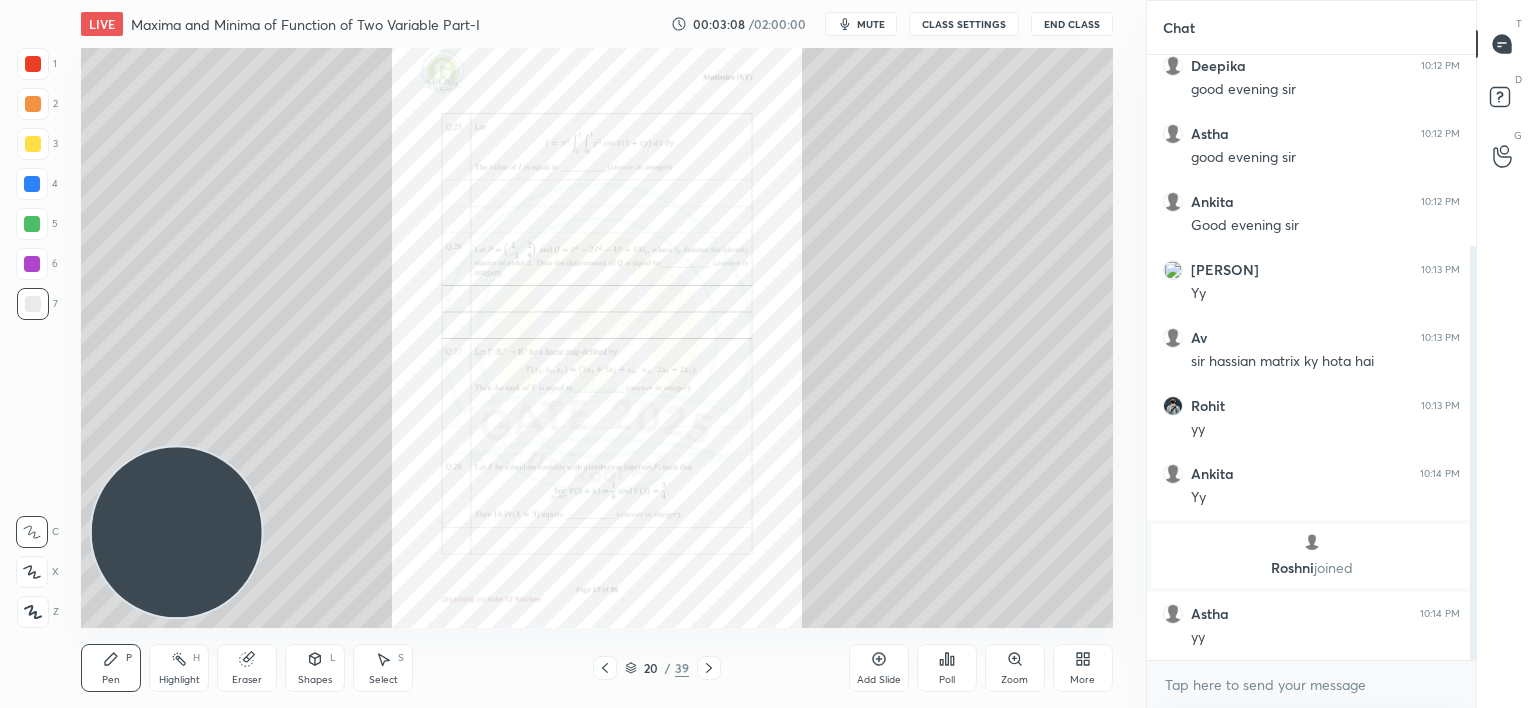 scroll, scrollTop: 347, scrollLeft: 0, axis: vertical 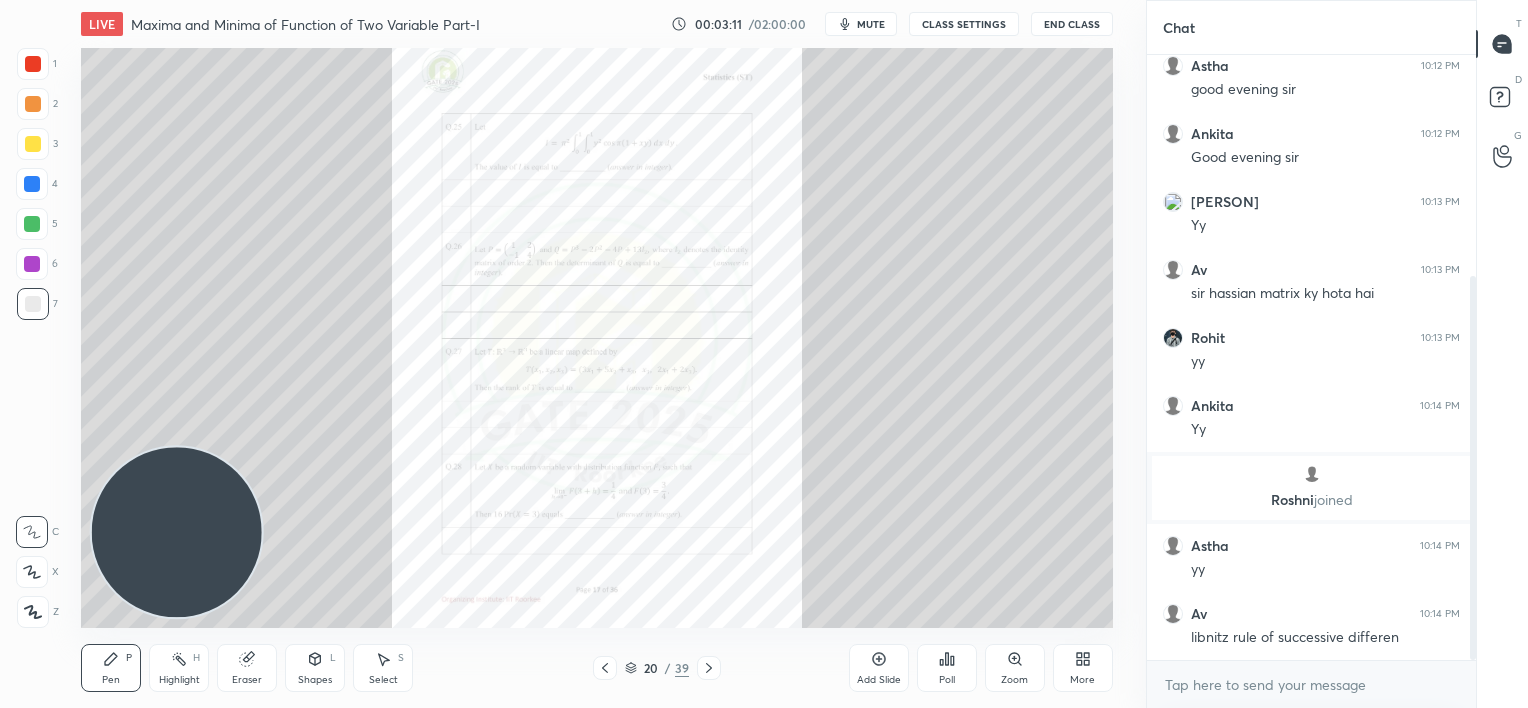 click 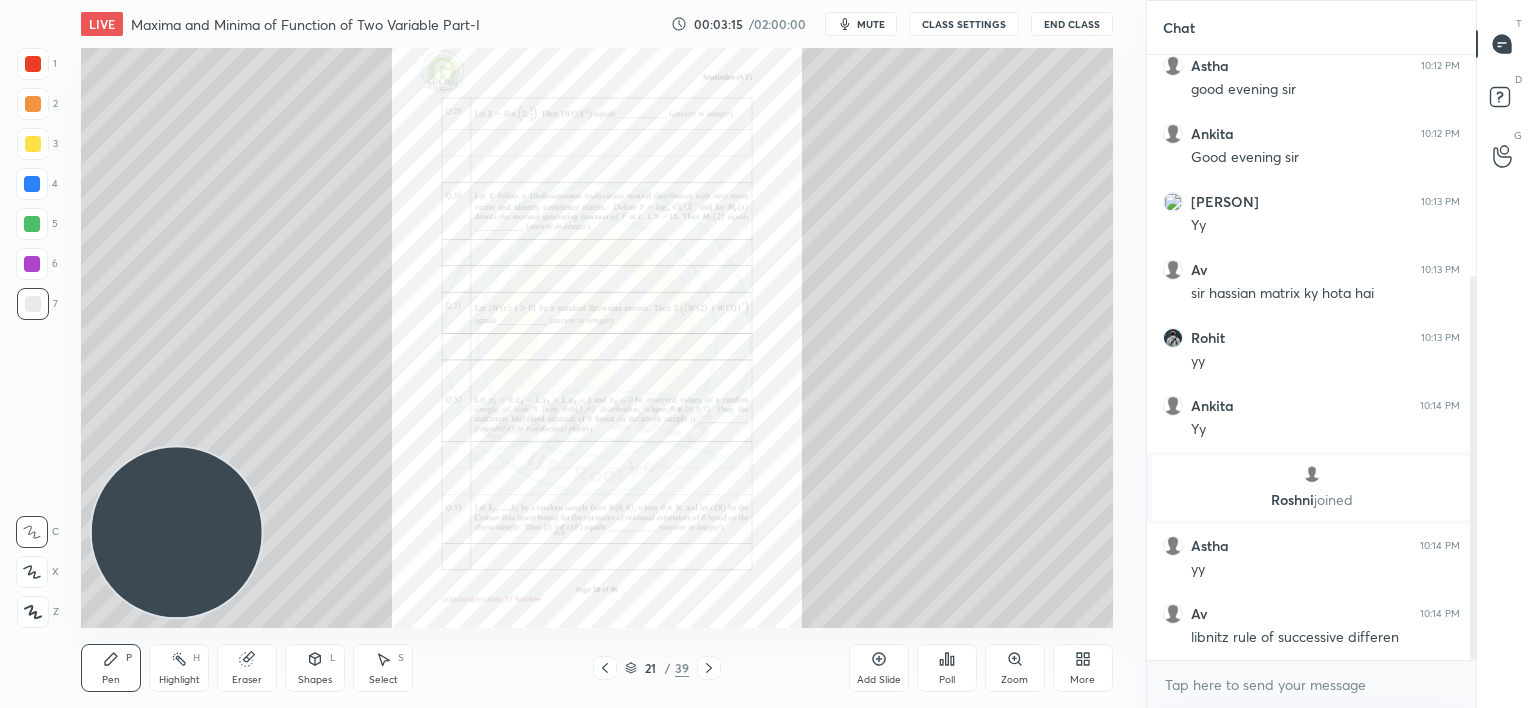 click 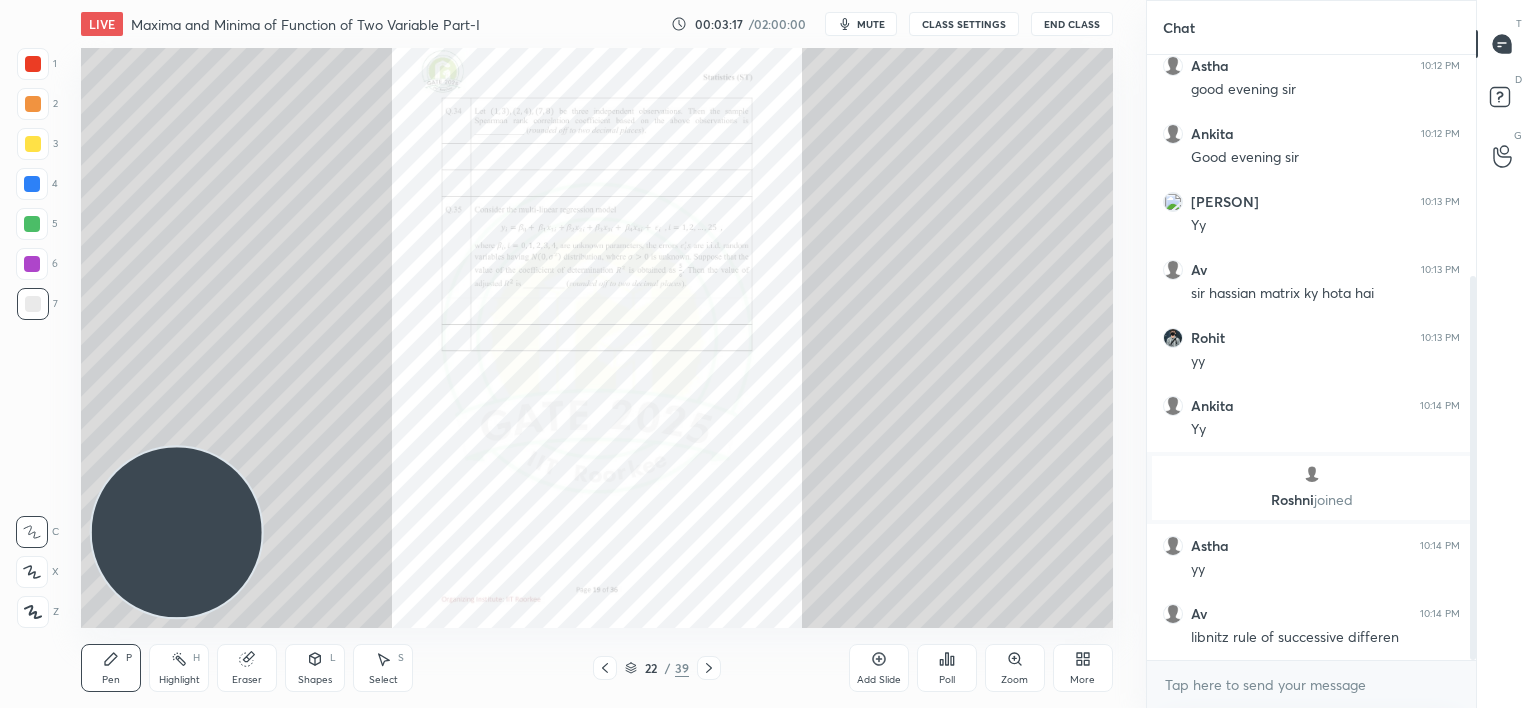 click 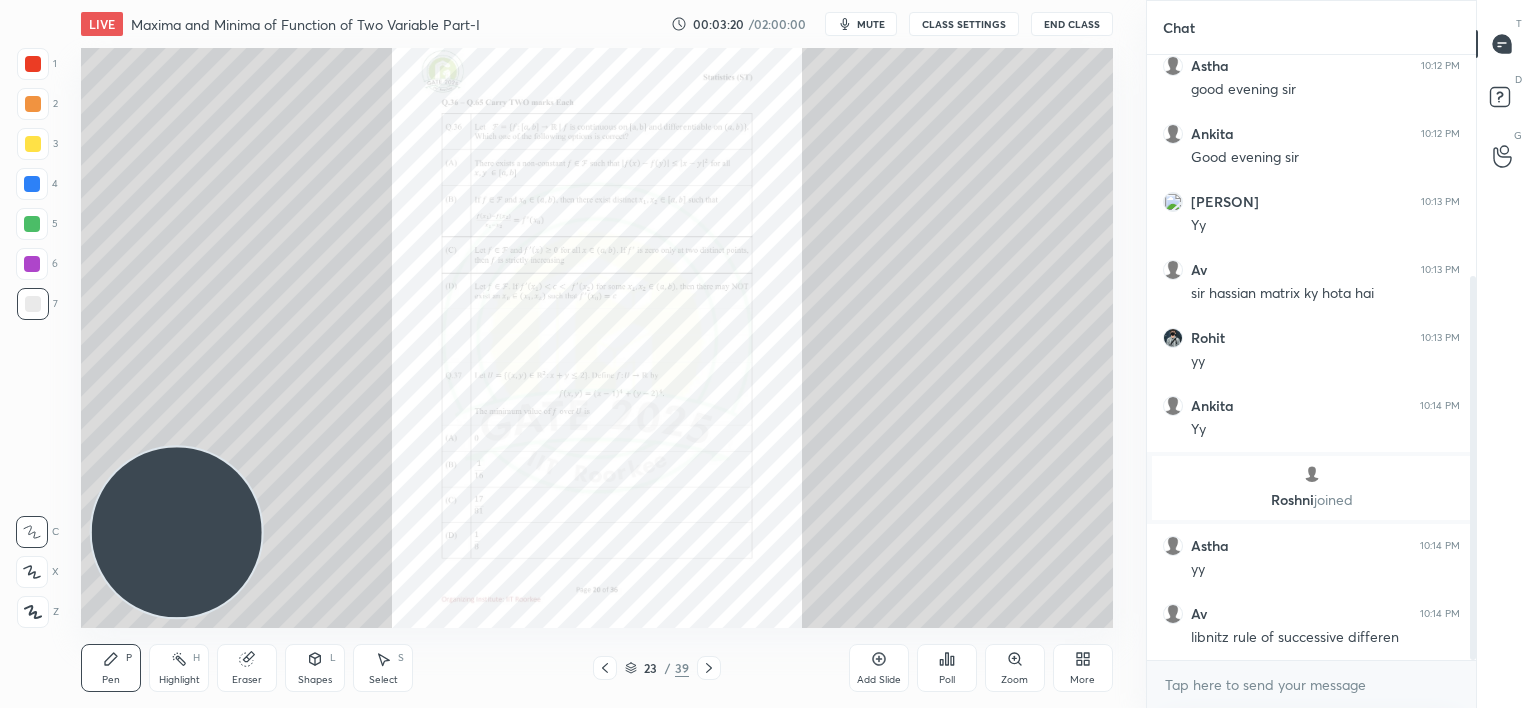 click on "Zoom" at bounding box center (1015, 668) 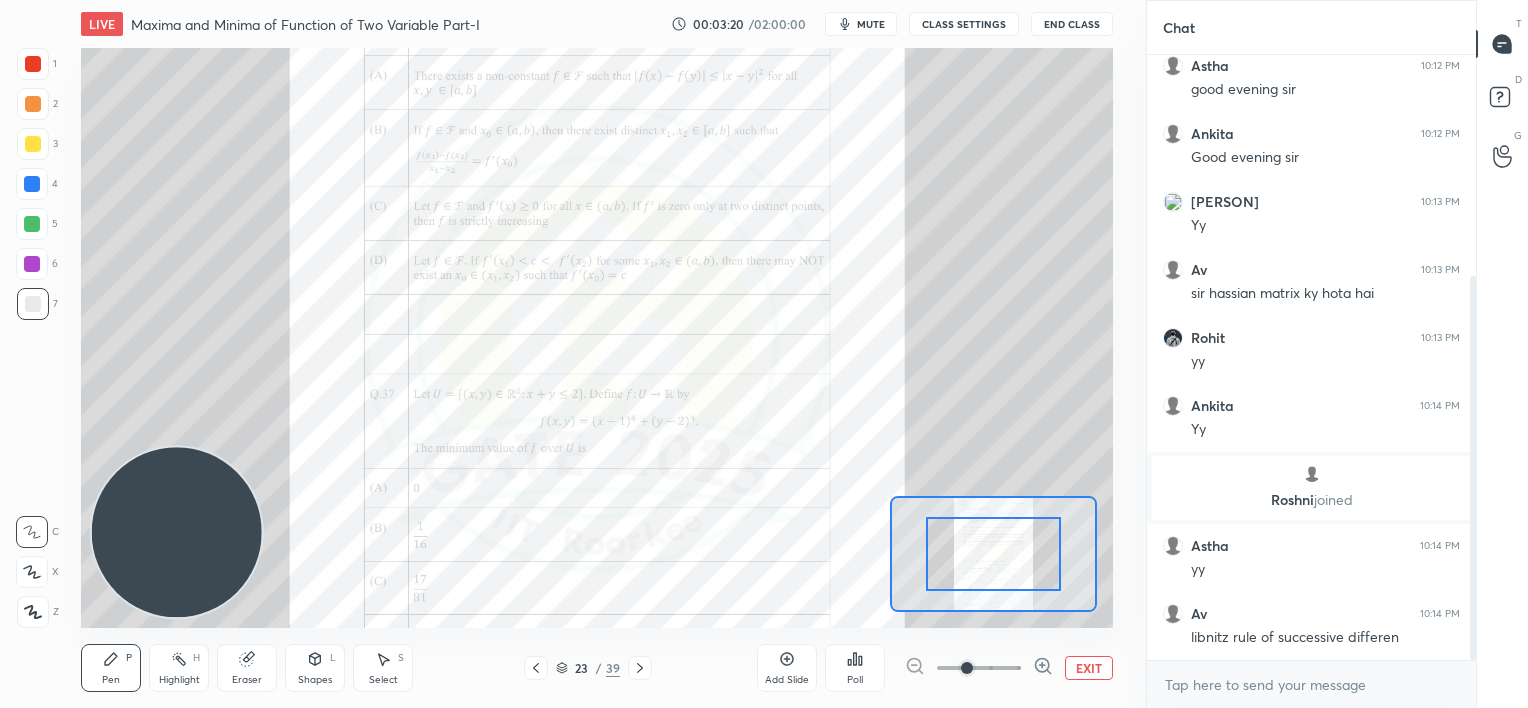click at bounding box center (979, 668) 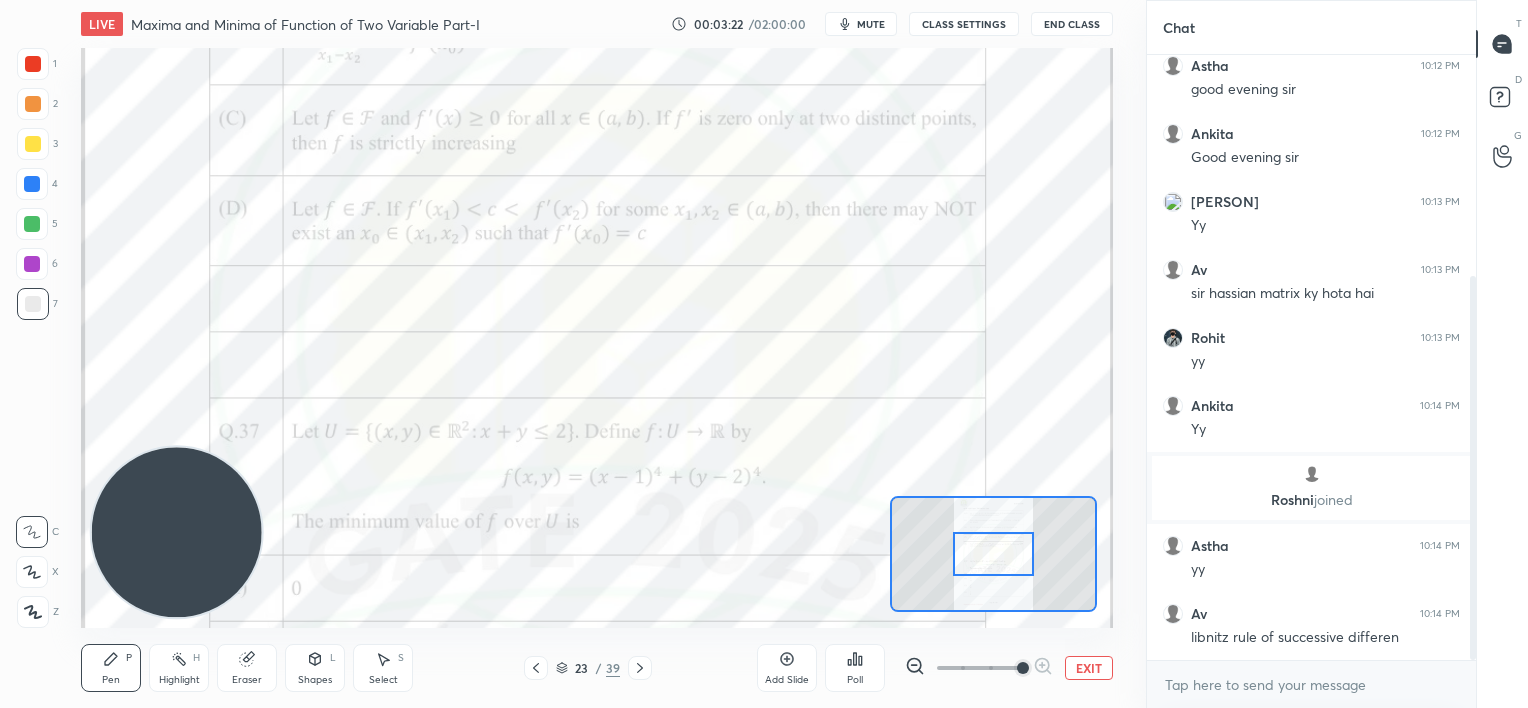 click at bounding box center (1023, 668) 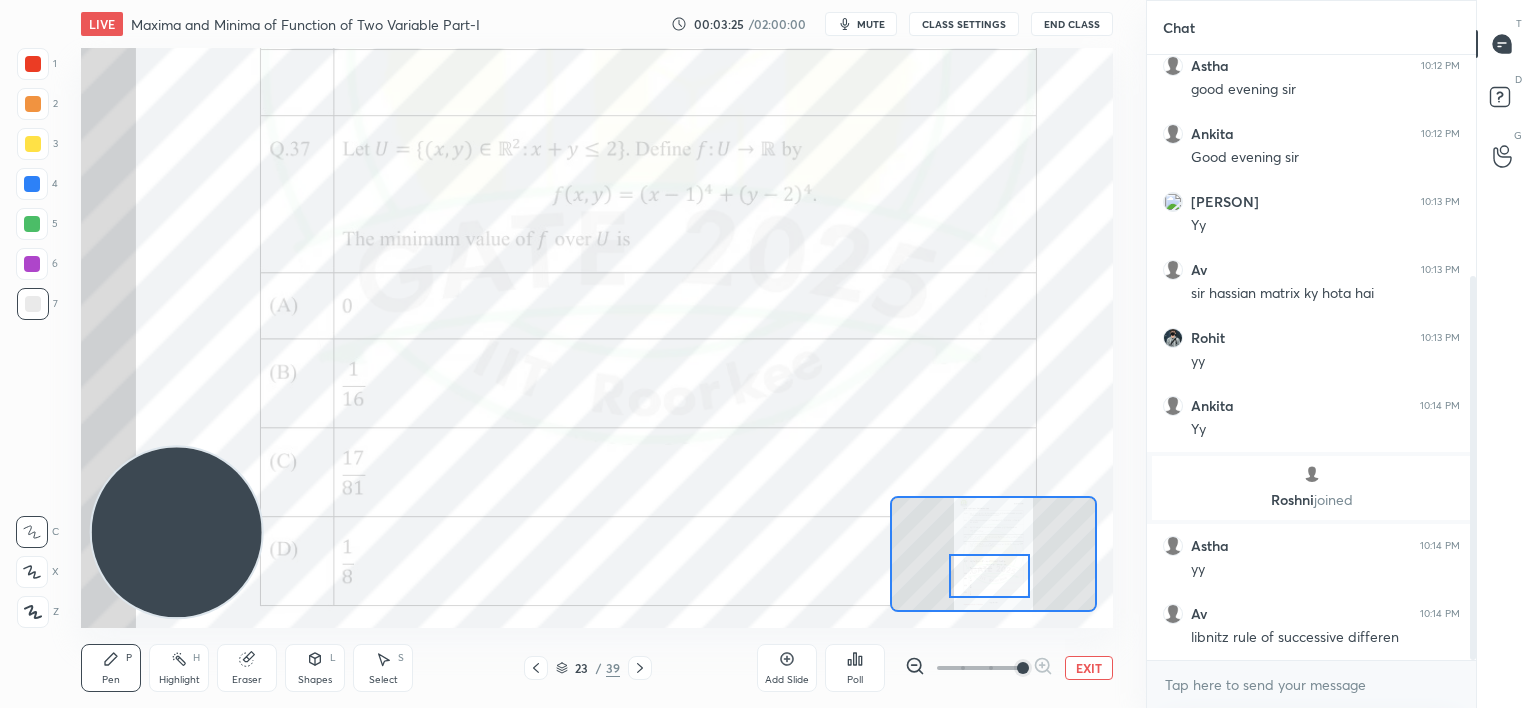 drag, startPoint x: 996, startPoint y: 550, endPoint x: 992, endPoint y: 572, distance: 22.36068 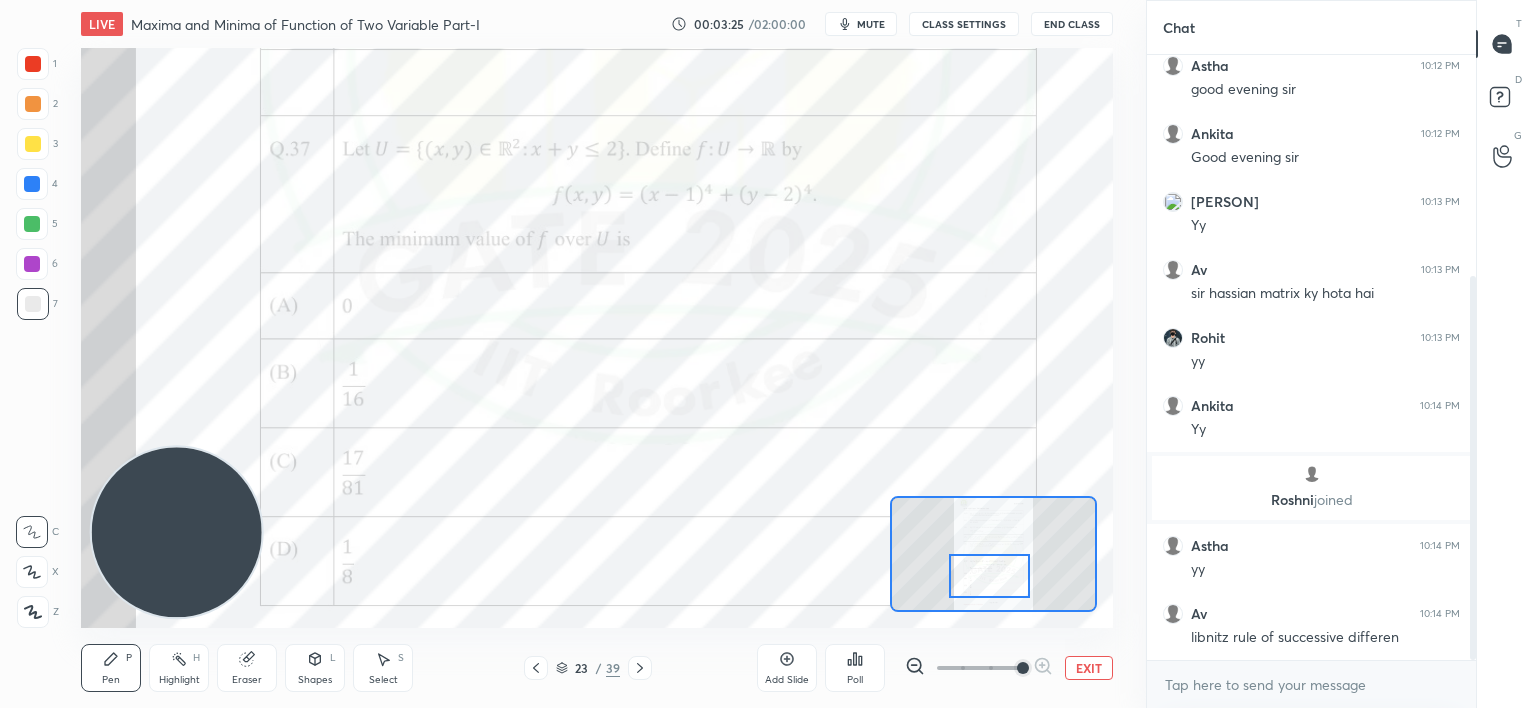 click at bounding box center [989, 576] 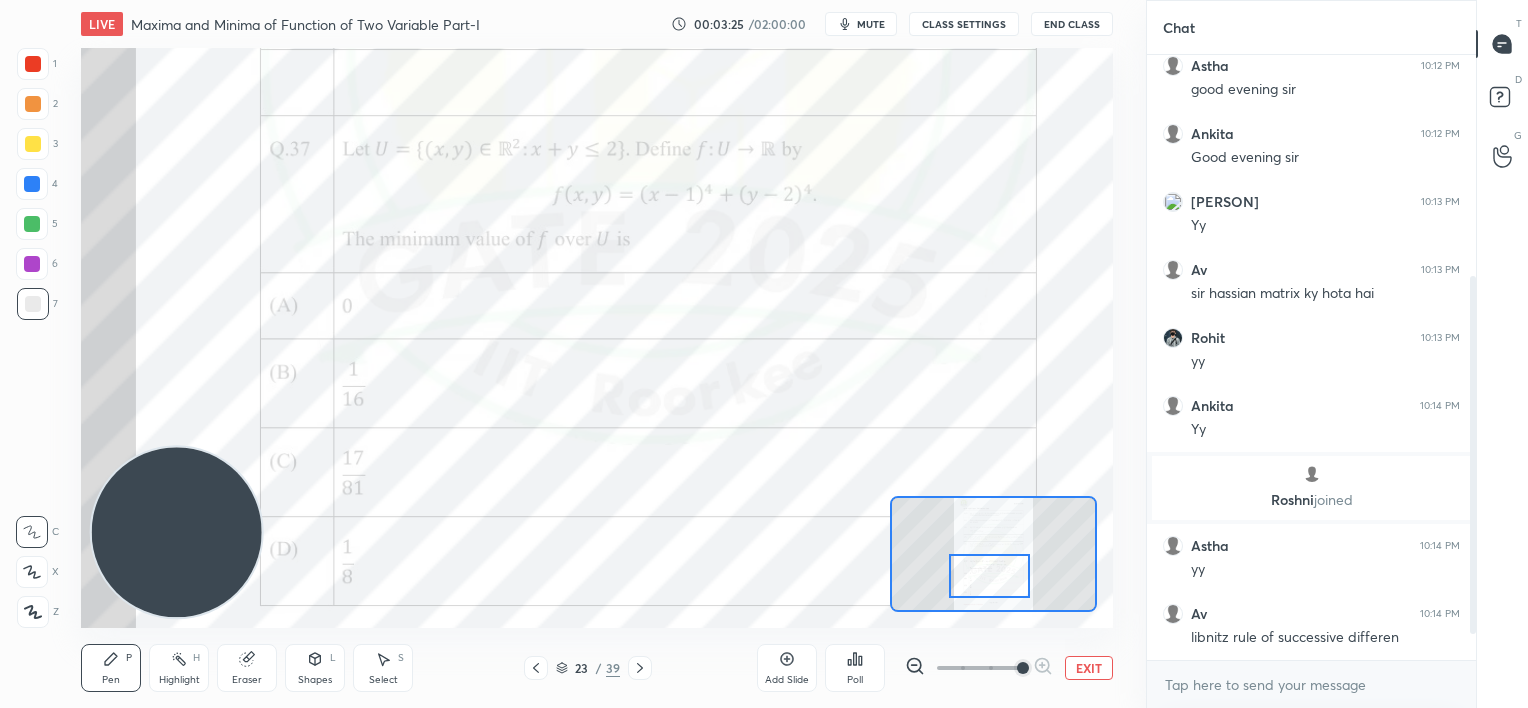 scroll, scrollTop: 415, scrollLeft: 0, axis: vertical 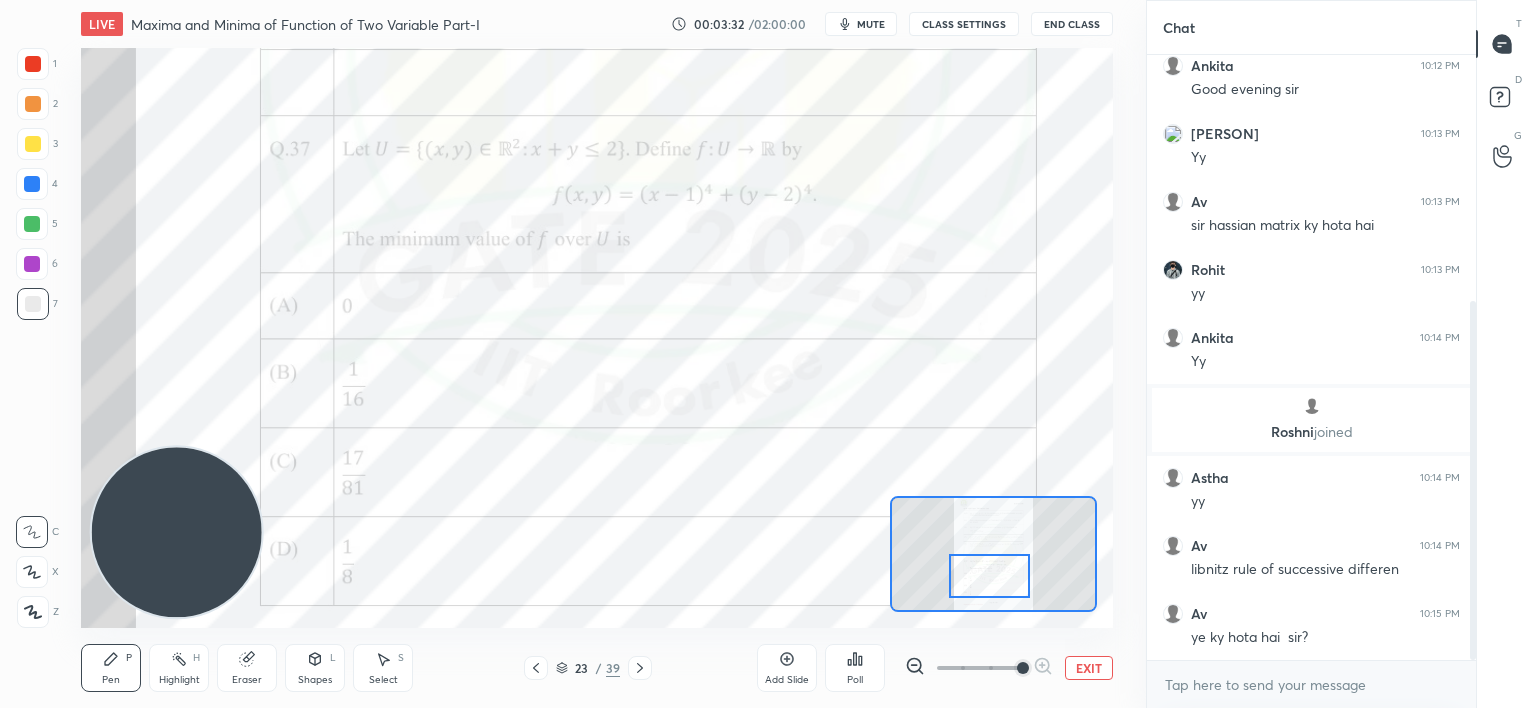 drag, startPoint x: 25, startPoint y: 186, endPoint x: 61, endPoint y: 175, distance: 37.64306 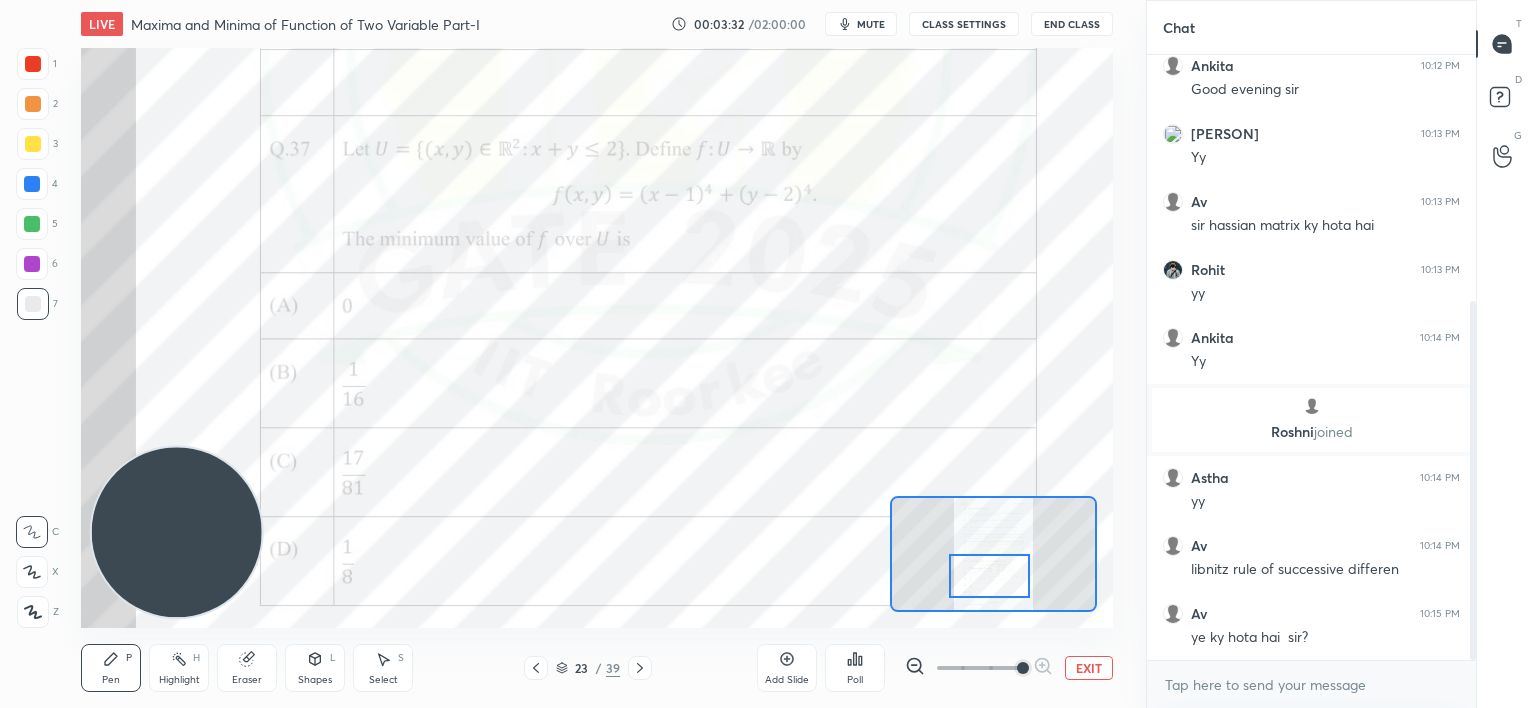 click at bounding box center [32, 184] 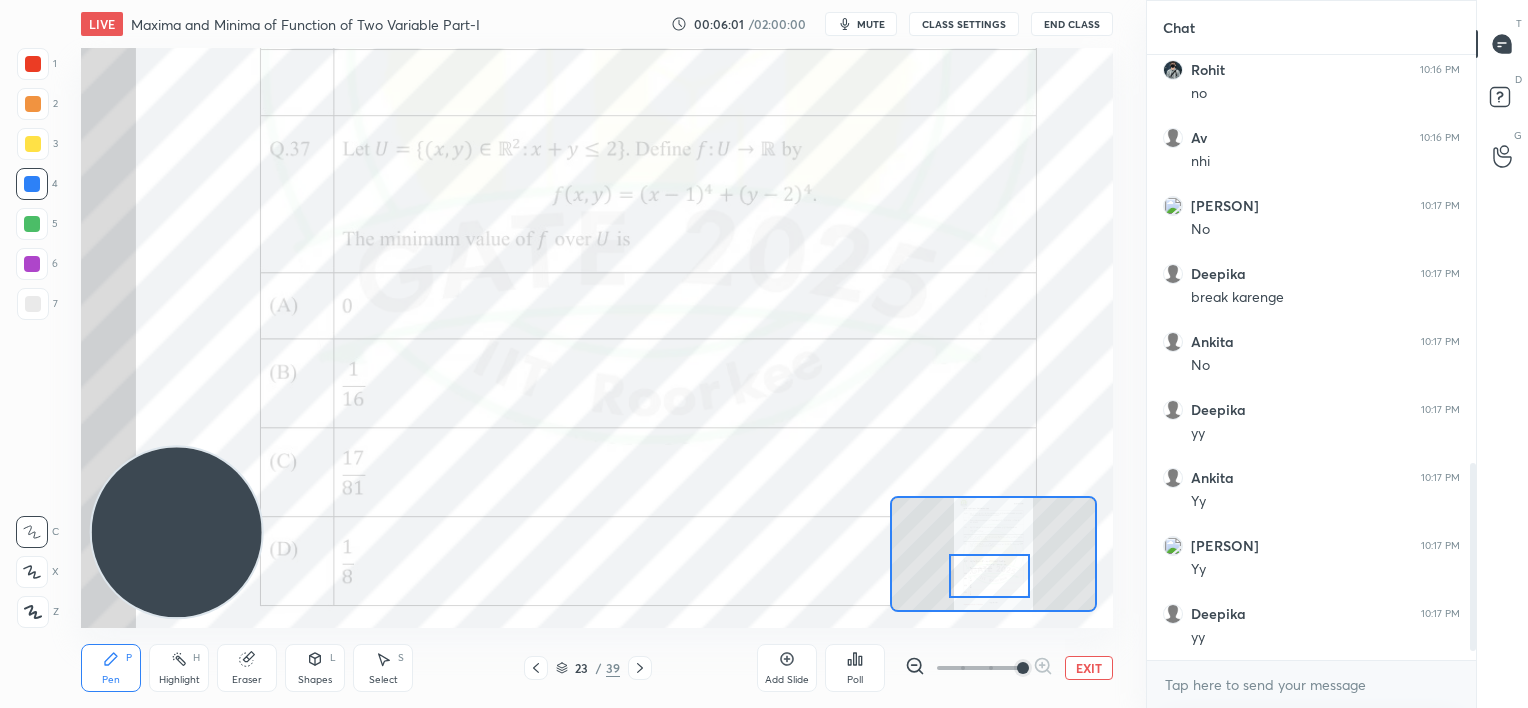 scroll, scrollTop: 1340, scrollLeft: 0, axis: vertical 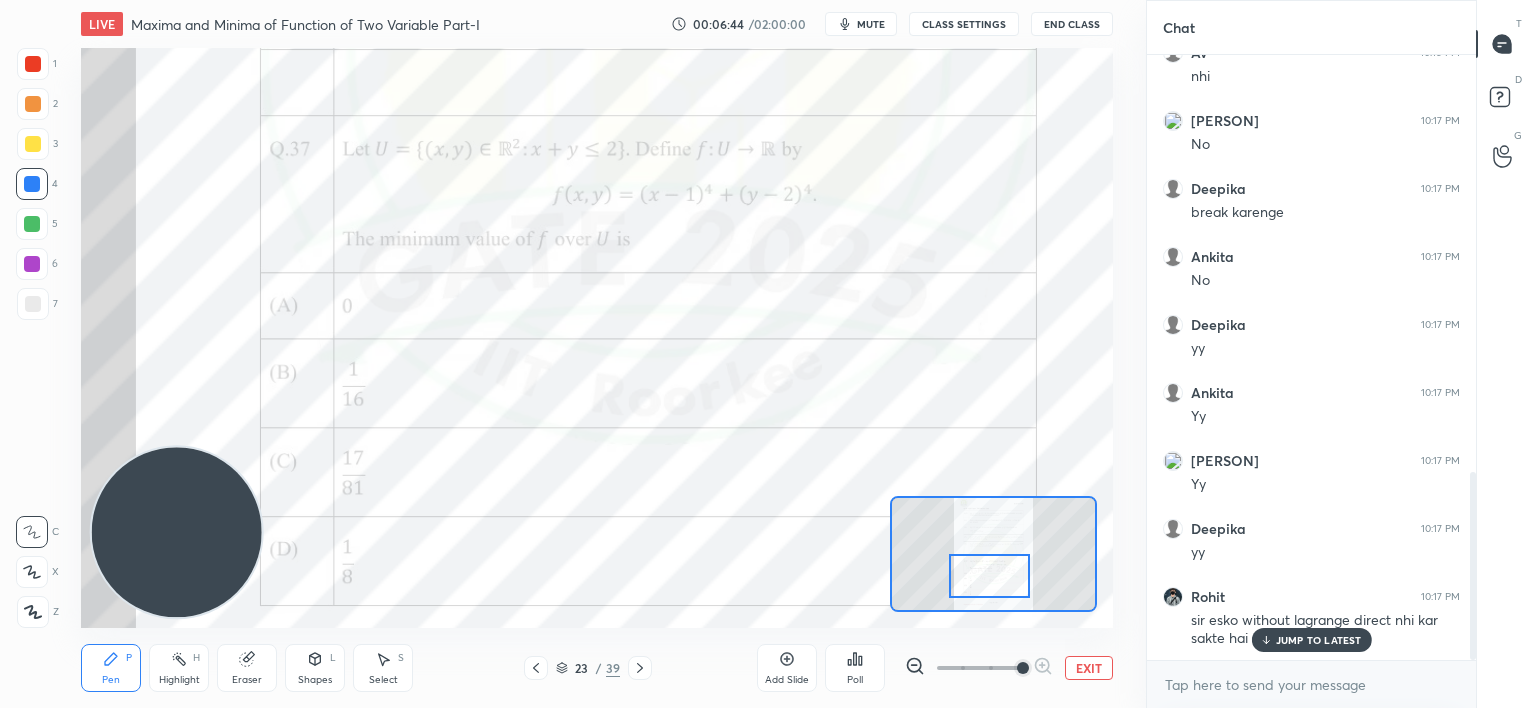 click on "JUMP TO LATEST" at bounding box center [1311, 640] 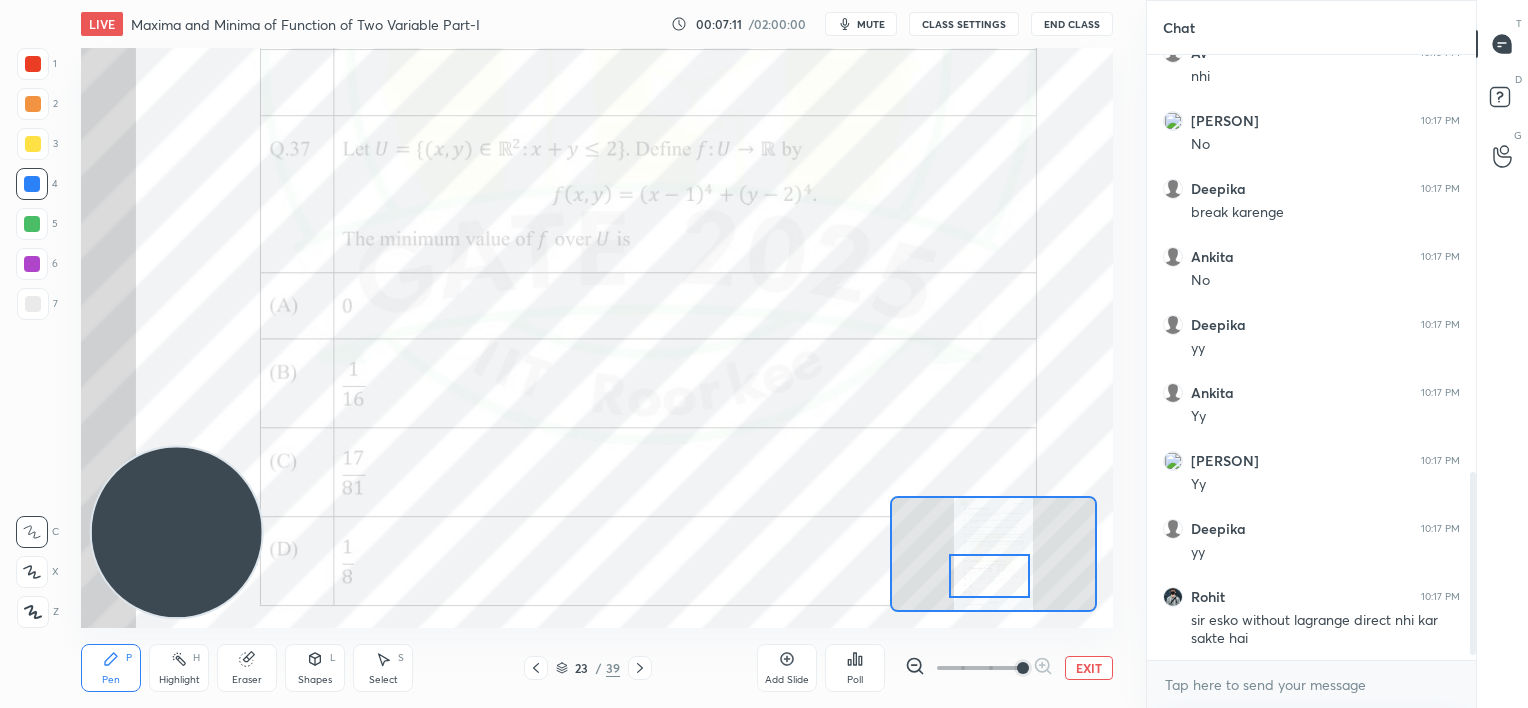 scroll, scrollTop: 1408, scrollLeft: 0, axis: vertical 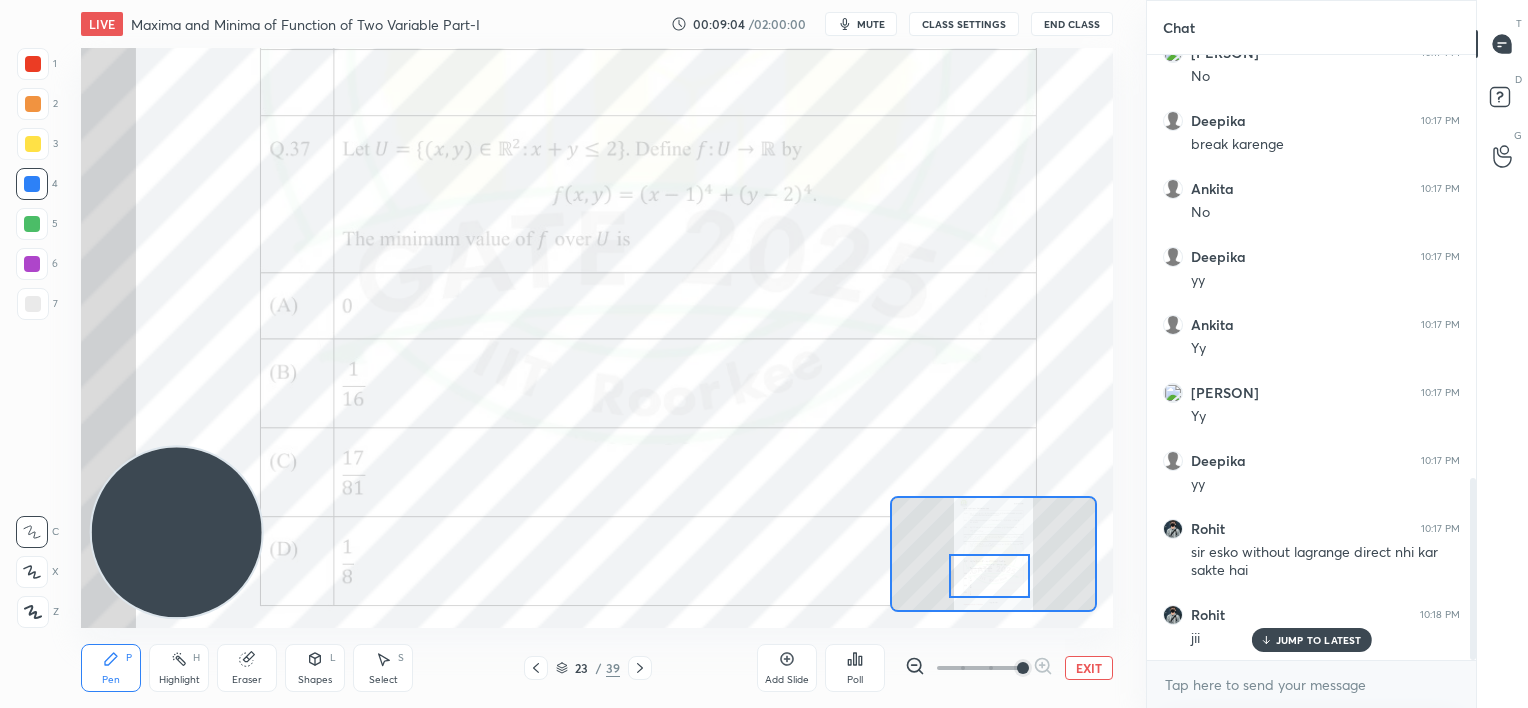 click on "JUMP TO LATEST" at bounding box center [1319, 640] 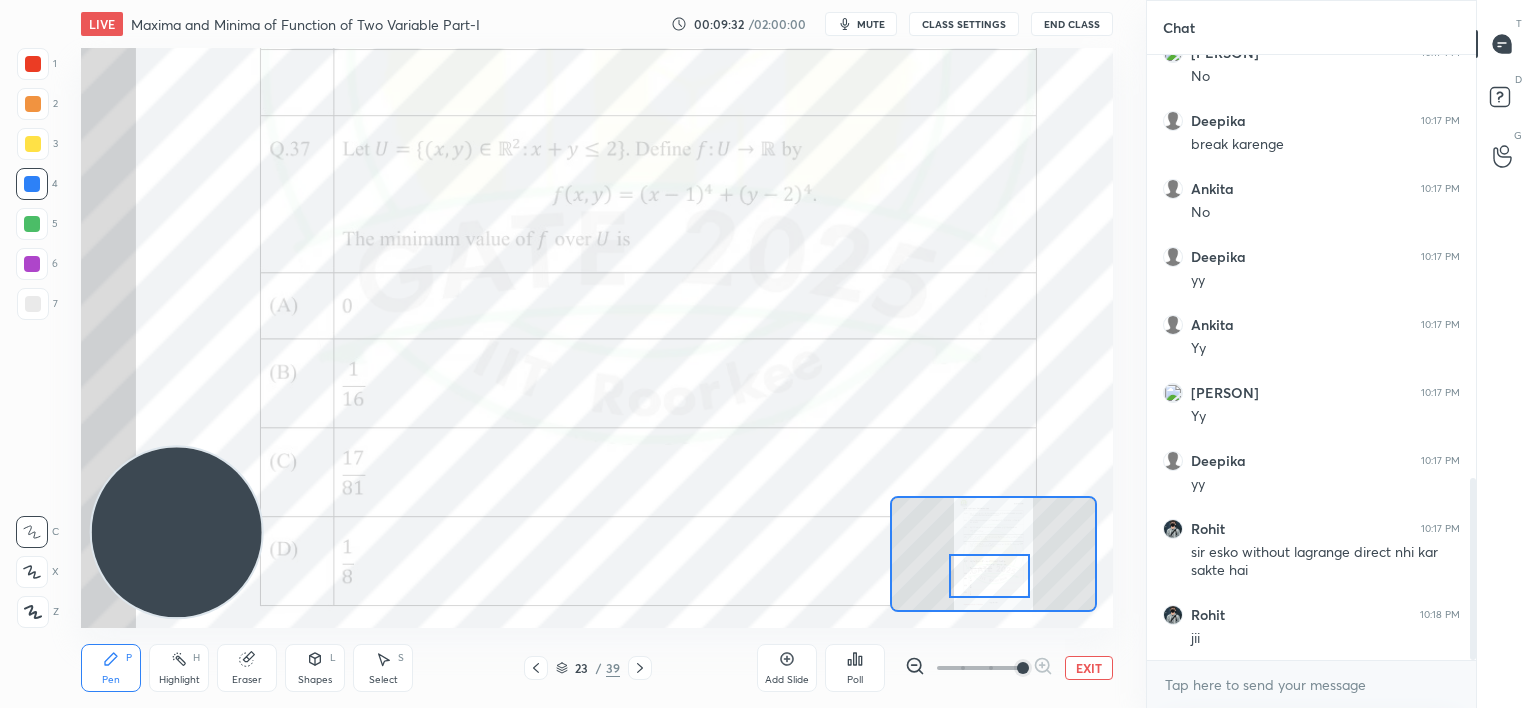 scroll, scrollTop: 1480, scrollLeft: 0, axis: vertical 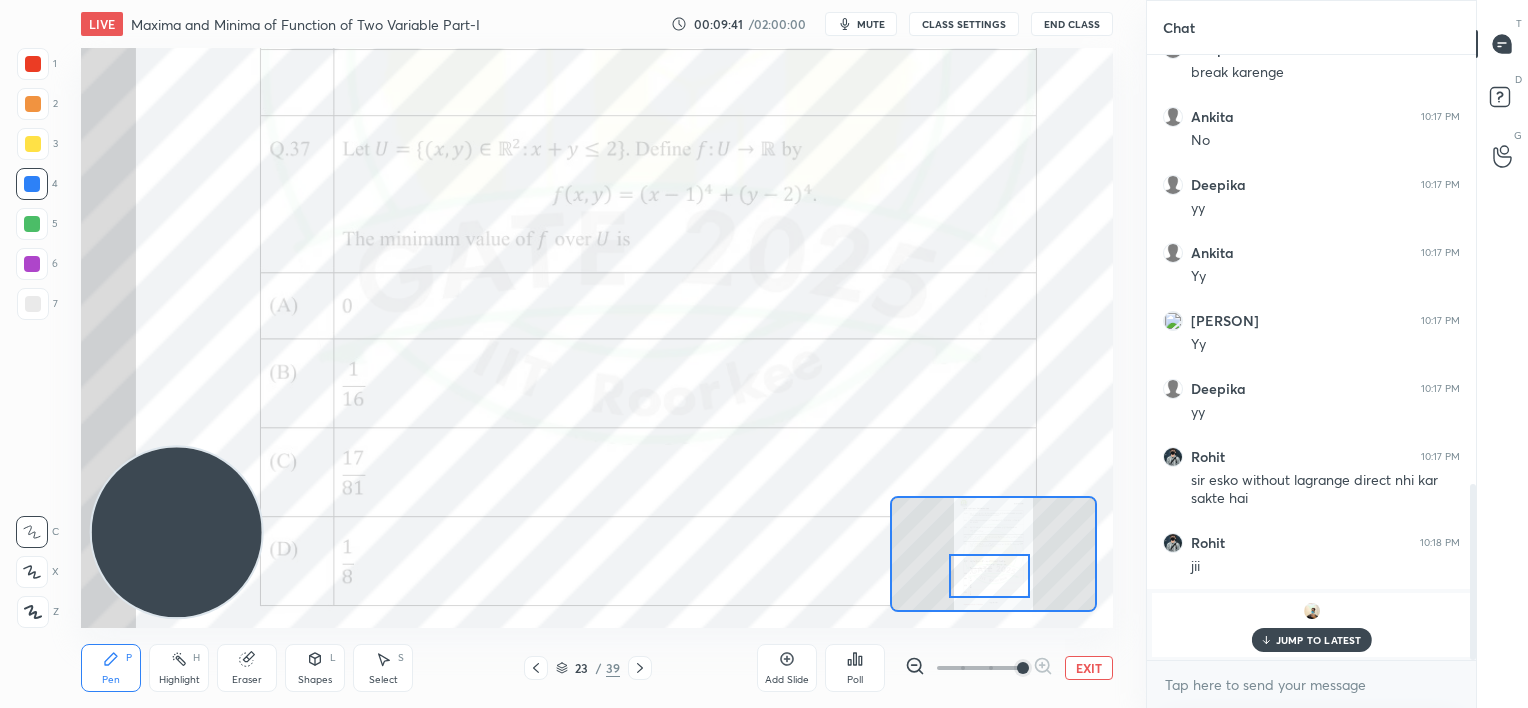 click on "JUMP TO LATEST" at bounding box center [1319, 640] 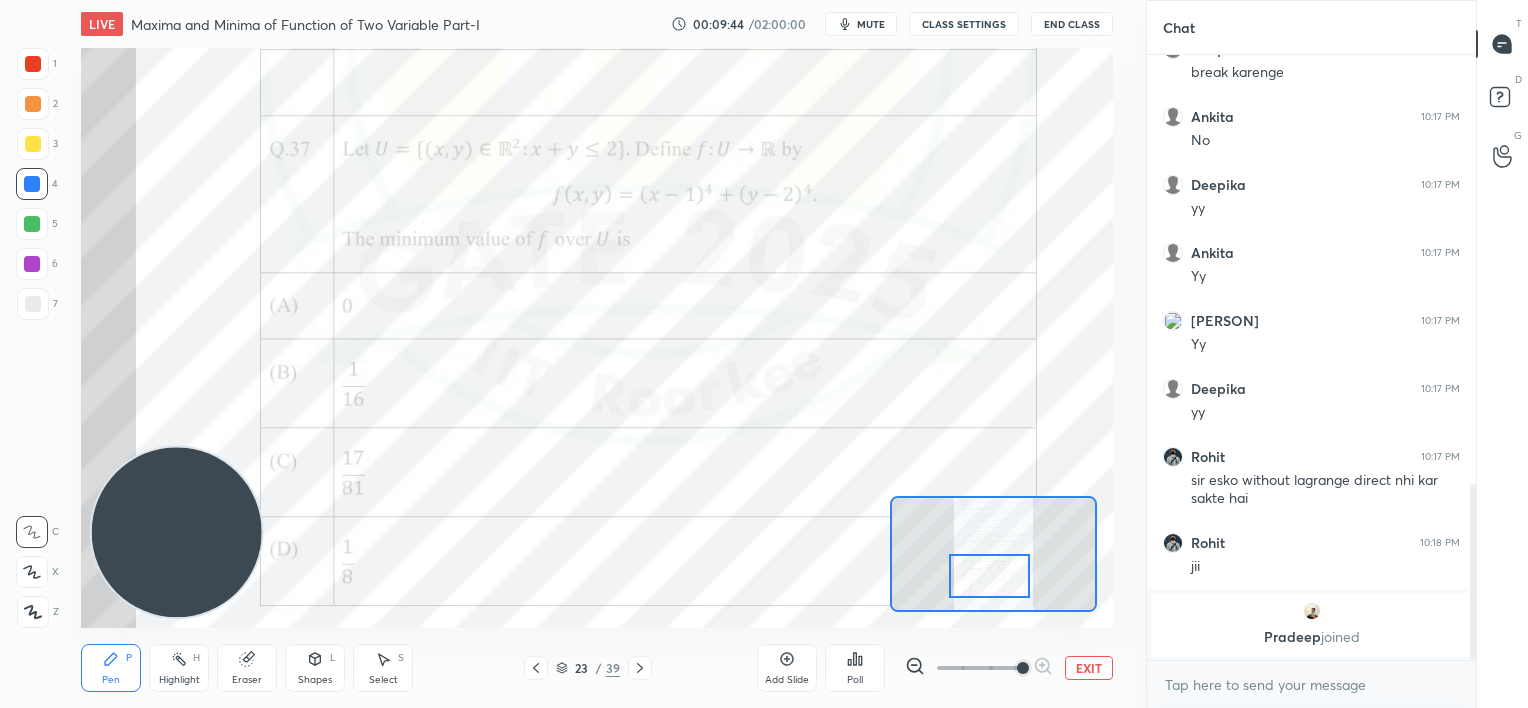 click on "mute" at bounding box center (871, 24) 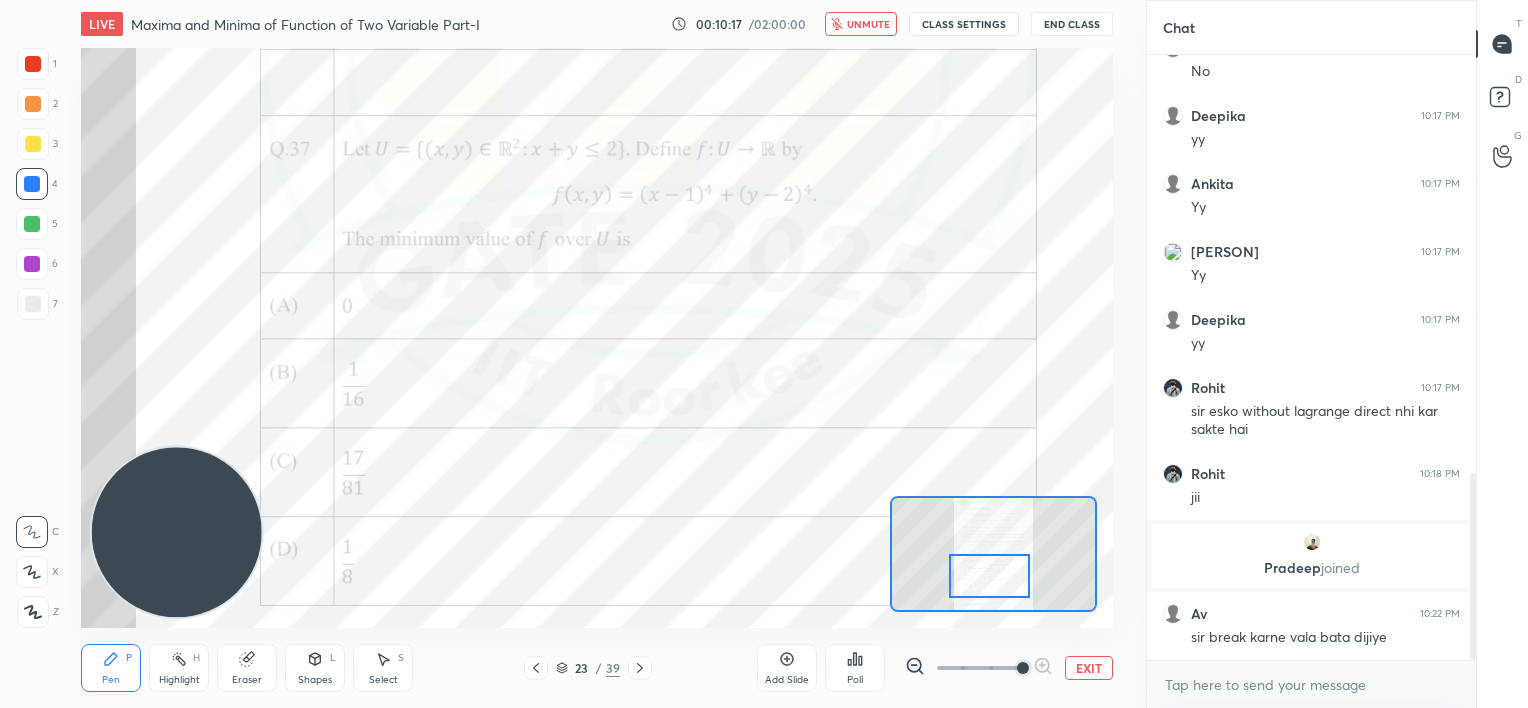 scroll, scrollTop: 1355, scrollLeft: 0, axis: vertical 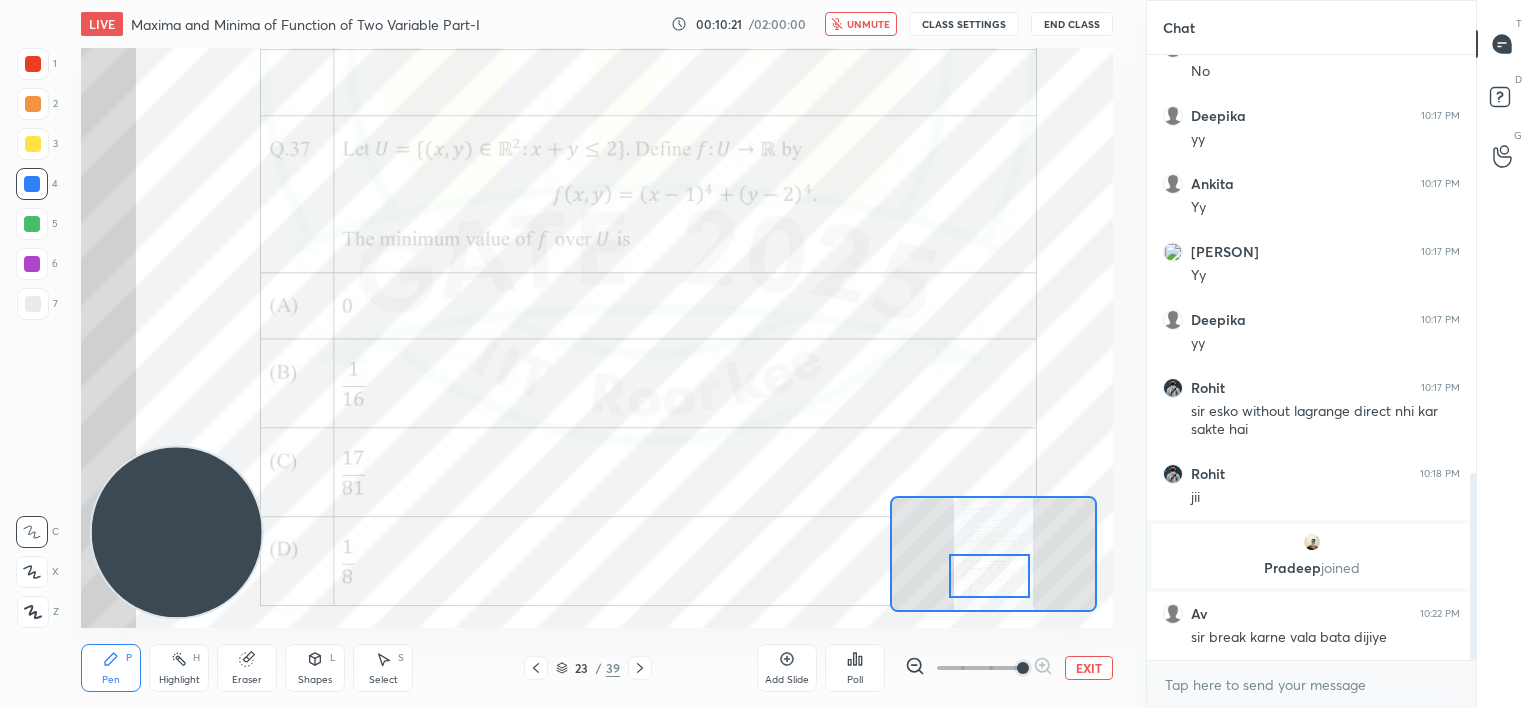 click on "unmute" at bounding box center (861, 24) 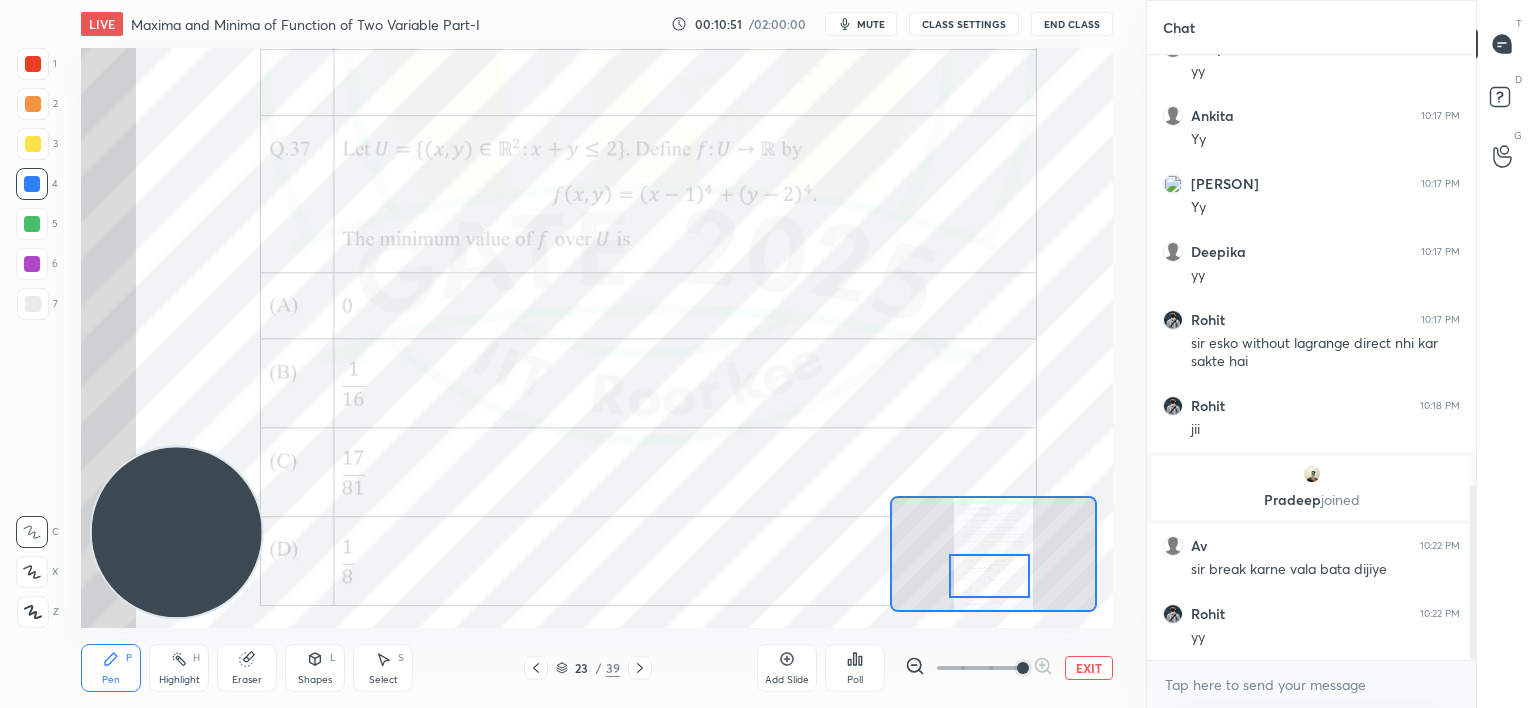 scroll, scrollTop: 1491, scrollLeft: 0, axis: vertical 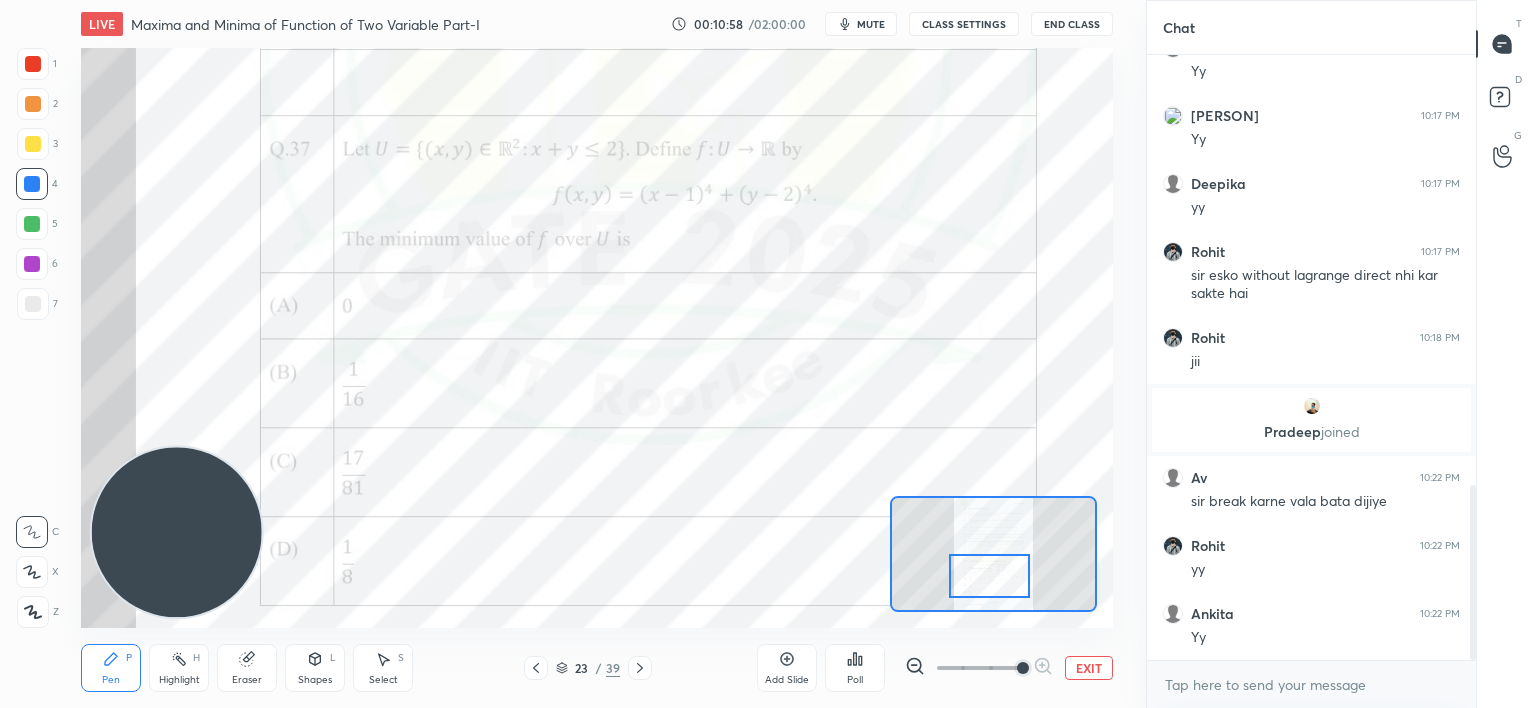 click 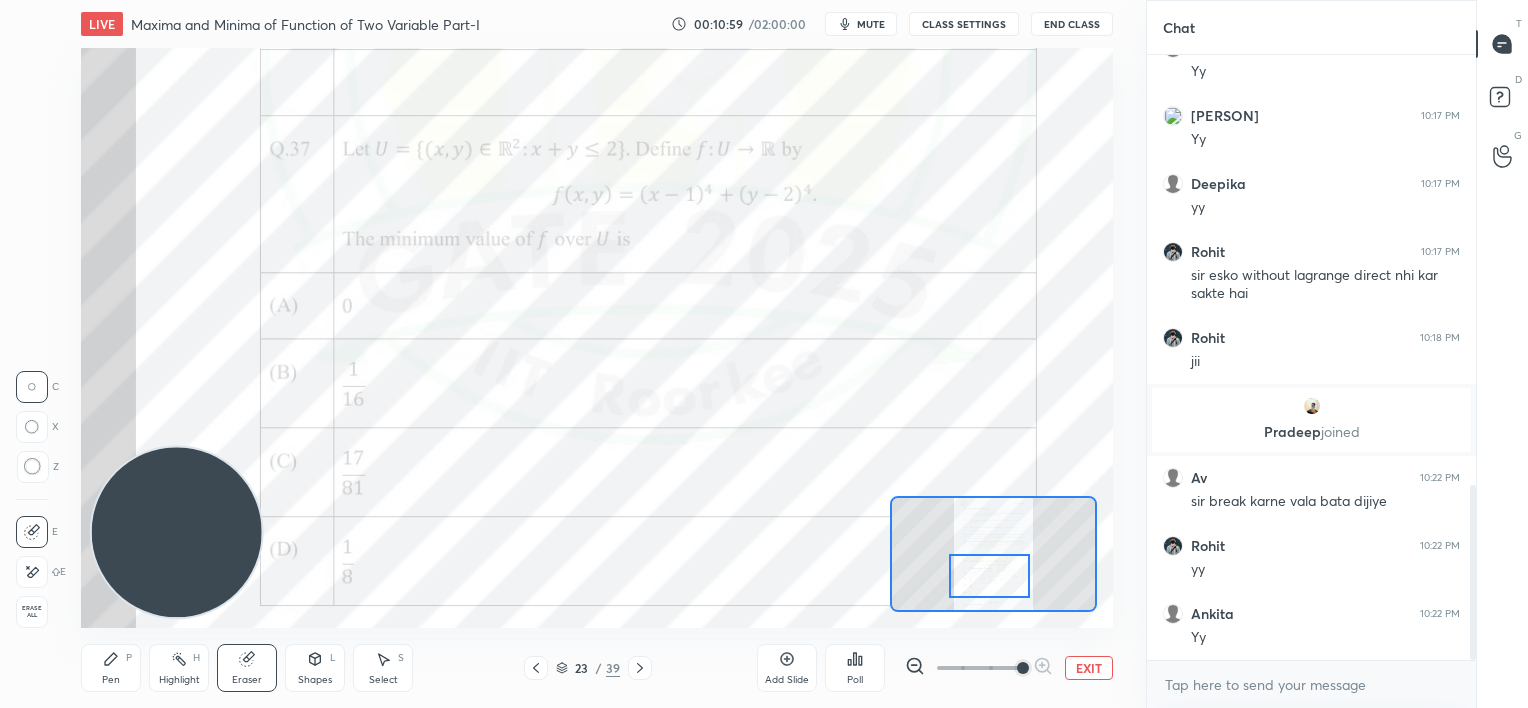 drag, startPoint x: 27, startPoint y: 472, endPoint x: 16, endPoint y: 466, distance: 12.529964 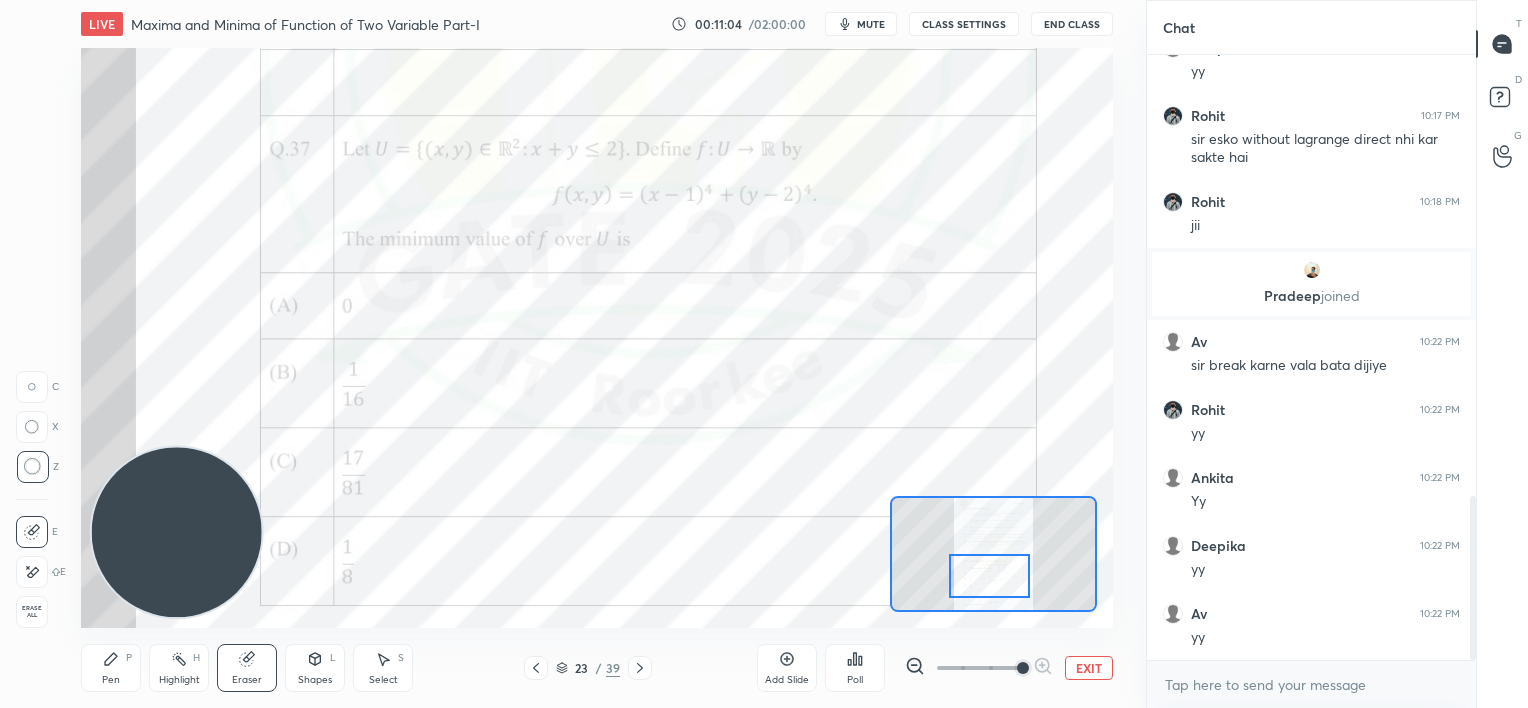 scroll, scrollTop: 1695, scrollLeft: 0, axis: vertical 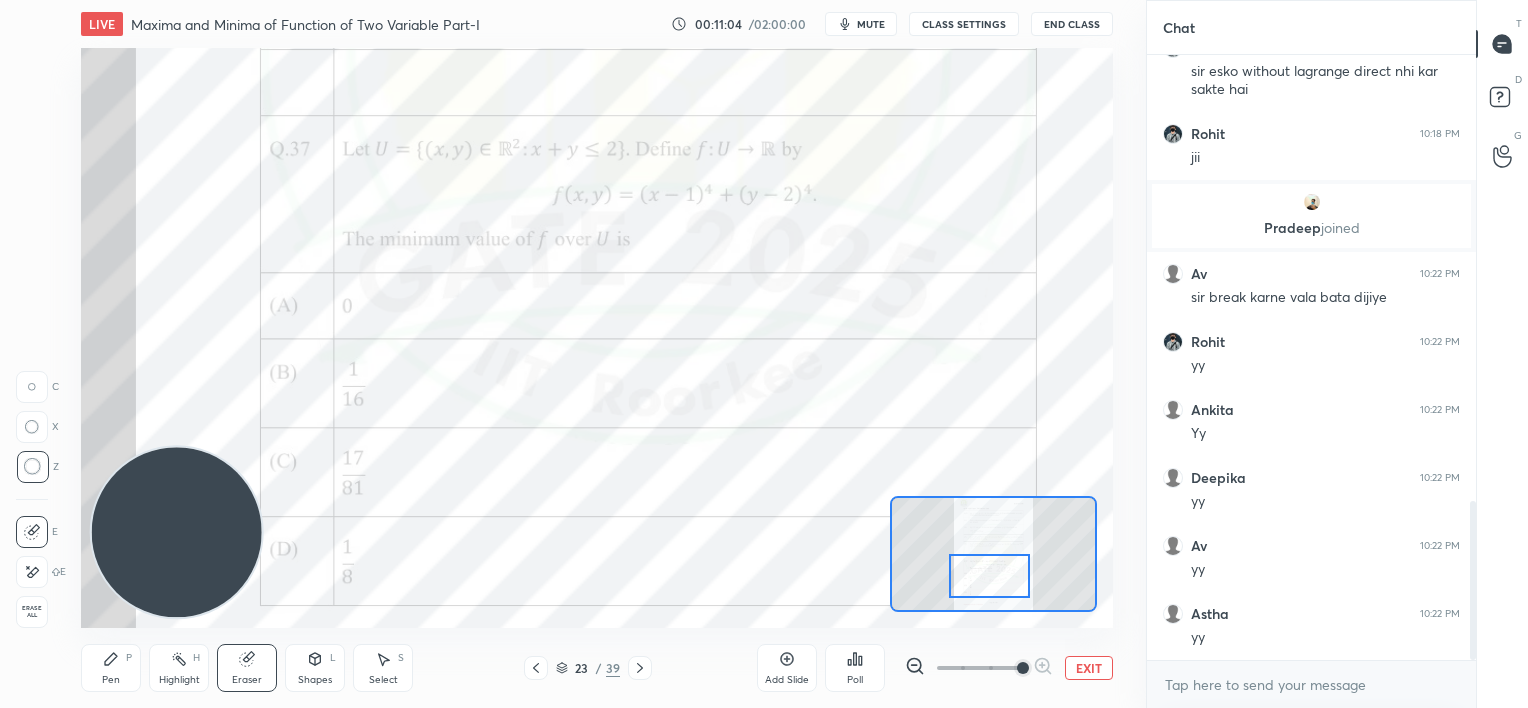 click 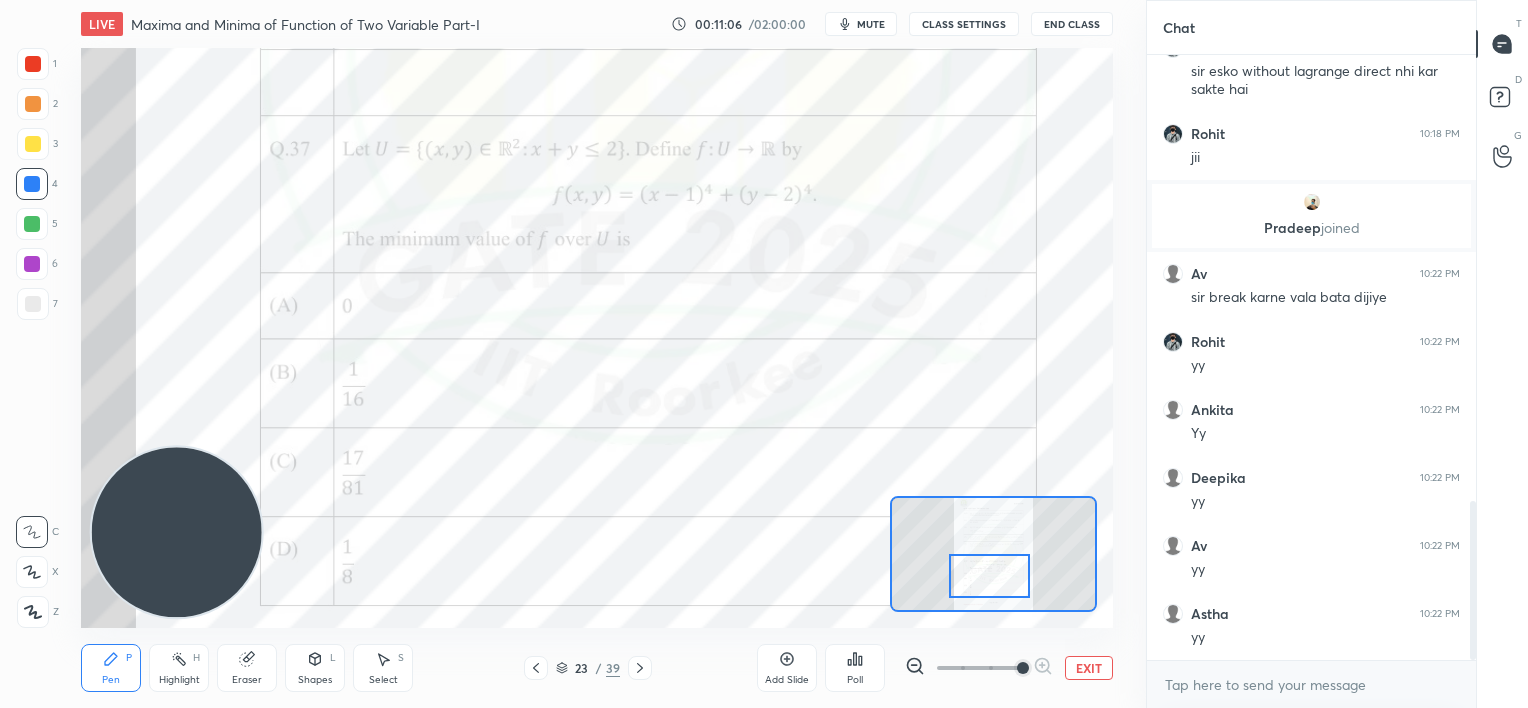 scroll, scrollTop: 1763, scrollLeft: 0, axis: vertical 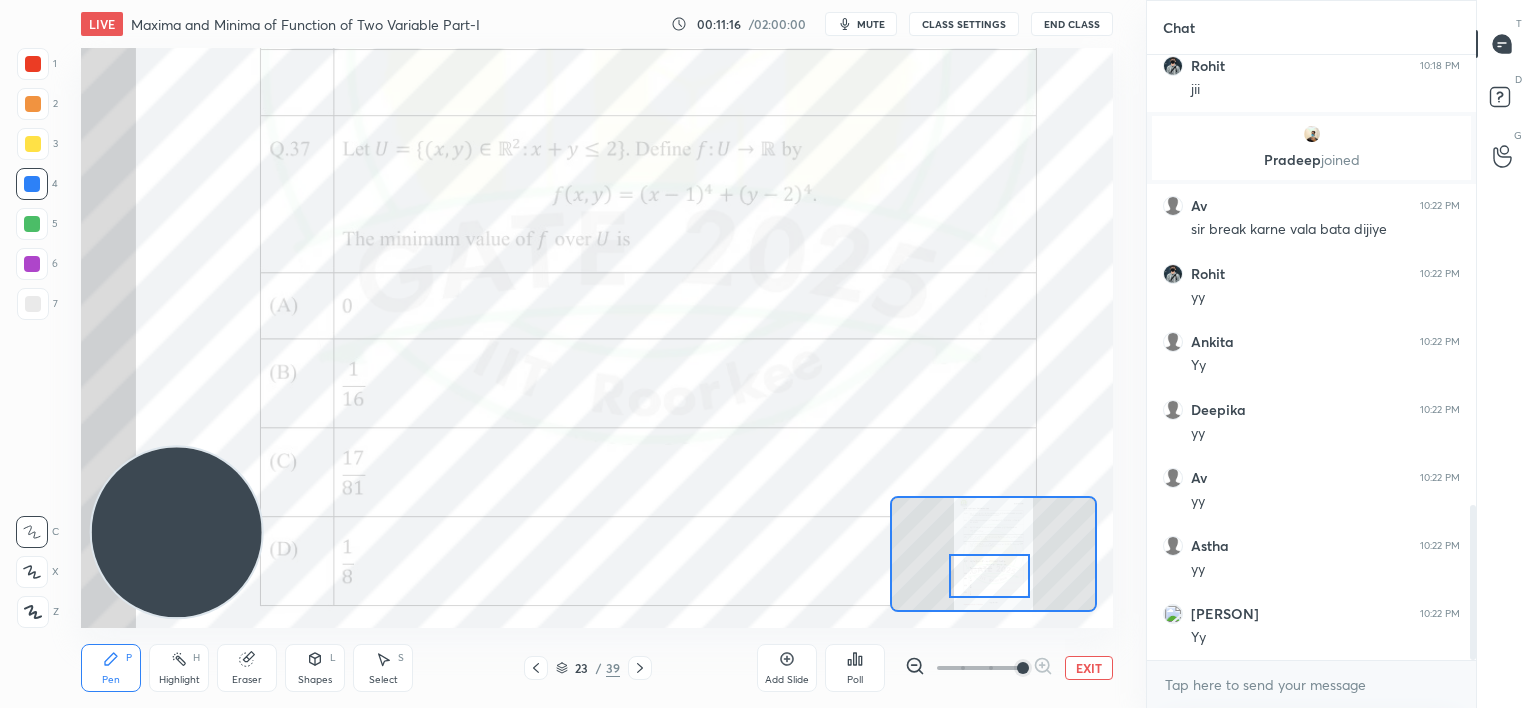 click at bounding box center (33, 64) 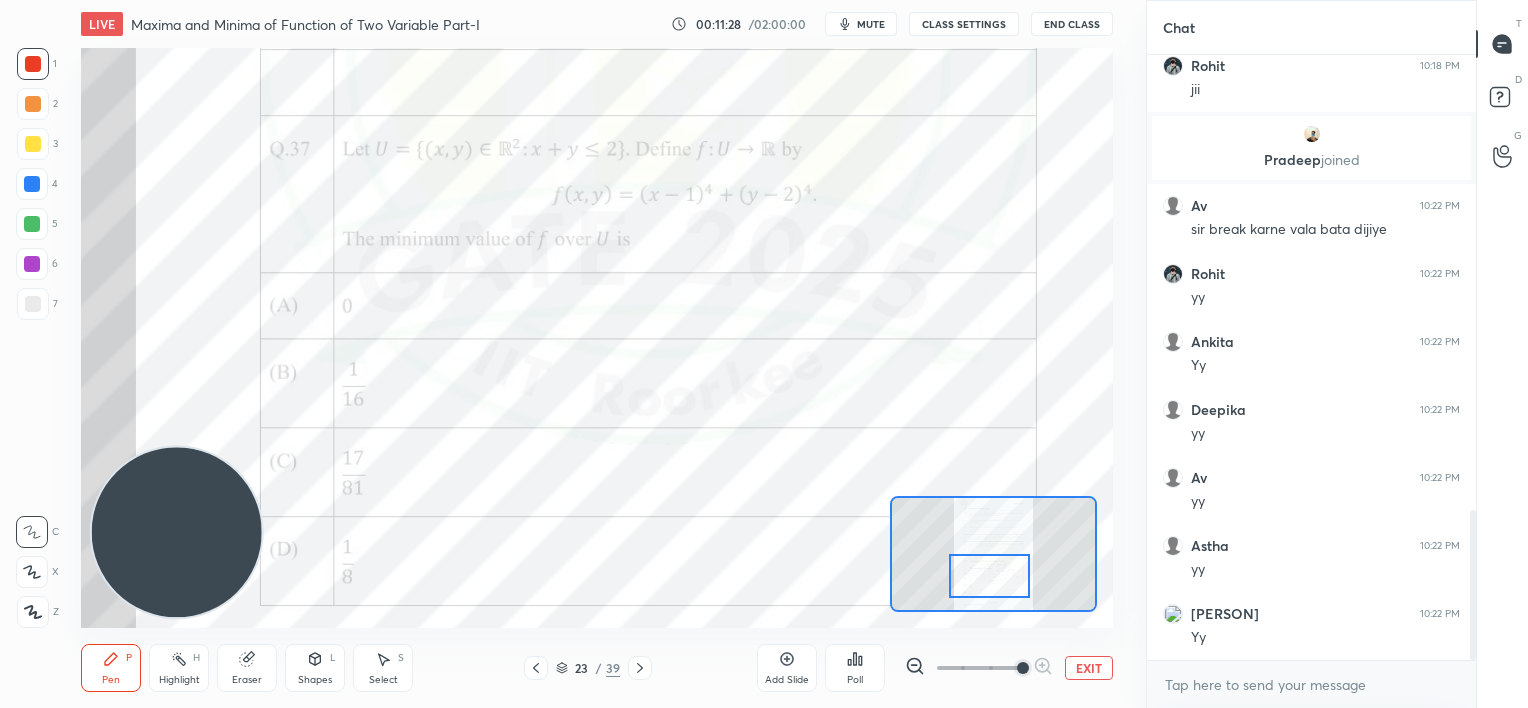 scroll, scrollTop: 1831, scrollLeft: 0, axis: vertical 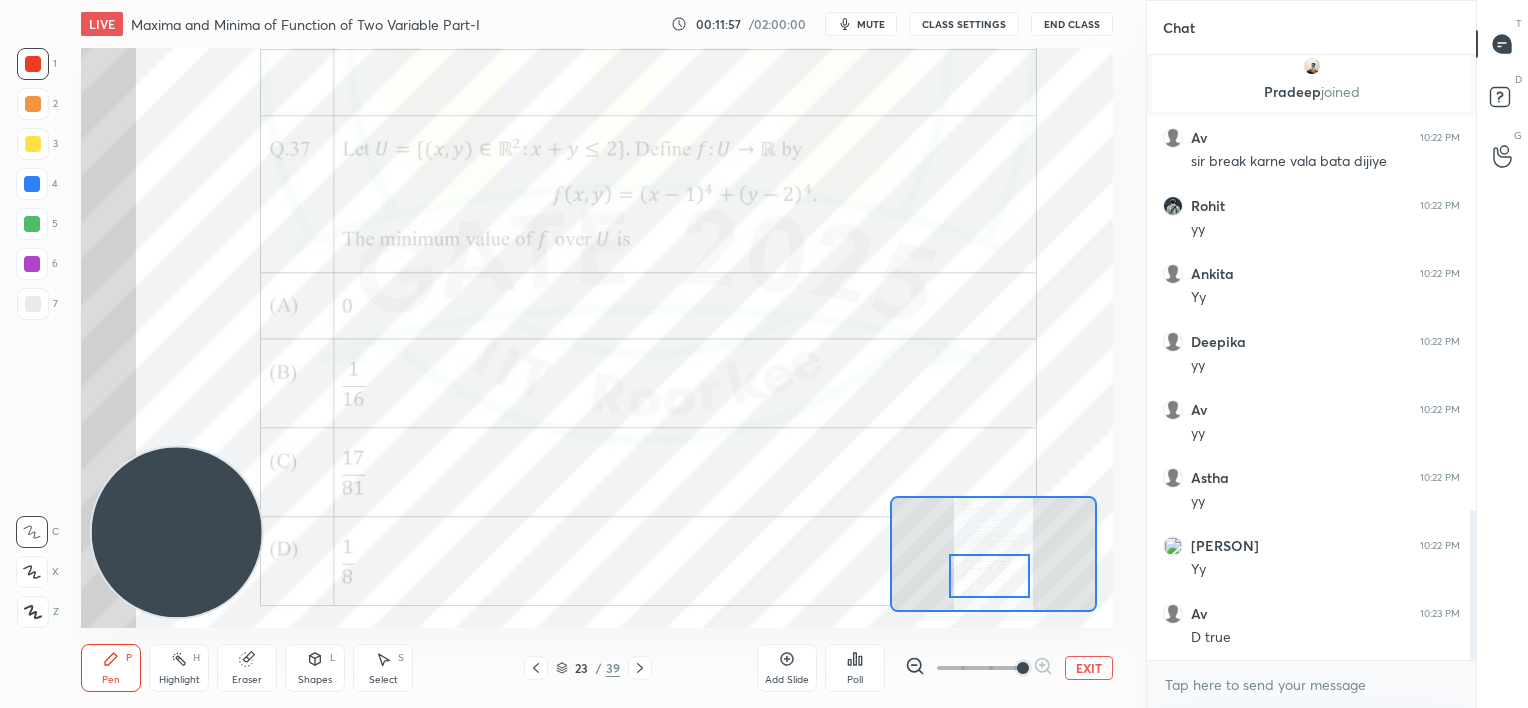 drag, startPoint x: 861, startPoint y: 27, endPoint x: 852, endPoint y: 38, distance: 14.21267 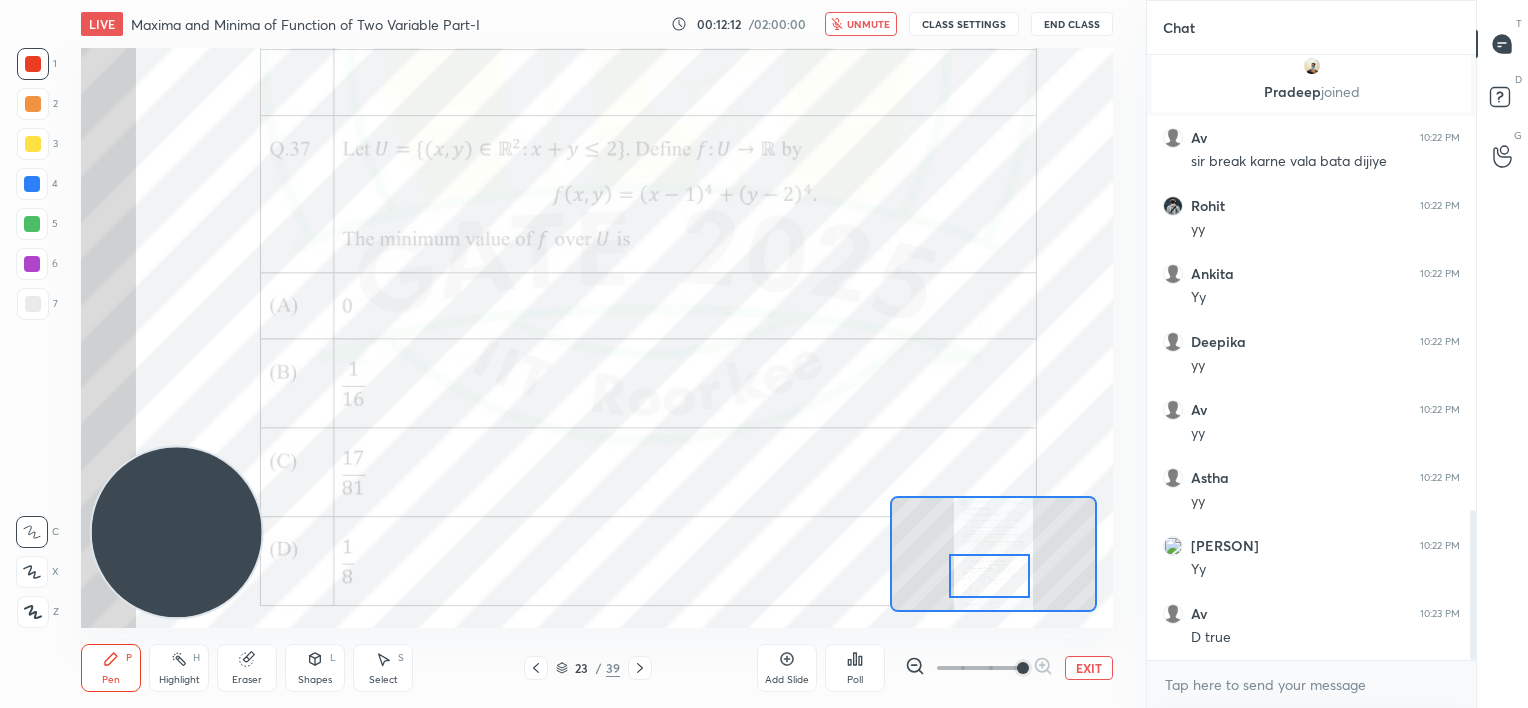 click 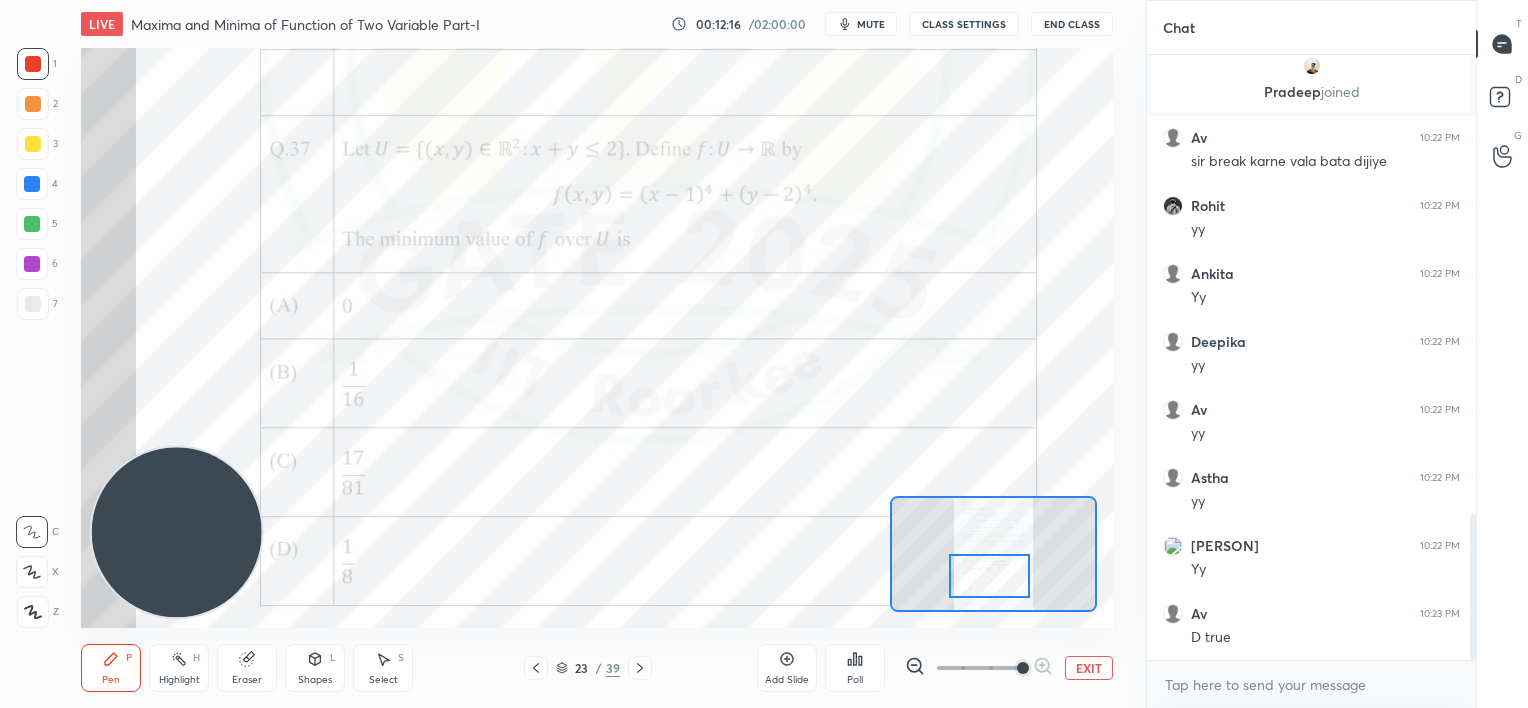 scroll, scrollTop: 1899, scrollLeft: 0, axis: vertical 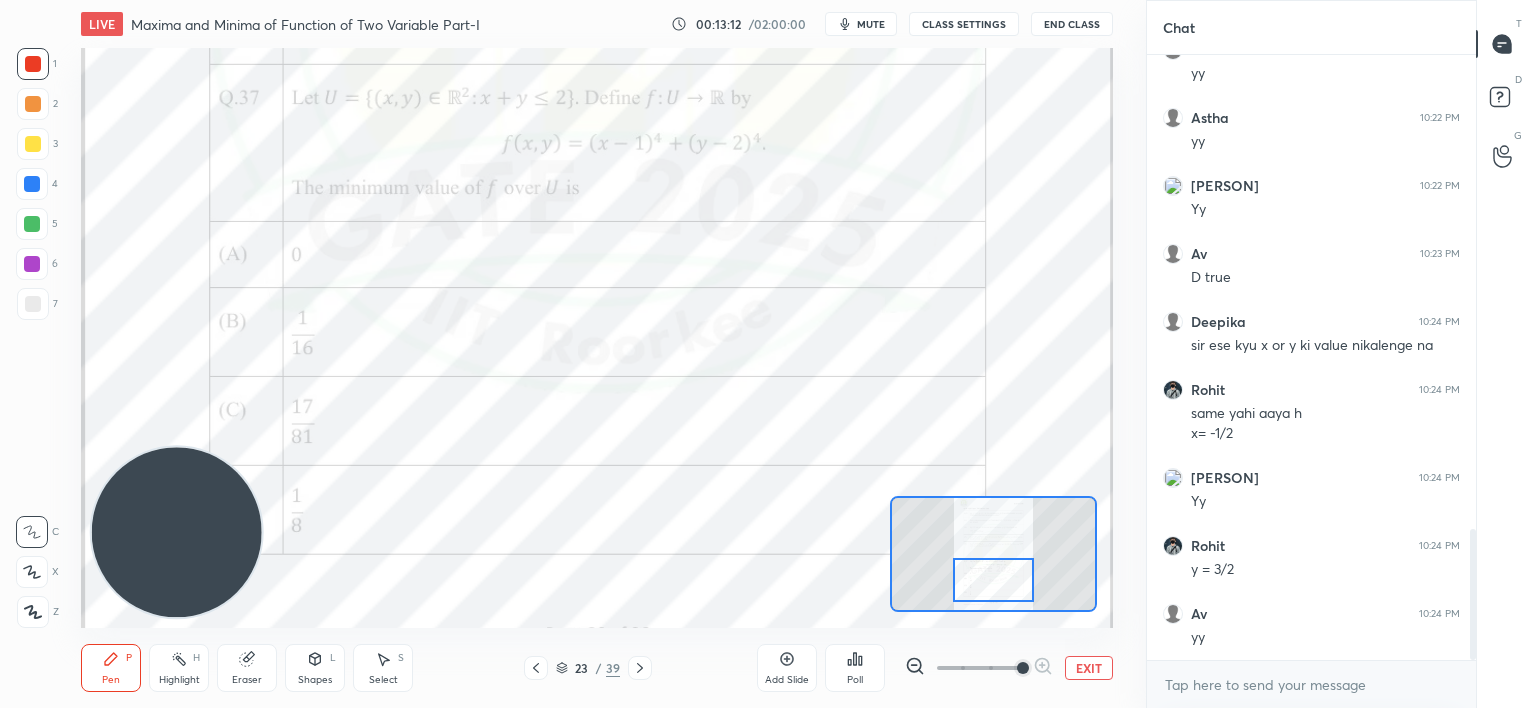 click at bounding box center (993, 580) 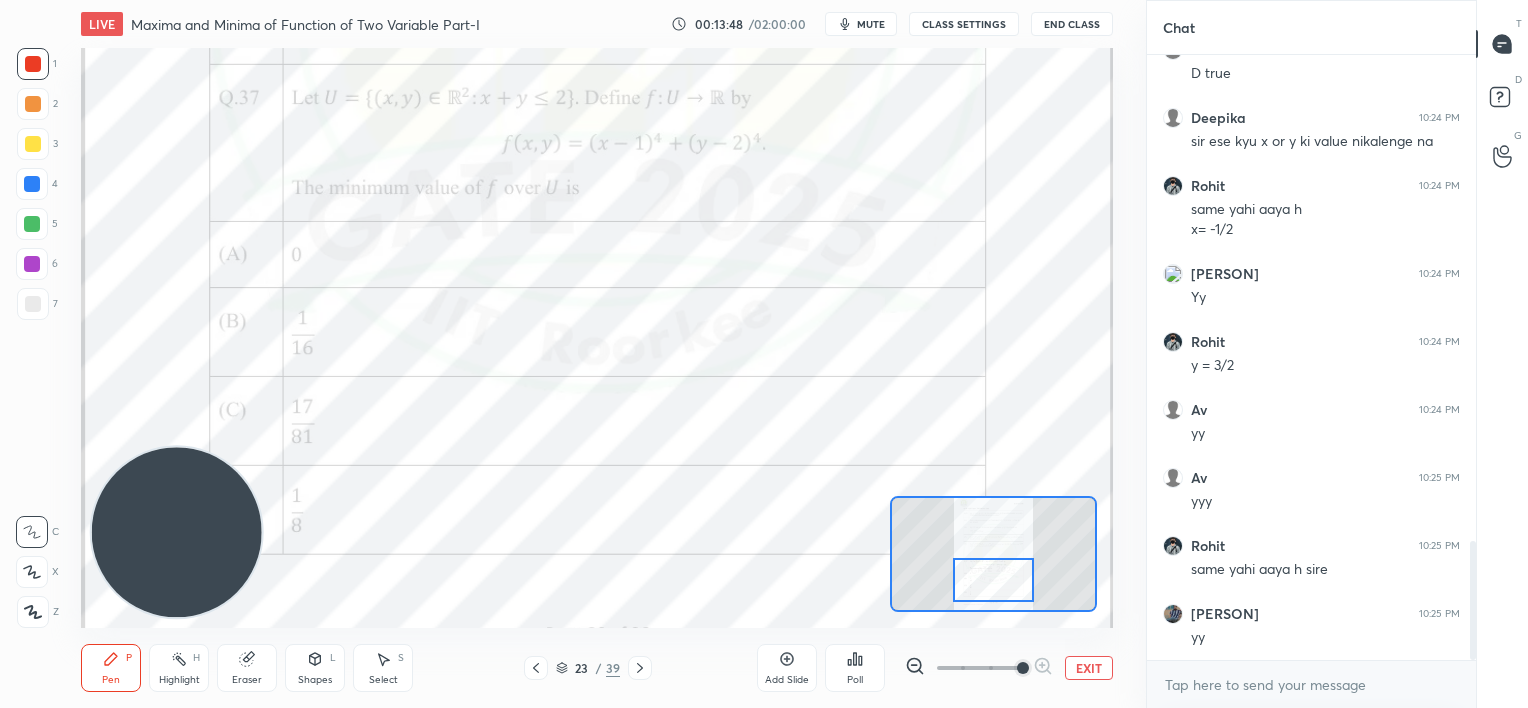 scroll, scrollTop: 2463, scrollLeft: 0, axis: vertical 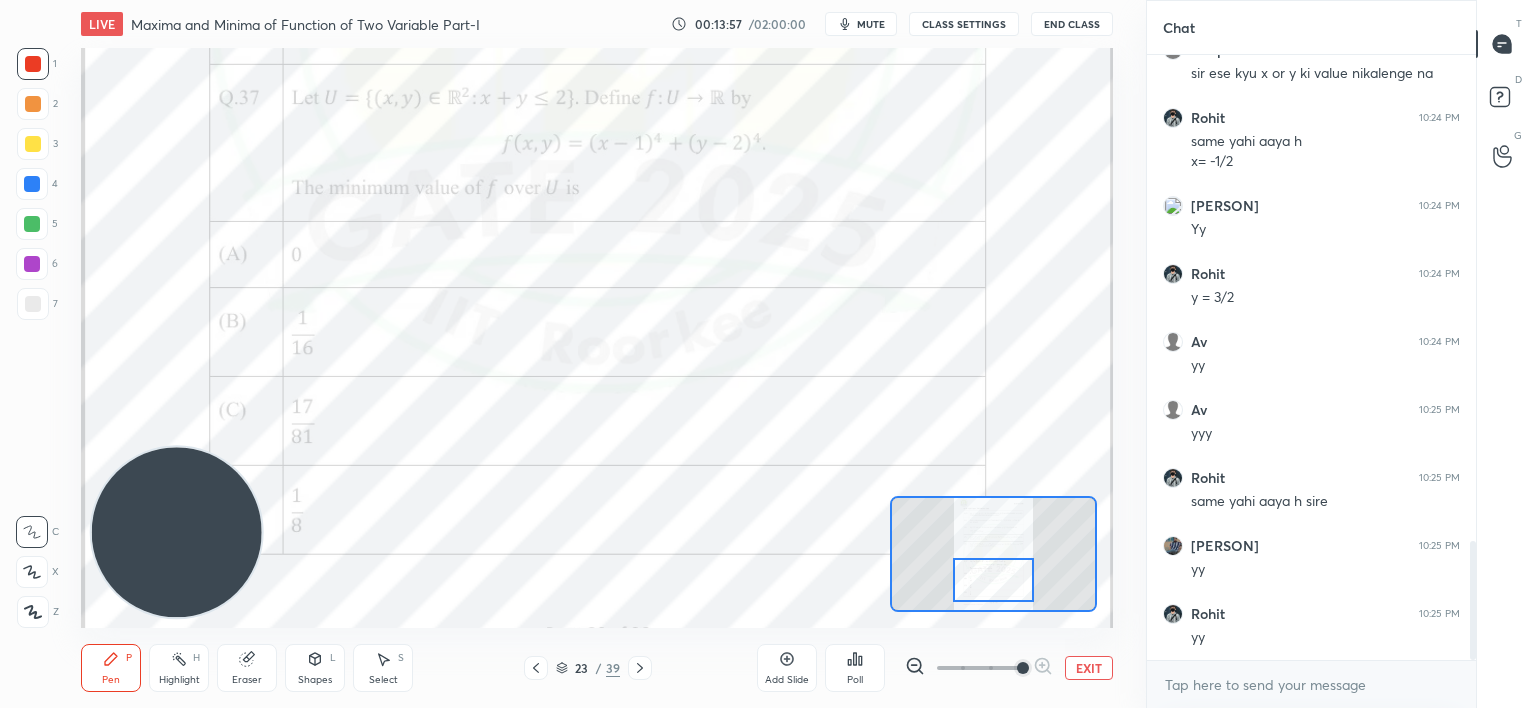click 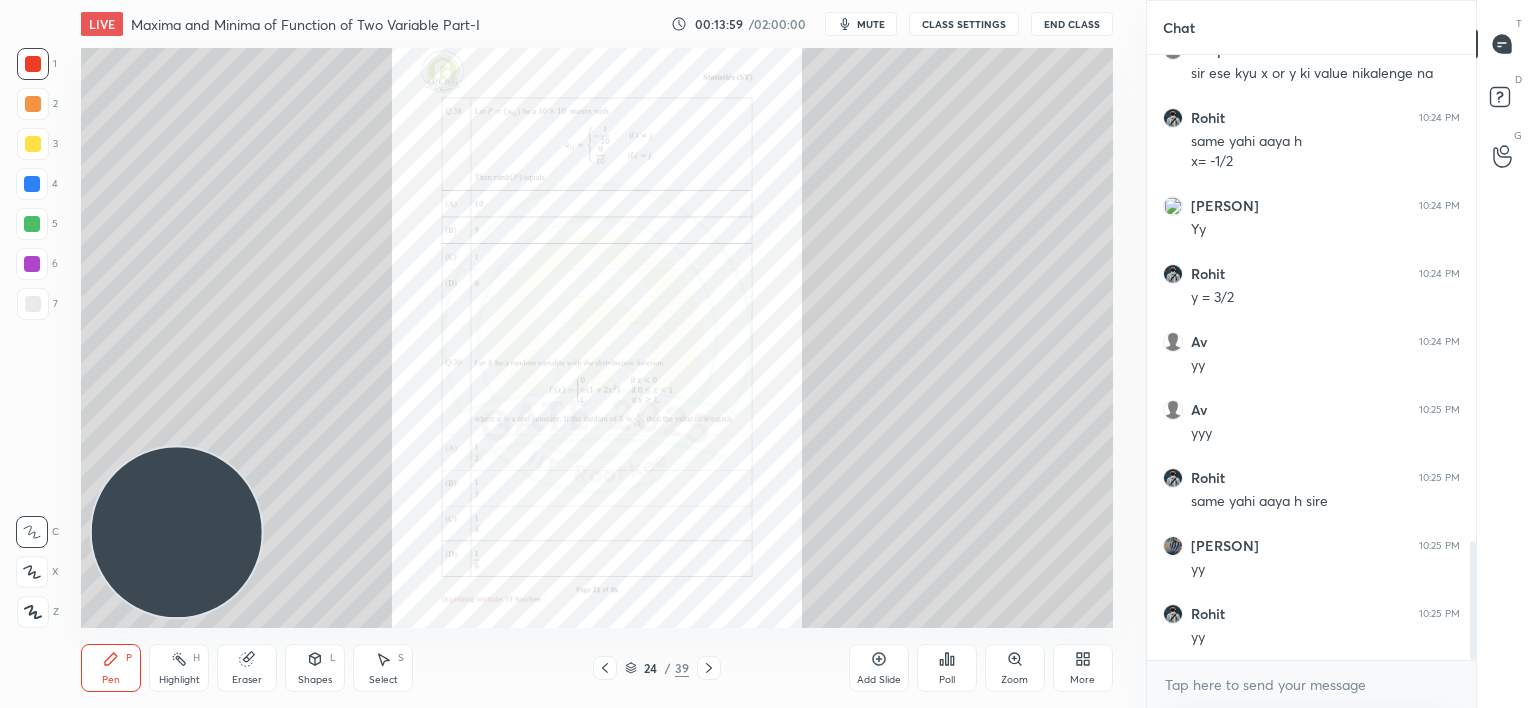 click 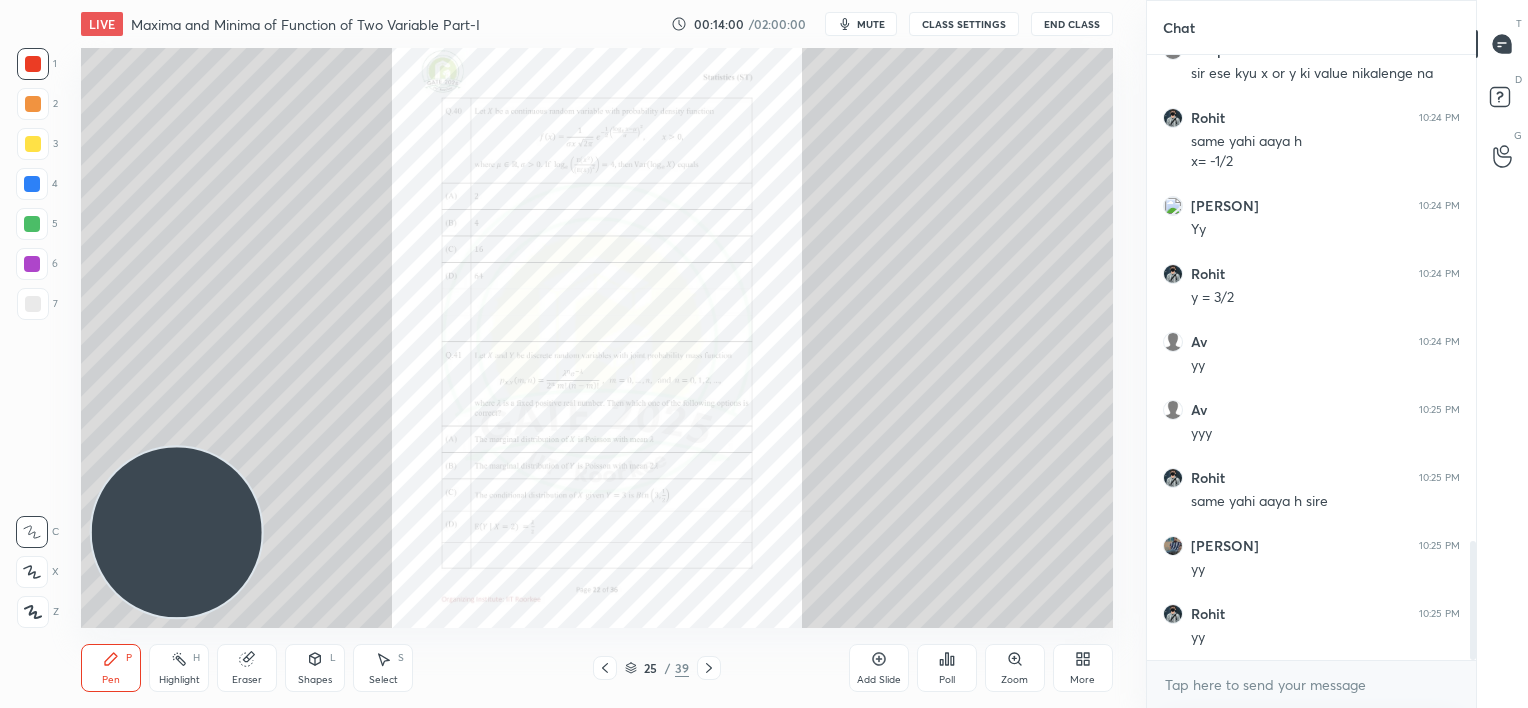 click 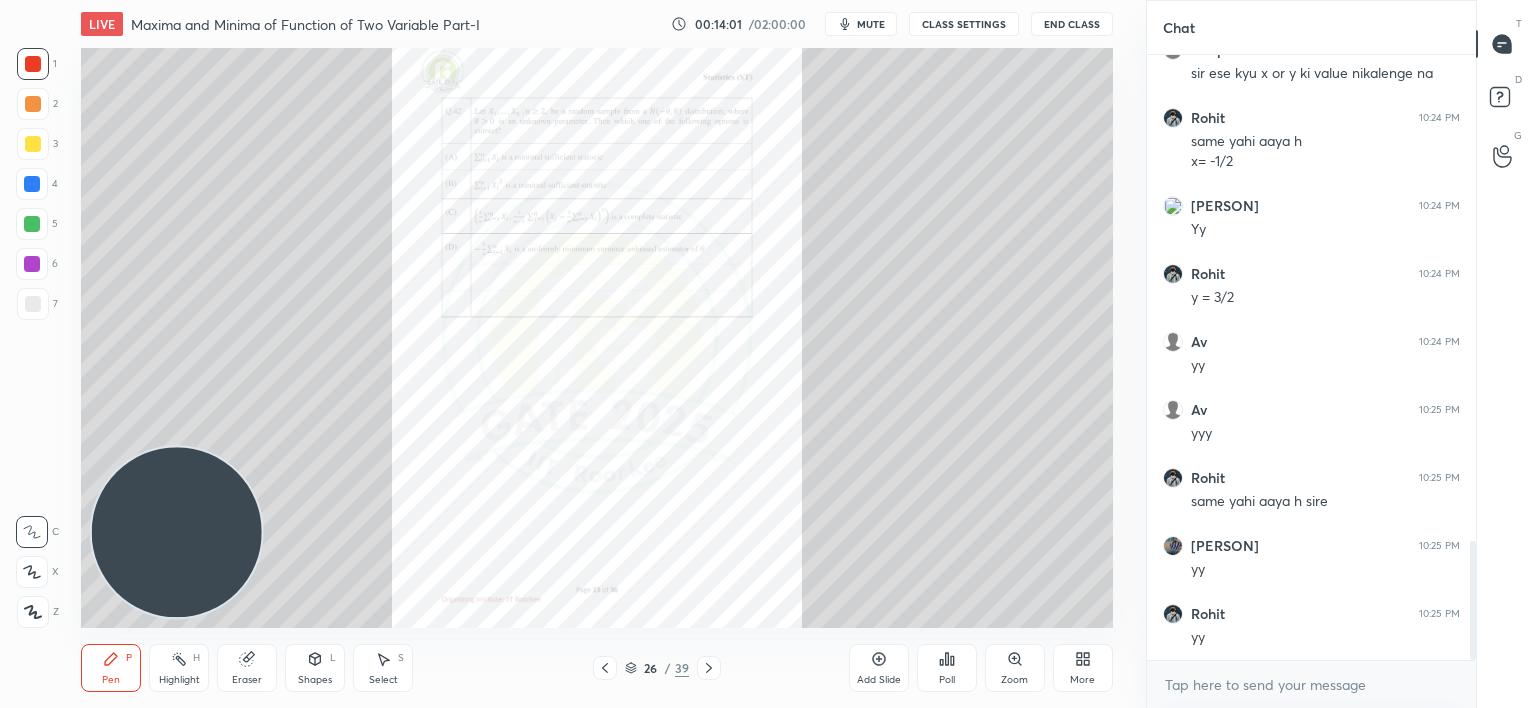 click 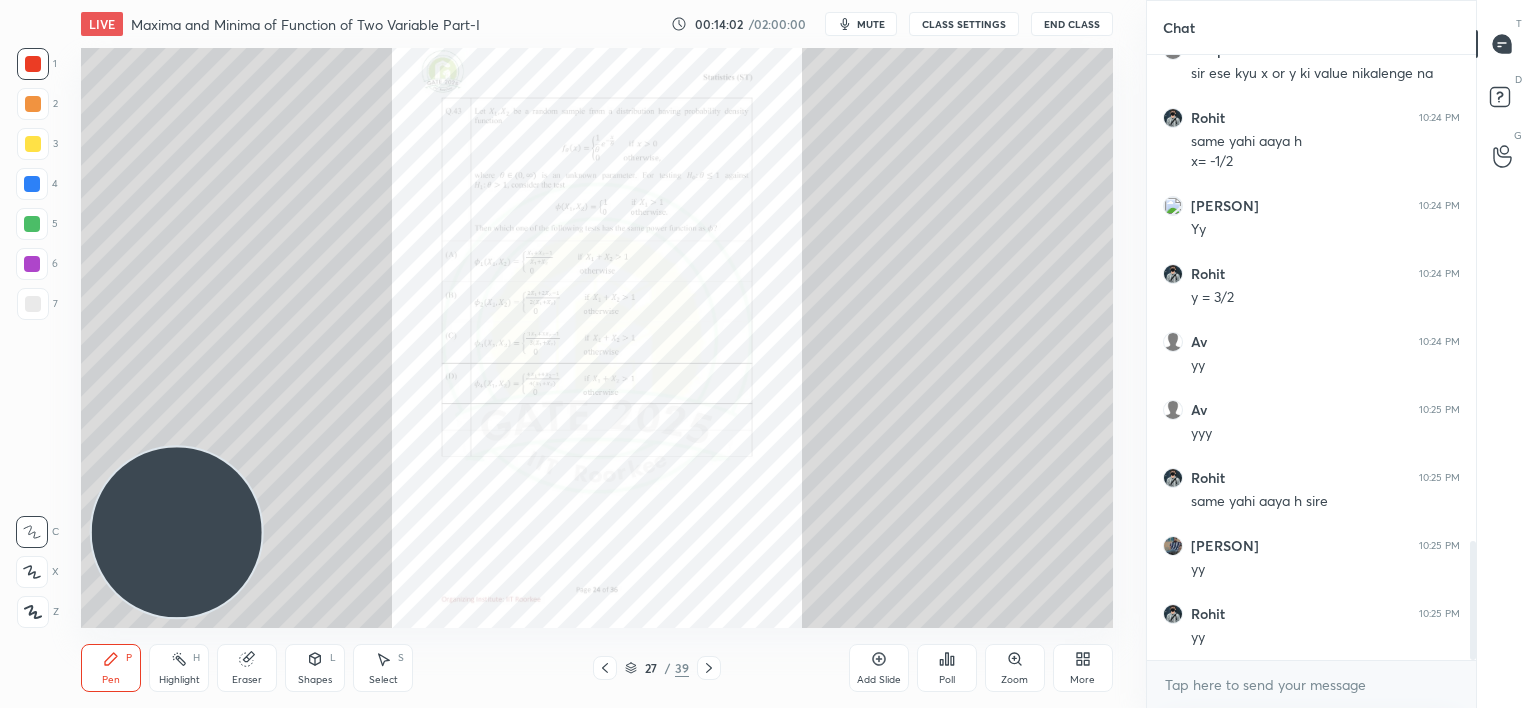 click 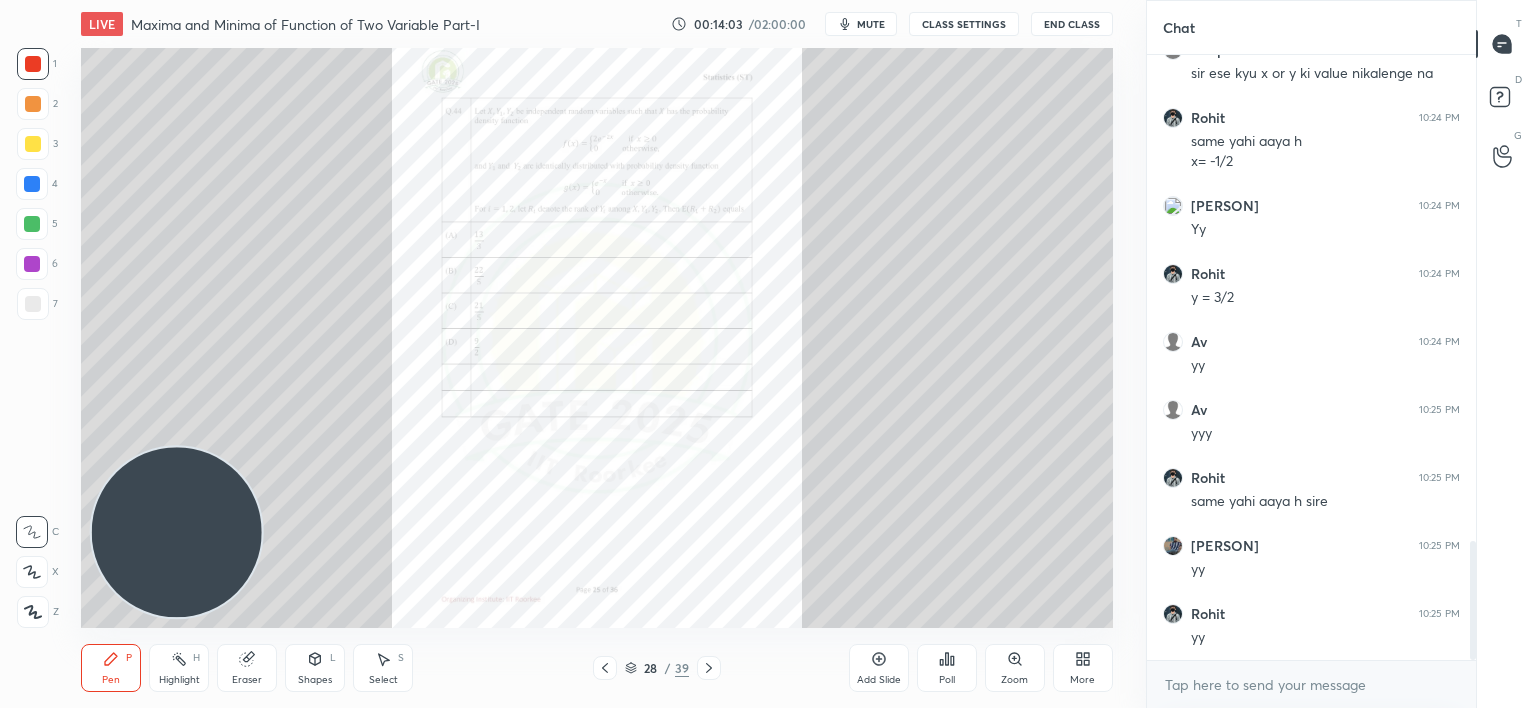 click 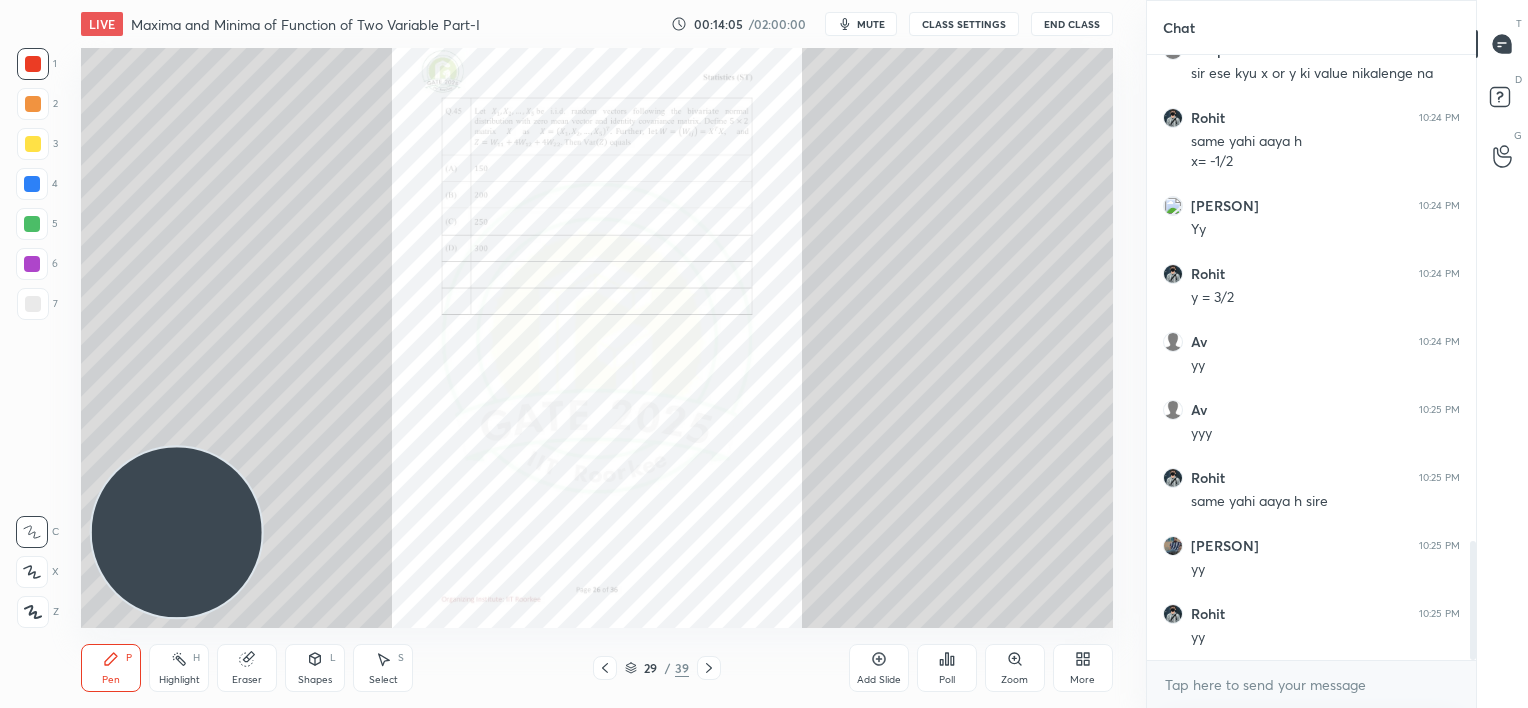 click 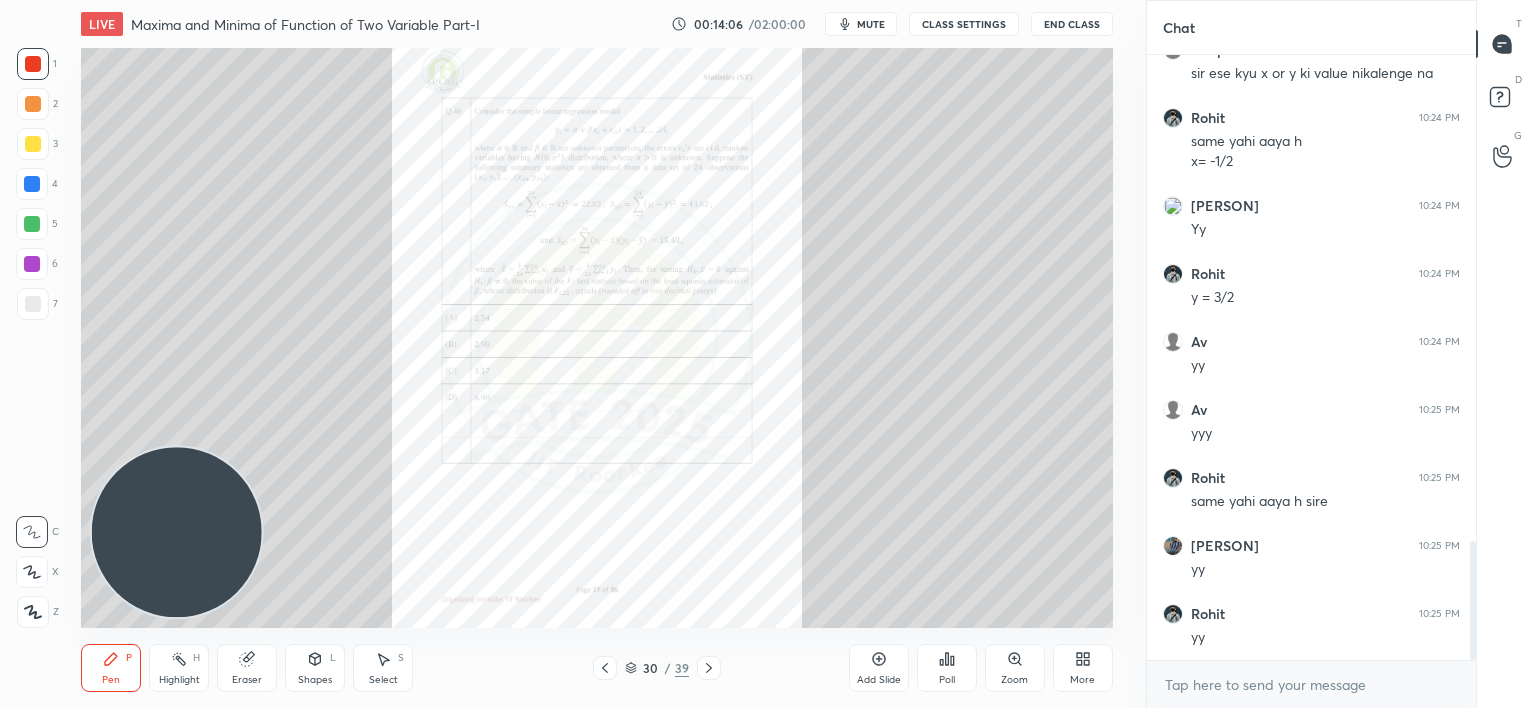 click 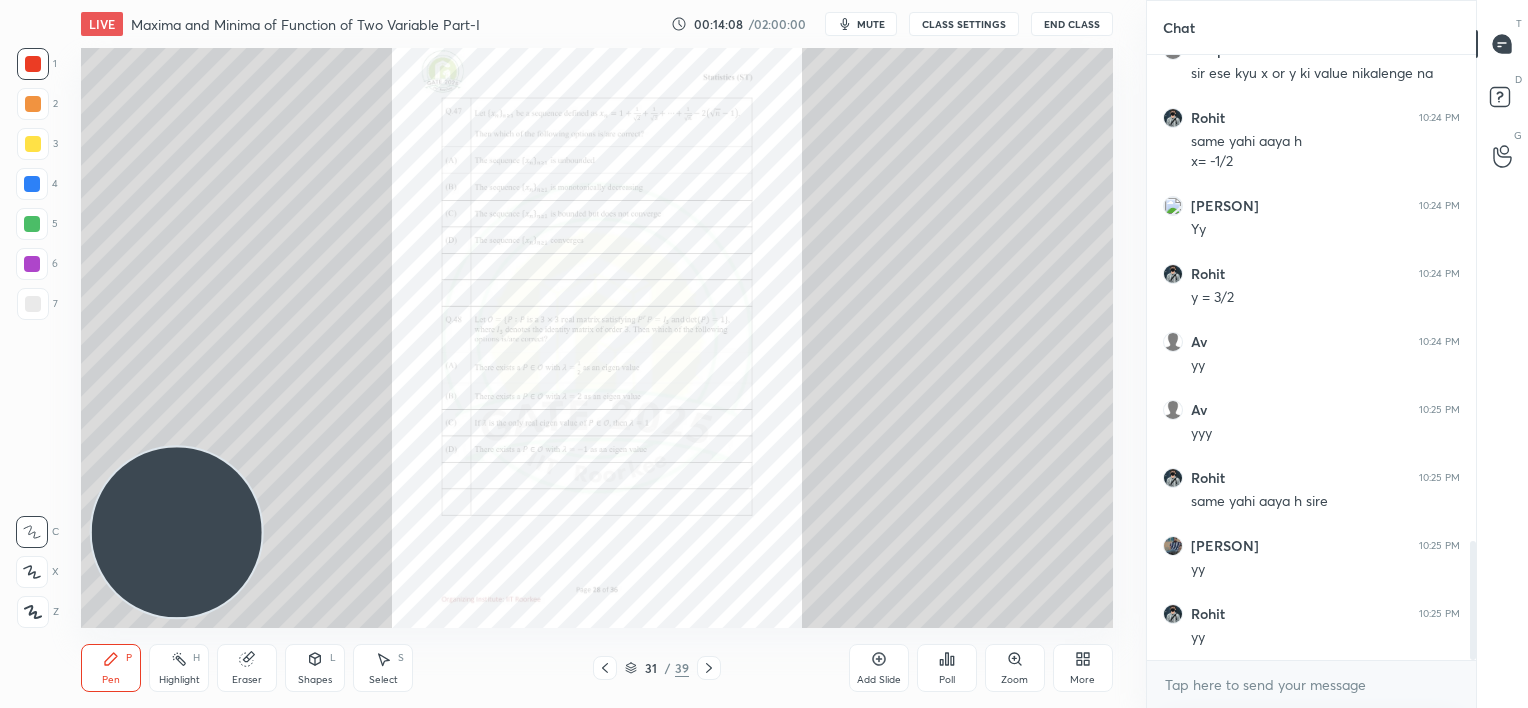 click 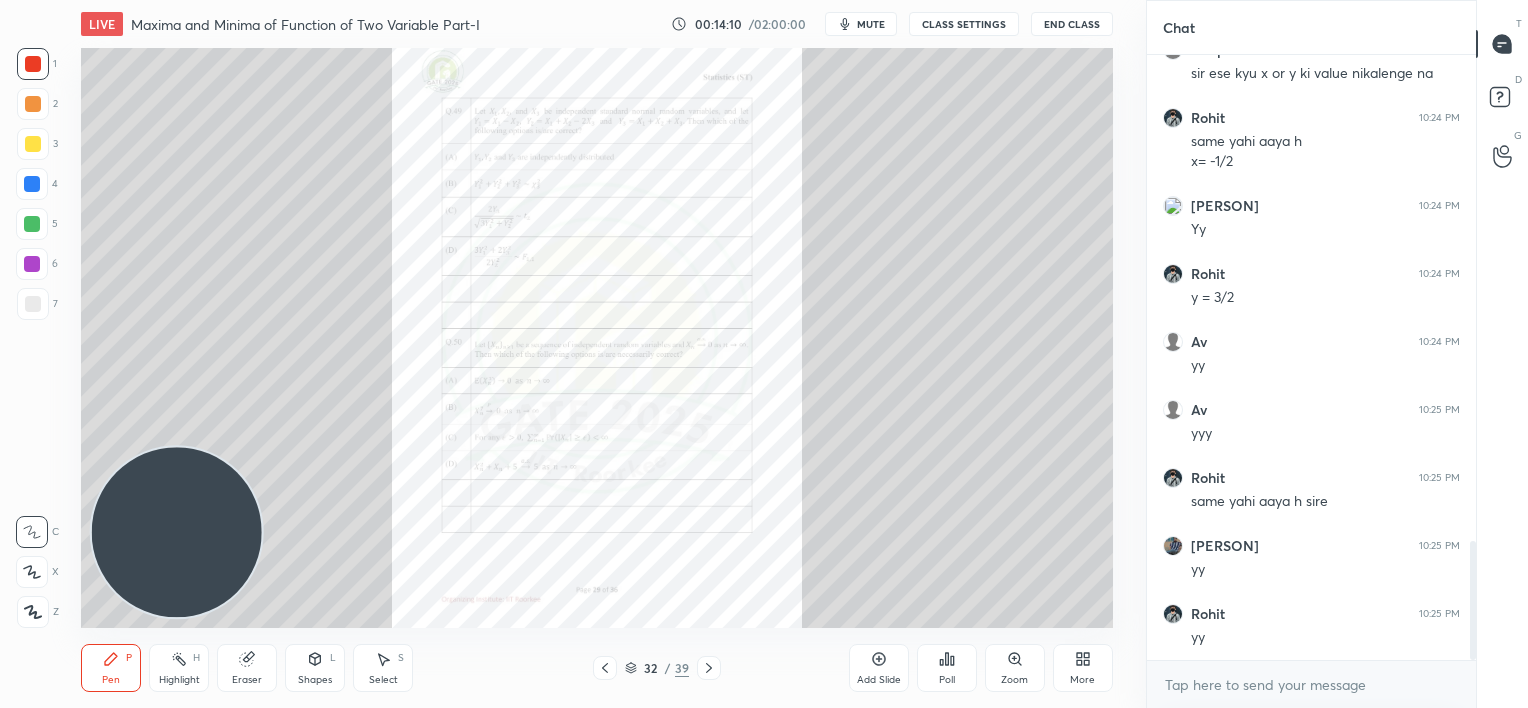click 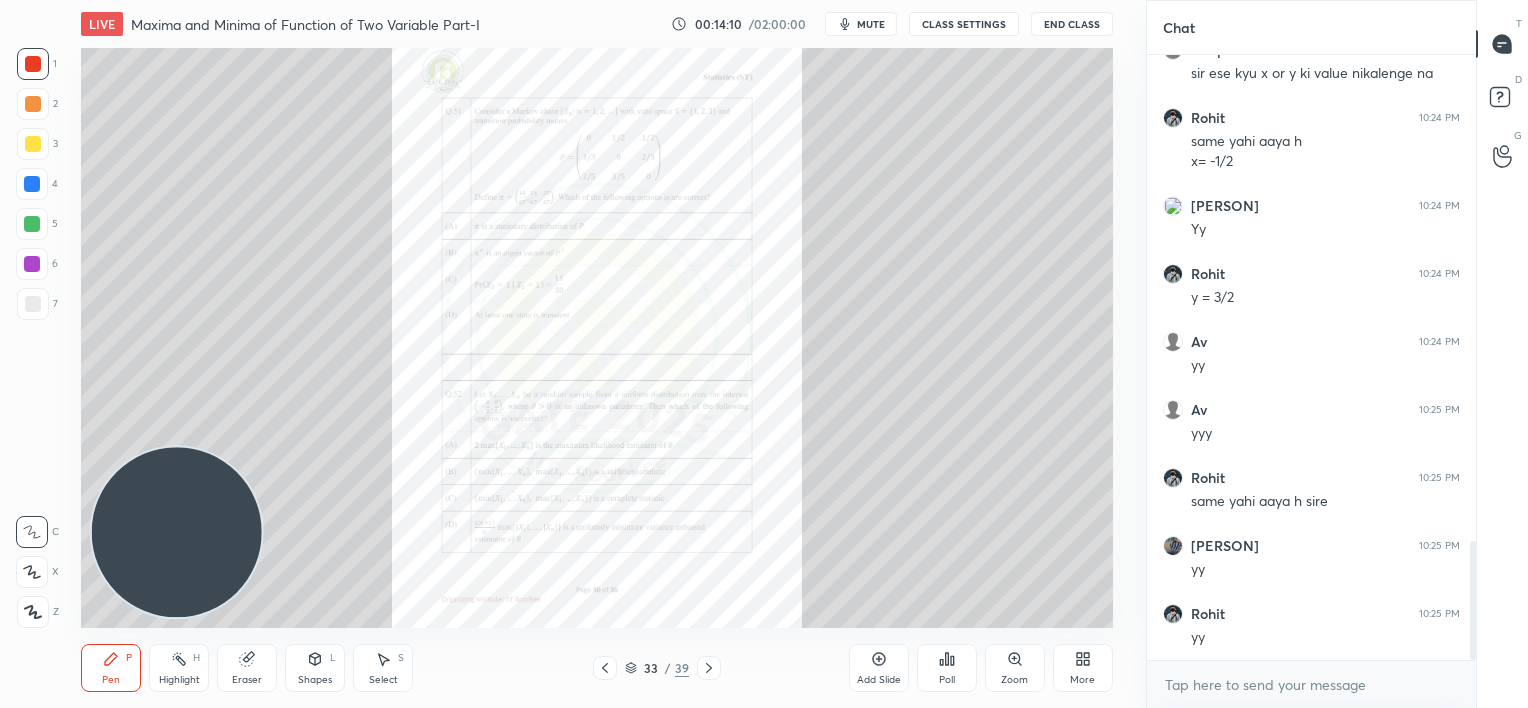 click 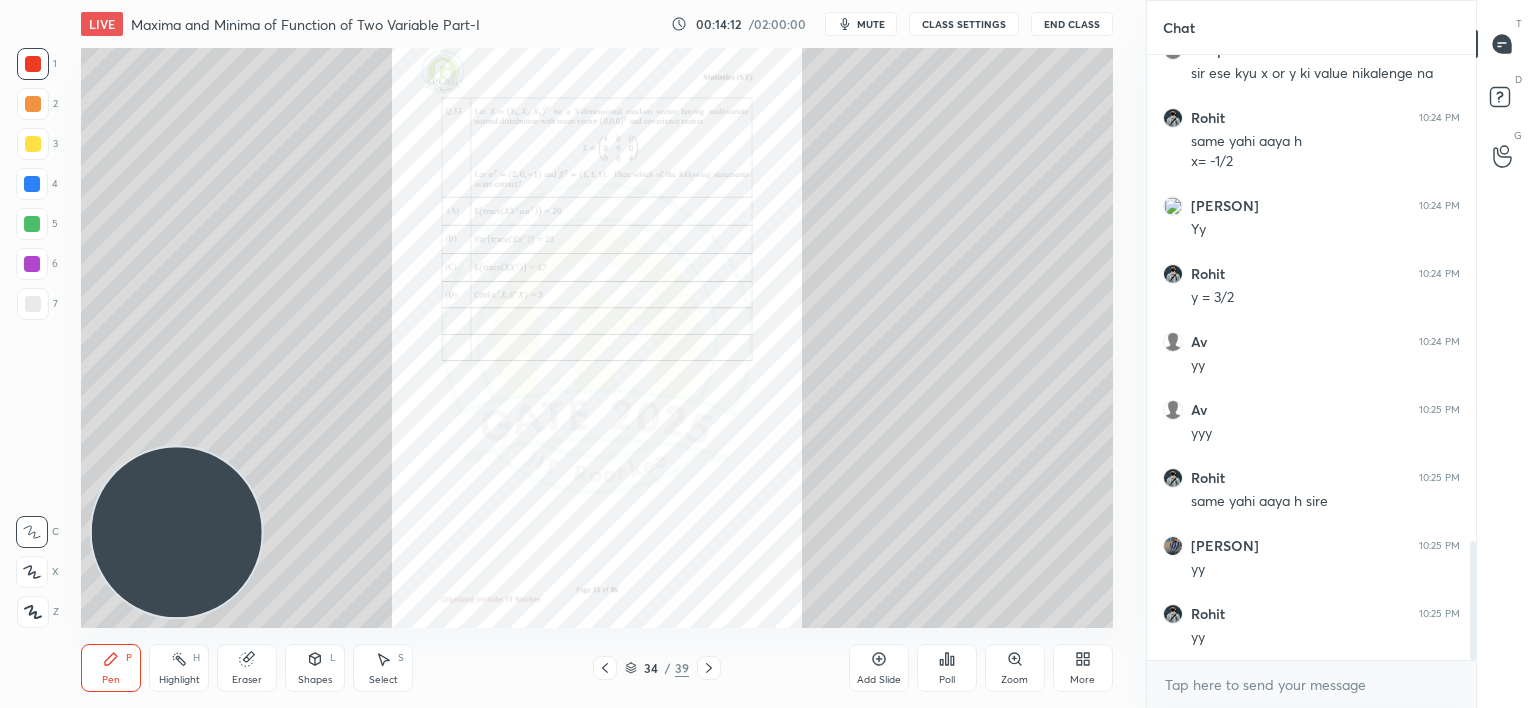 click 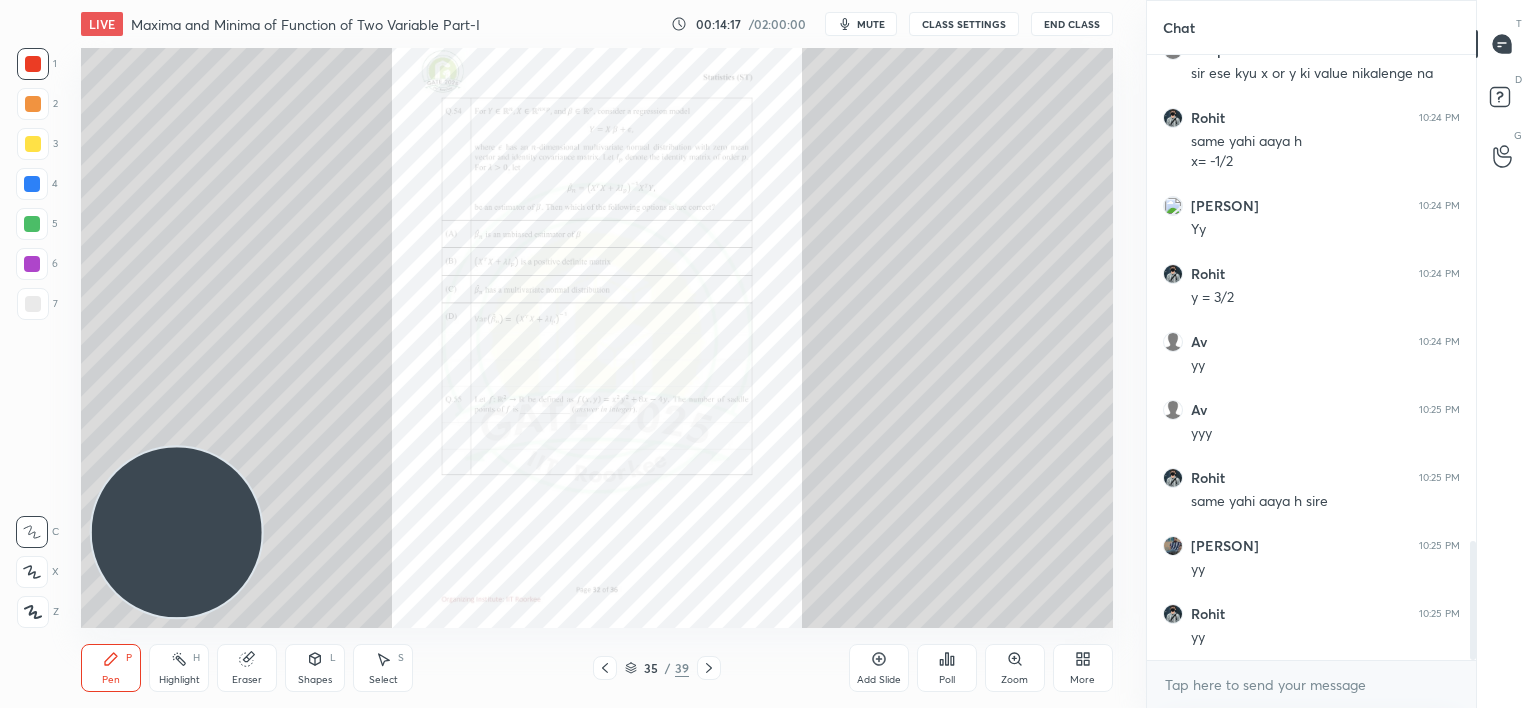 click 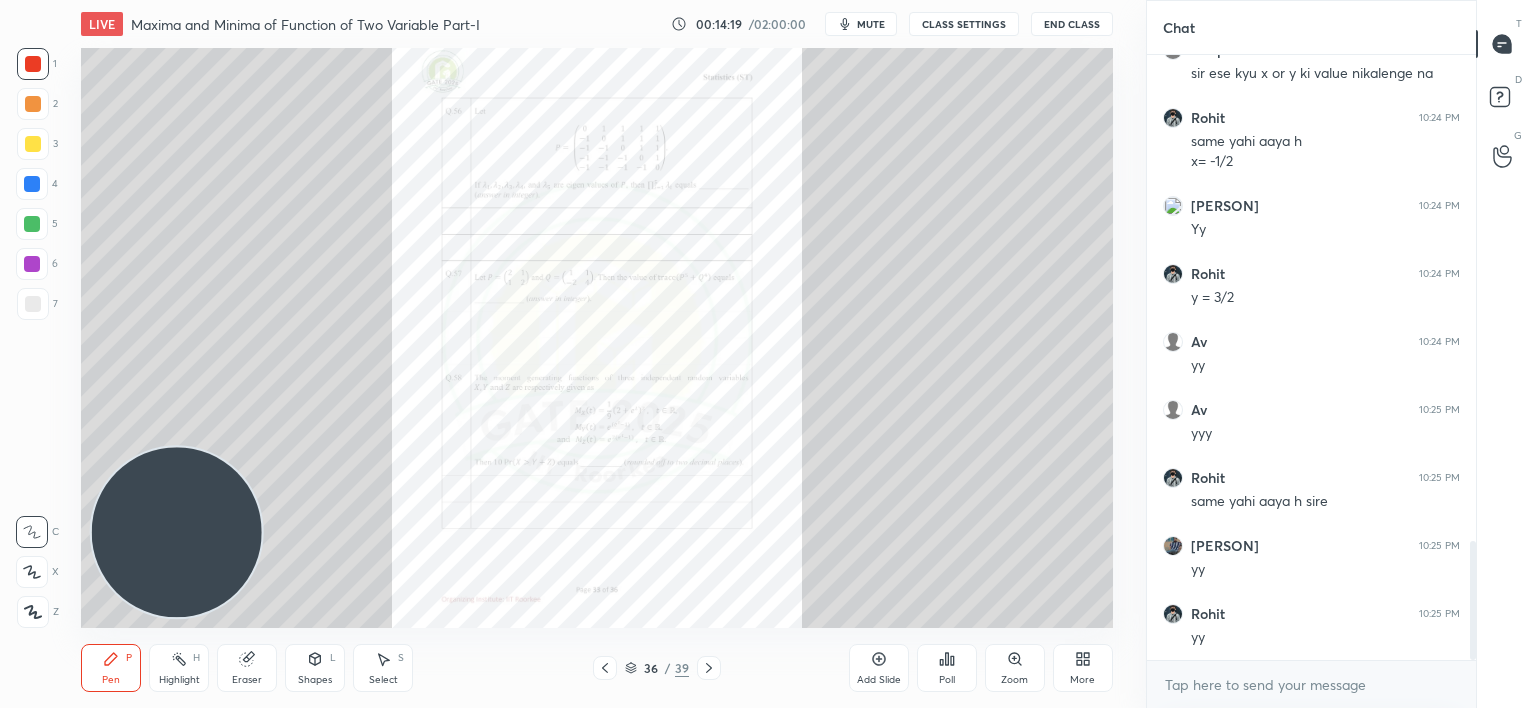 click 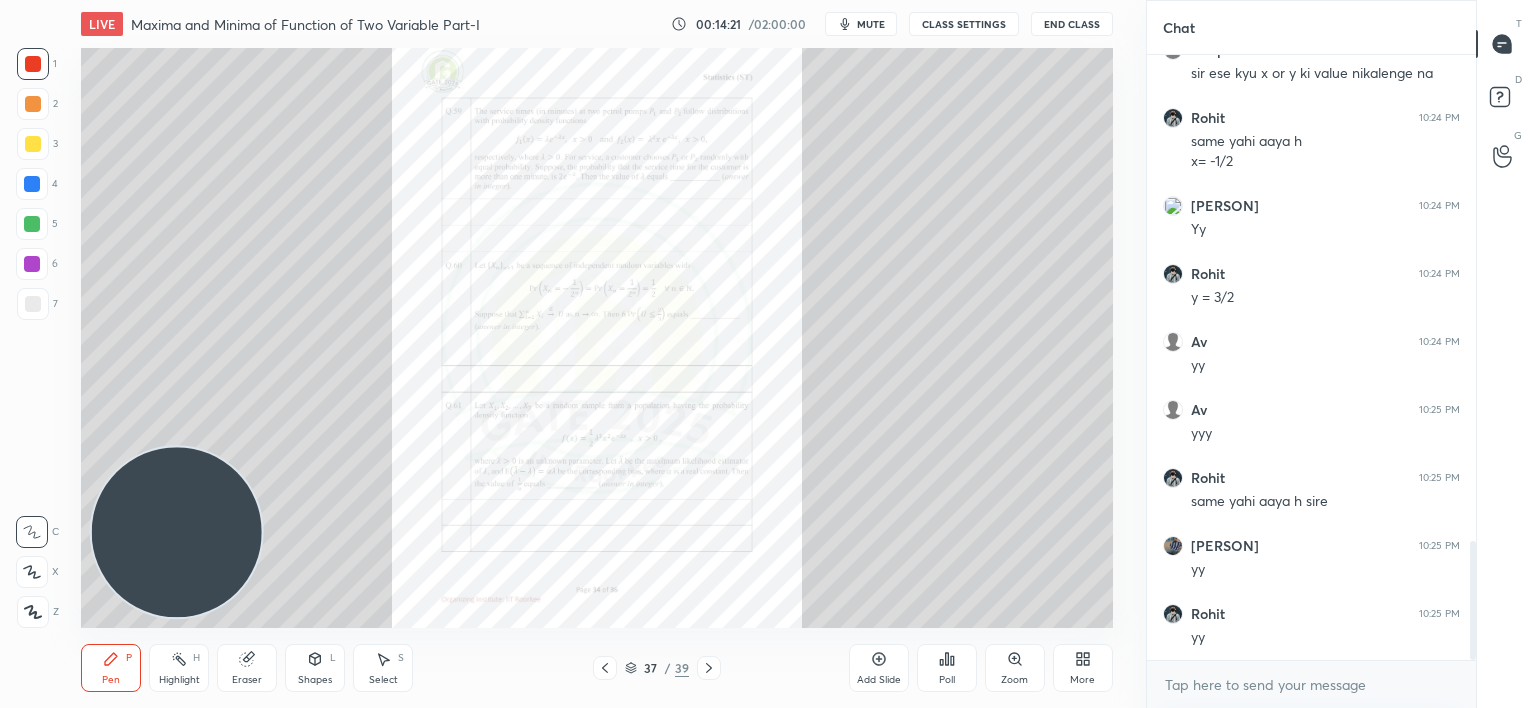 click 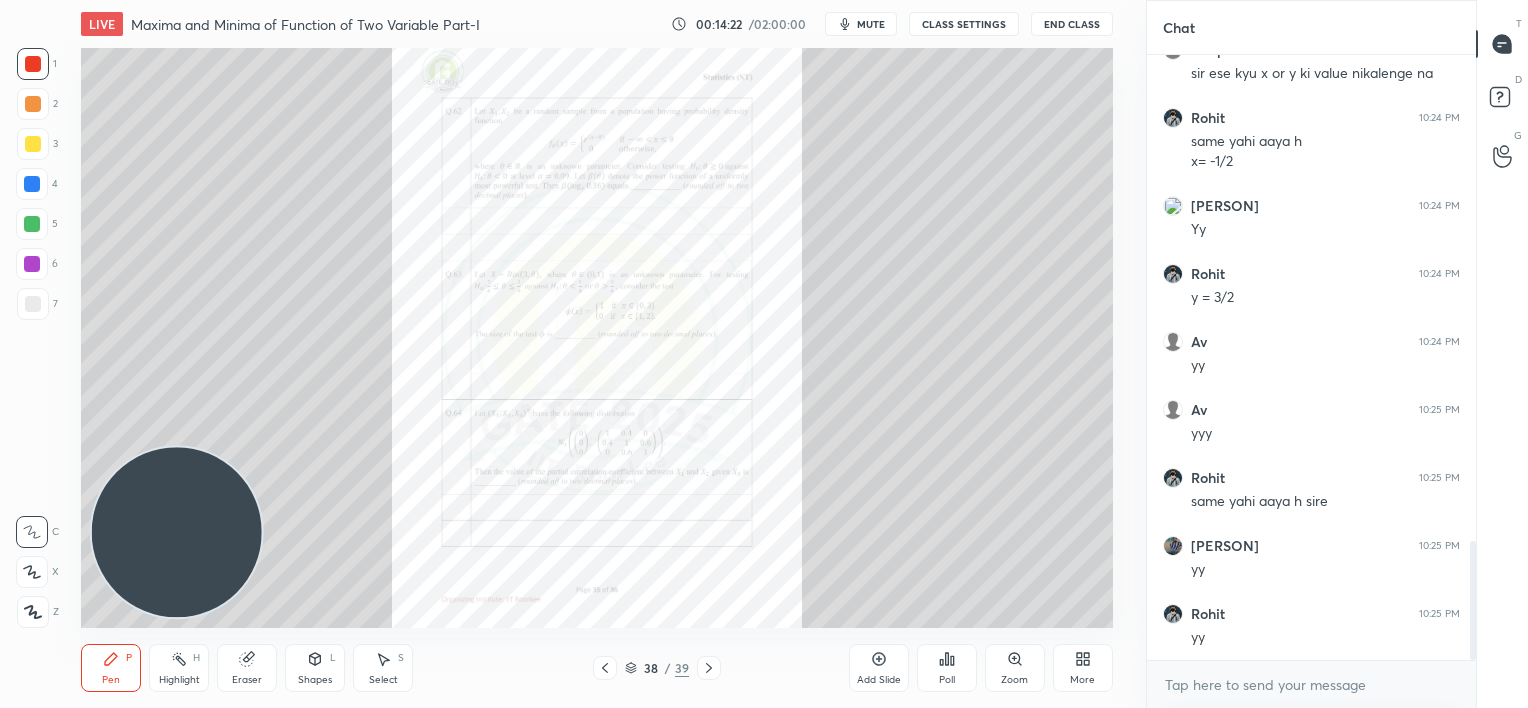 click 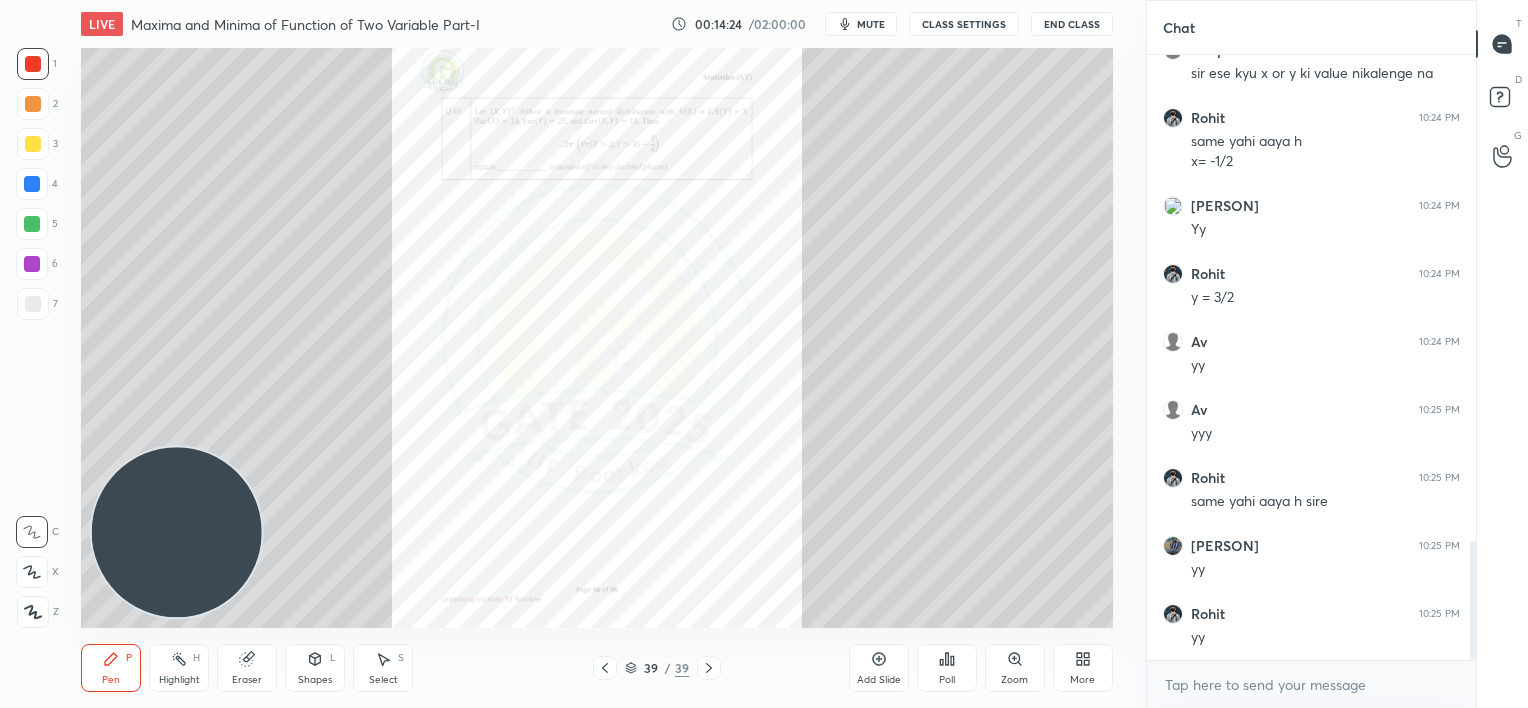 click 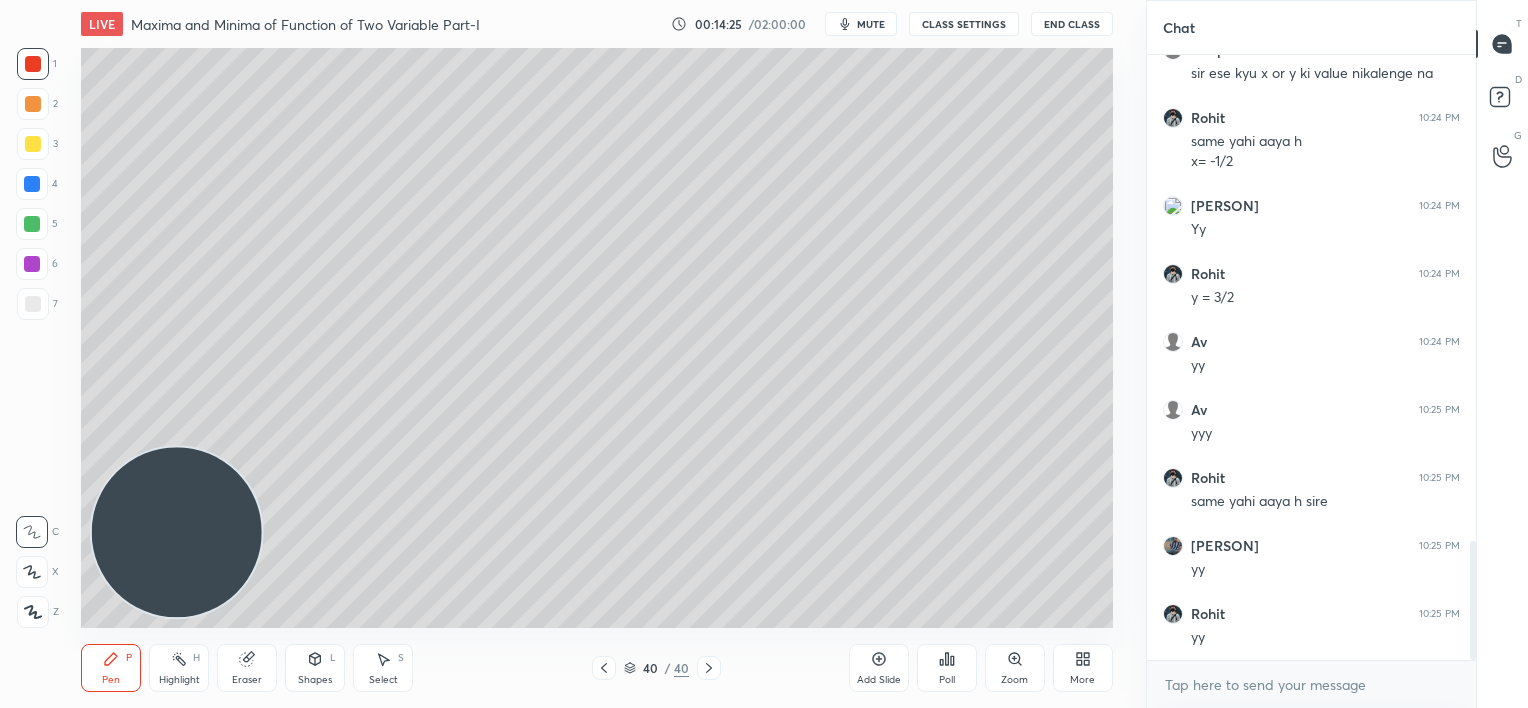 click 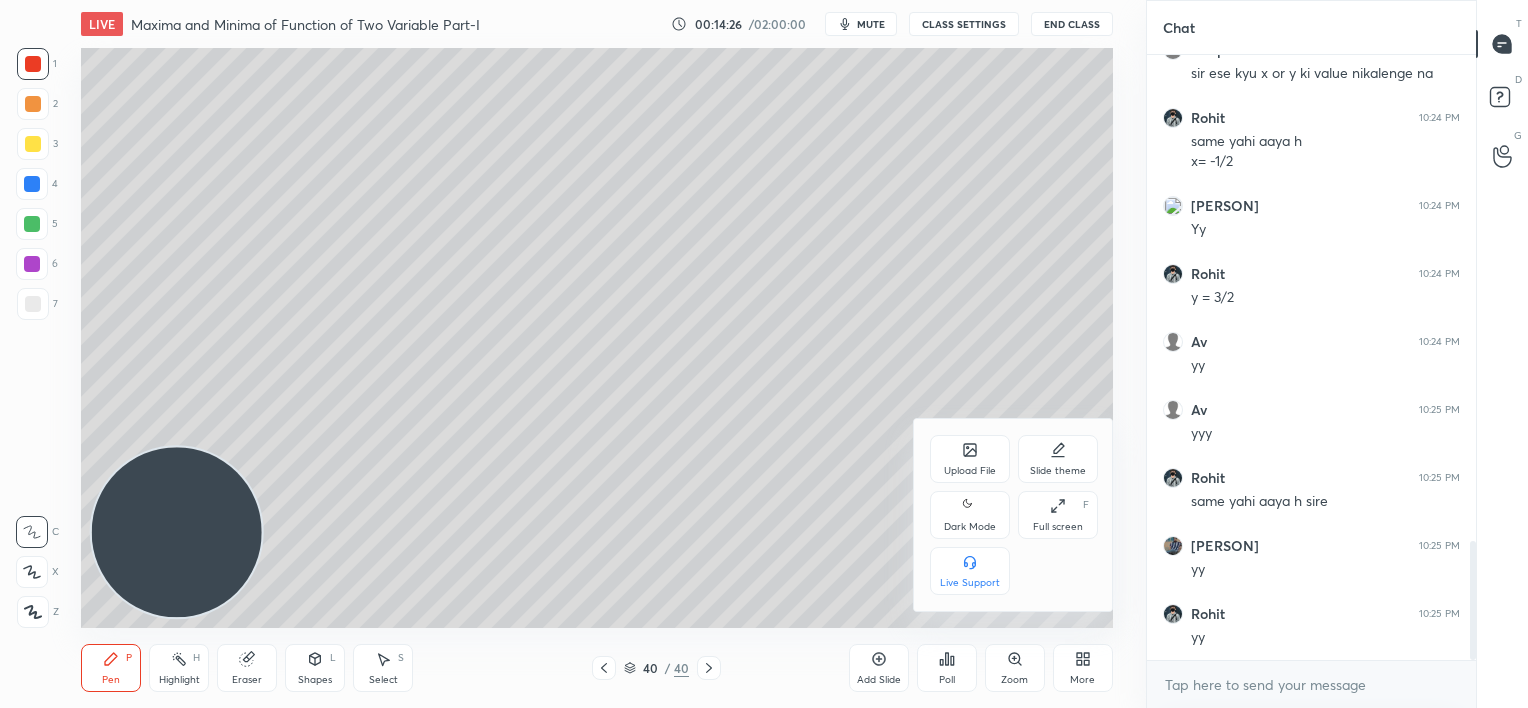 click 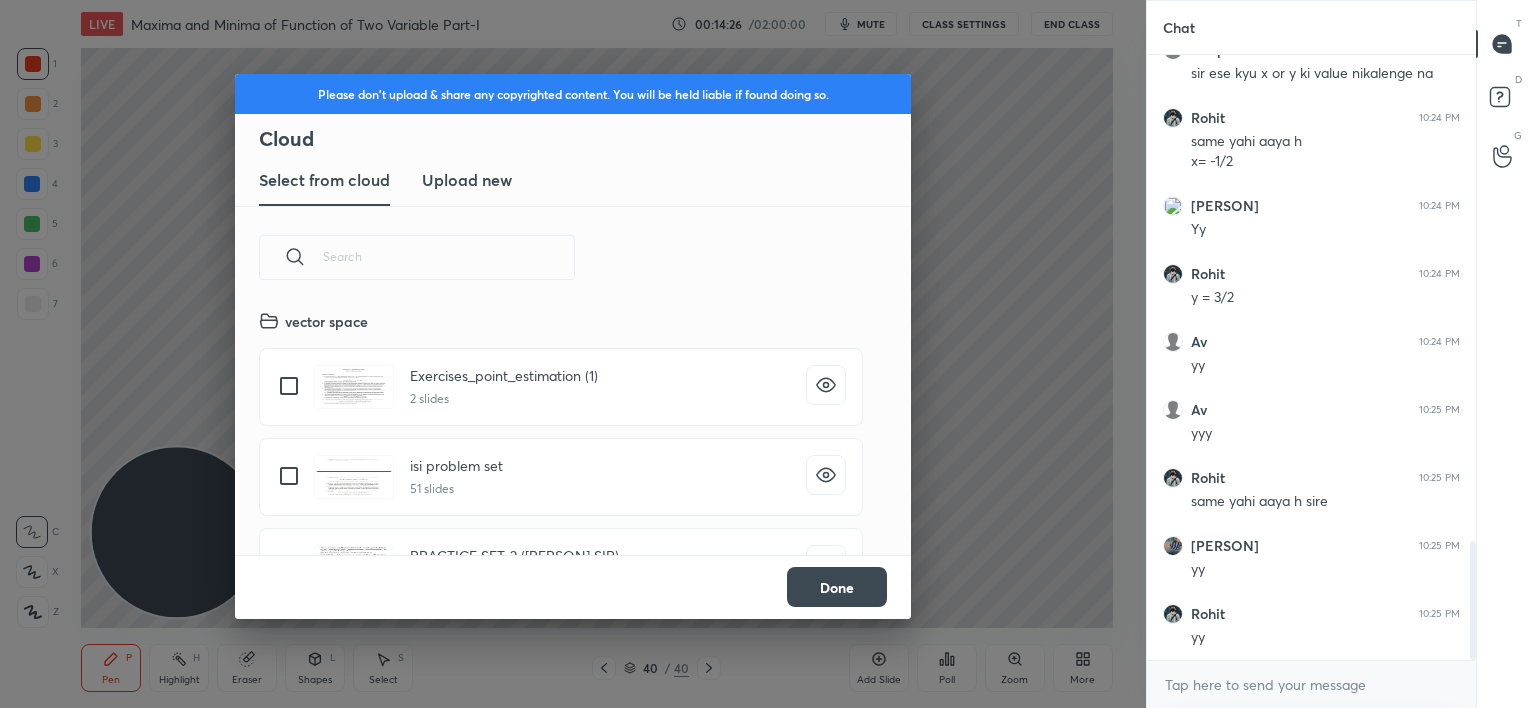 scroll, scrollTop: 5, scrollLeft: 10, axis: both 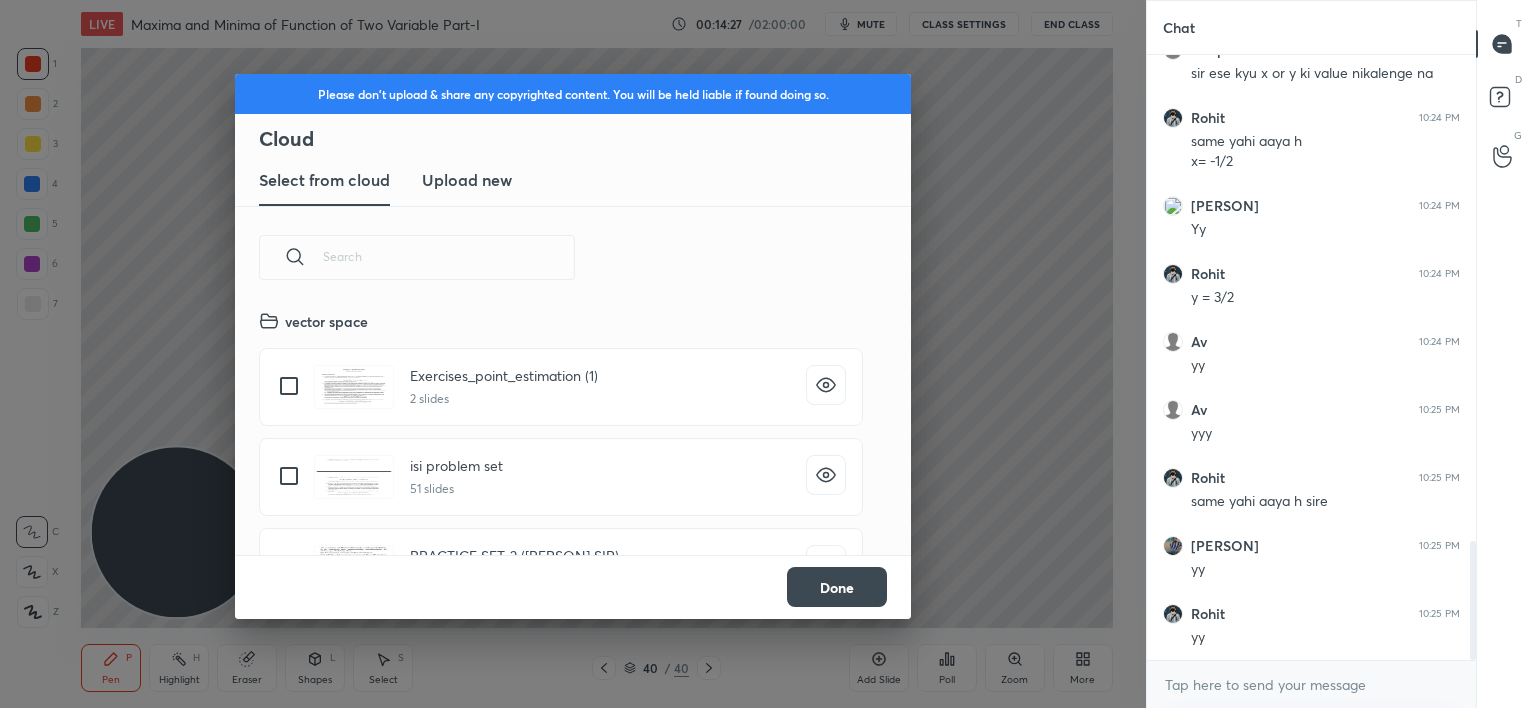 click on "Upload new" at bounding box center [467, 180] 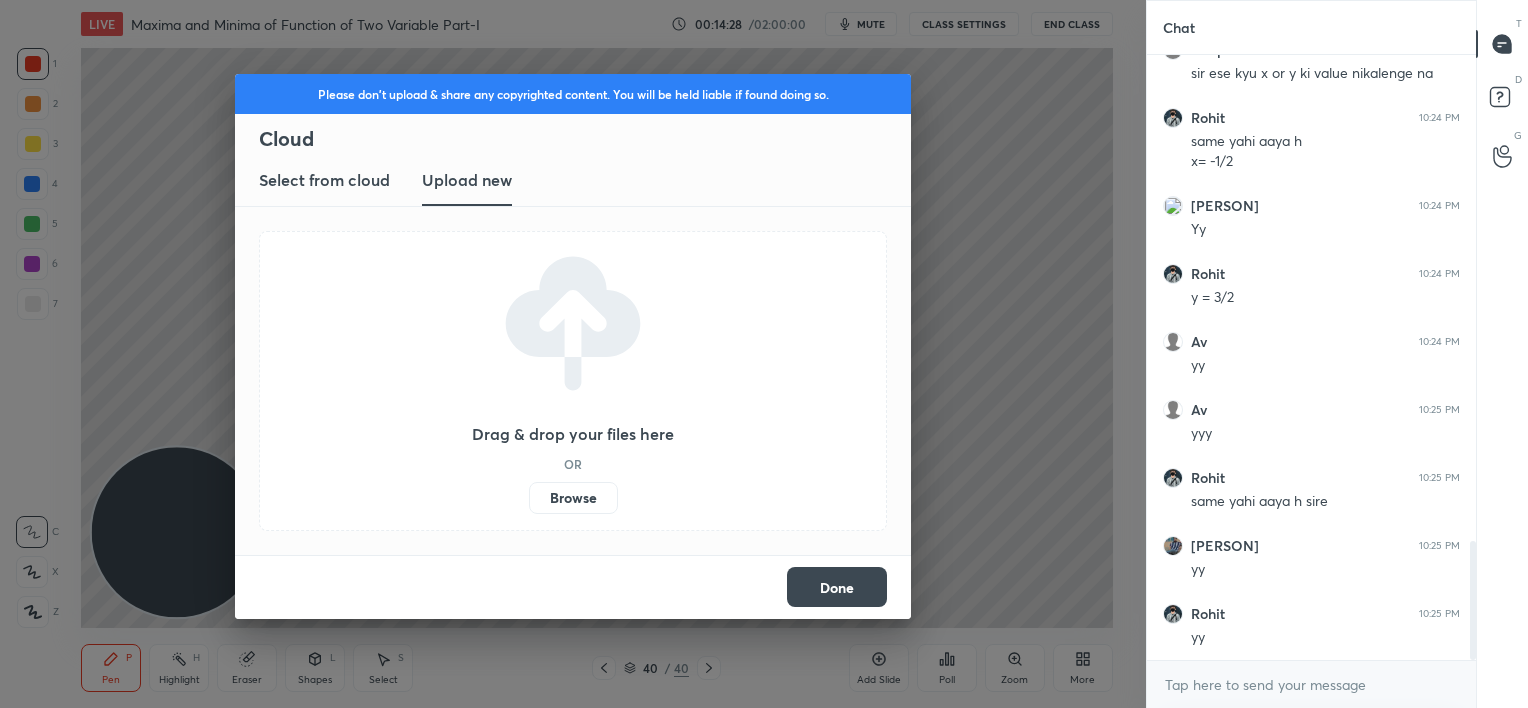 click on "Browse" at bounding box center [573, 498] 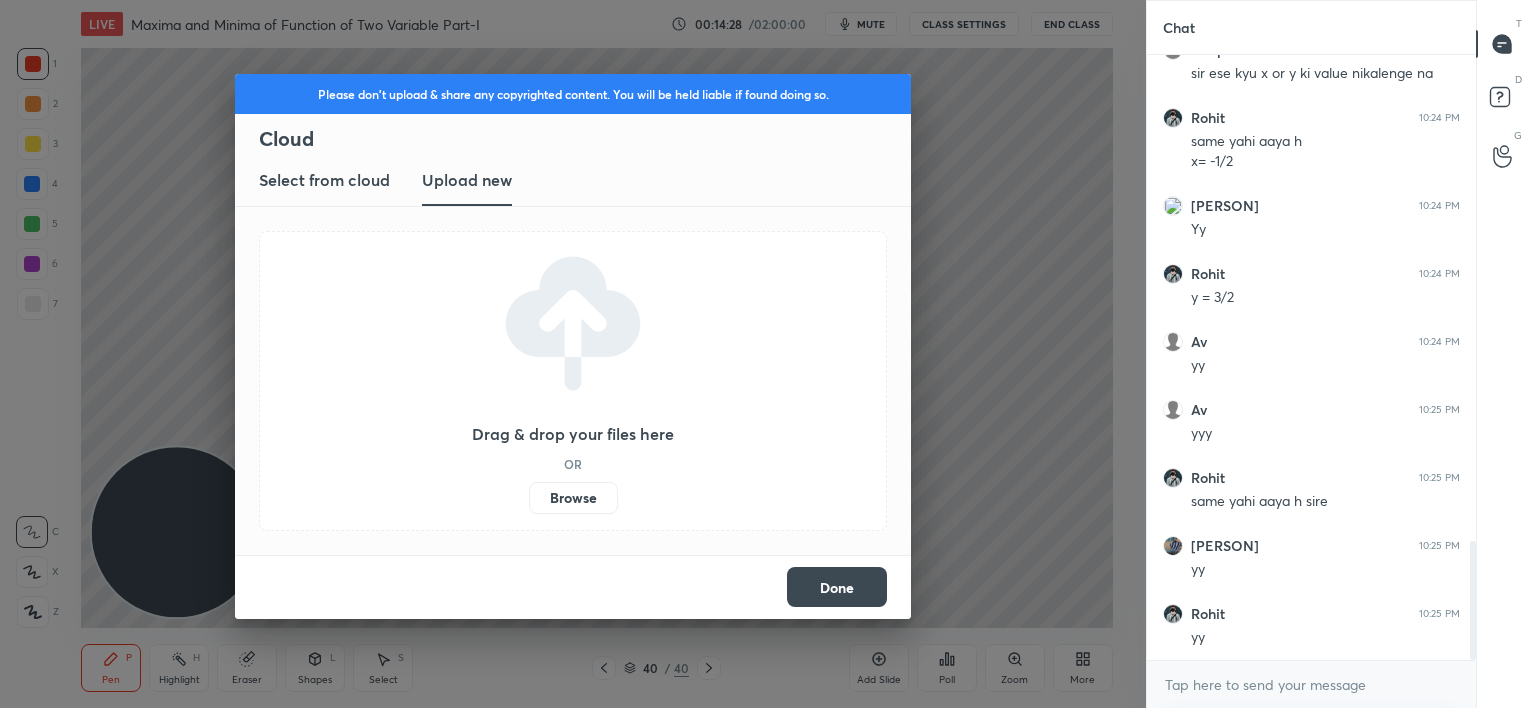 click on "Browse" at bounding box center [529, 498] 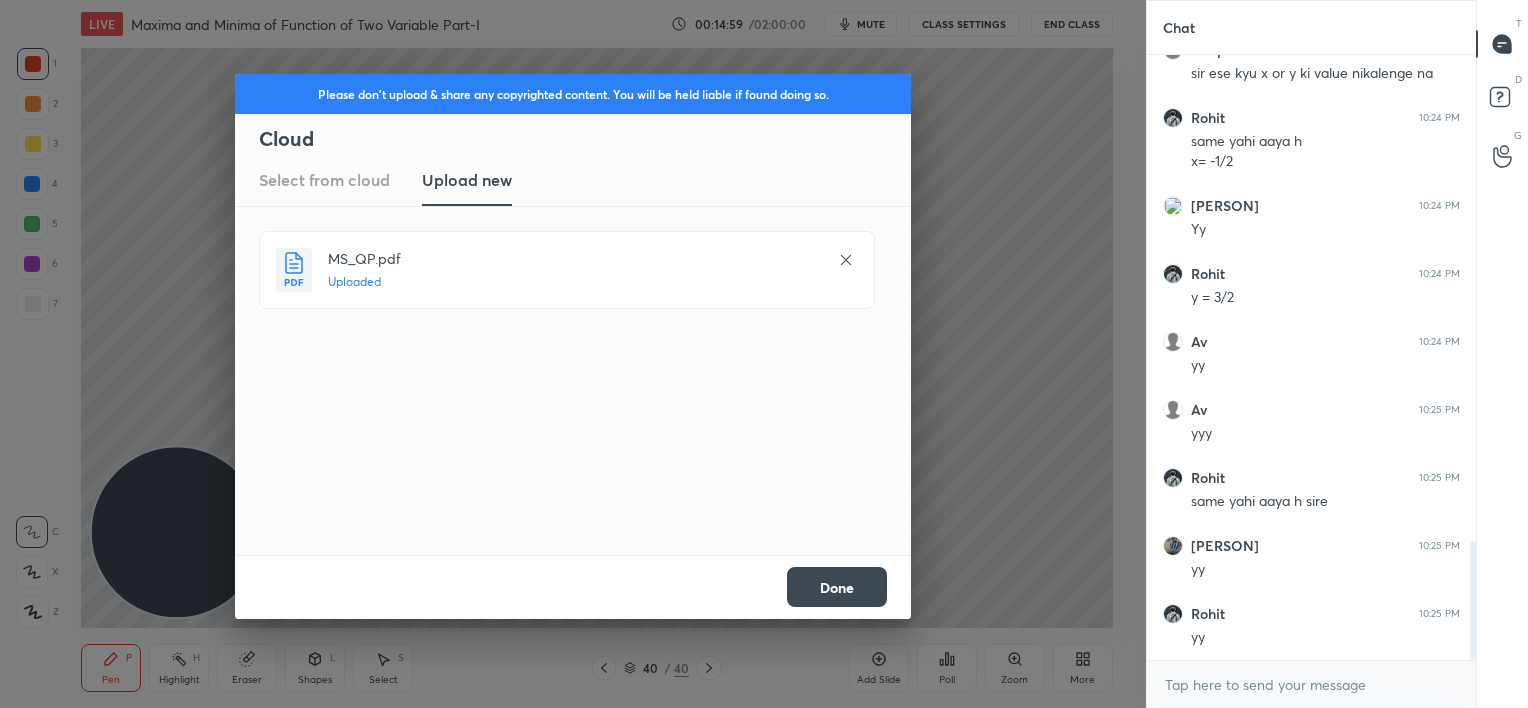 click on "Done" at bounding box center (837, 587) 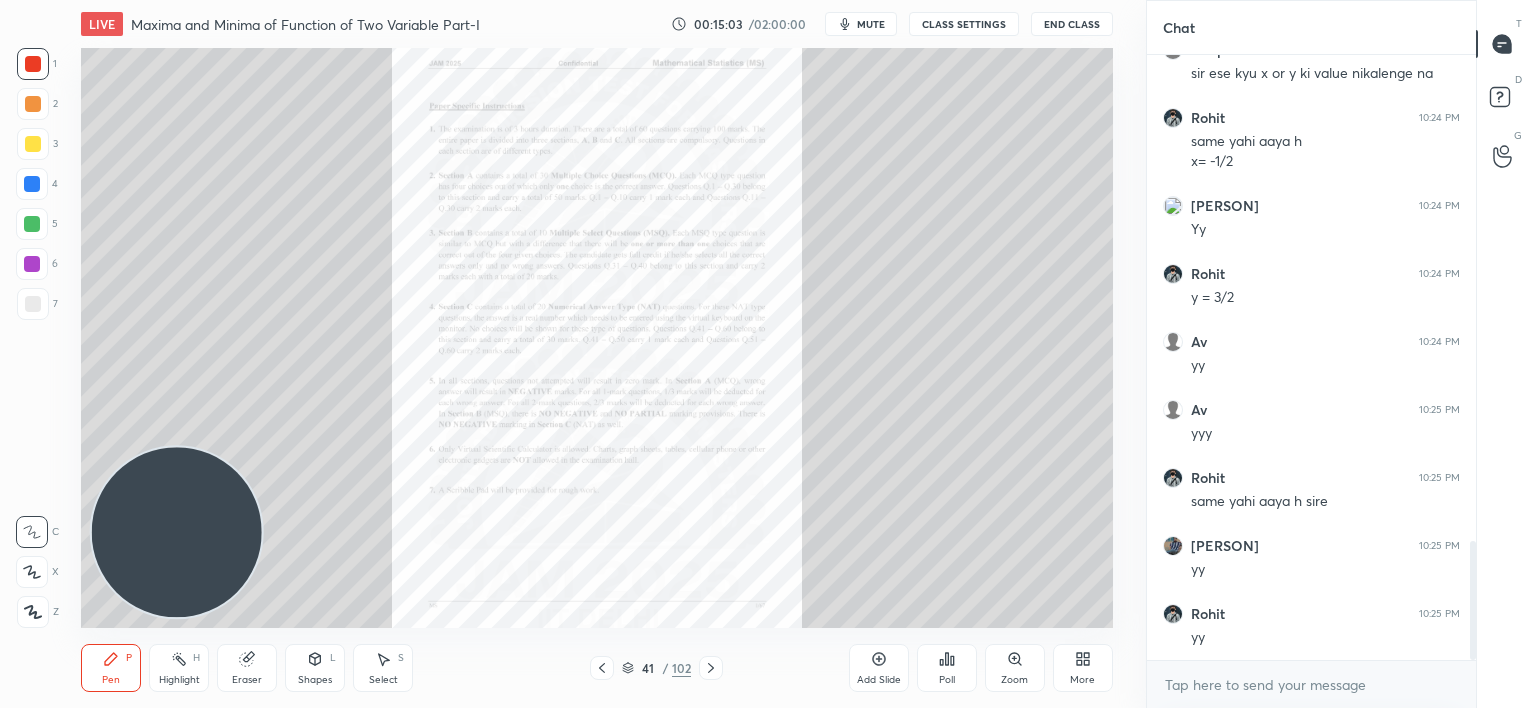 click 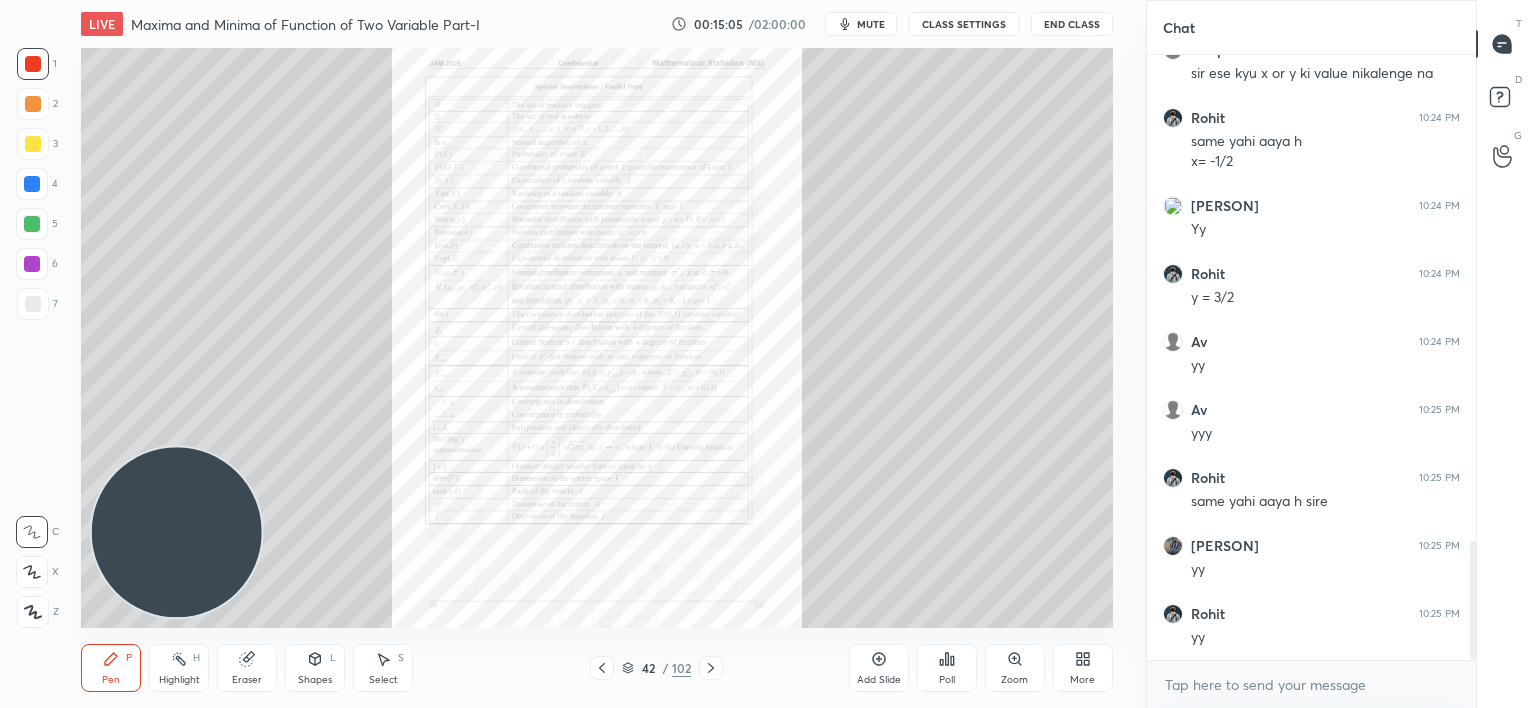 click 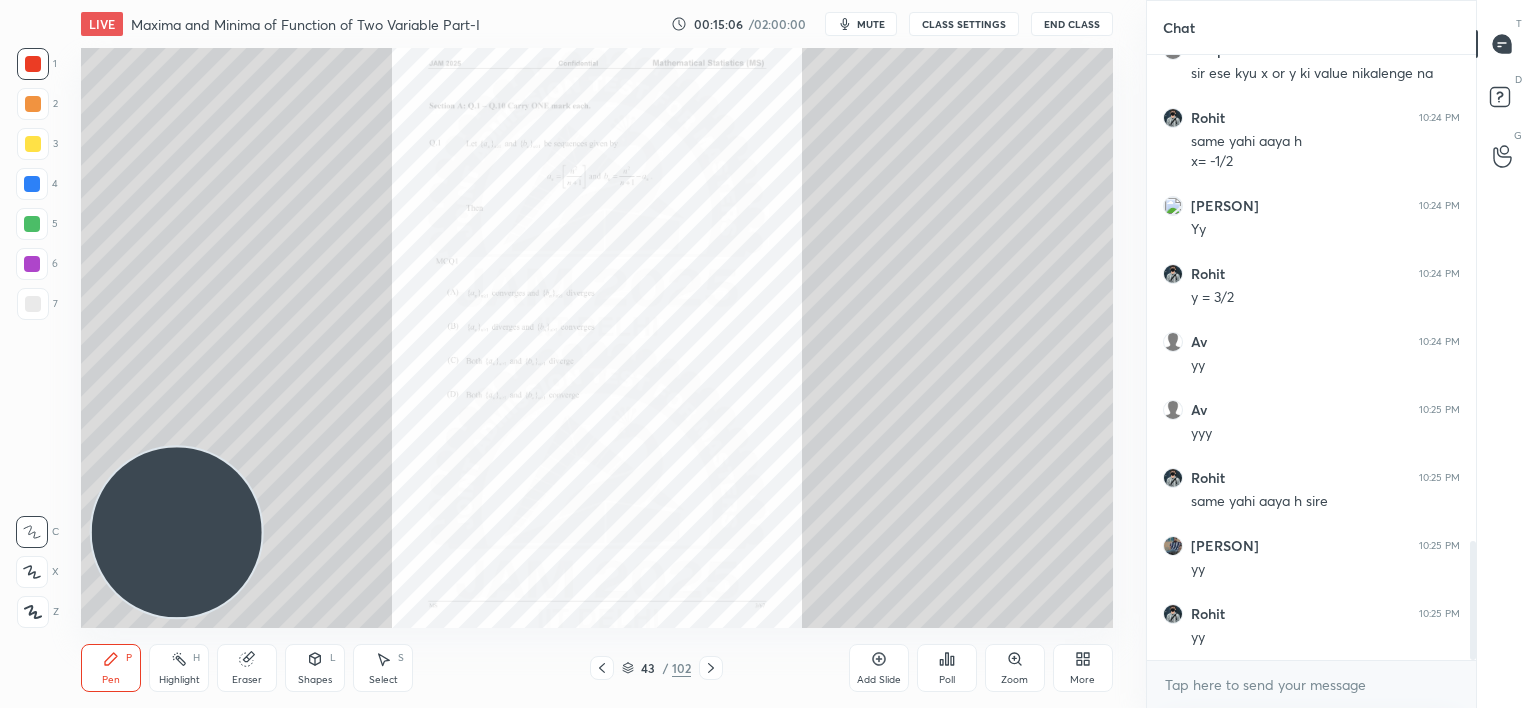 click 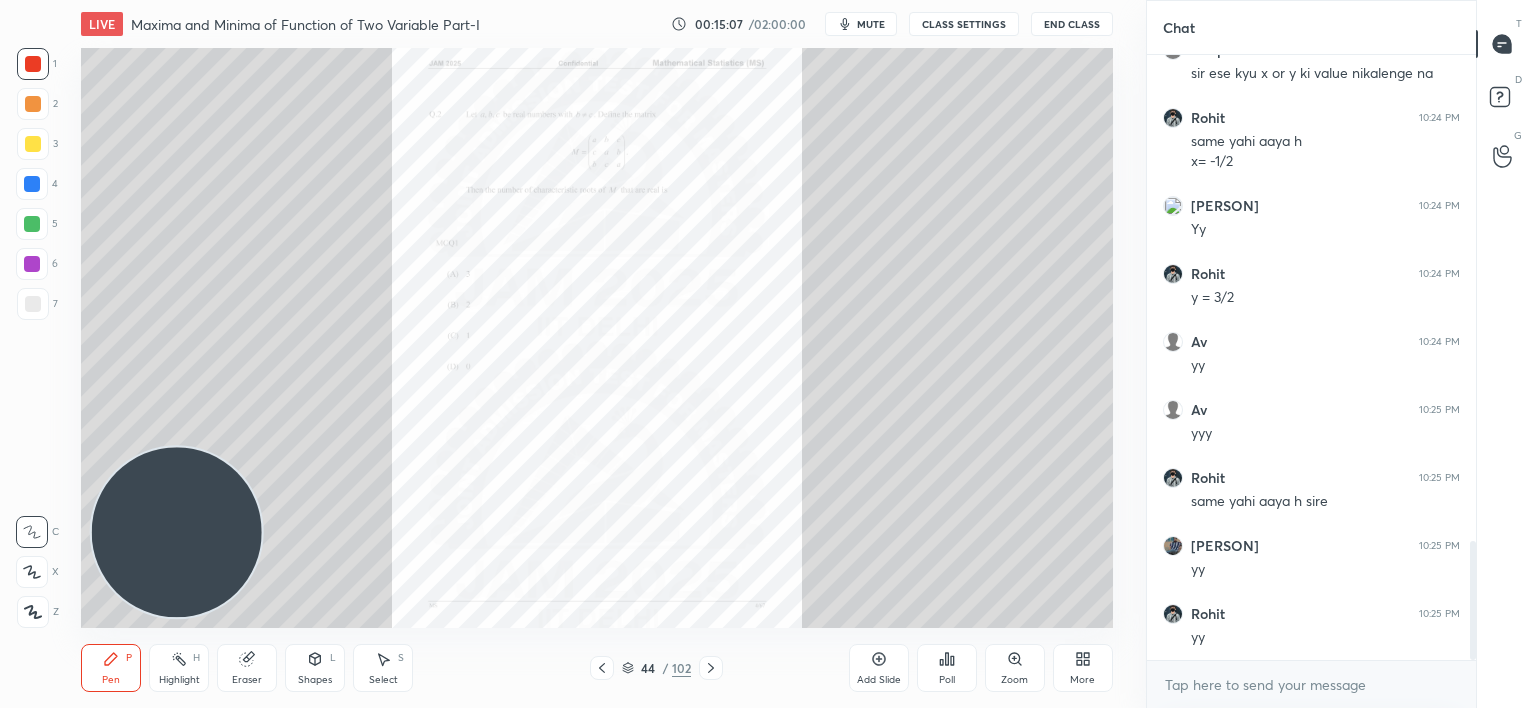 click 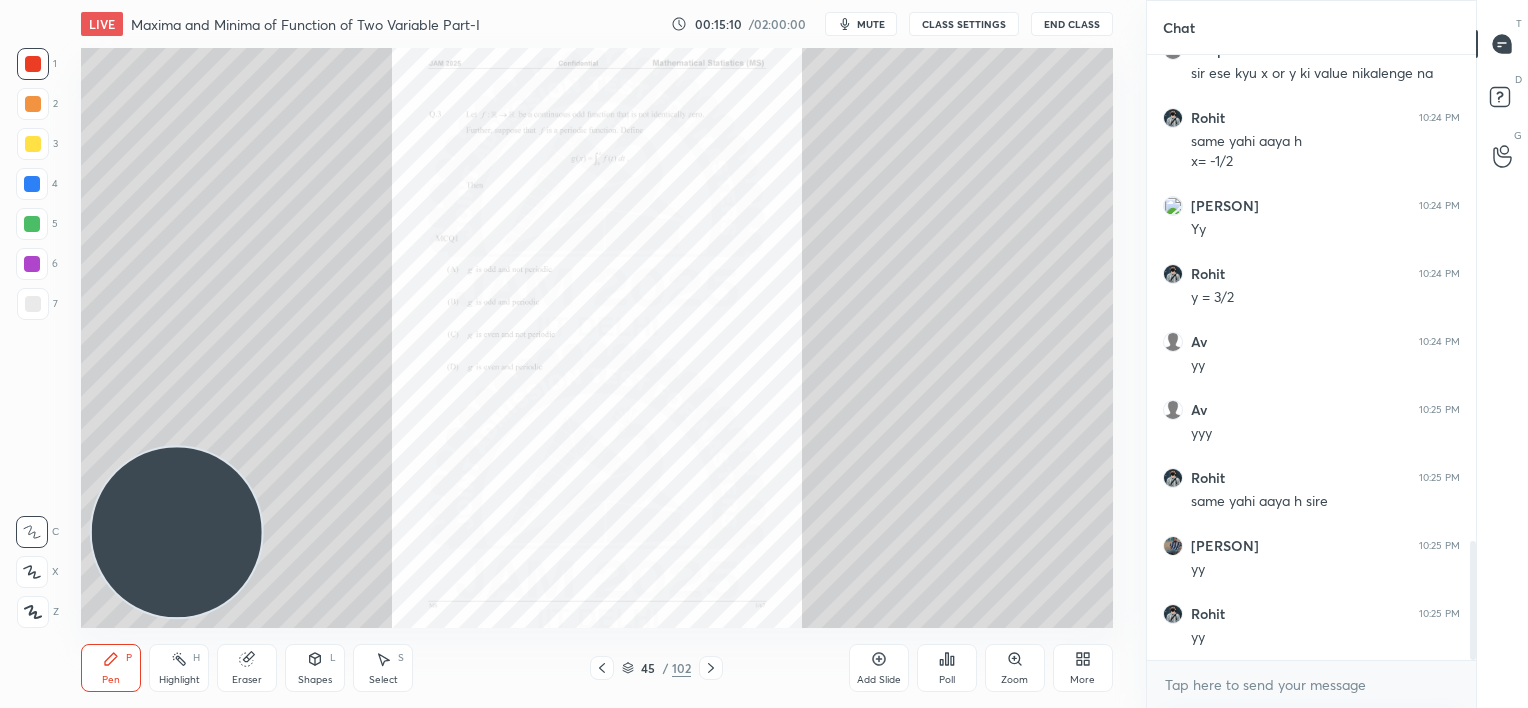 click 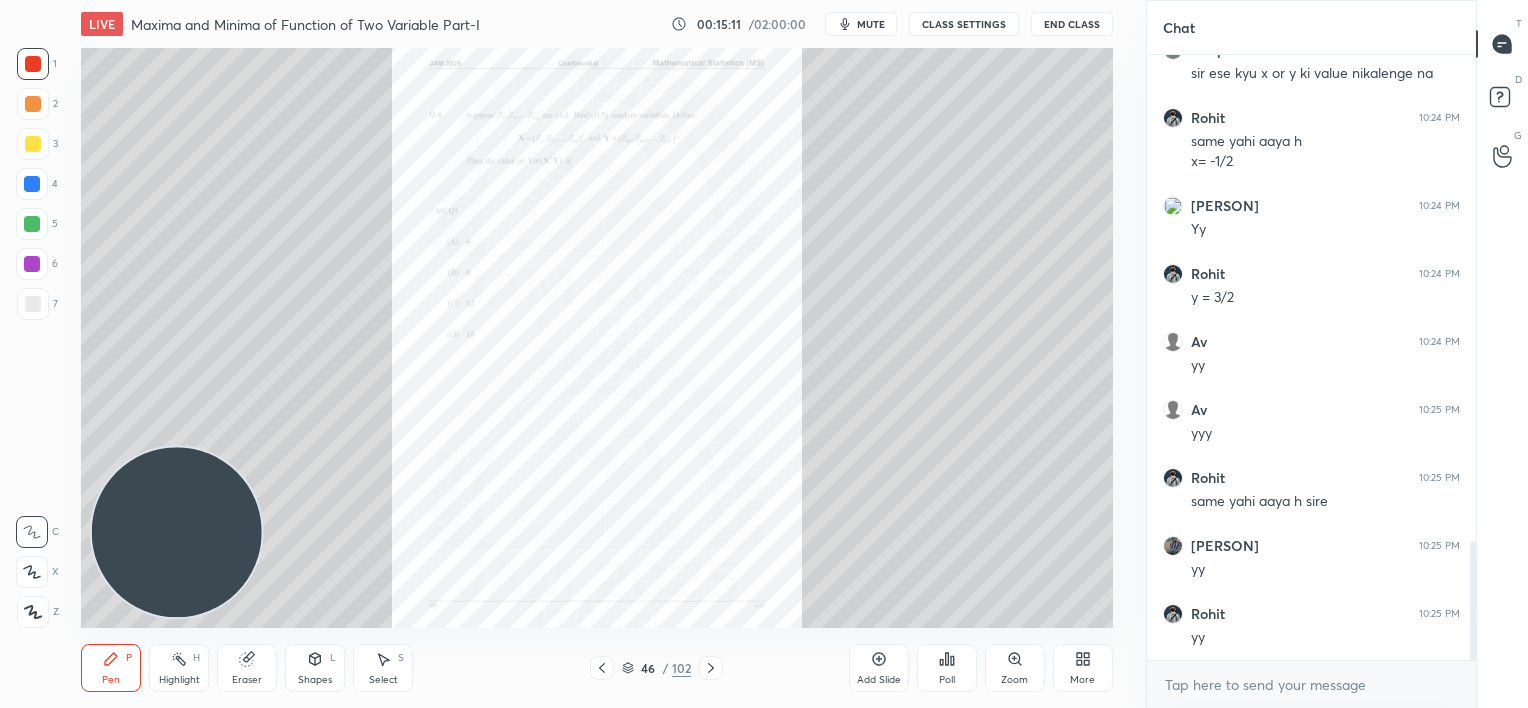 click 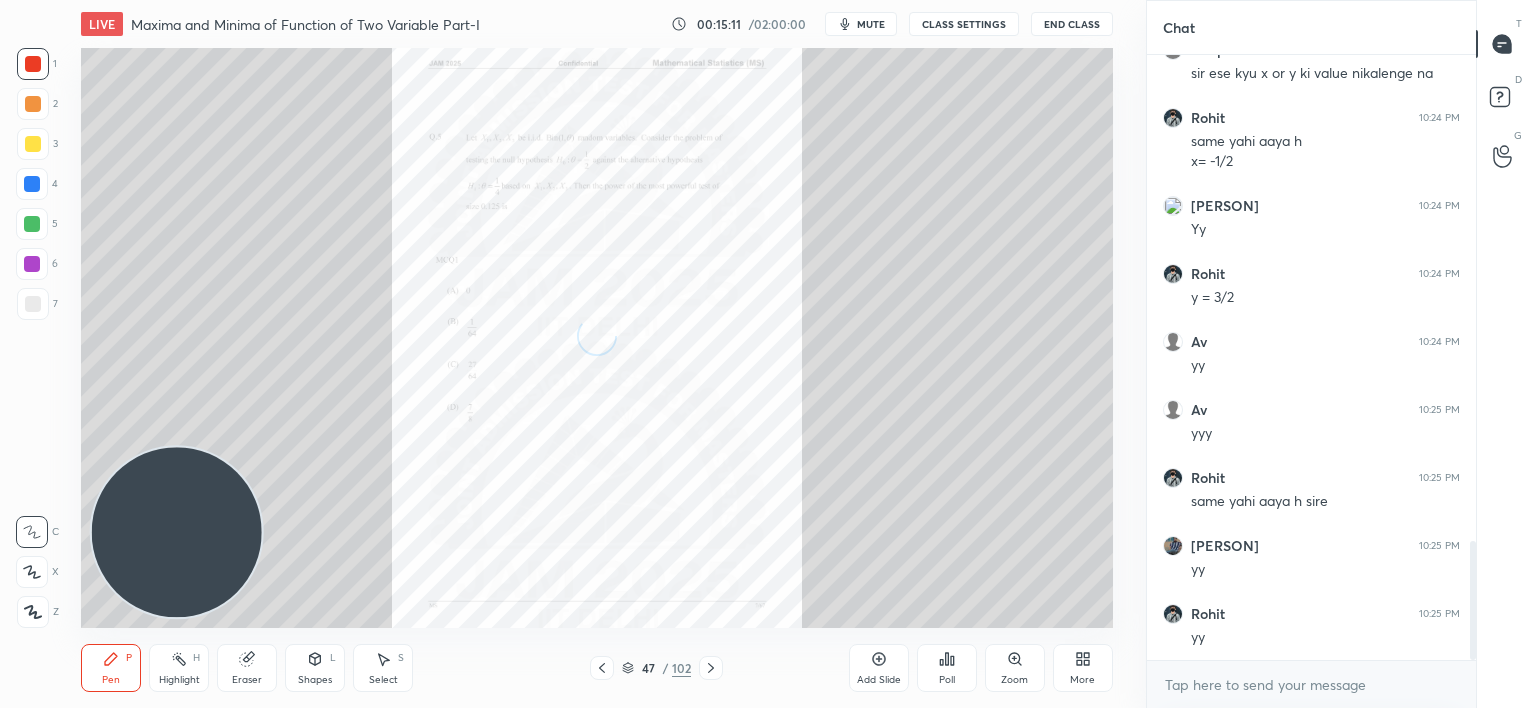click 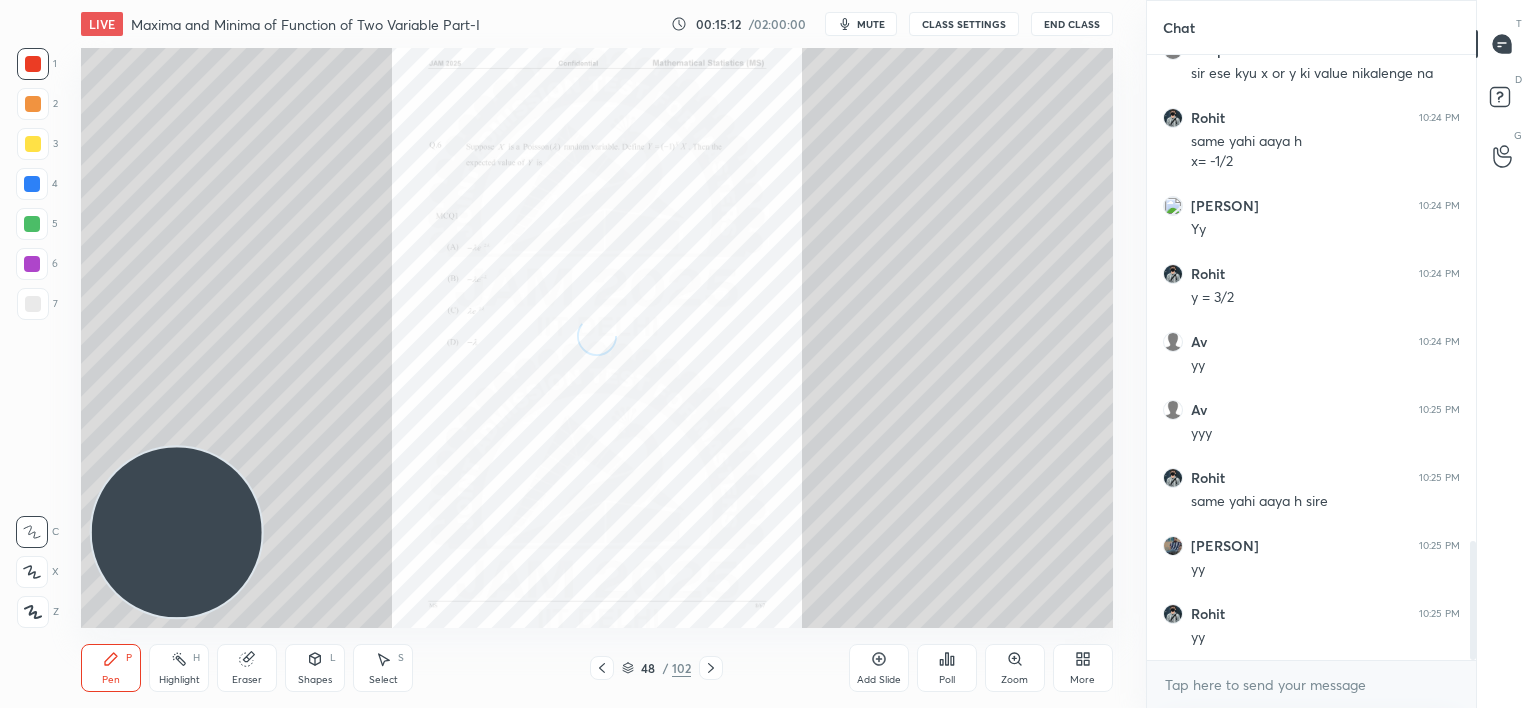 click 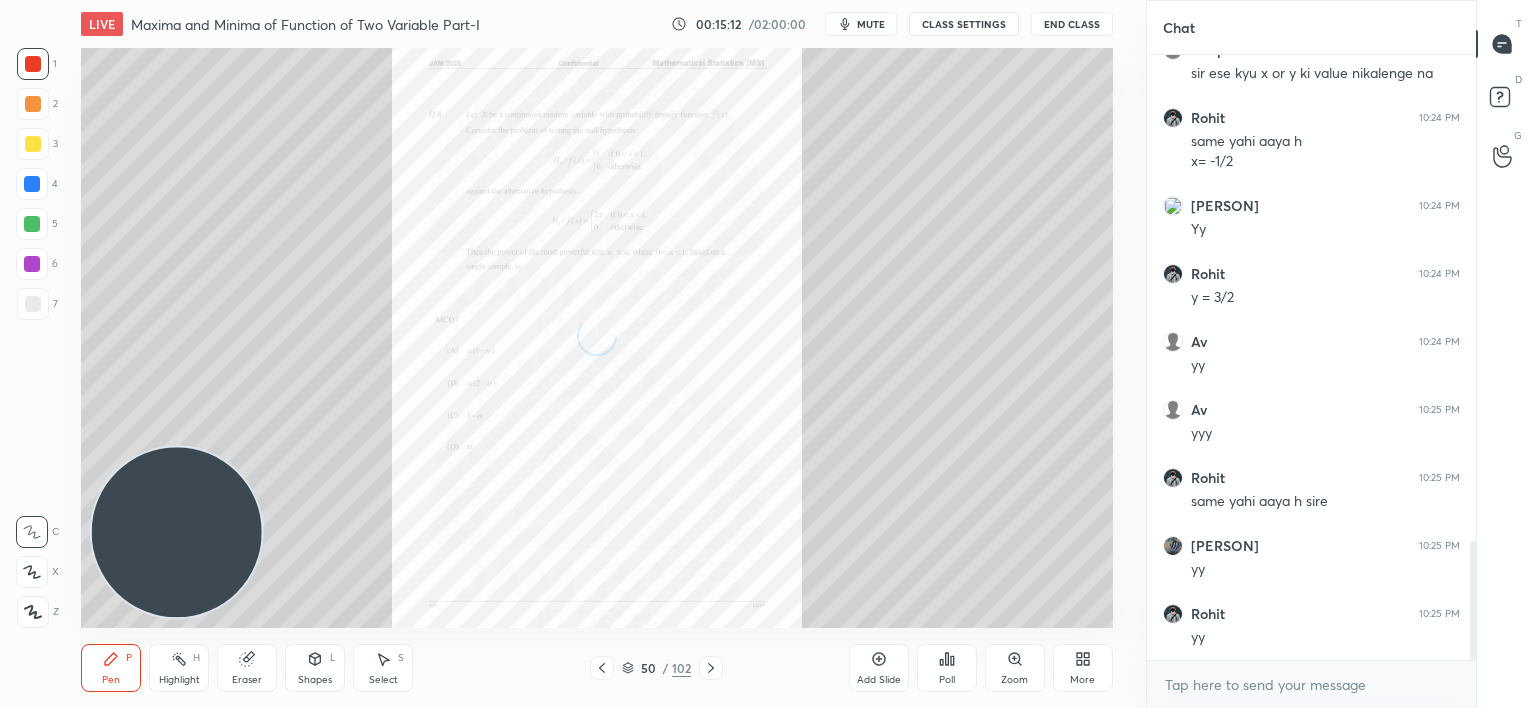 click 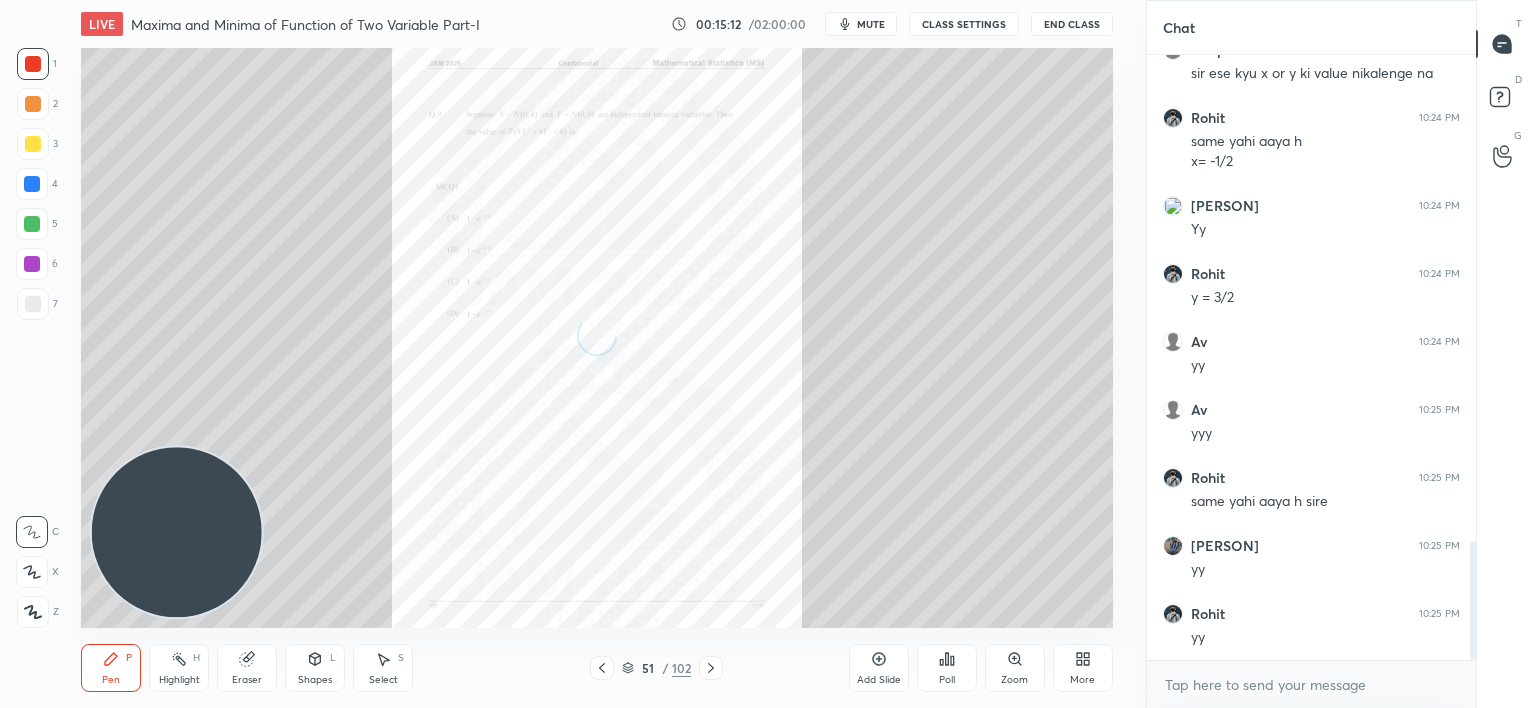 click 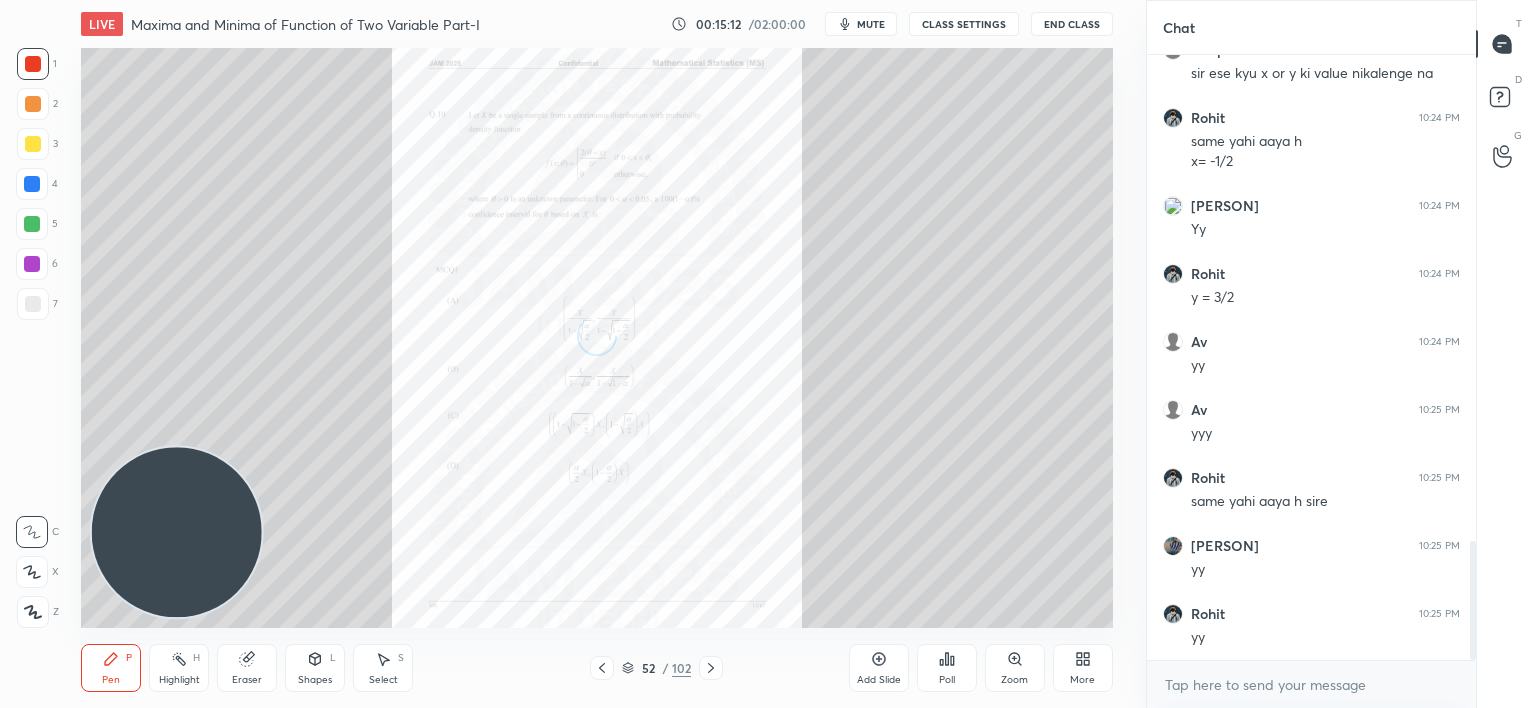 click 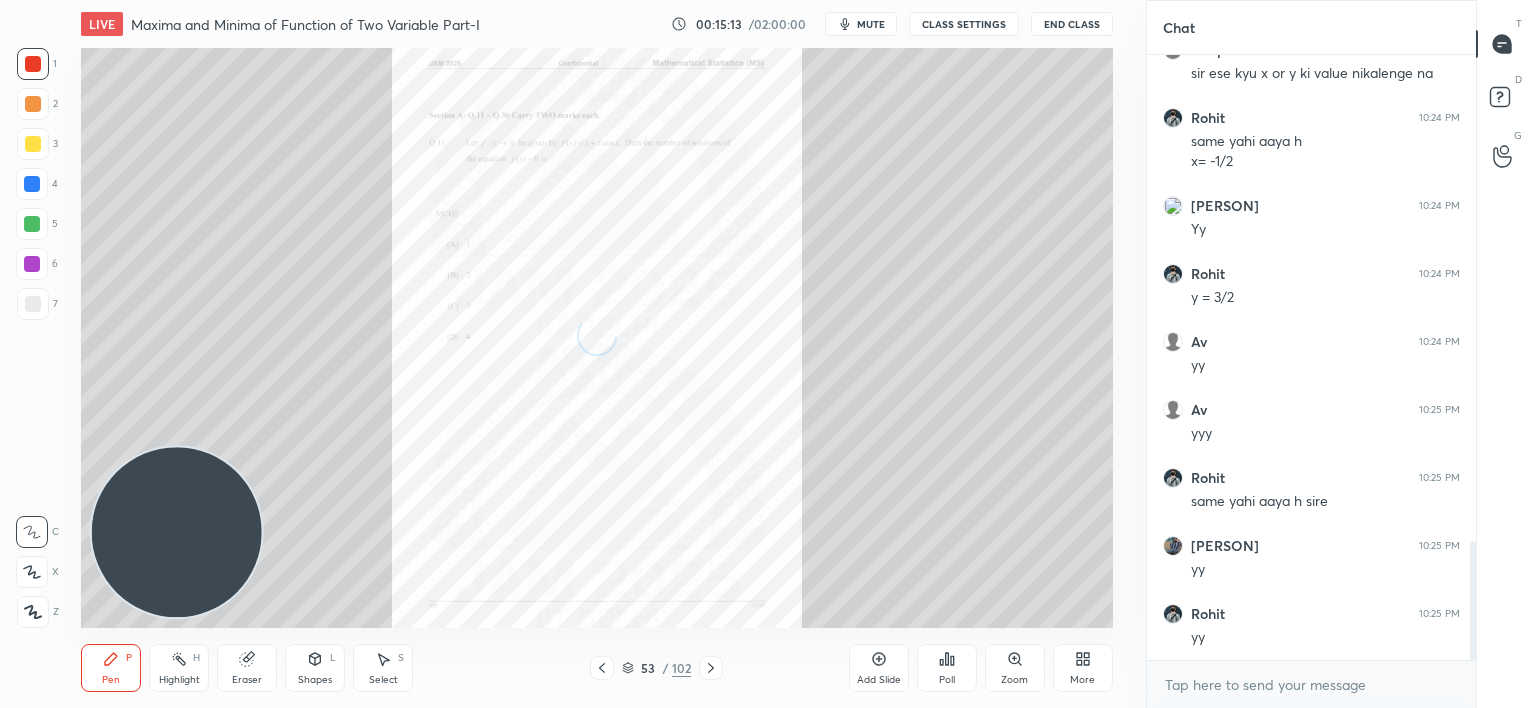 click 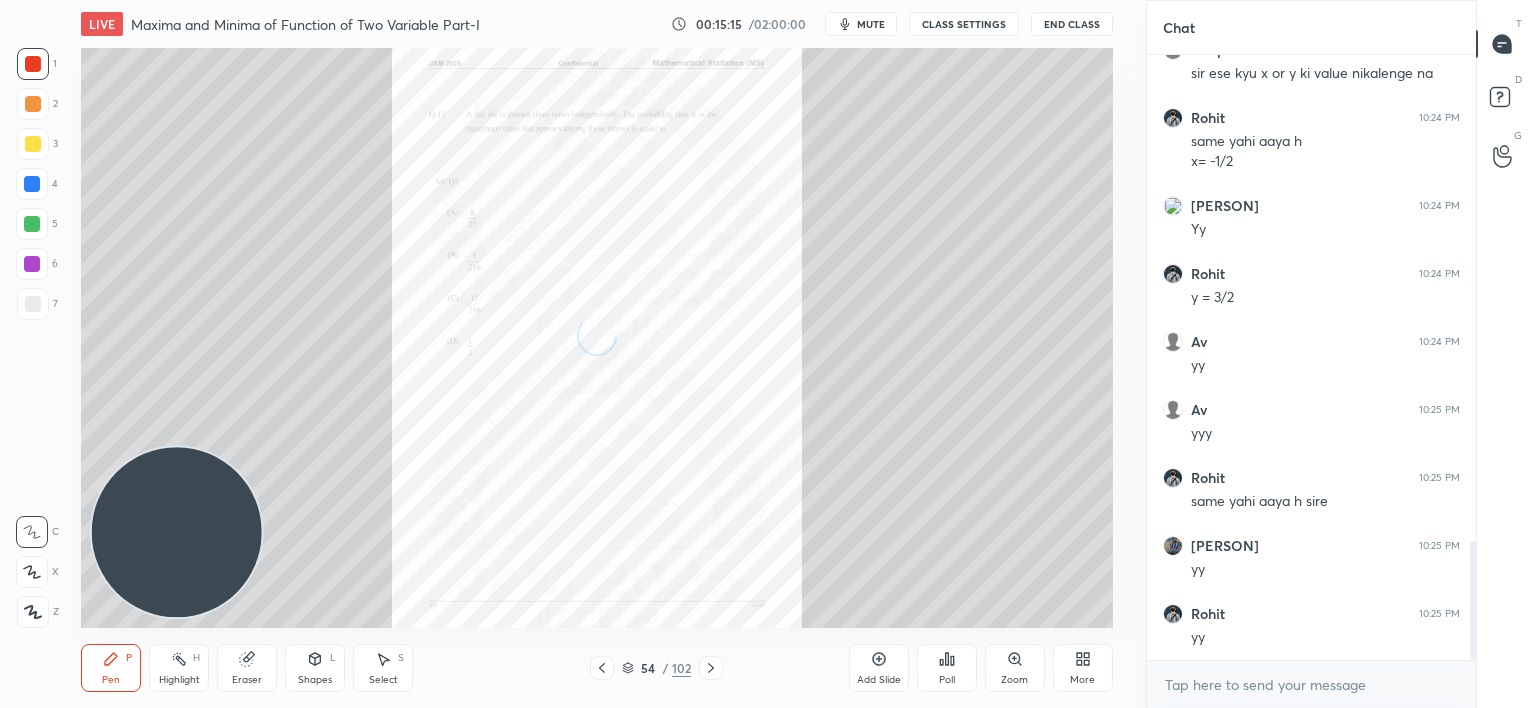 click 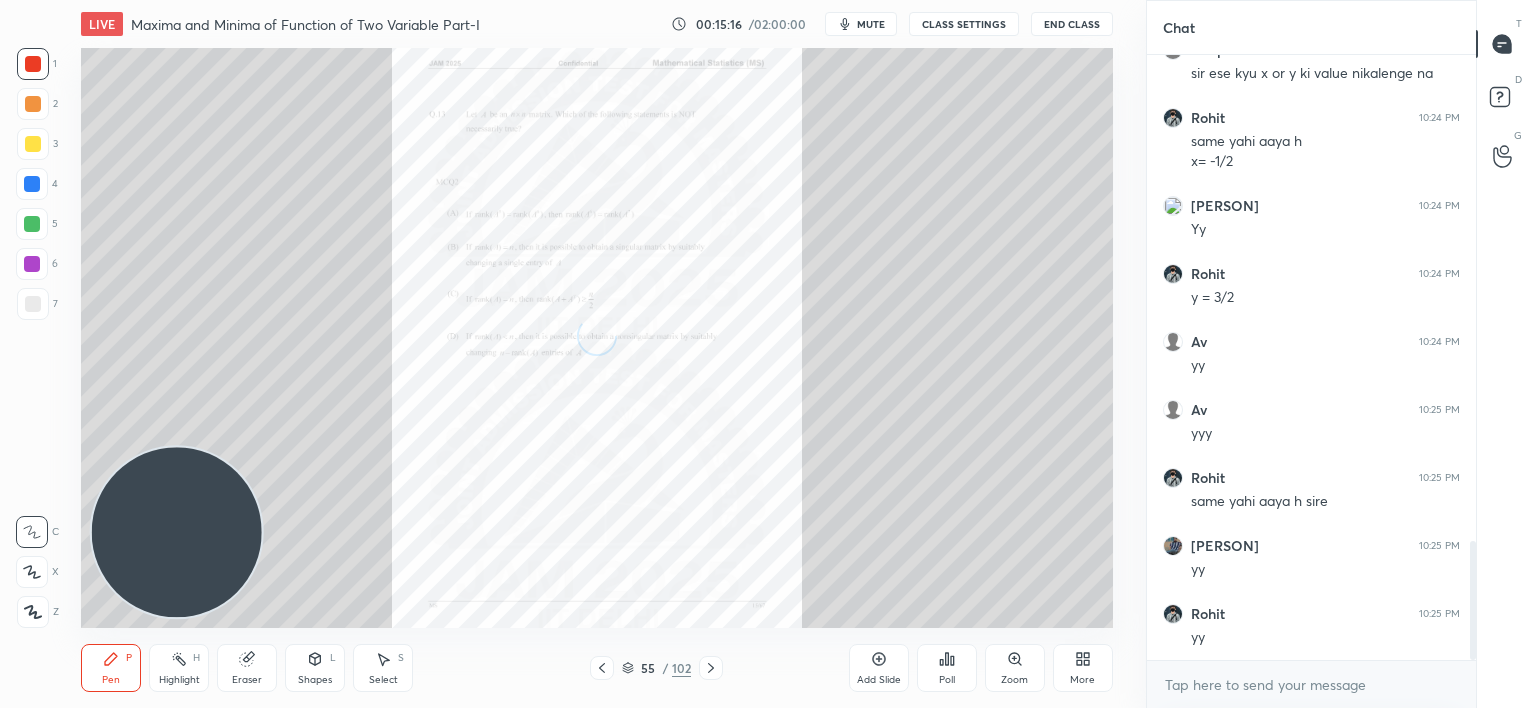 click 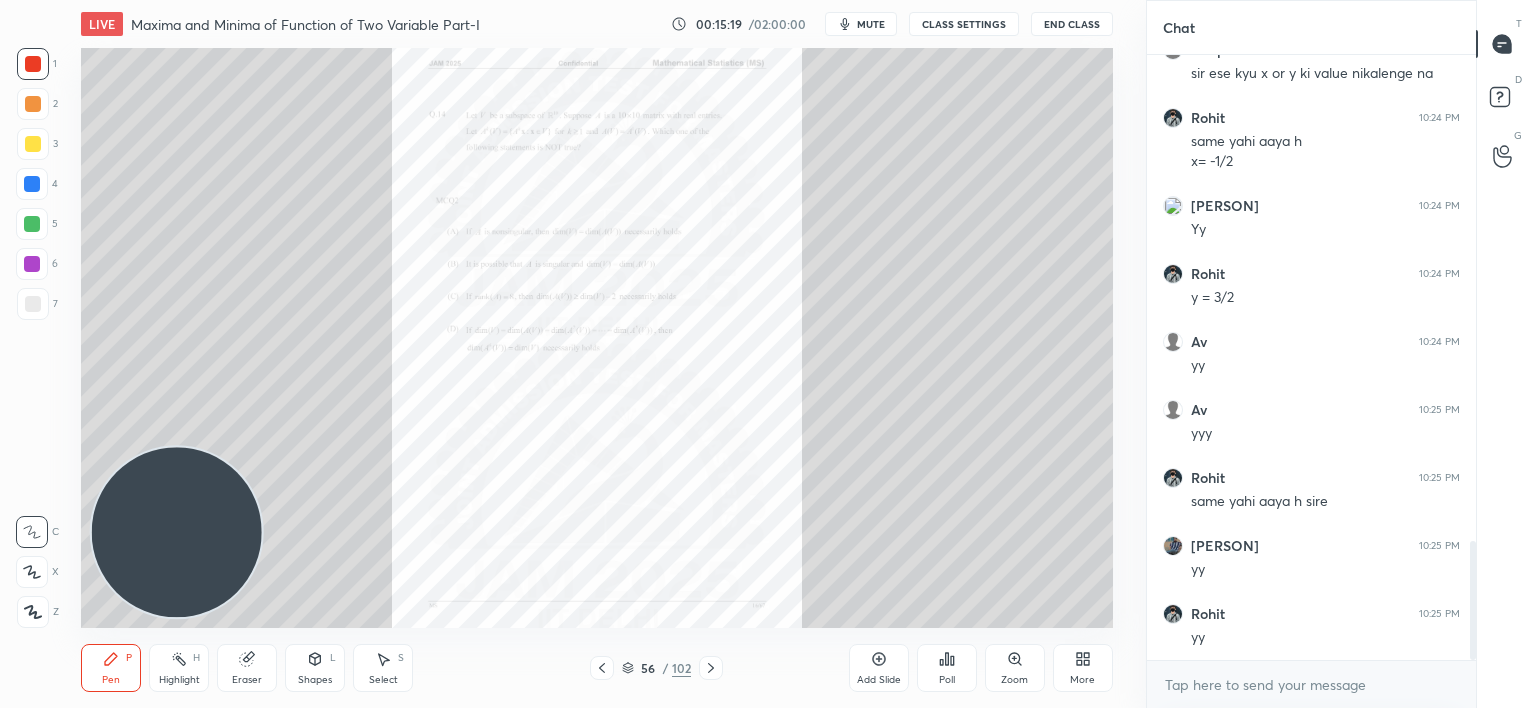 click 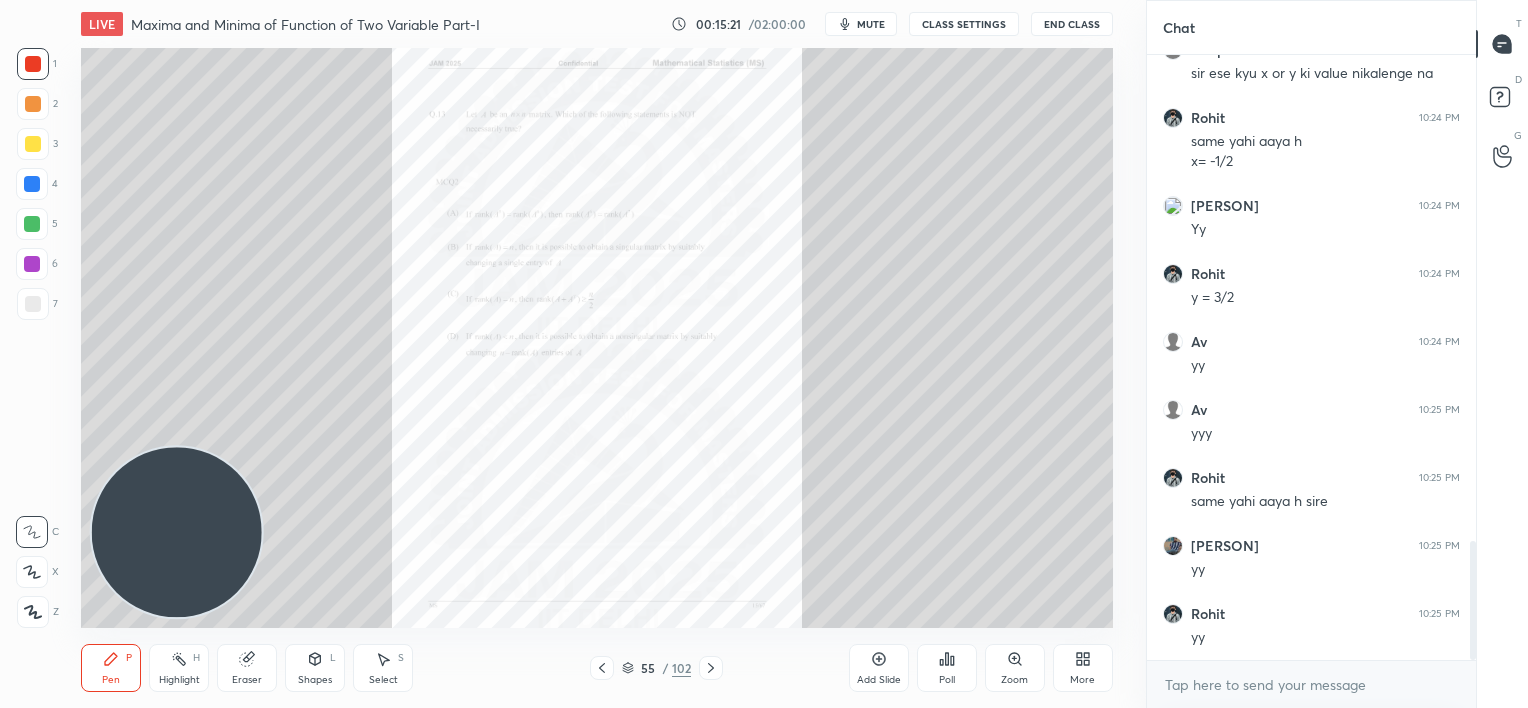 click 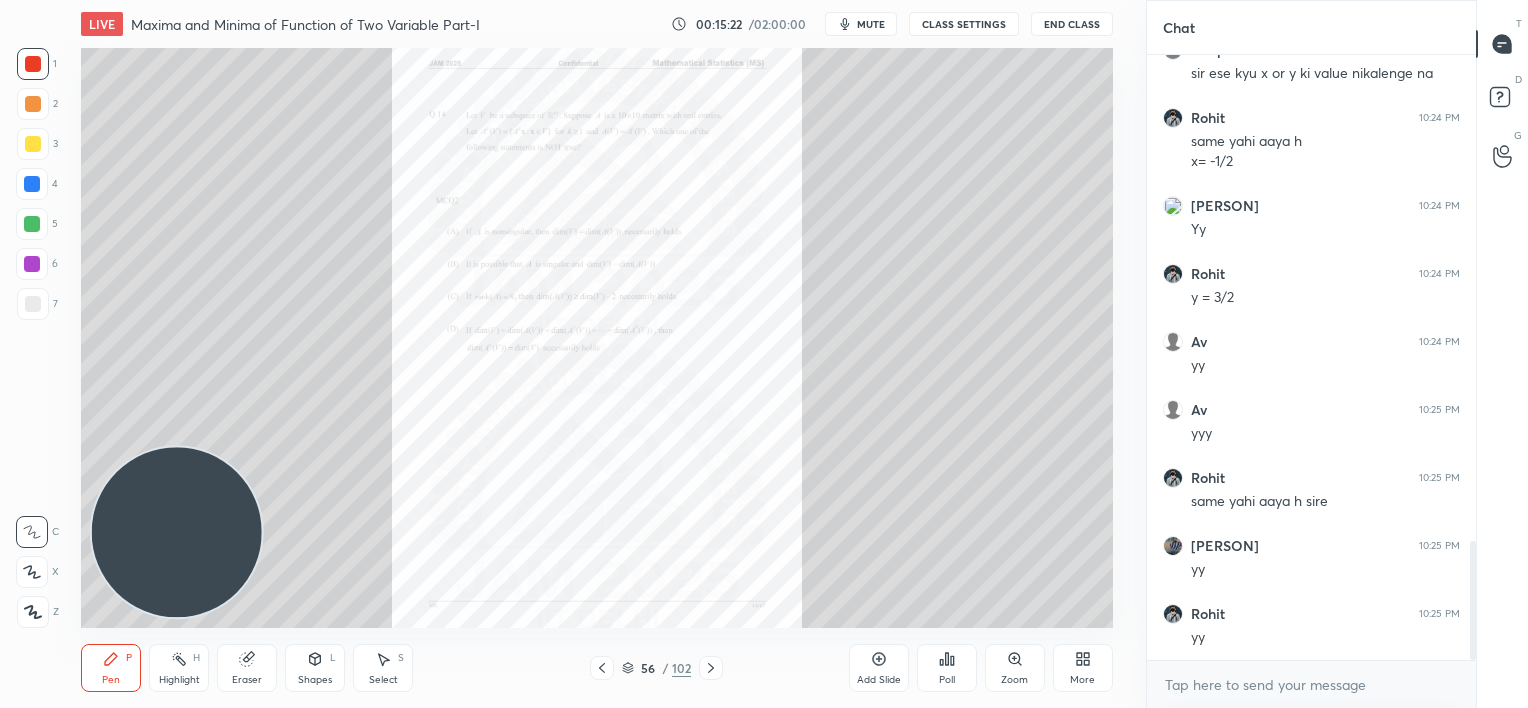 click 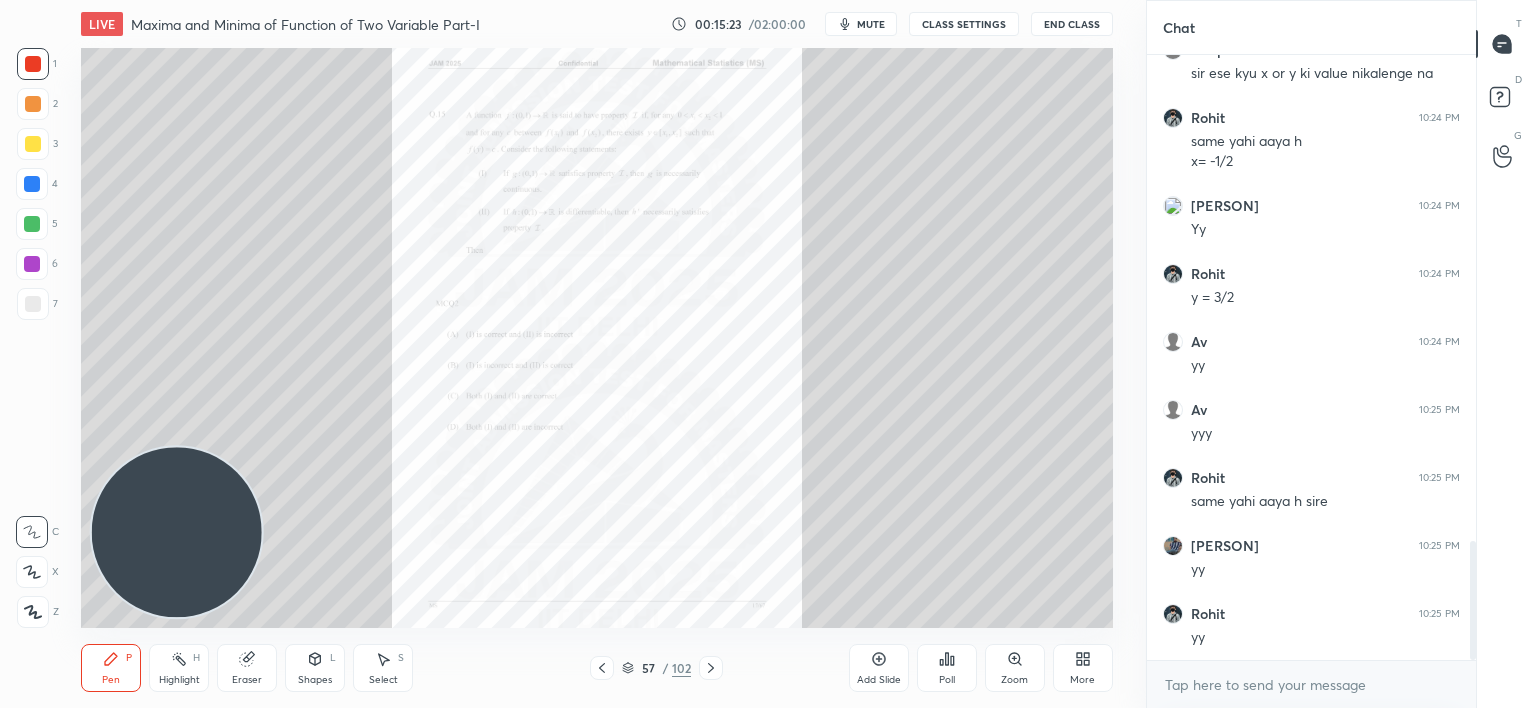 click 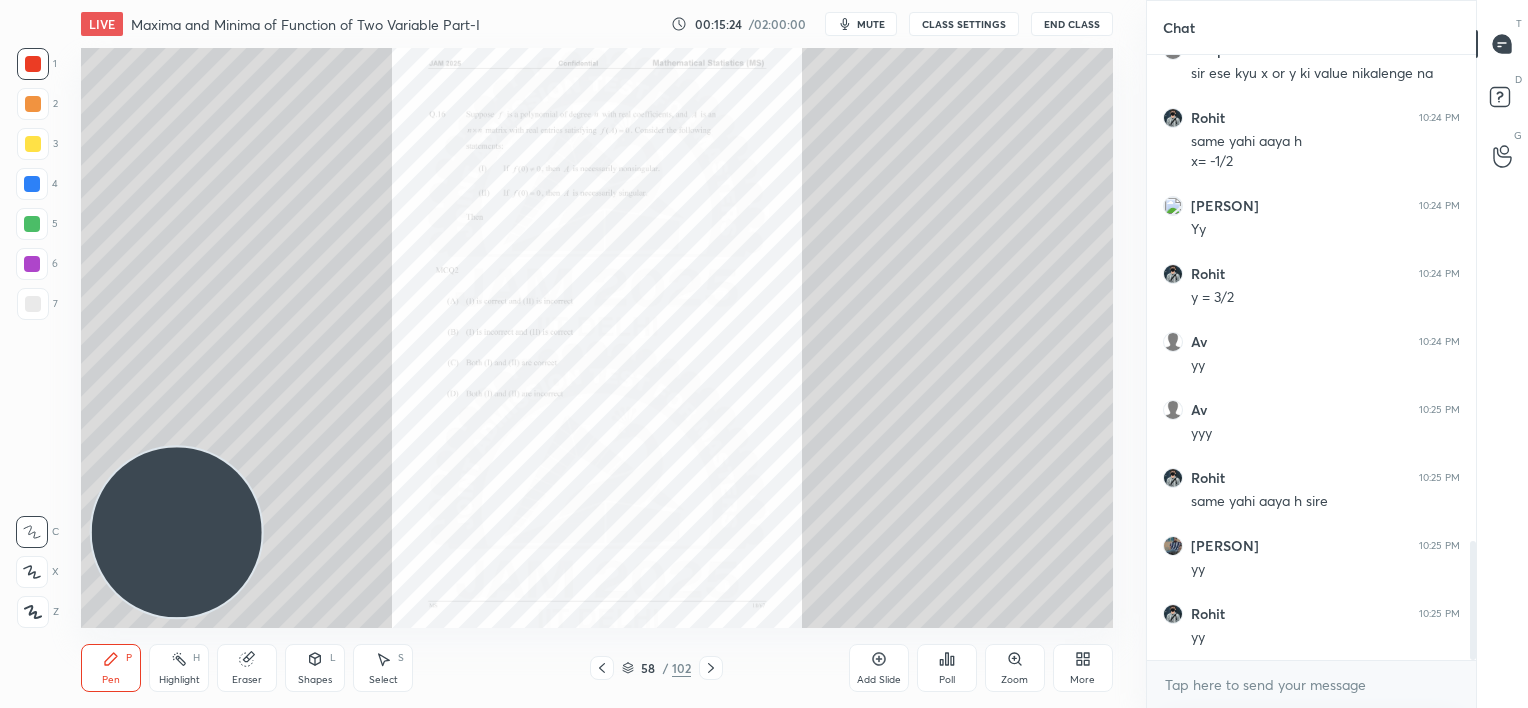 click 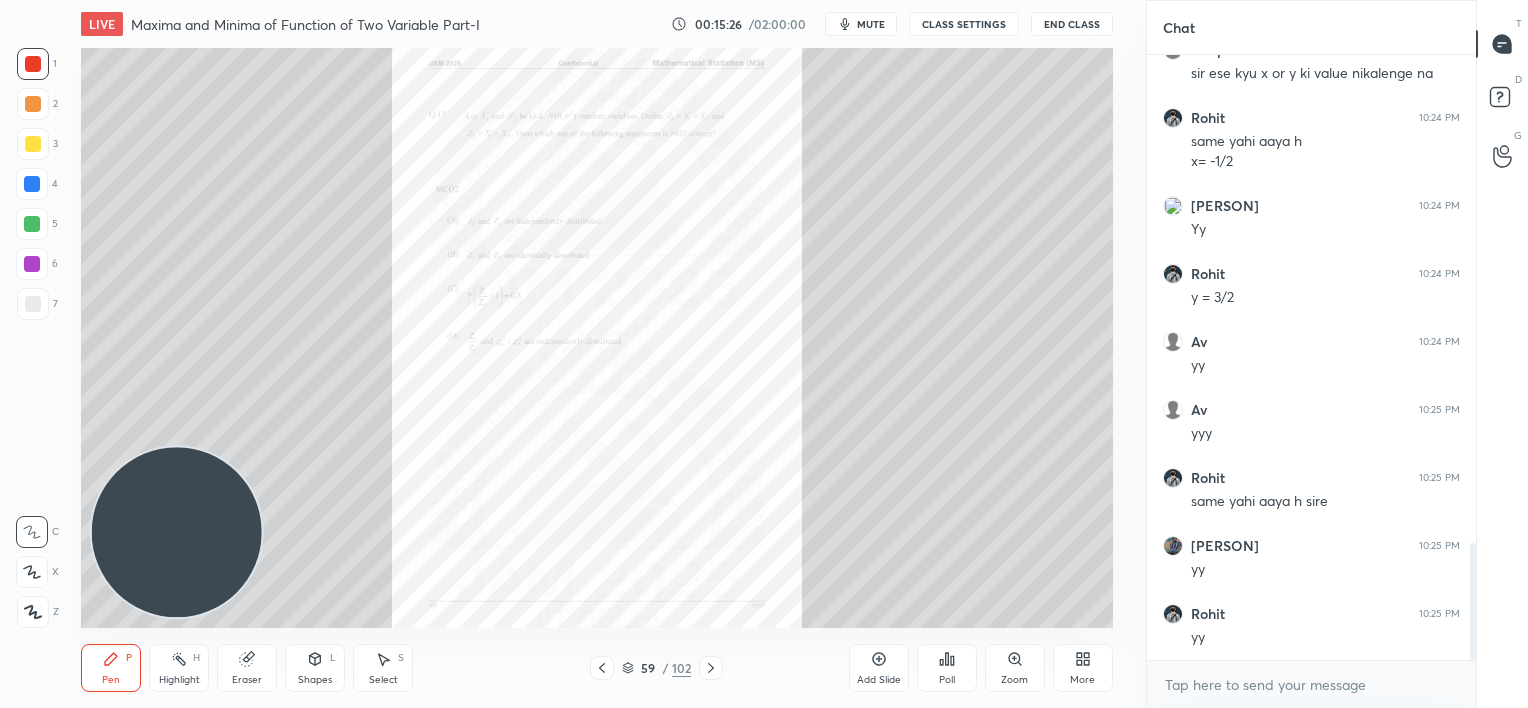 scroll, scrollTop: 2531, scrollLeft: 0, axis: vertical 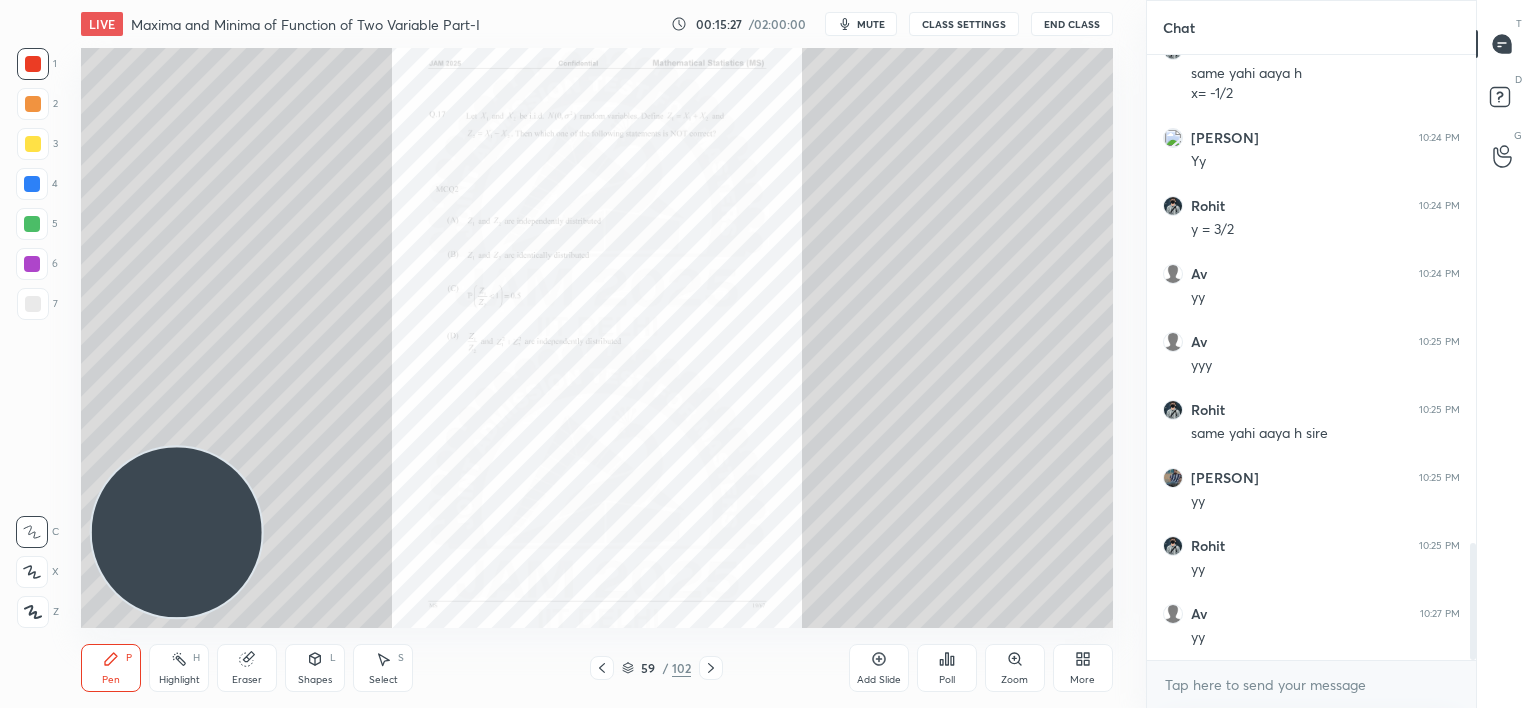 click 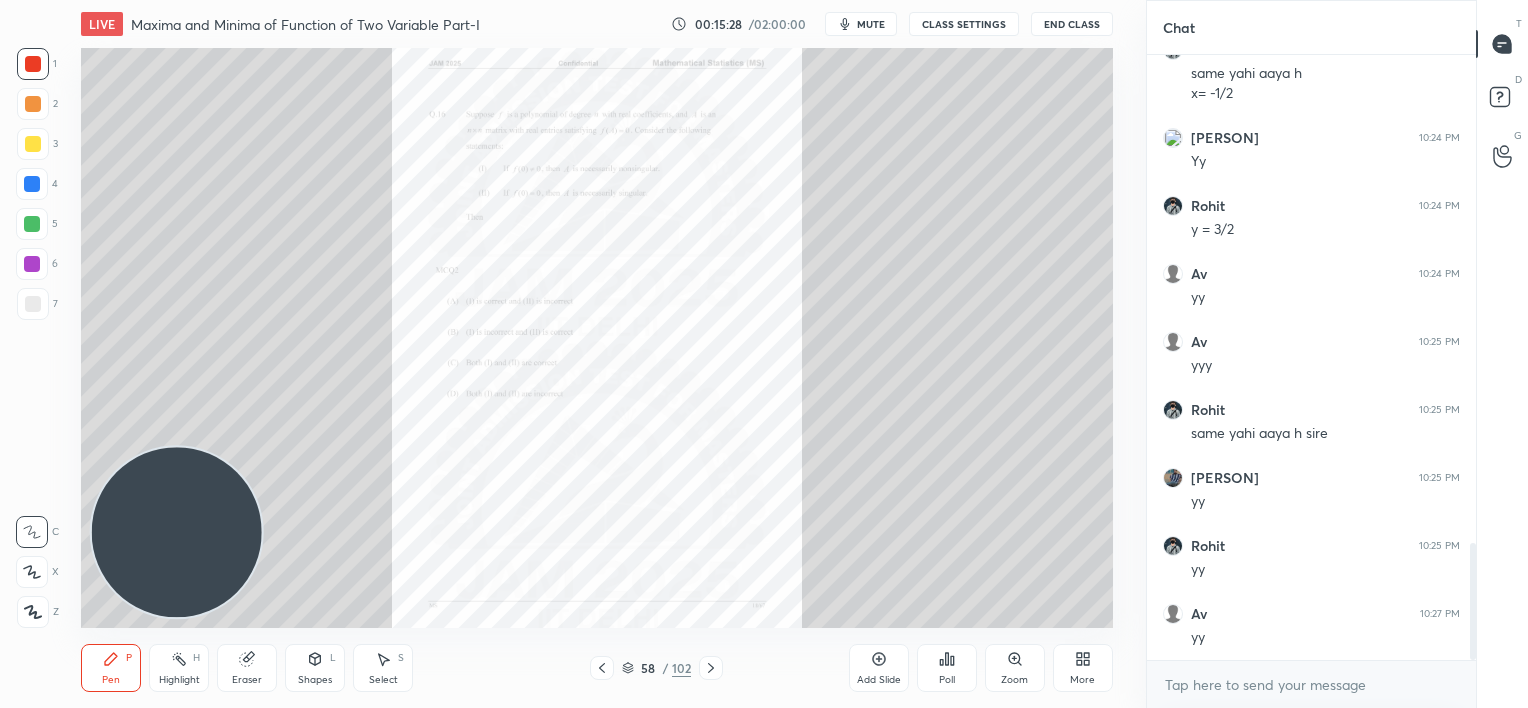 click 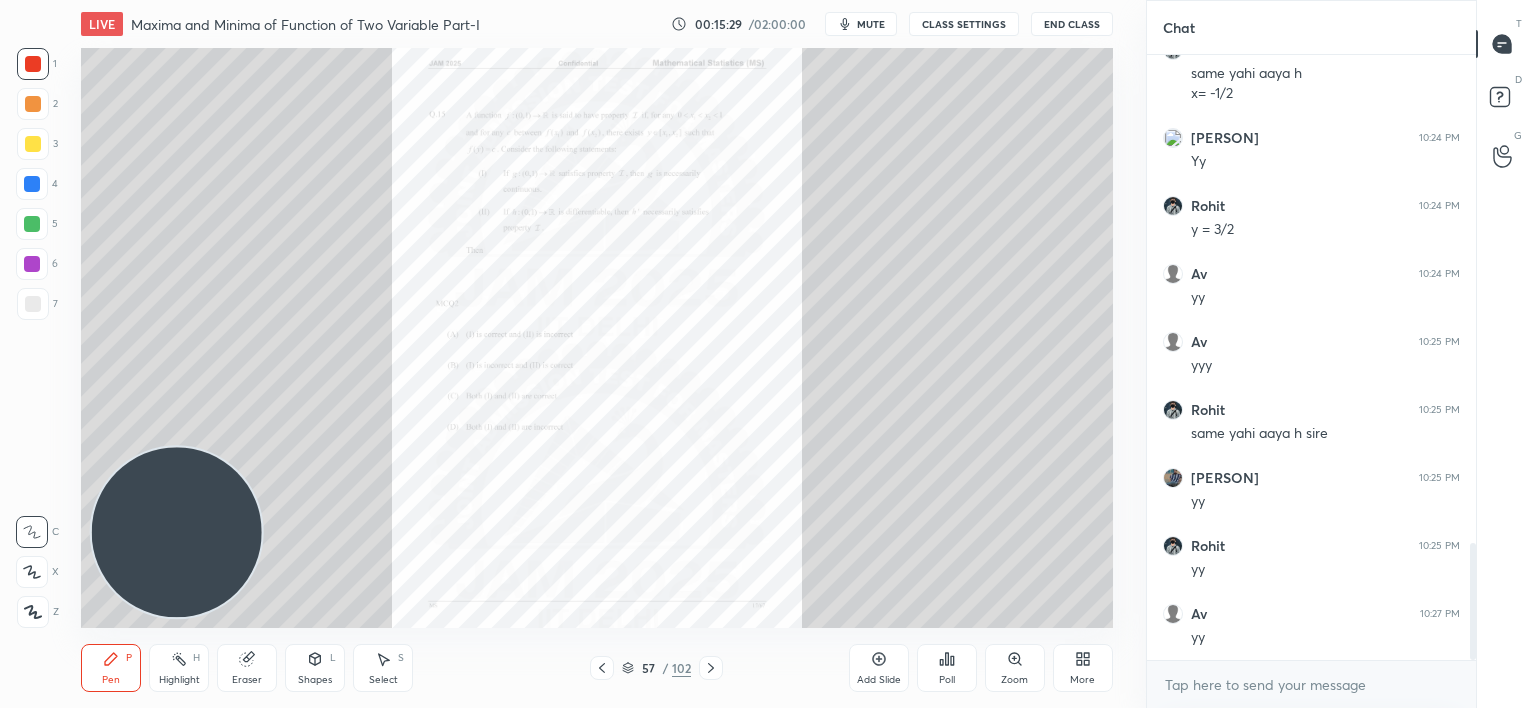 click 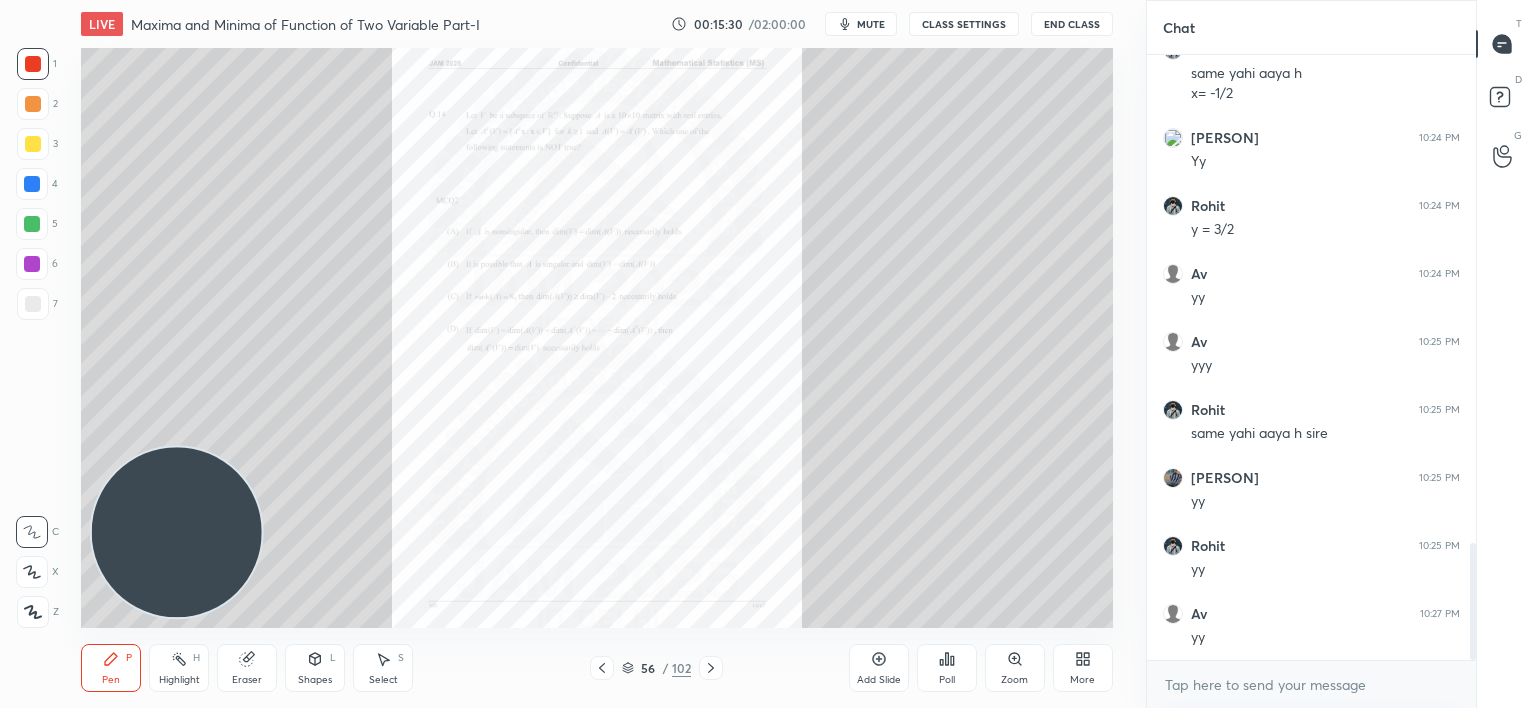 click 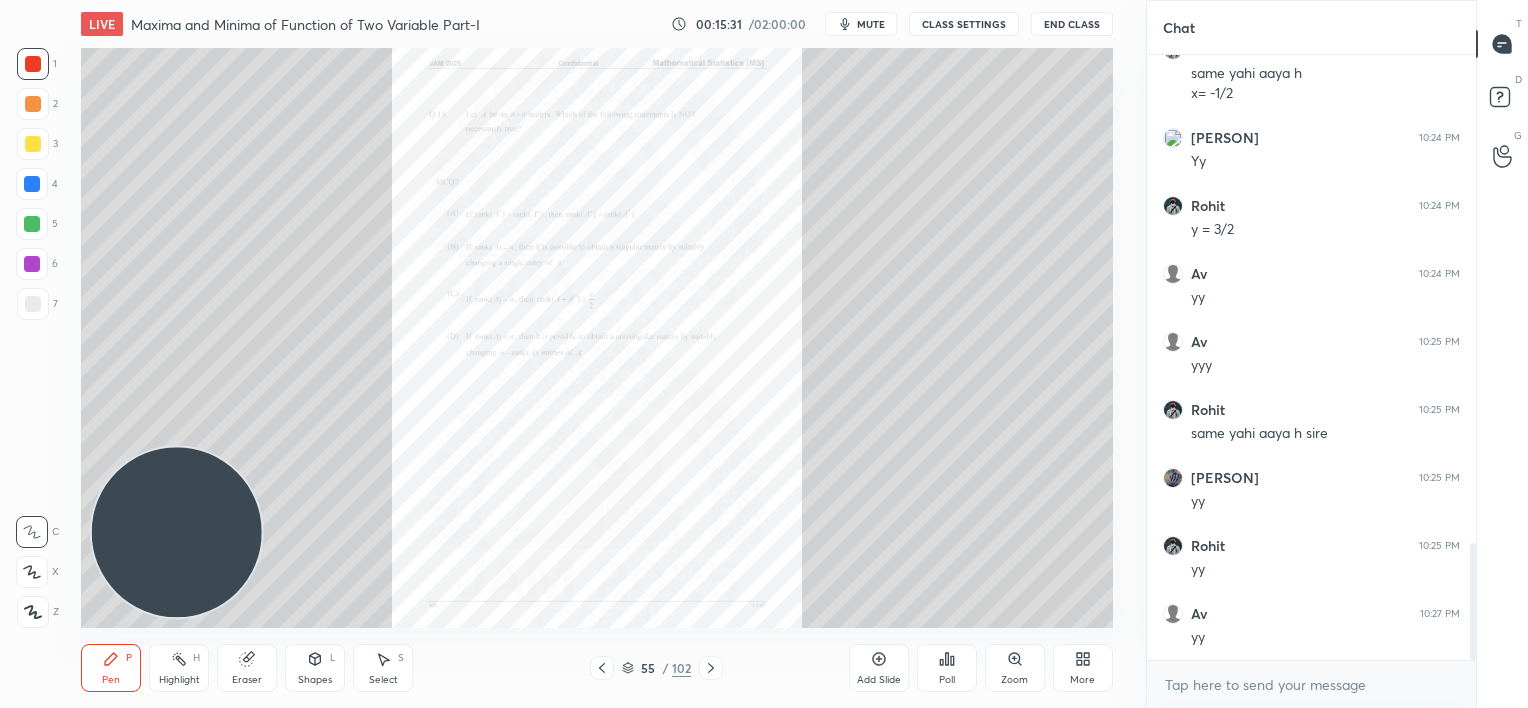 click 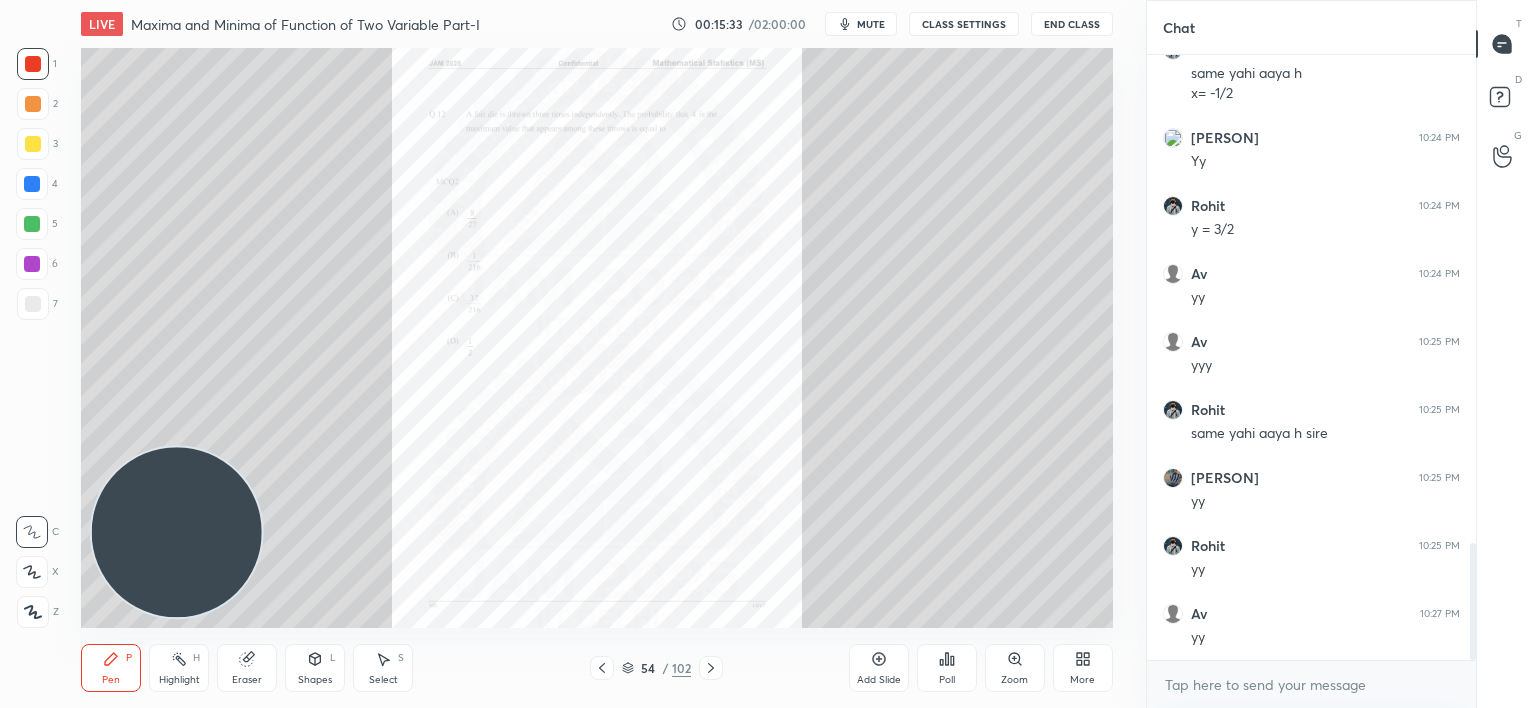 click 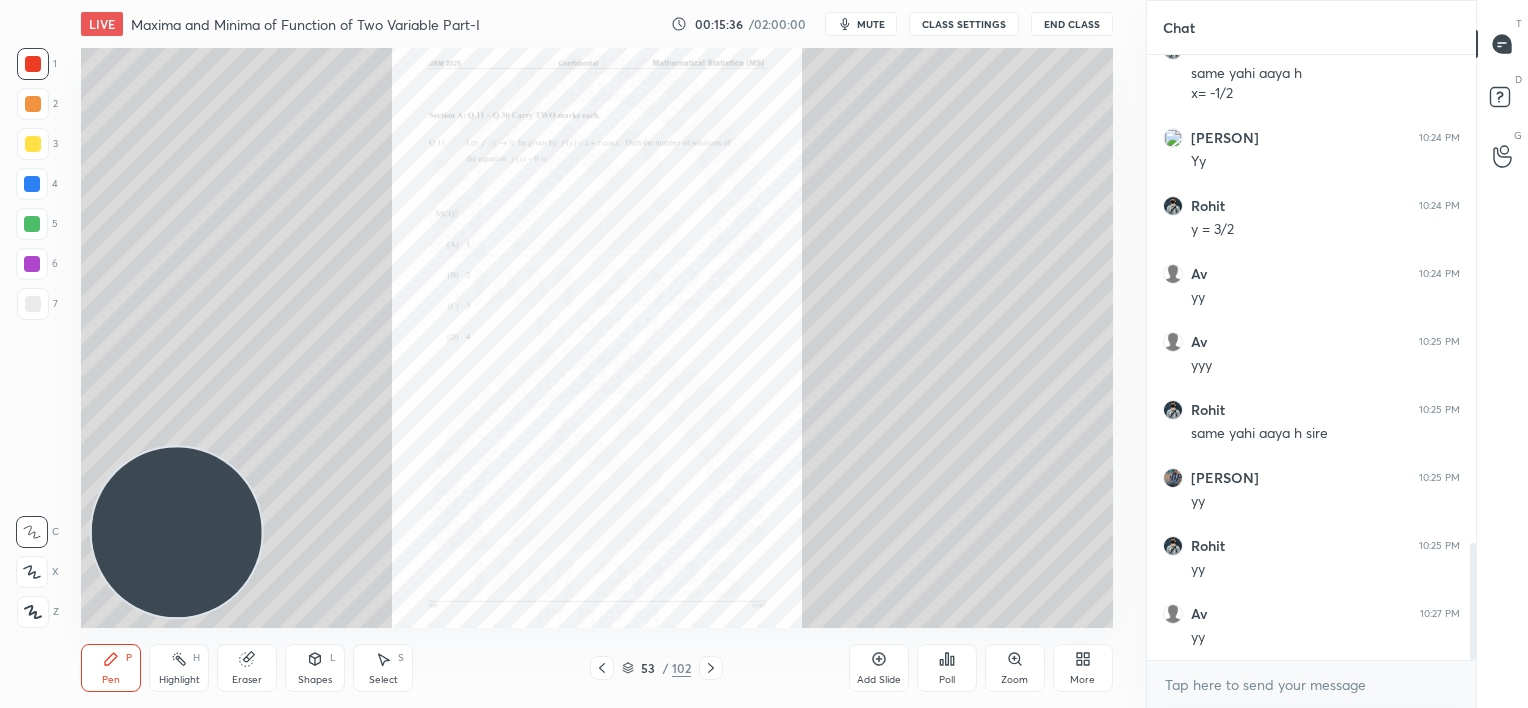 click 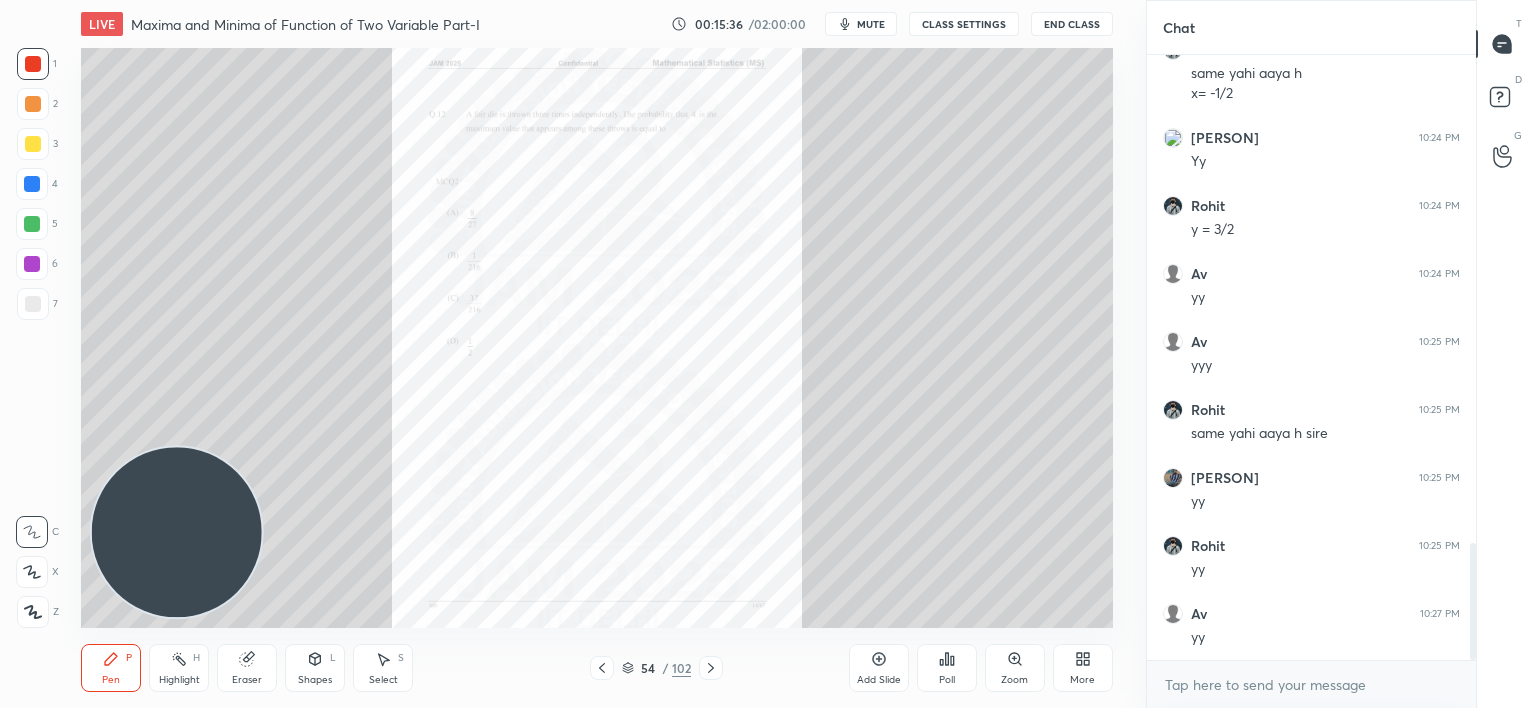 click 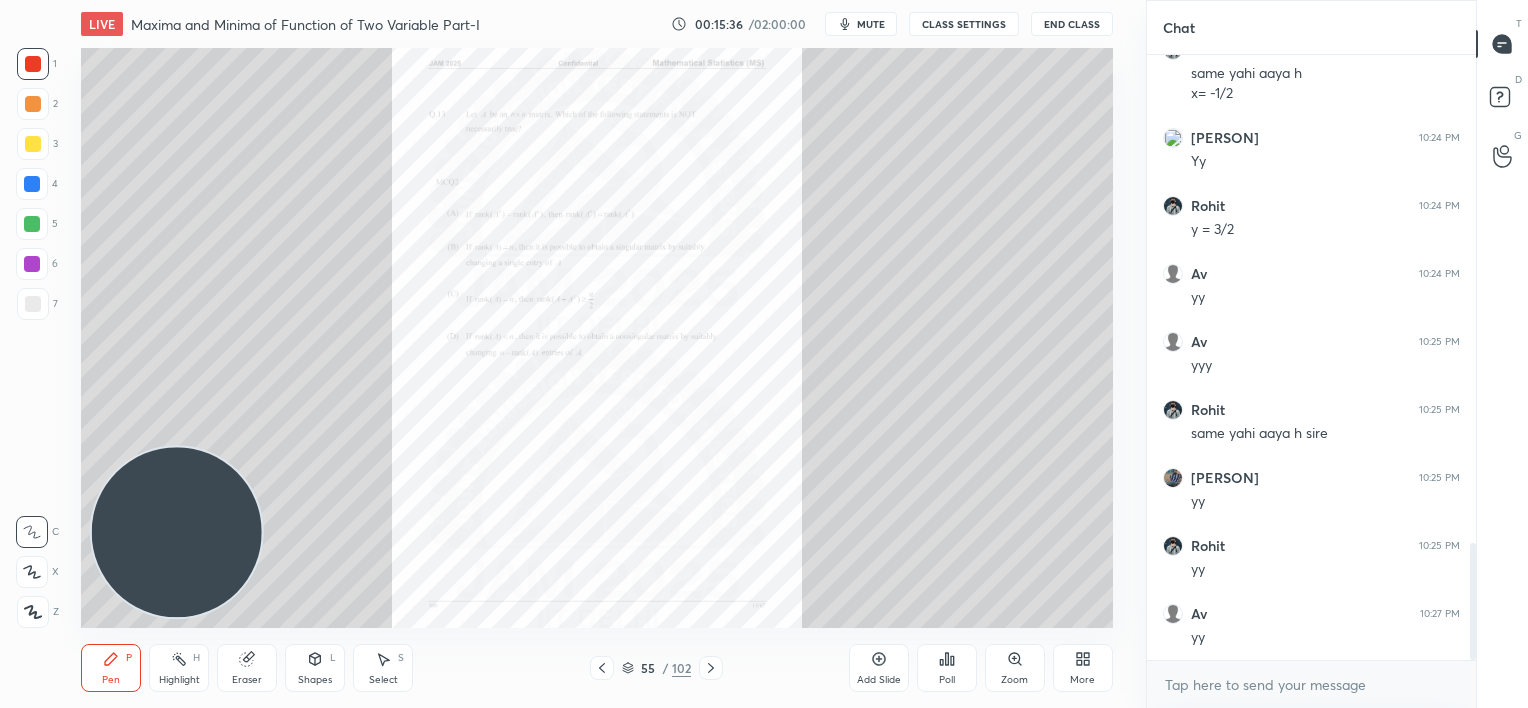 click 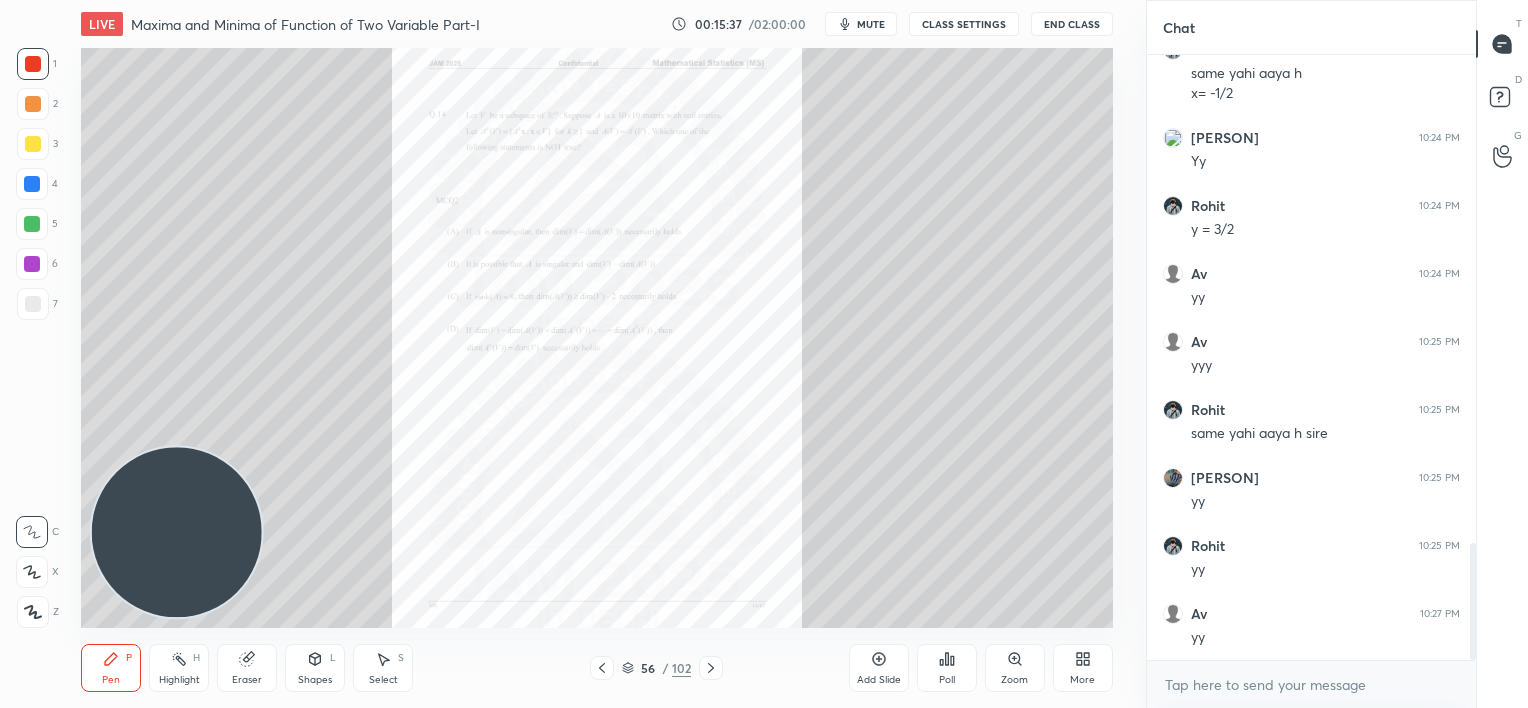 click 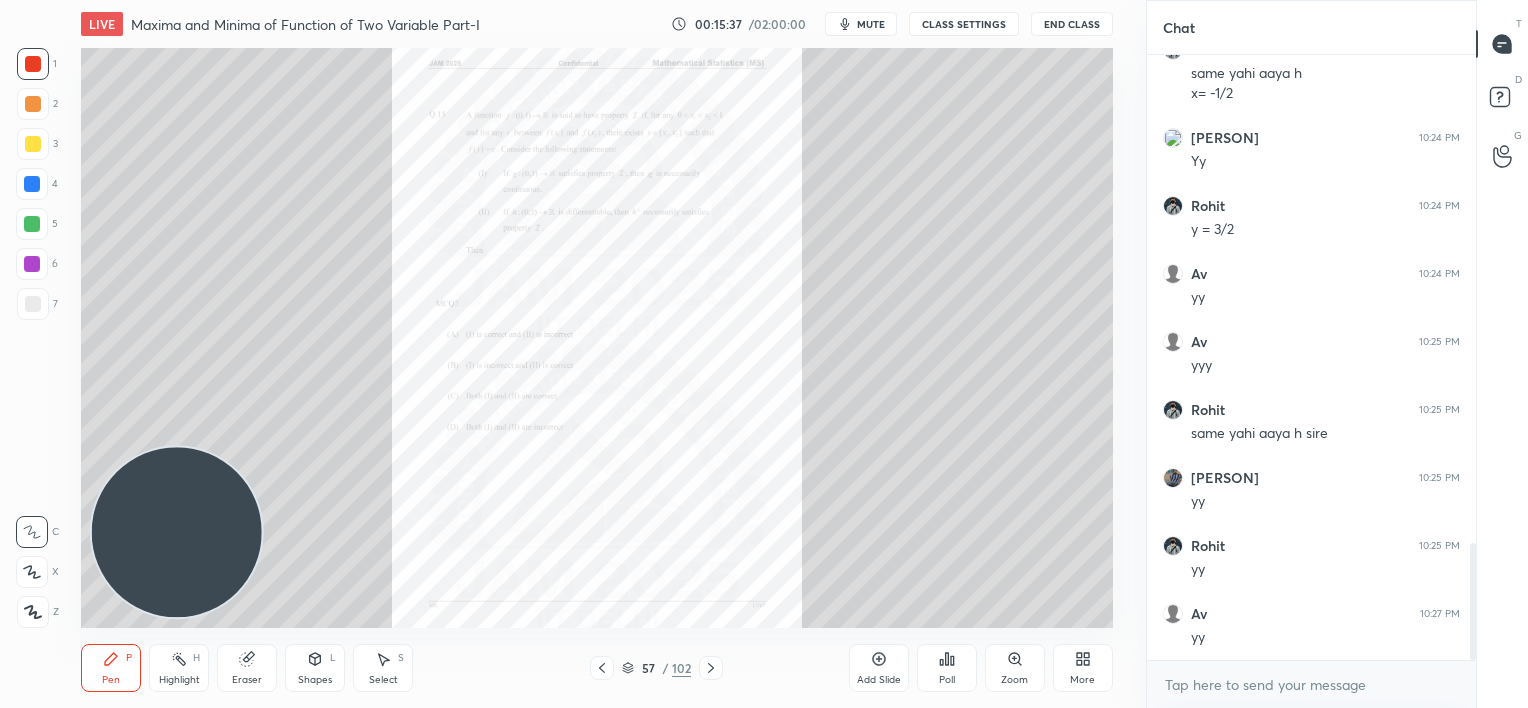 click 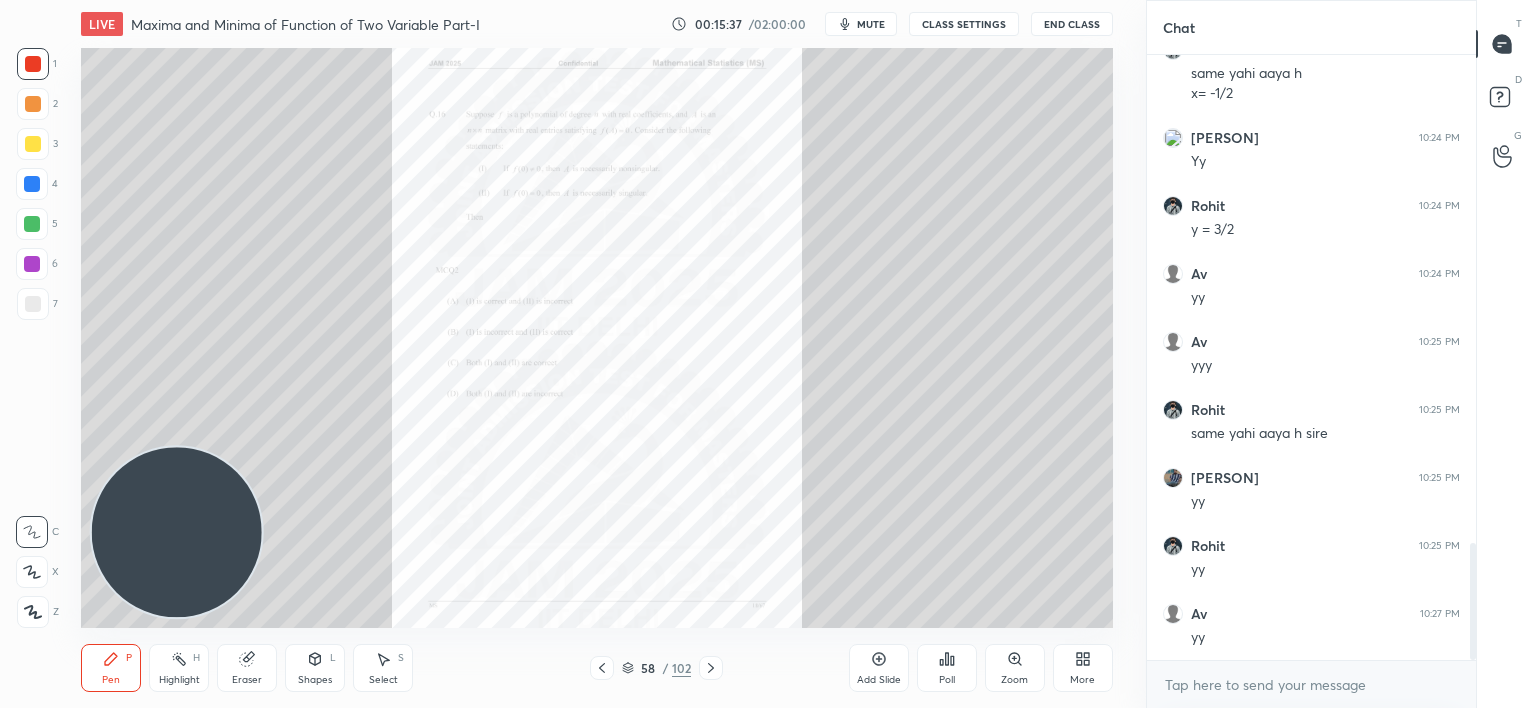 click 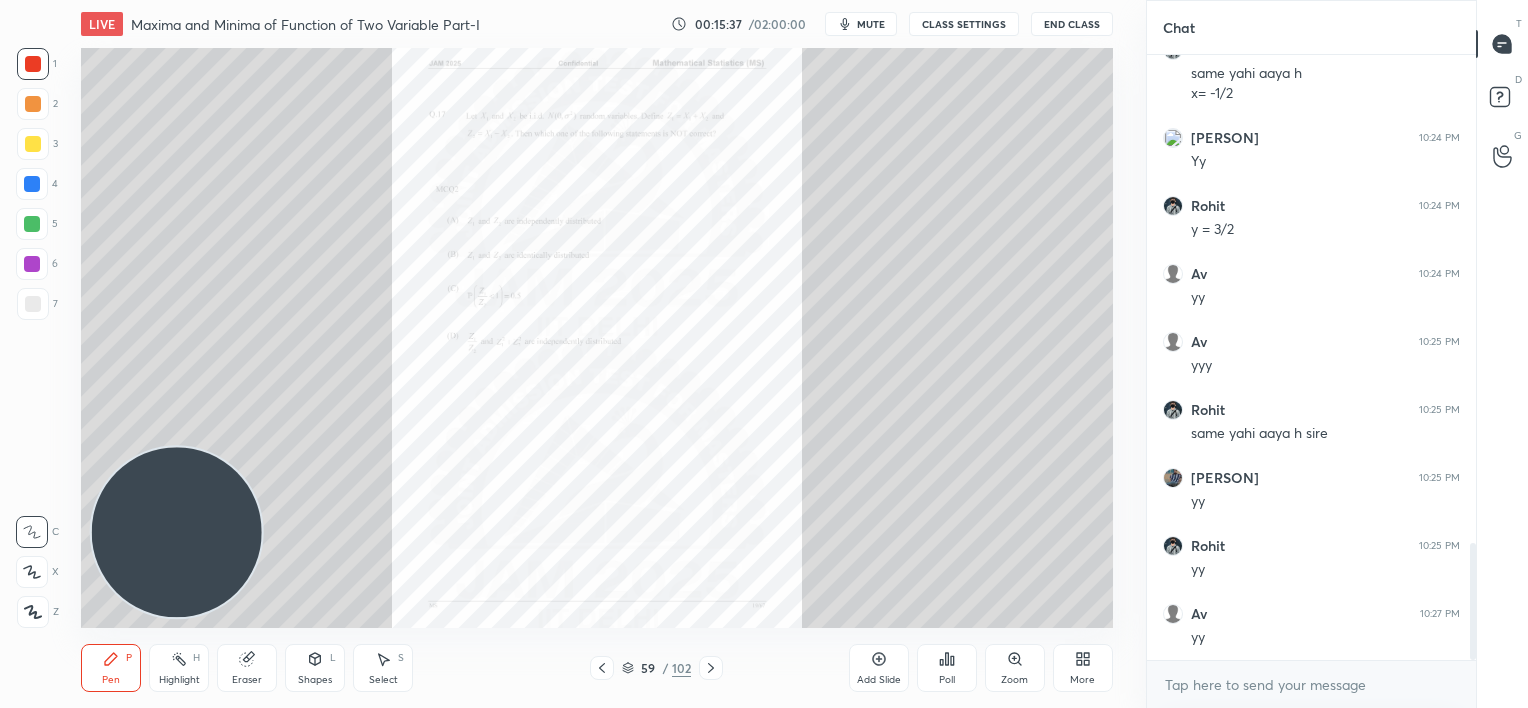 click 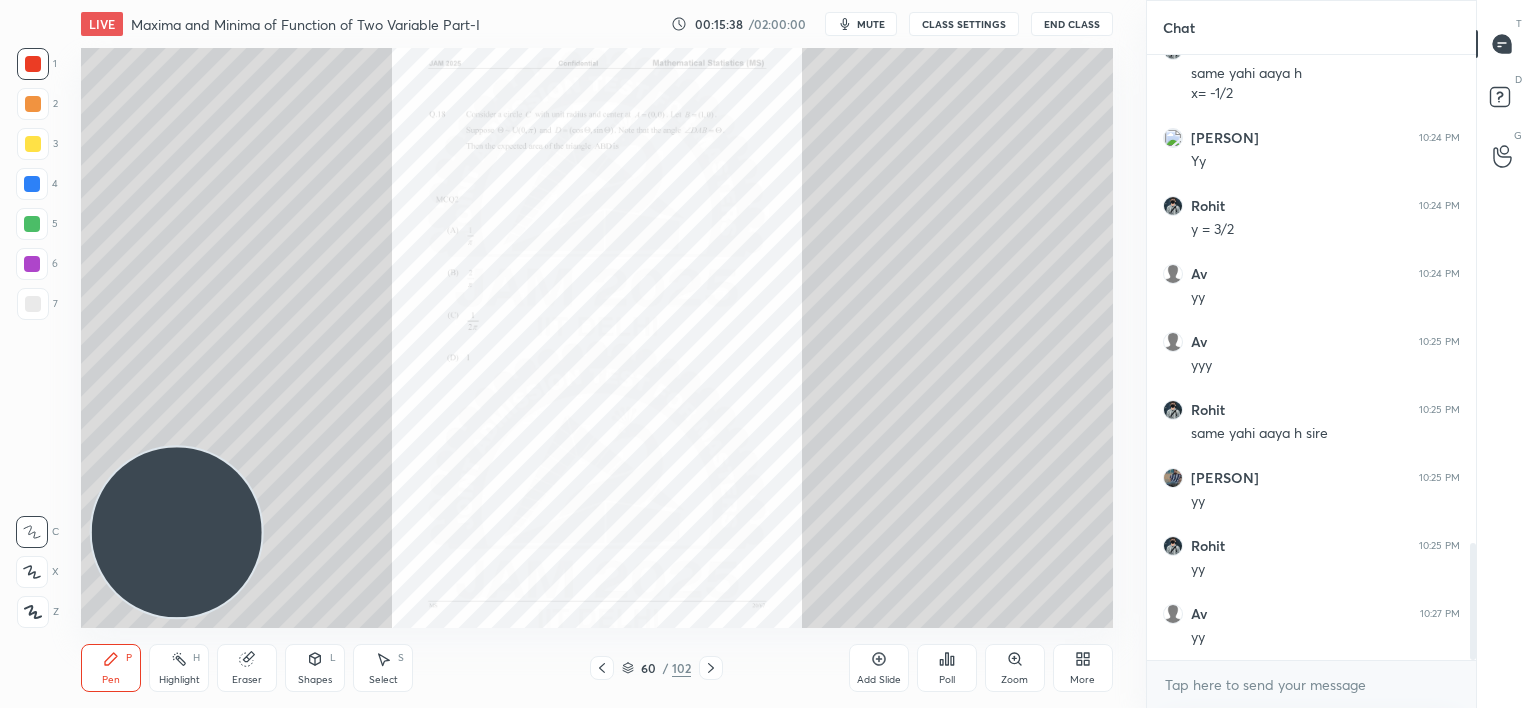 click 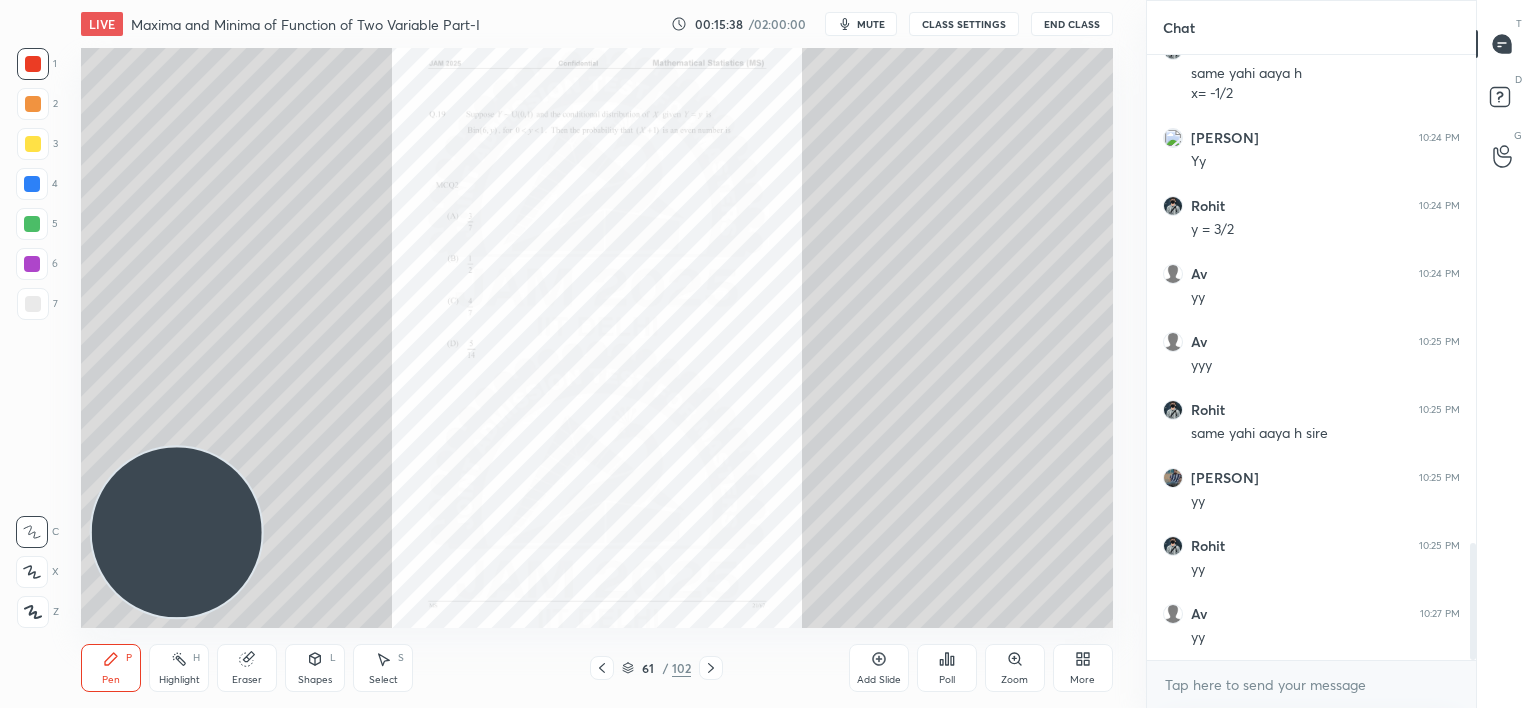 click 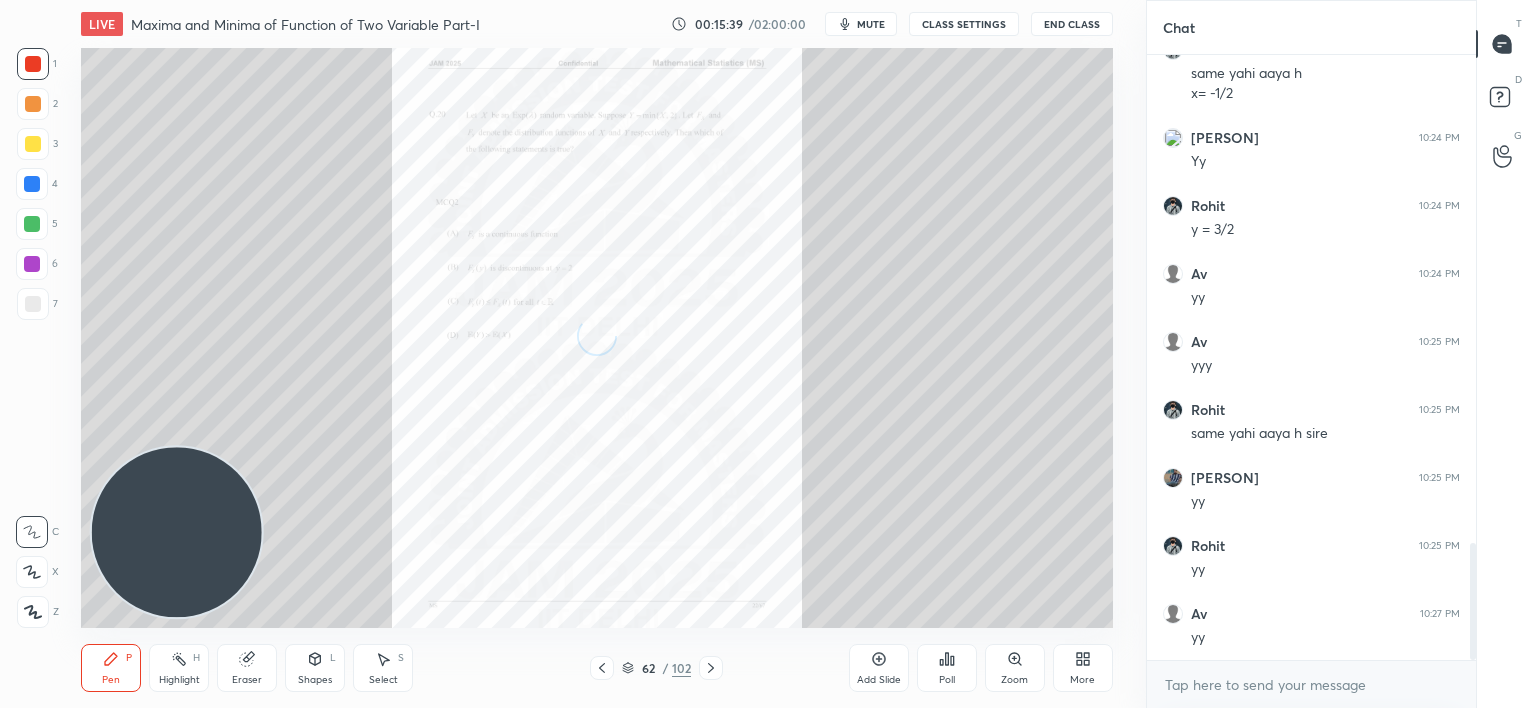 click 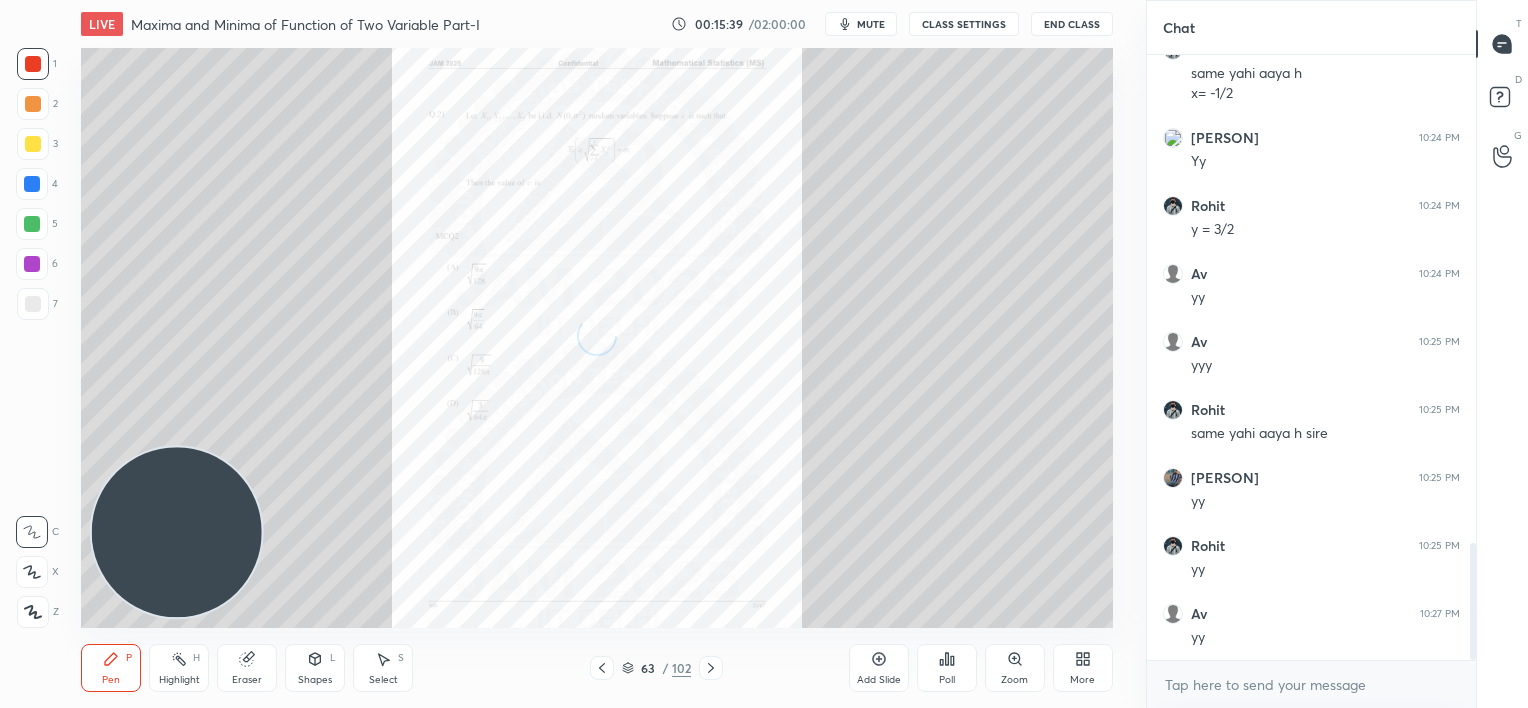 click 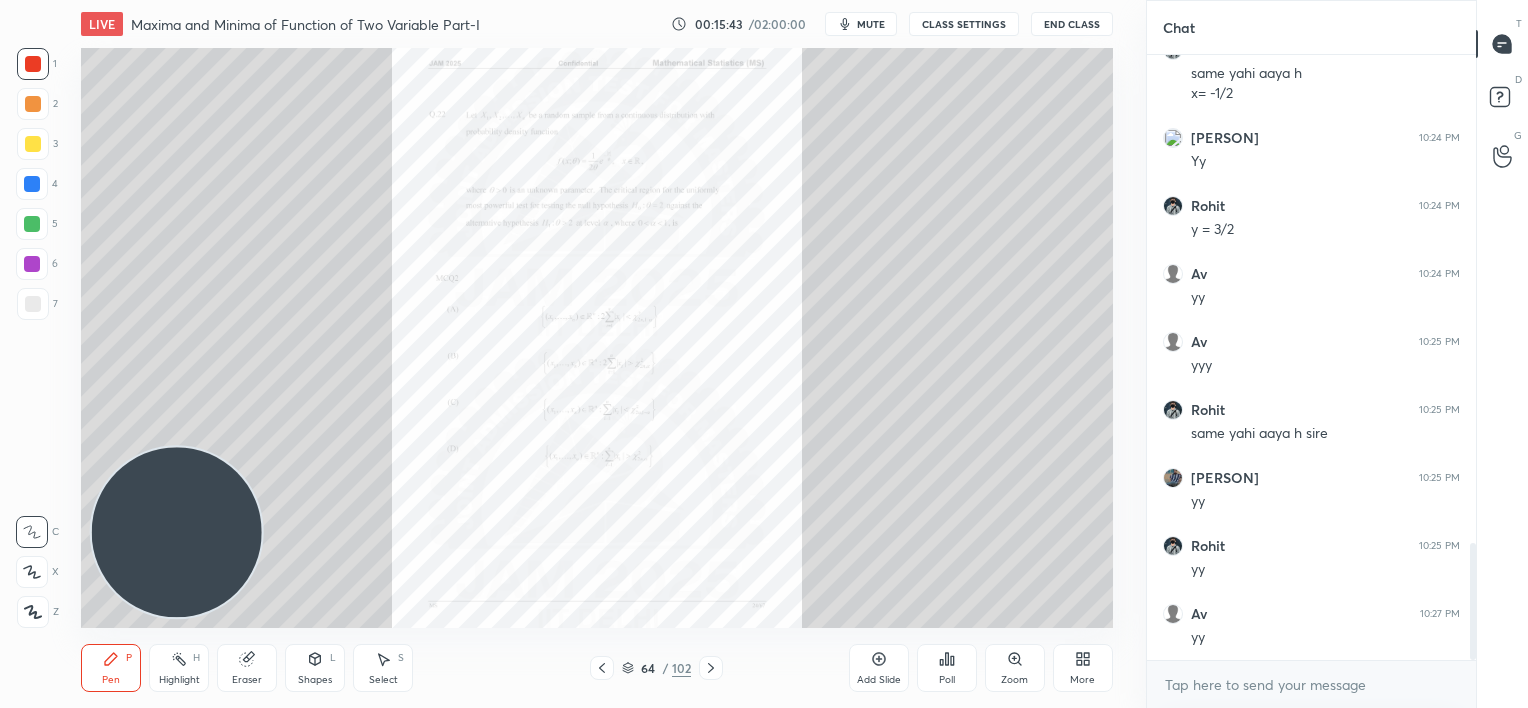 click 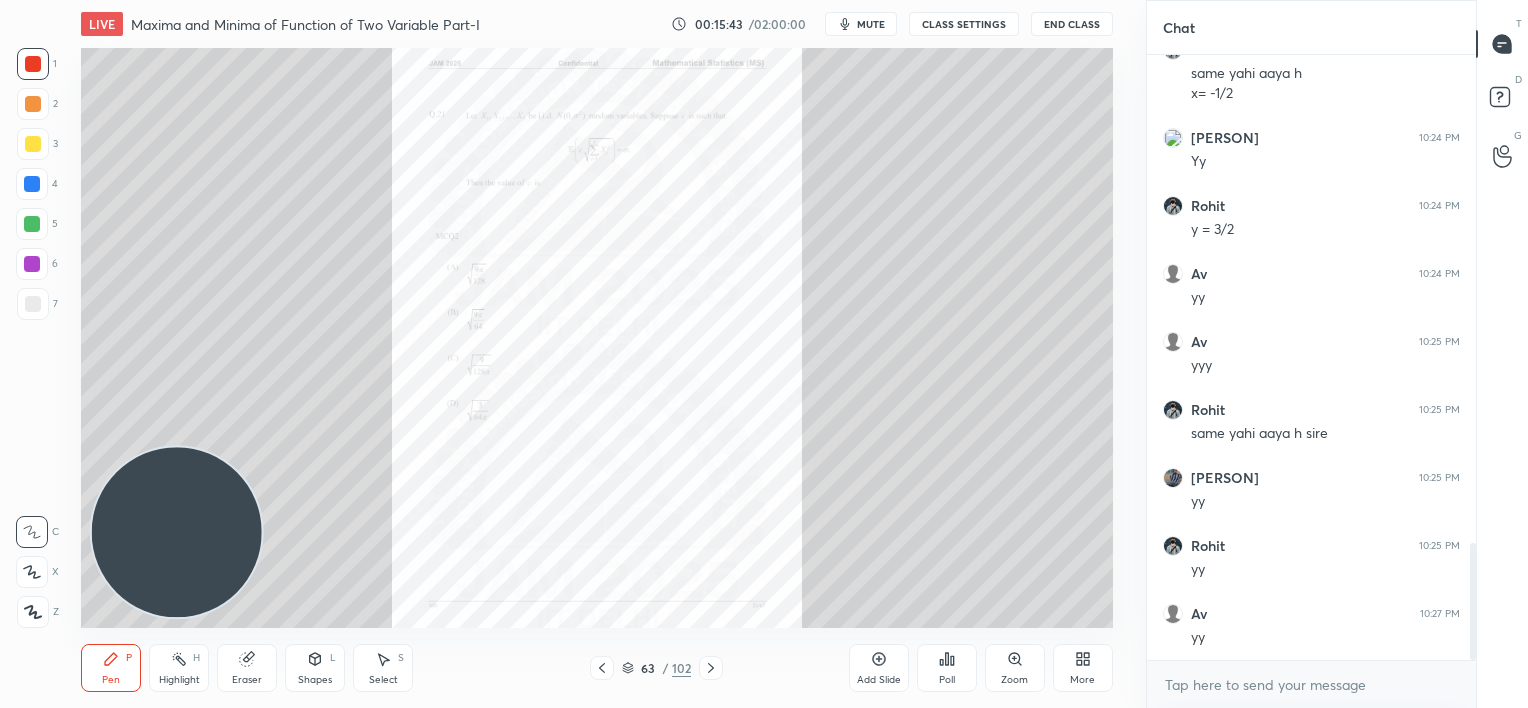 click 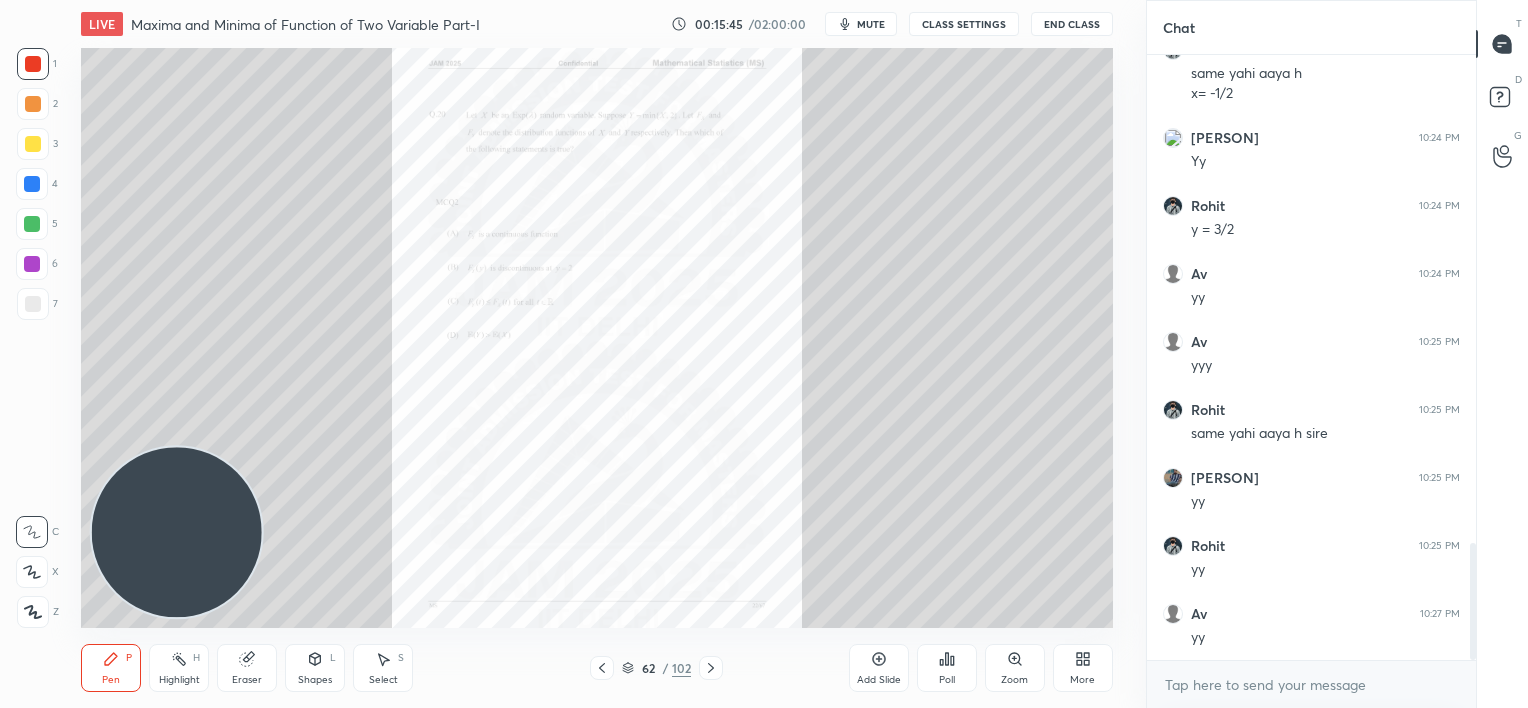 click 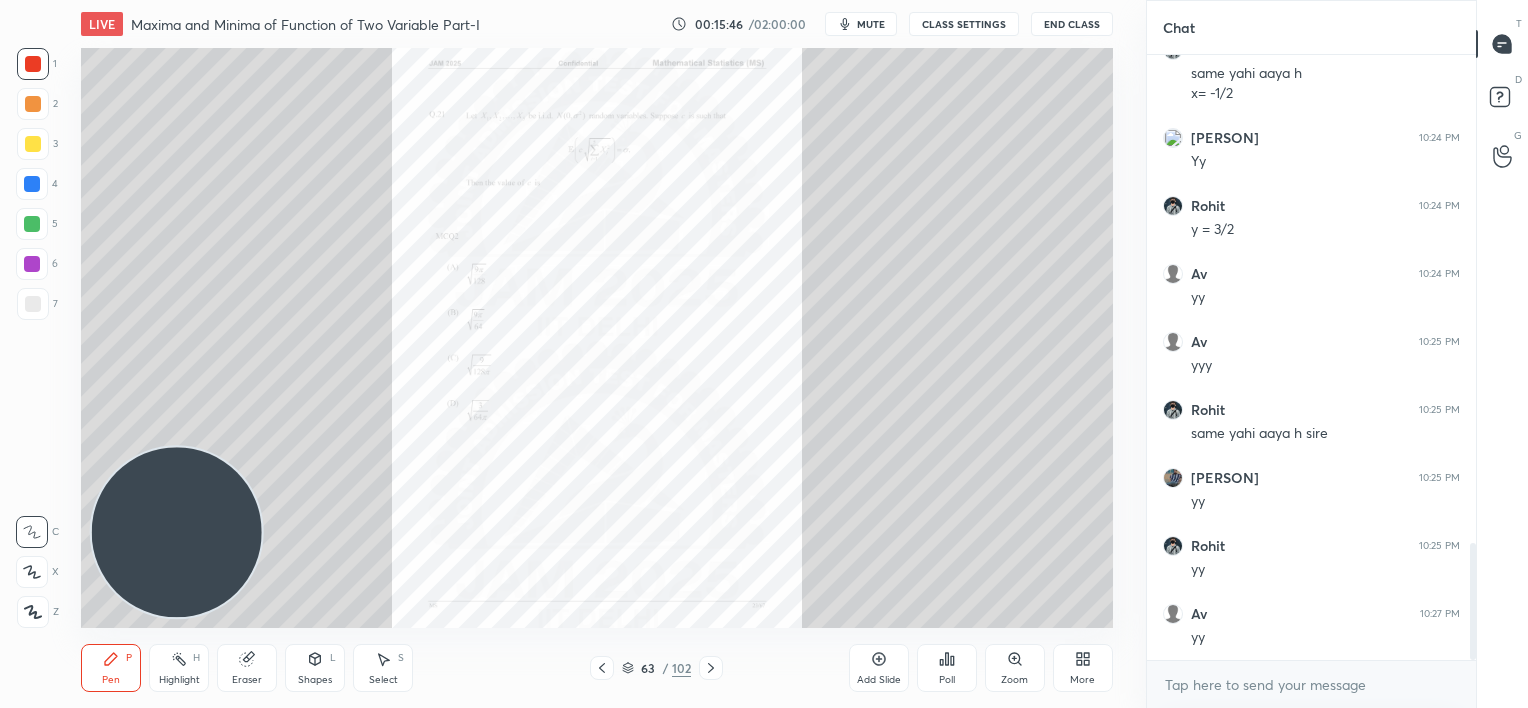 click 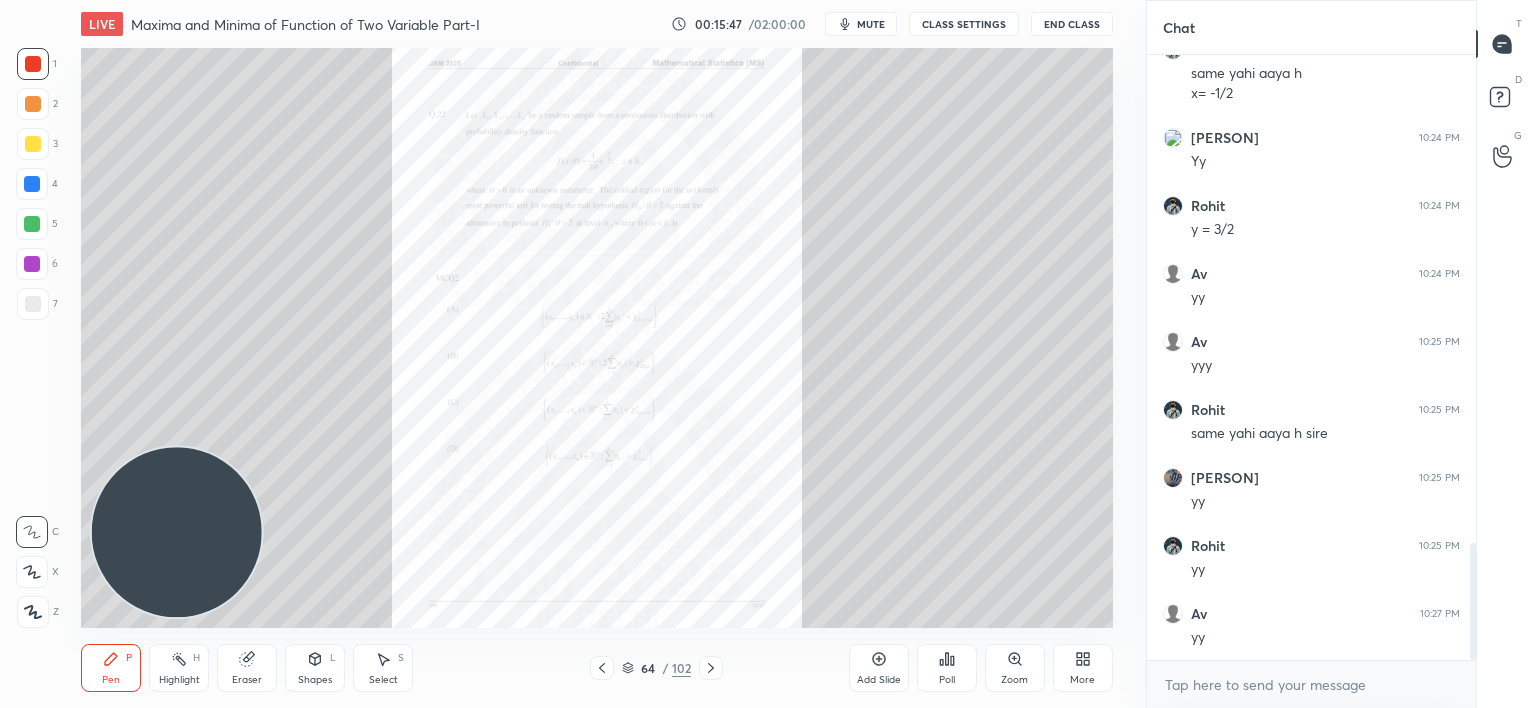 click 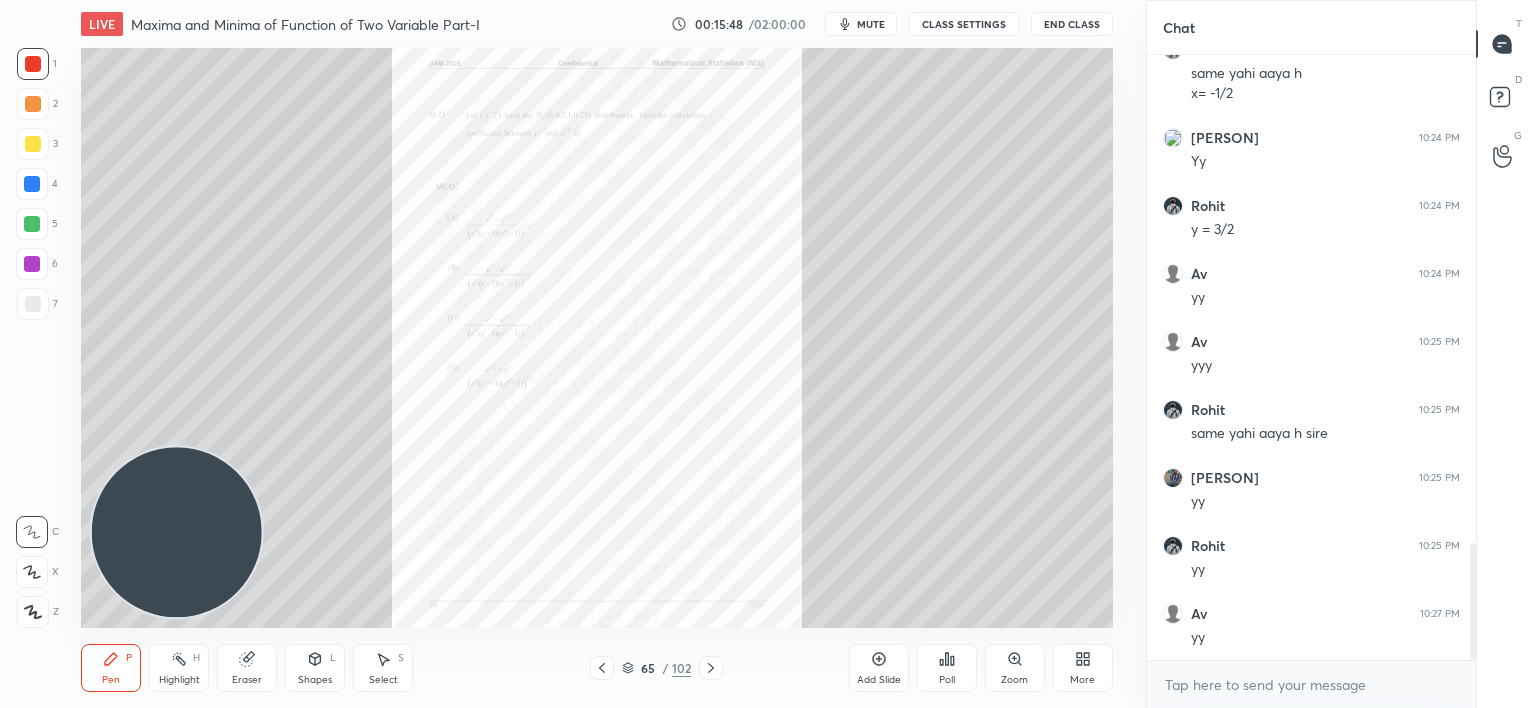 click 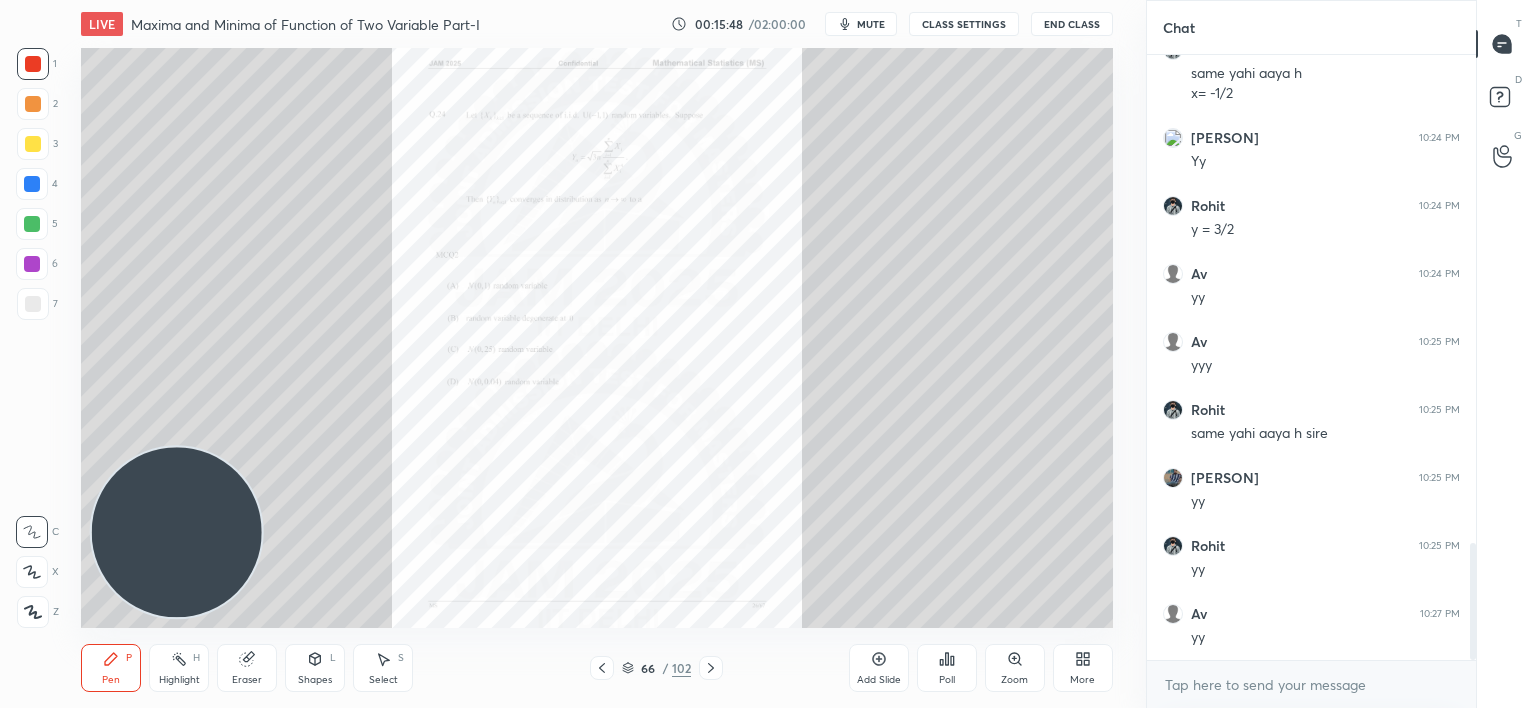 click 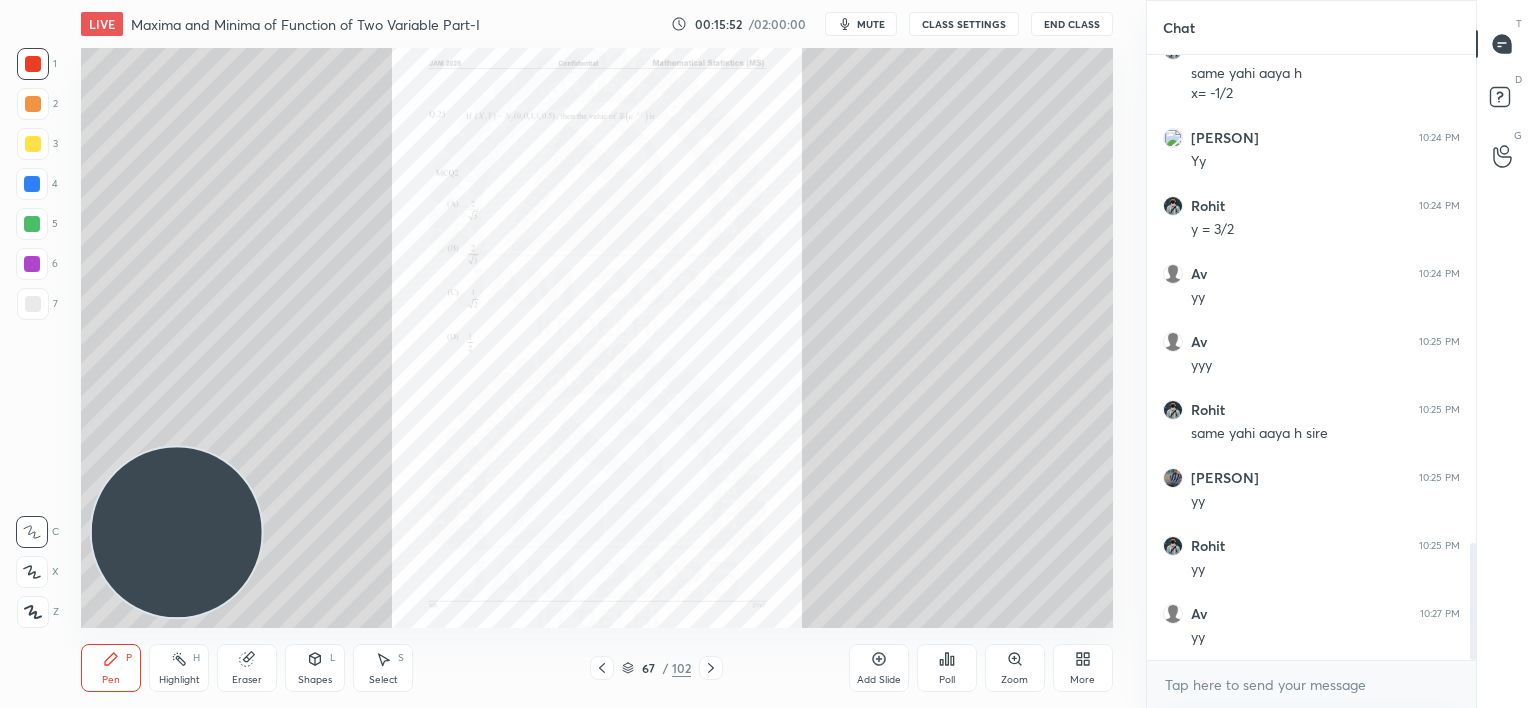 click 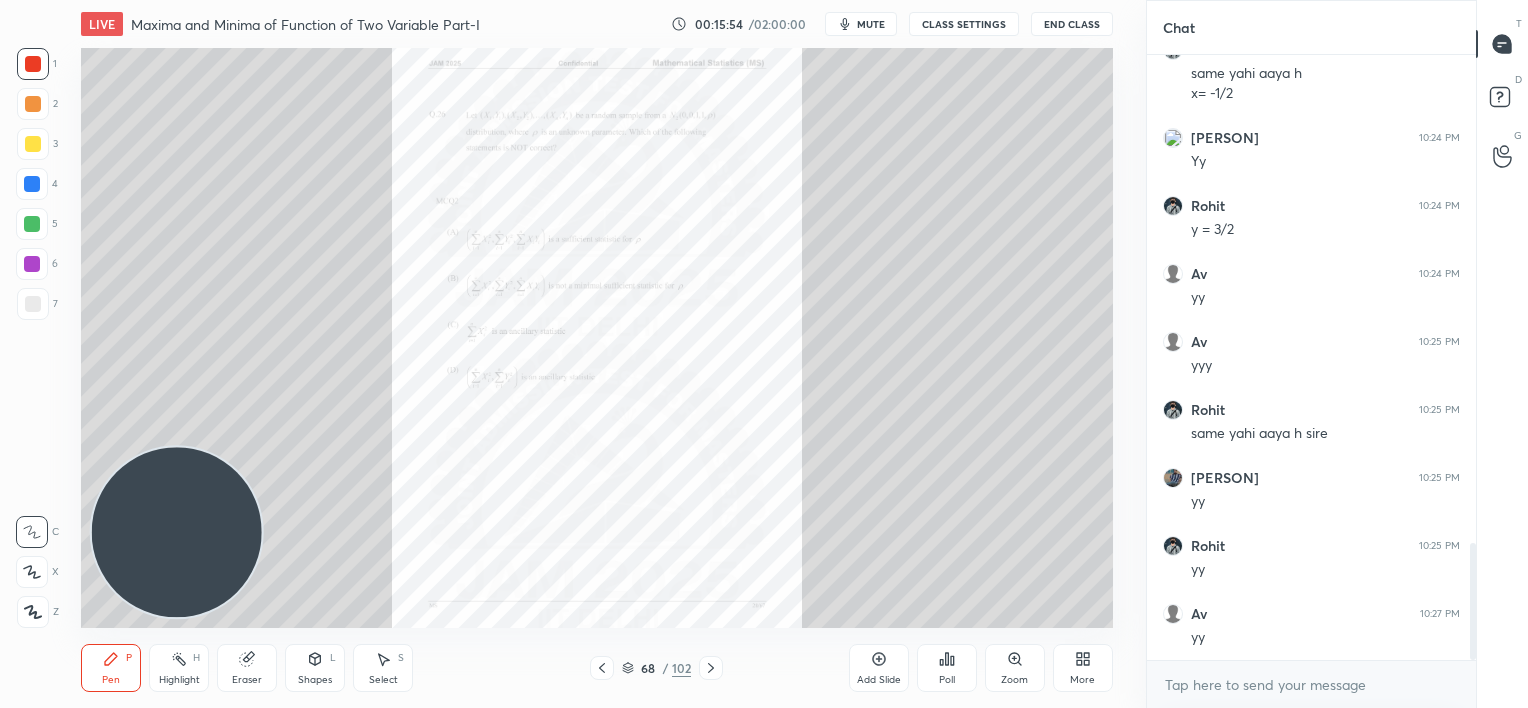 click 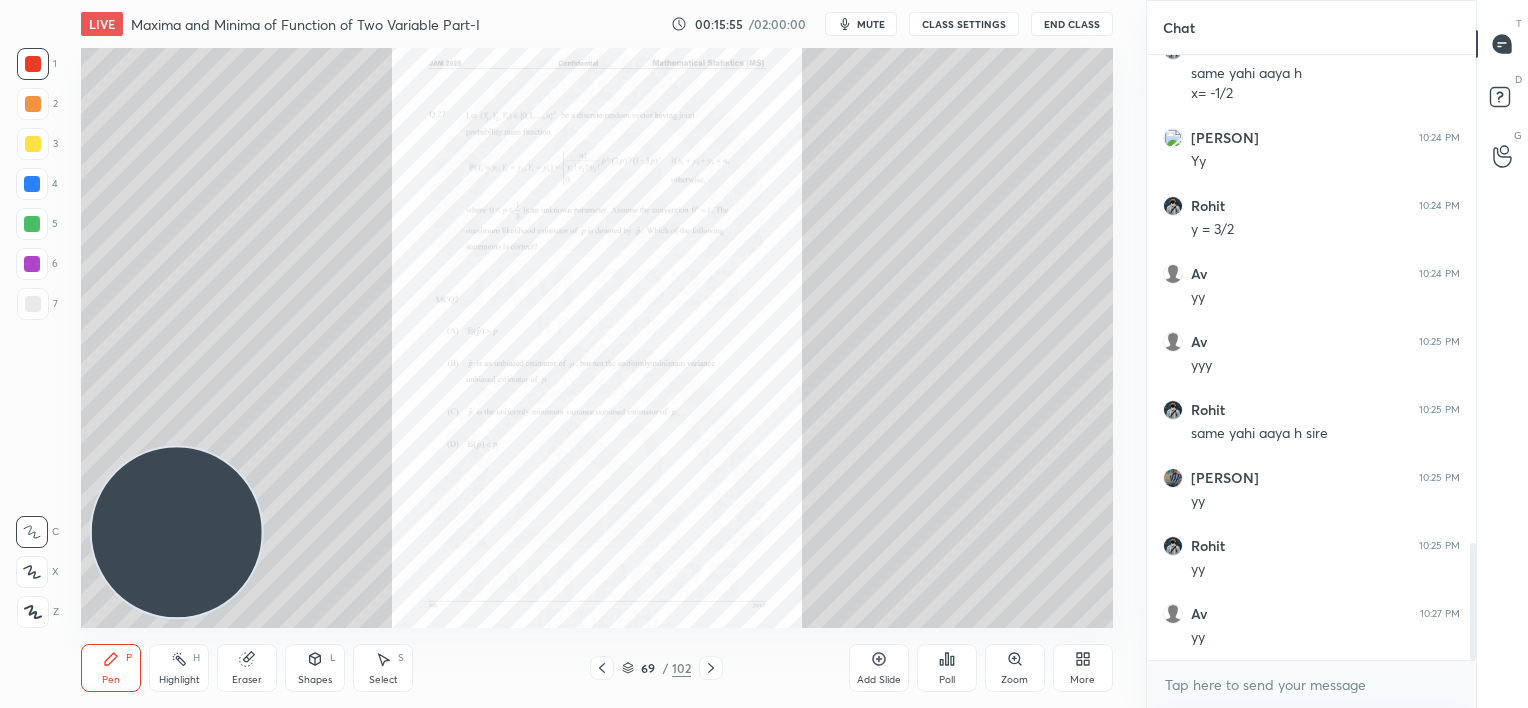 click 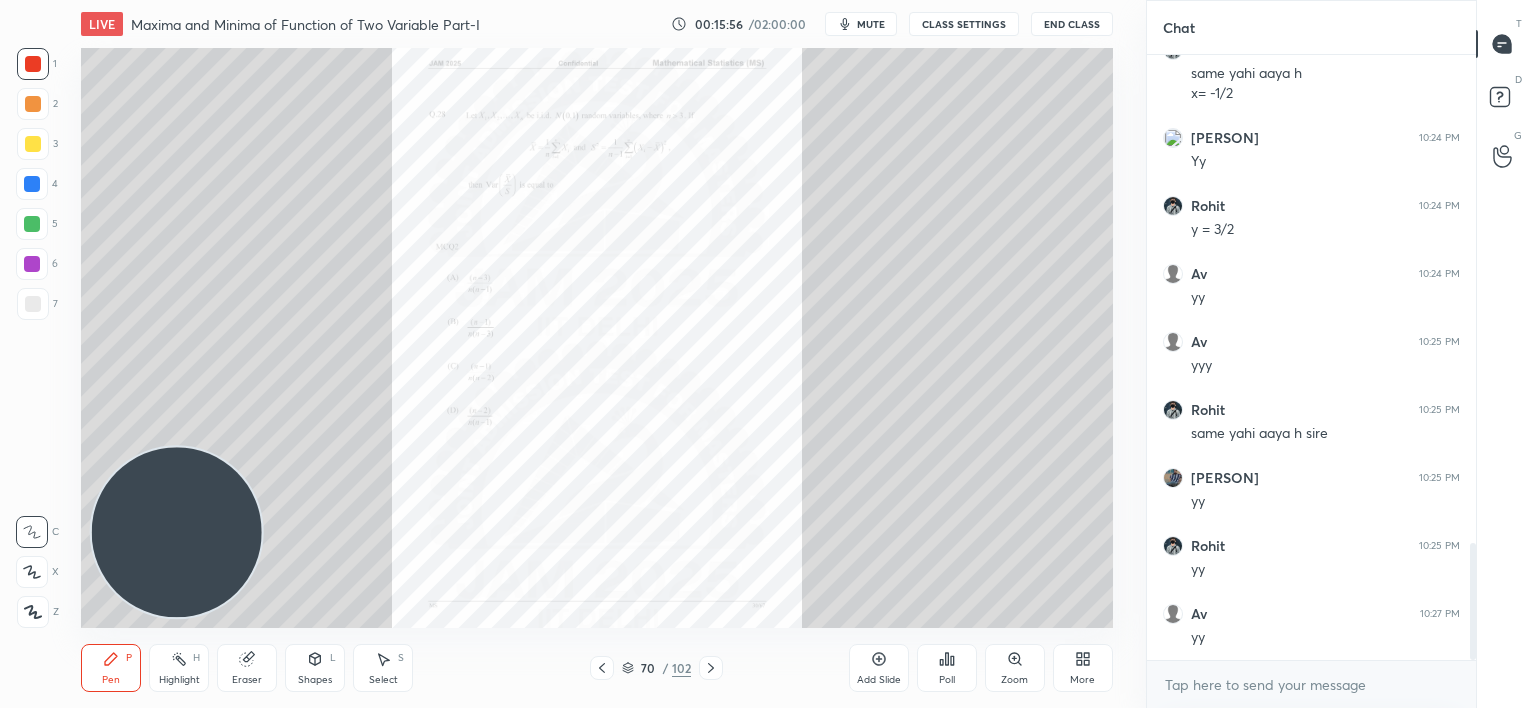 click 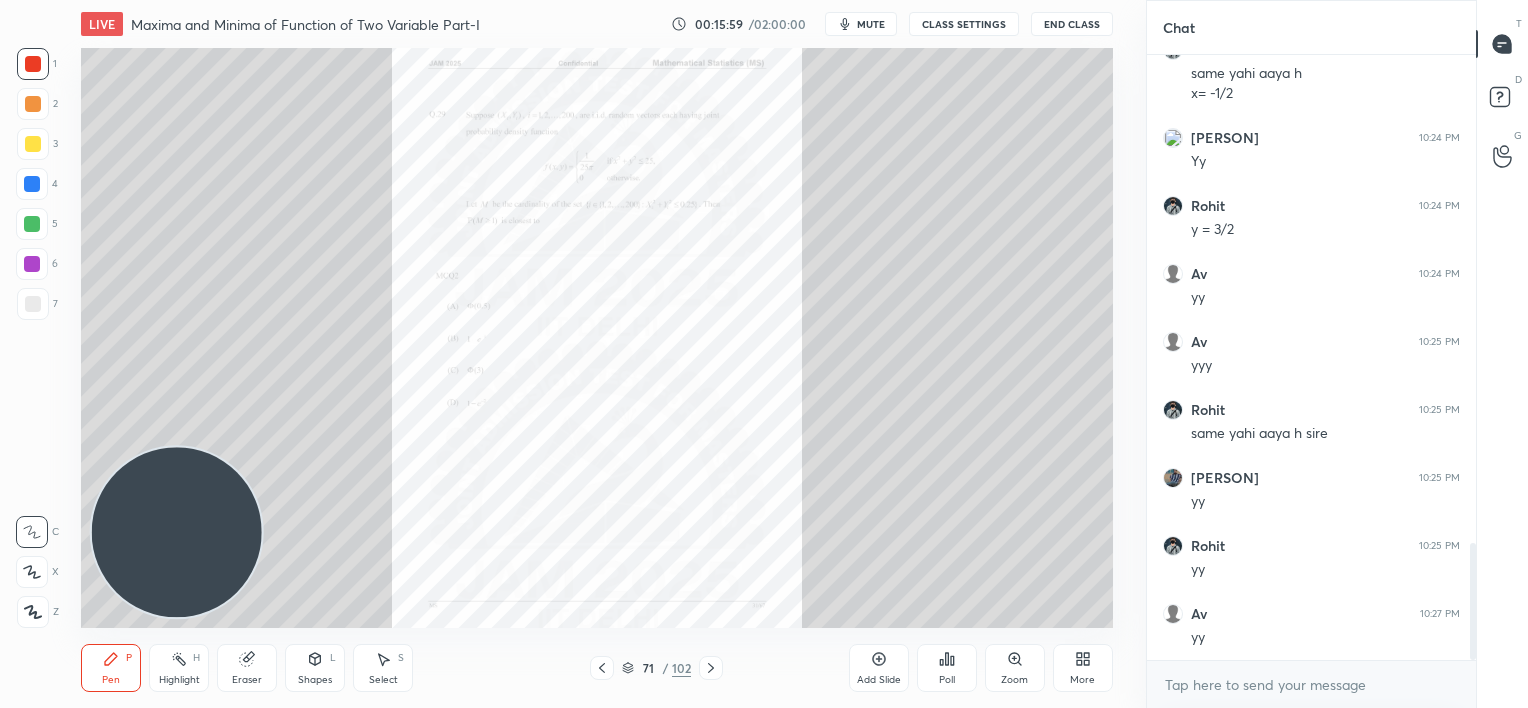 click 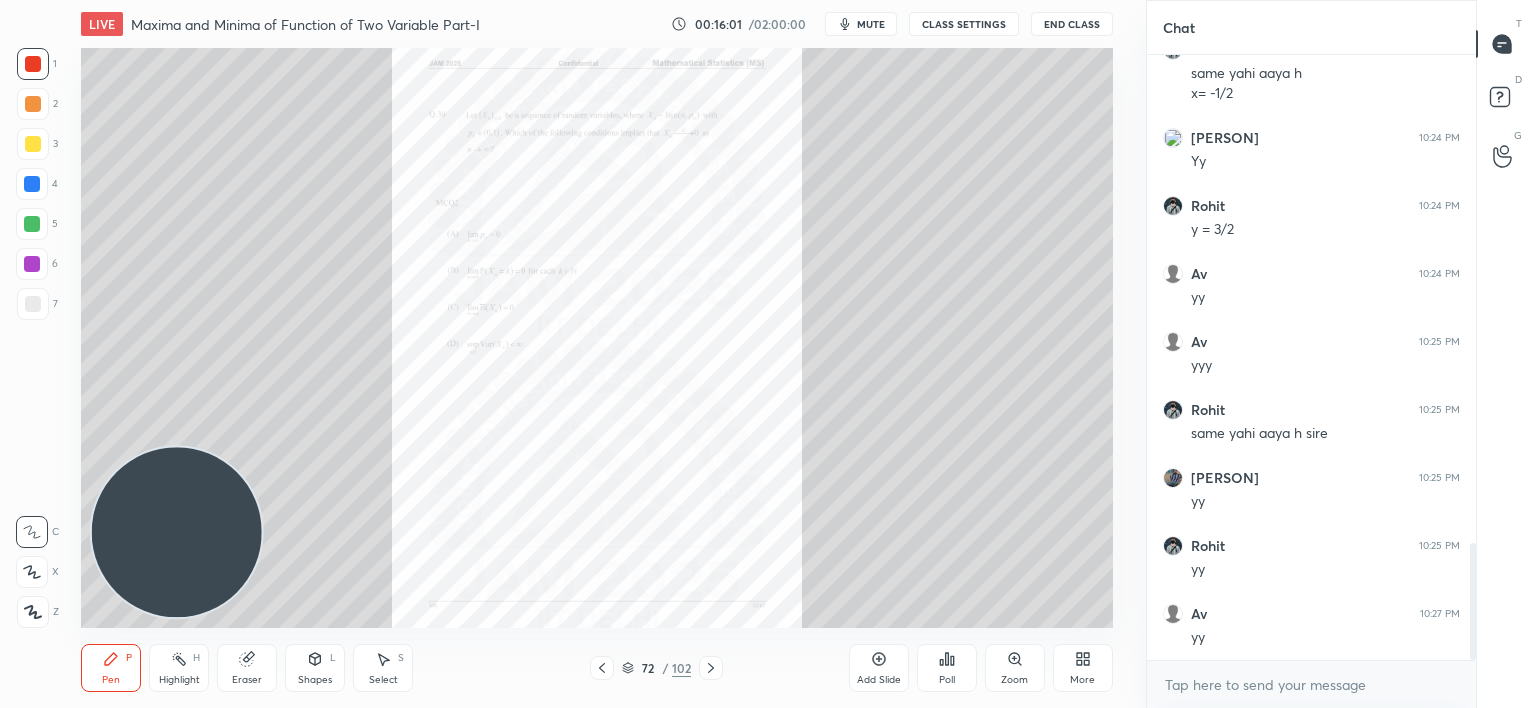 click 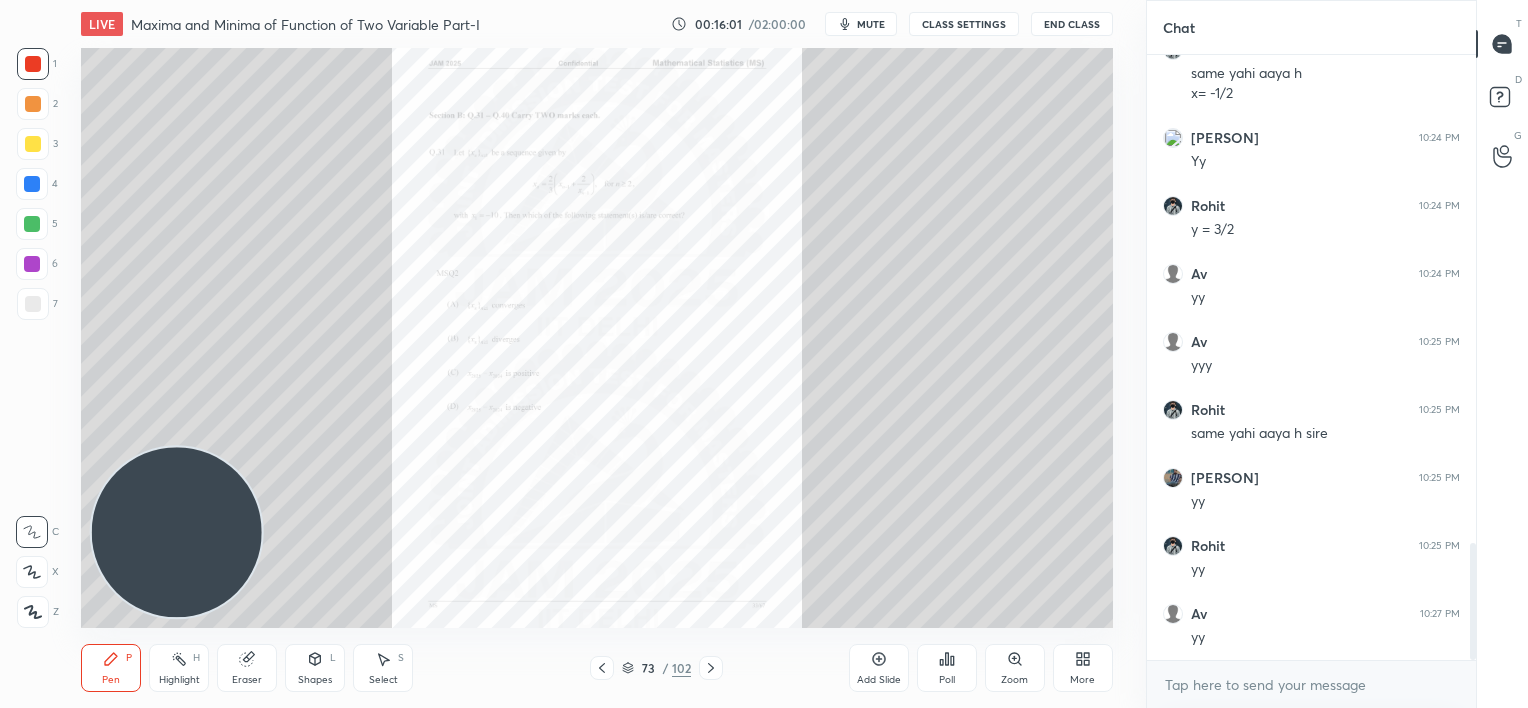 click 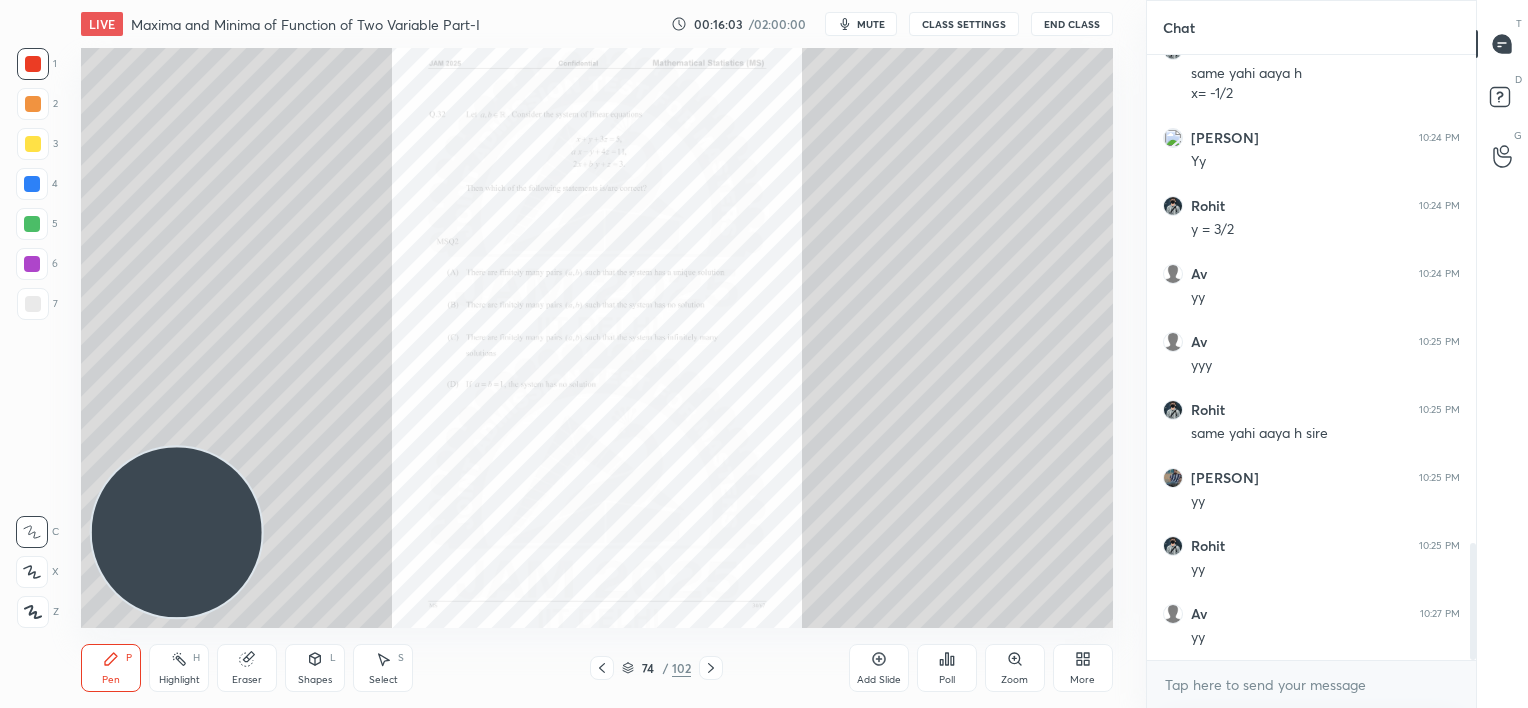 click 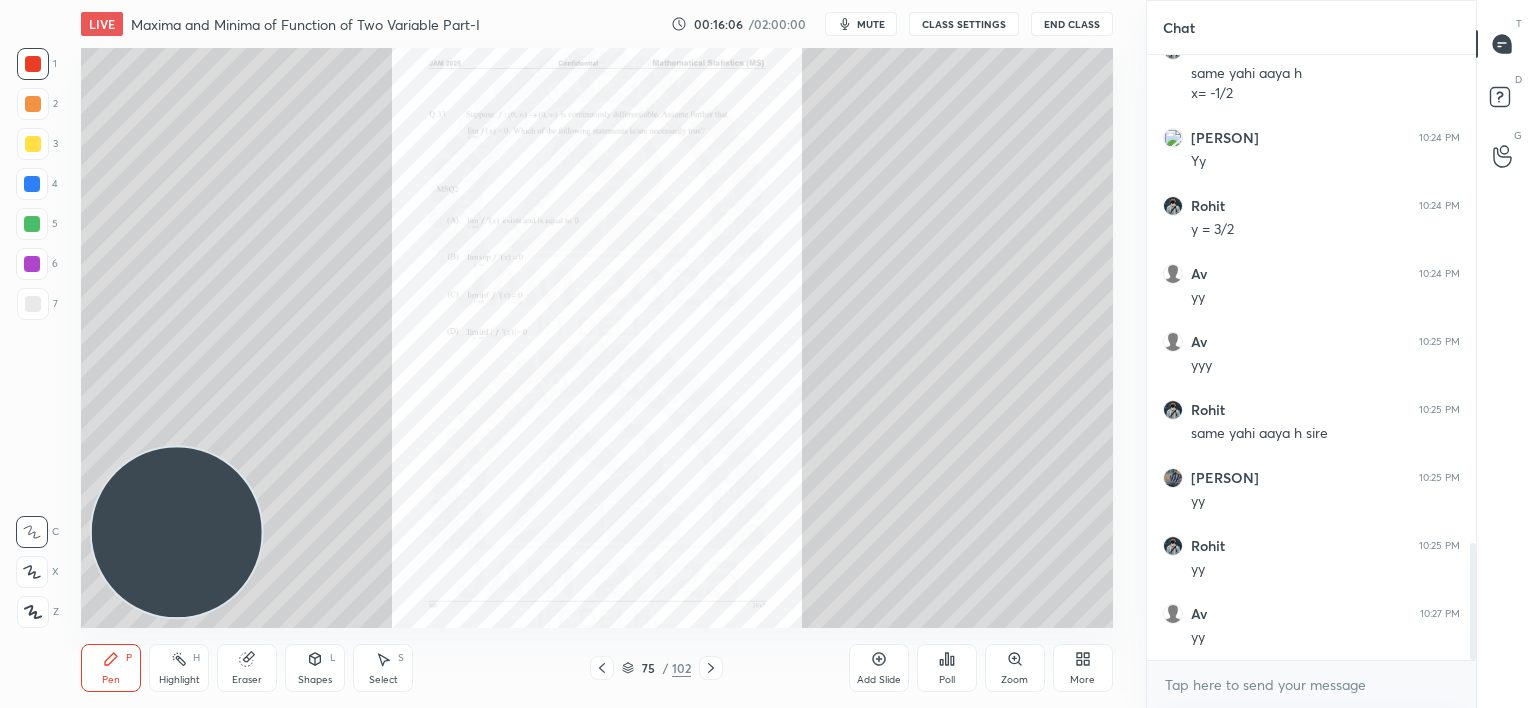 click 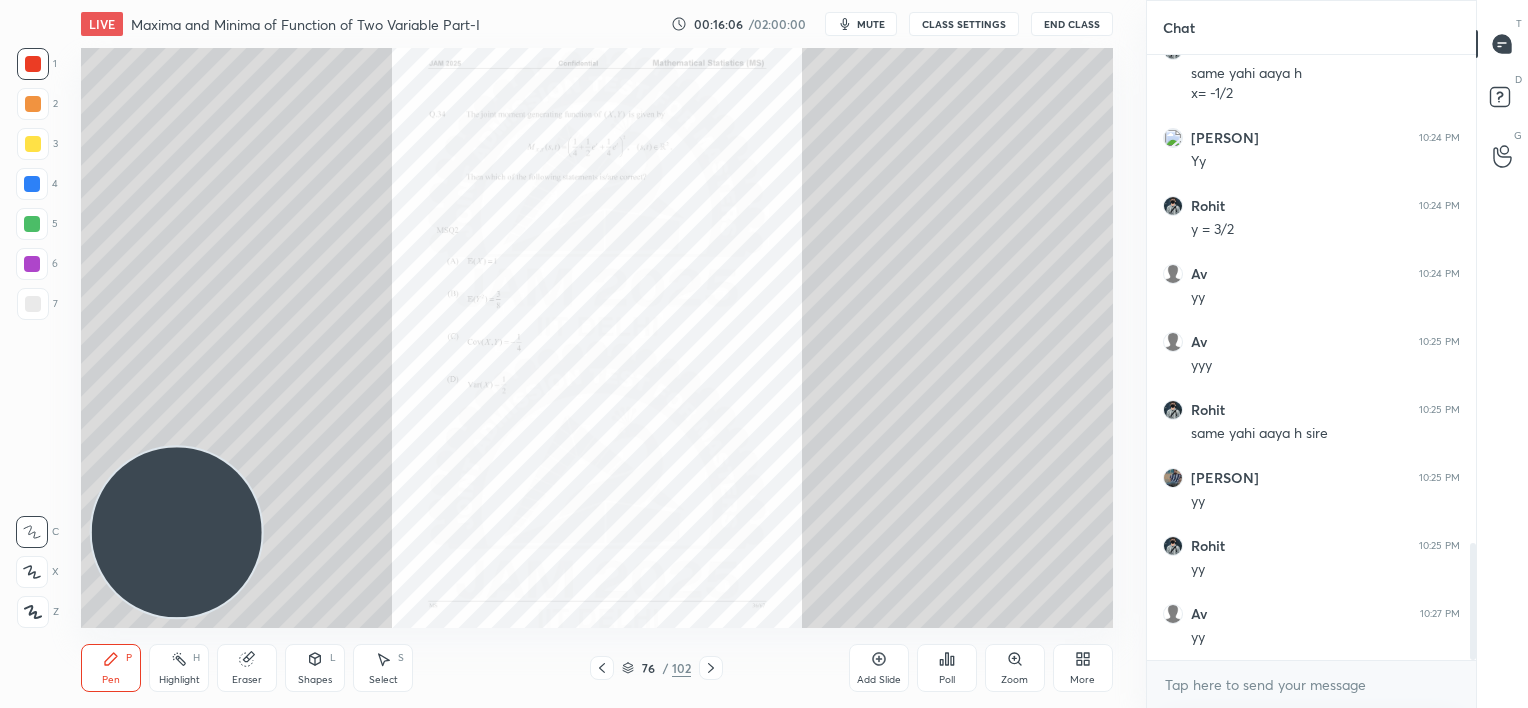 click 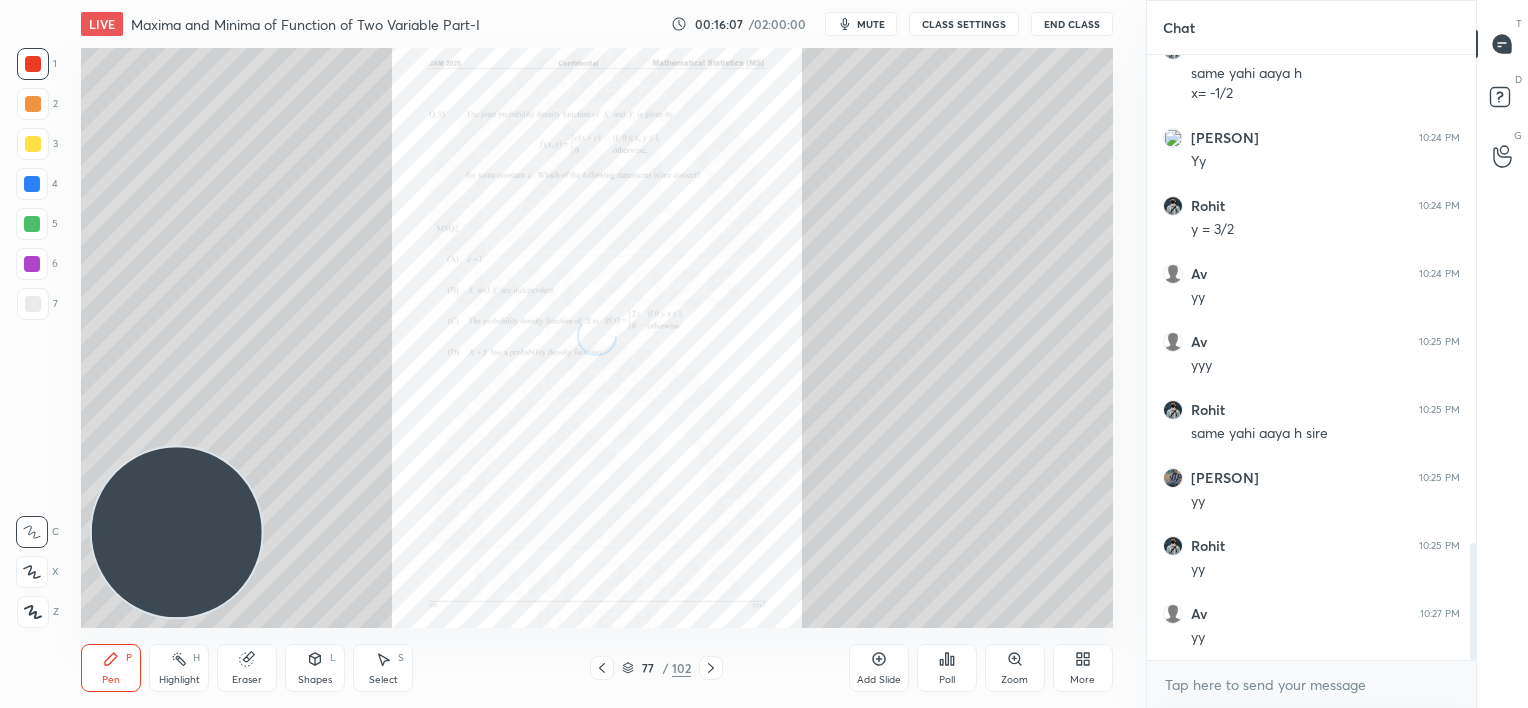 click 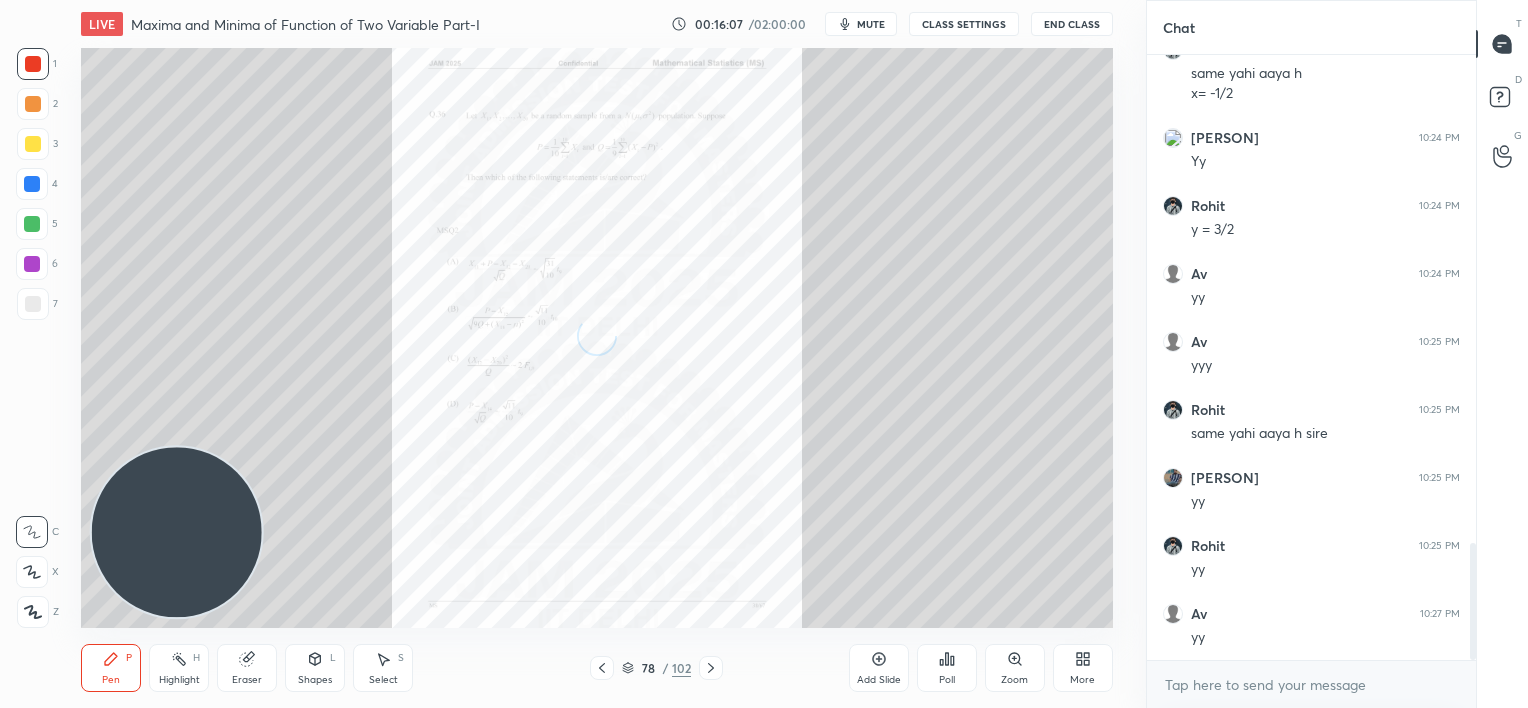 click 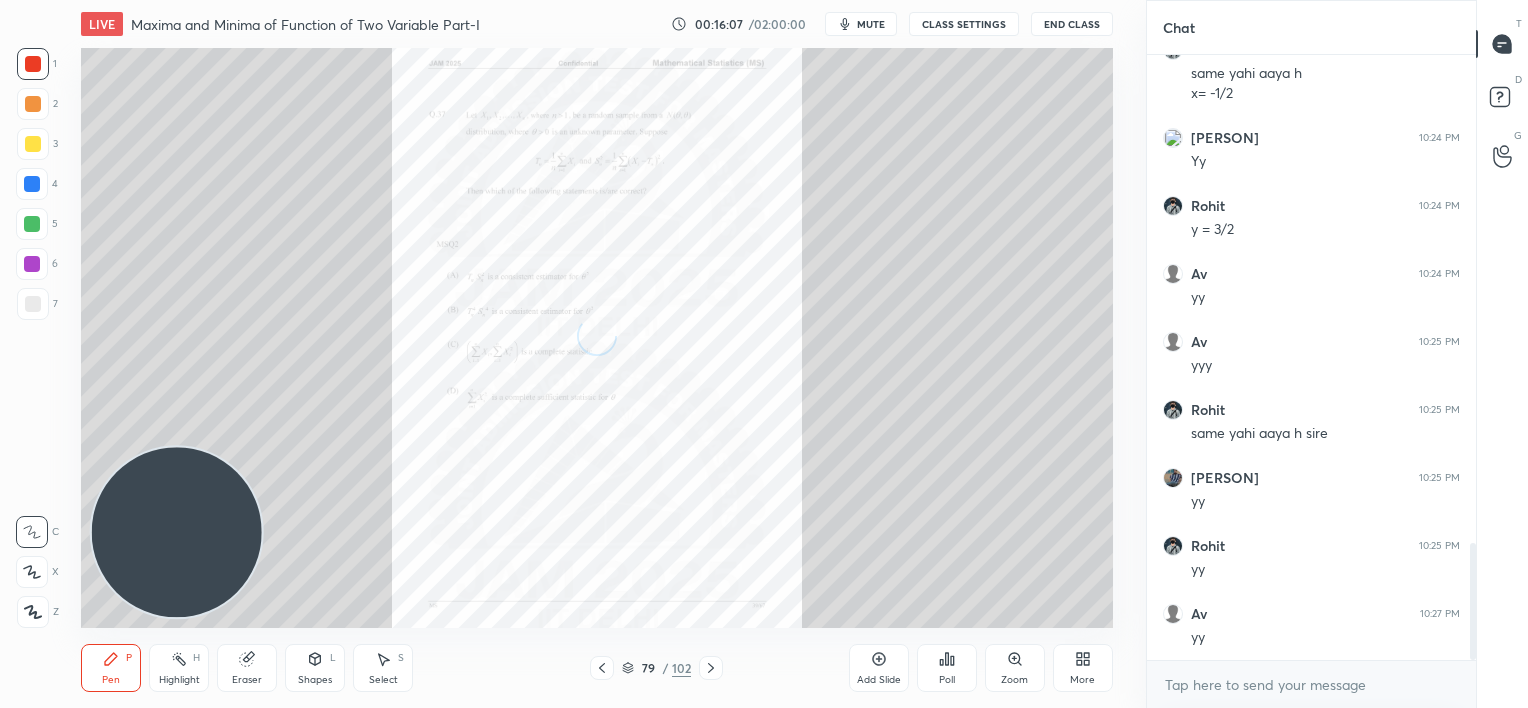 click 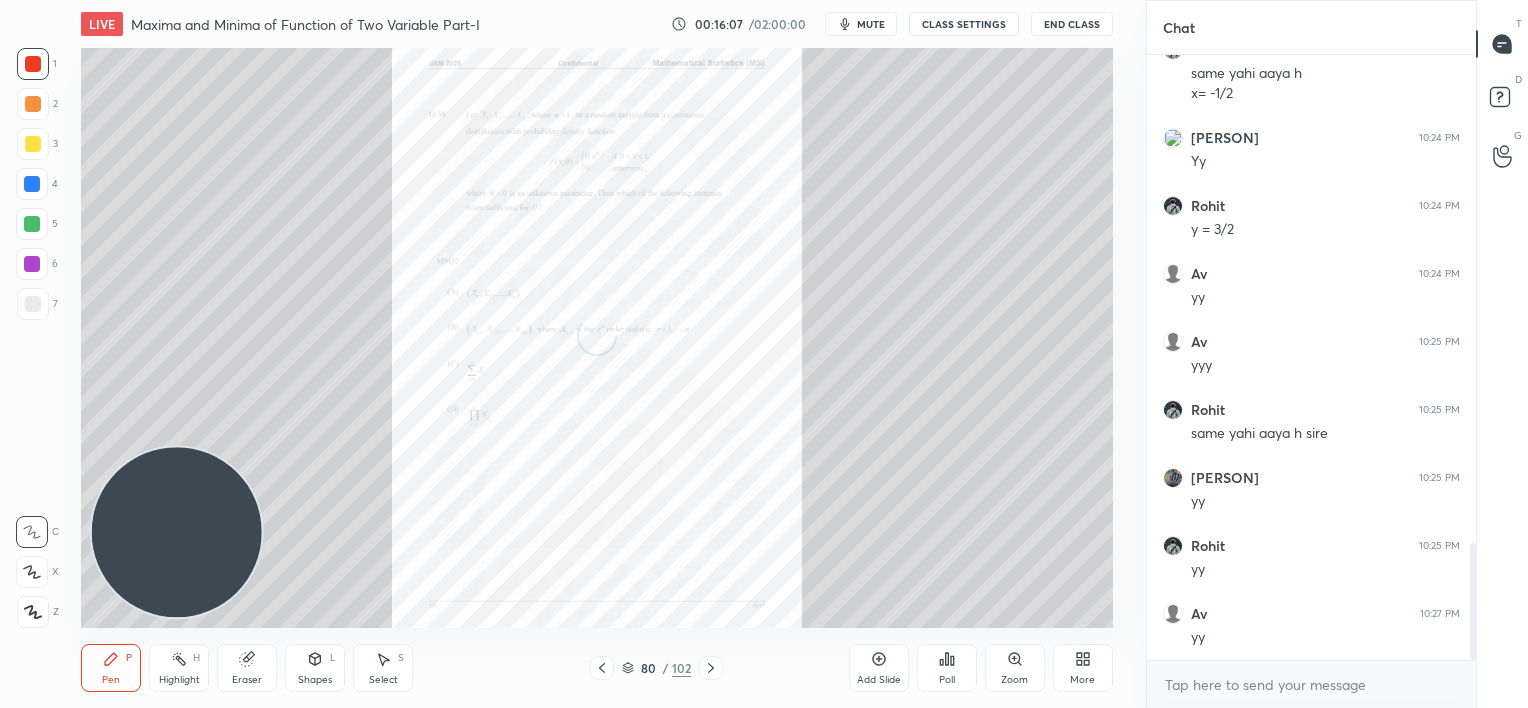 click 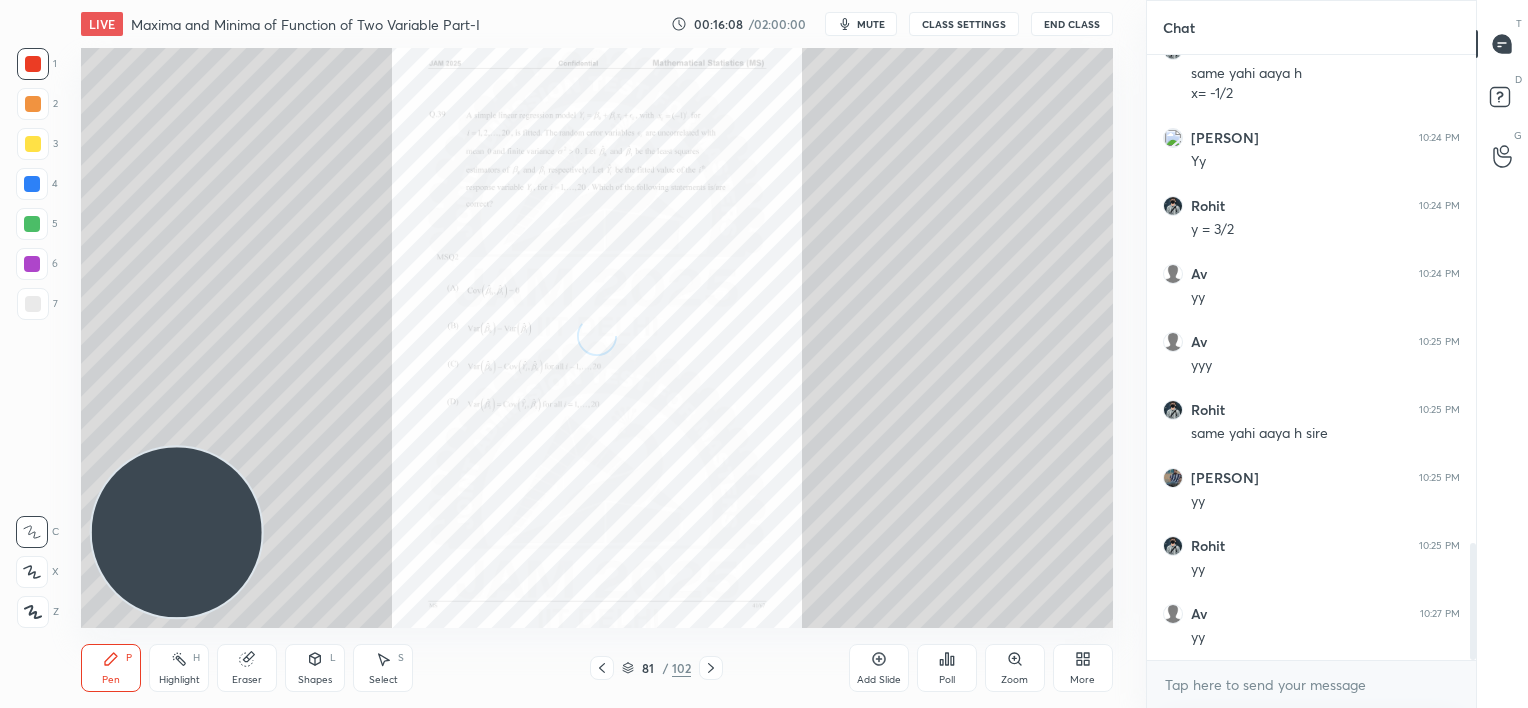 click 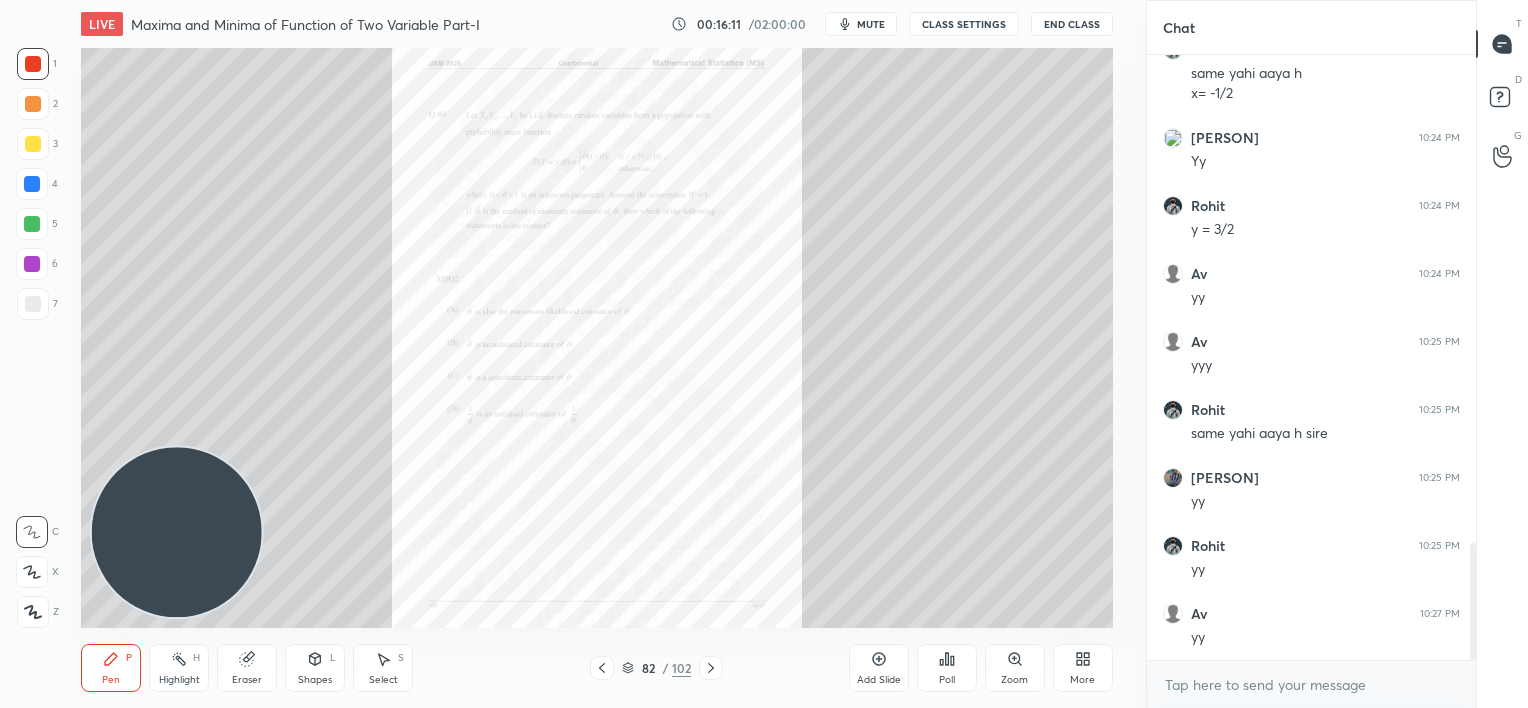 click 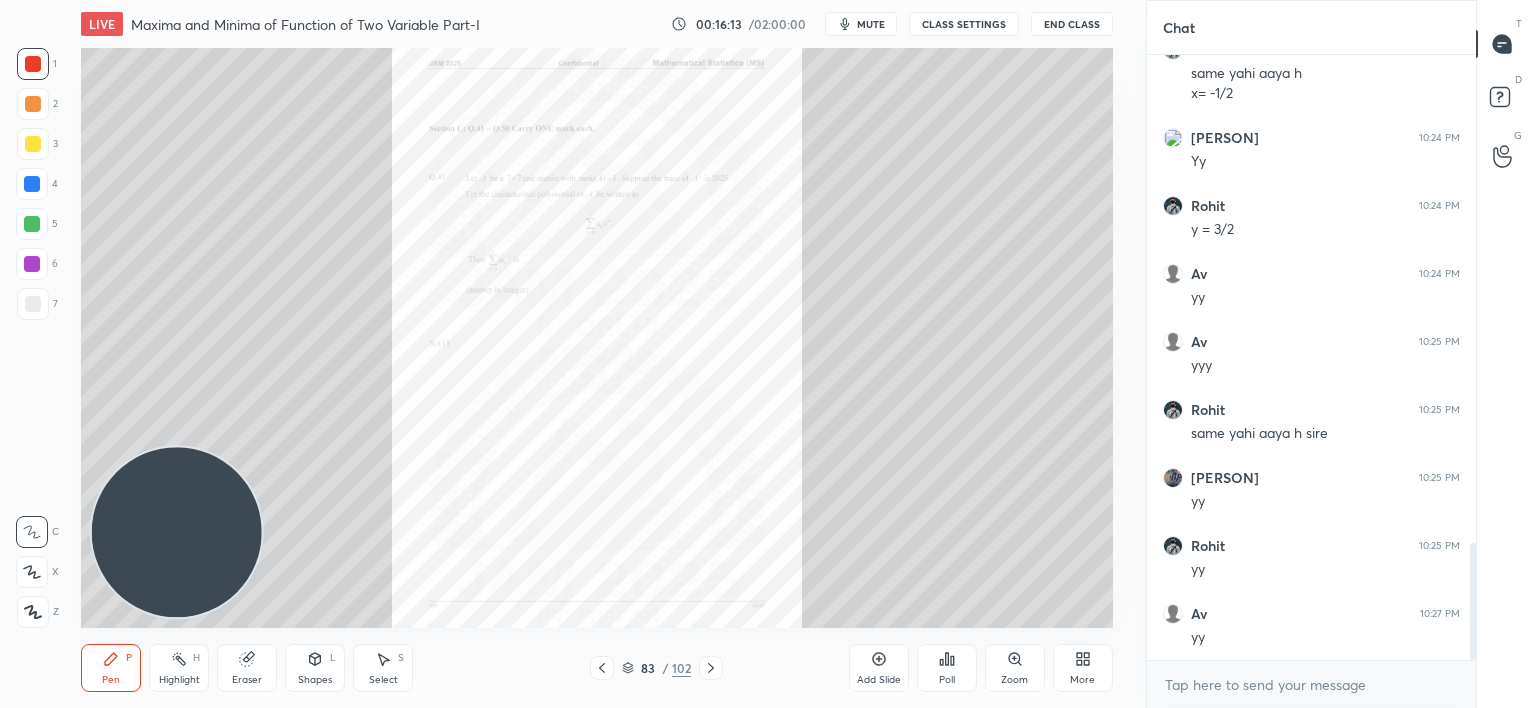 click 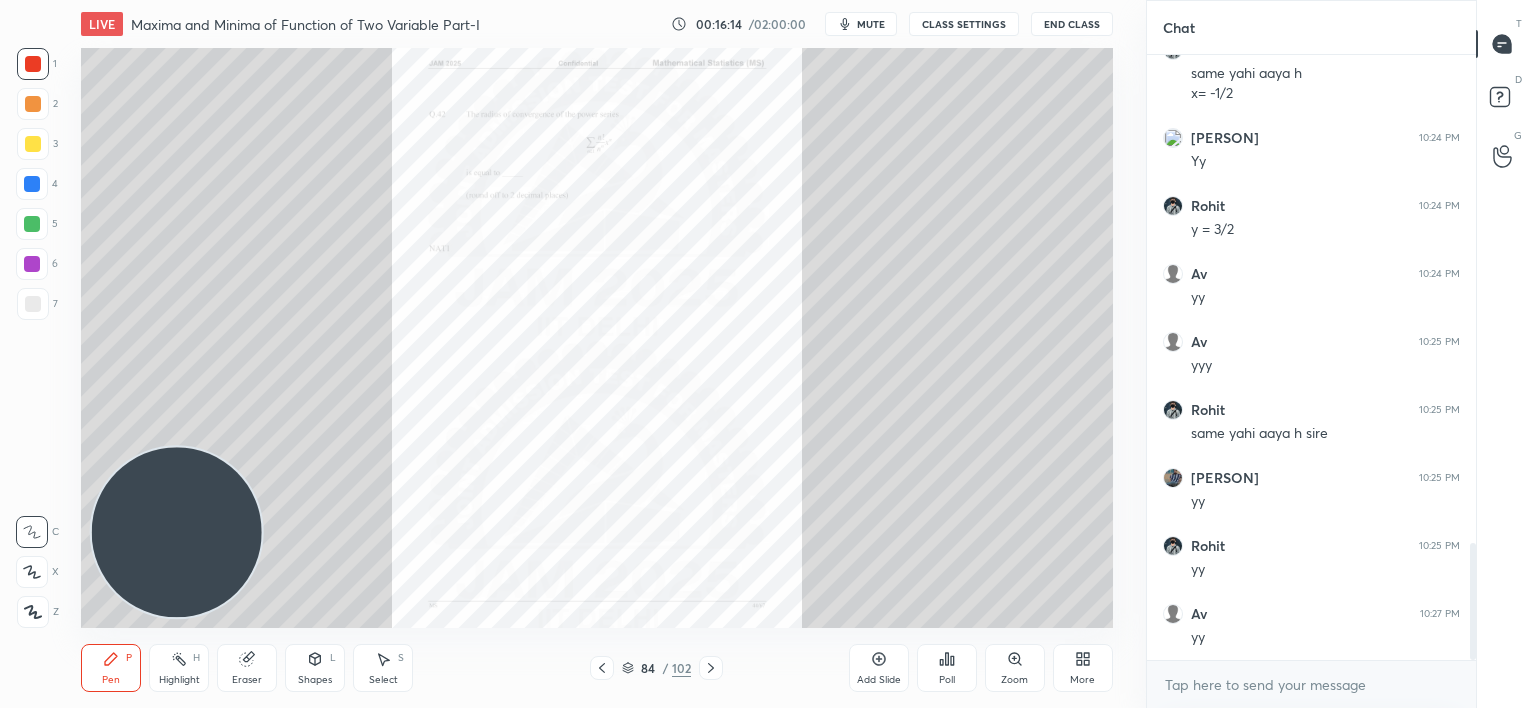 click 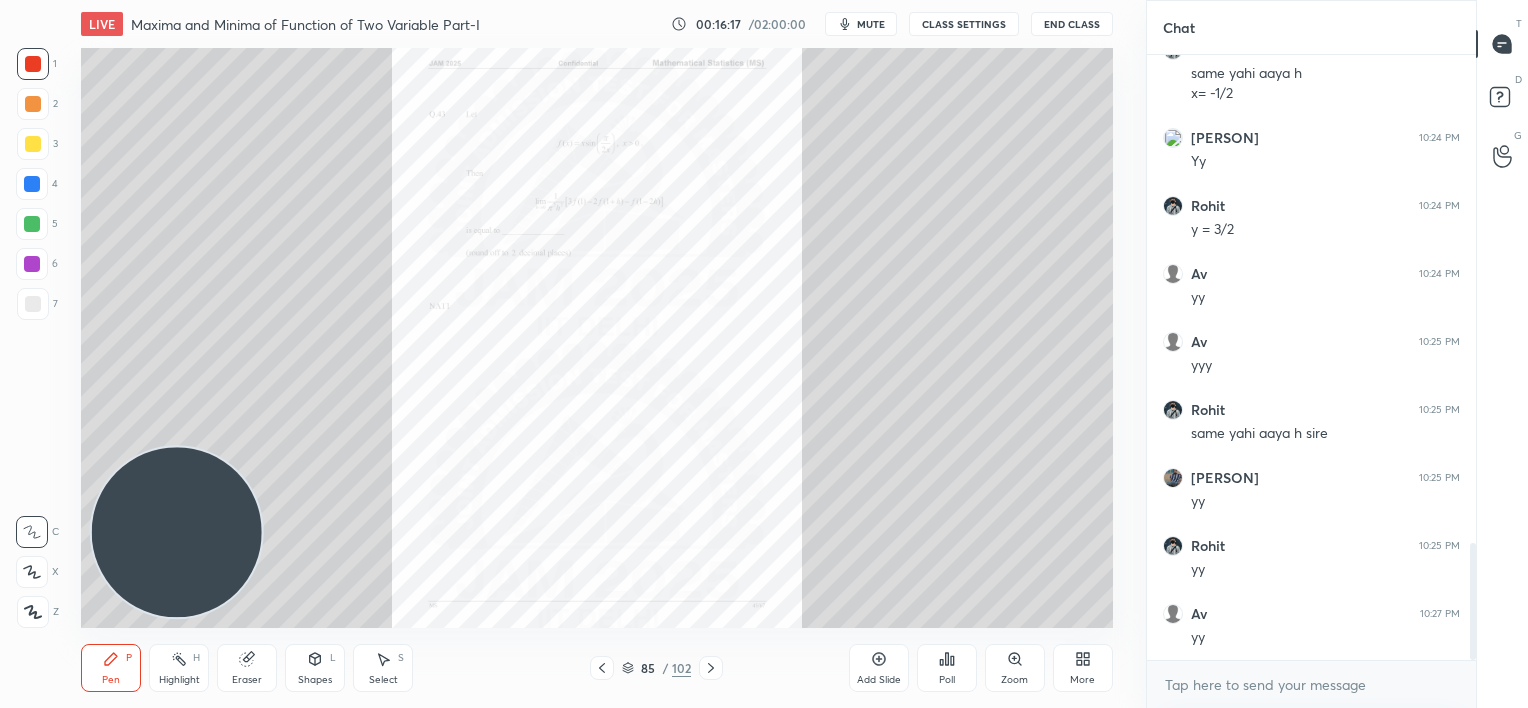 click 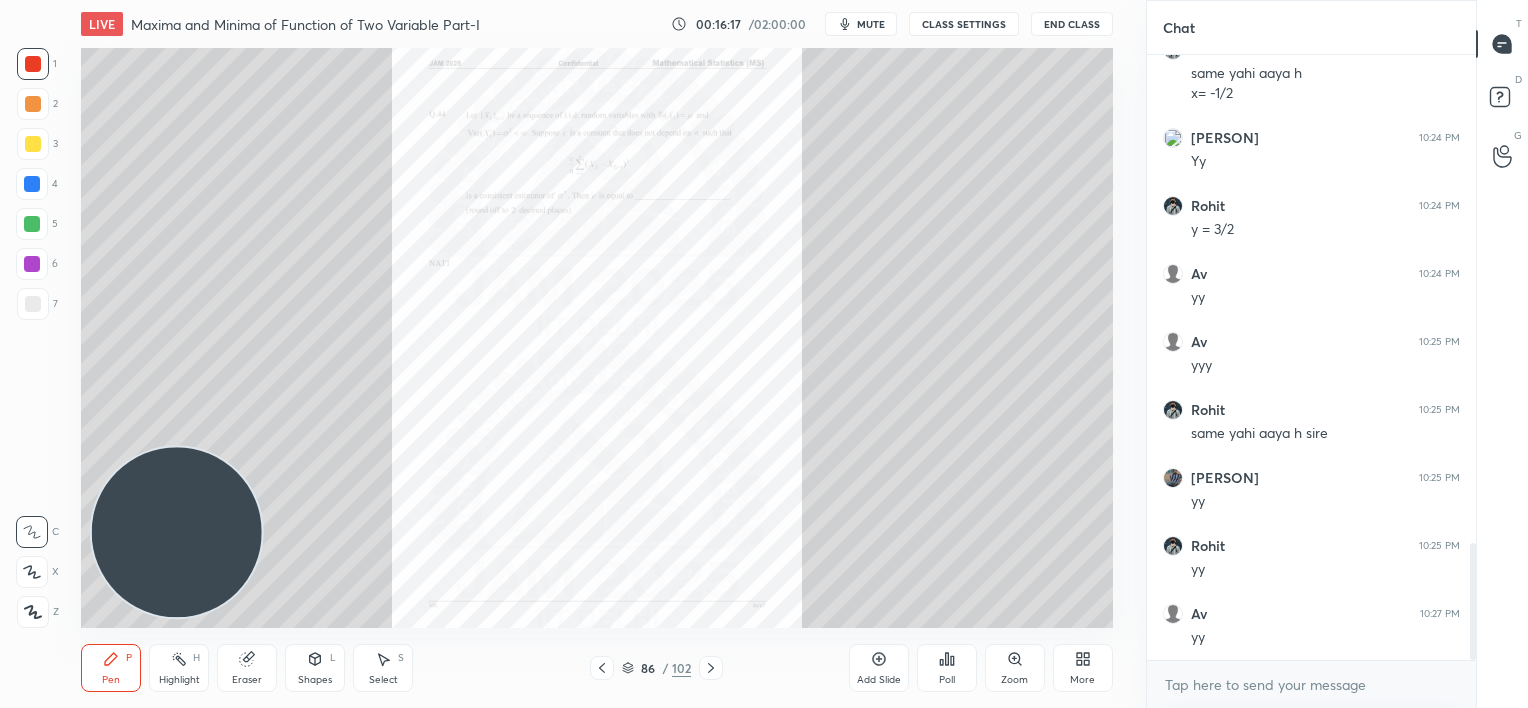 click 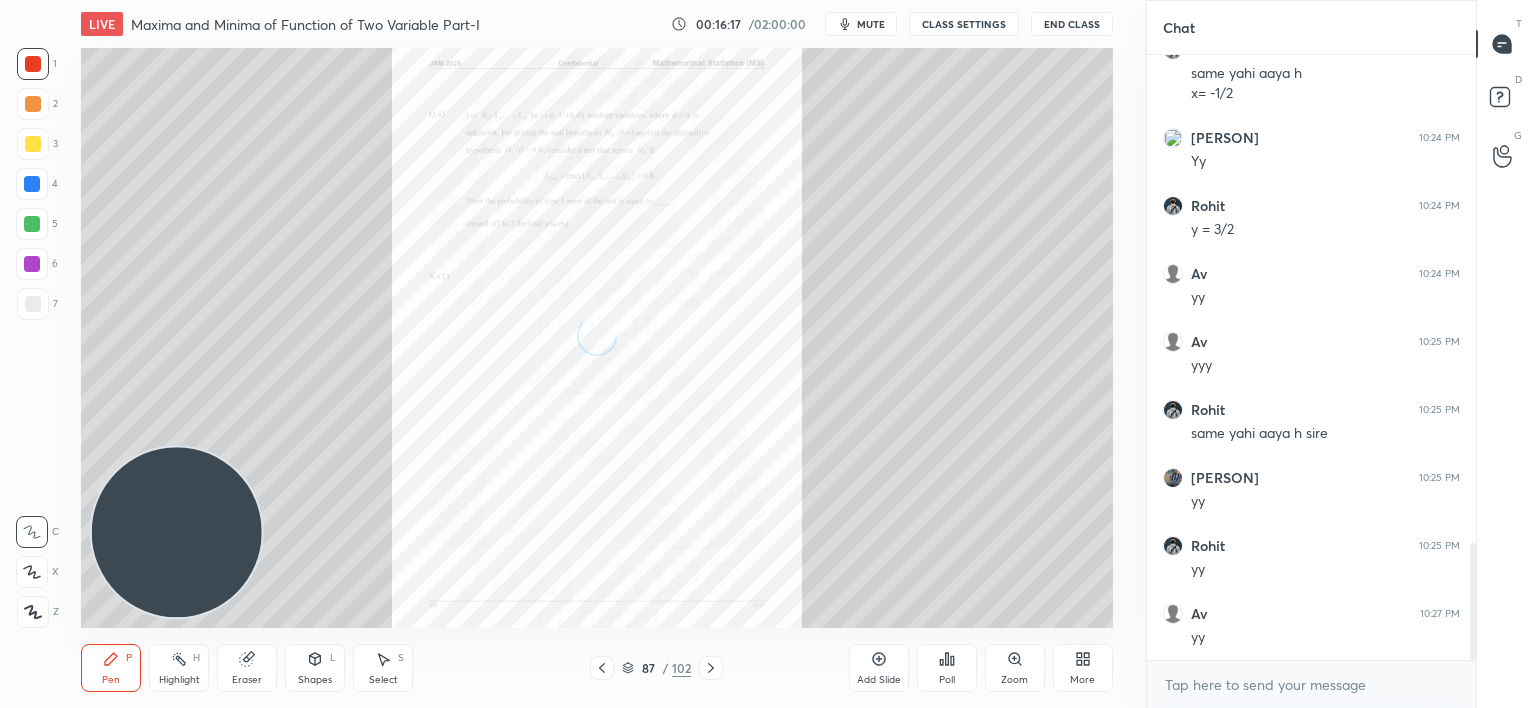 click 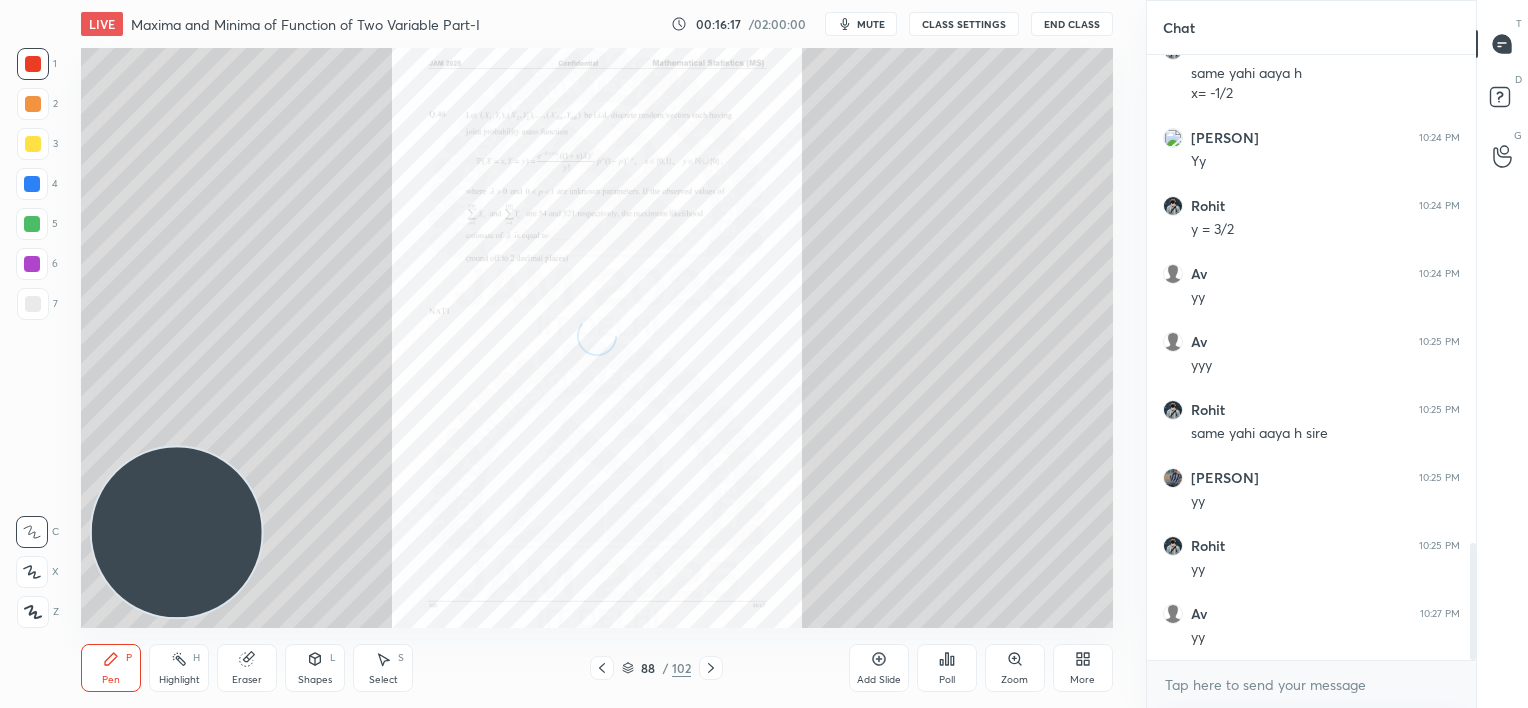 click 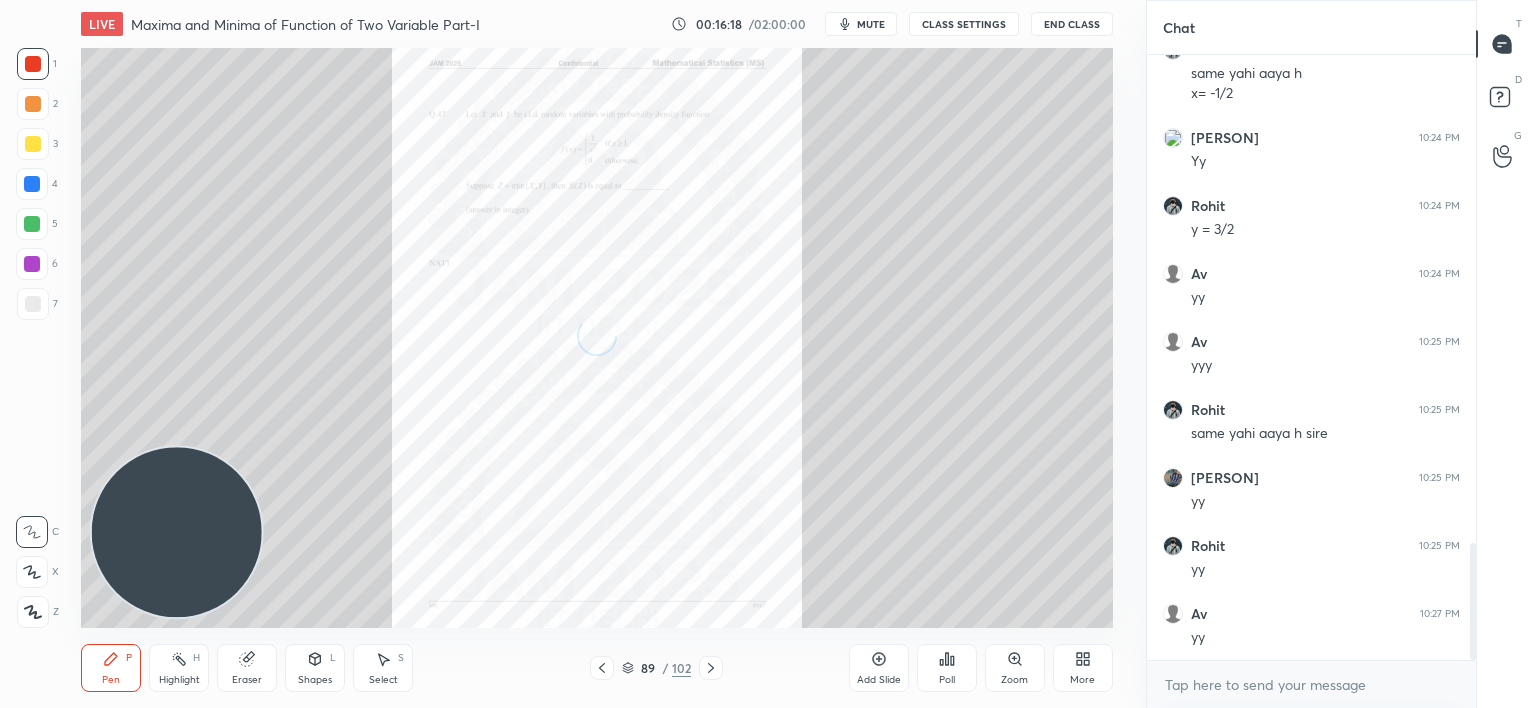 click 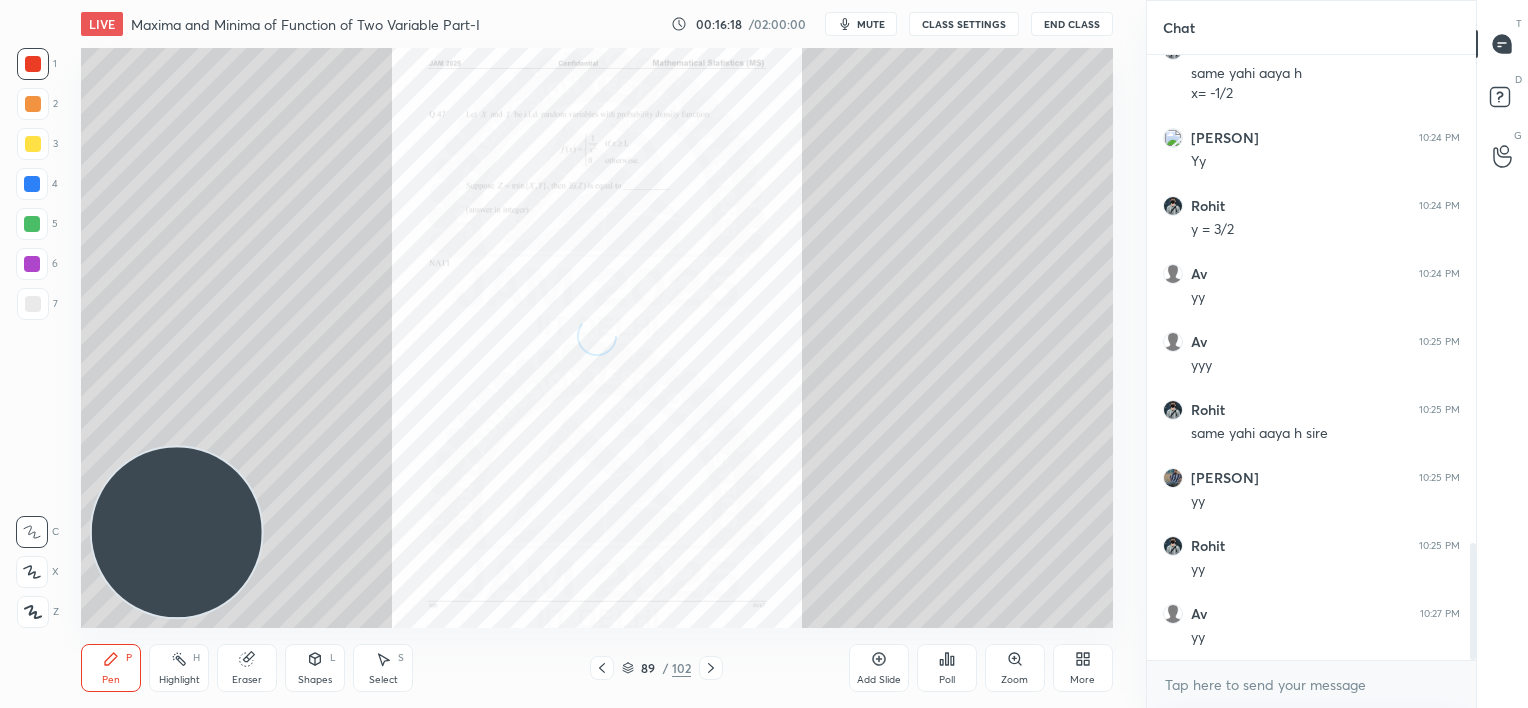 click 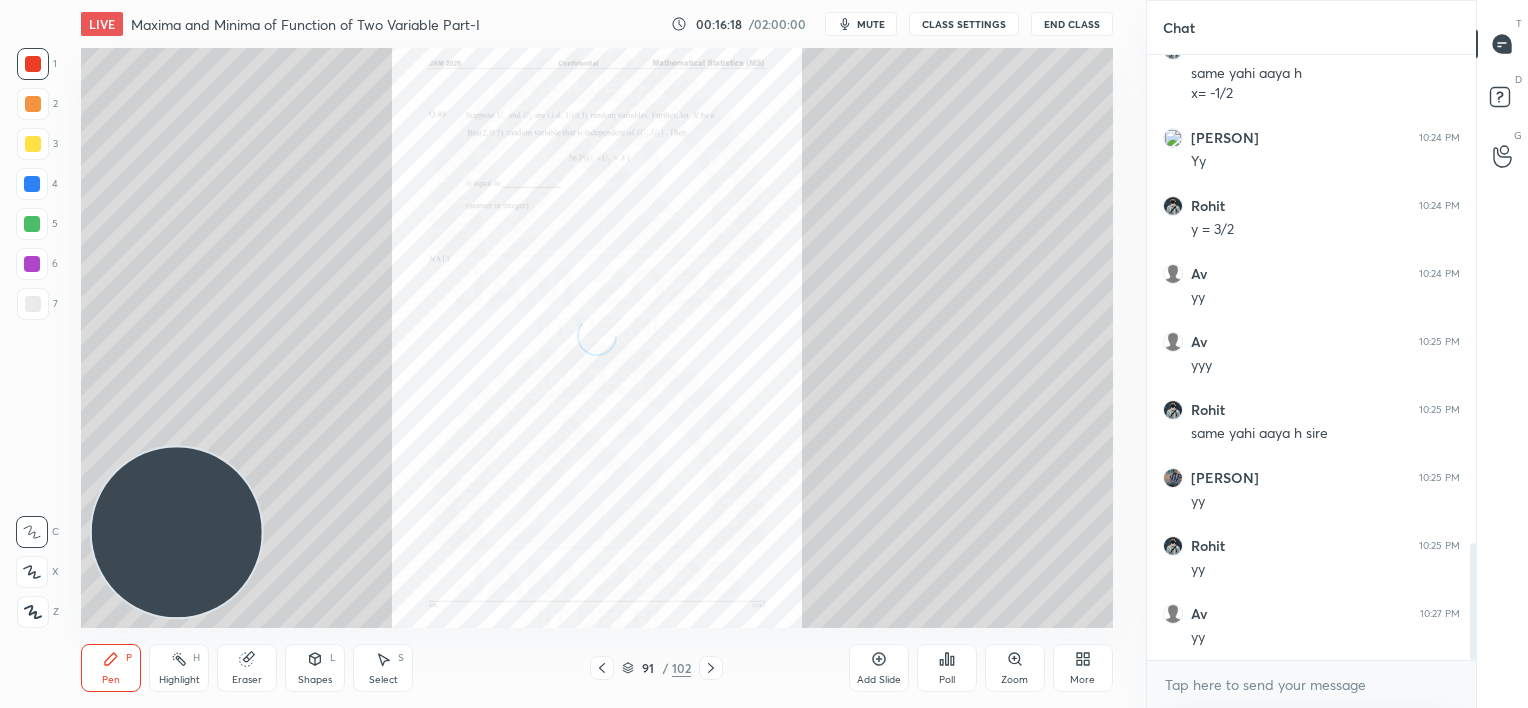 click 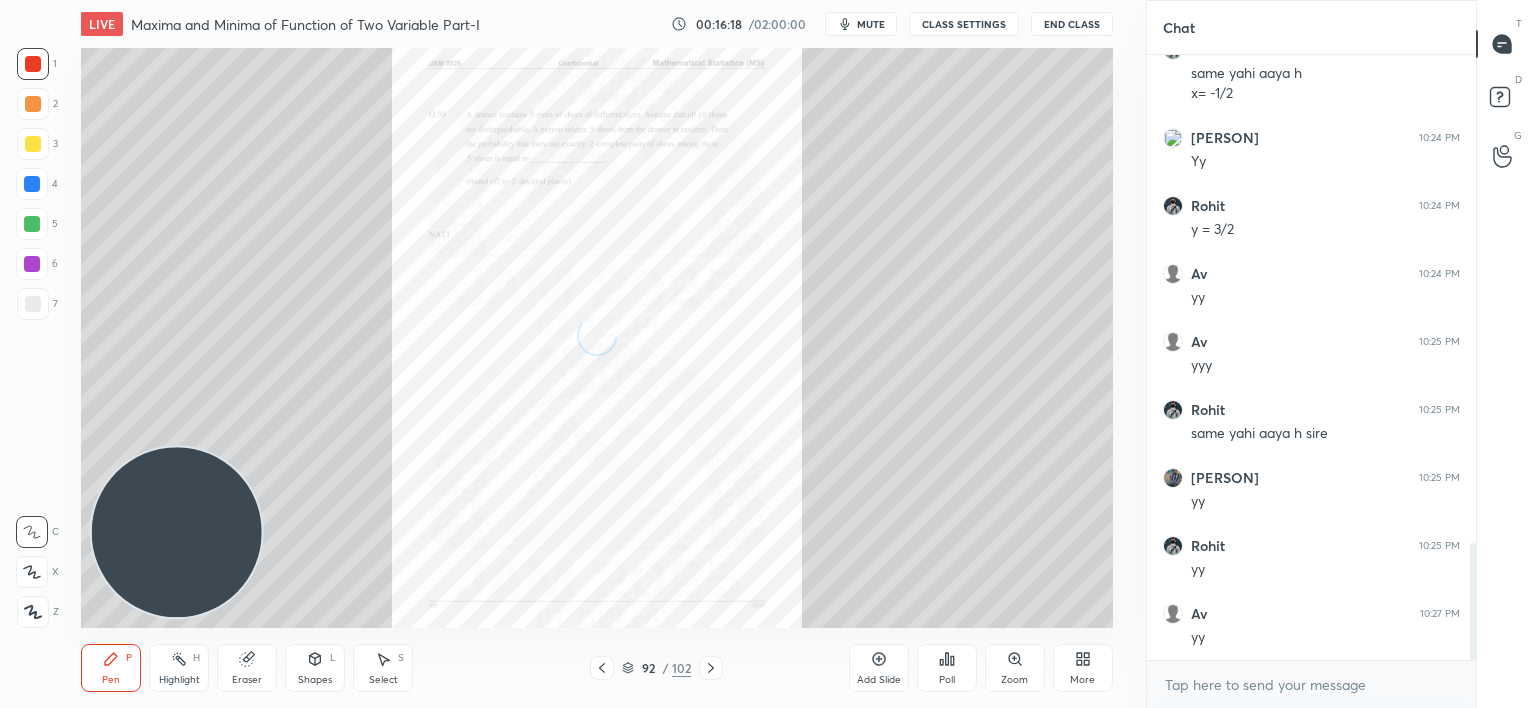 click 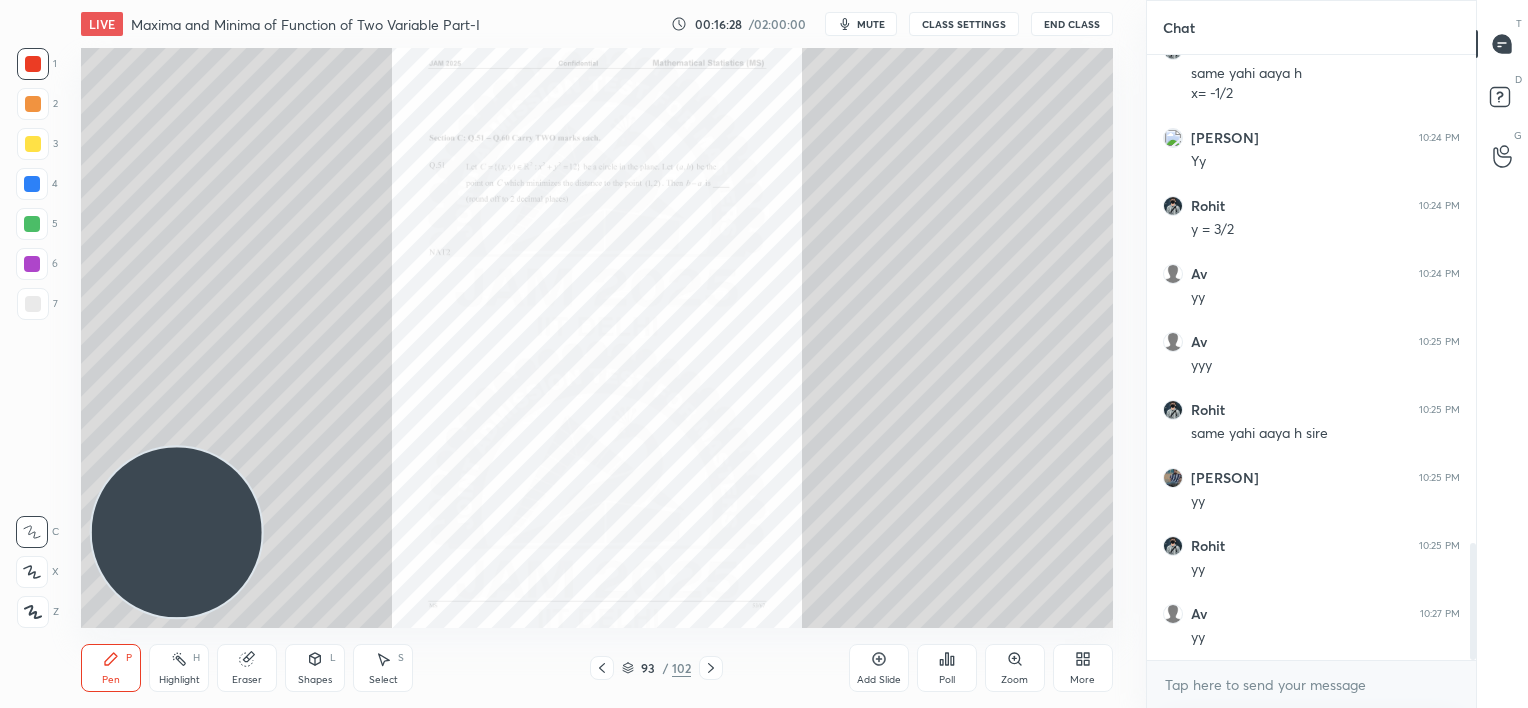 click 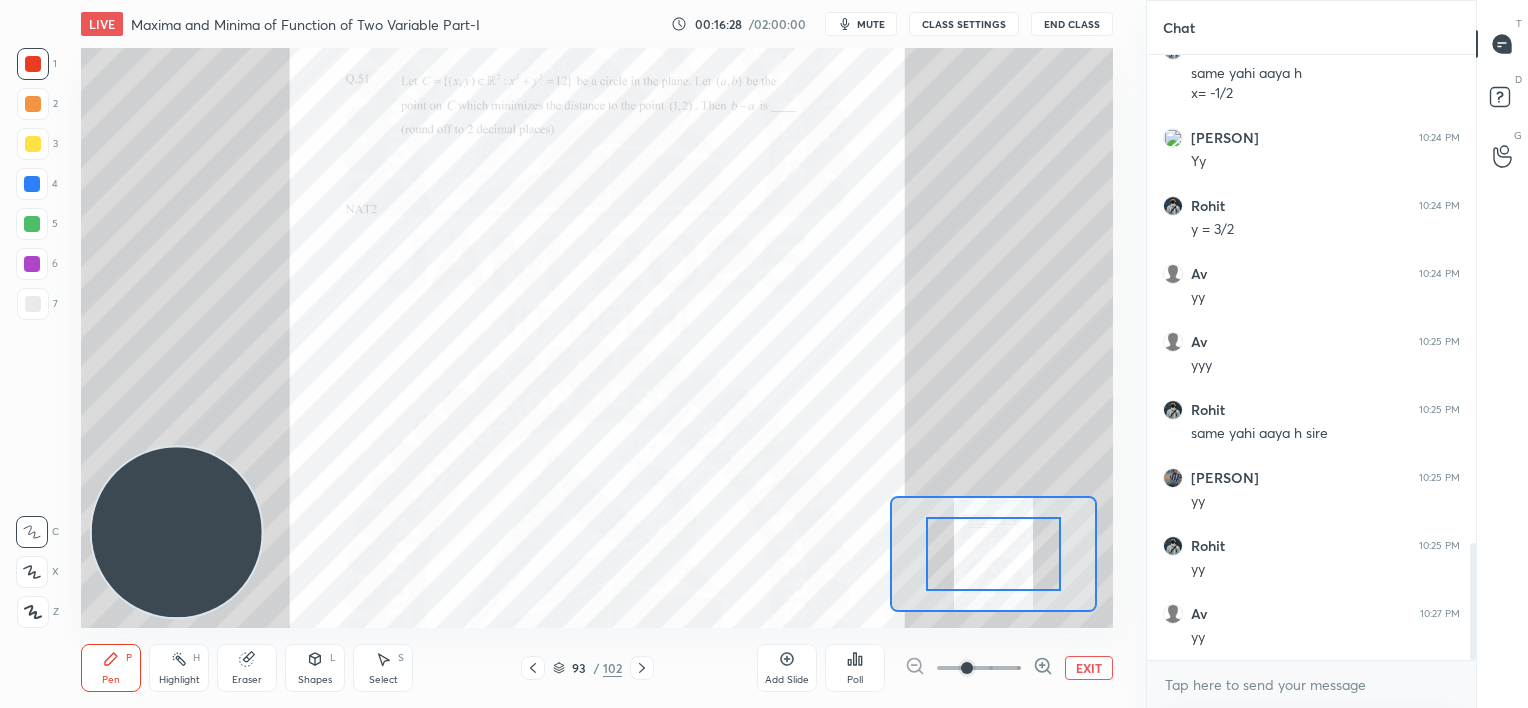 click at bounding box center (979, 668) 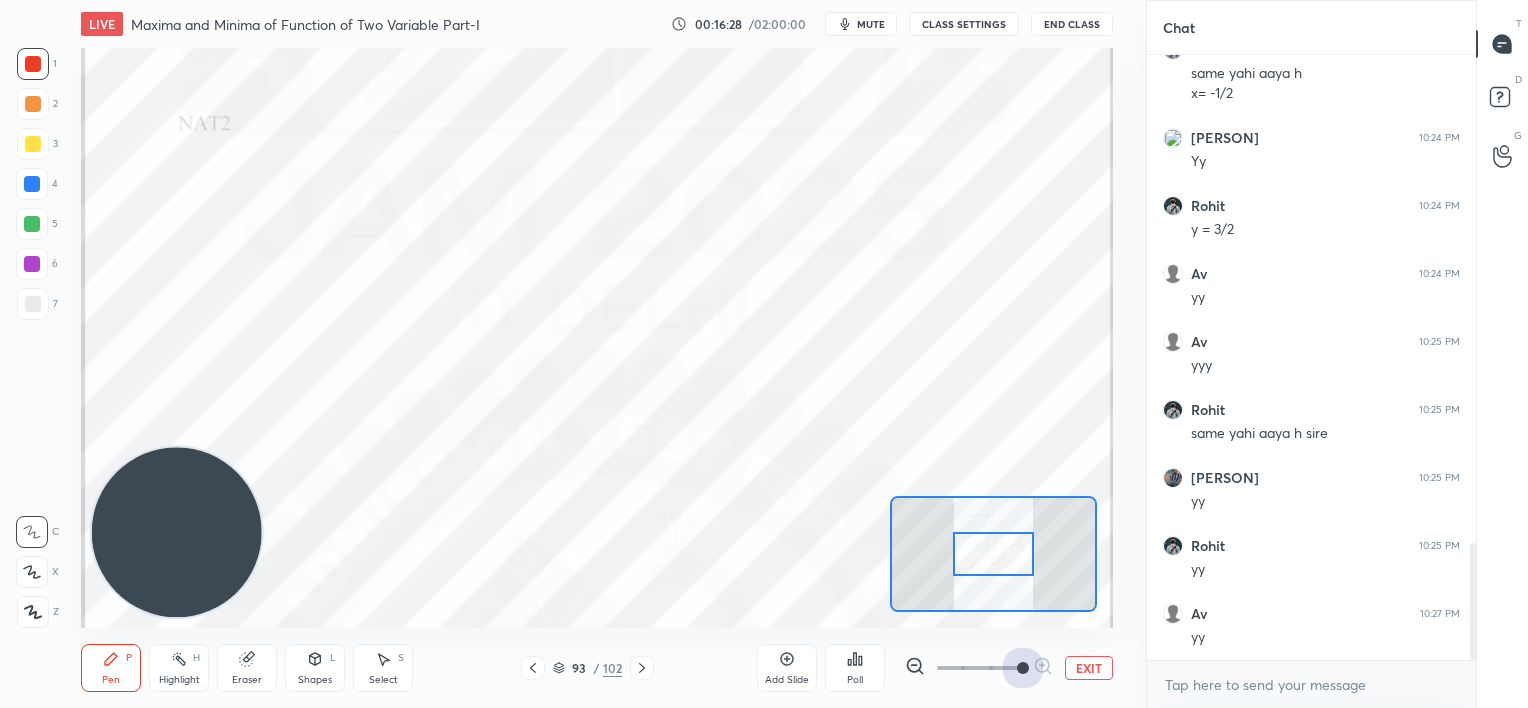 click at bounding box center (1023, 668) 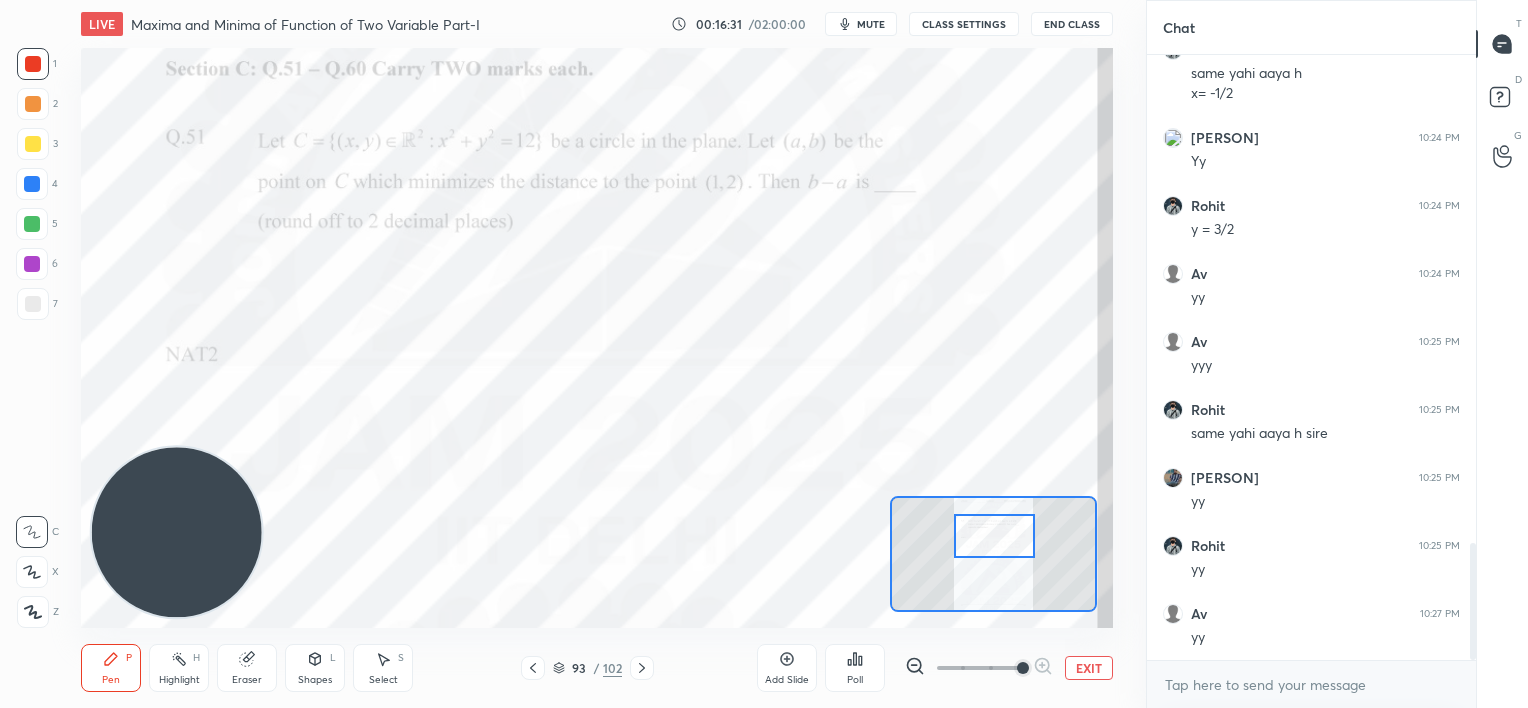 drag, startPoint x: 988, startPoint y: 540, endPoint x: 989, endPoint y: 522, distance: 18.027756 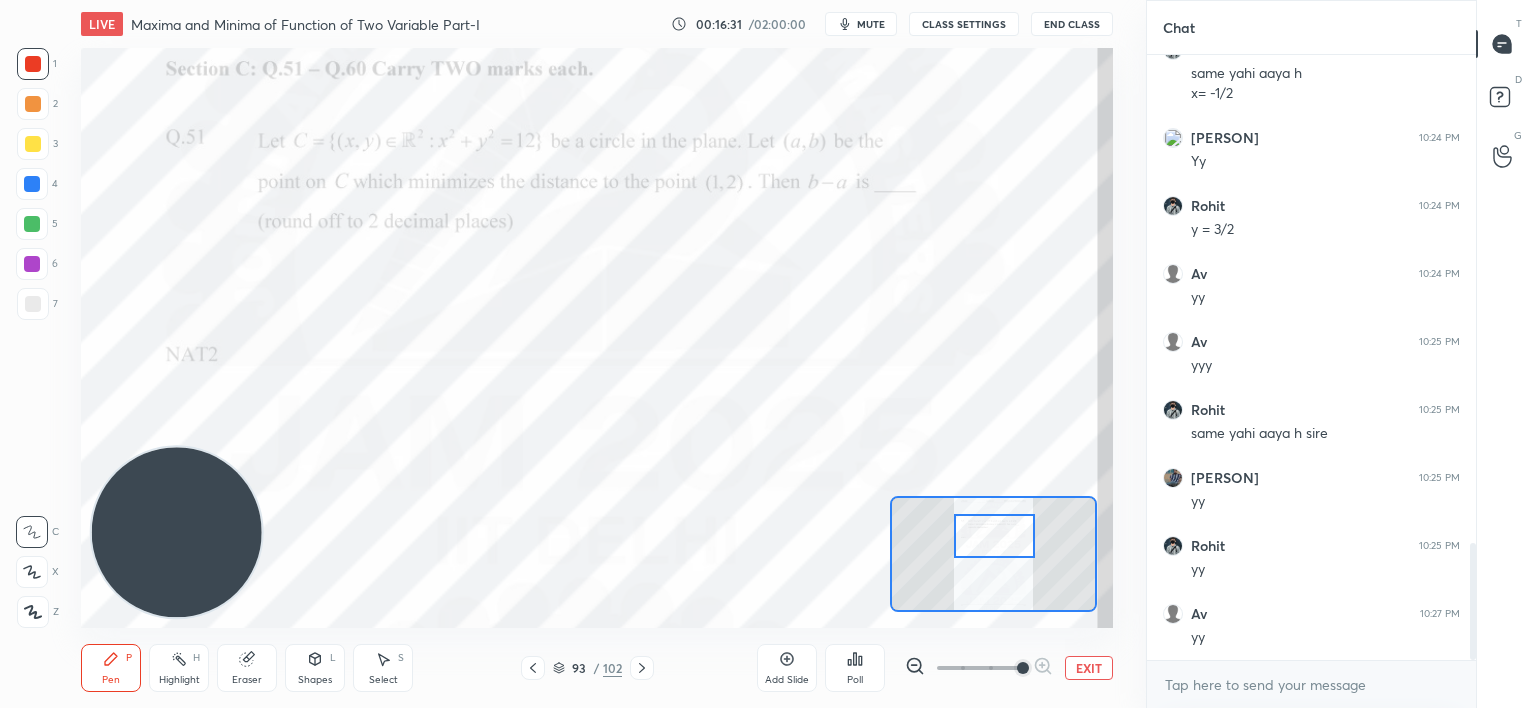 click at bounding box center [994, 536] 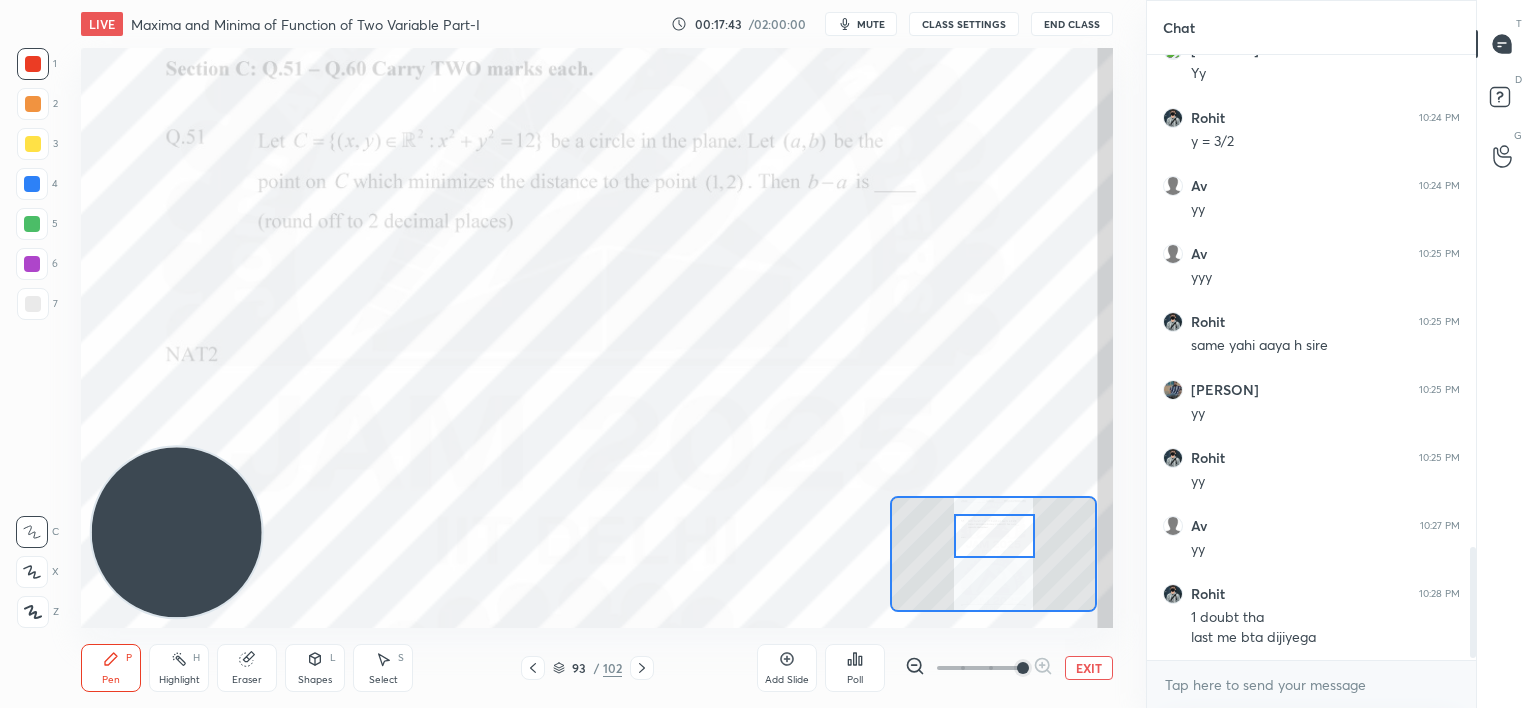 scroll, scrollTop: 2687, scrollLeft: 0, axis: vertical 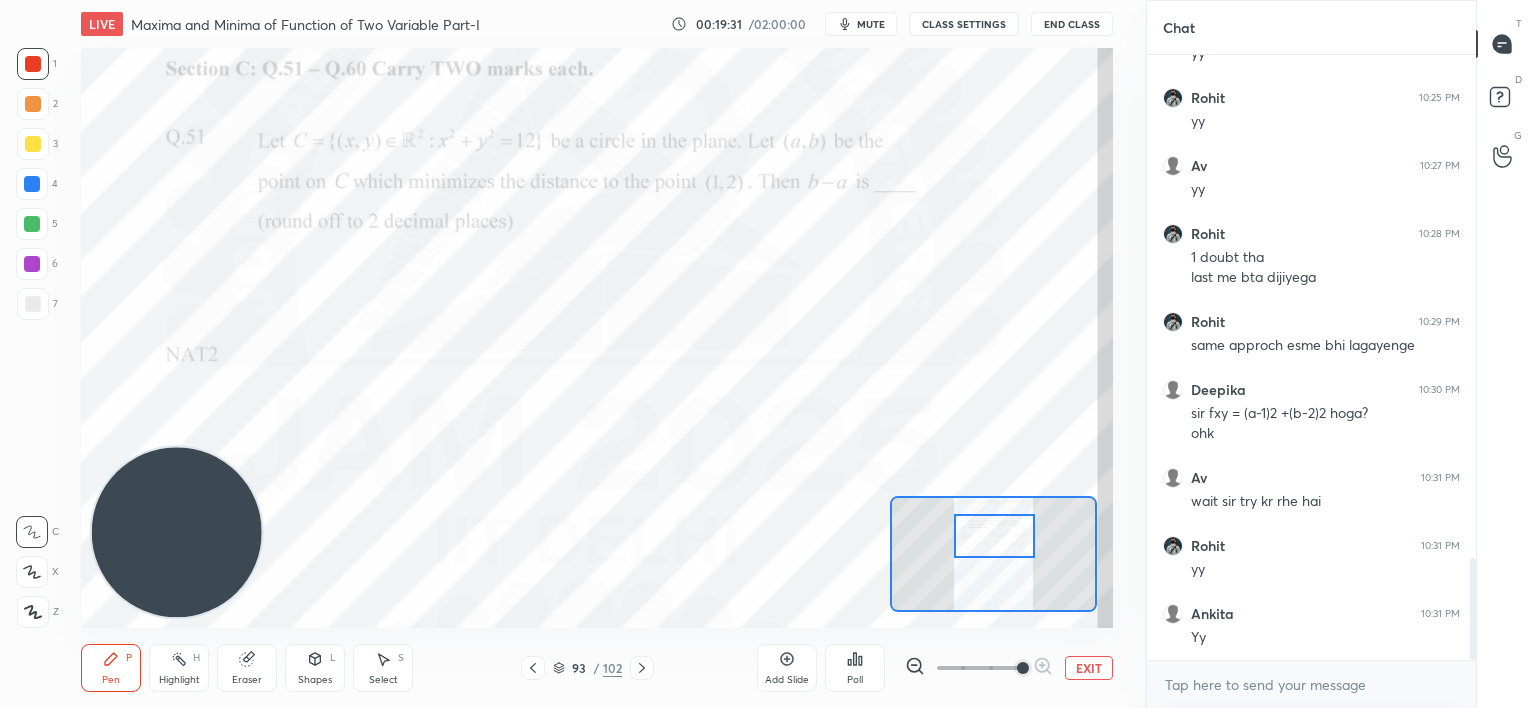 drag, startPoint x: 254, startPoint y: 672, endPoint x: 263, endPoint y: 652, distance: 21.931713 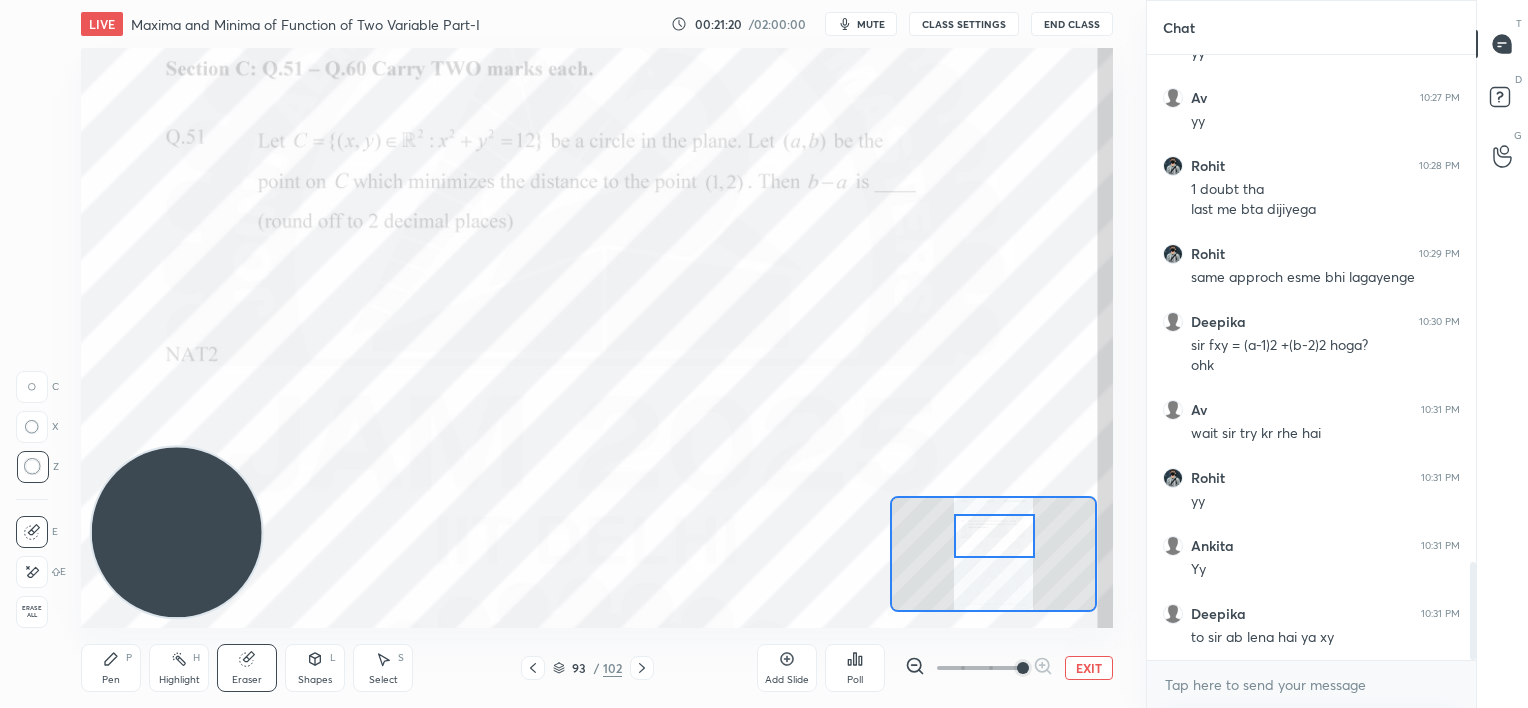 scroll, scrollTop: 3115, scrollLeft: 0, axis: vertical 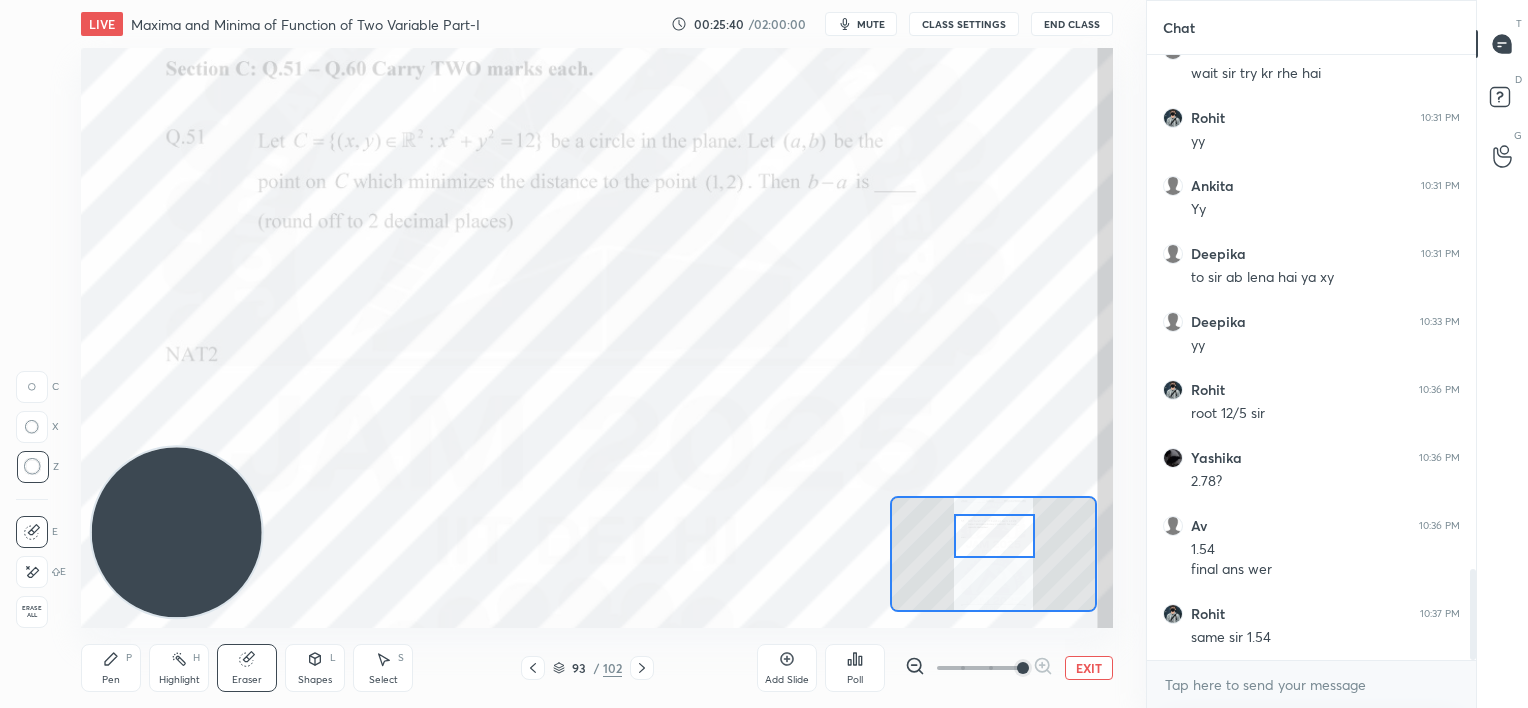 click 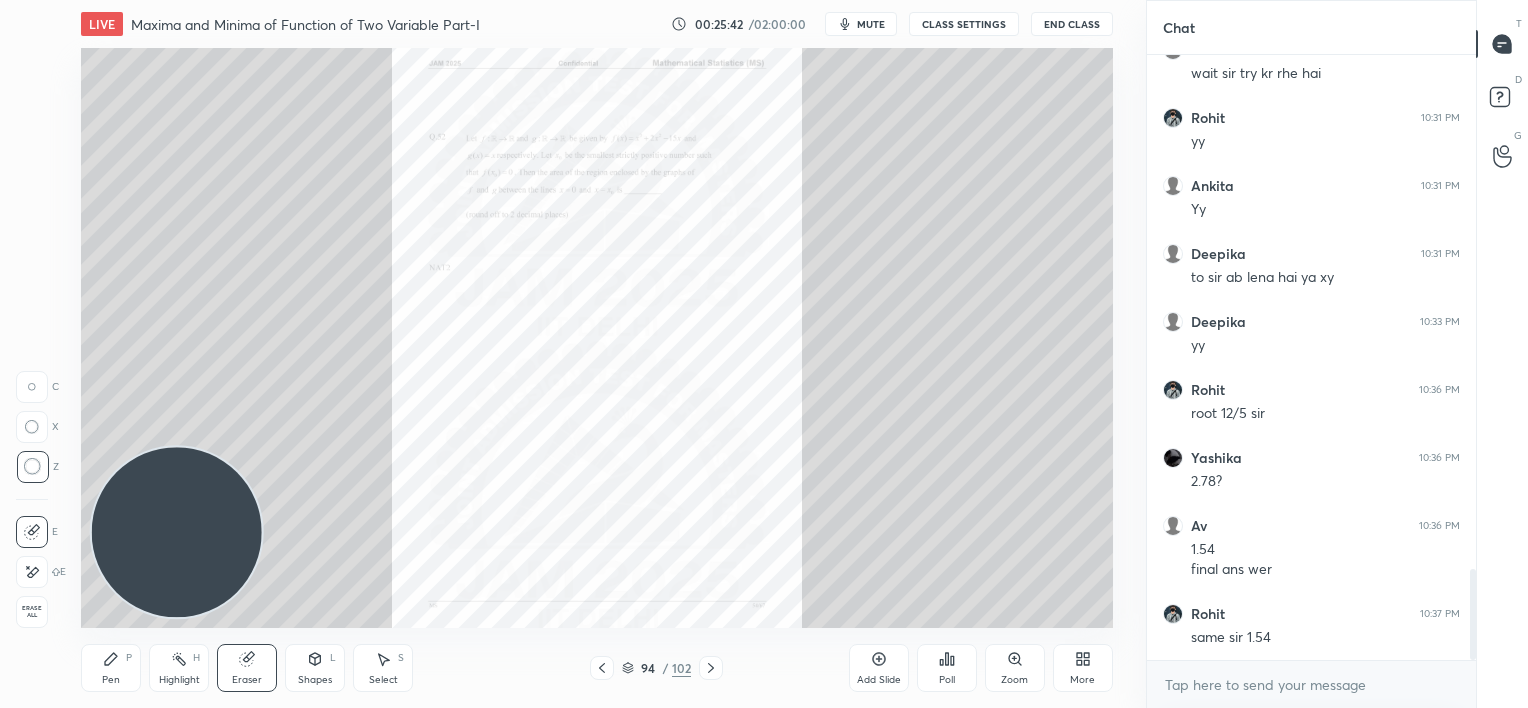 click on "94" at bounding box center (648, 668) 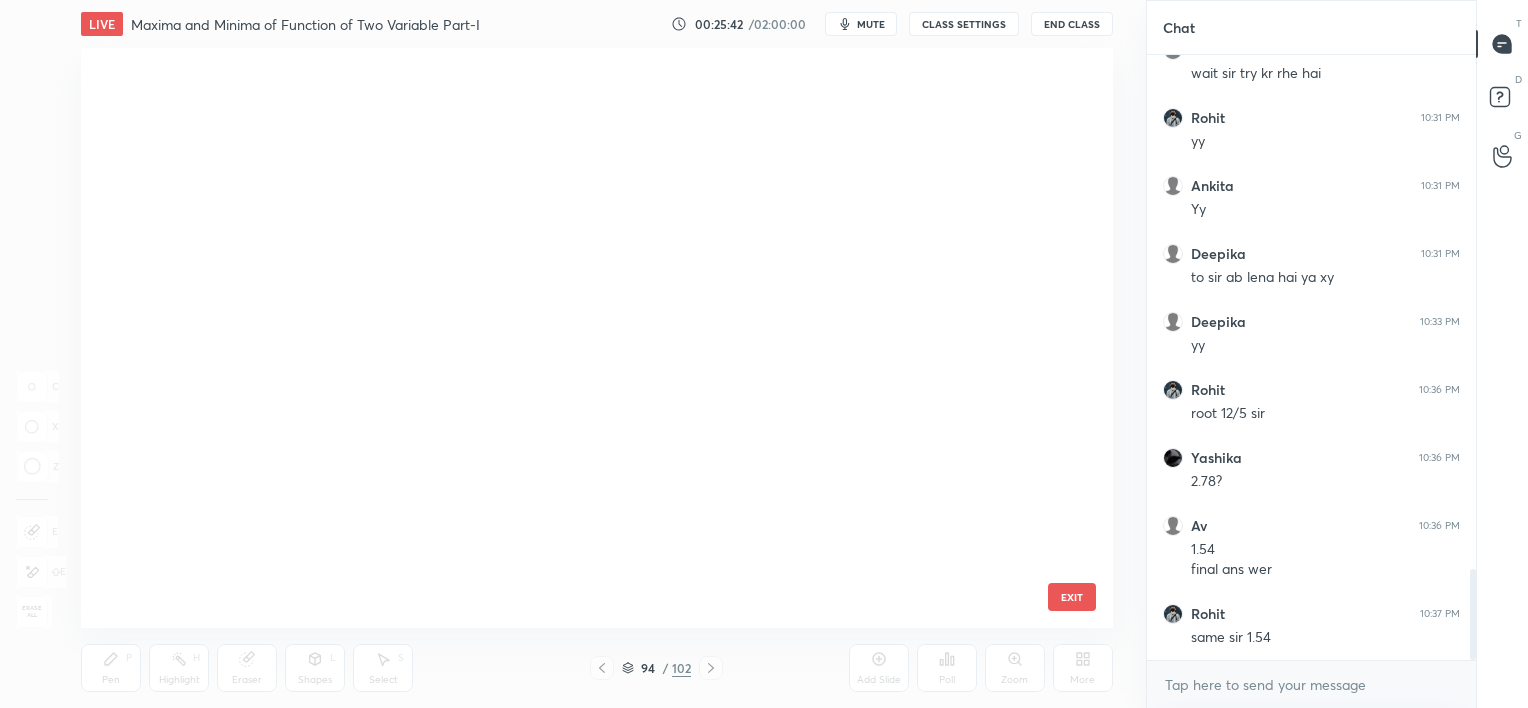 scroll, scrollTop: 5126, scrollLeft: 0, axis: vertical 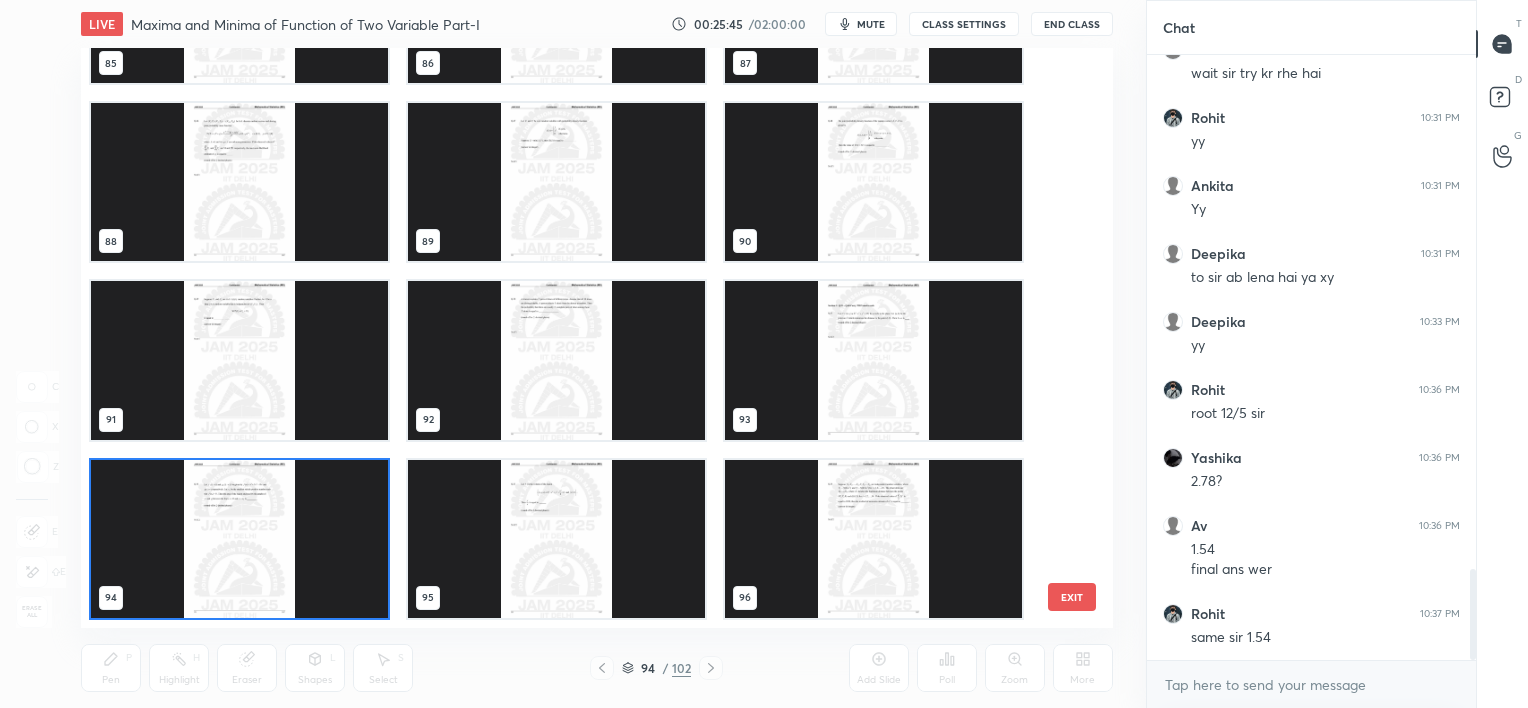 click at bounding box center [556, 539] 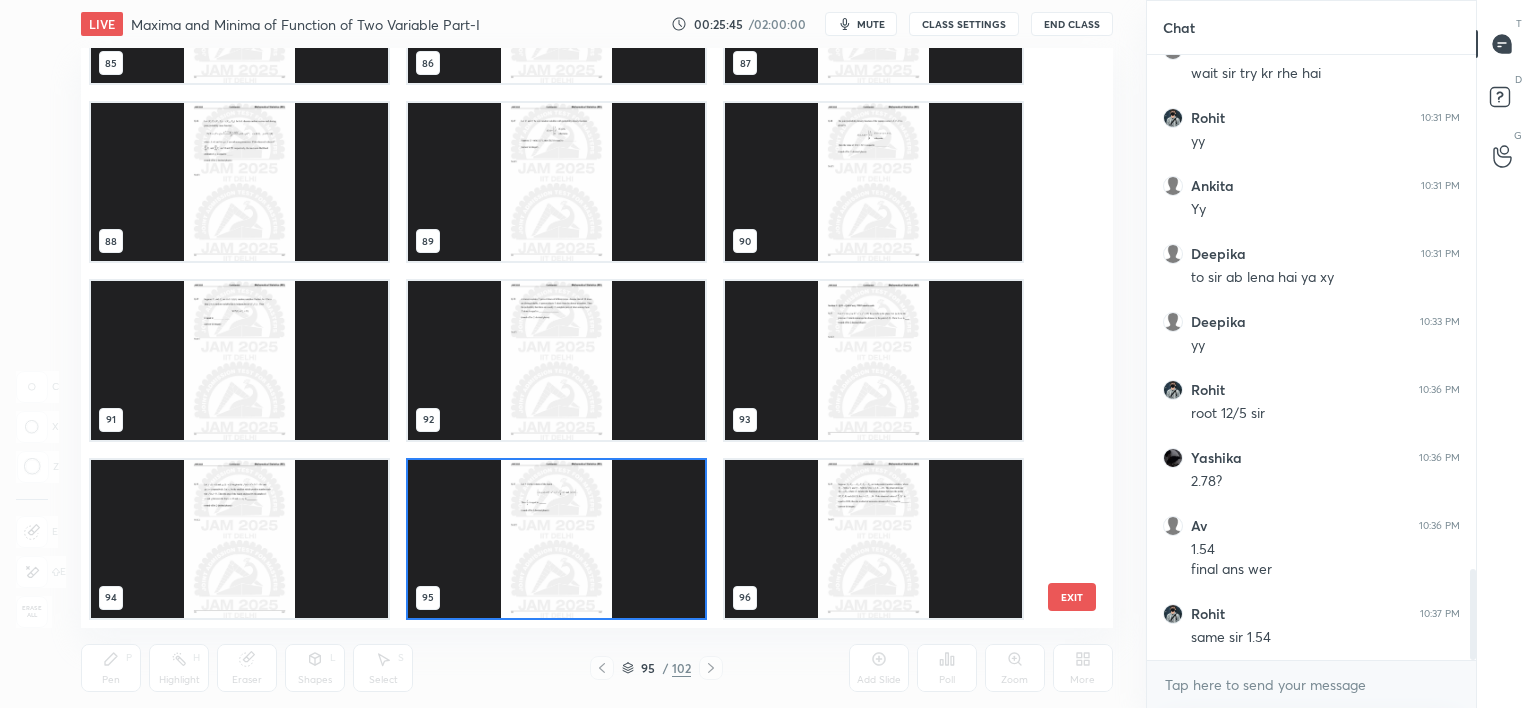 click at bounding box center (556, 539) 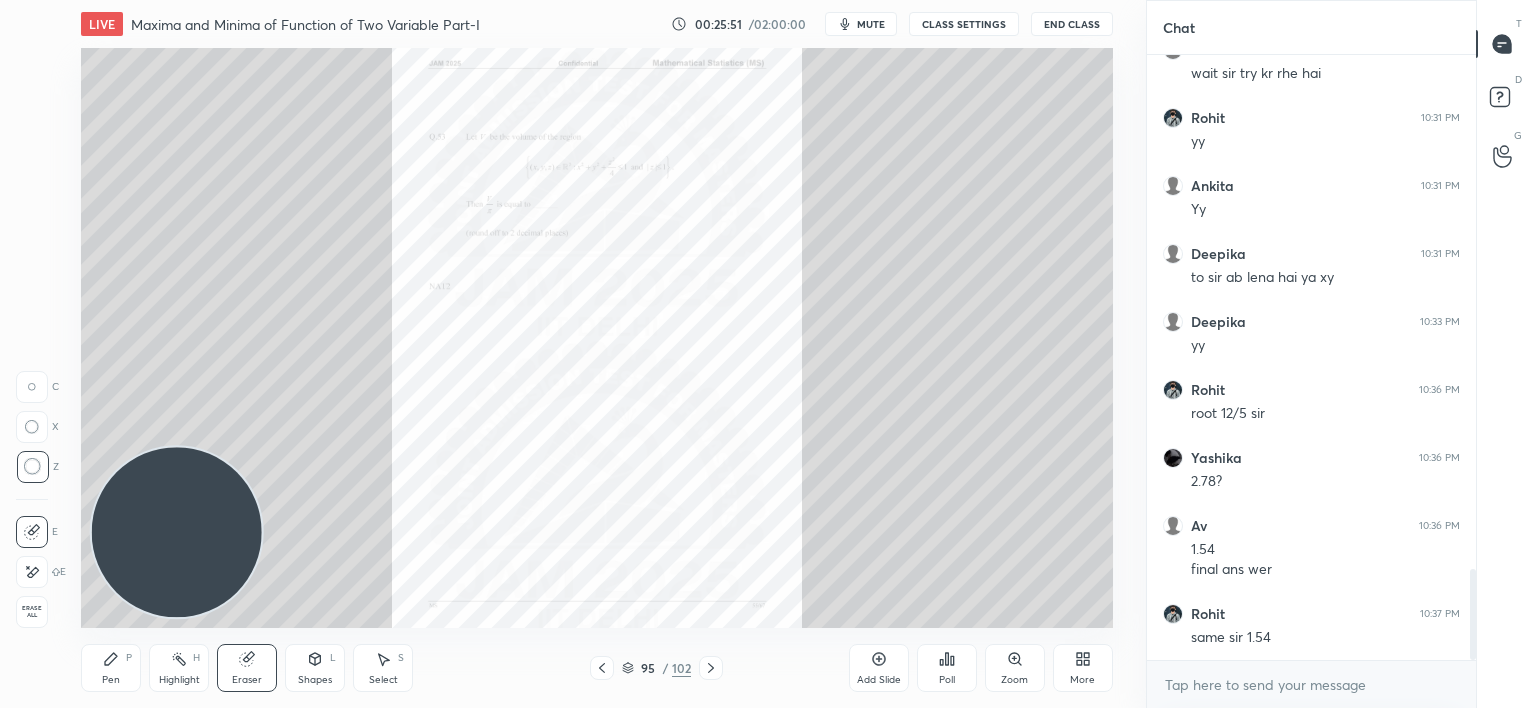 click 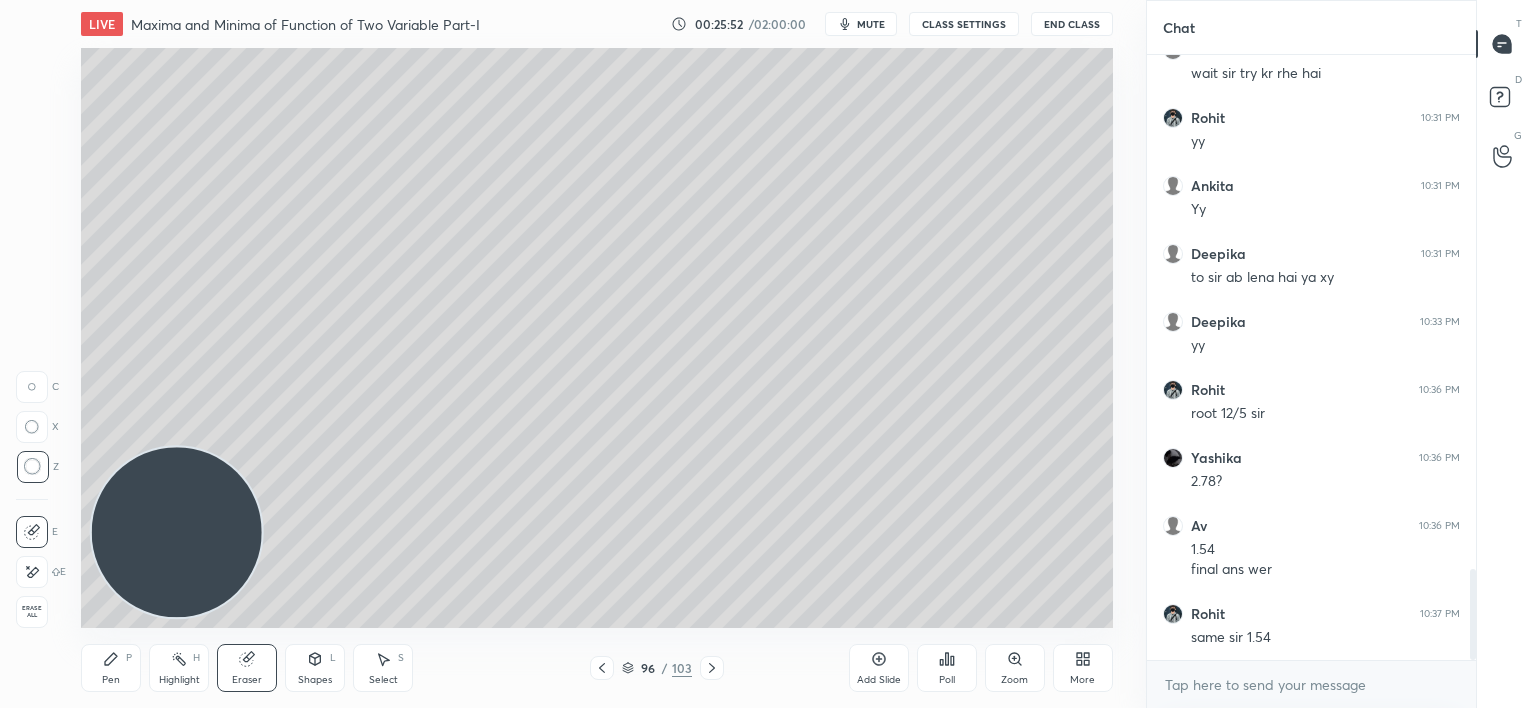 click 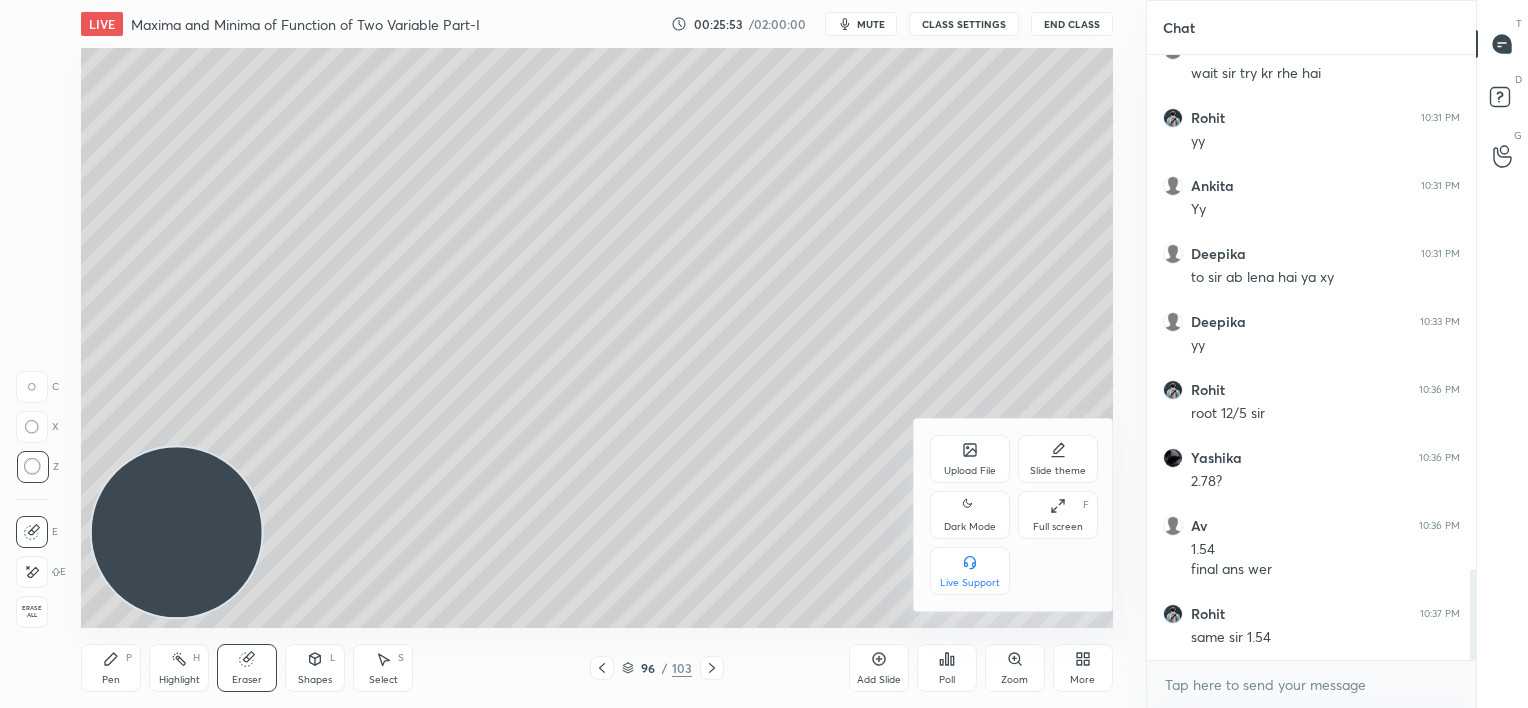 scroll, scrollTop: 3444, scrollLeft: 0, axis: vertical 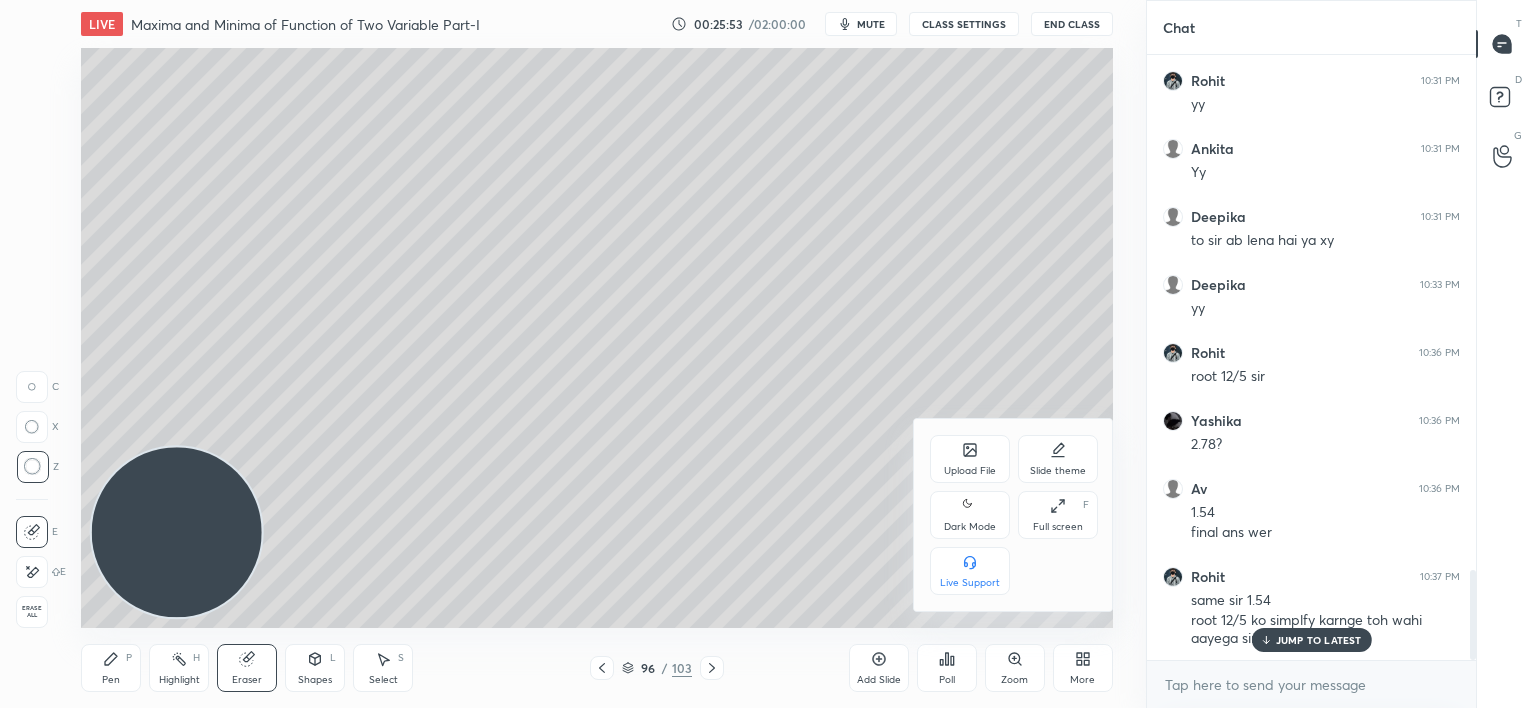 click on "Upload File" at bounding box center (970, 471) 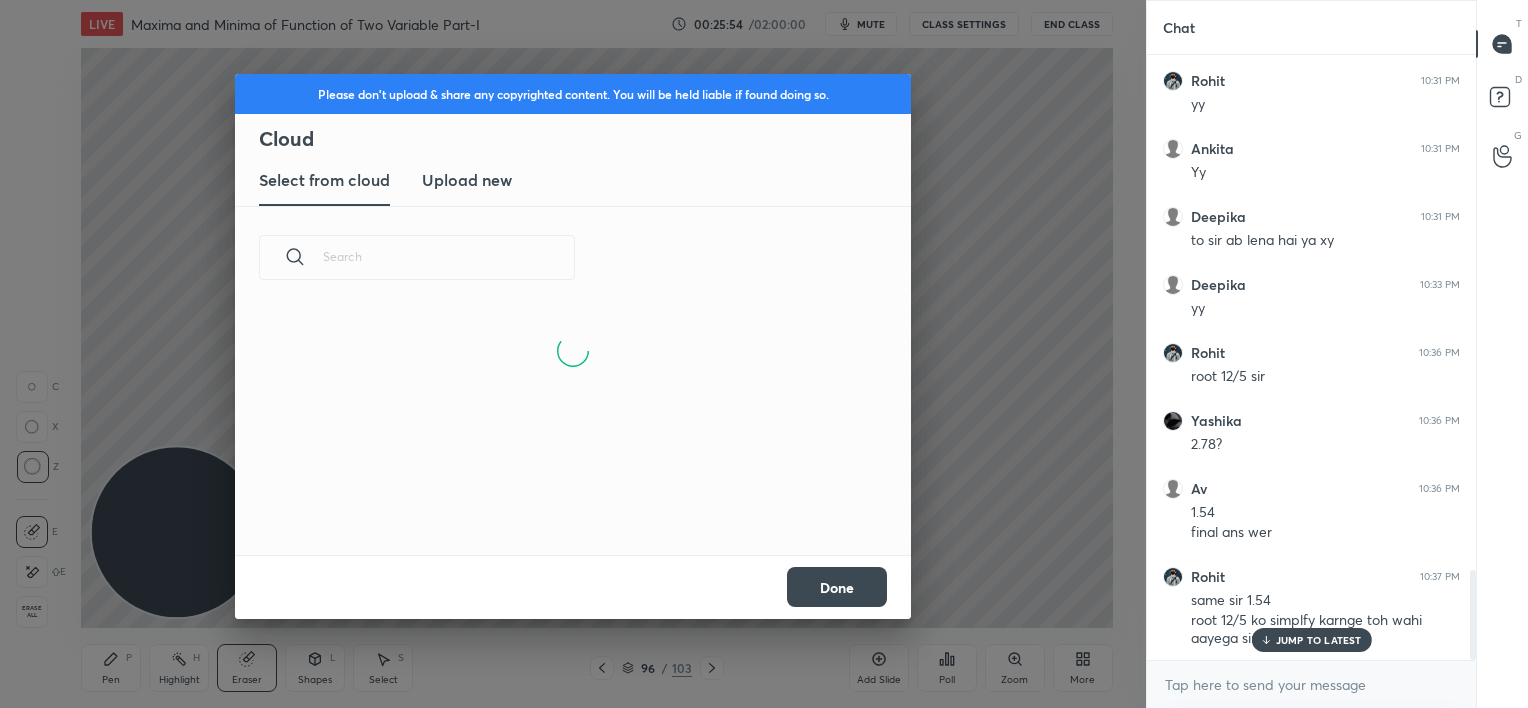 scroll, scrollTop: 5, scrollLeft: 10, axis: both 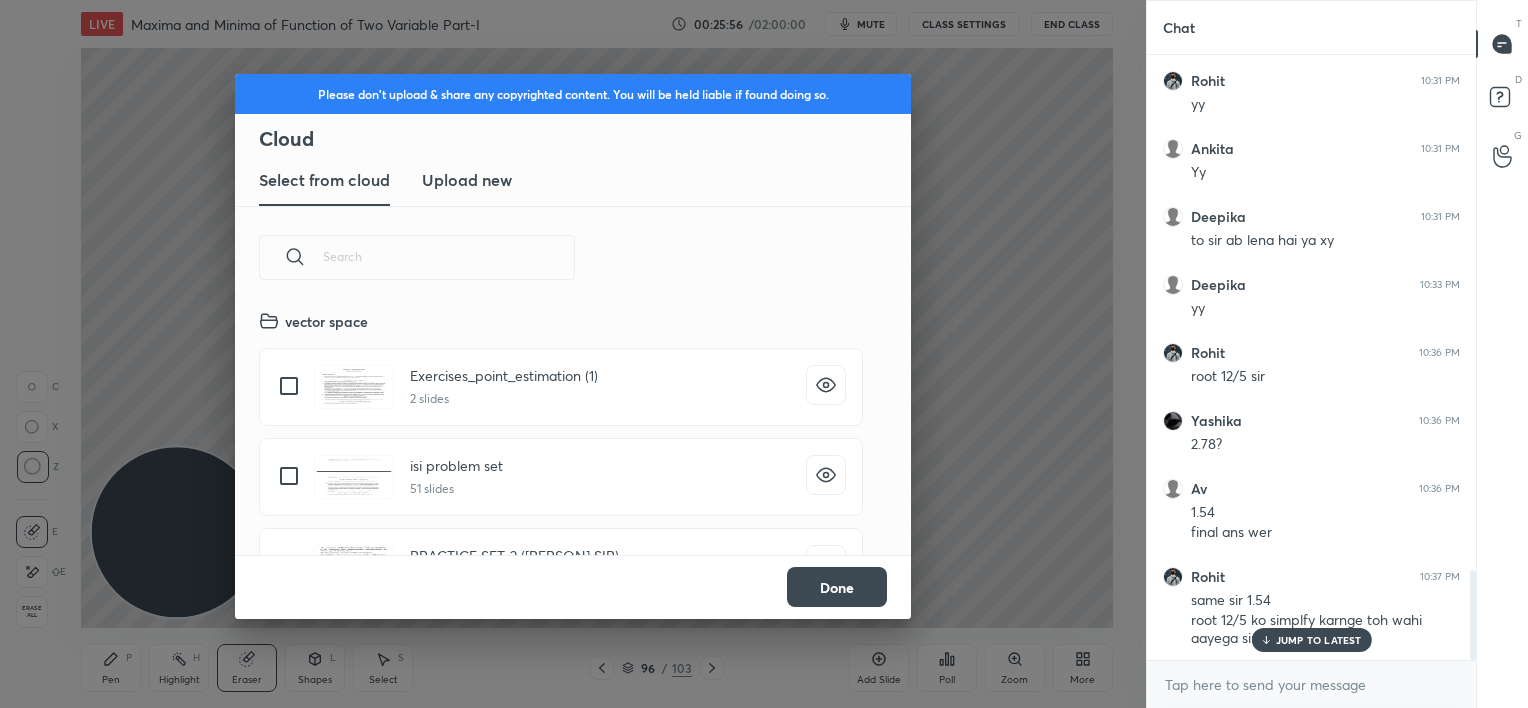 click on "Upload new" at bounding box center (467, 180) 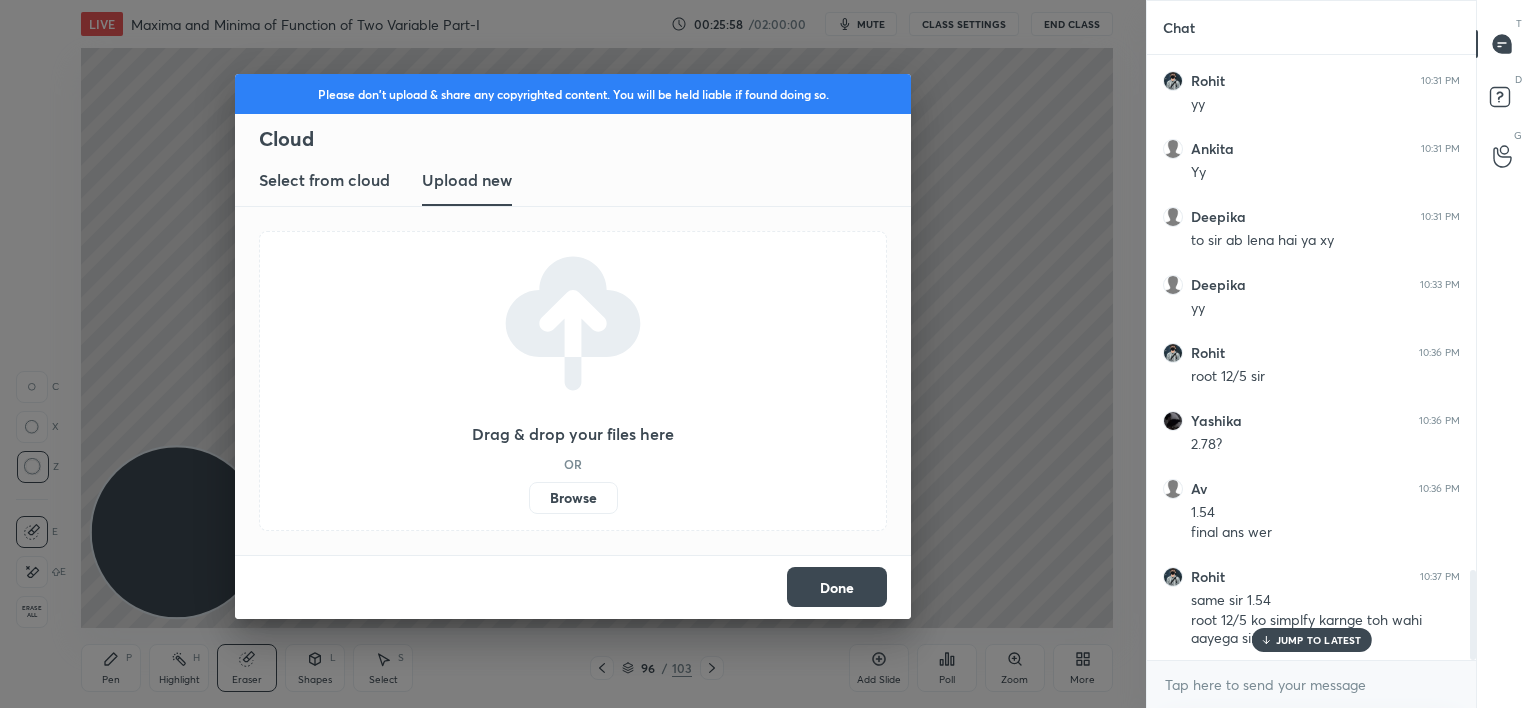 click on "JUMP TO LATEST" at bounding box center (1319, 640) 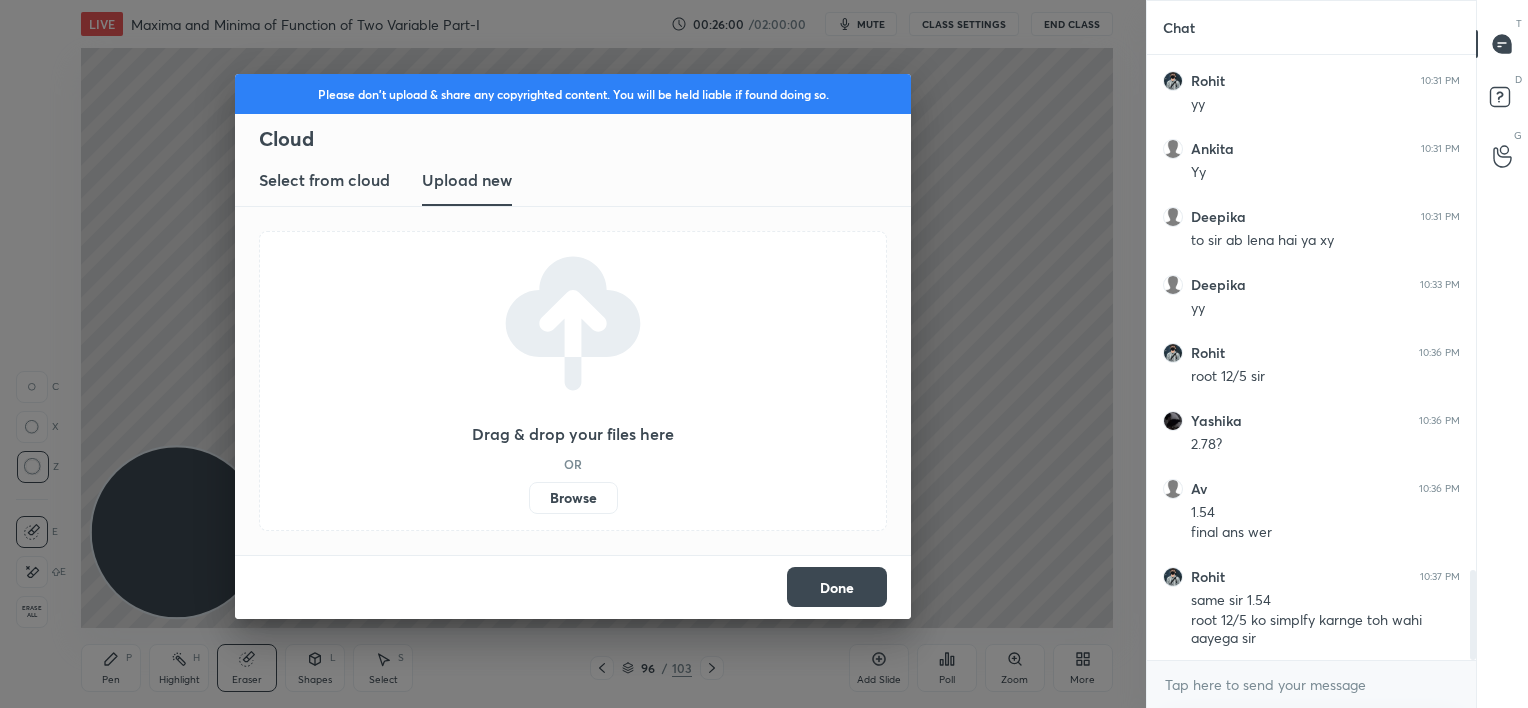 click on "Browse" at bounding box center (573, 498) 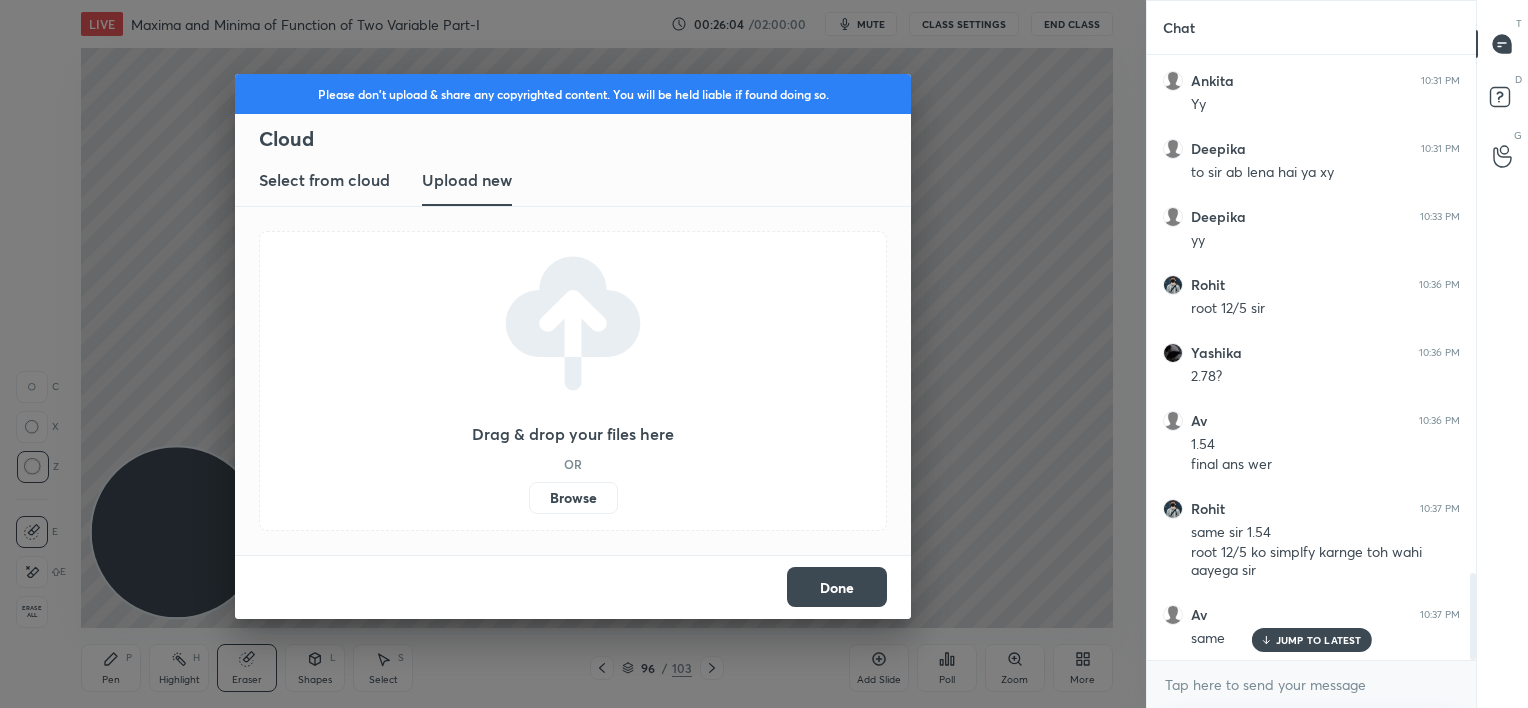 scroll, scrollTop: 3580, scrollLeft: 0, axis: vertical 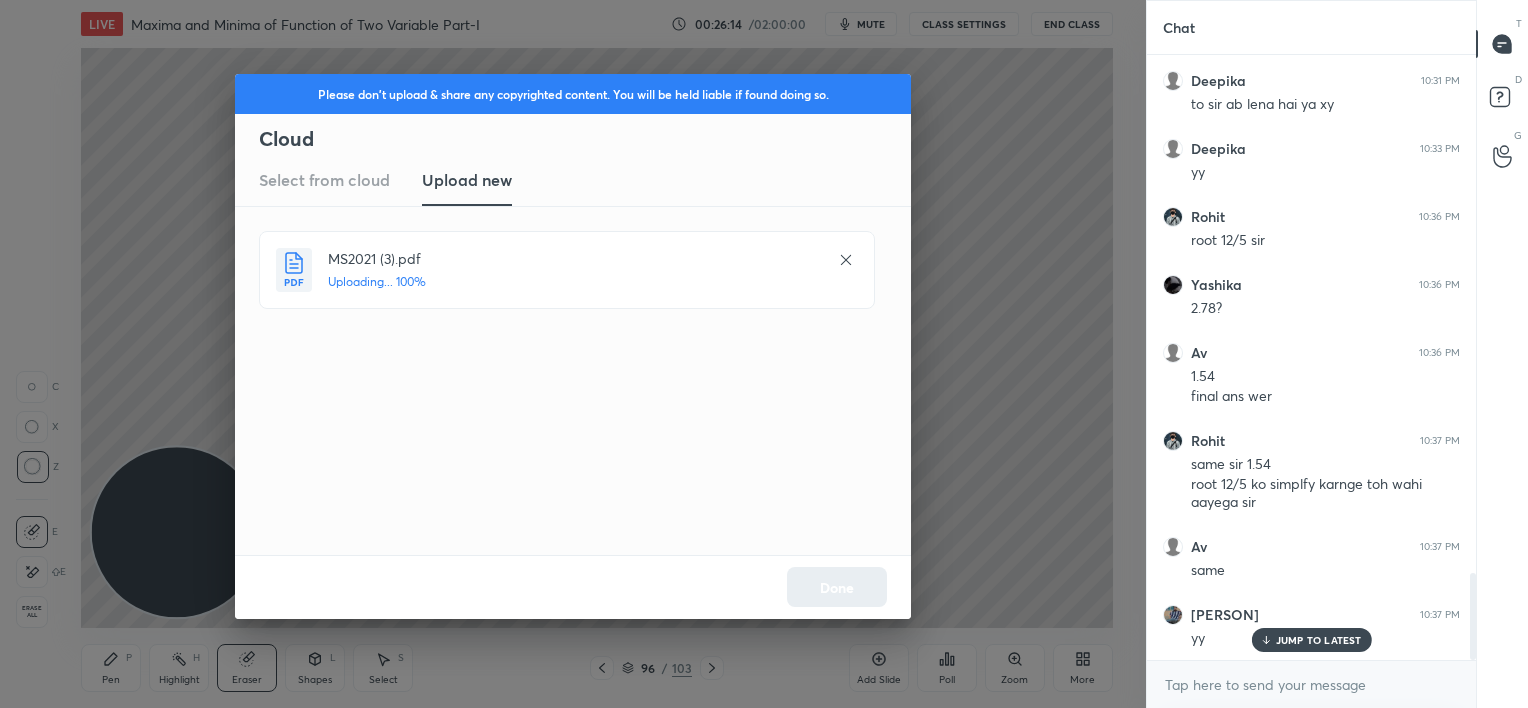 click on "JUMP TO LATEST" at bounding box center (1319, 640) 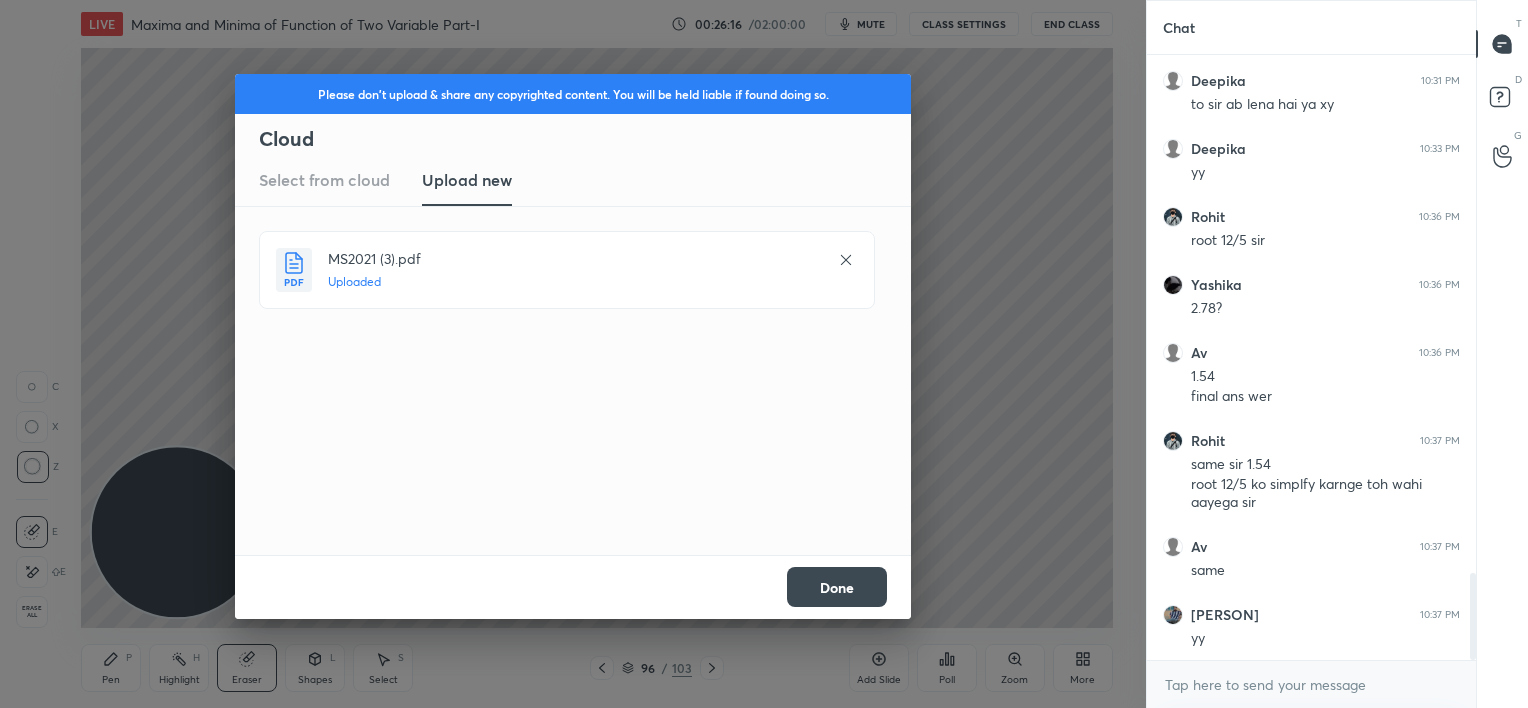 click on "Done" at bounding box center (837, 587) 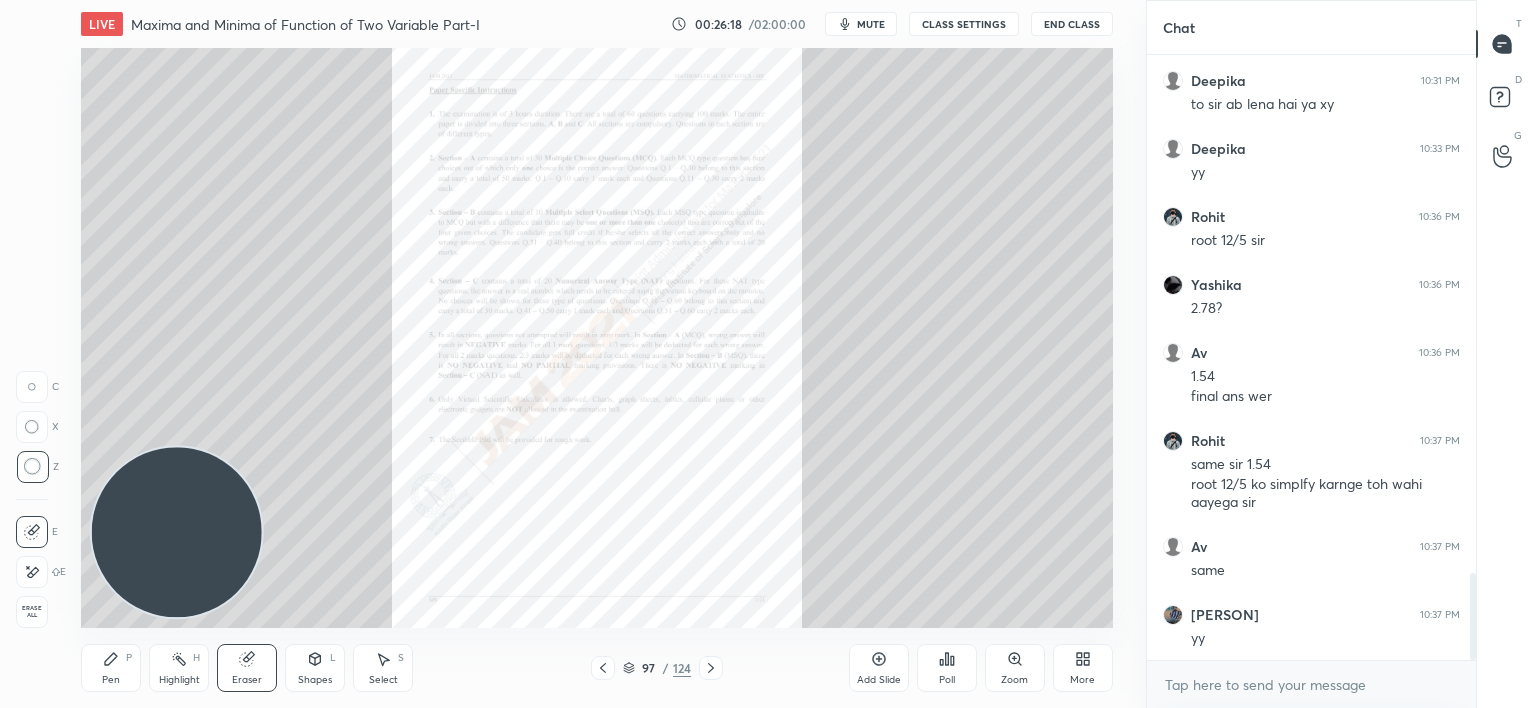 click 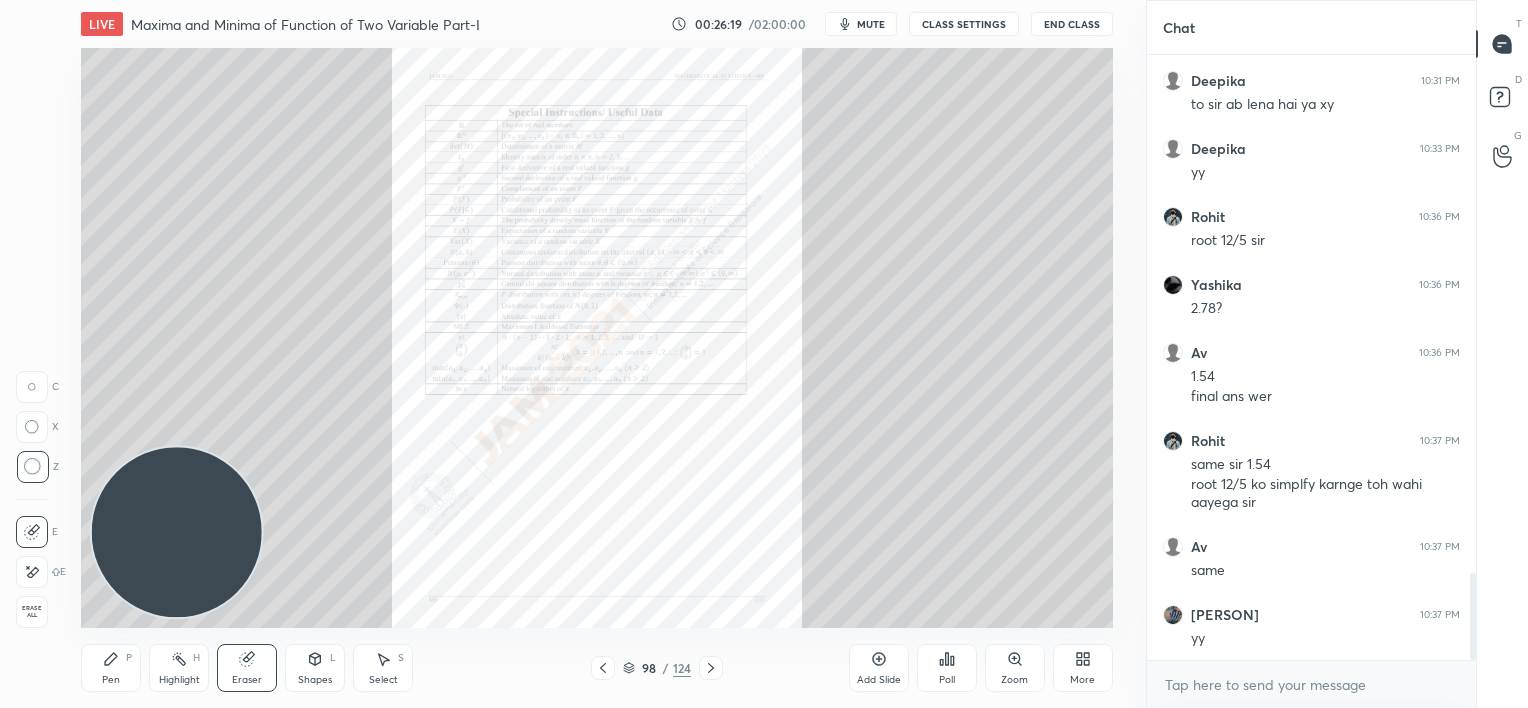 click 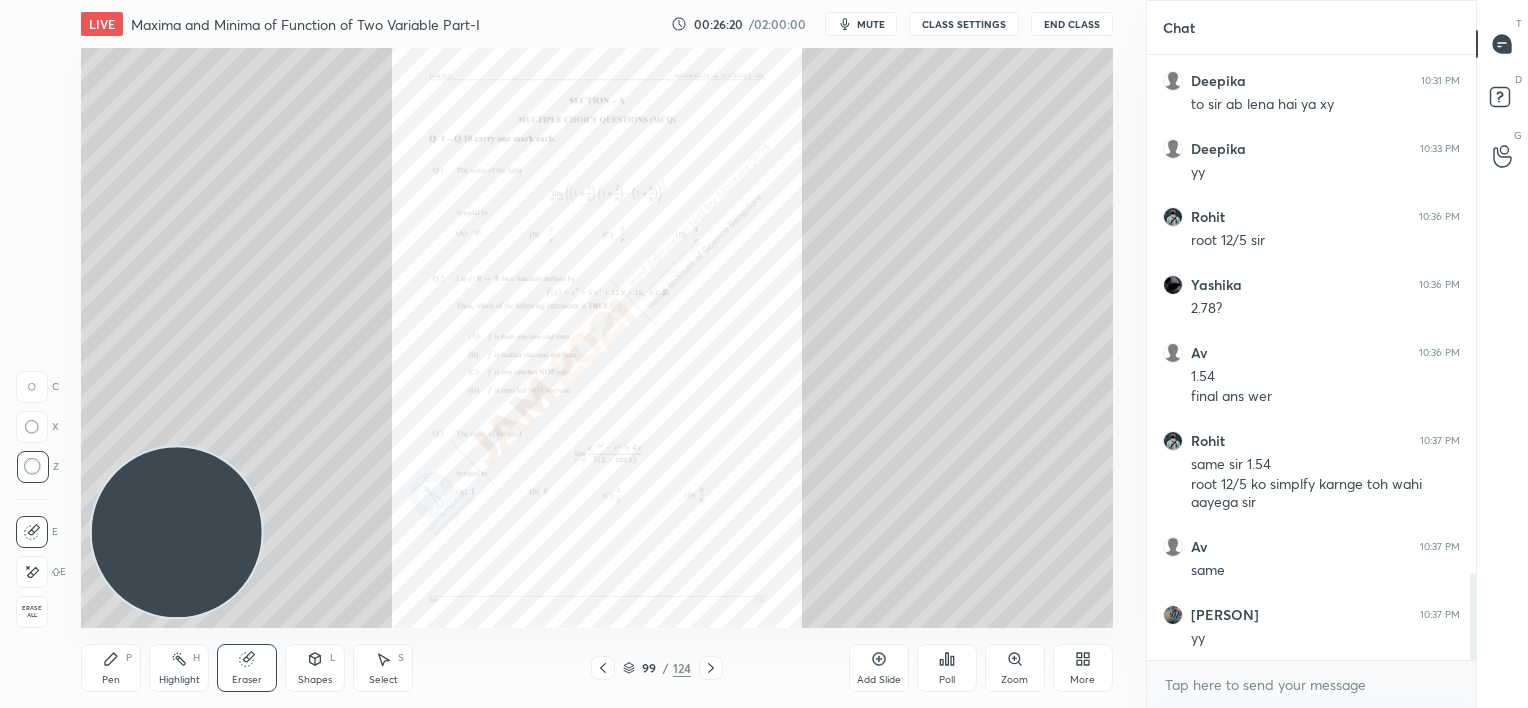 click 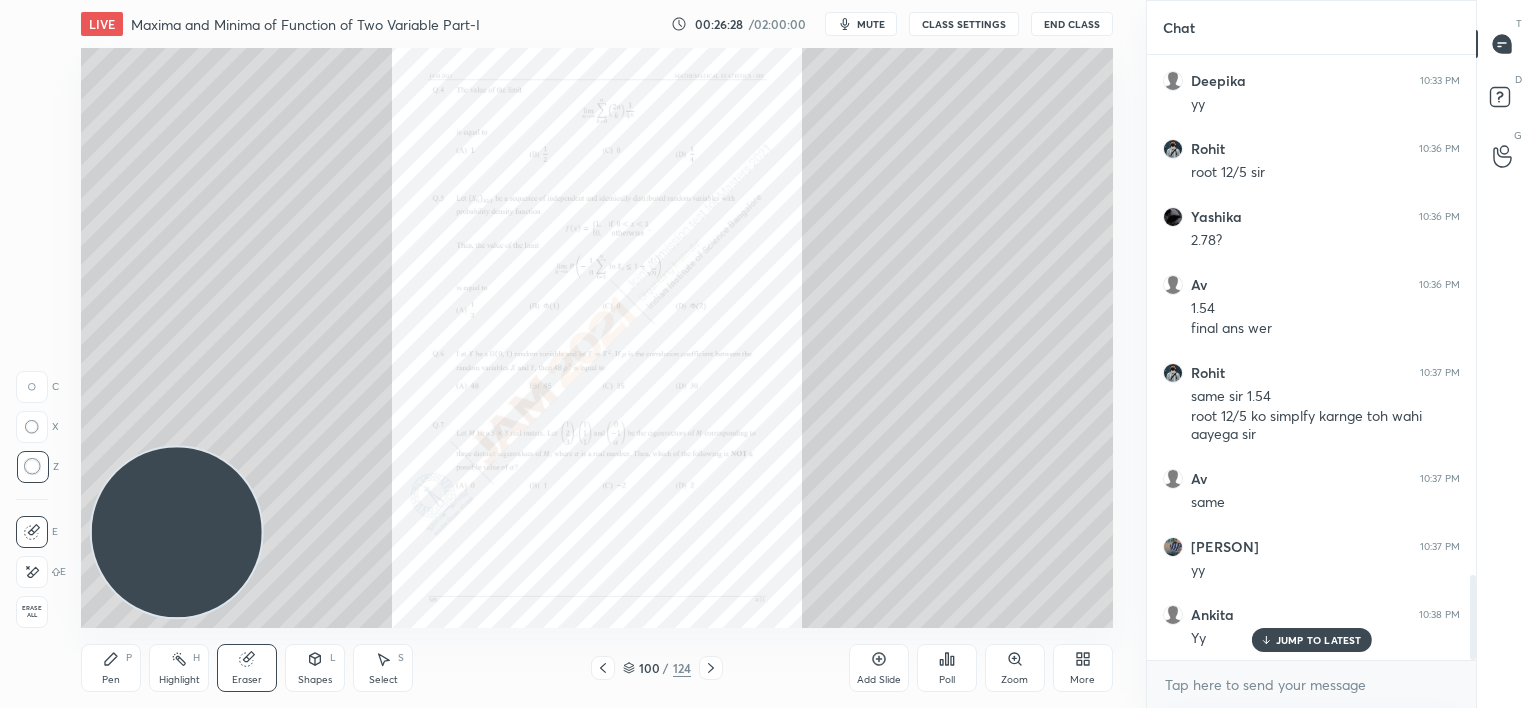 scroll, scrollTop: 3716, scrollLeft: 0, axis: vertical 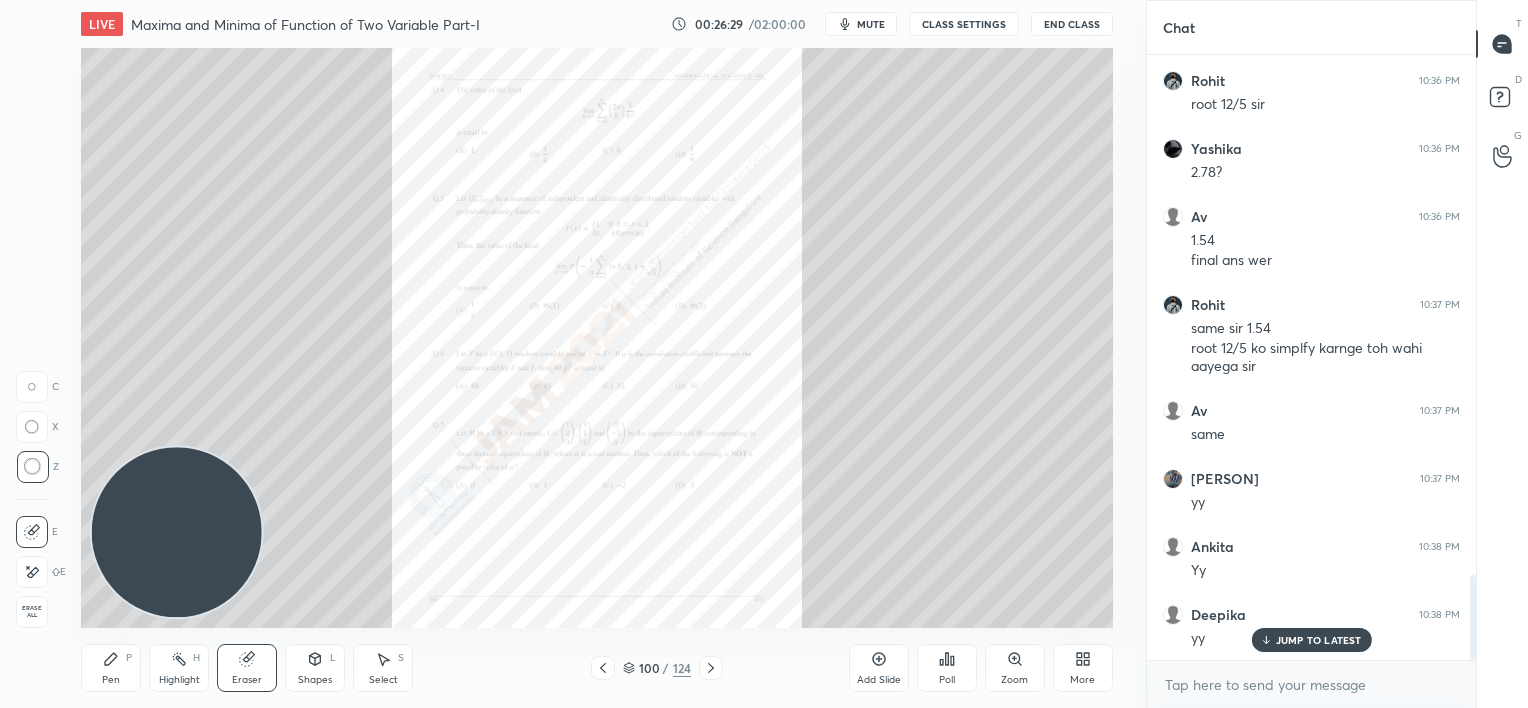 click 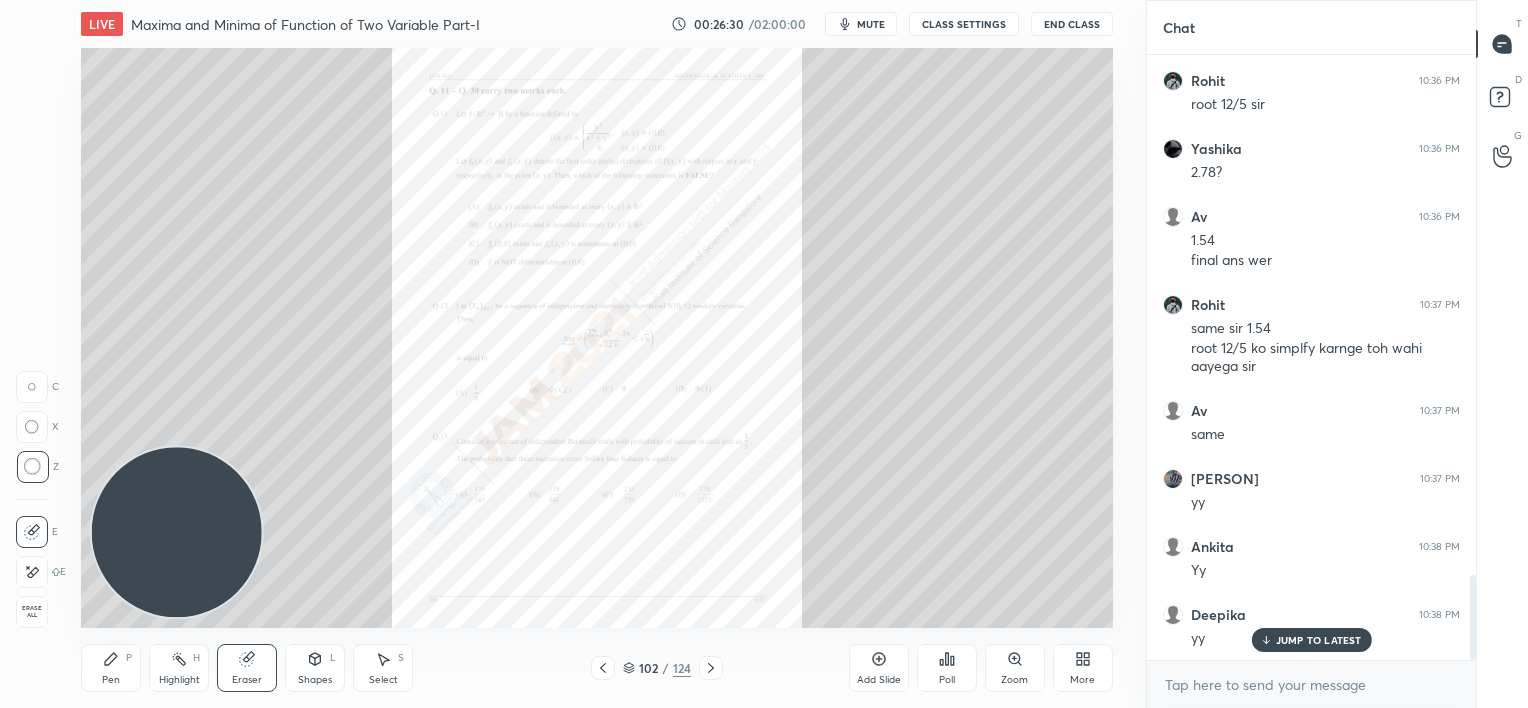 click 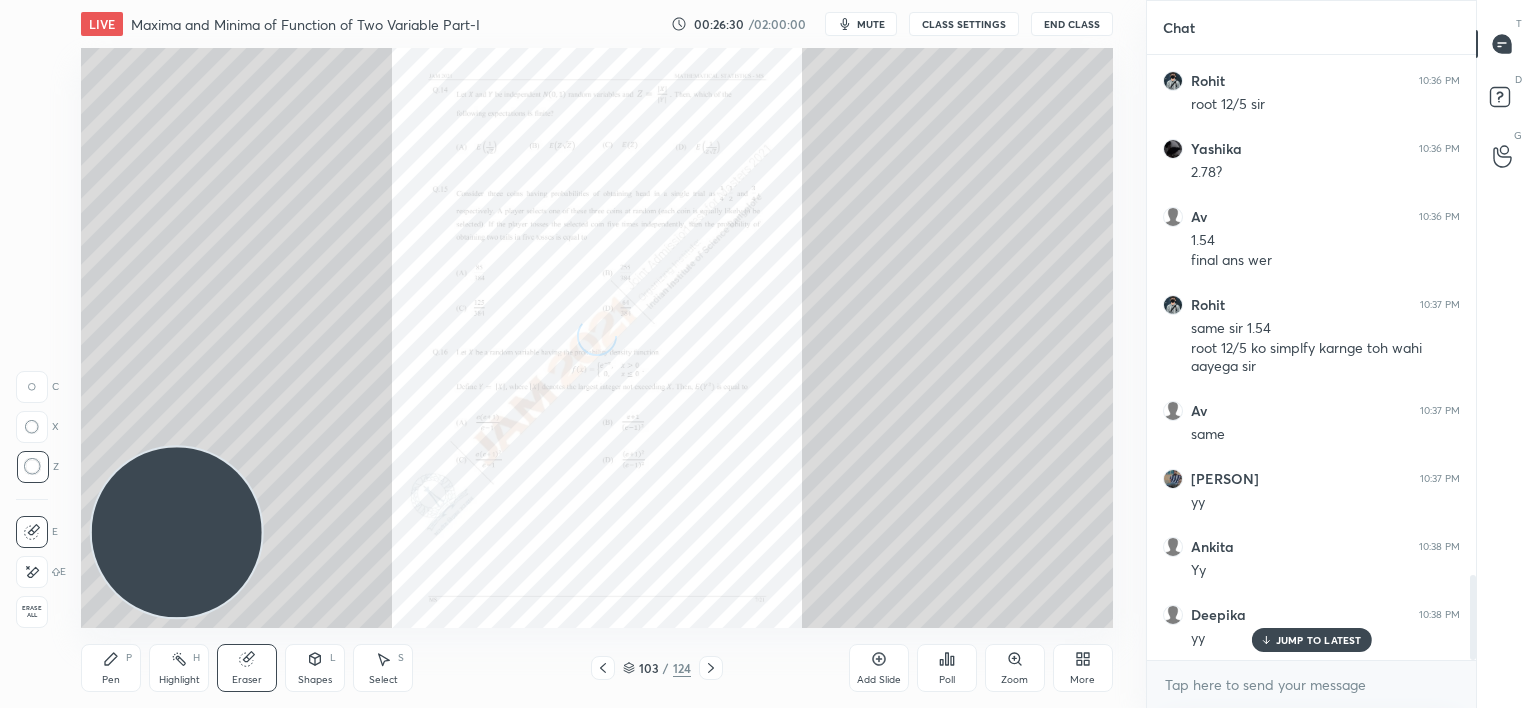 click 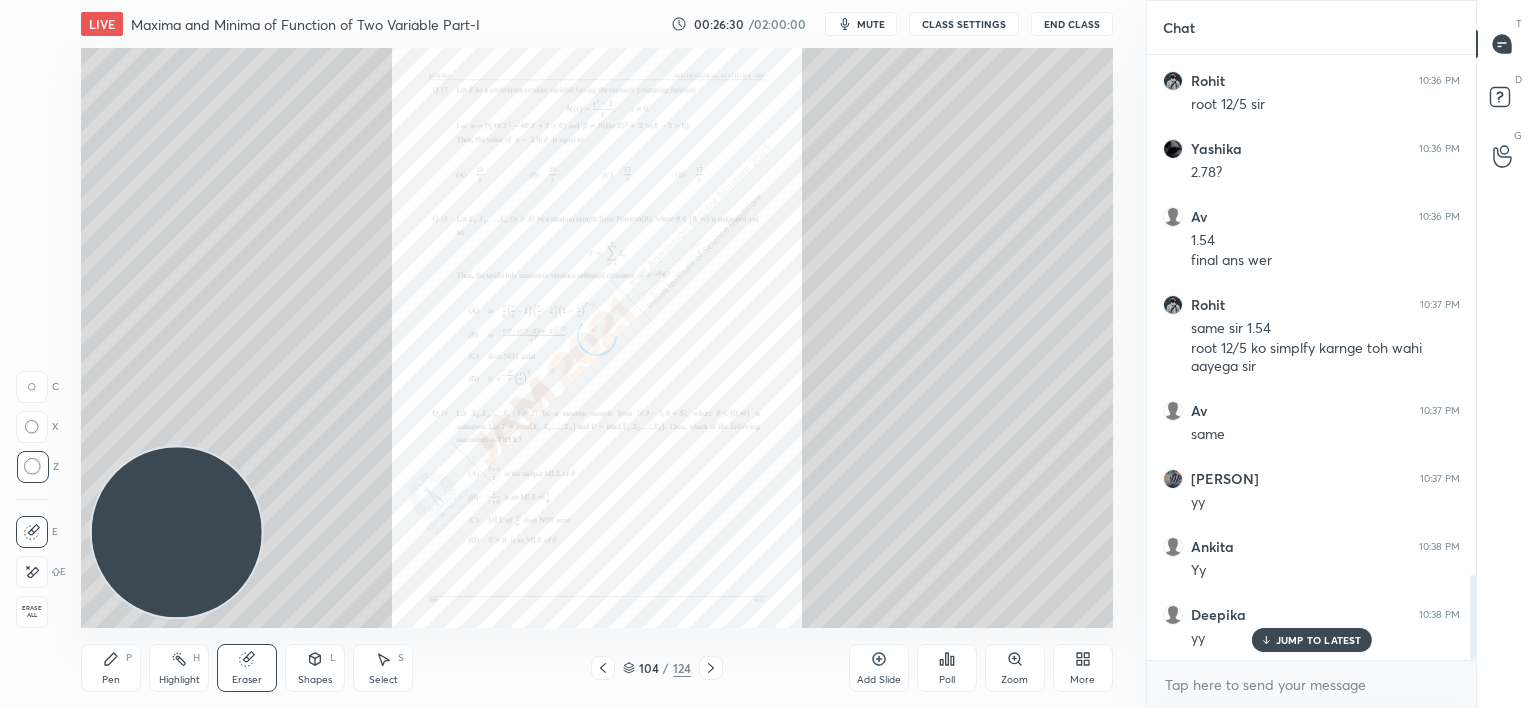click 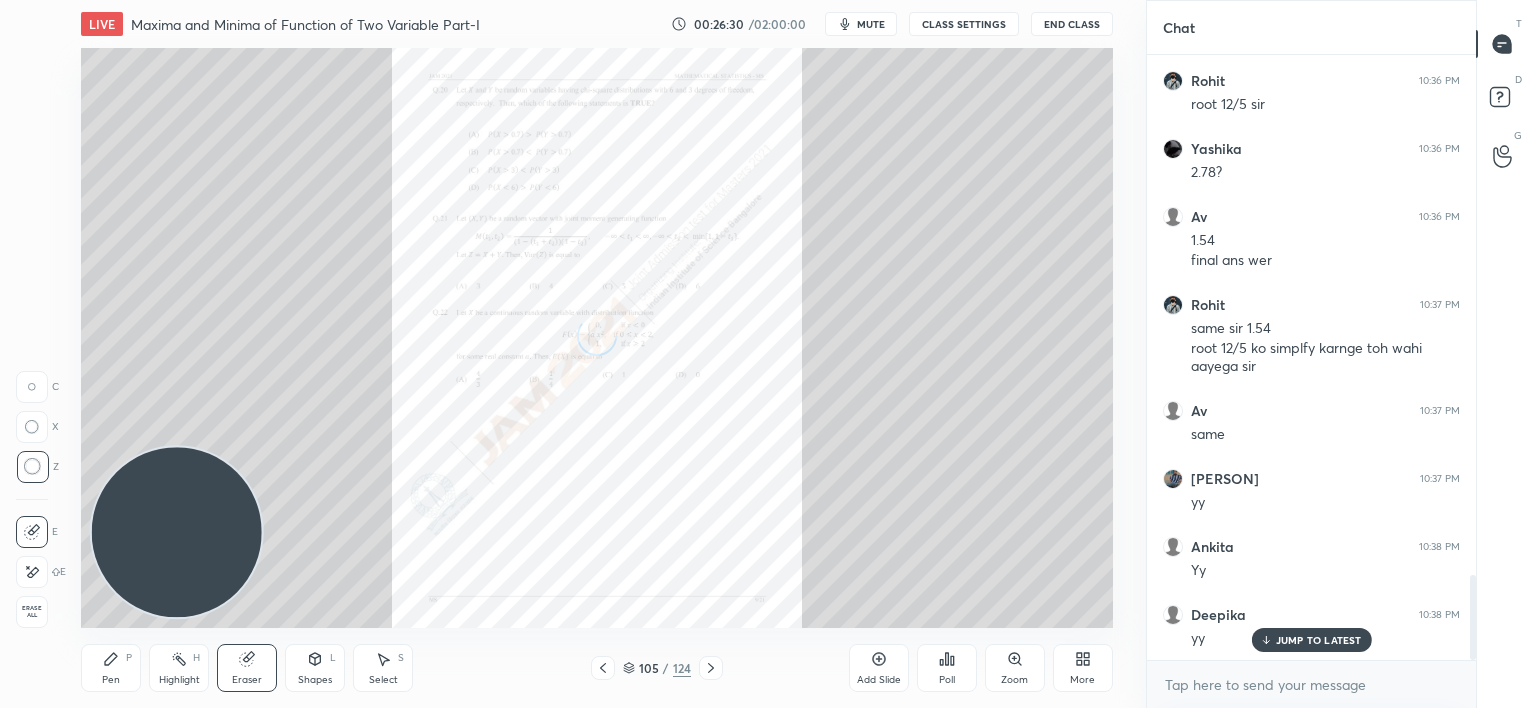 click 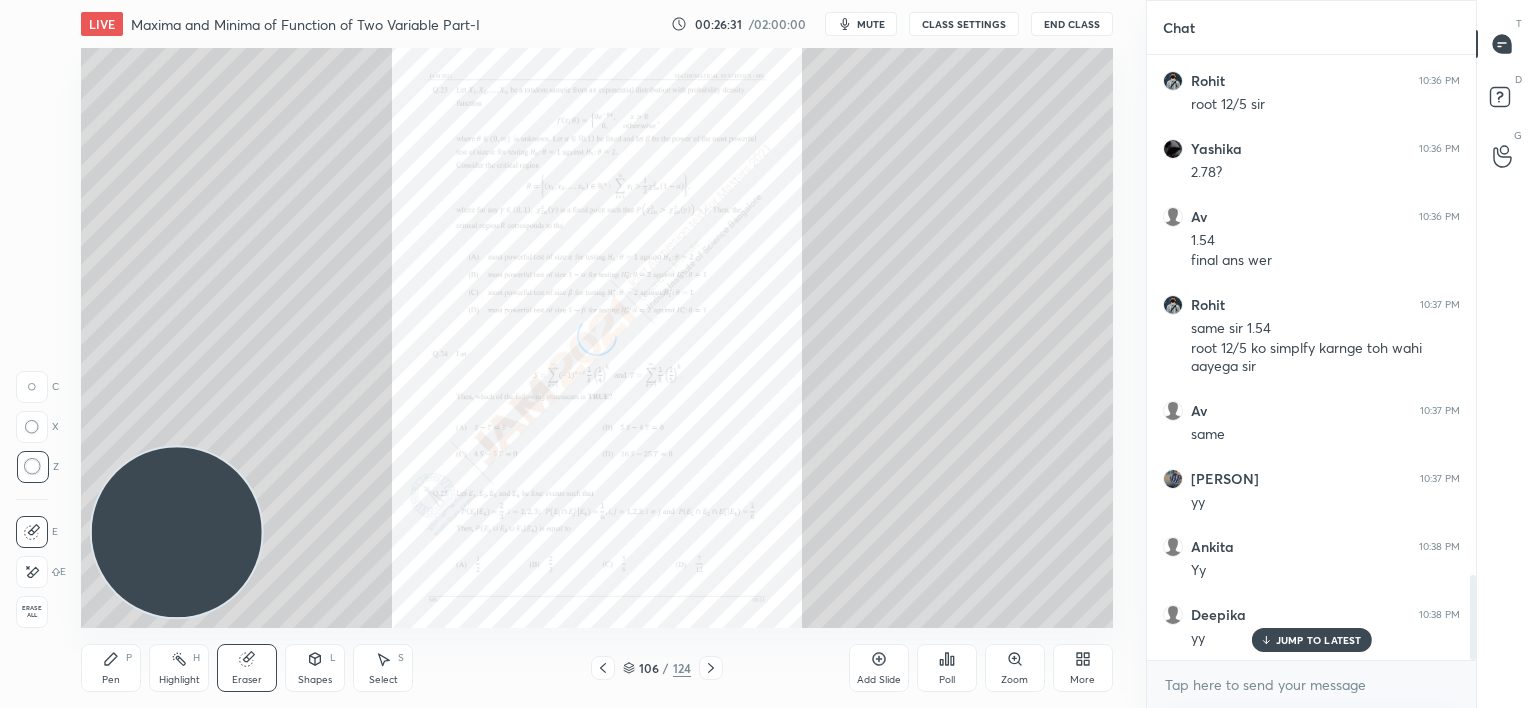 click 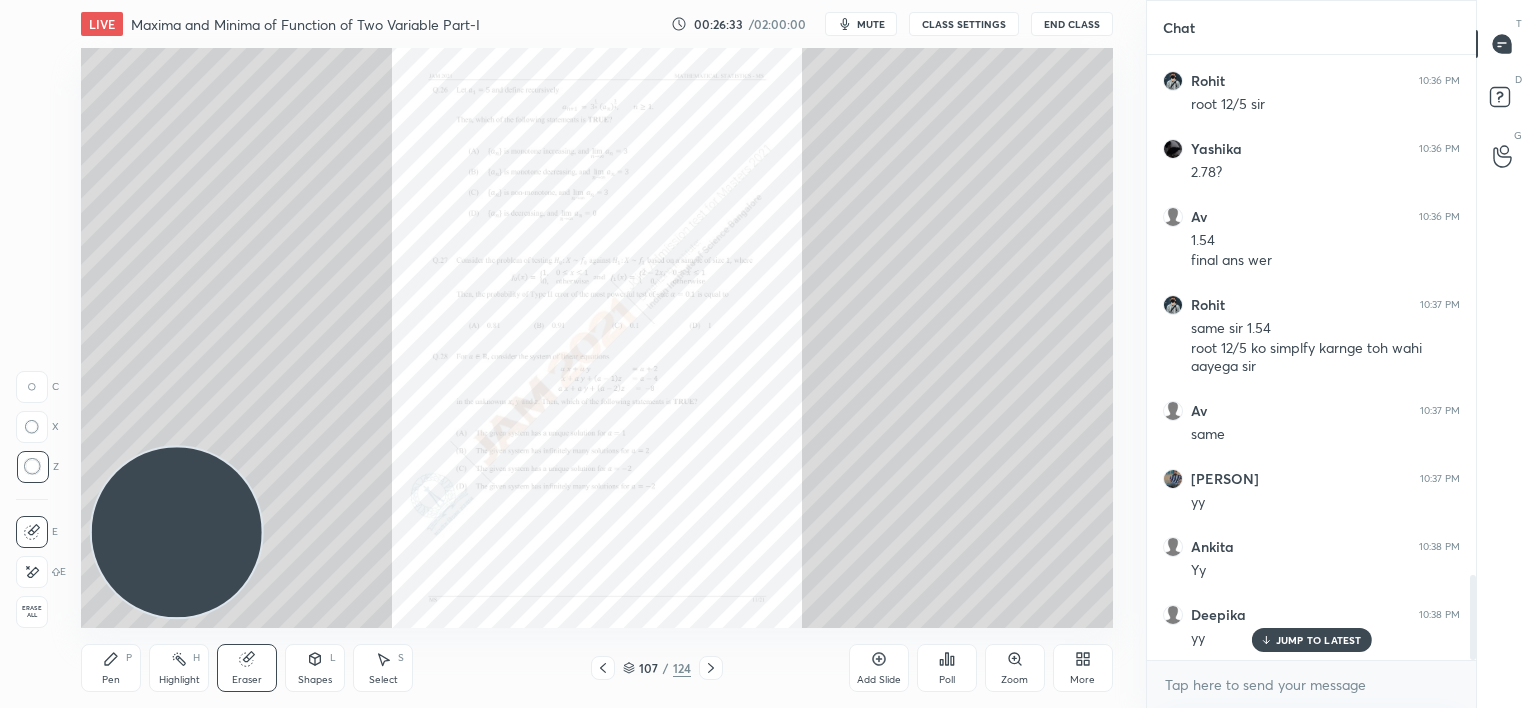 click 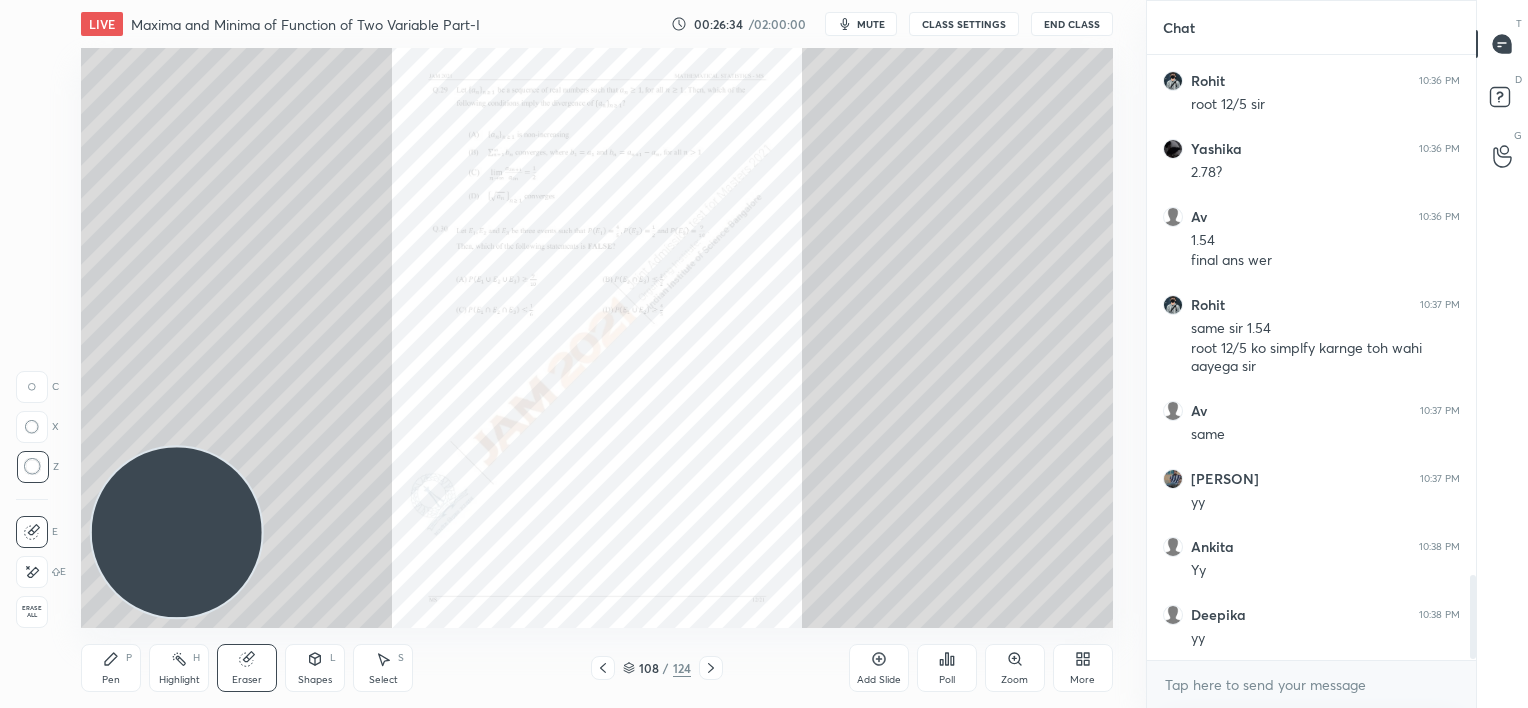 click 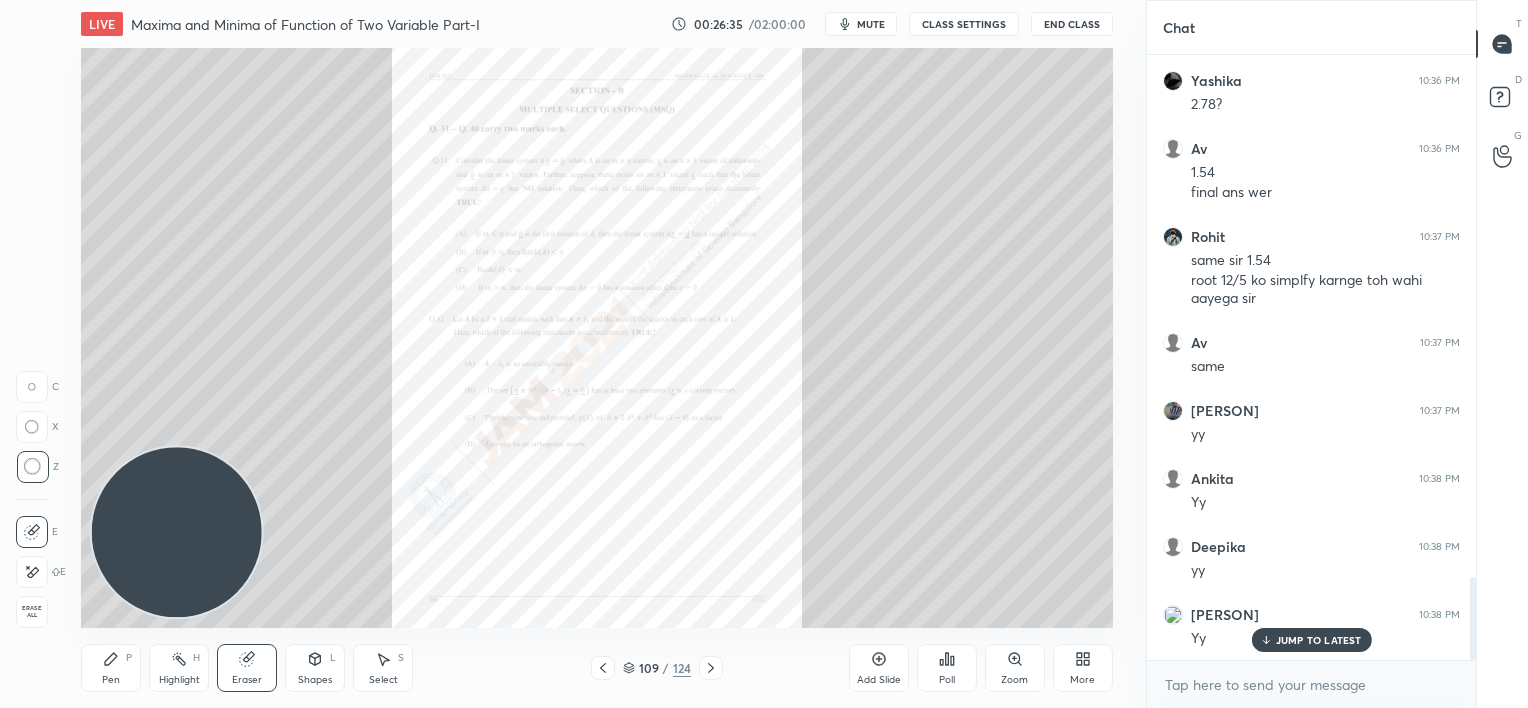 click 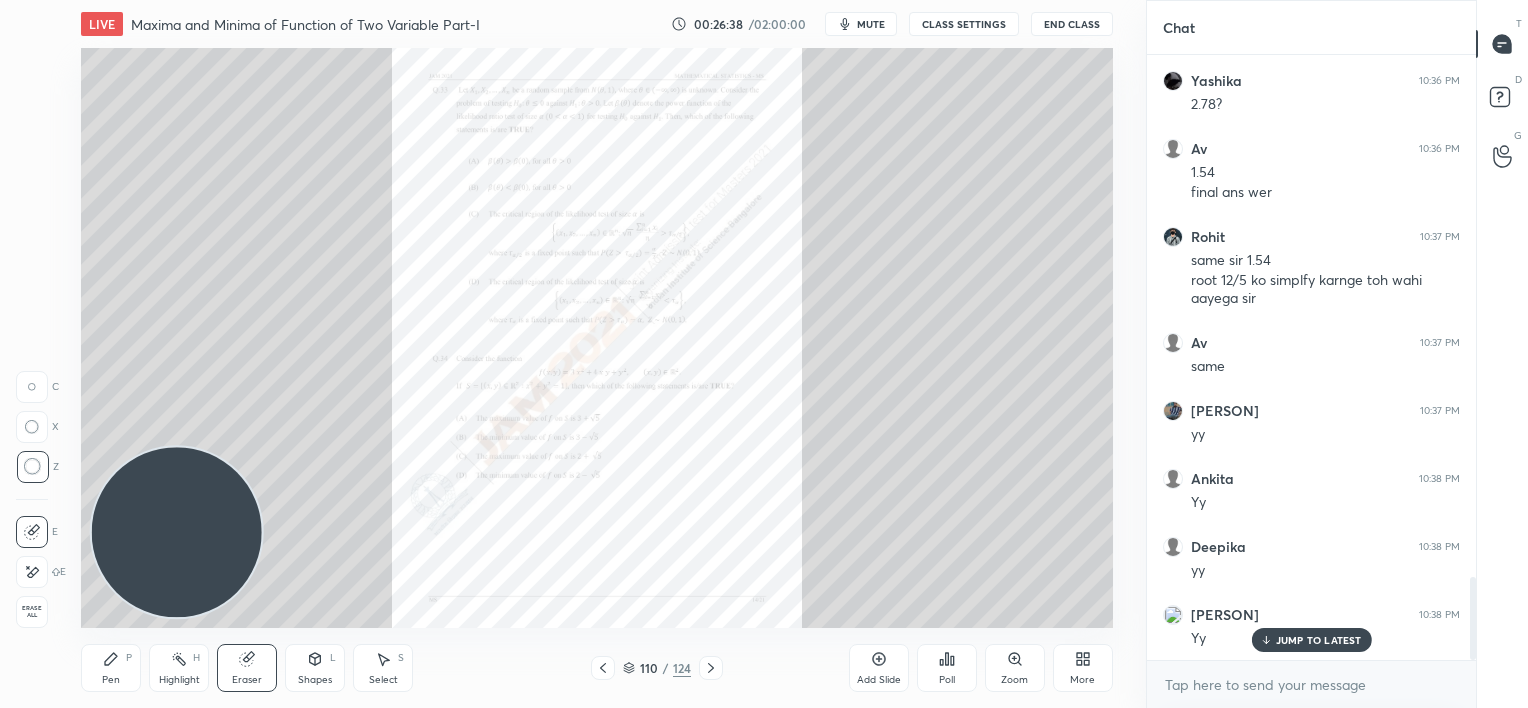click 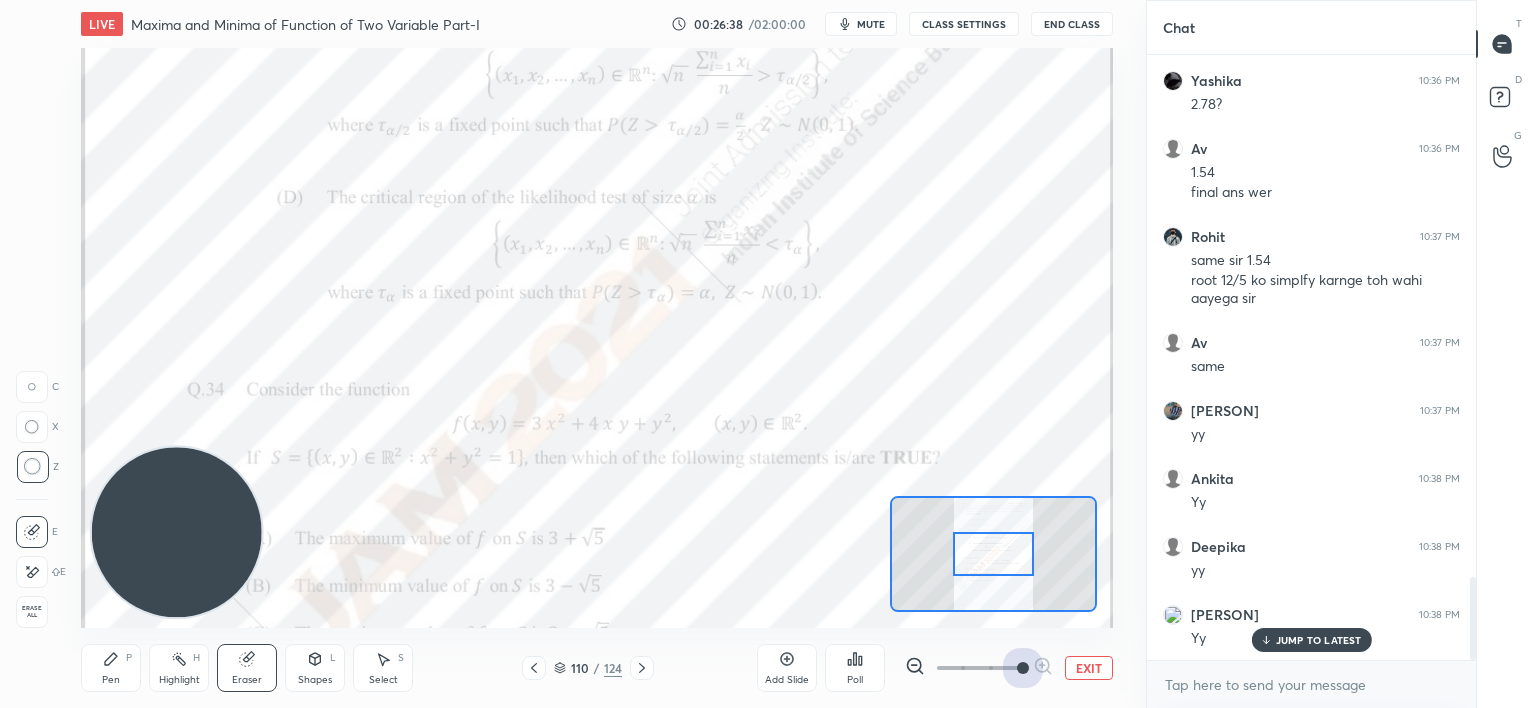 click at bounding box center [979, 668] 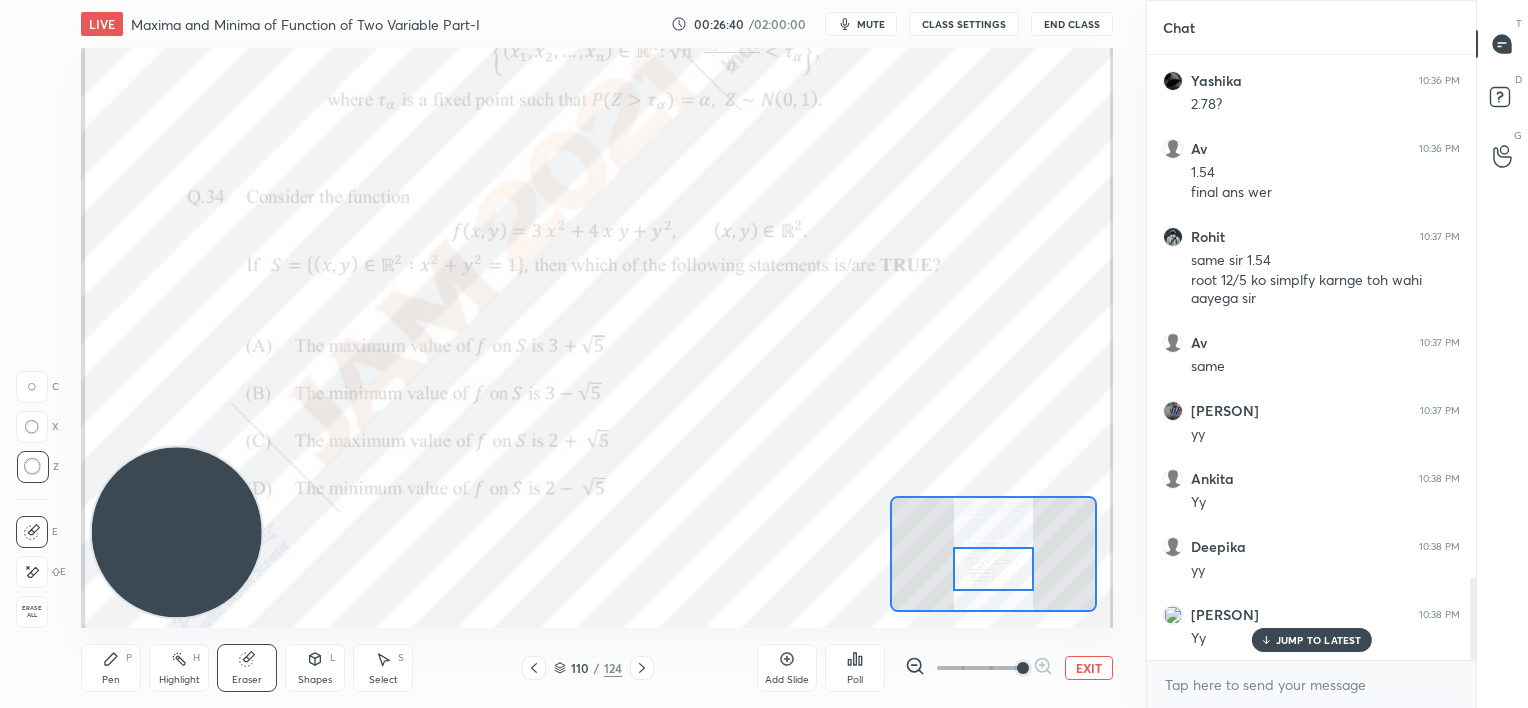 drag, startPoint x: 1008, startPoint y: 574, endPoint x: 1008, endPoint y: 589, distance: 15 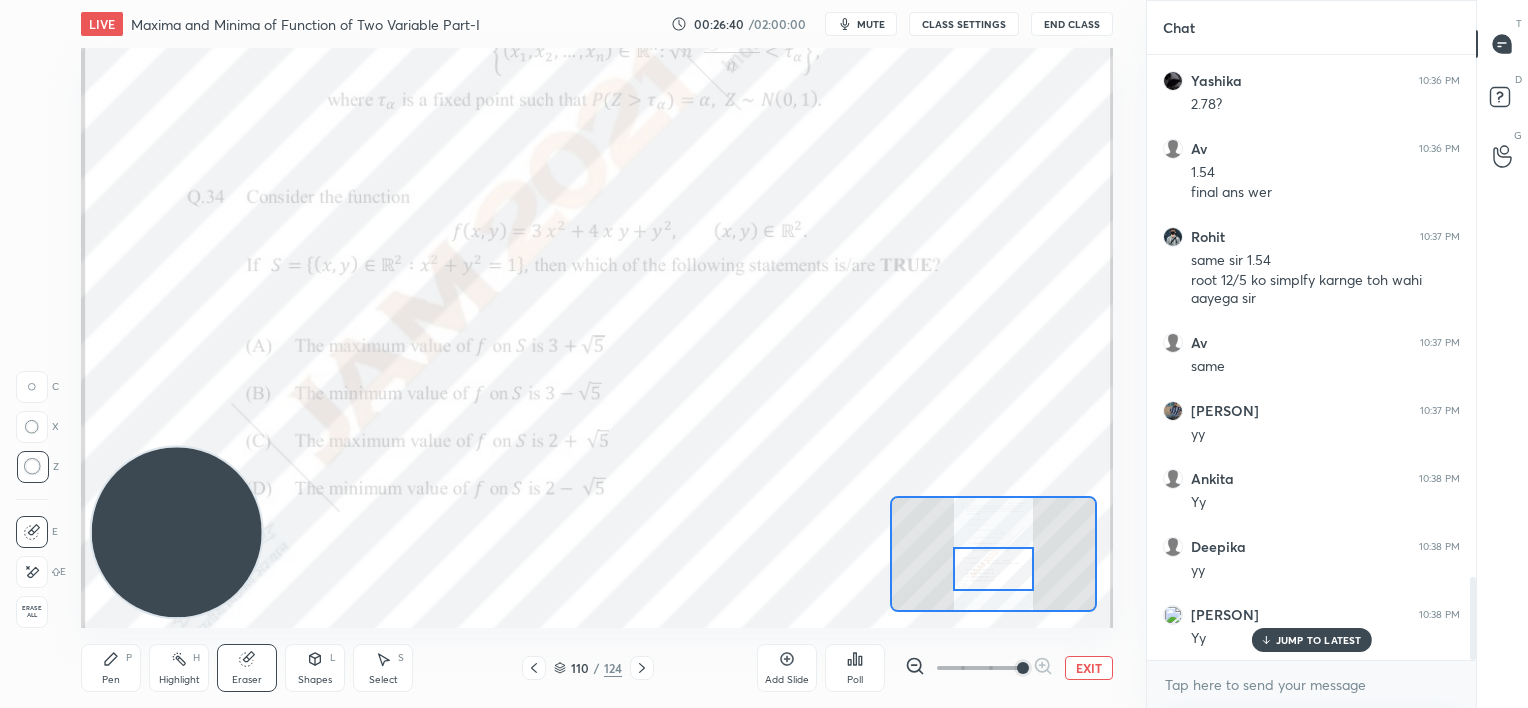 click at bounding box center (993, 569) 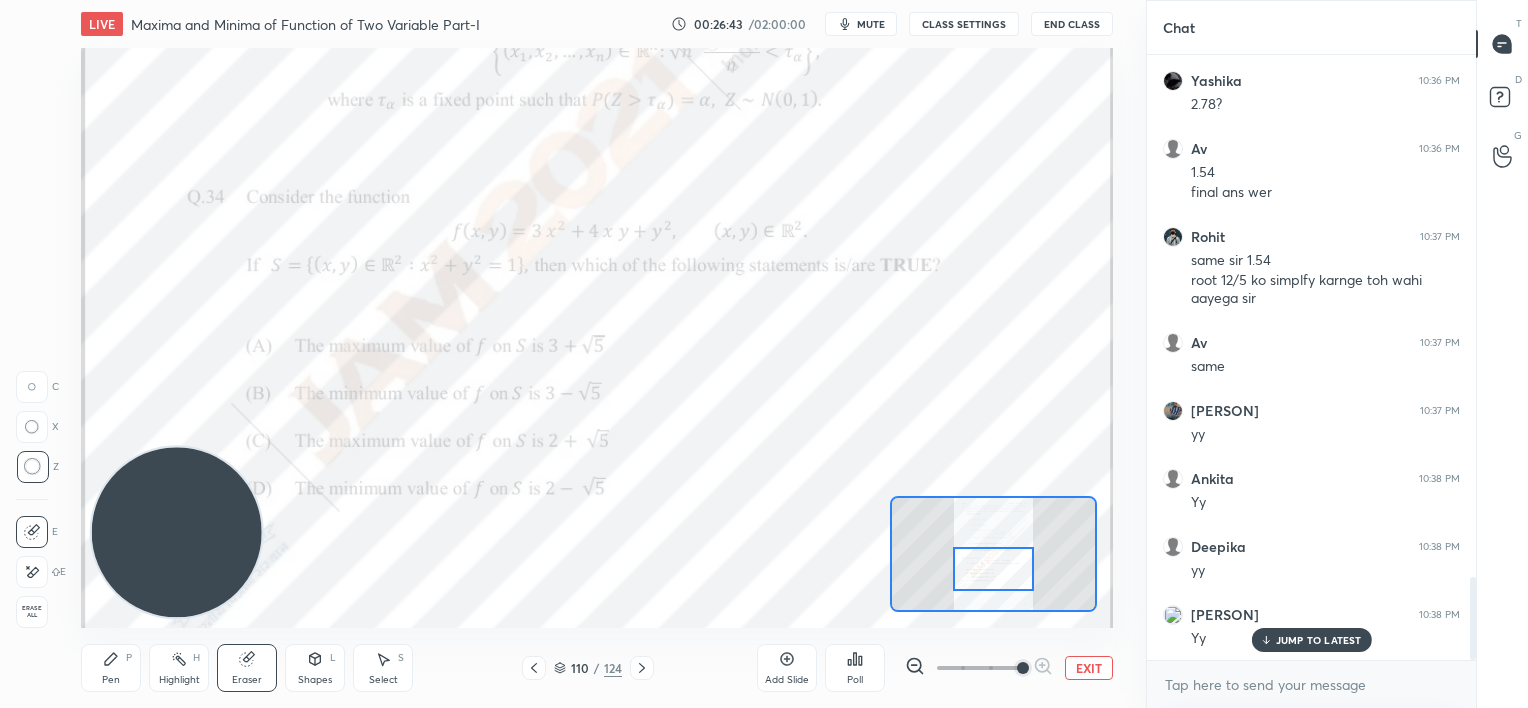 click on "Pen P" at bounding box center (111, 668) 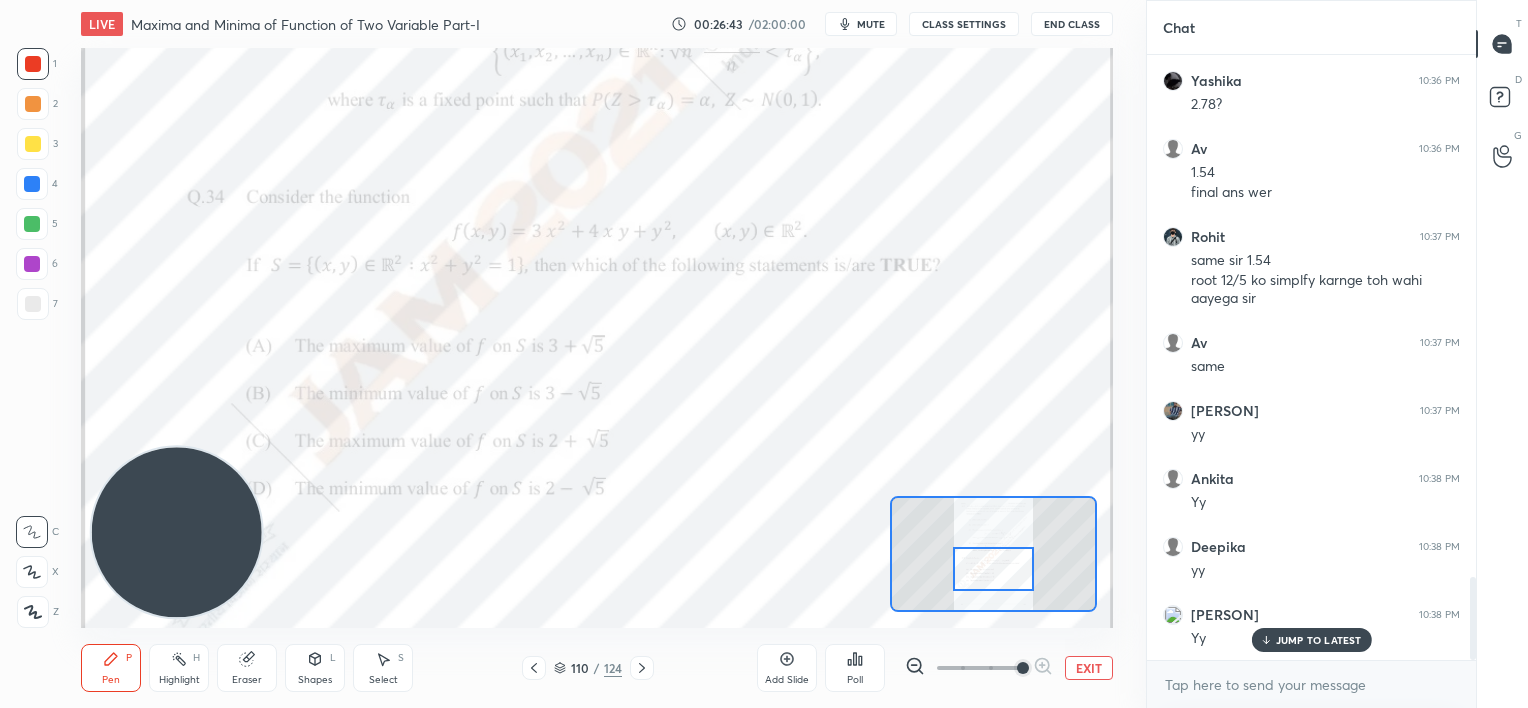scroll, scrollTop: 3852, scrollLeft: 0, axis: vertical 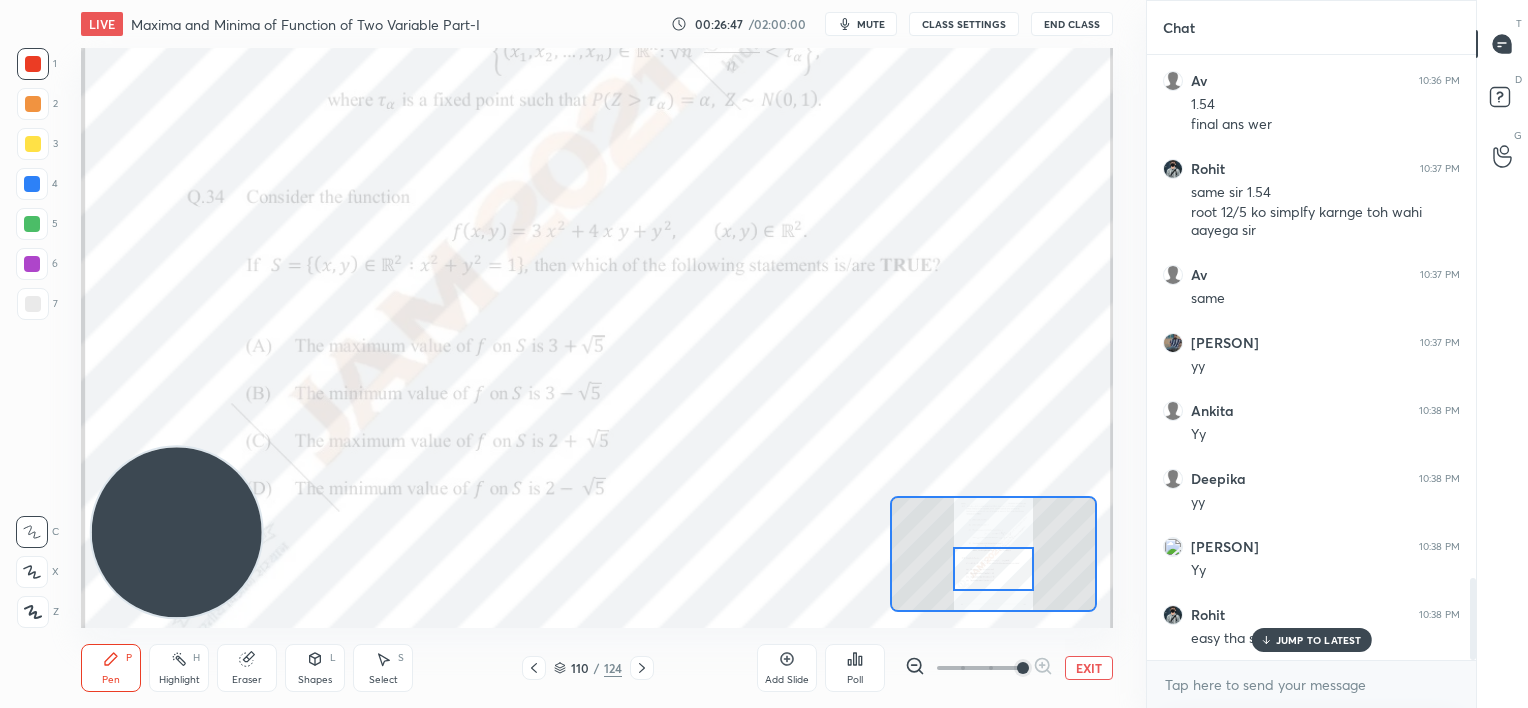 click on "JUMP TO LATEST" at bounding box center [1311, 640] 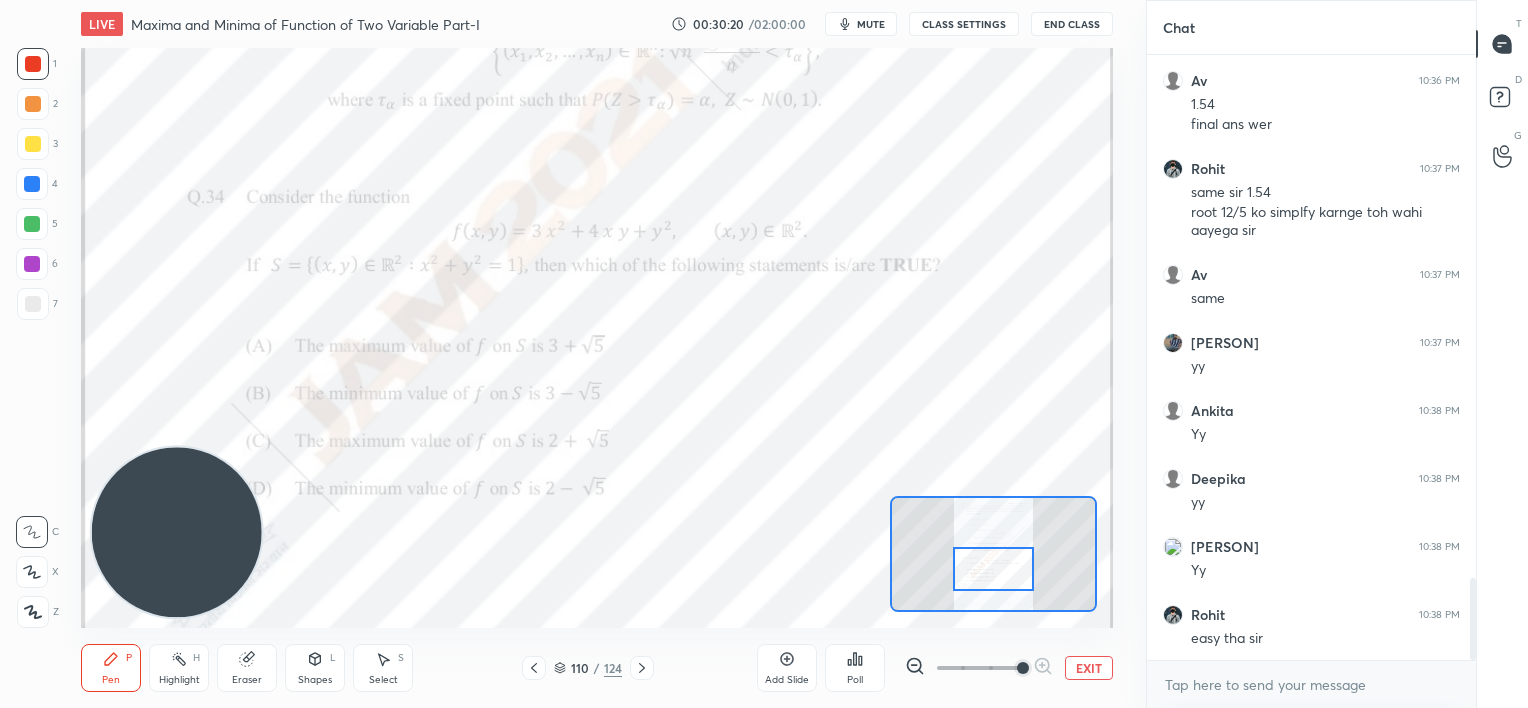 click on "mute" at bounding box center (871, 24) 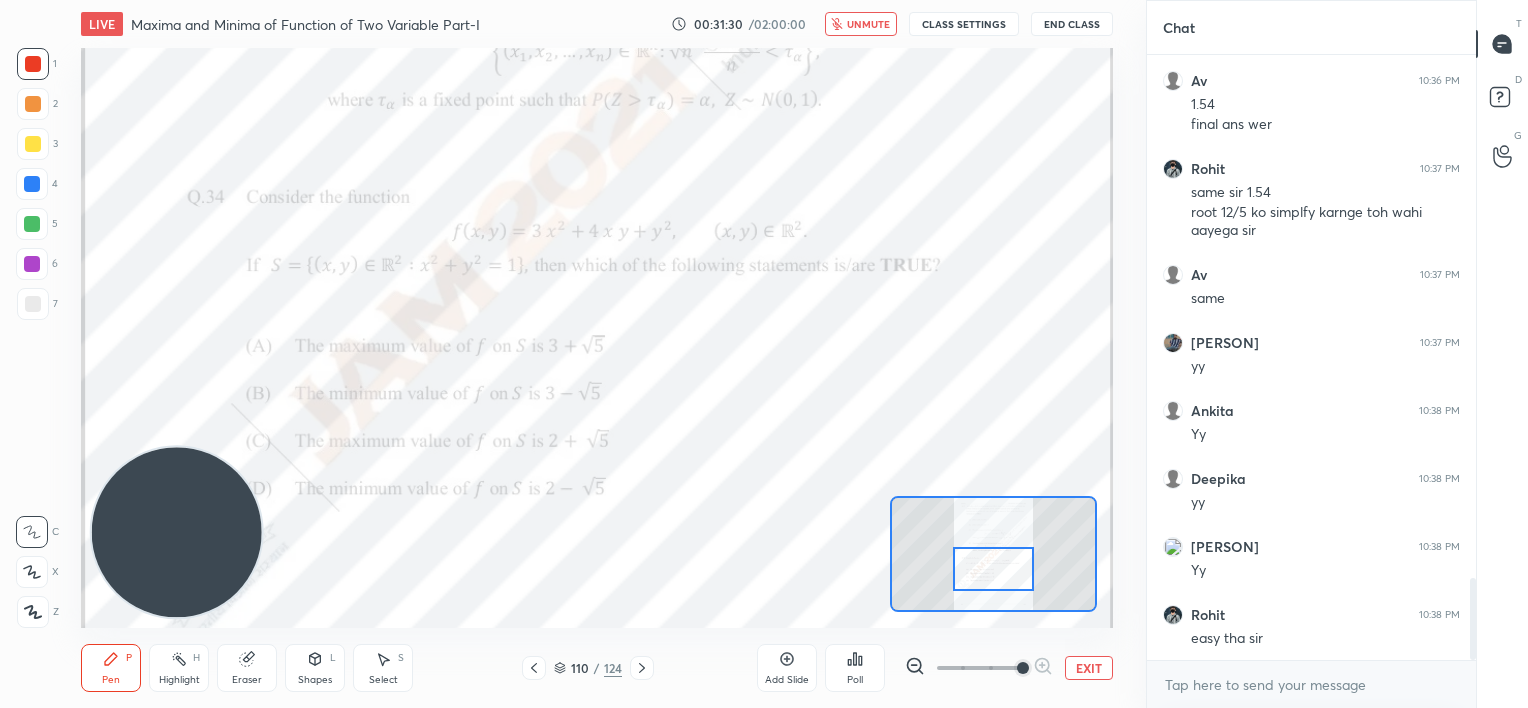 click on "unmute" at bounding box center [868, 24] 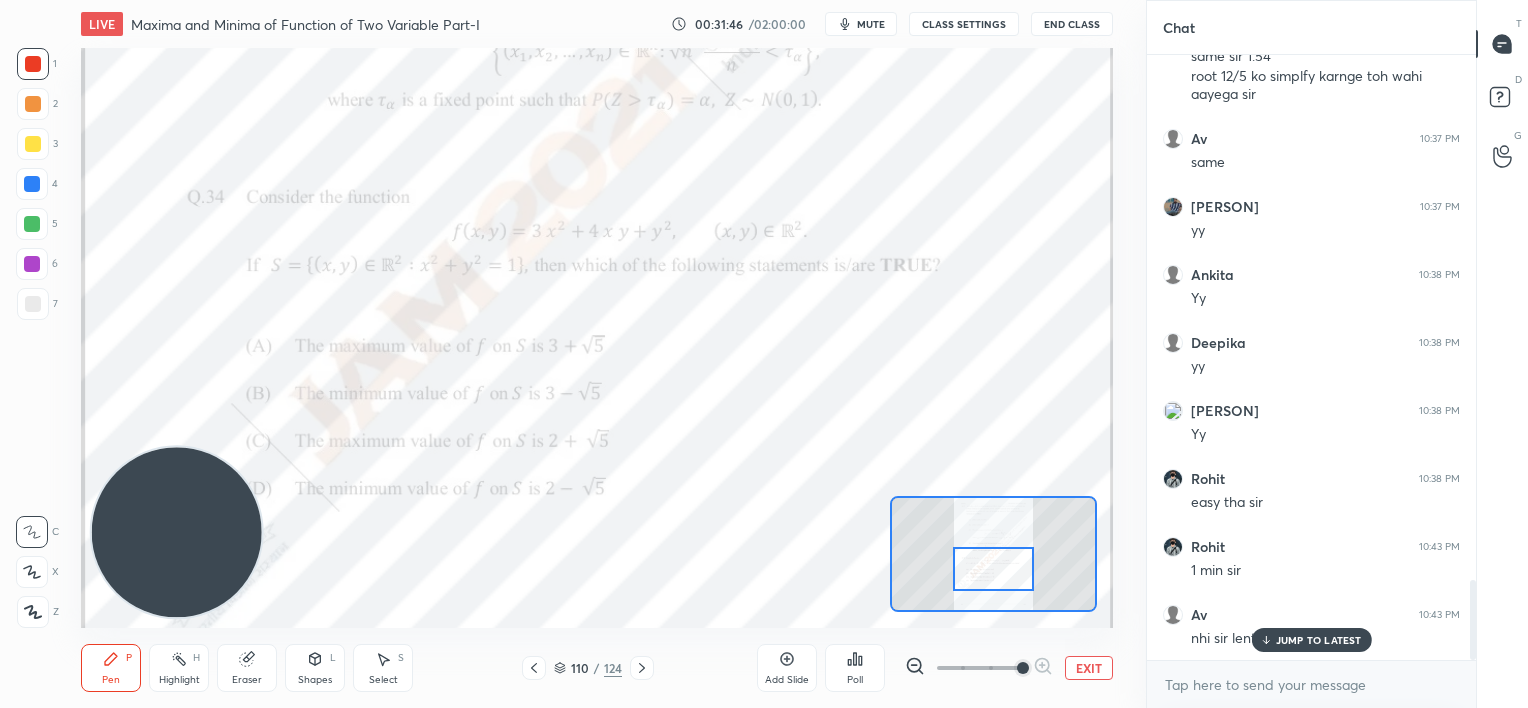 scroll, scrollTop: 4056, scrollLeft: 0, axis: vertical 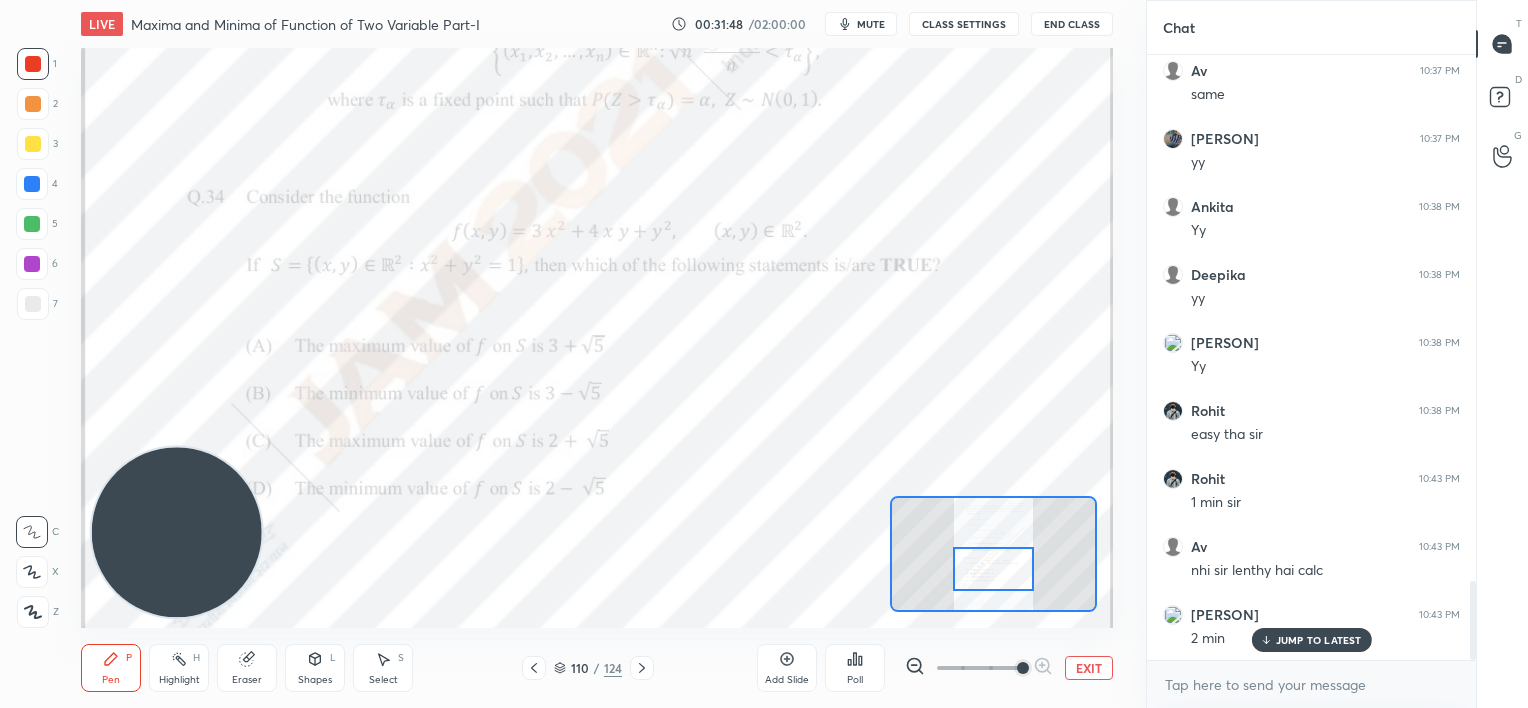 click on "JUMP TO LATEST" at bounding box center (1311, 640) 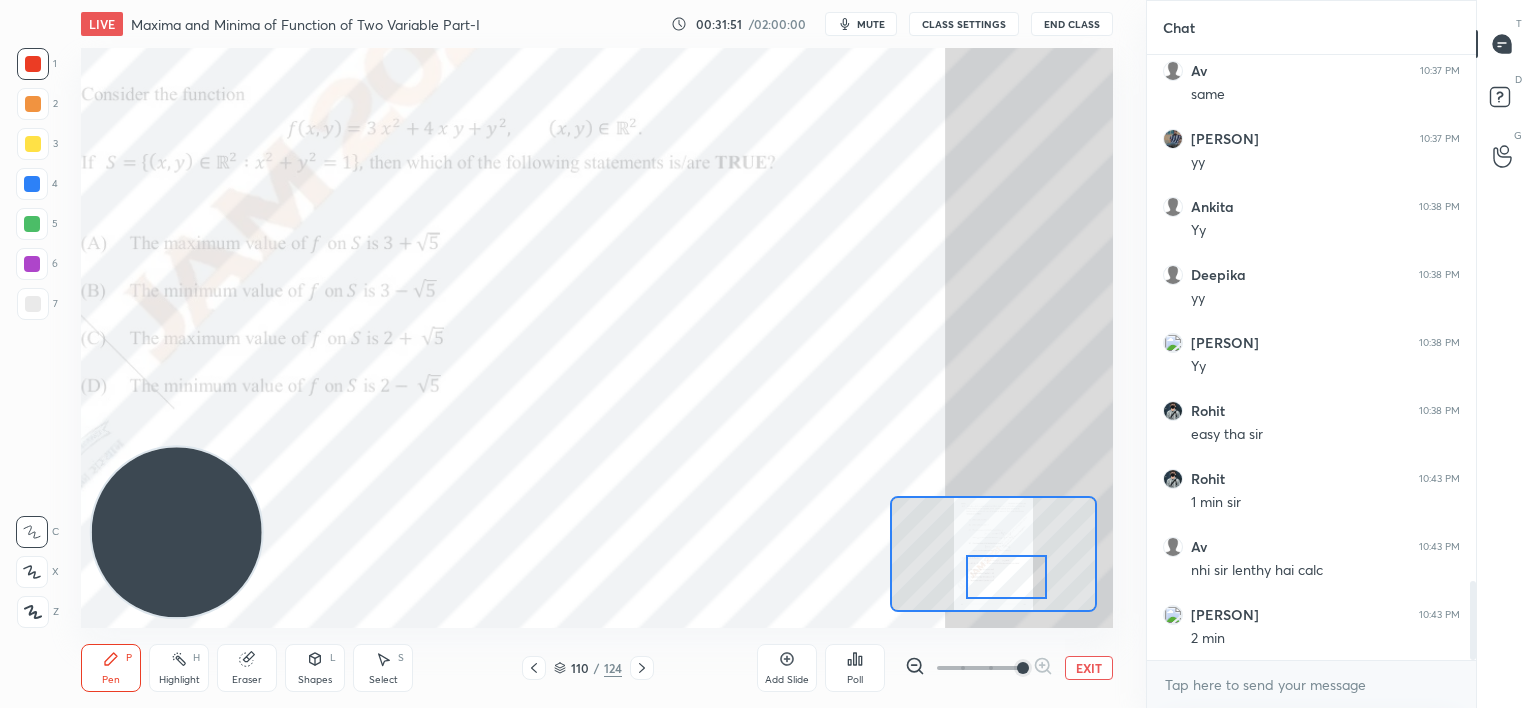 drag, startPoint x: 1010, startPoint y: 566, endPoint x: 1023, endPoint y: 574, distance: 15.264338 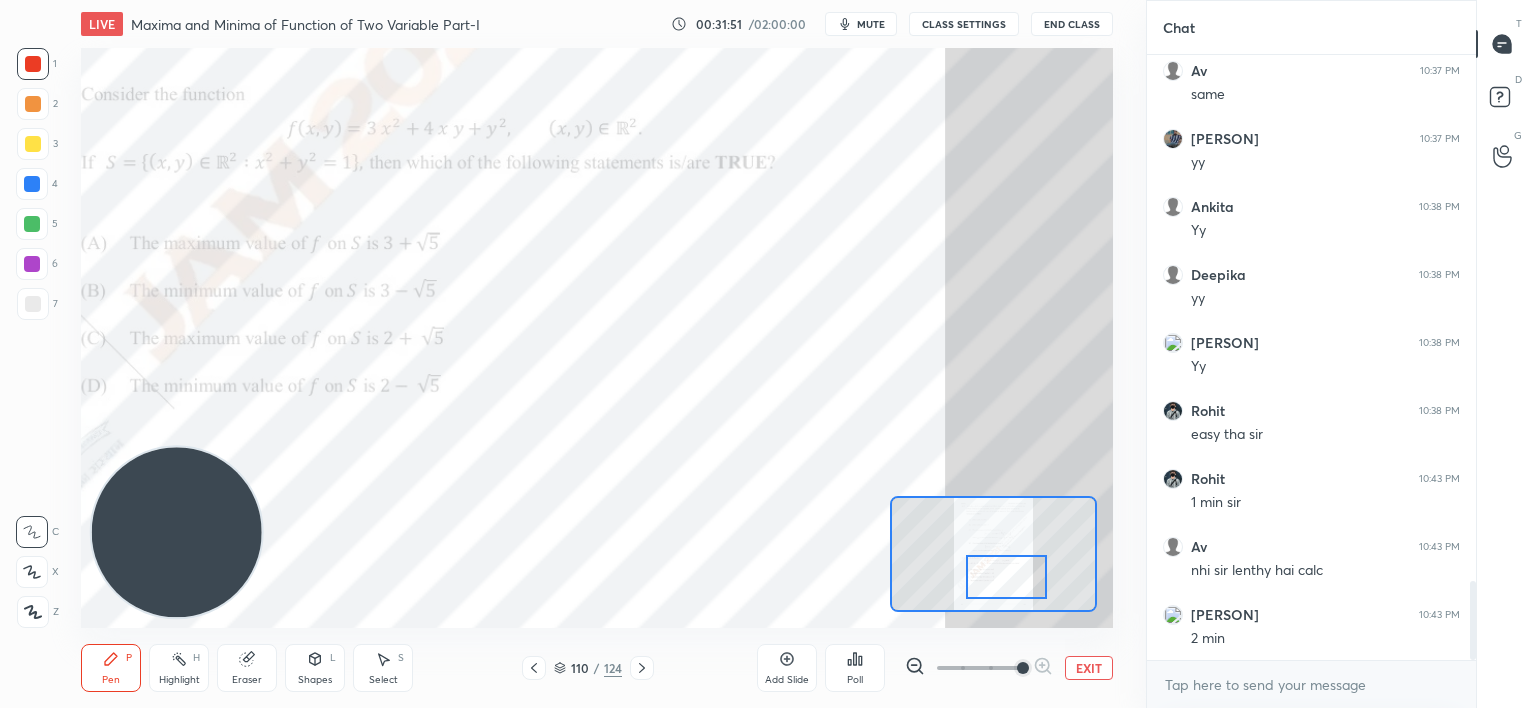 click at bounding box center (1006, 577) 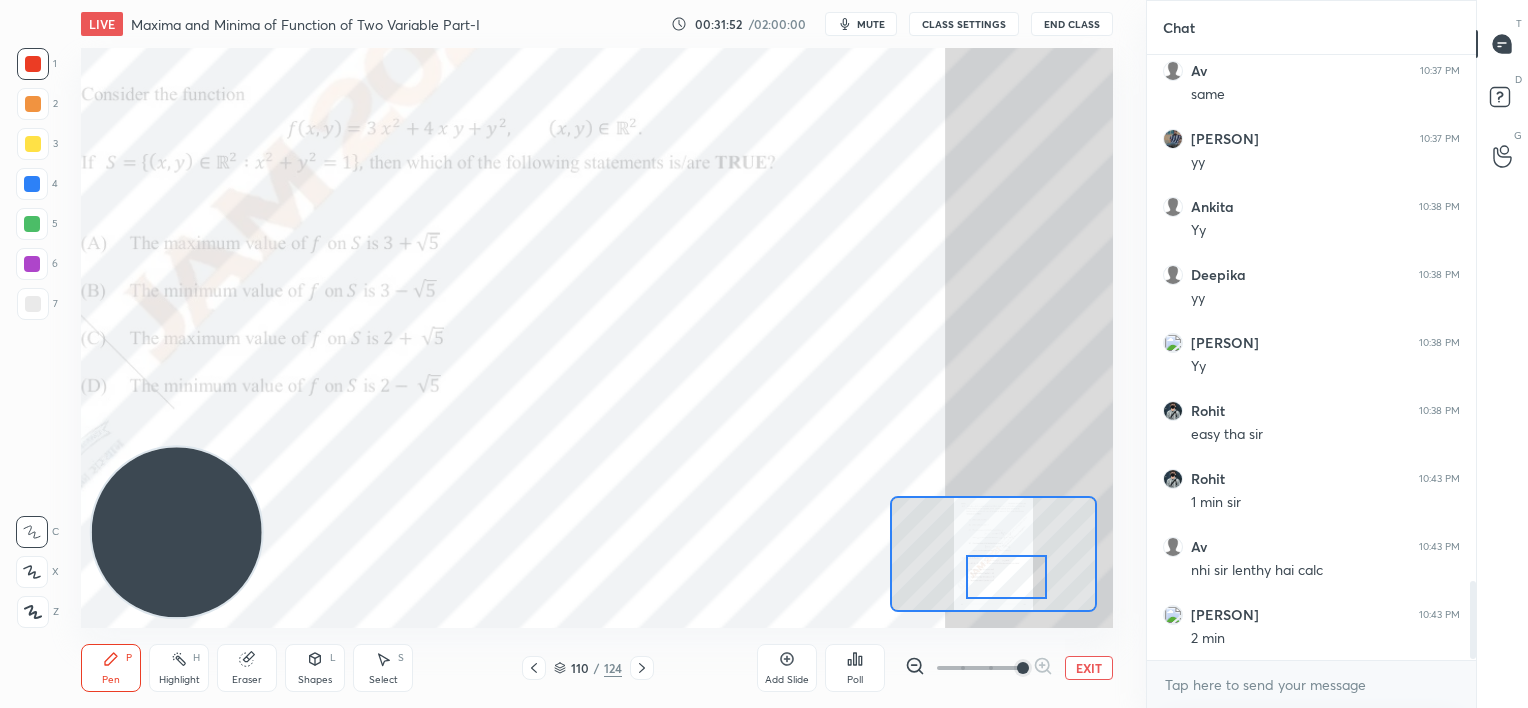 scroll, scrollTop: 4124, scrollLeft: 0, axis: vertical 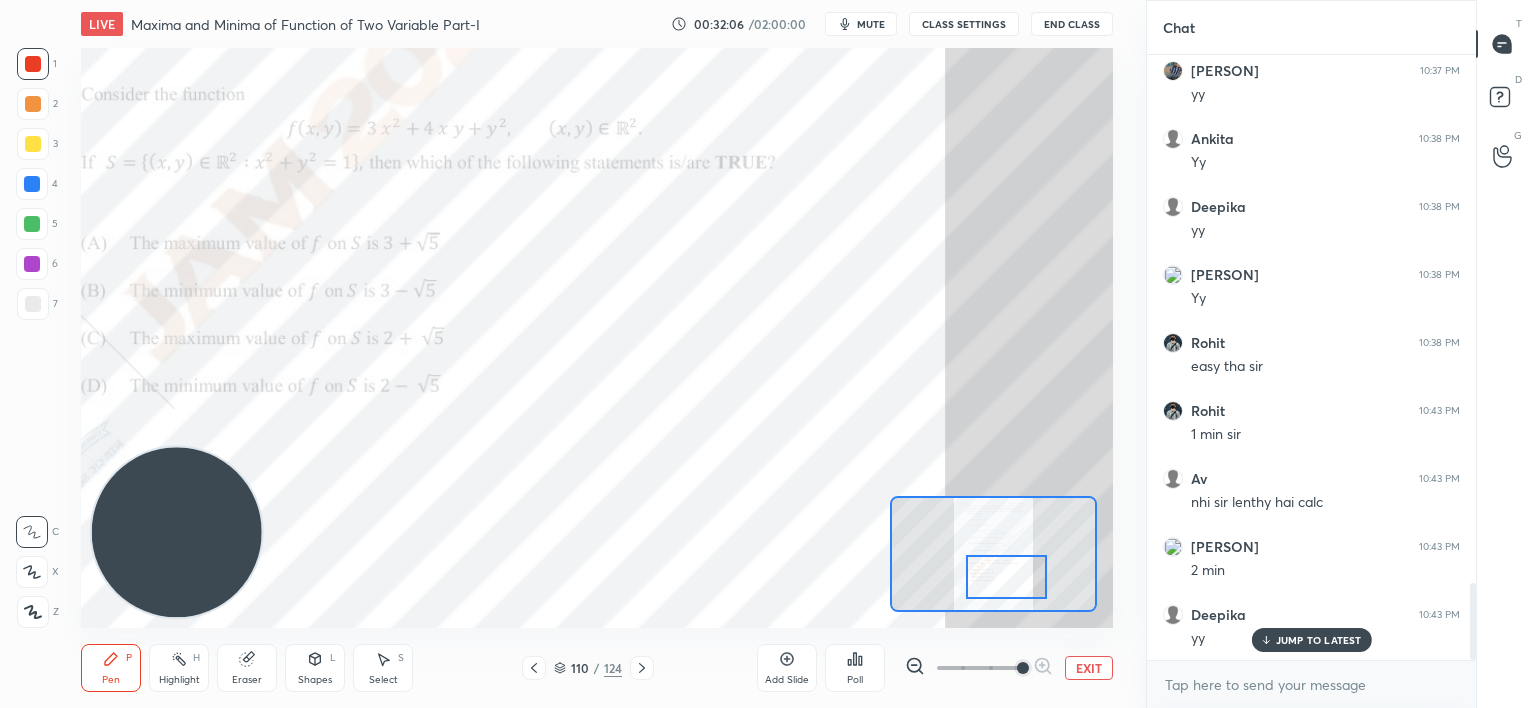 click at bounding box center (32, 184) 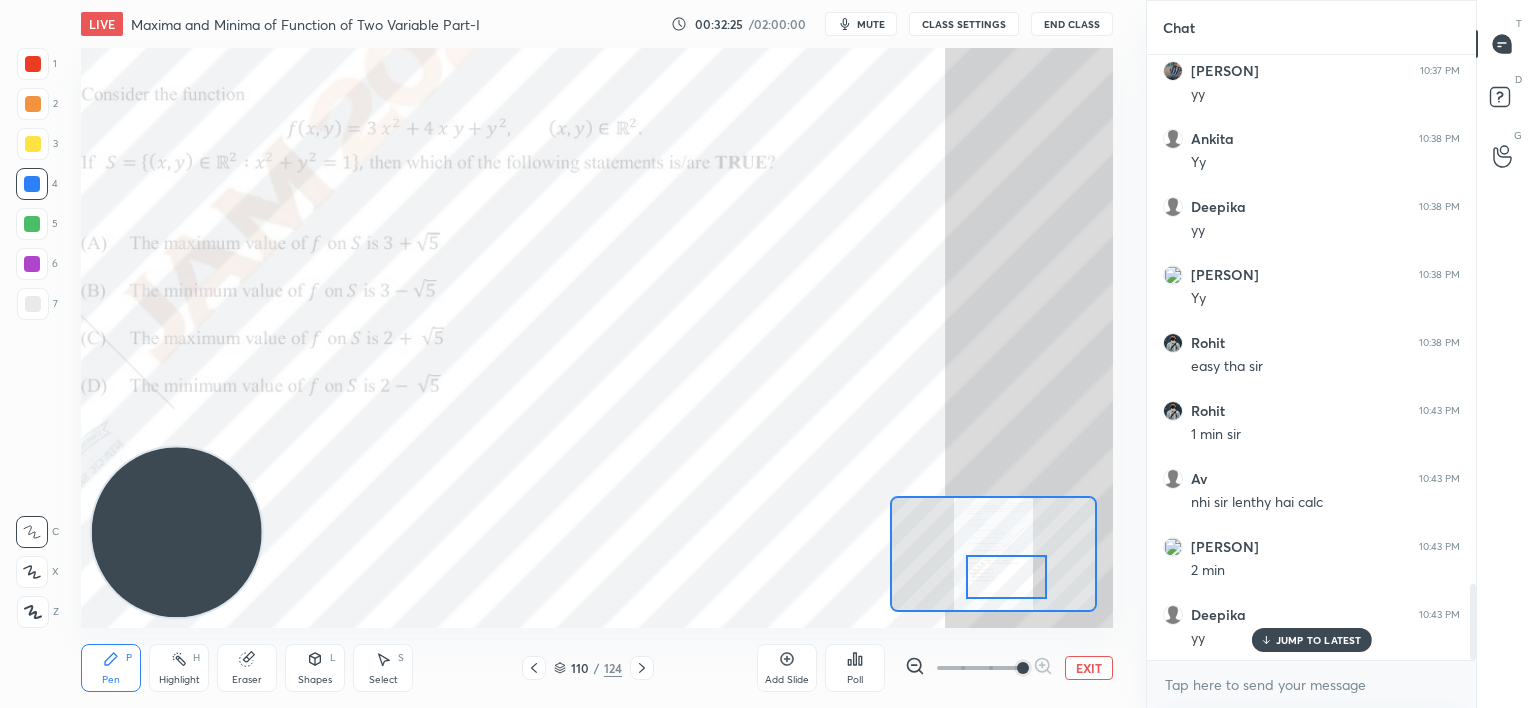 scroll, scrollTop: 4192, scrollLeft: 0, axis: vertical 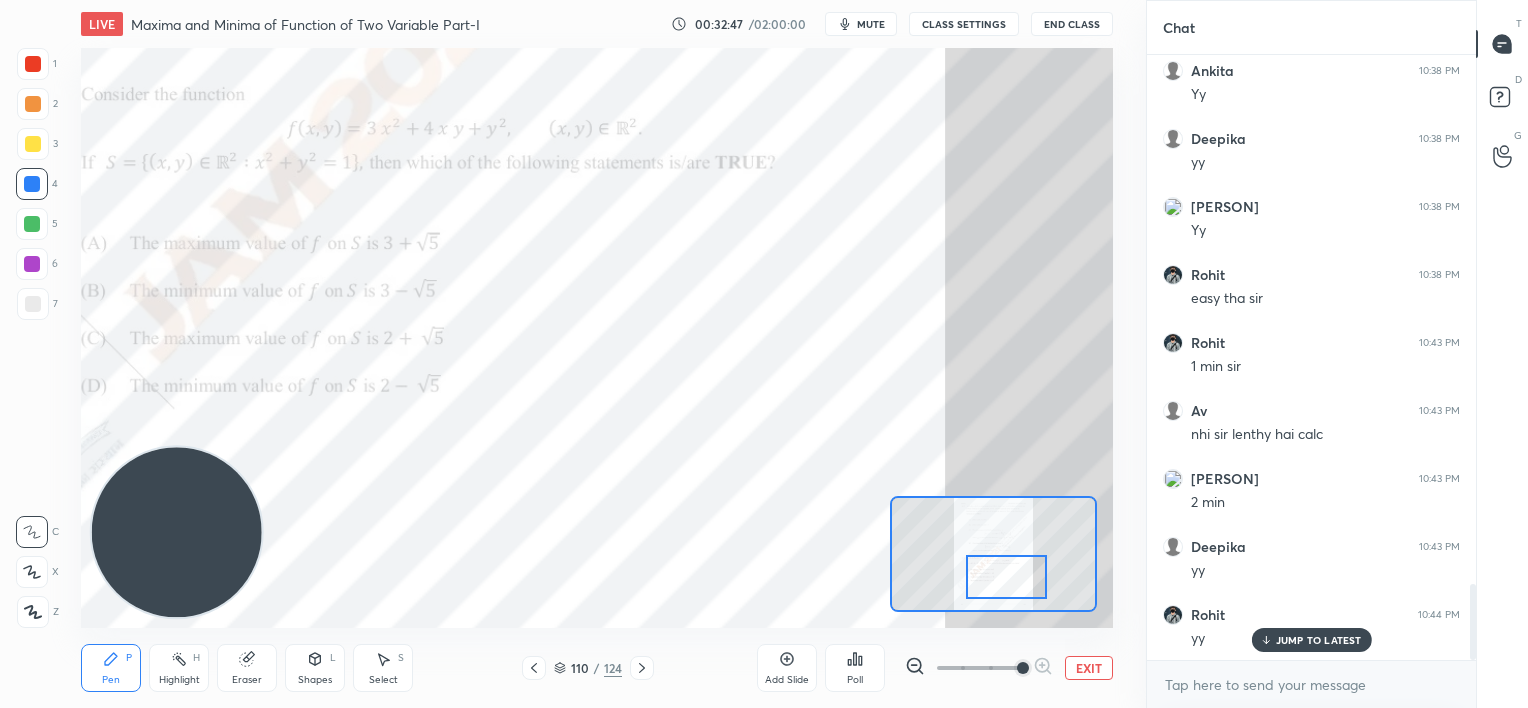 drag, startPoint x: 1289, startPoint y: 639, endPoint x: 1128, endPoint y: 407, distance: 282.39157 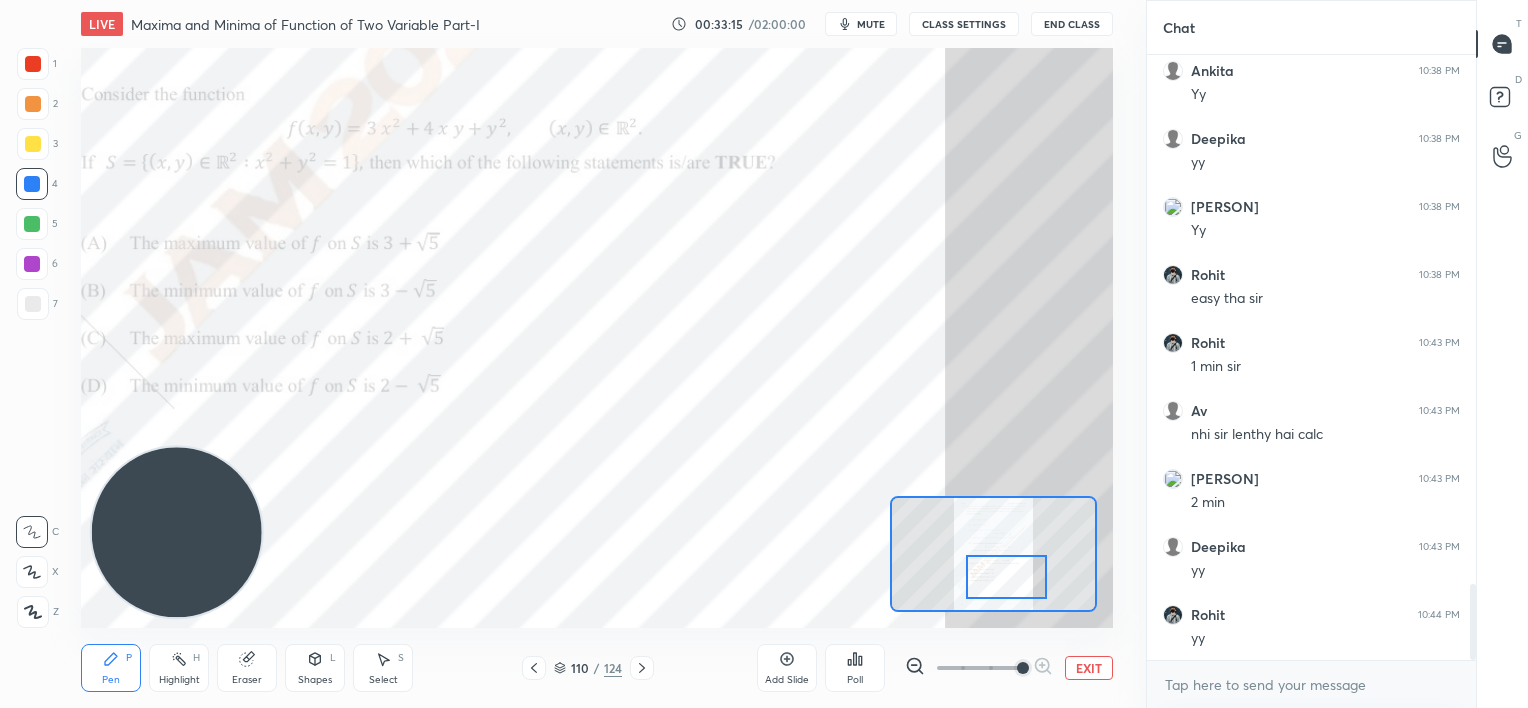 click at bounding box center (32, 264) 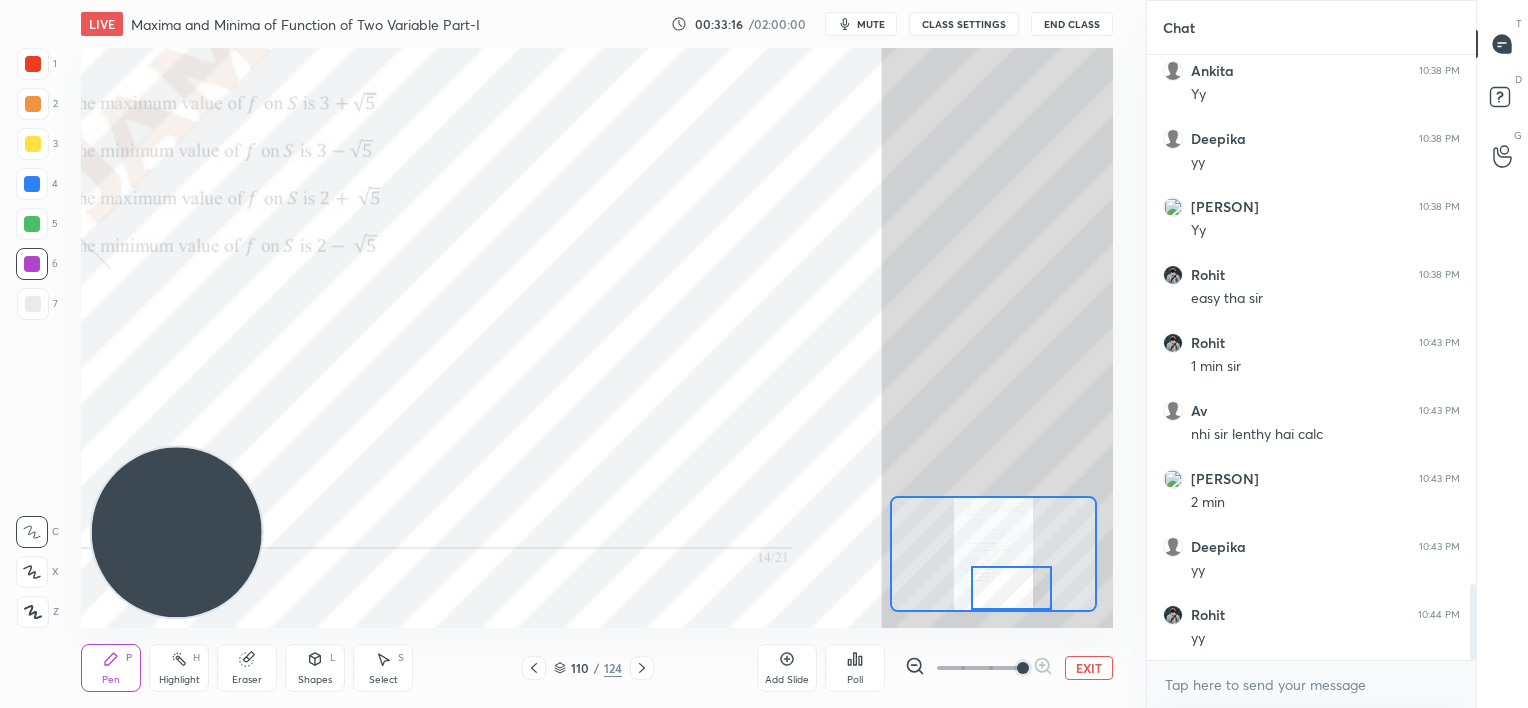 drag, startPoint x: 1004, startPoint y: 566, endPoint x: 1009, endPoint y: 577, distance: 12.083046 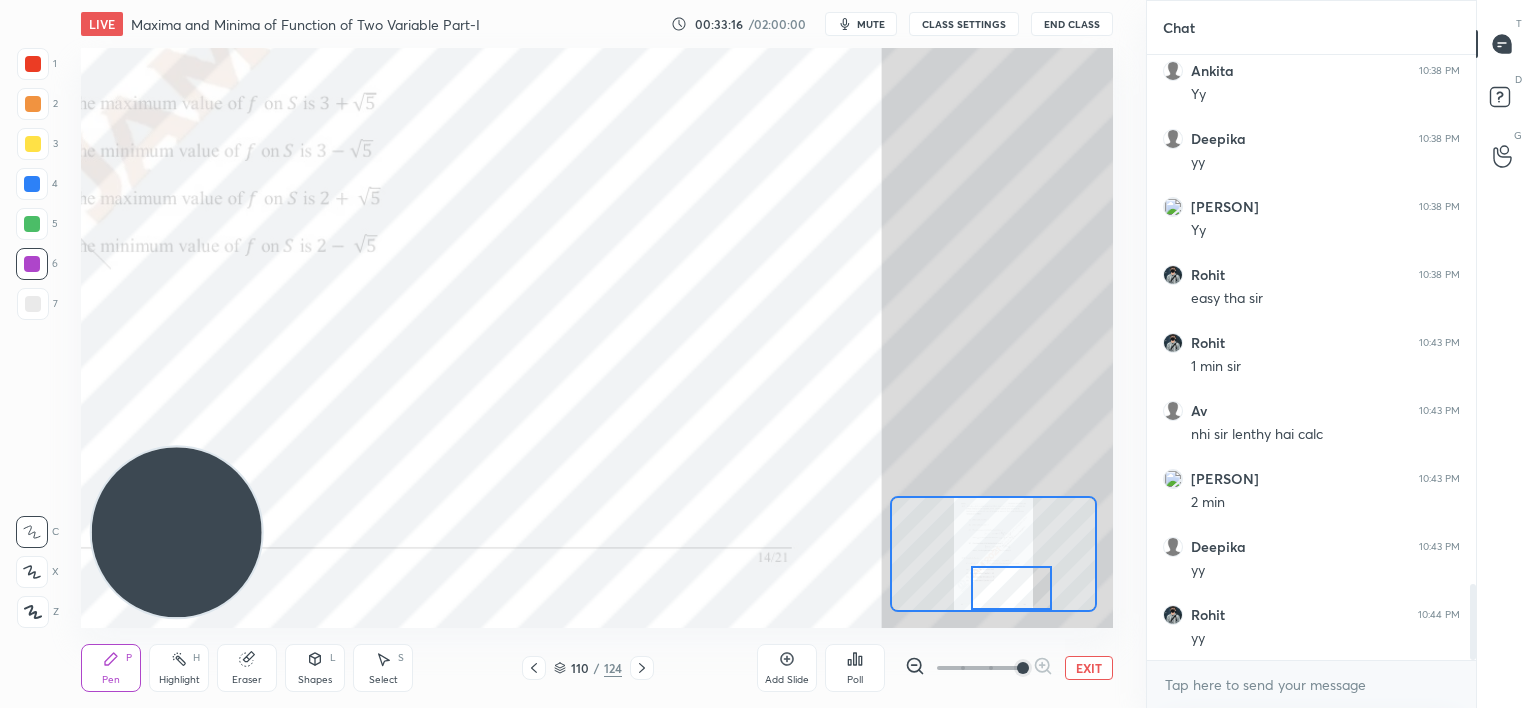 click at bounding box center (1011, 588) 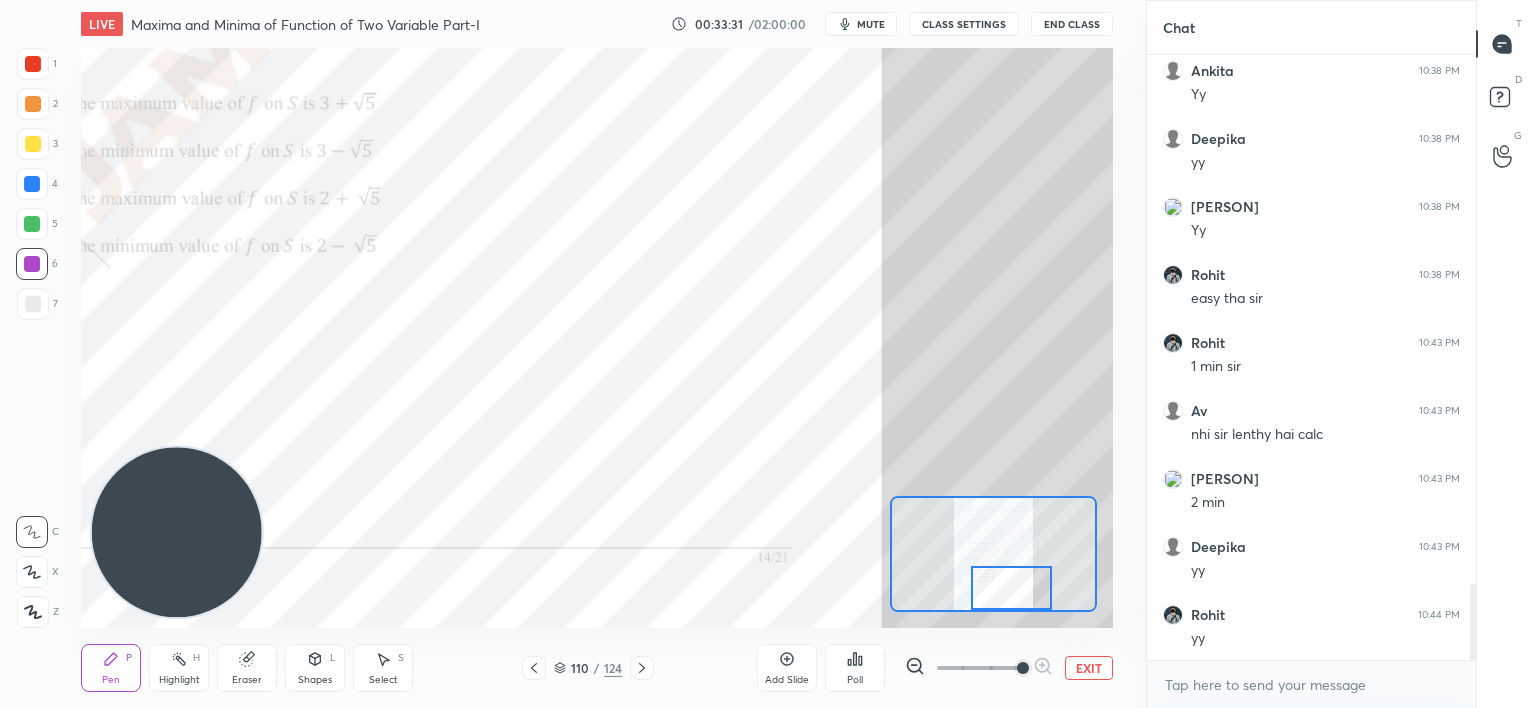 drag, startPoint x: 241, startPoint y: 660, endPoint x: 257, endPoint y: 643, distance: 23.345236 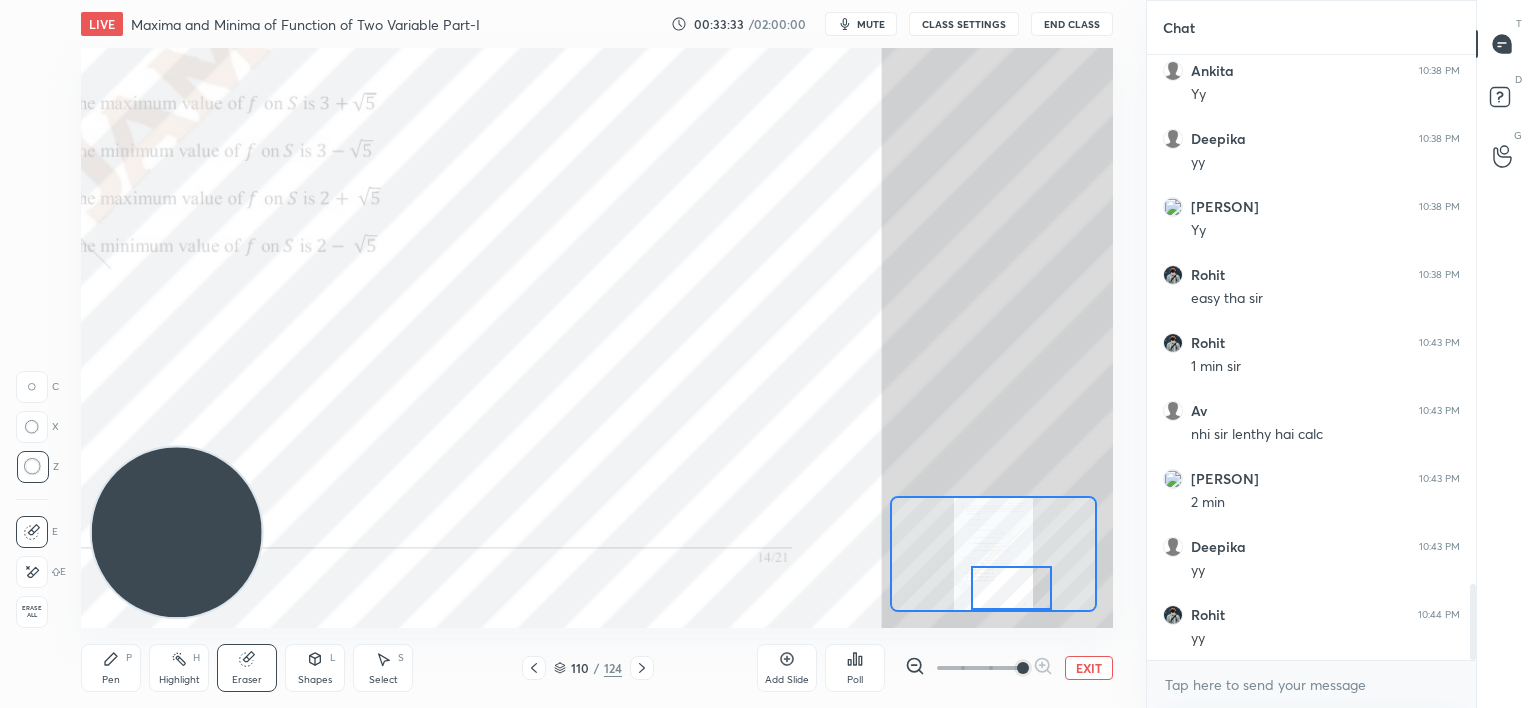 click on "Pen P" at bounding box center [111, 668] 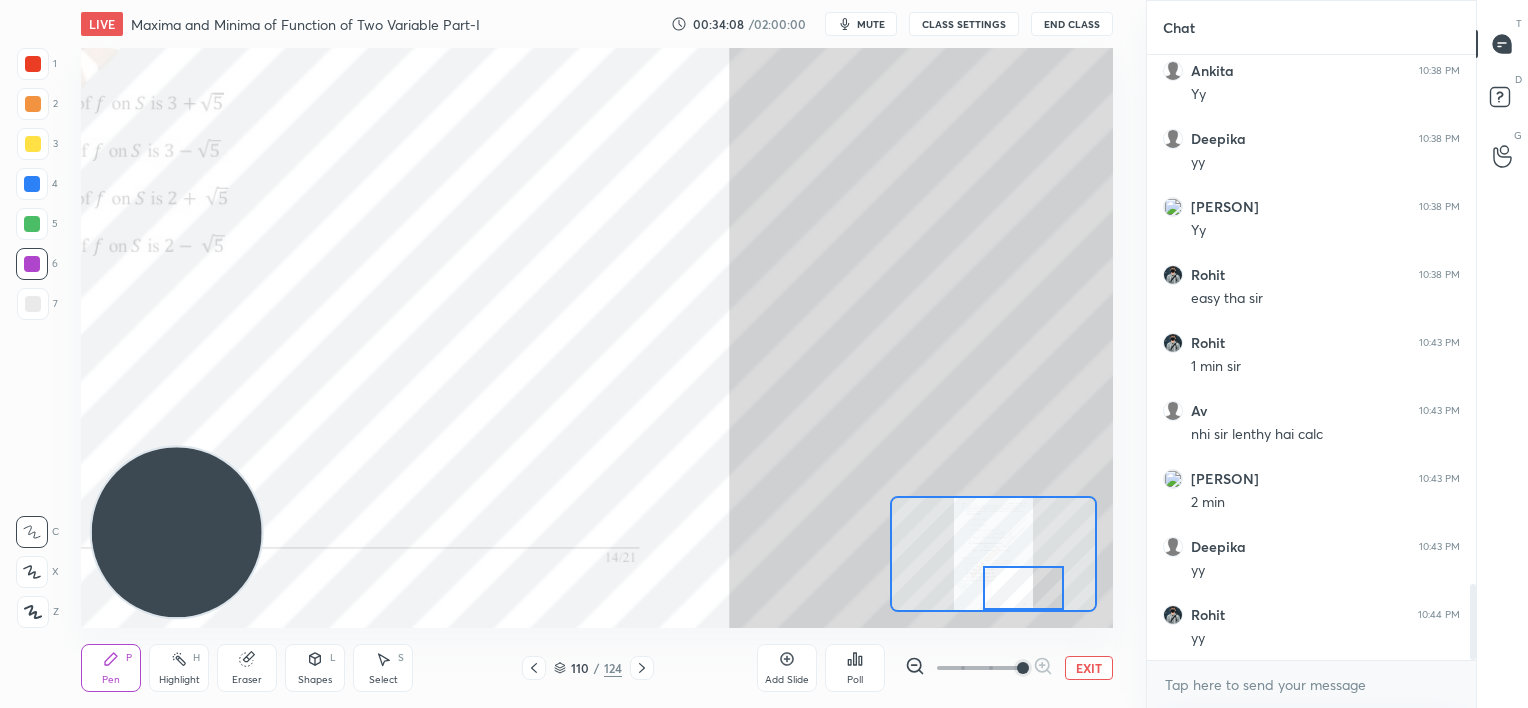drag, startPoint x: 1020, startPoint y: 584, endPoint x: 1032, endPoint y: 584, distance: 12 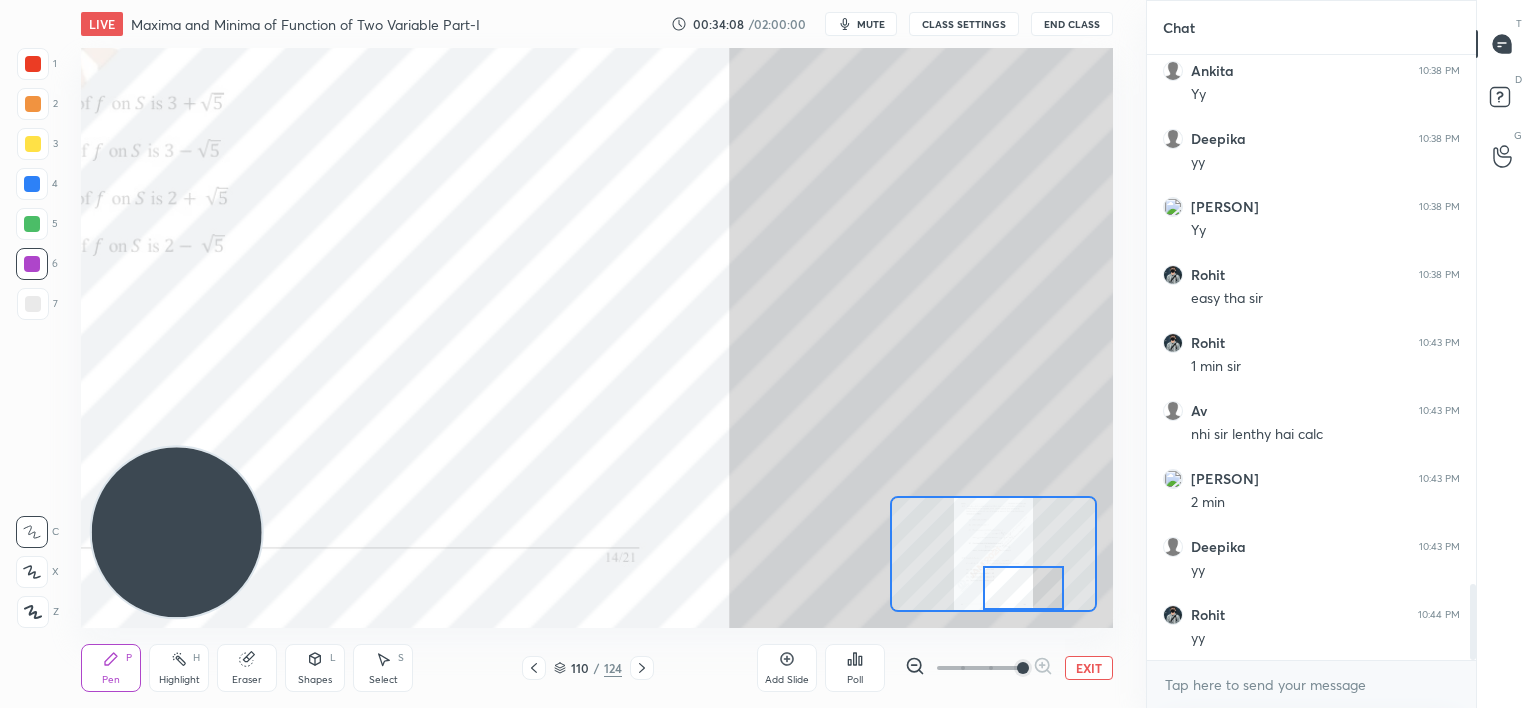 click at bounding box center [1023, 588] 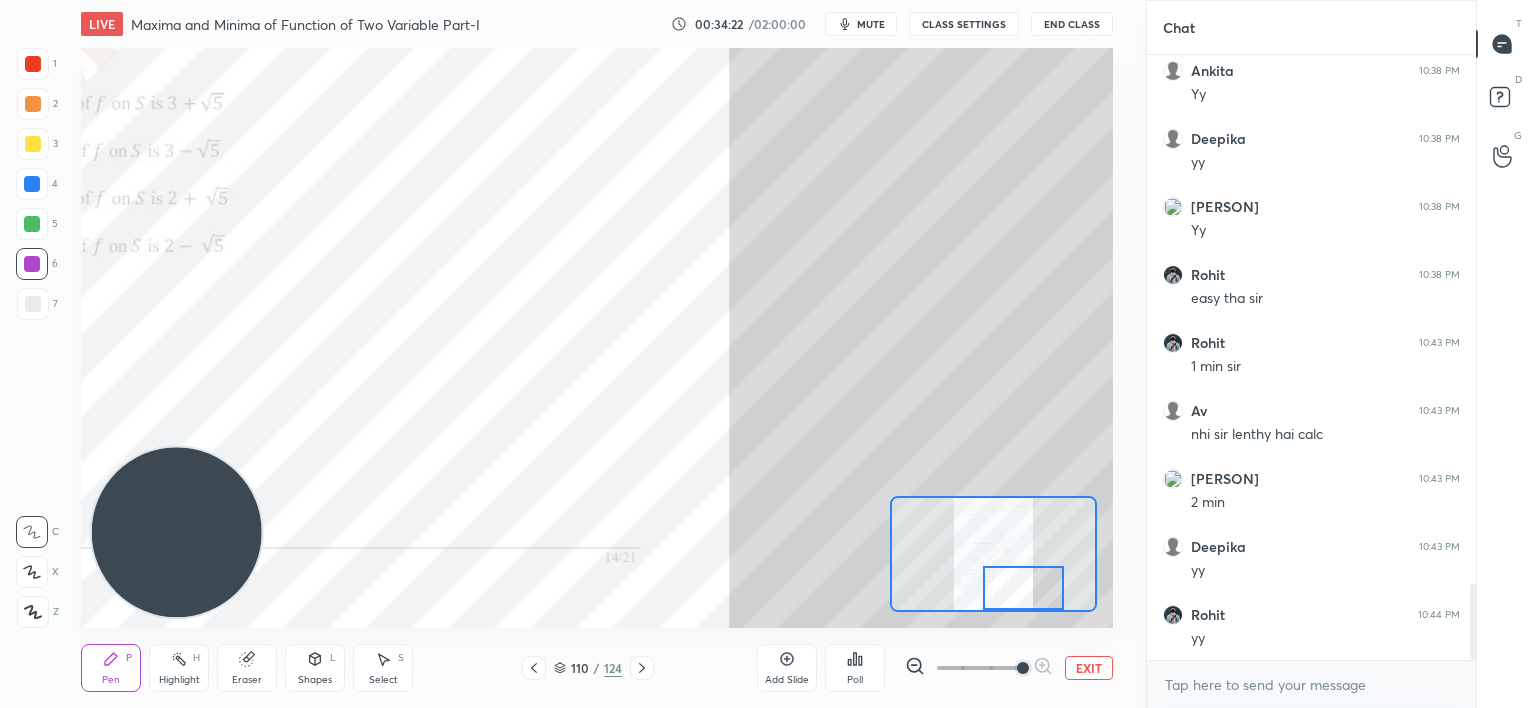 drag, startPoint x: 256, startPoint y: 670, endPoint x: 296, endPoint y: 636, distance: 52.49762 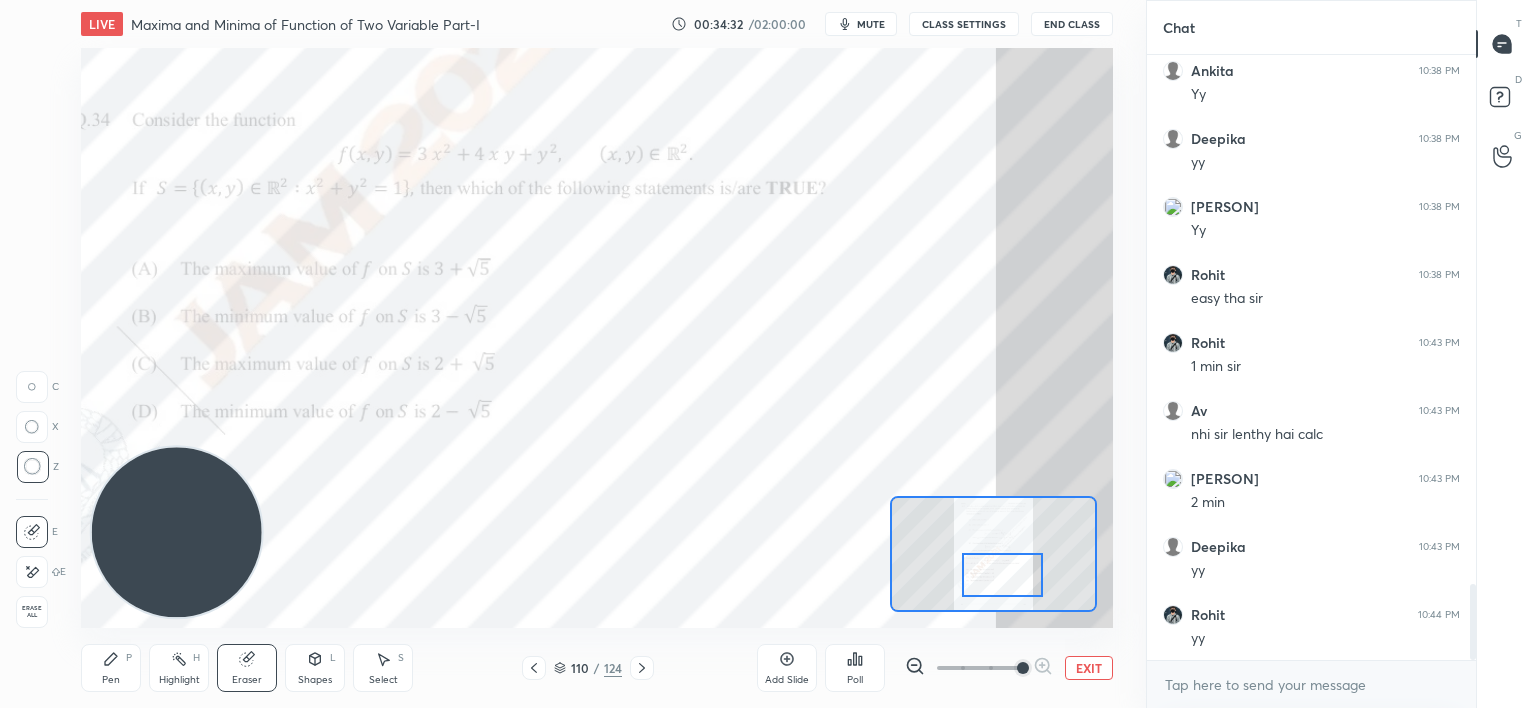 drag, startPoint x: 1014, startPoint y: 572, endPoint x: 996, endPoint y: 559, distance: 22.203604 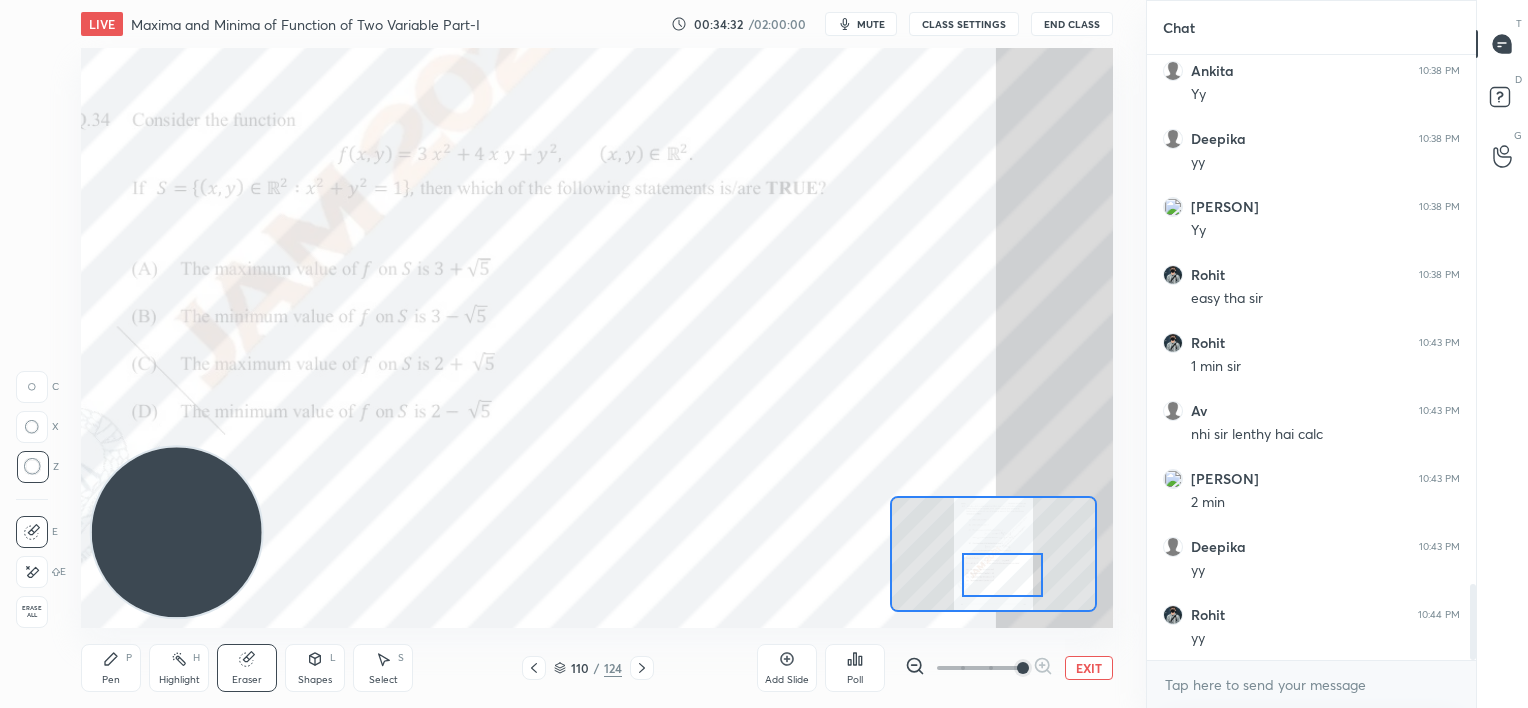 click at bounding box center (1002, 575) 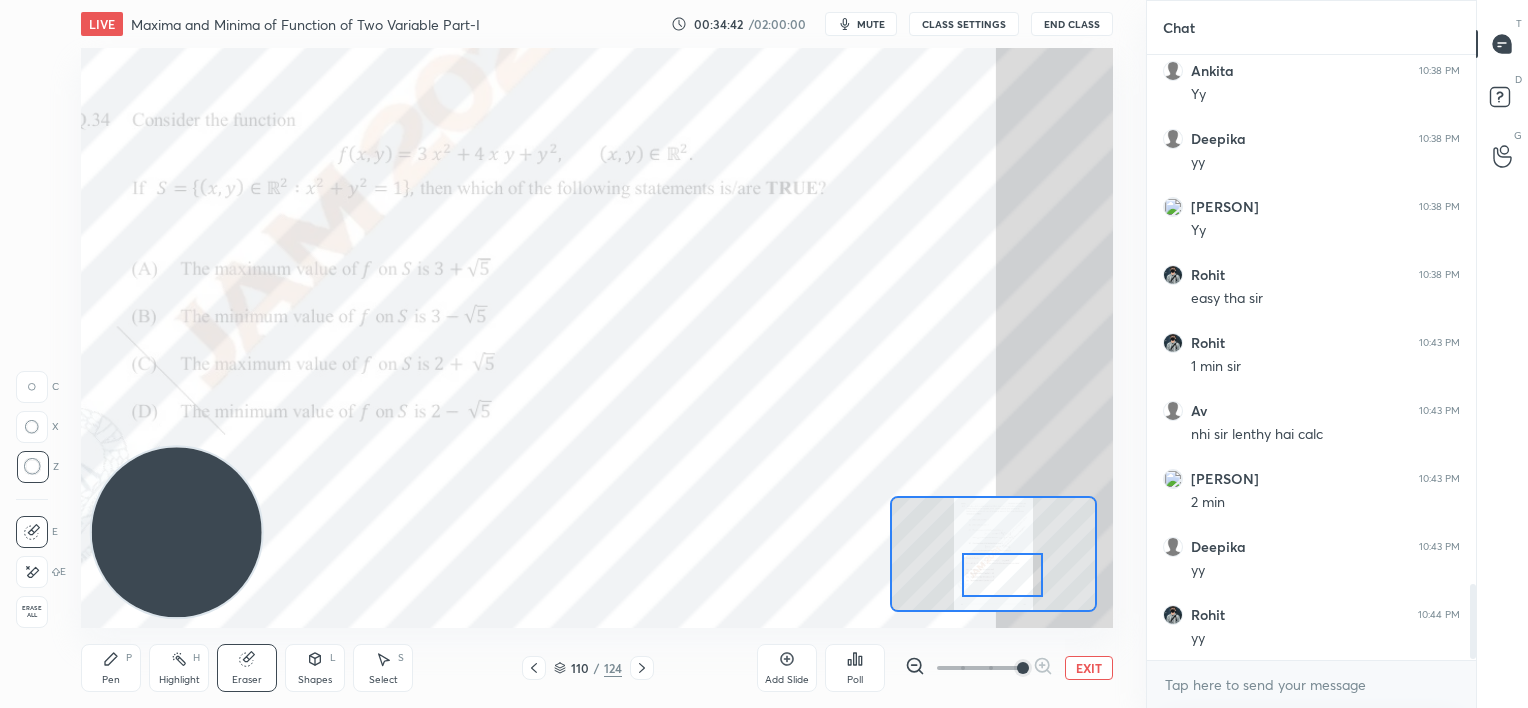 scroll, scrollTop: 4260, scrollLeft: 0, axis: vertical 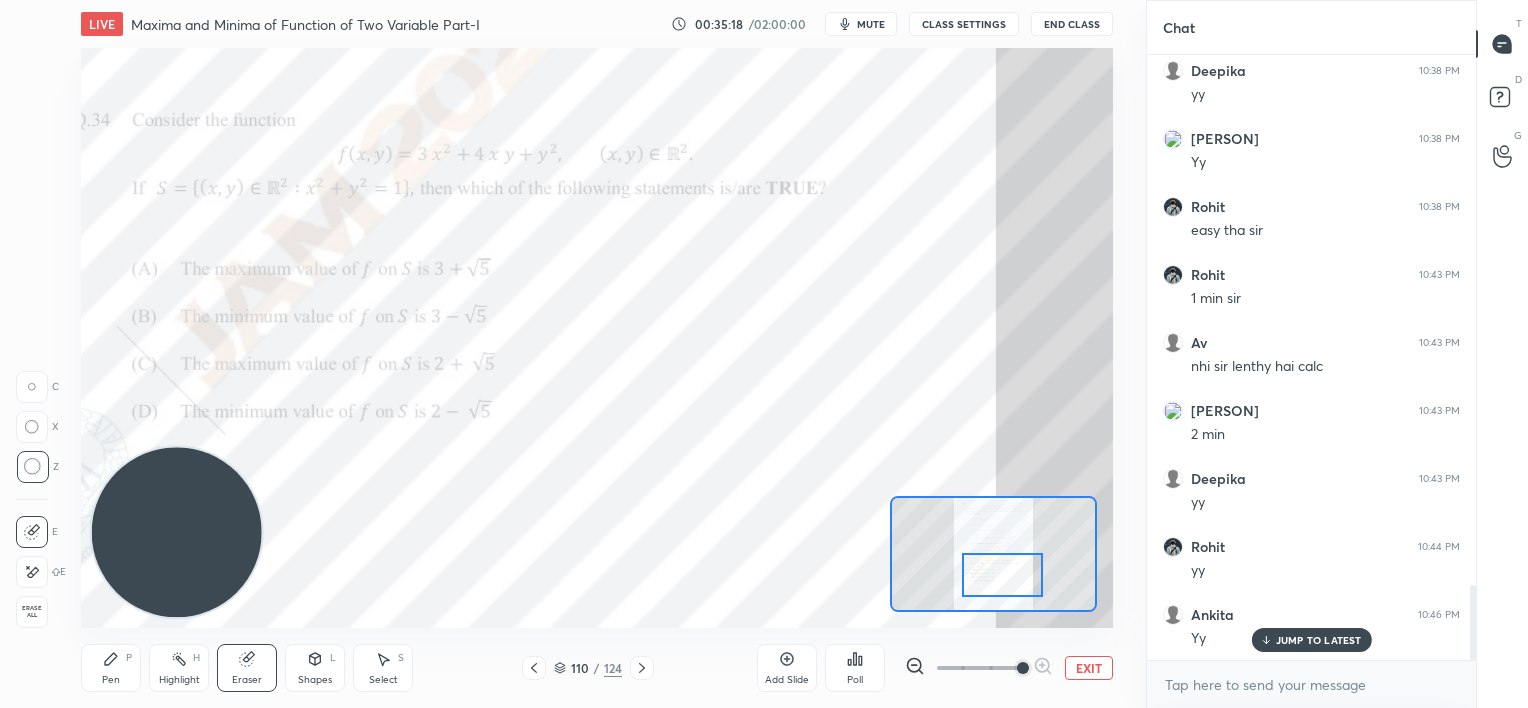 click on "JUMP TO LATEST" at bounding box center (1319, 640) 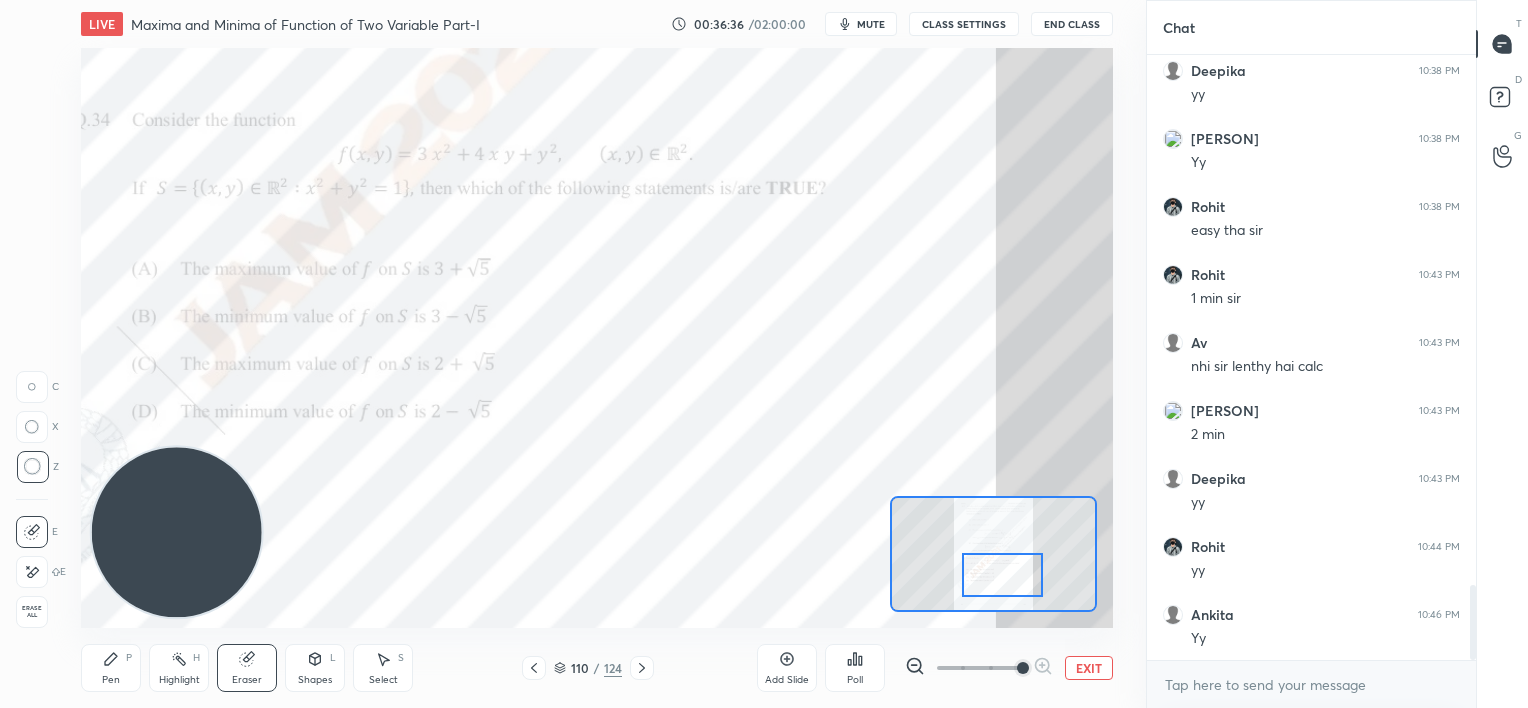 scroll, scrollTop: 4328, scrollLeft: 0, axis: vertical 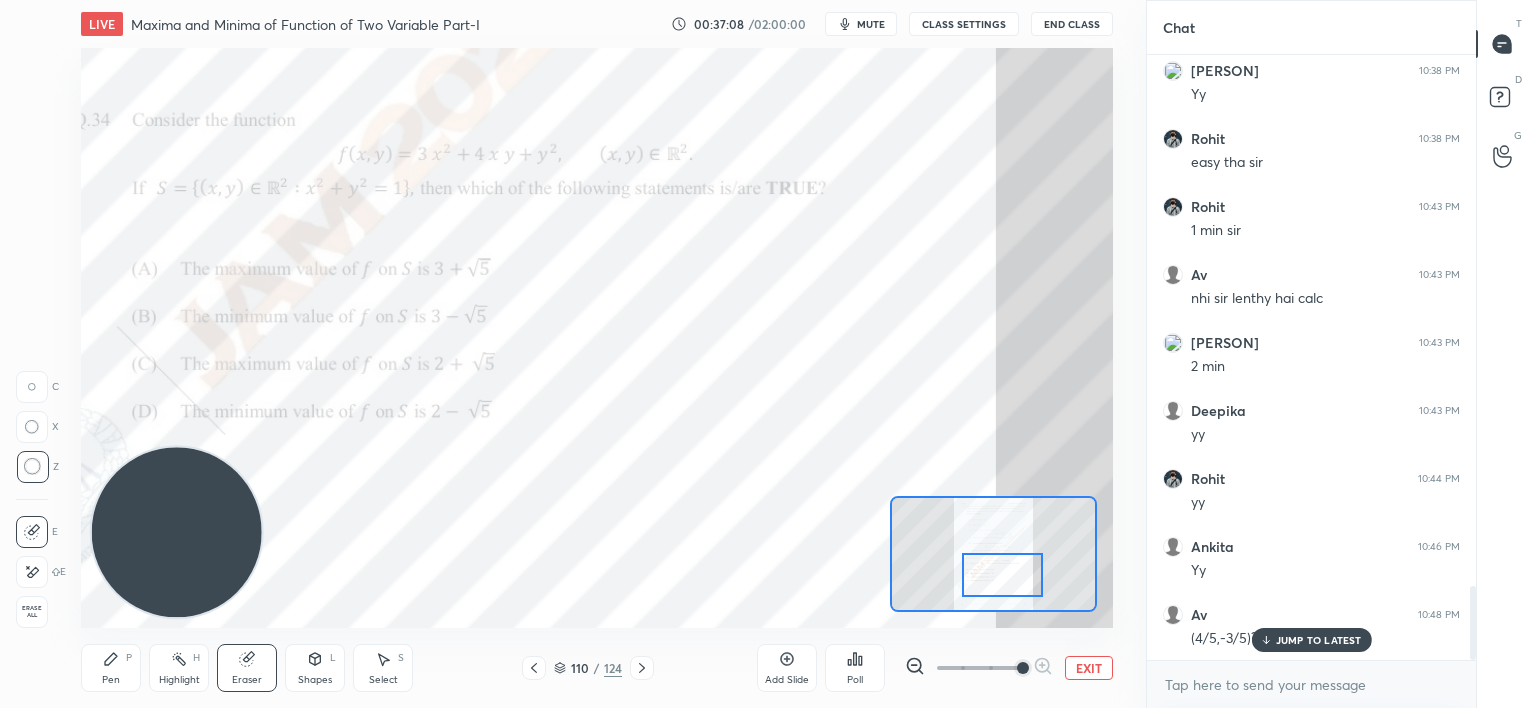 click on "JUMP TO LATEST" at bounding box center [1319, 640] 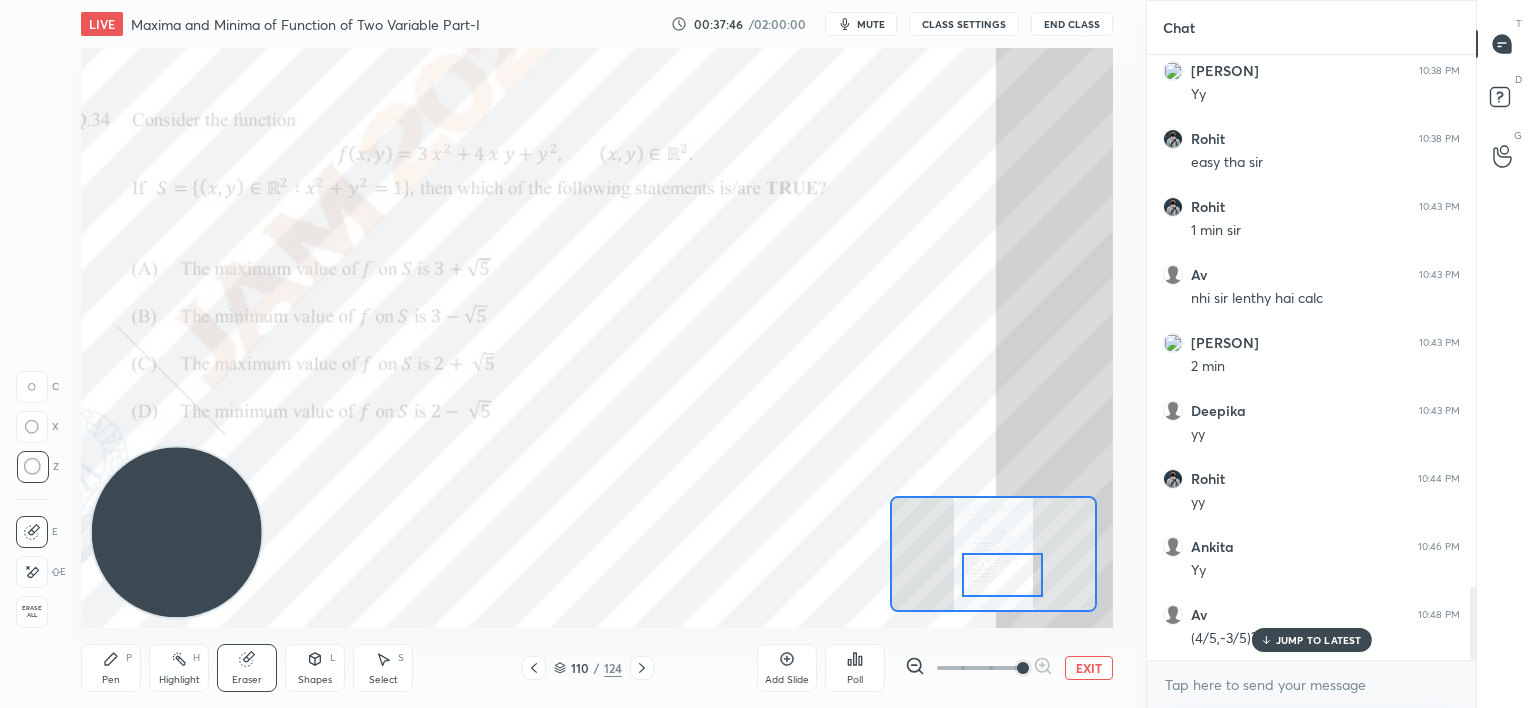 scroll, scrollTop: 4396, scrollLeft: 0, axis: vertical 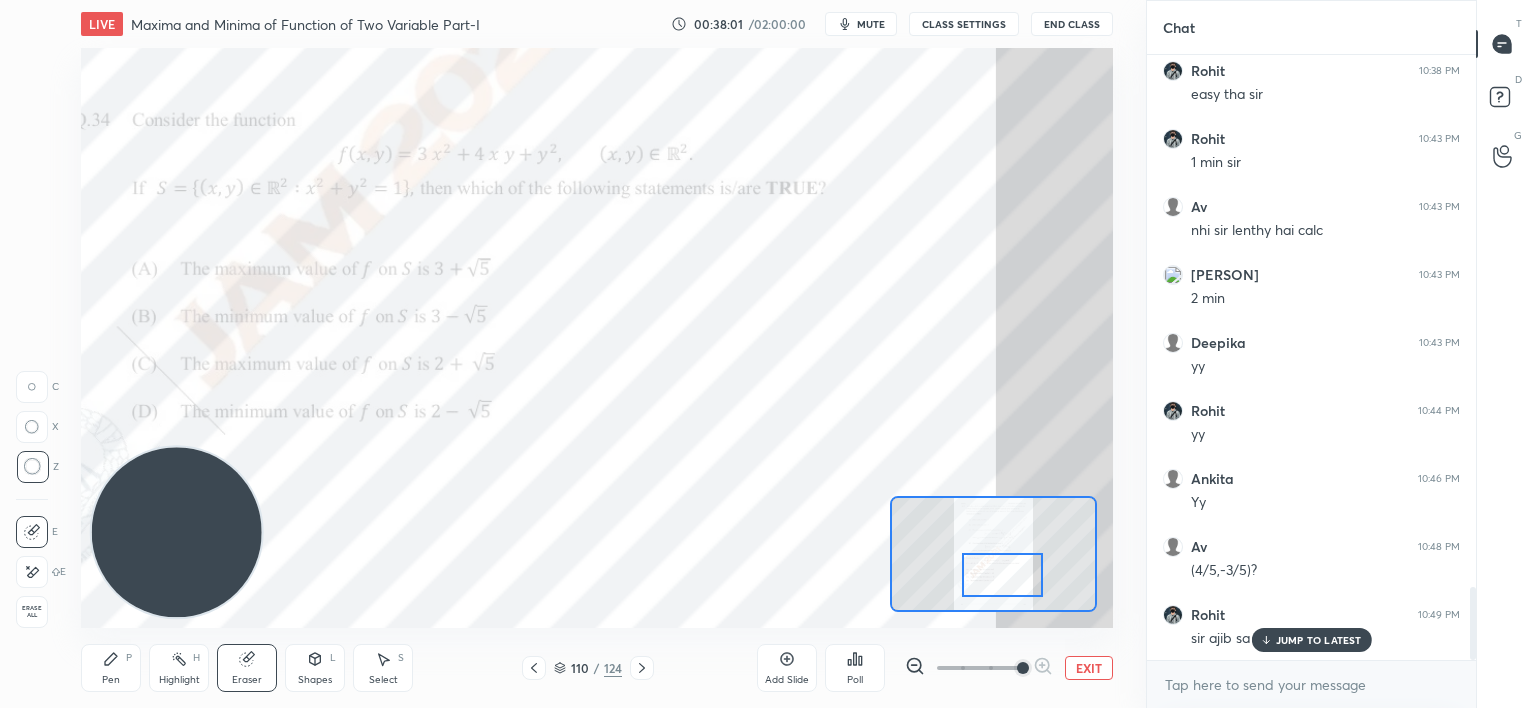 click on "JUMP TO LATEST" at bounding box center (1319, 640) 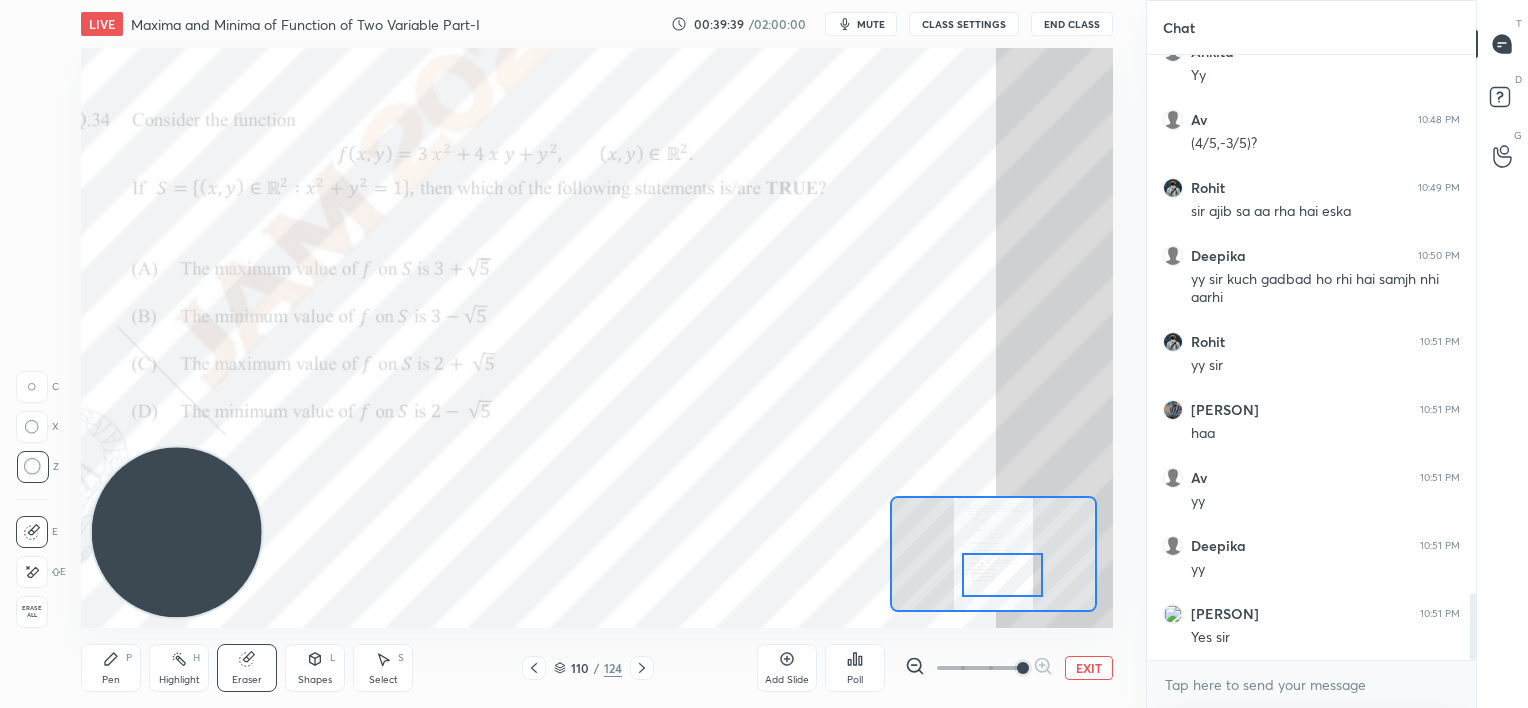 scroll, scrollTop: 4891, scrollLeft: 0, axis: vertical 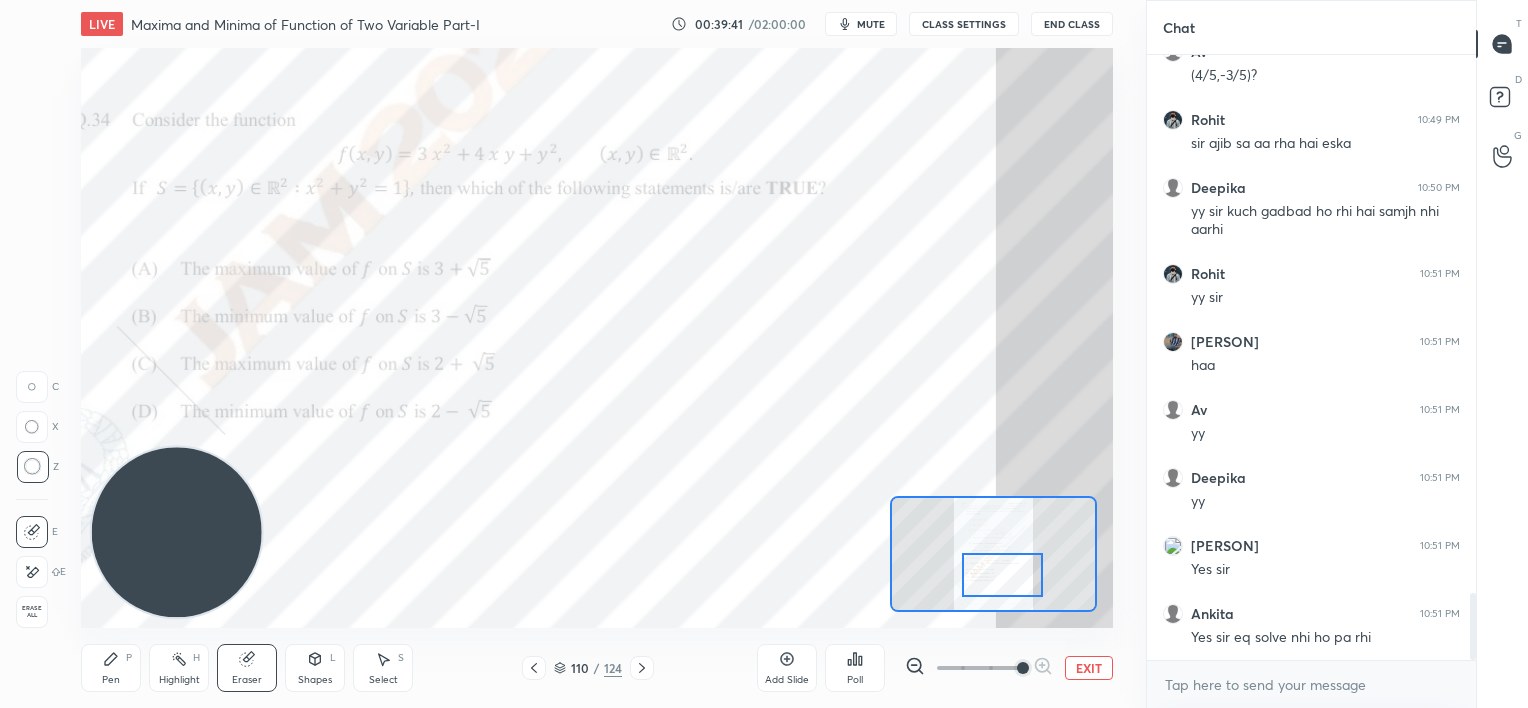 click 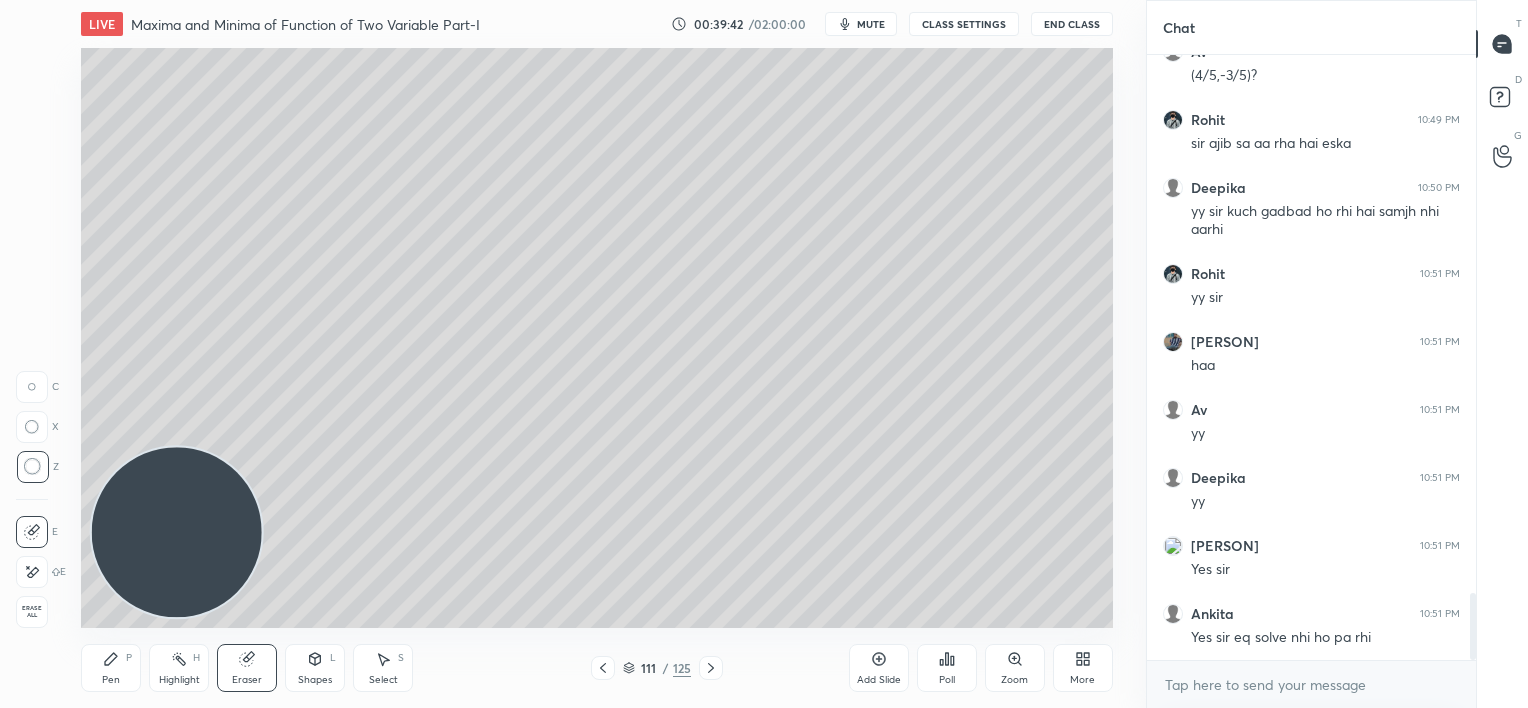 click on "Pen P" at bounding box center [111, 668] 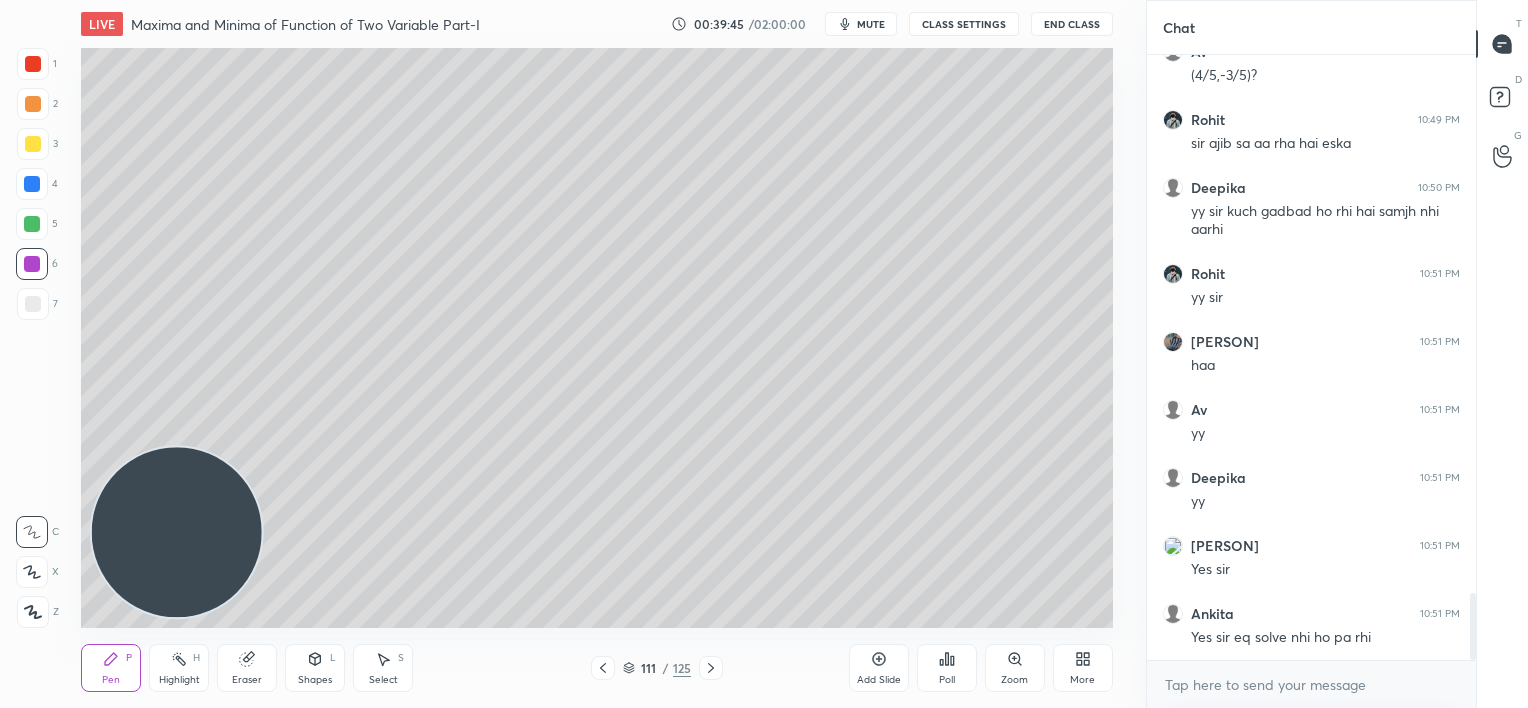 click 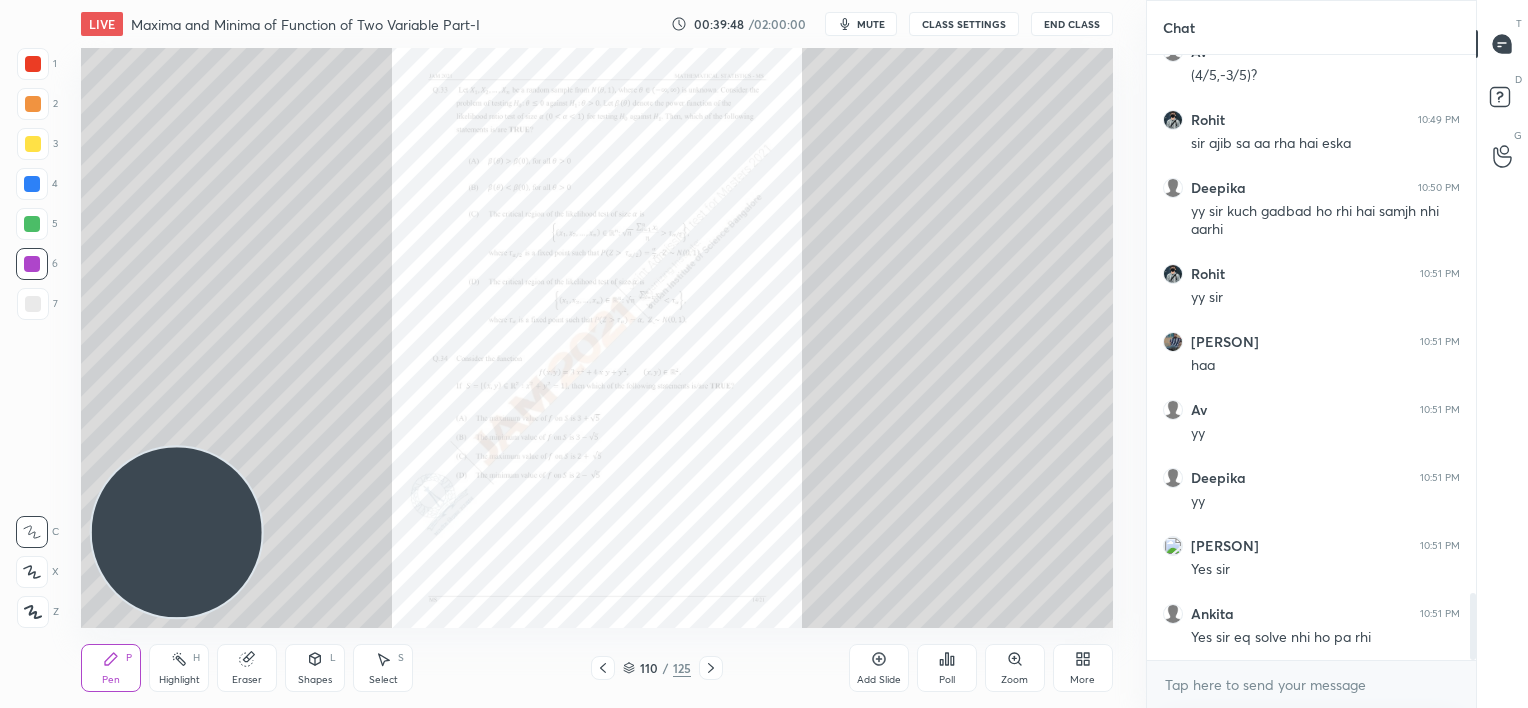 click 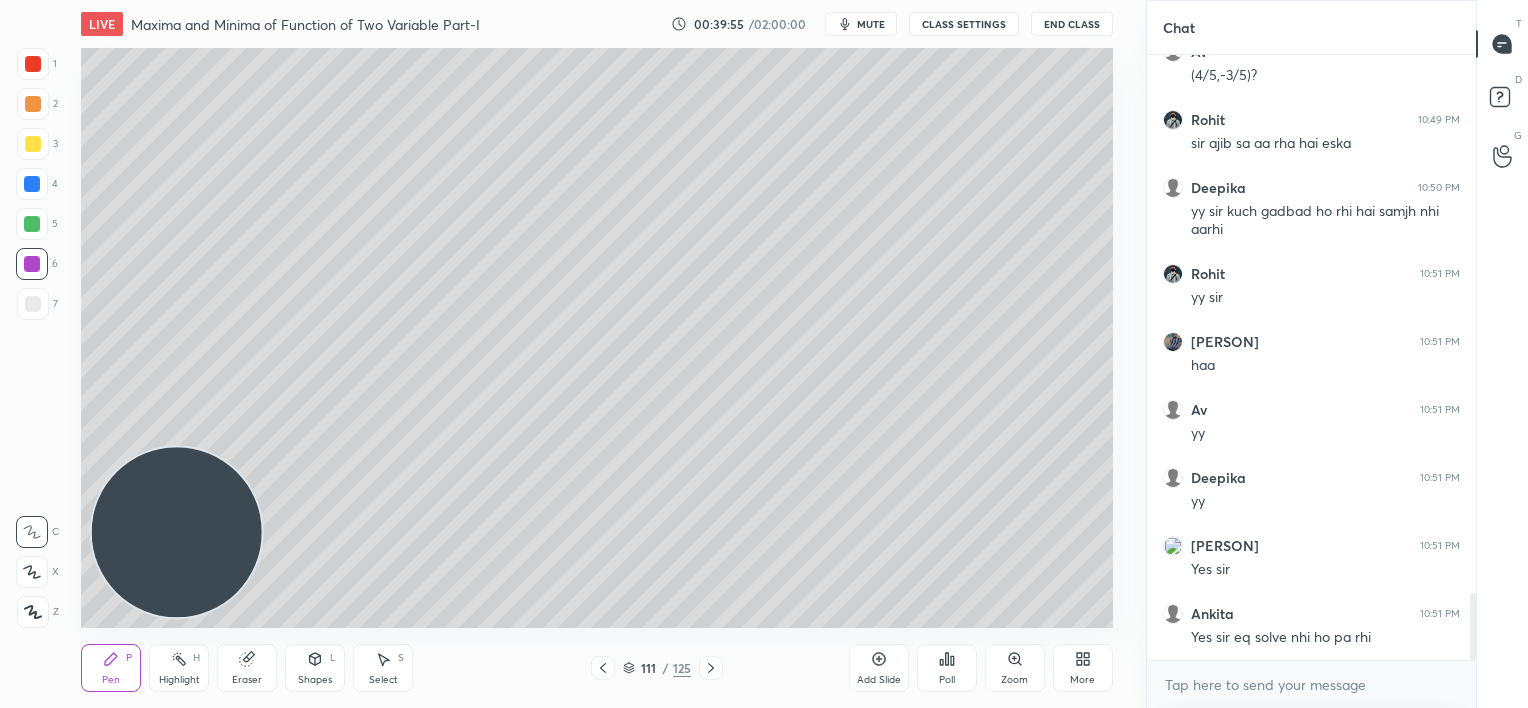 click 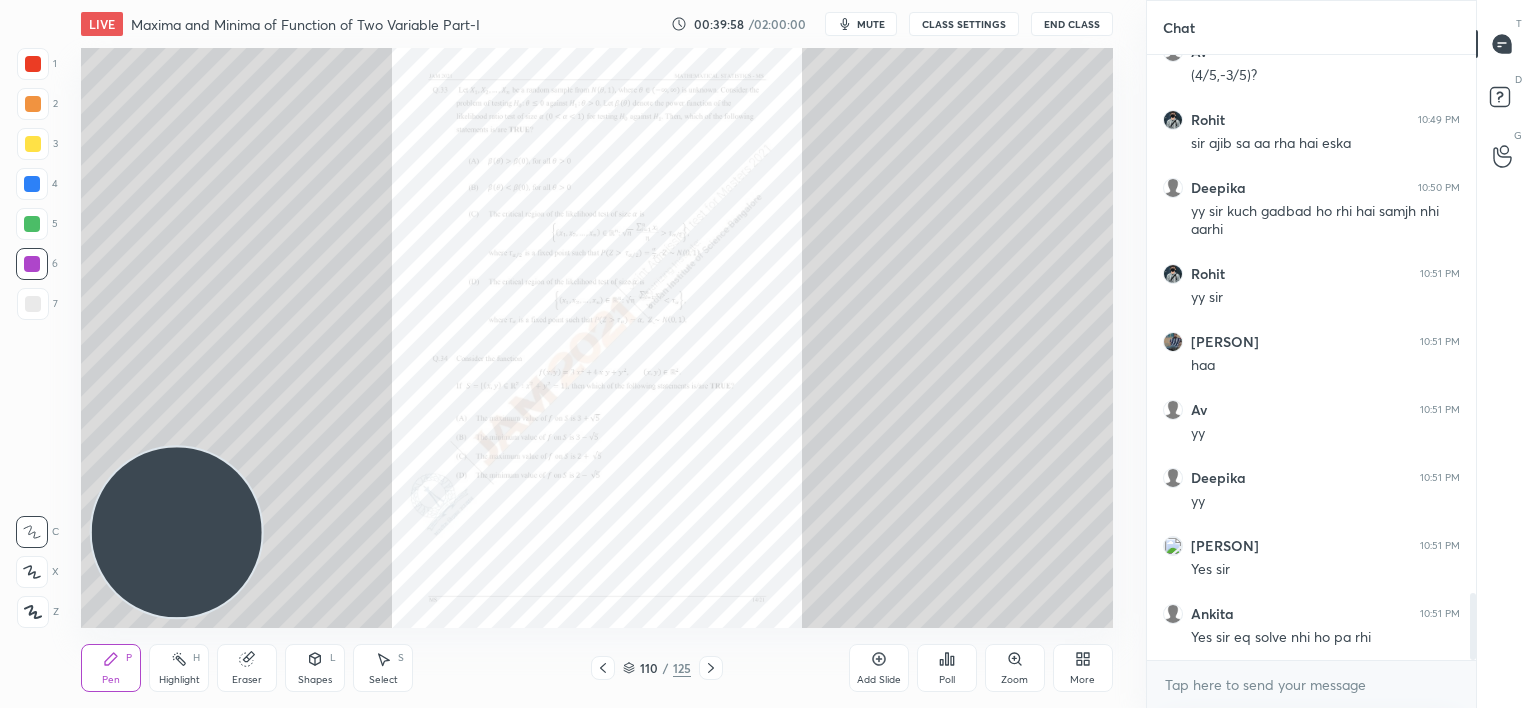 click 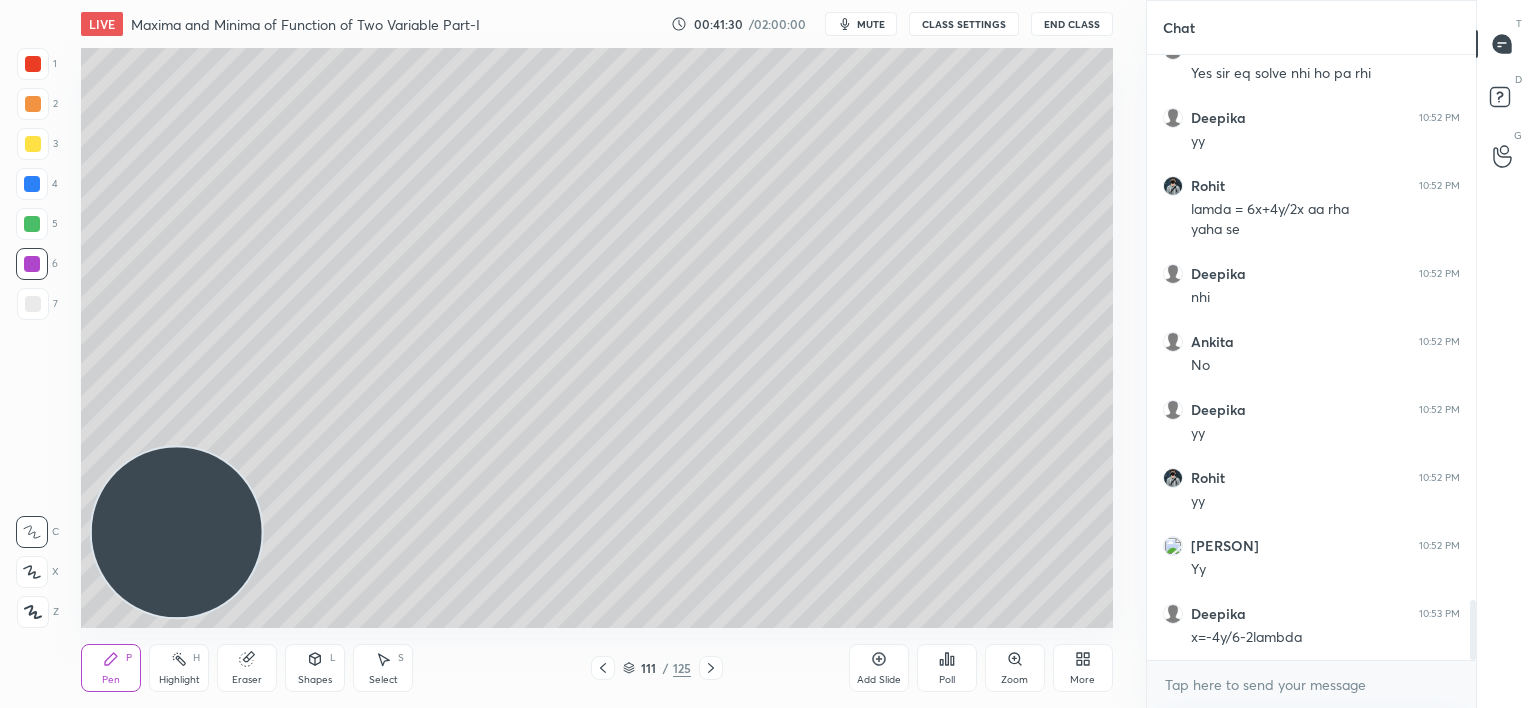 scroll, scrollTop: 5523, scrollLeft: 0, axis: vertical 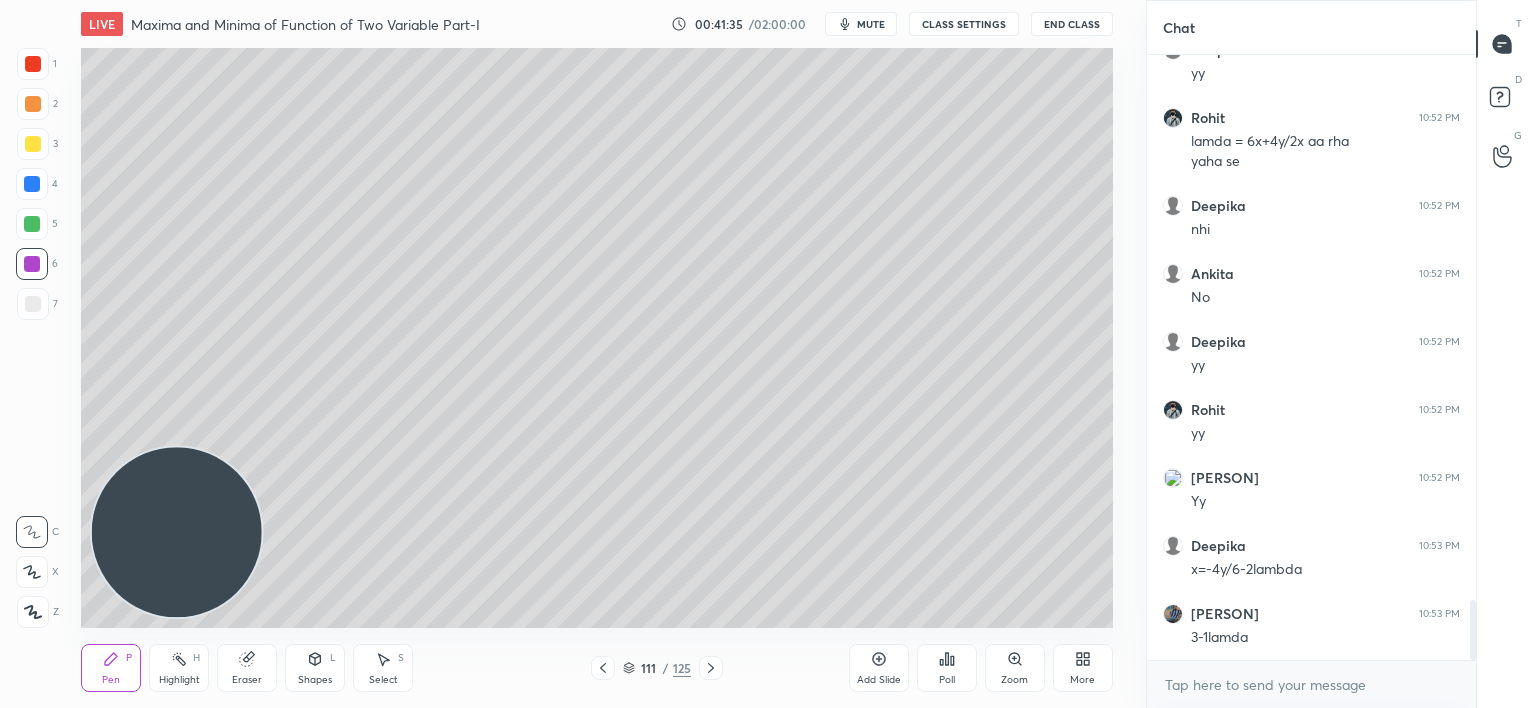 drag, startPoint x: 244, startPoint y: 664, endPoint x: 256, endPoint y: 639, distance: 27.730848 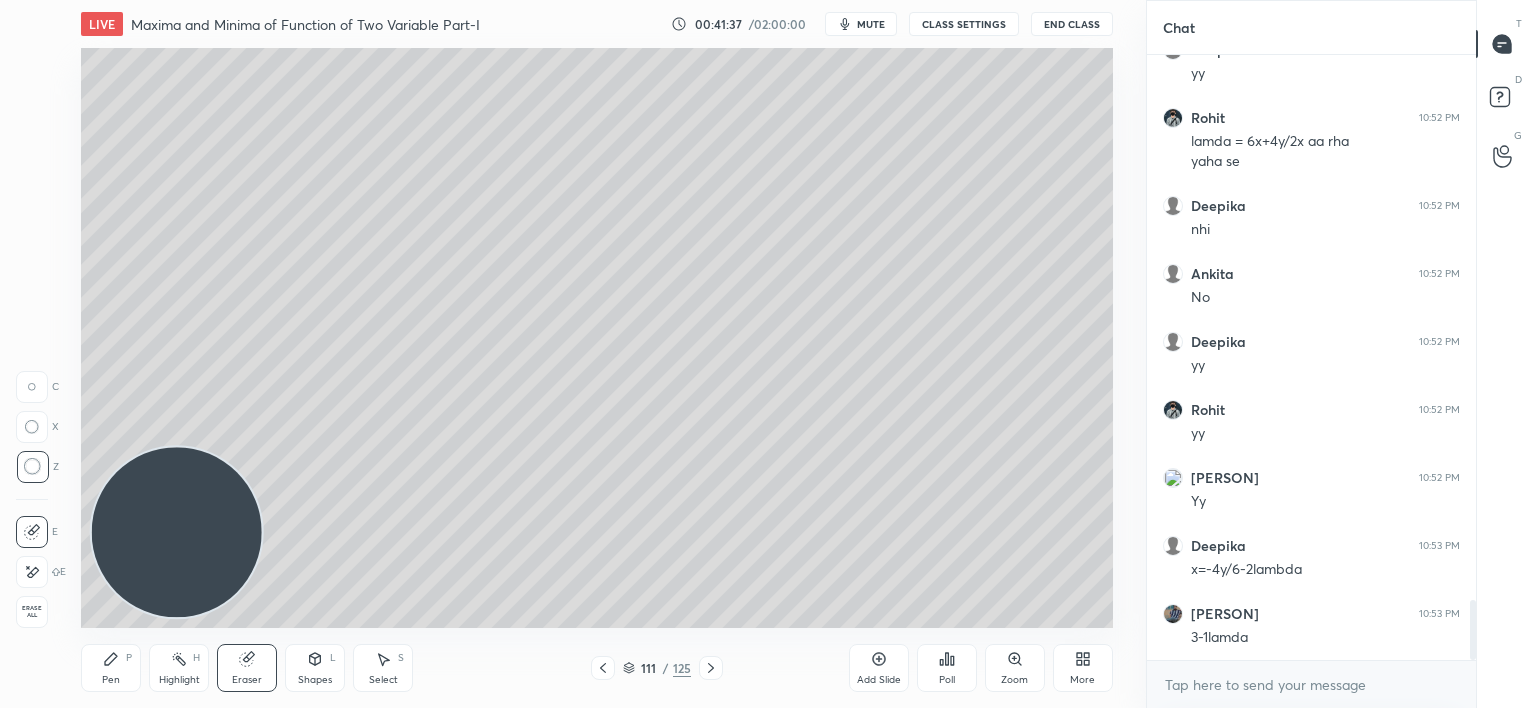 scroll, scrollTop: 5591, scrollLeft: 0, axis: vertical 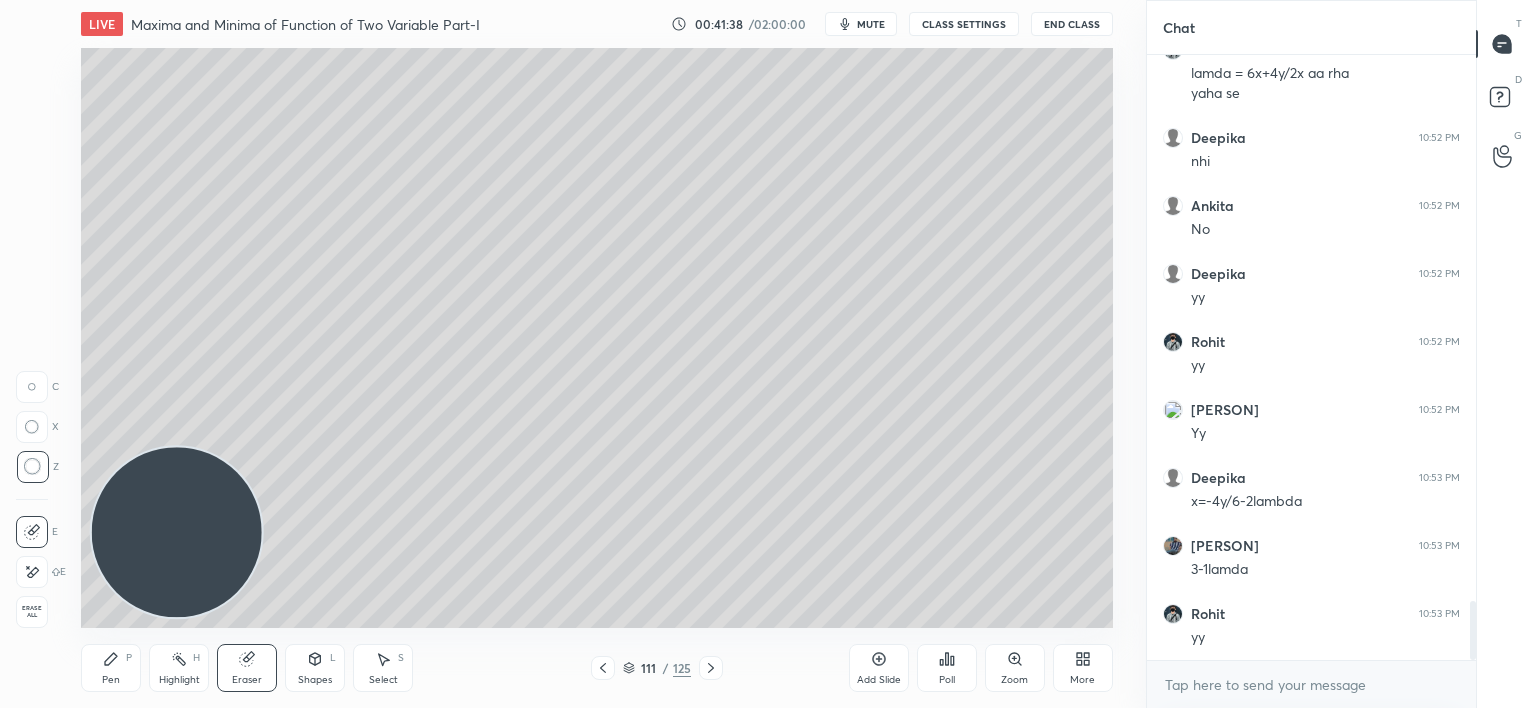 click 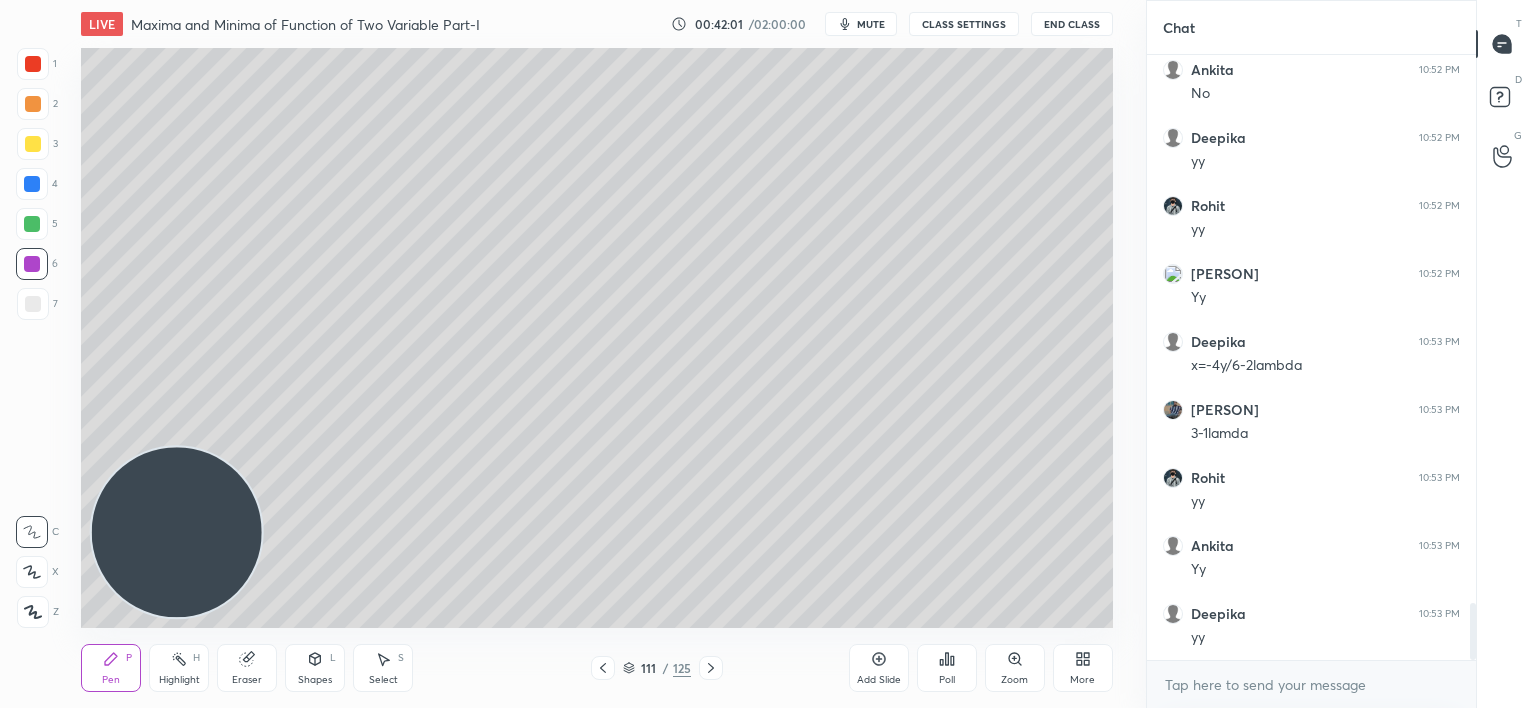 scroll, scrollTop: 5795, scrollLeft: 0, axis: vertical 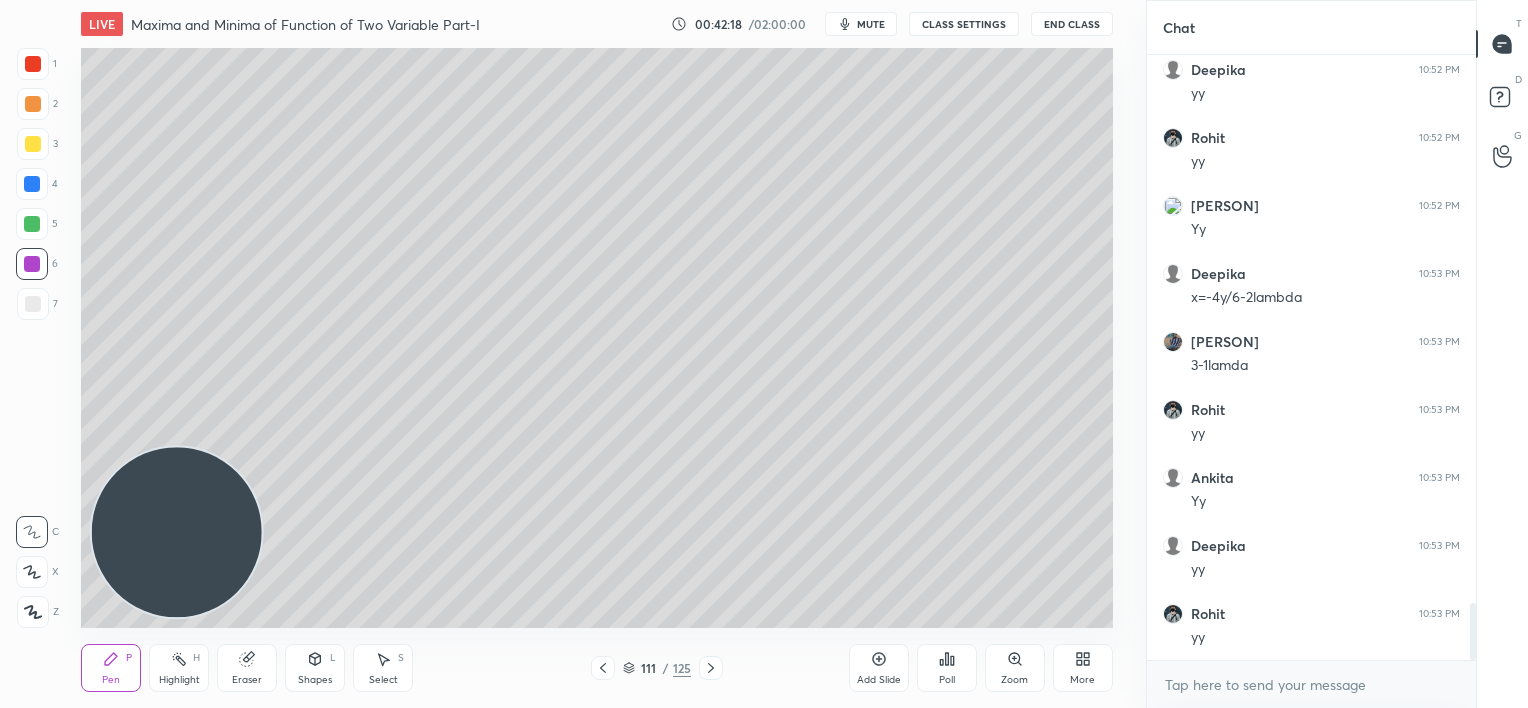 click at bounding box center [32, 224] 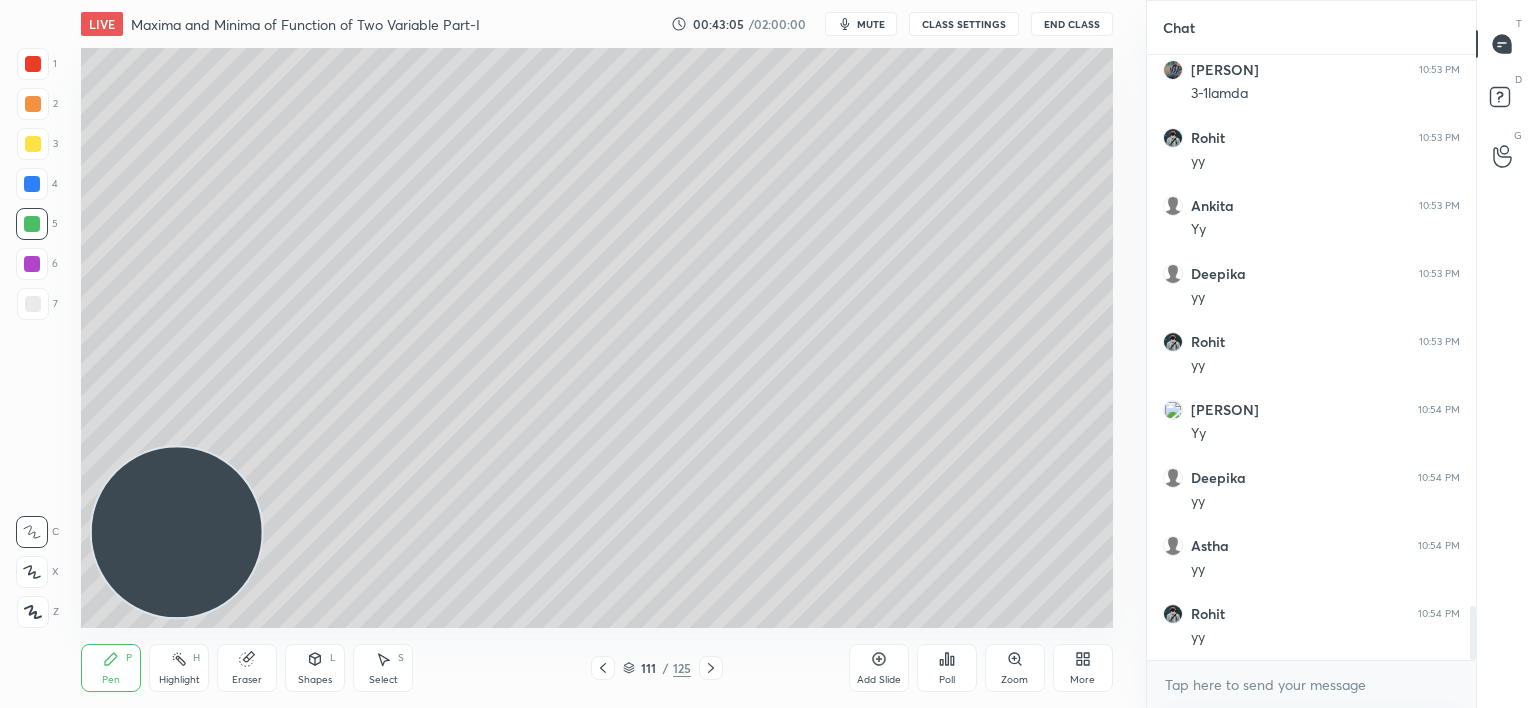scroll, scrollTop: 6135, scrollLeft: 0, axis: vertical 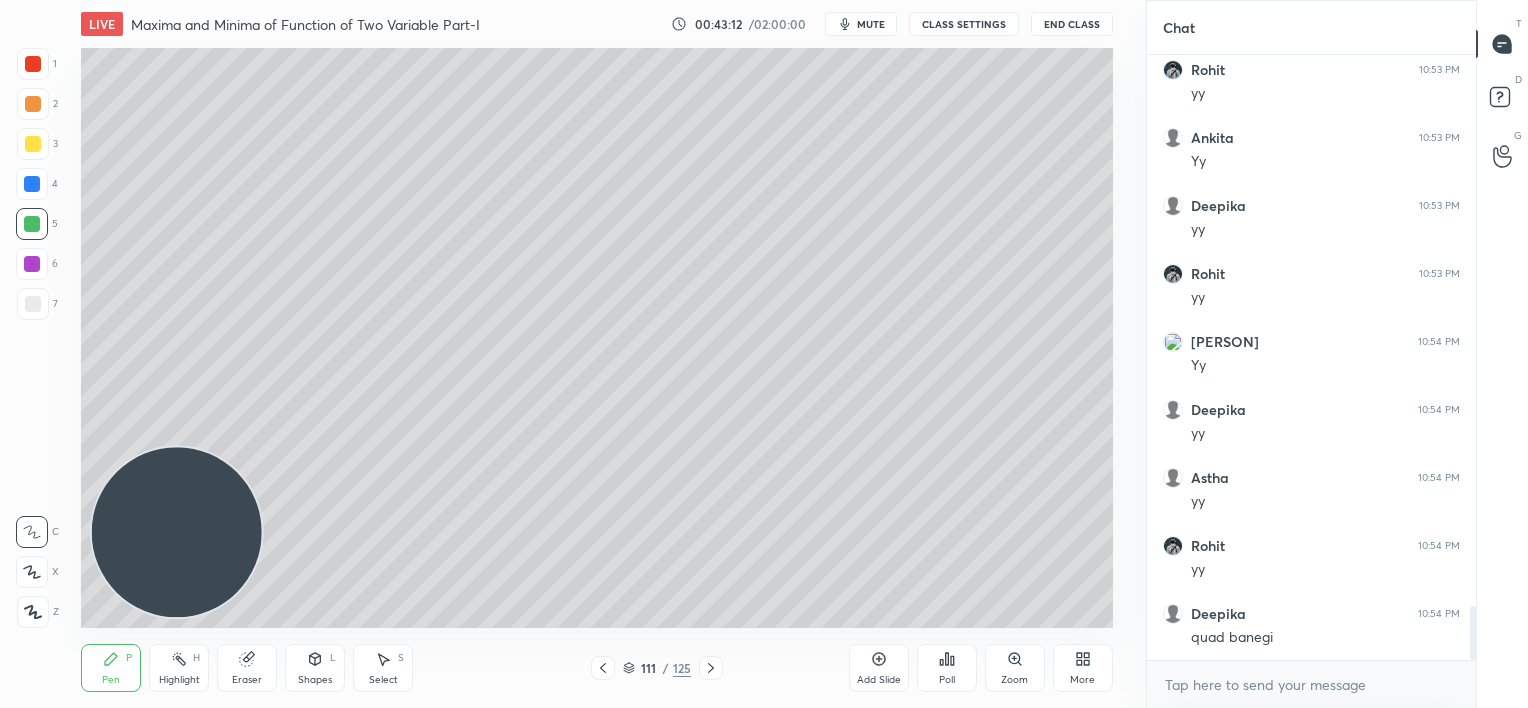 drag, startPoint x: 247, startPoint y: 668, endPoint x: 271, endPoint y: 657, distance: 26.400757 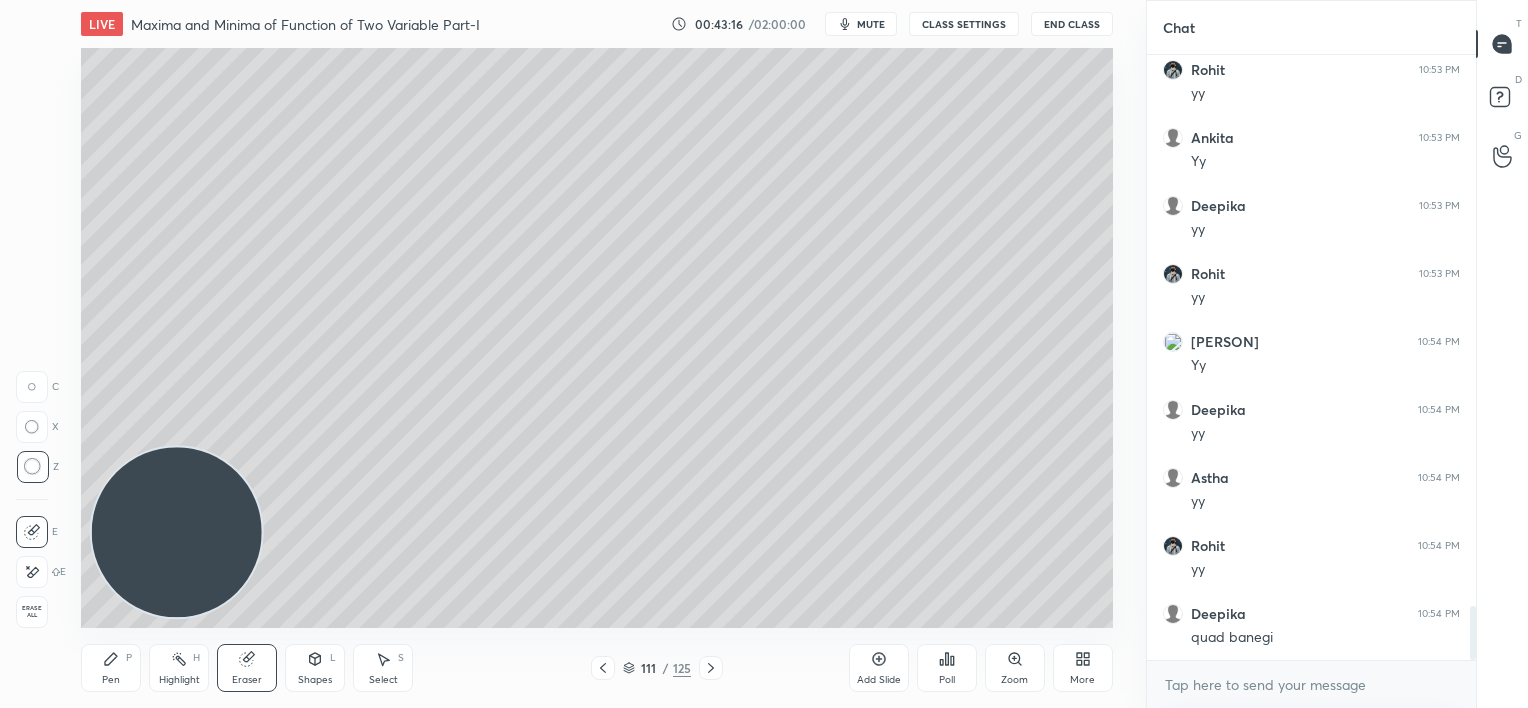 scroll, scrollTop: 6203, scrollLeft: 0, axis: vertical 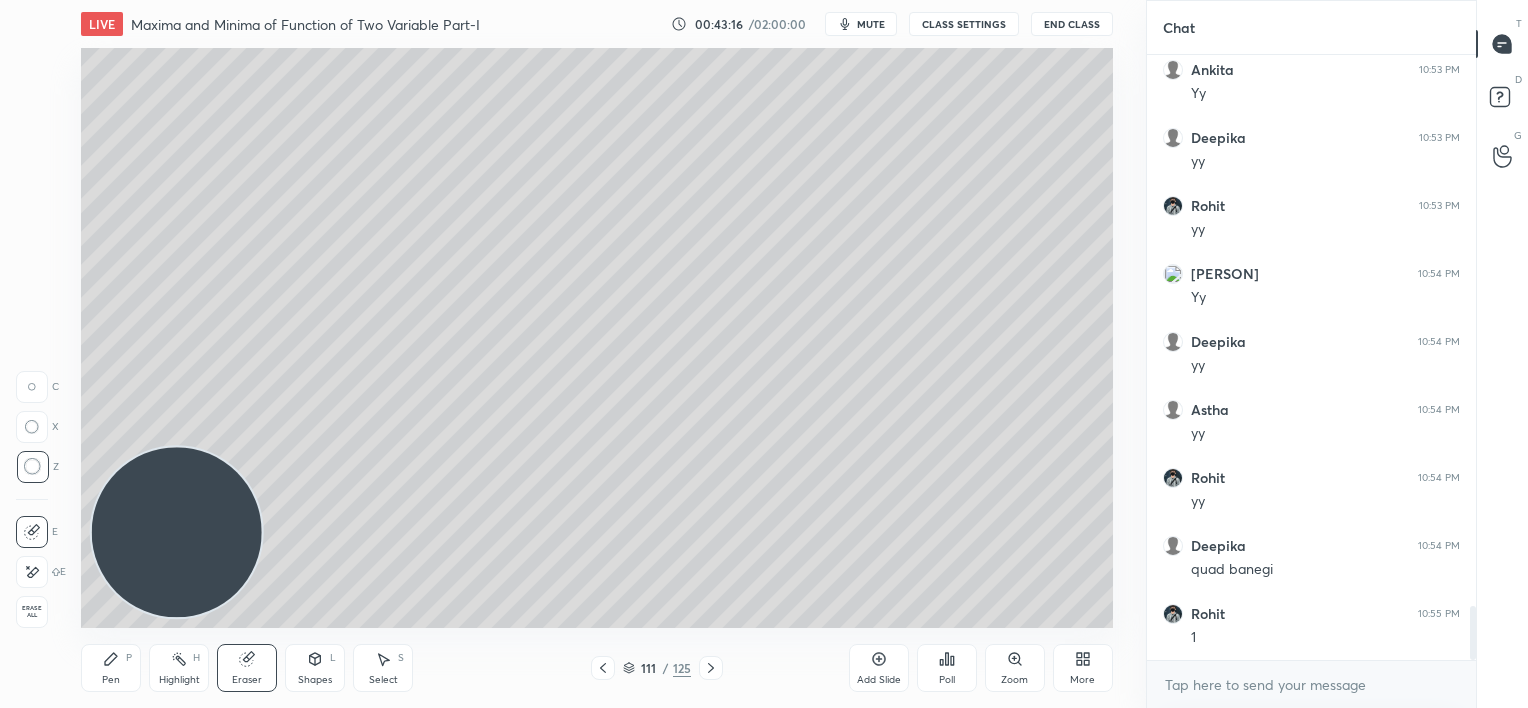 click on "Pen P" at bounding box center (111, 668) 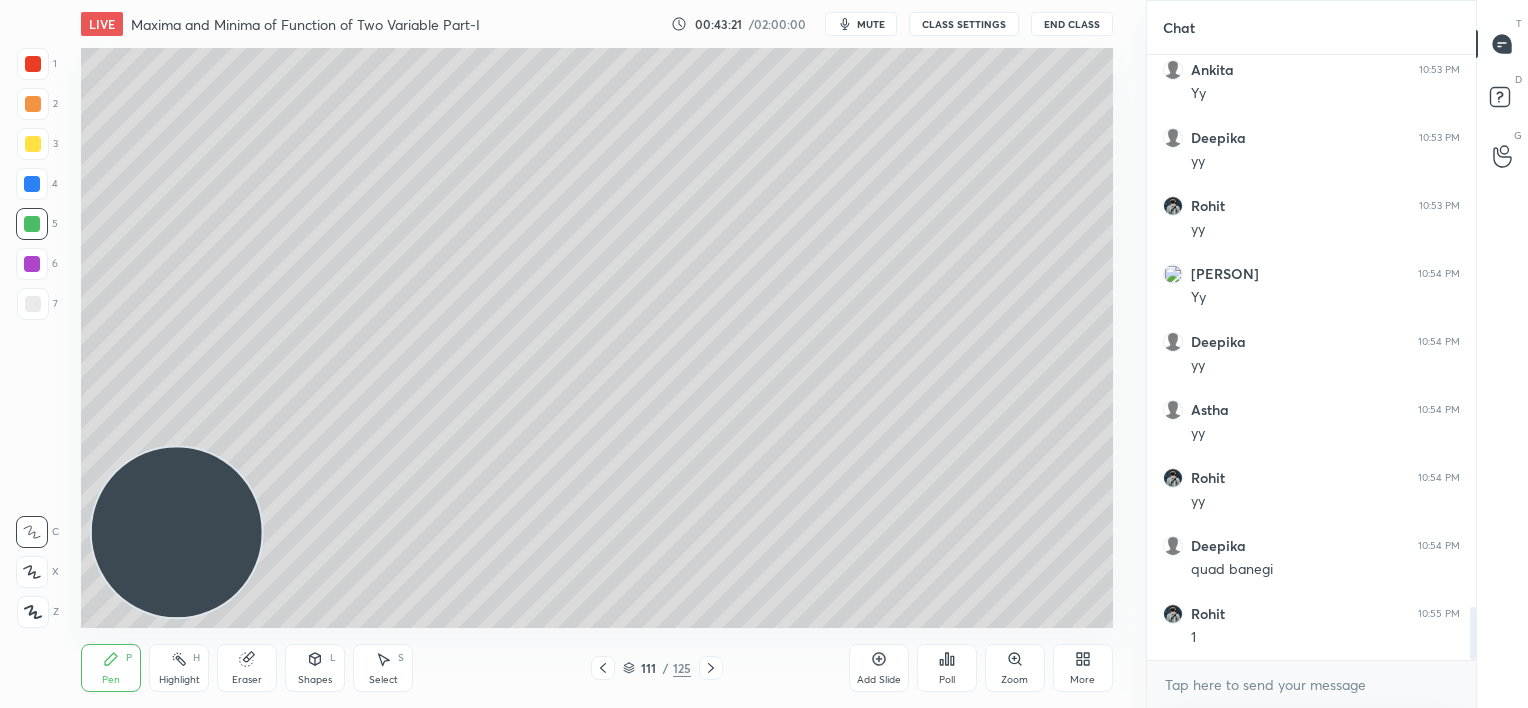 scroll, scrollTop: 6271, scrollLeft: 0, axis: vertical 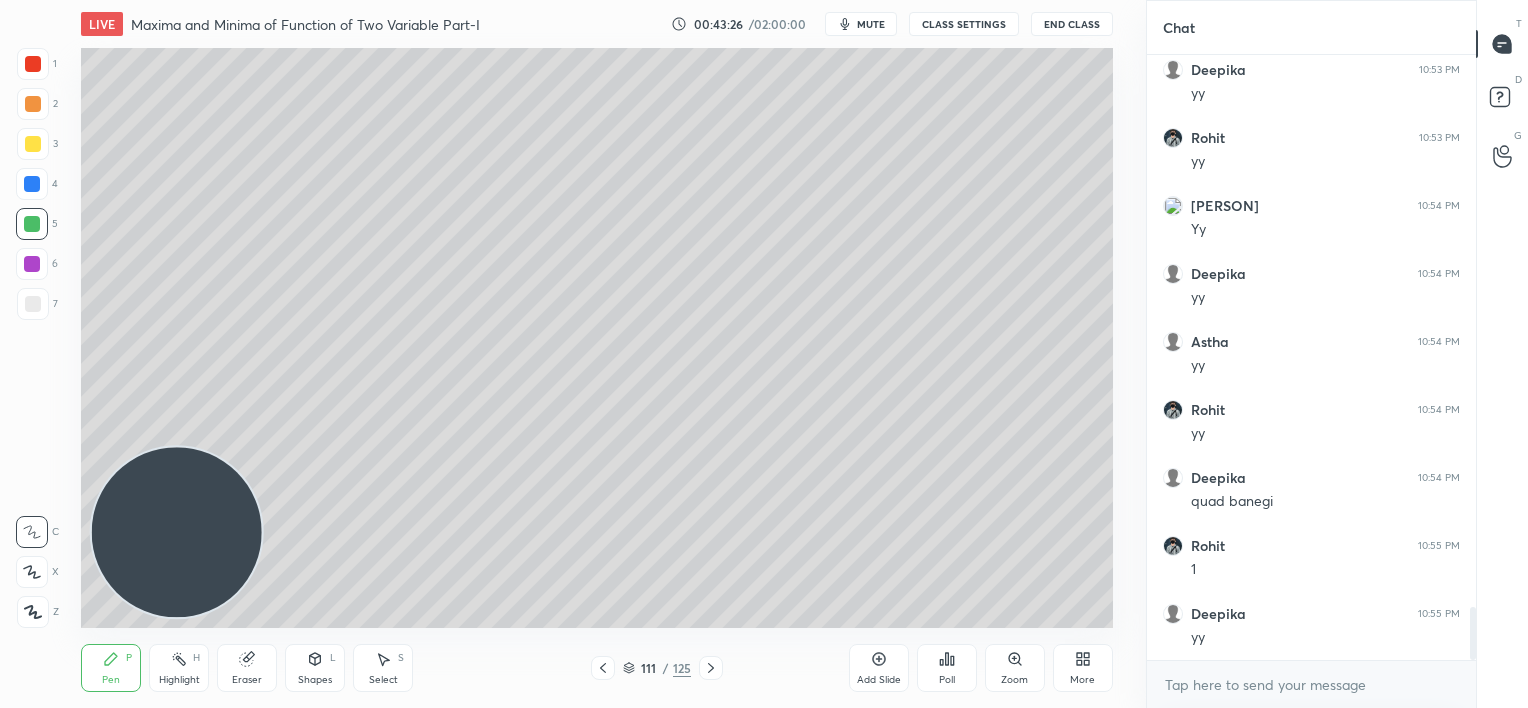 click at bounding box center [33, 304] 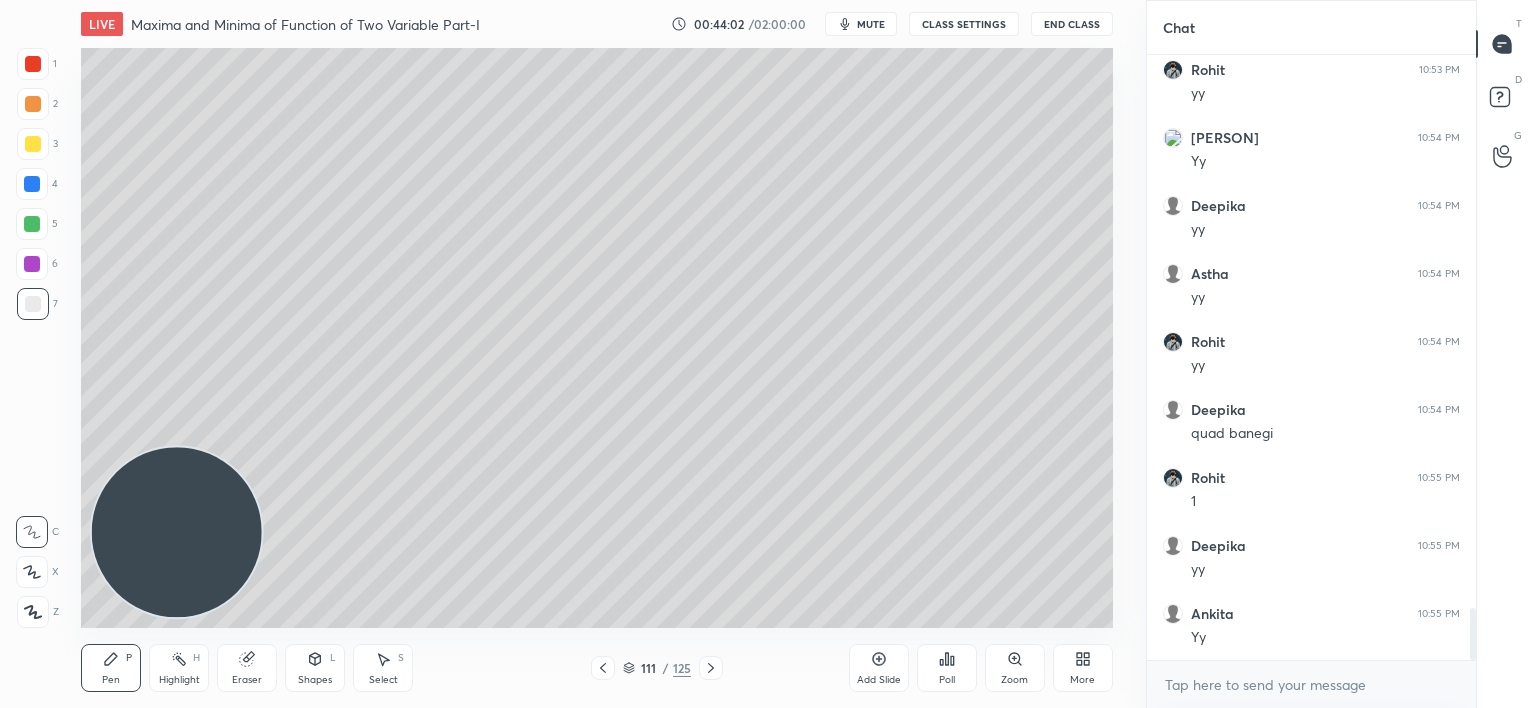 scroll, scrollTop: 6407, scrollLeft: 0, axis: vertical 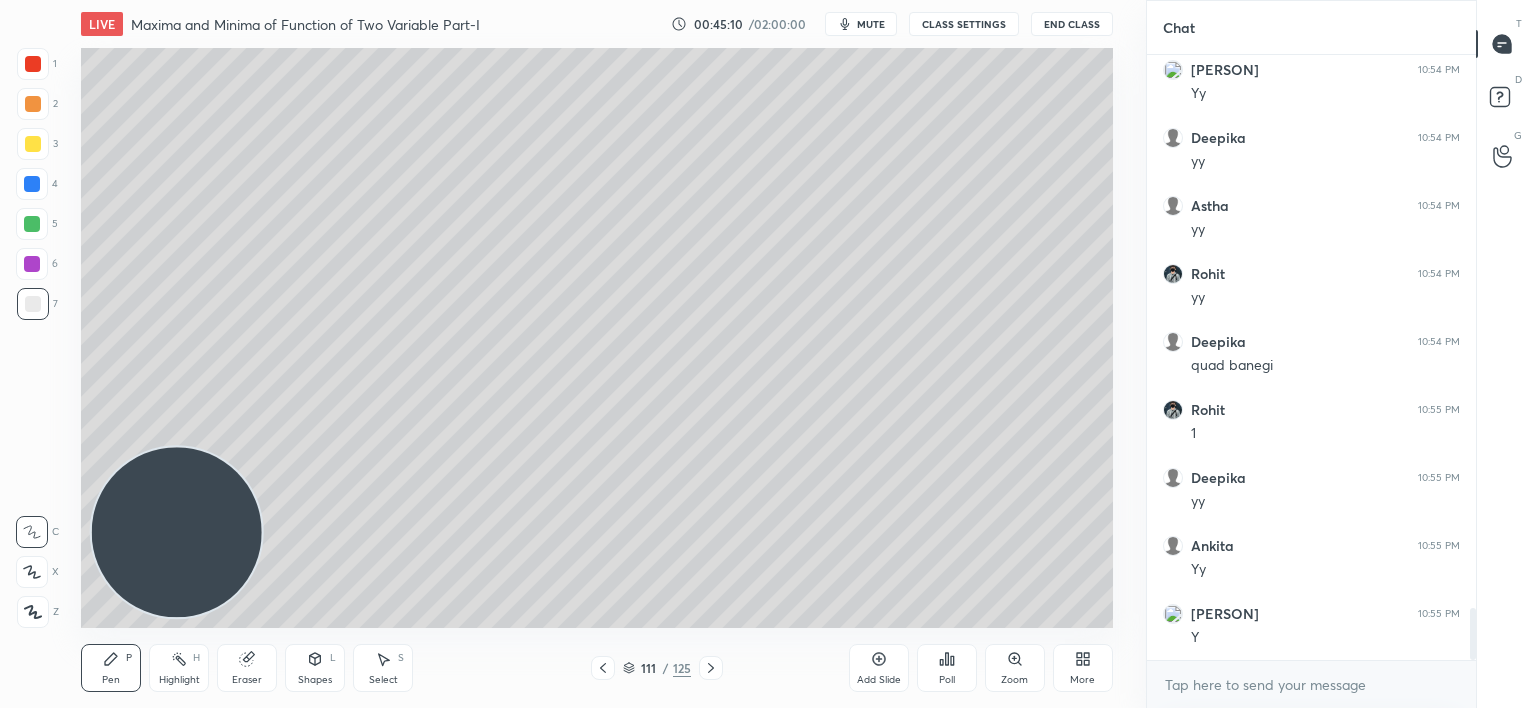drag, startPoint x: 256, startPoint y: 667, endPoint x: 252, endPoint y: 656, distance: 11.7046995 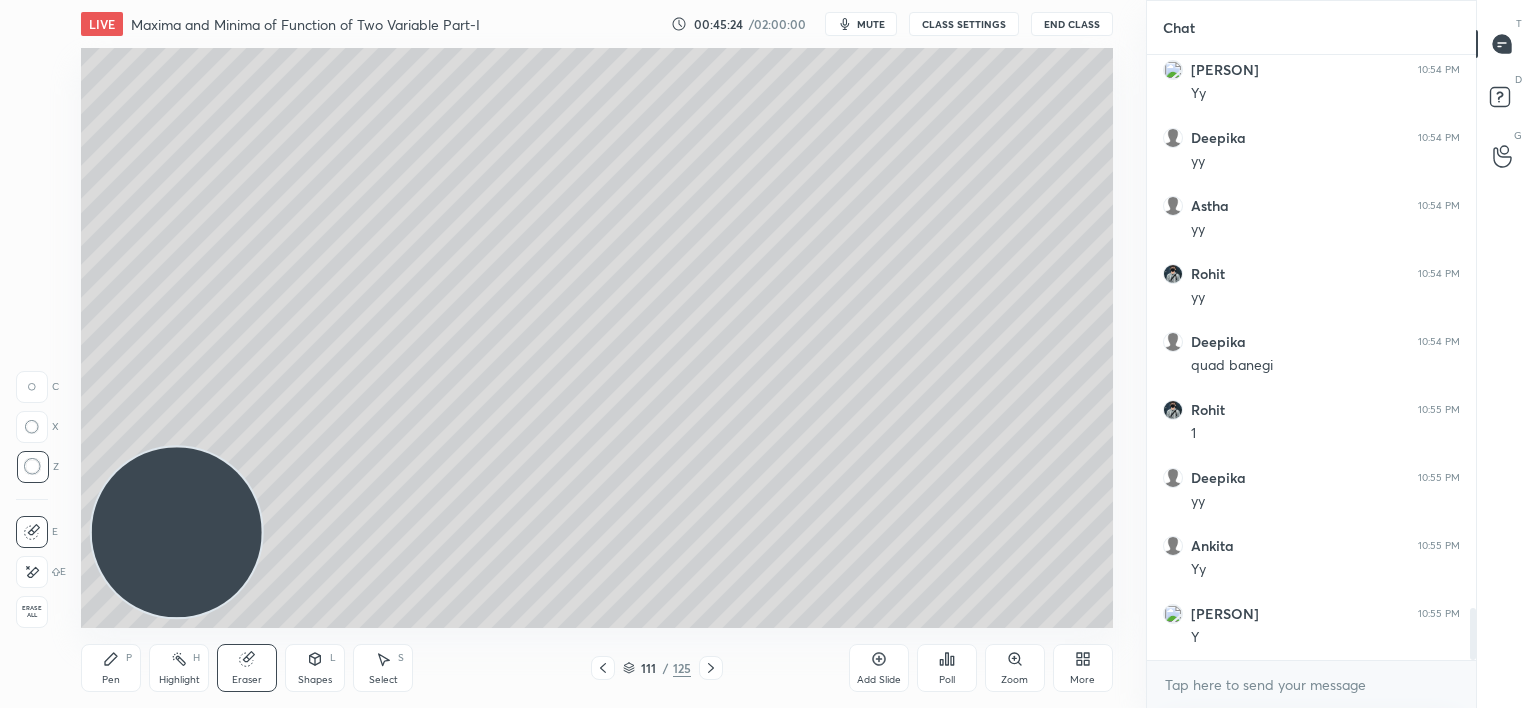 click on "Pen P" at bounding box center (111, 668) 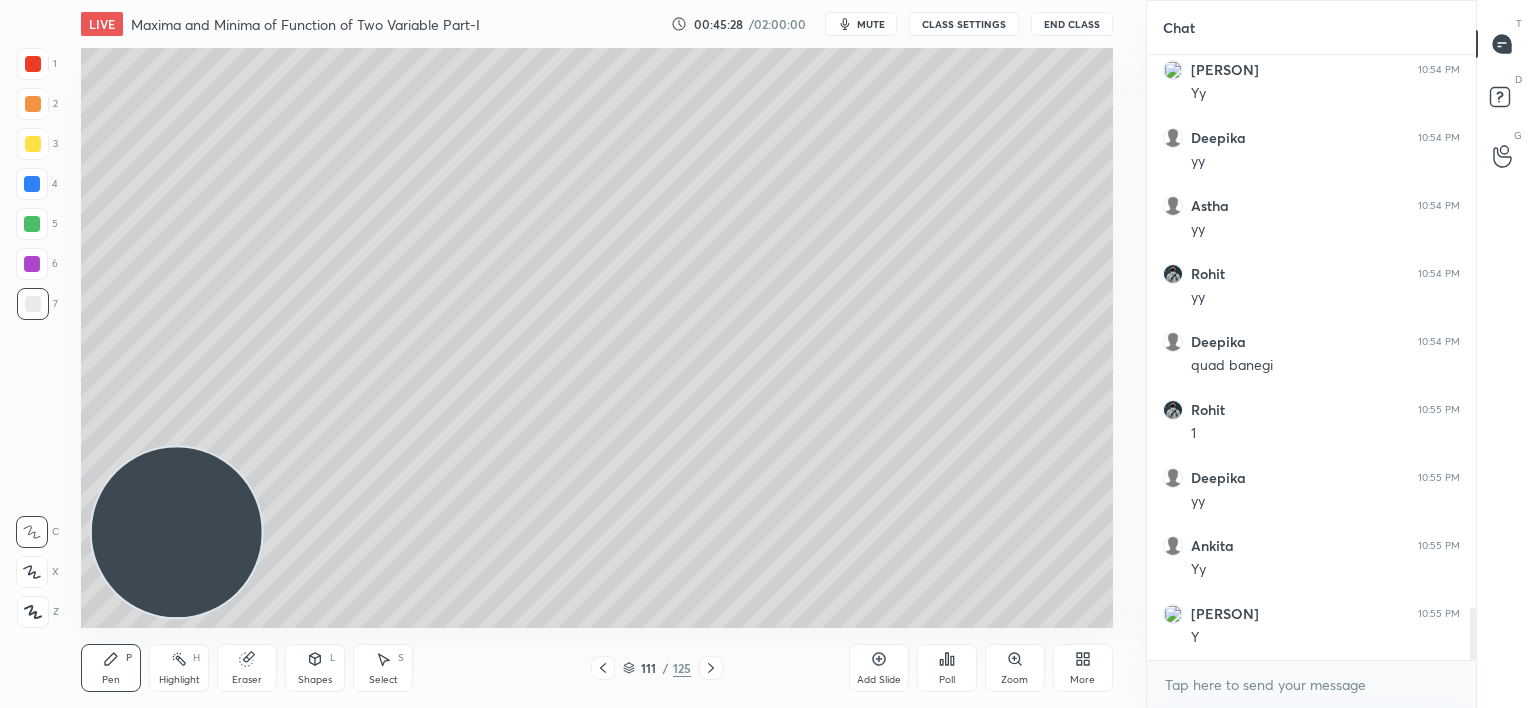 drag, startPoint x: 246, startPoint y: 659, endPoint x: 252, endPoint y: 648, distance: 12.529964 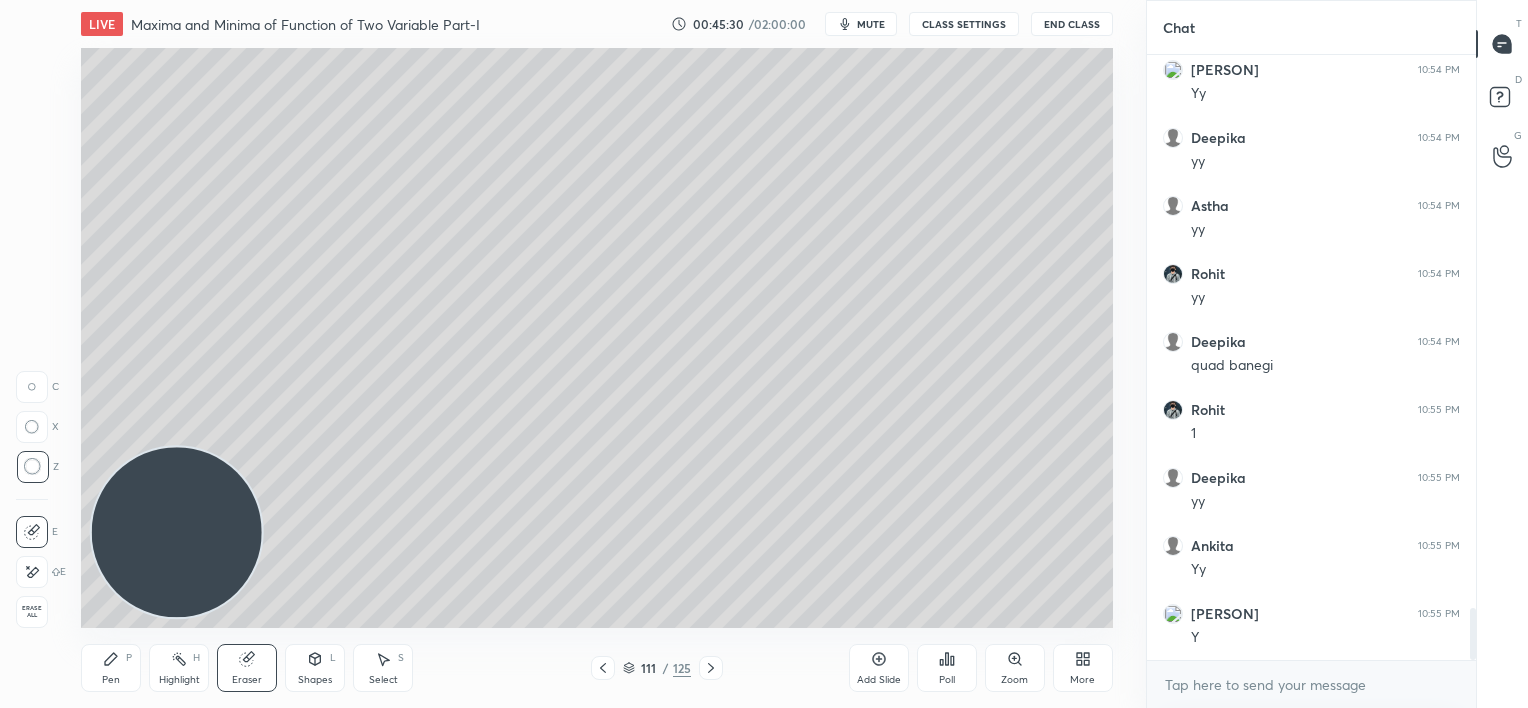 drag, startPoint x: 109, startPoint y: 664, endPoint x: 132, endPoint y: 636, distance: 36.23534 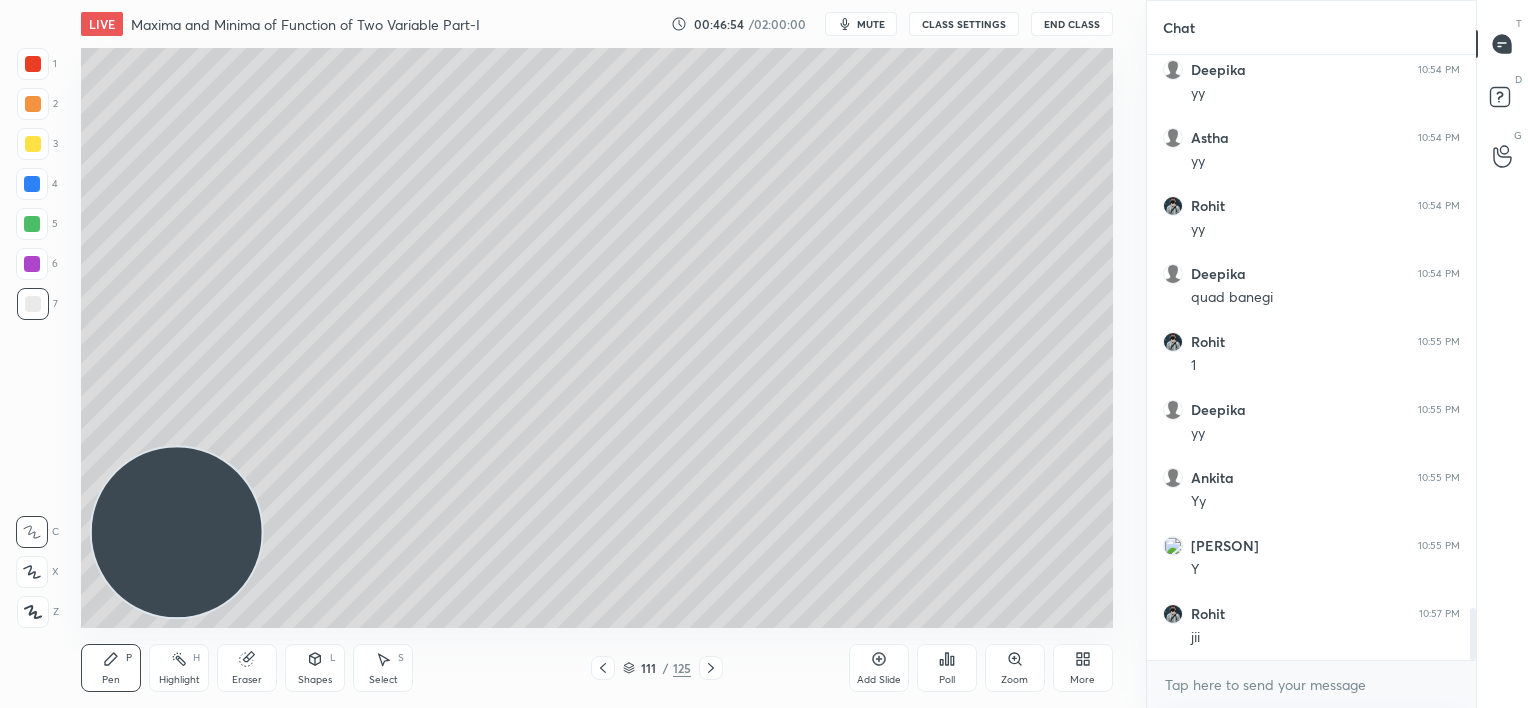 scroll, scrollTop: 6543, scrollLeft: 0, axis: vertical 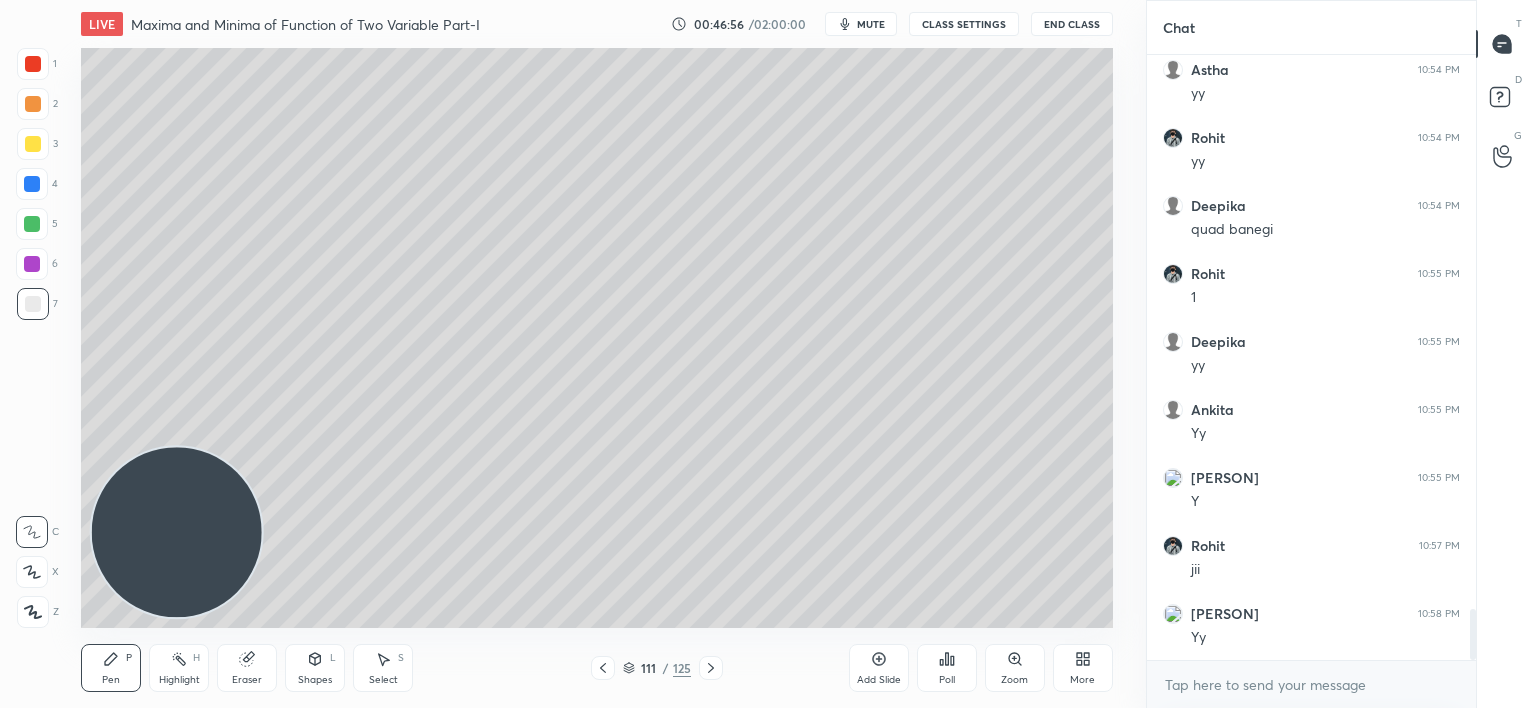 click on "Eraser" at bounding box center [247, 668] 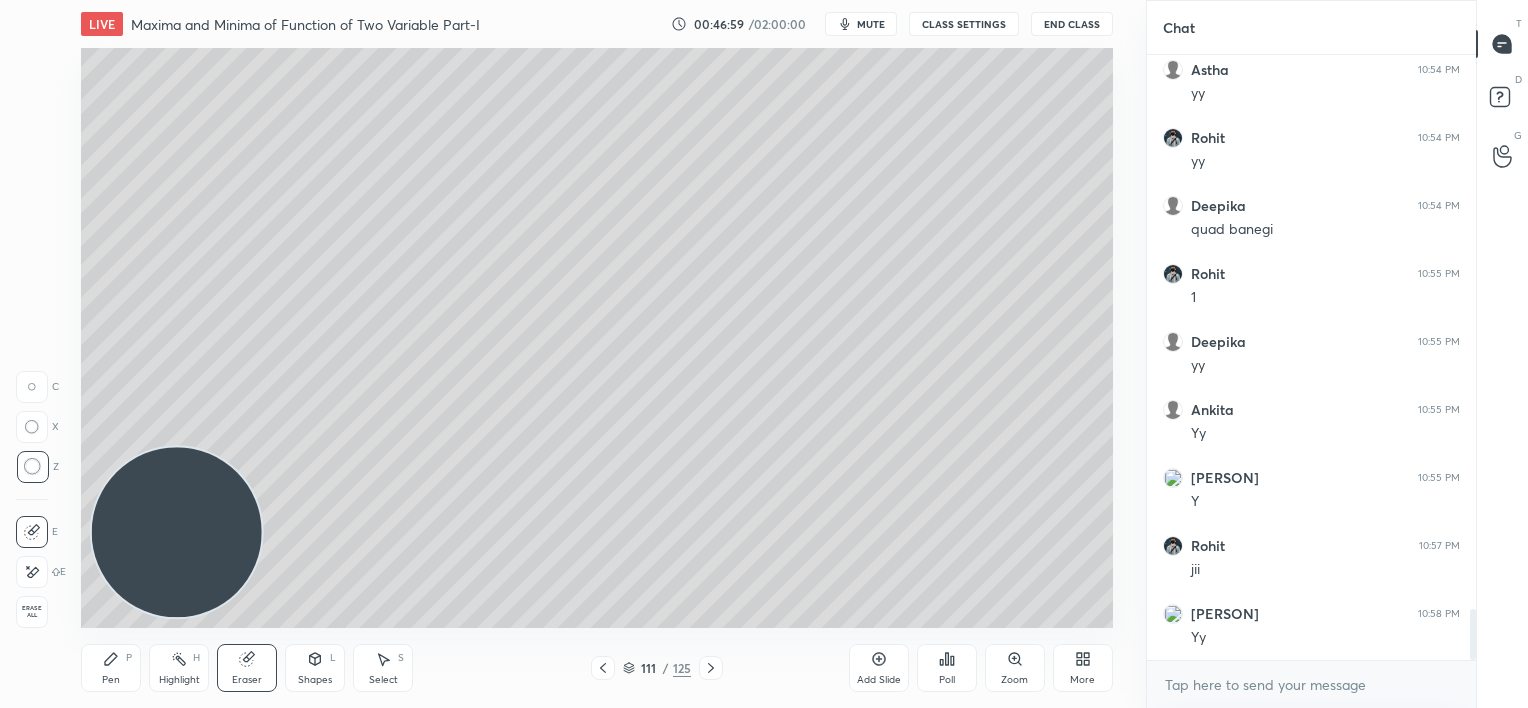 click 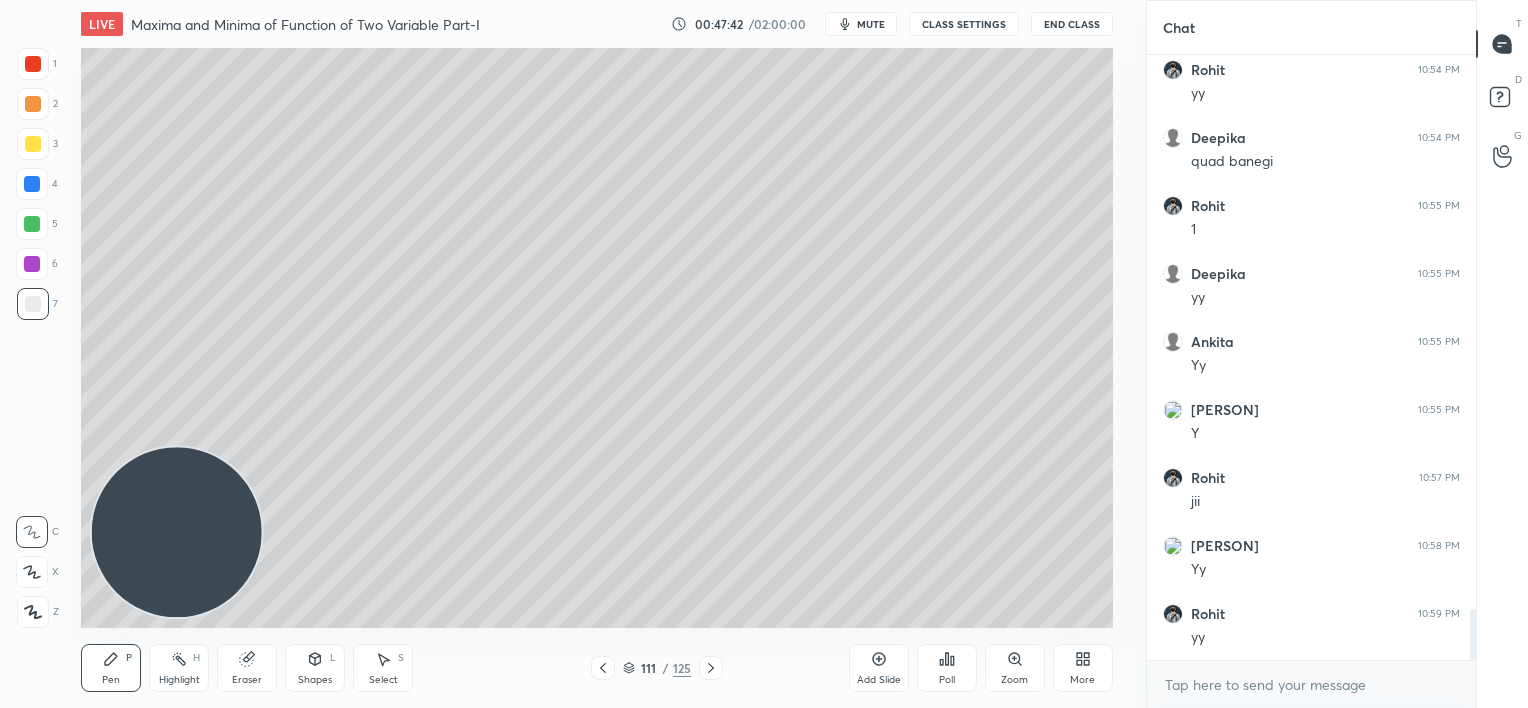 scroll, scrollTop: 6679, scrollLeft: 0, axis: vertical 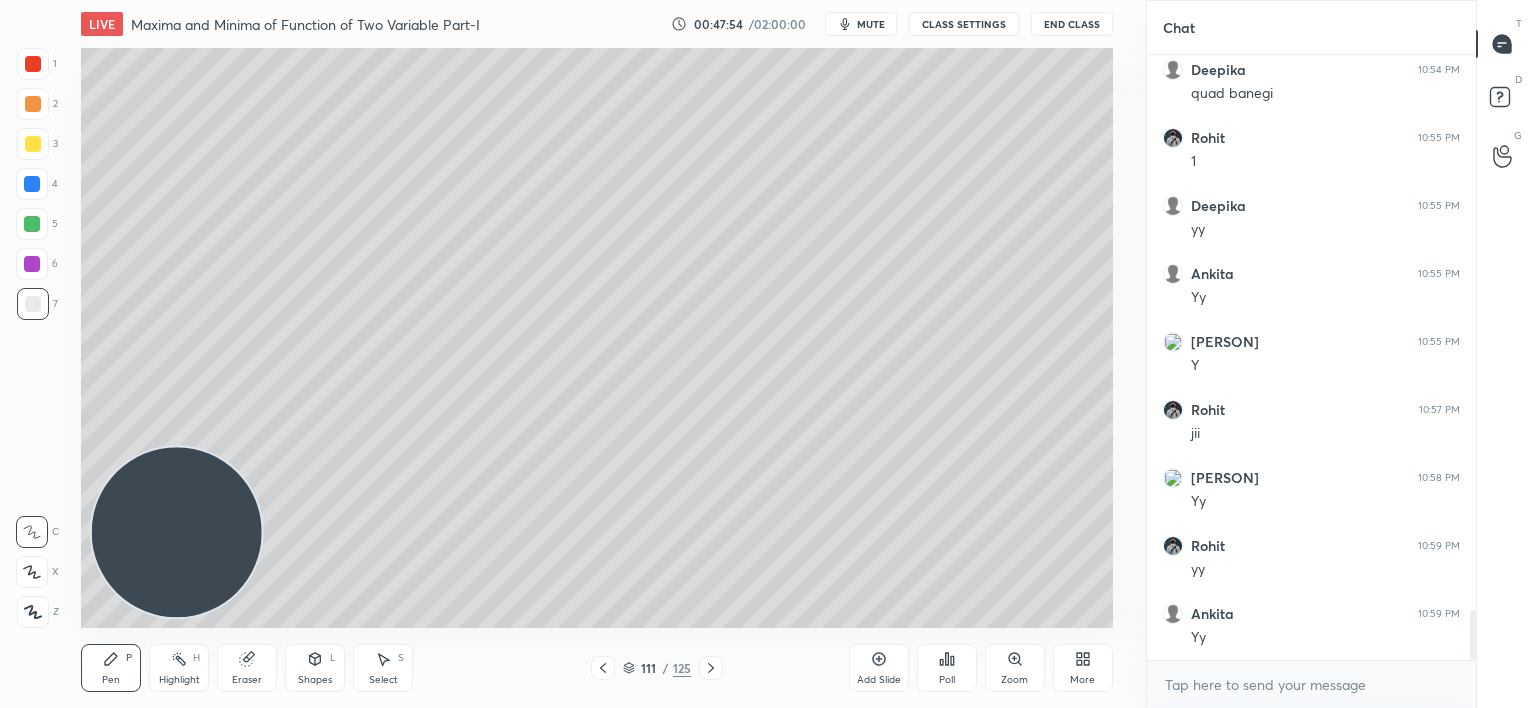drag, startPoint x: 883, startPoint y: 666, endPoint x: 863, endPoint y: 636, distance: 36.05551 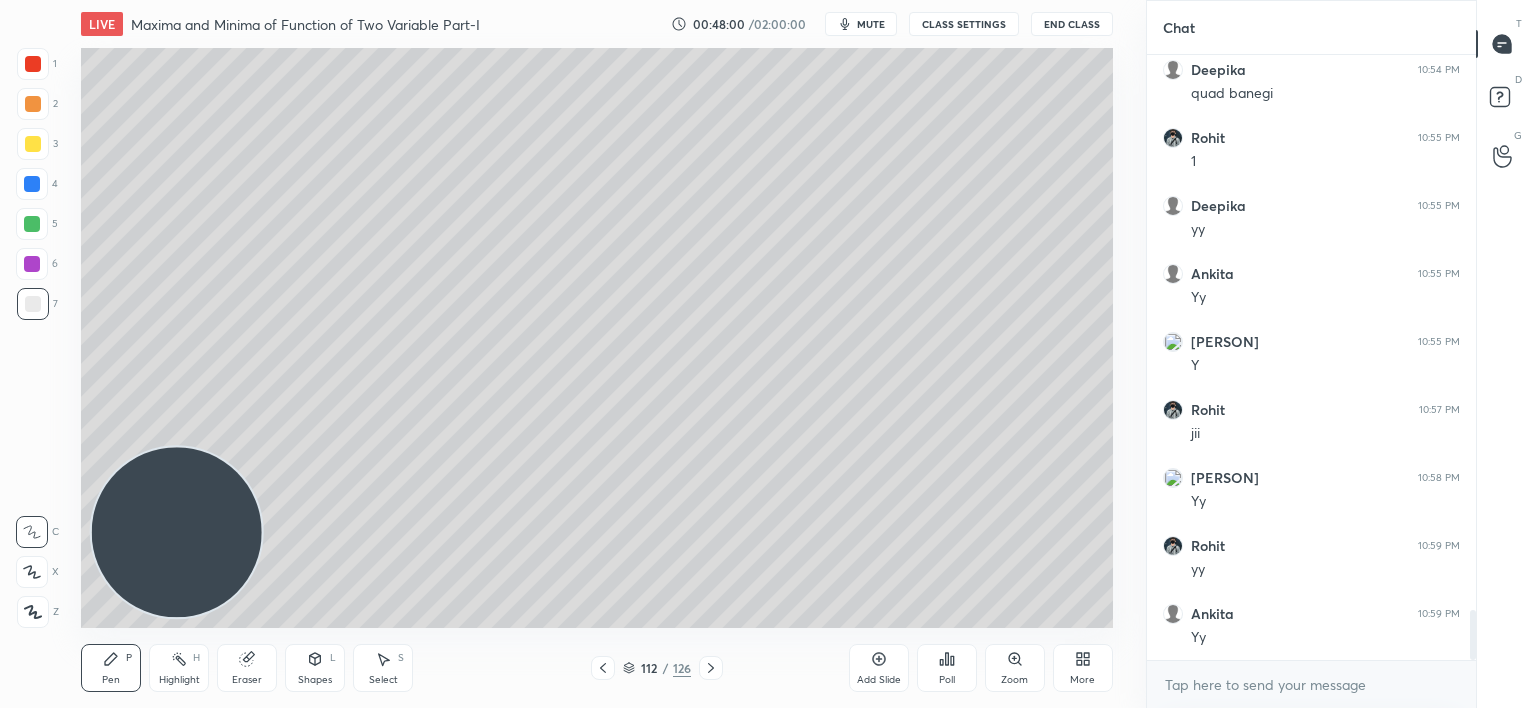 click 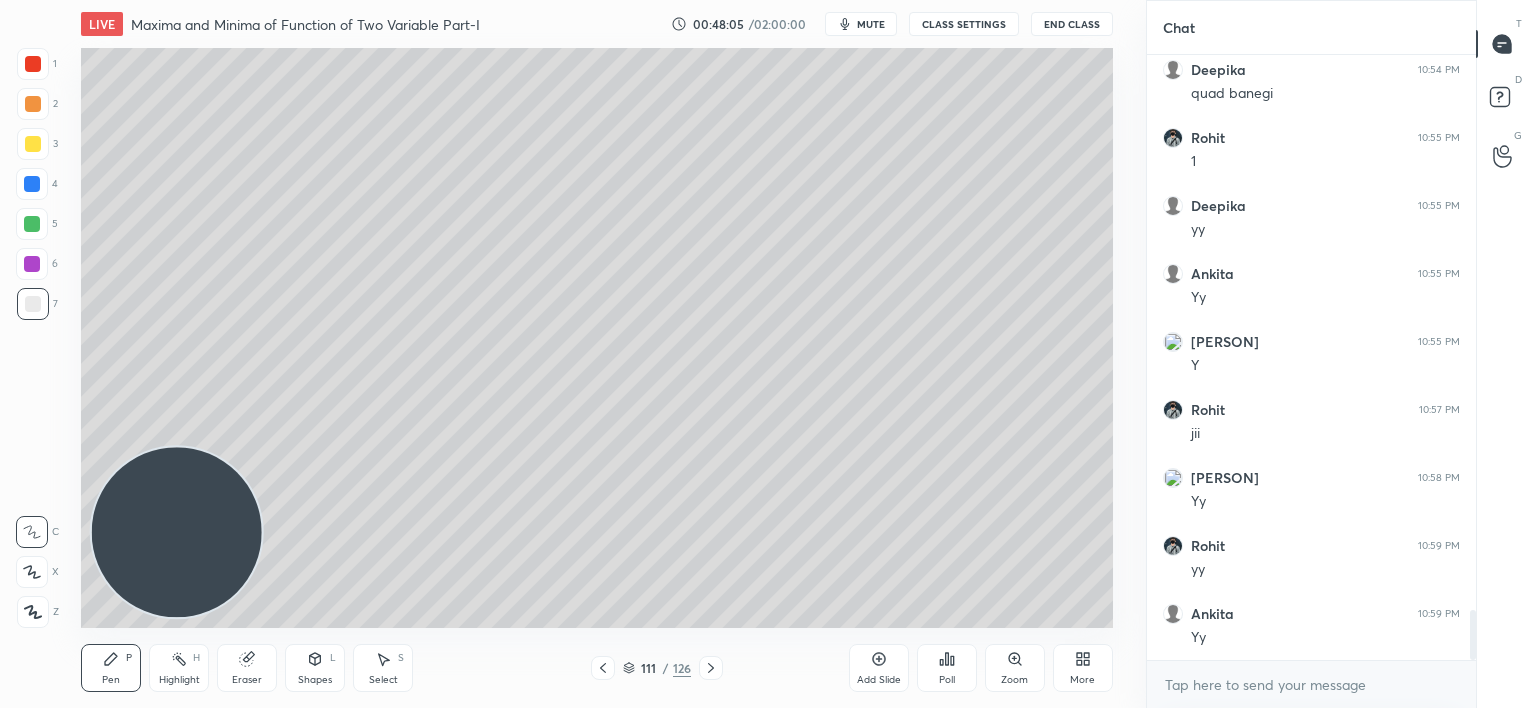 drag, startPoint x: 710, startPoint y: 672, endPoint x: 716, endPoint y: 642, distance: 30.594116 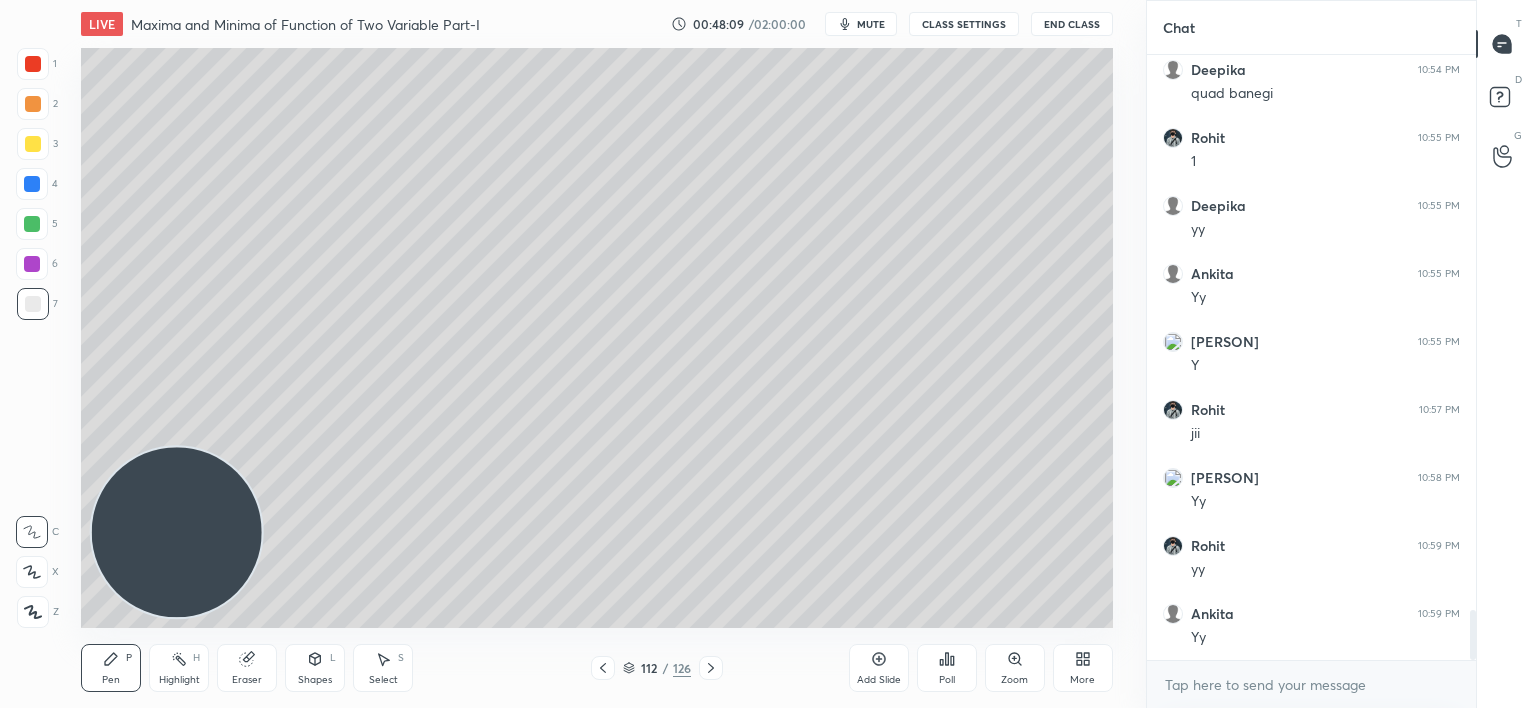 click 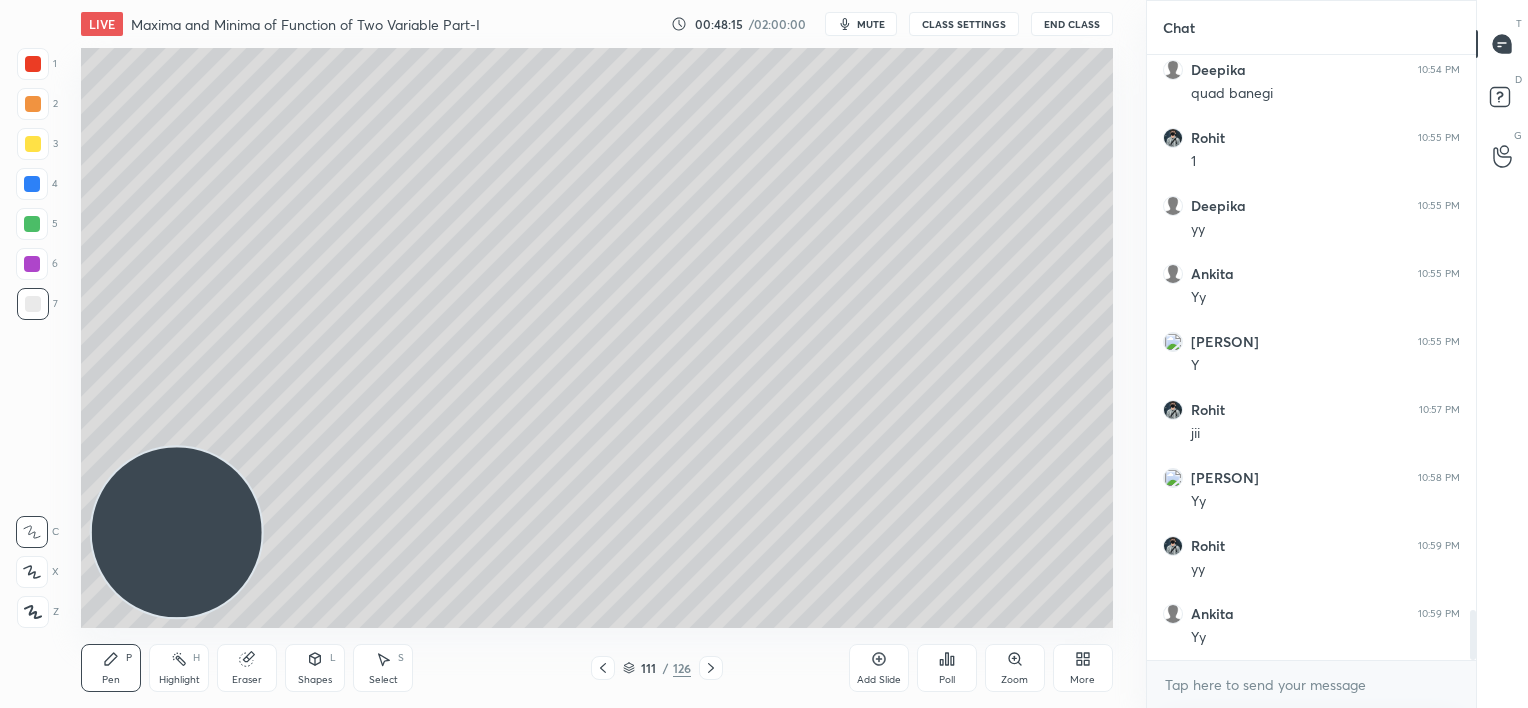 click 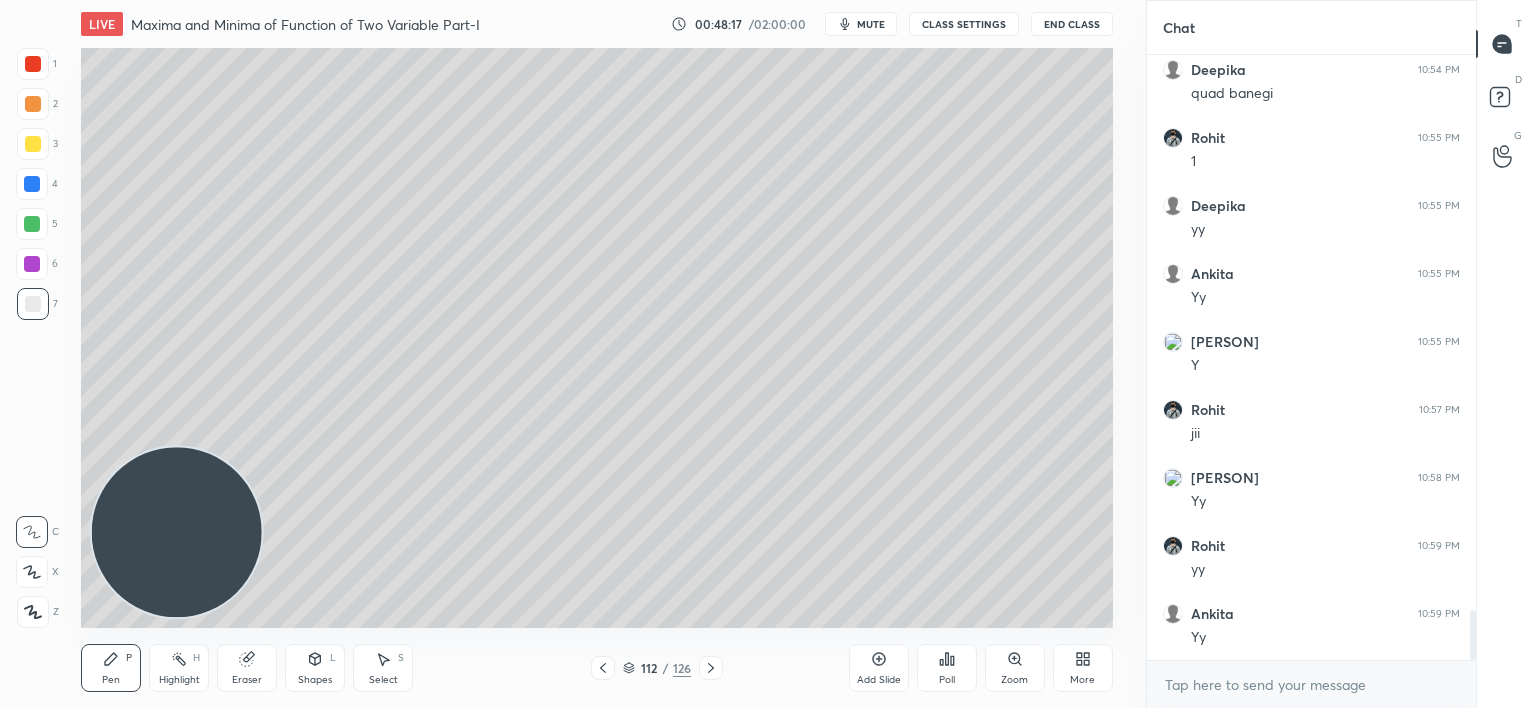 click 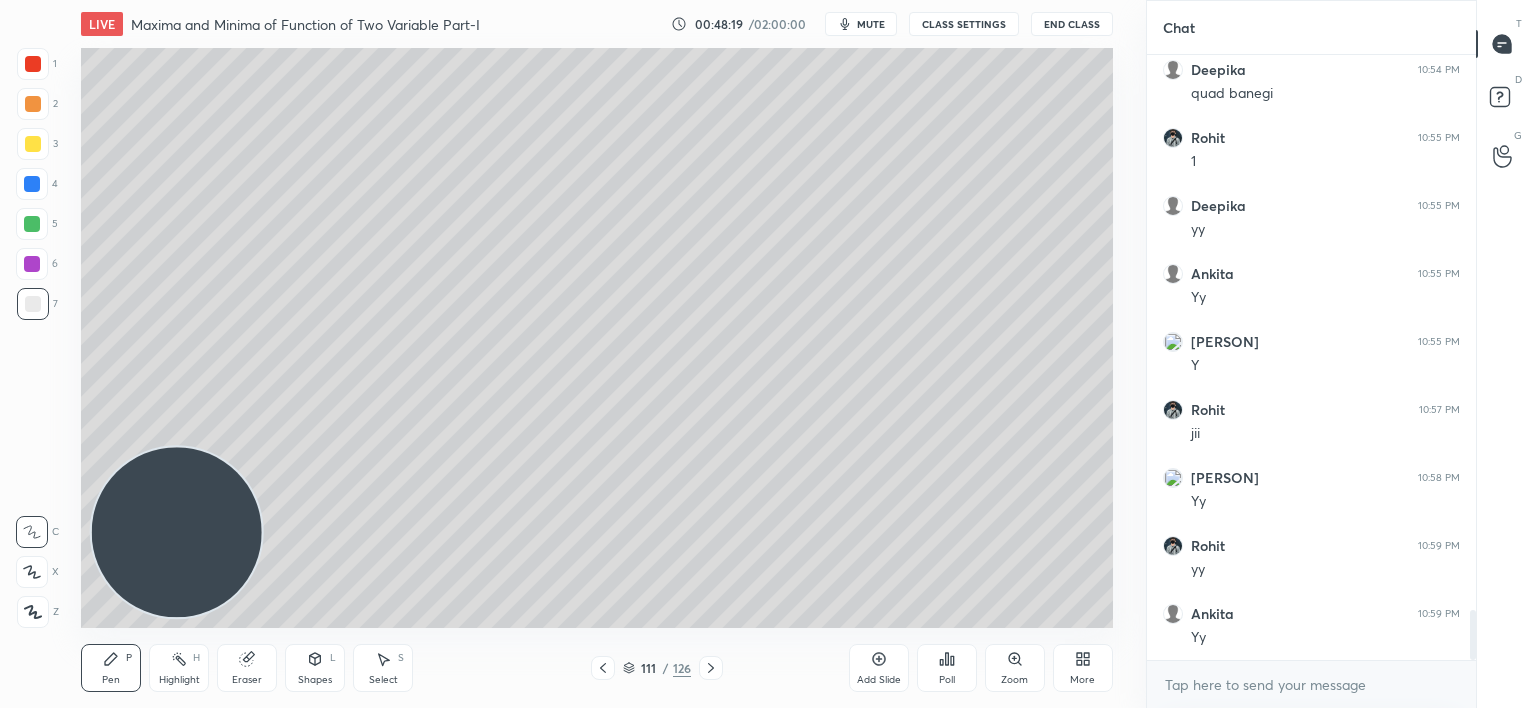 click 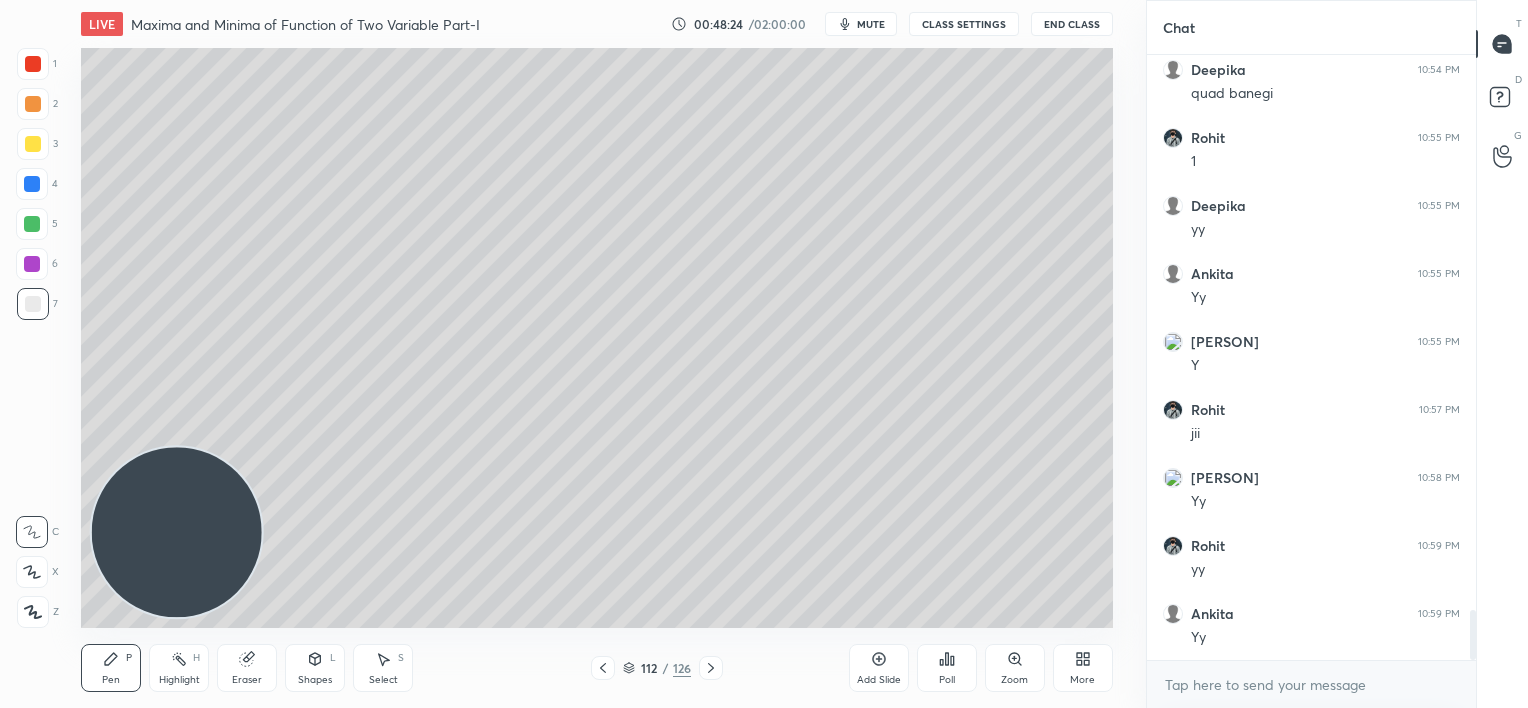 click 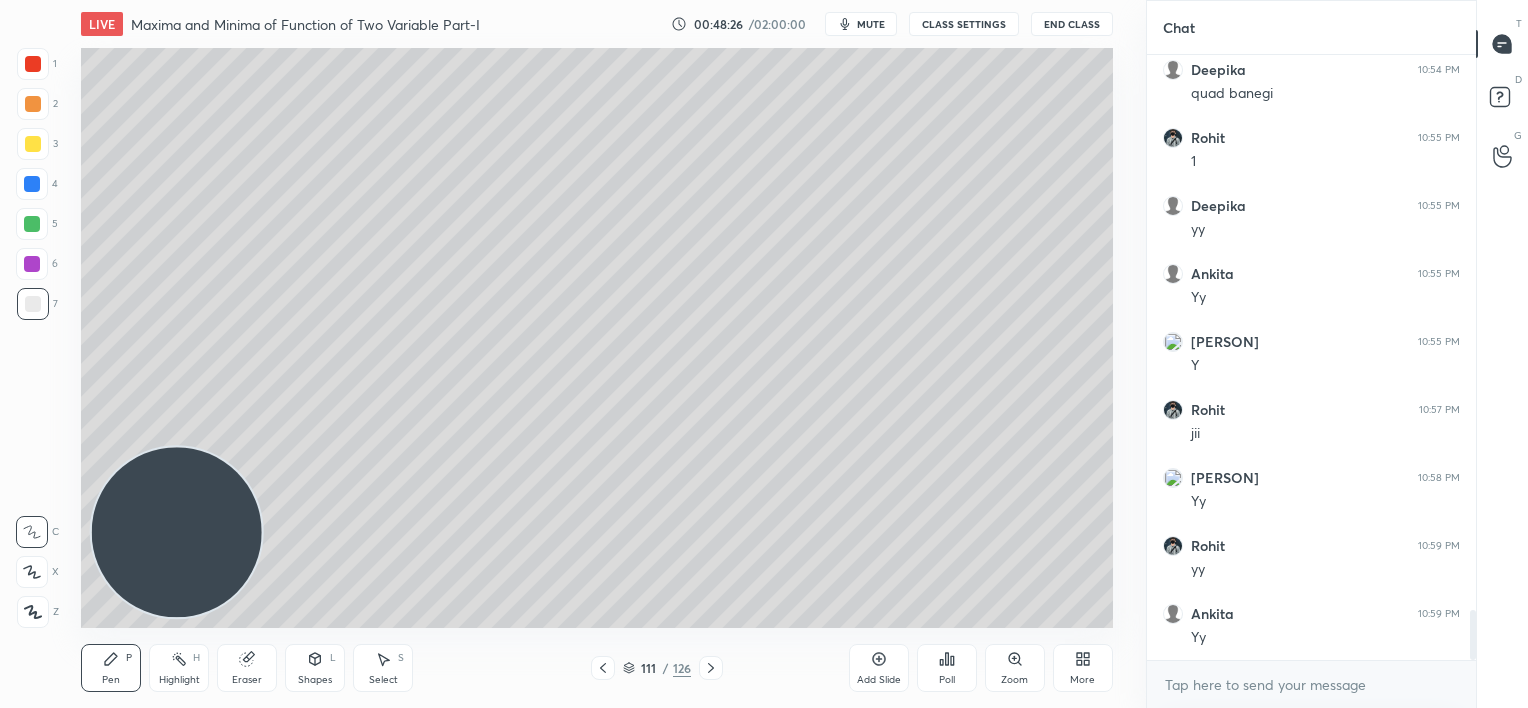 drag, startPoint x: 707, startPoint y: 672, endPoint x: 724, endPoint y: 671, distance: 17.029387 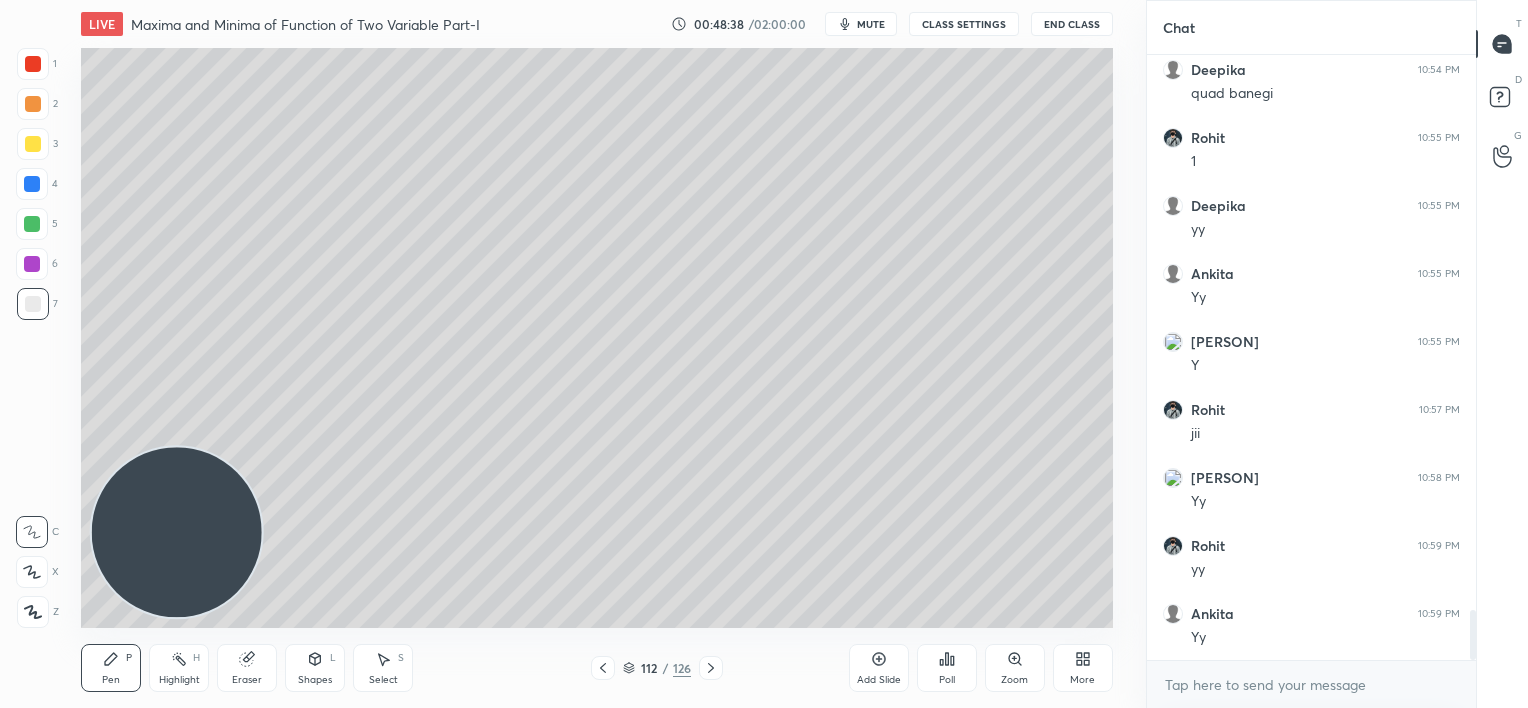 scroll, scrollTop: 6764, scrollLeft: 0, axis: vertical 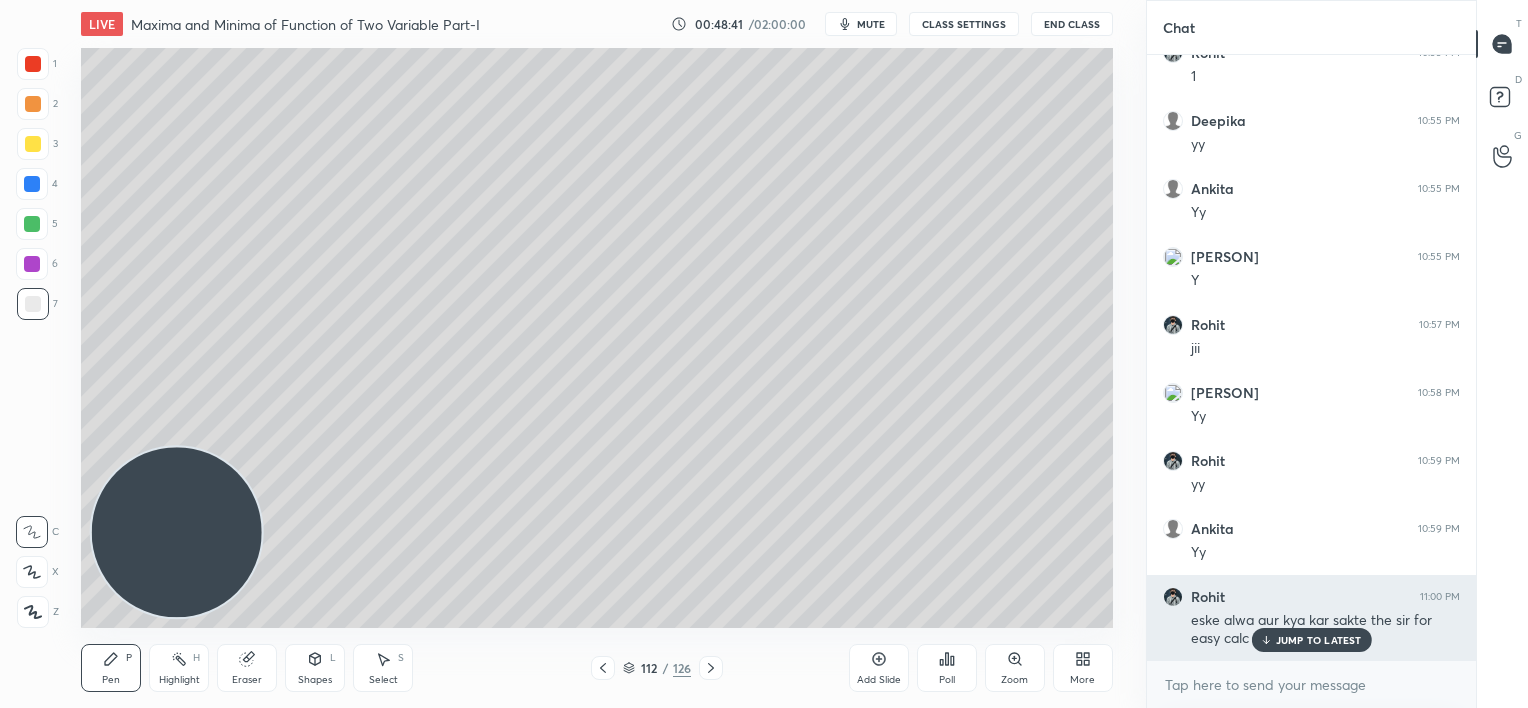 drag, startPoint x: 1283, startPoint y: 642, endPoint x: 1282, endPoint y: 628, distance: 14.035668 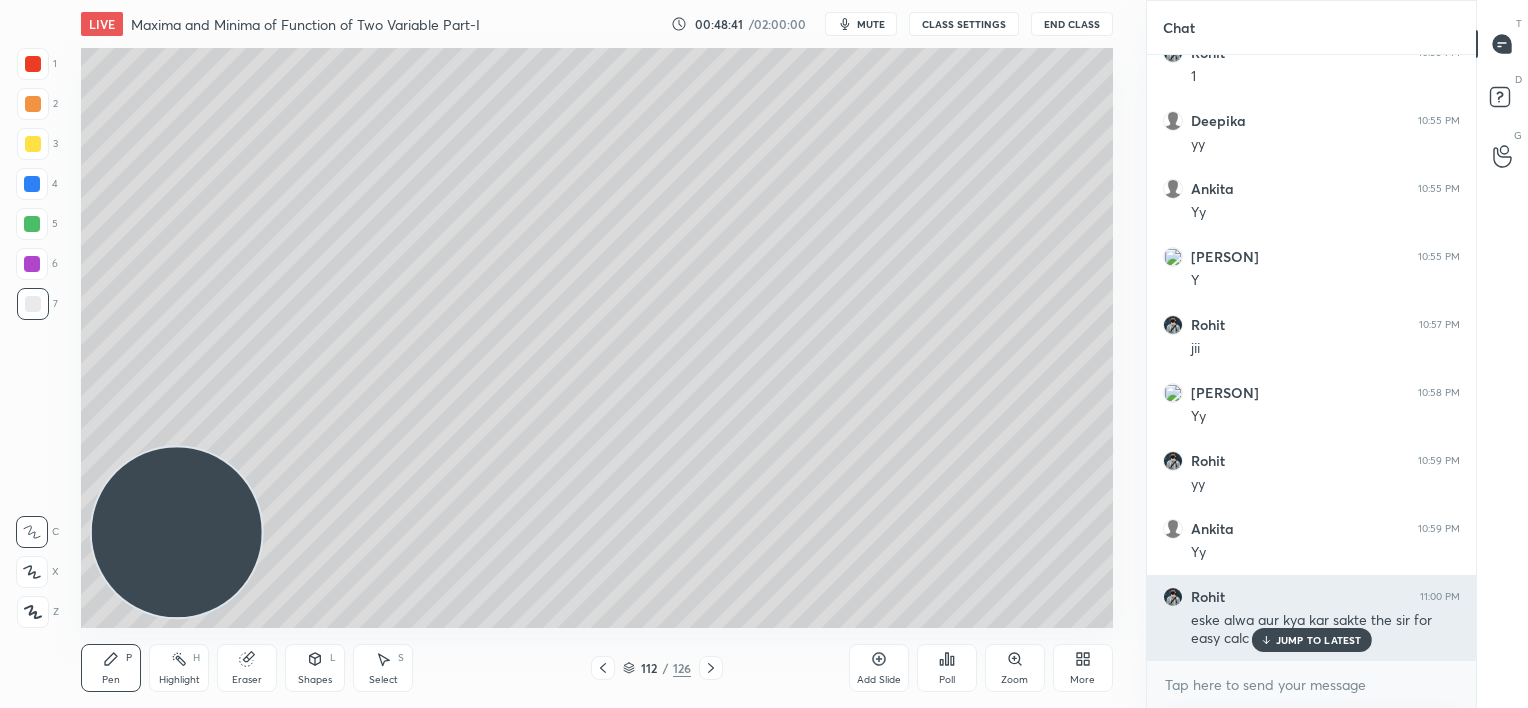 click on "JUMP TO LATEST" at bounding box center (1319, 640) 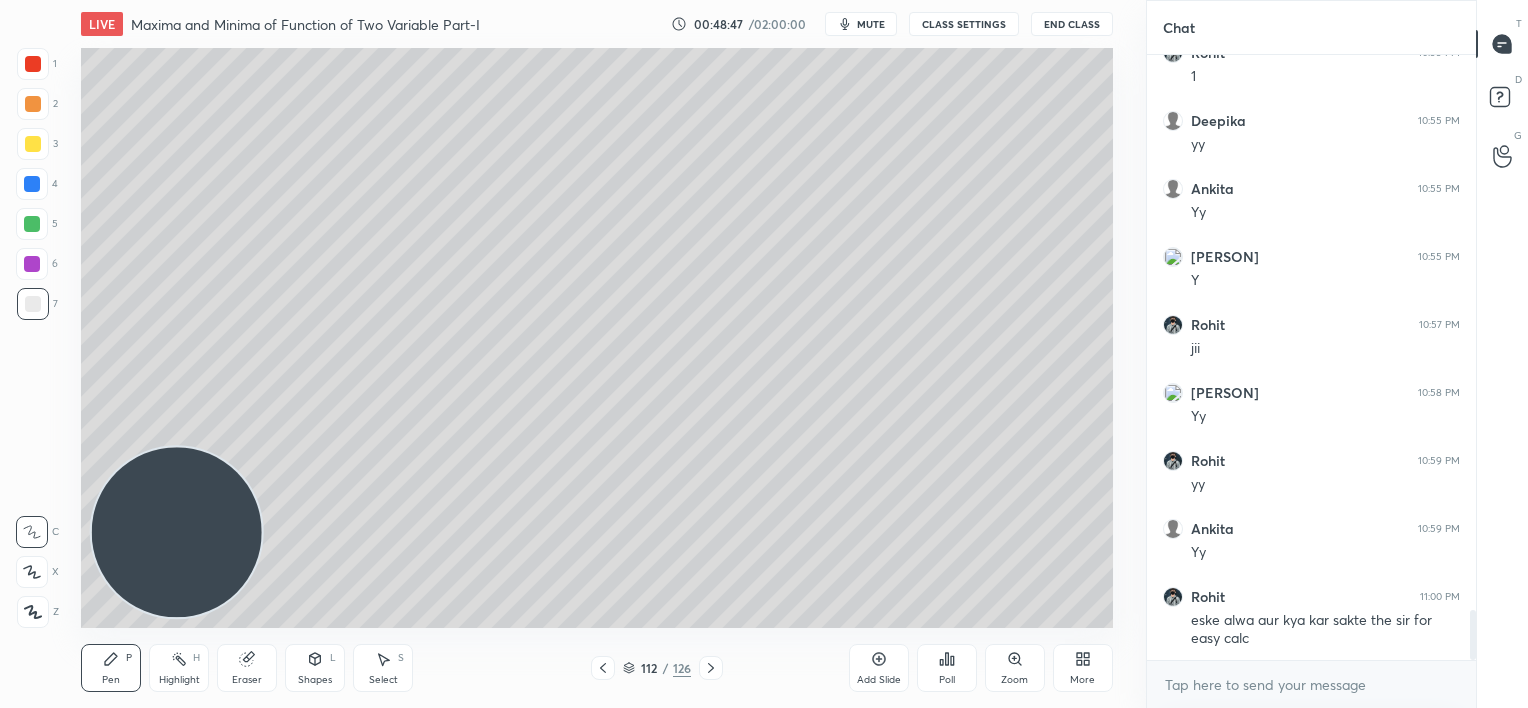 click 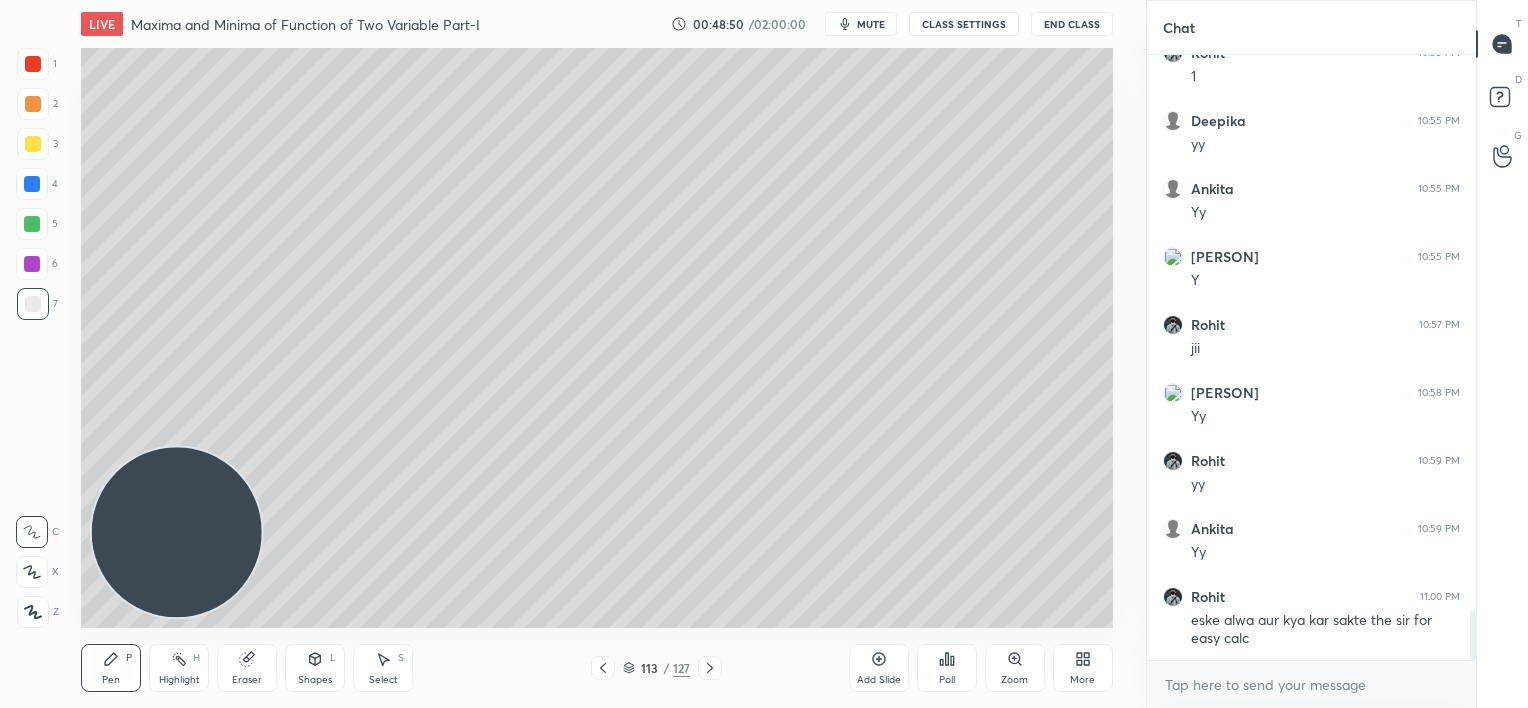 click at bounding box center (32, 184) 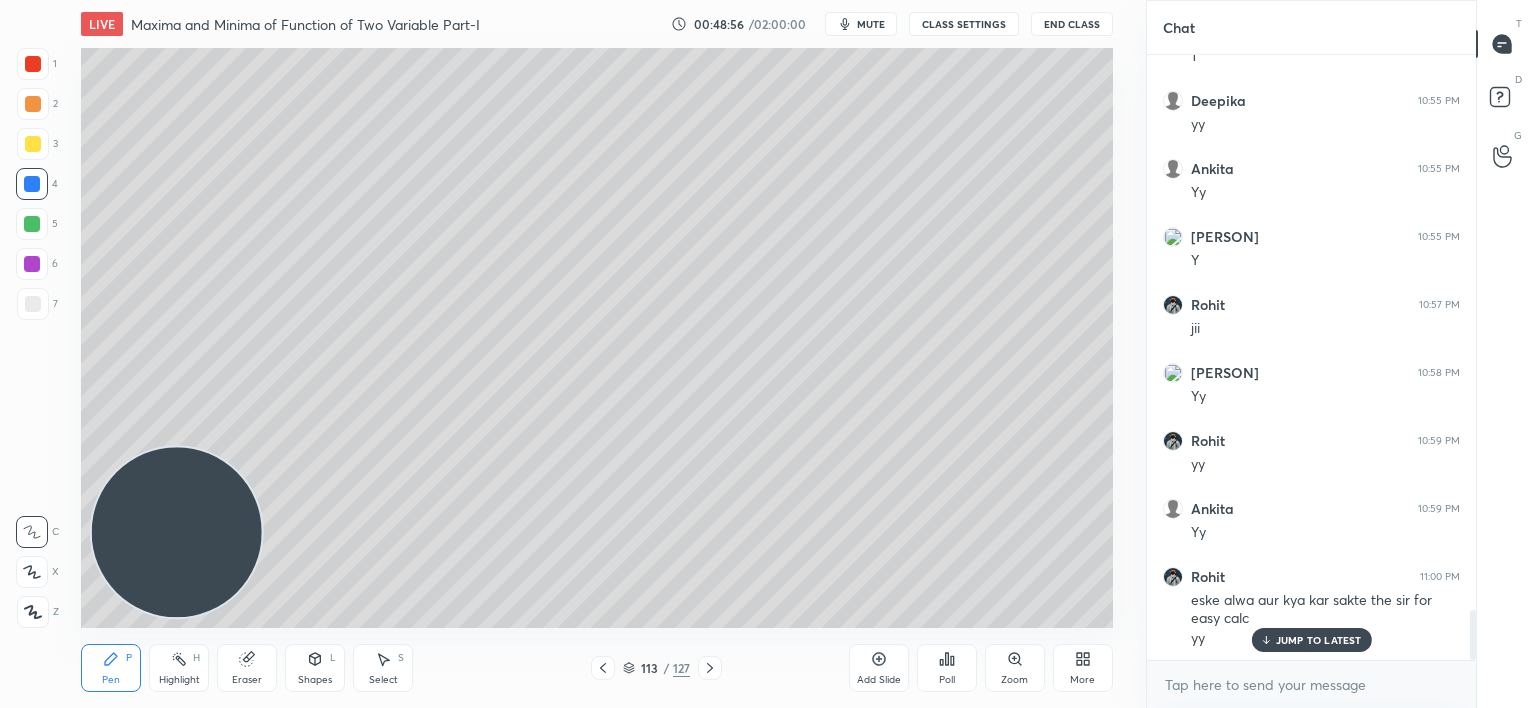 scroll, scrollTop: 6852, scrollLeft: 0, axis: vertical 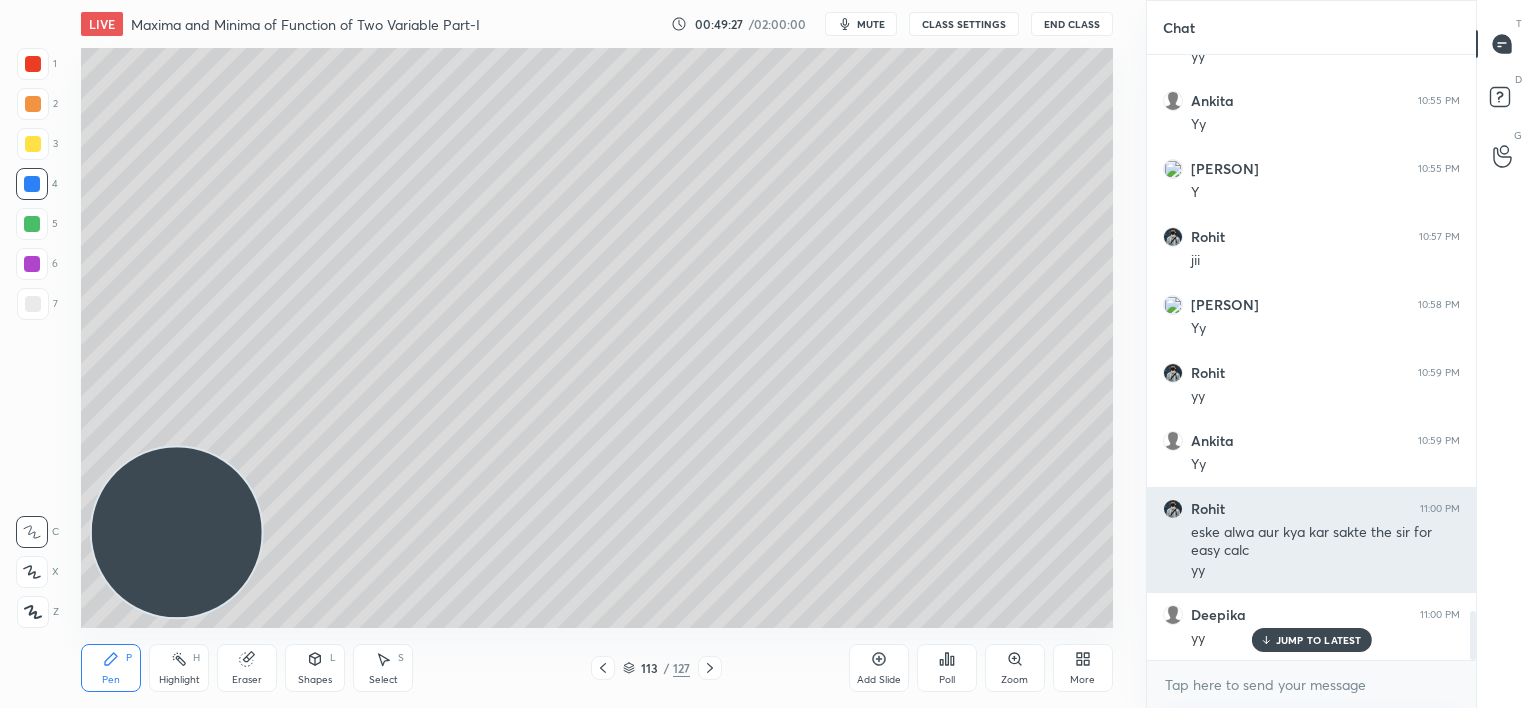 drag, startPoint x: 1276, startPoint y: 634, endPoint x: 1160, endPoint y: 554, distance: 140.91132 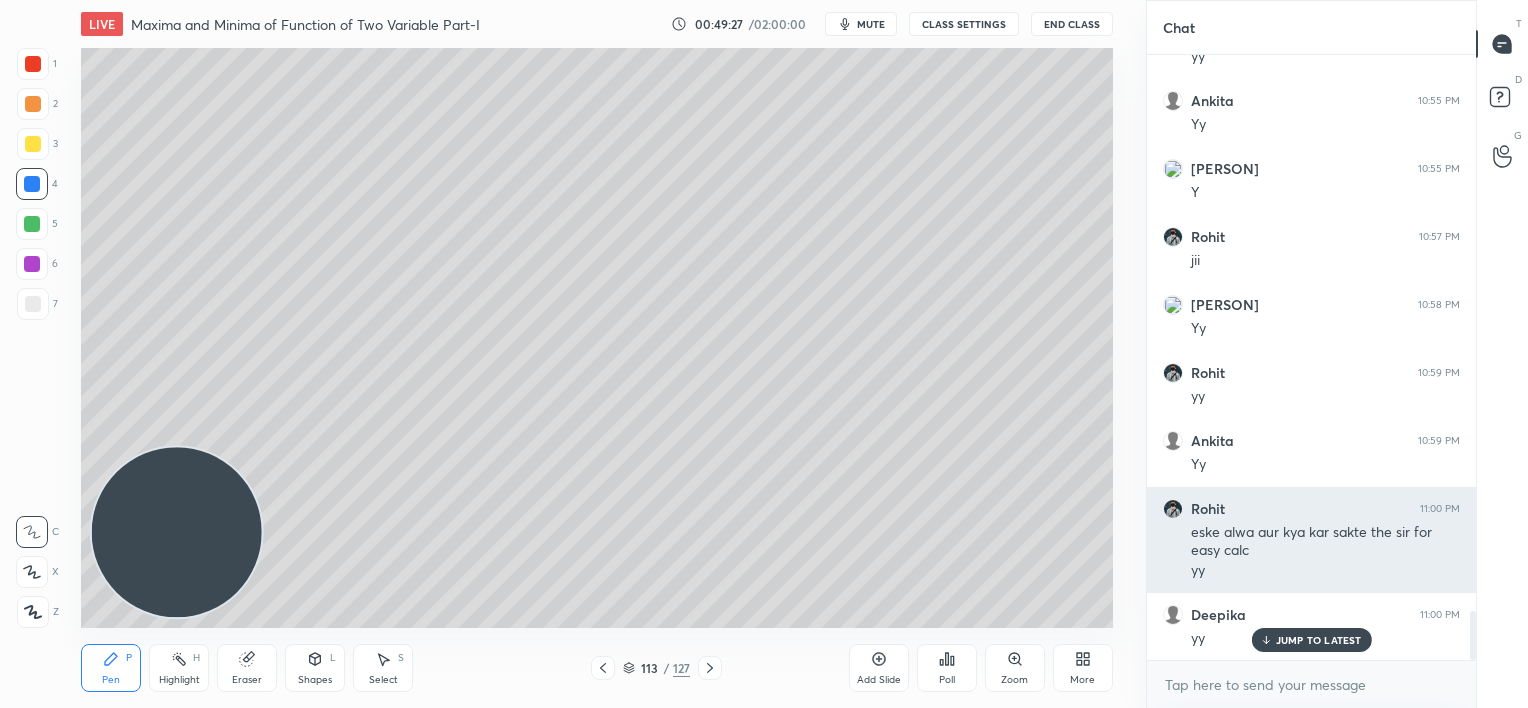 click on "JUMP TO LATEST" at bounding box center [1319, 640] 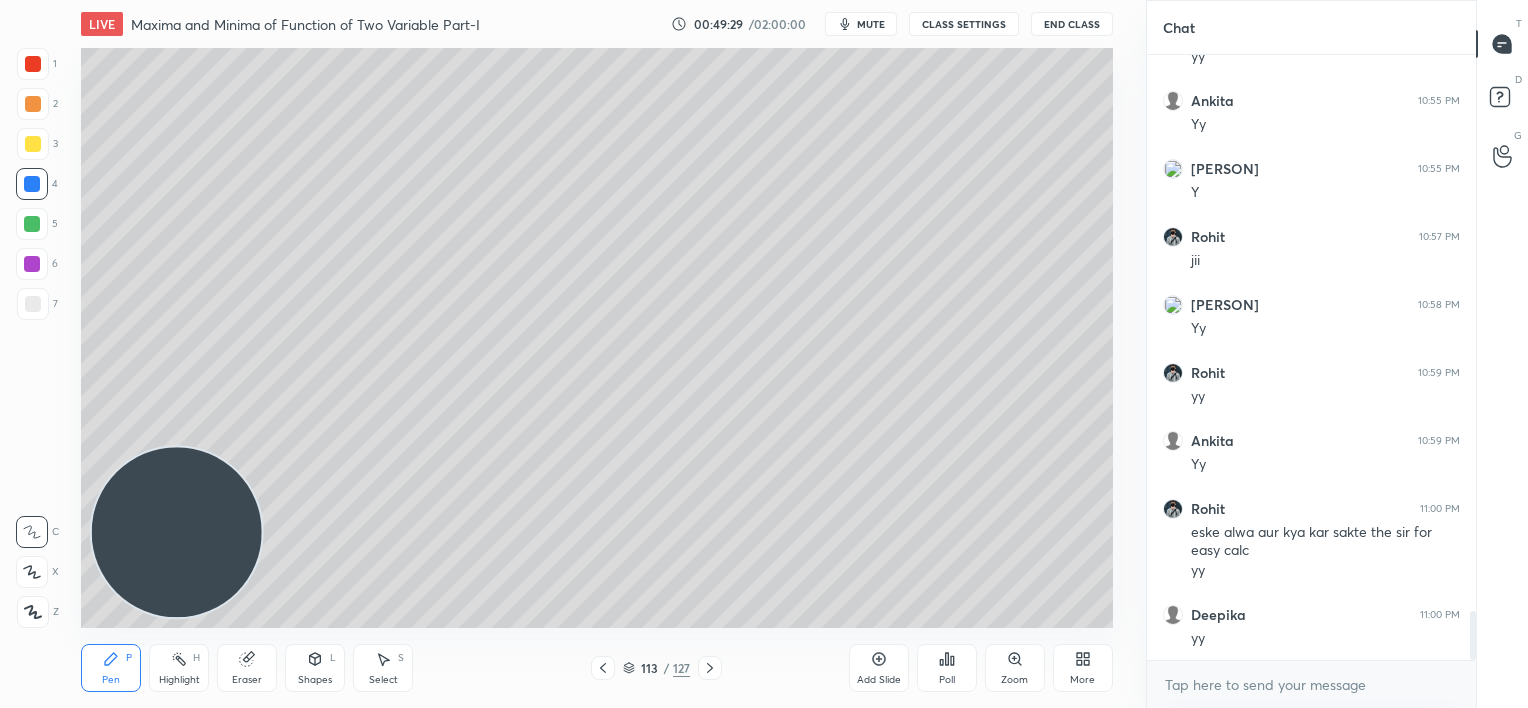 click at bounding box center (33, 304) 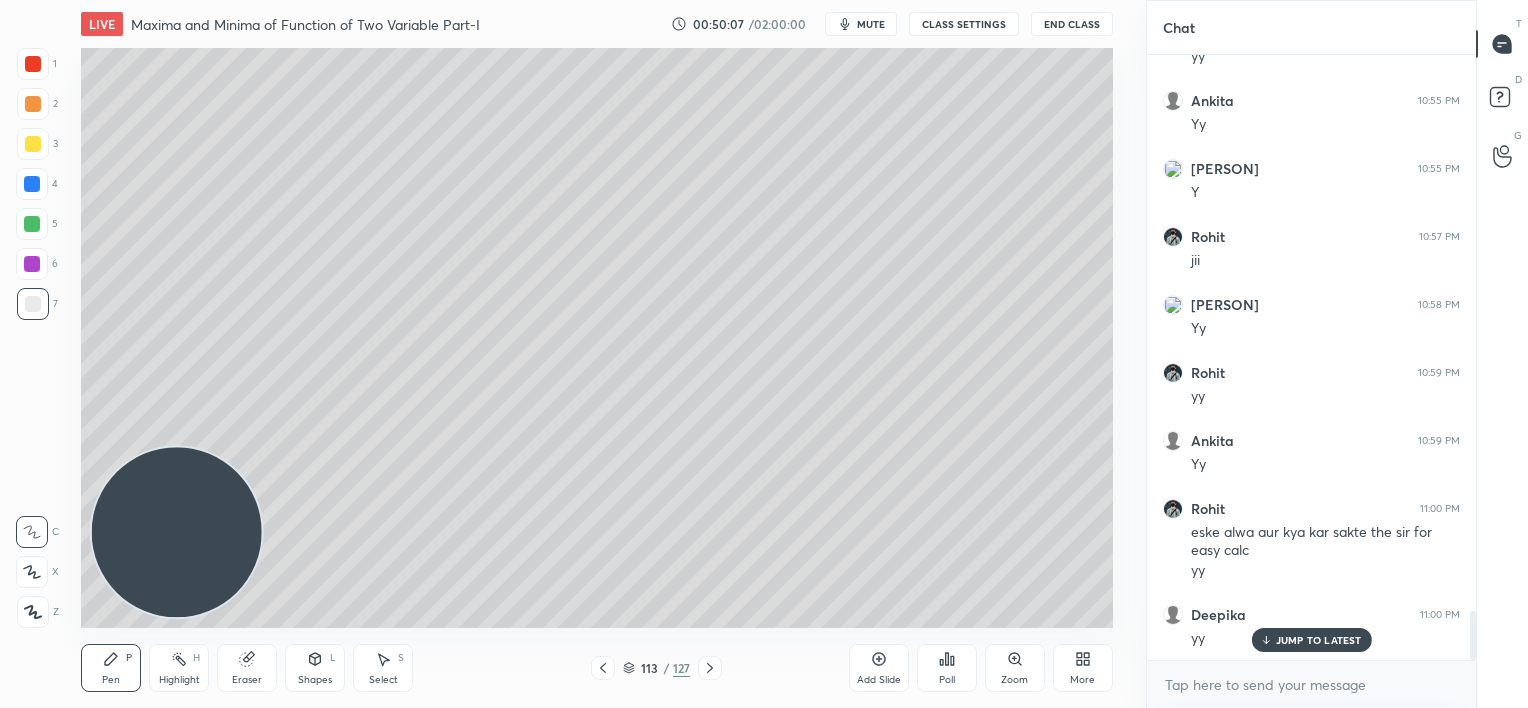 scroll, scrollTop: 6920, scrollLeft: 0, axis: vertical 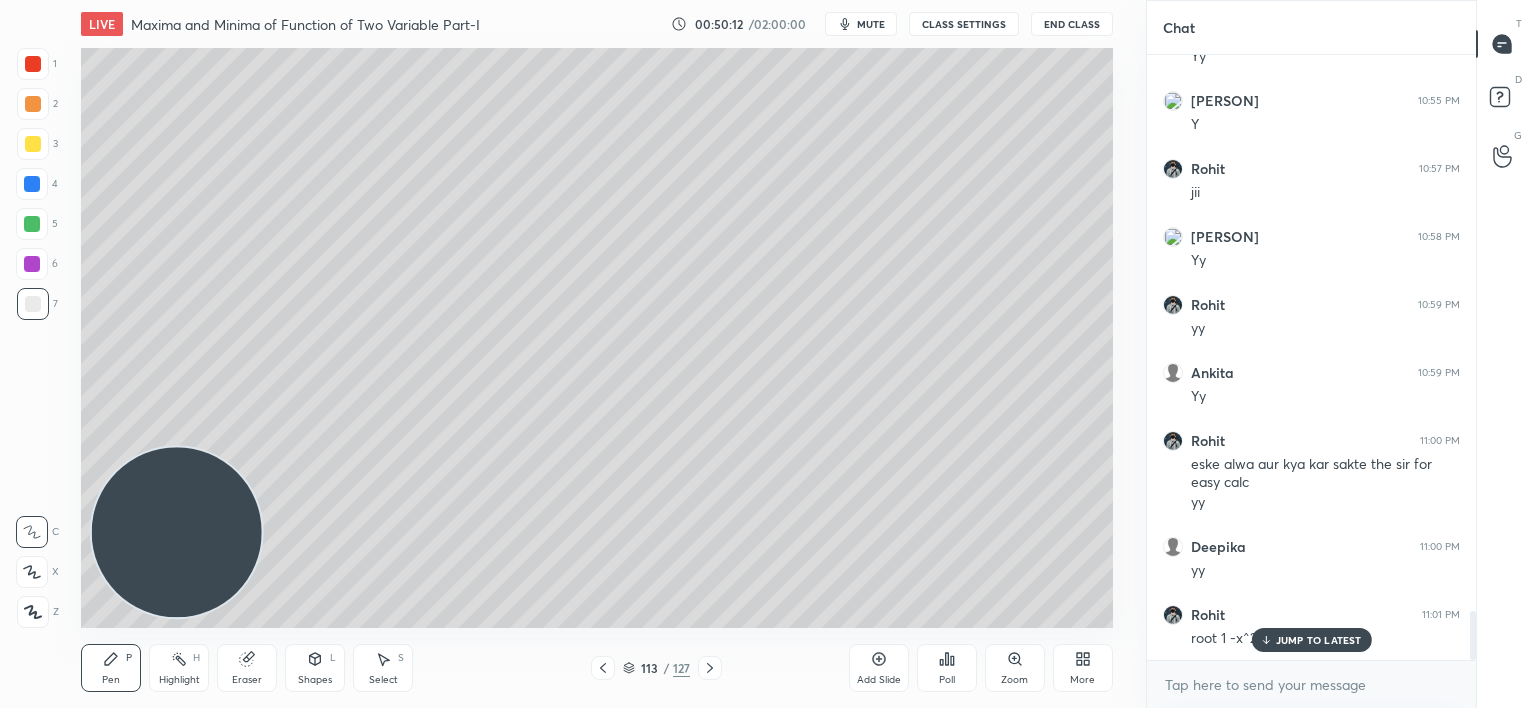 click on "JUMP TO LATEST" at bounding box center [1319, 640] 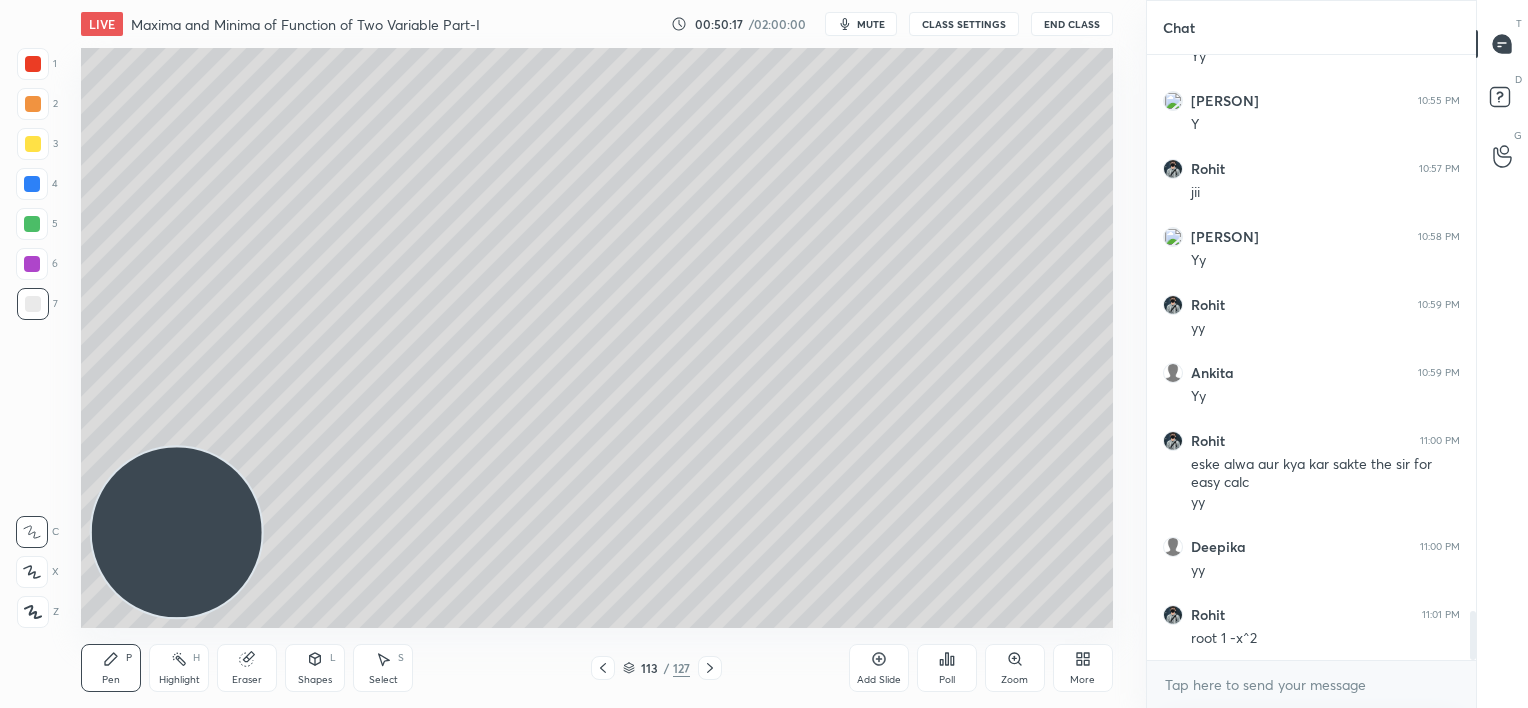 drag, startPoint x: 250, startPoint y: 667, endPoint x: 271, endPoint y: 646, distance: 29.698484 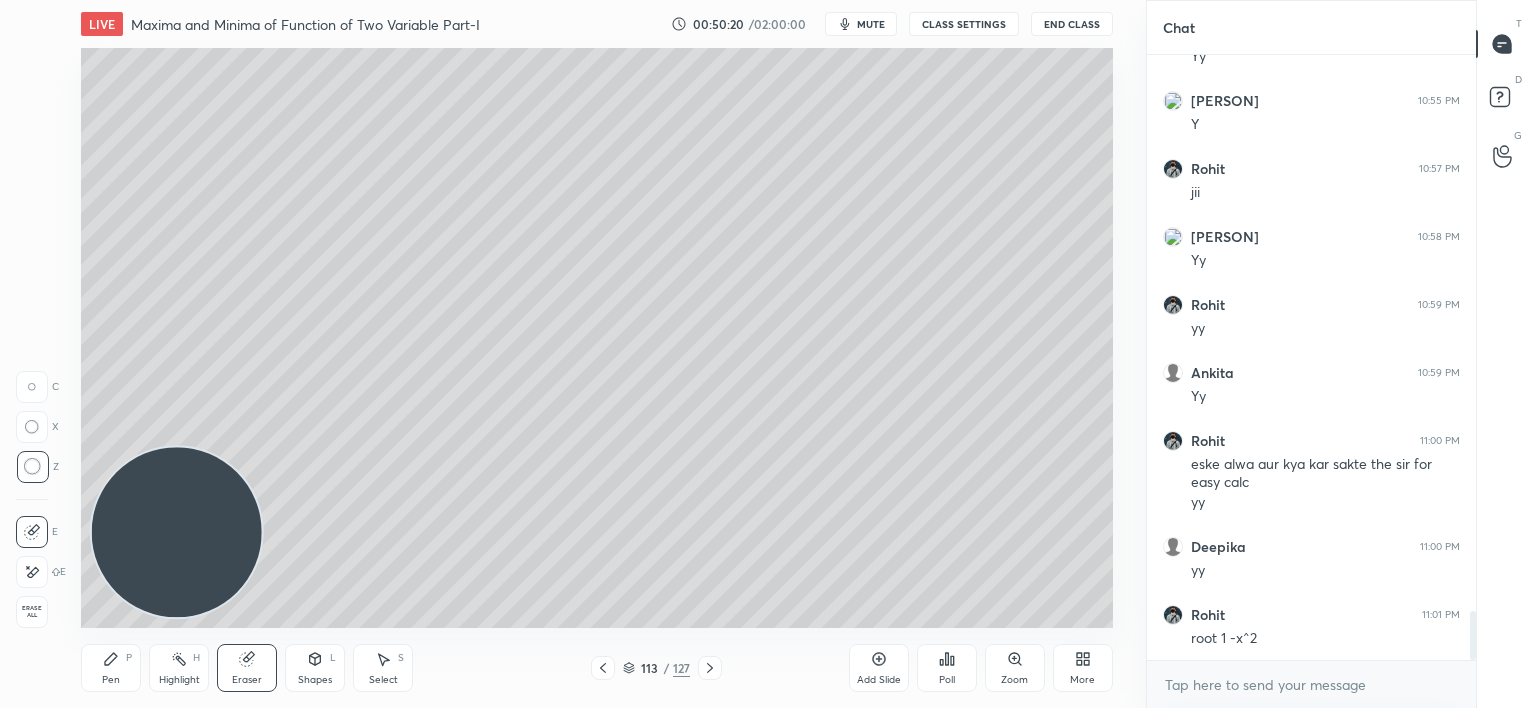 click on "Pen P" at bounding box center [111, 668] 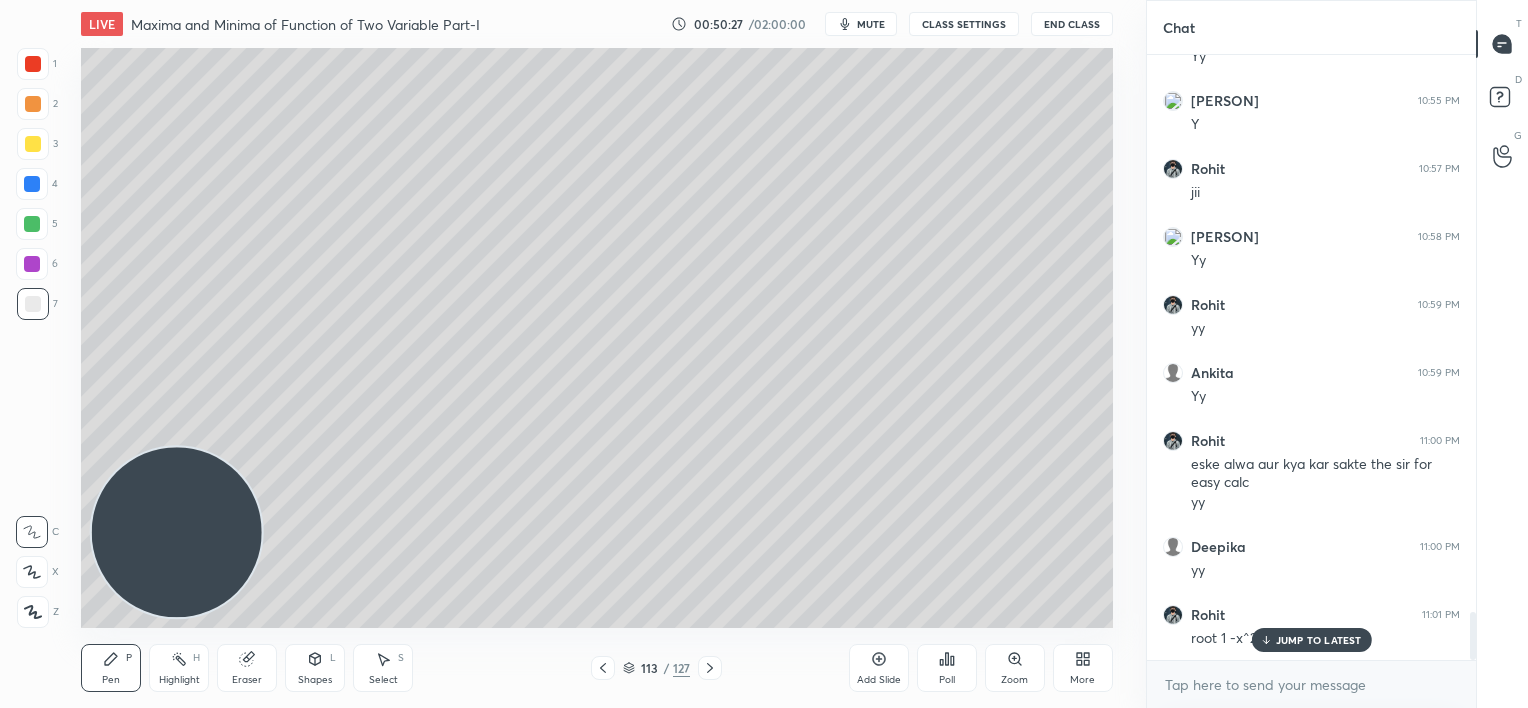 scroll, scrollTop: 6988, scrollLeft: 0, axis: vertical 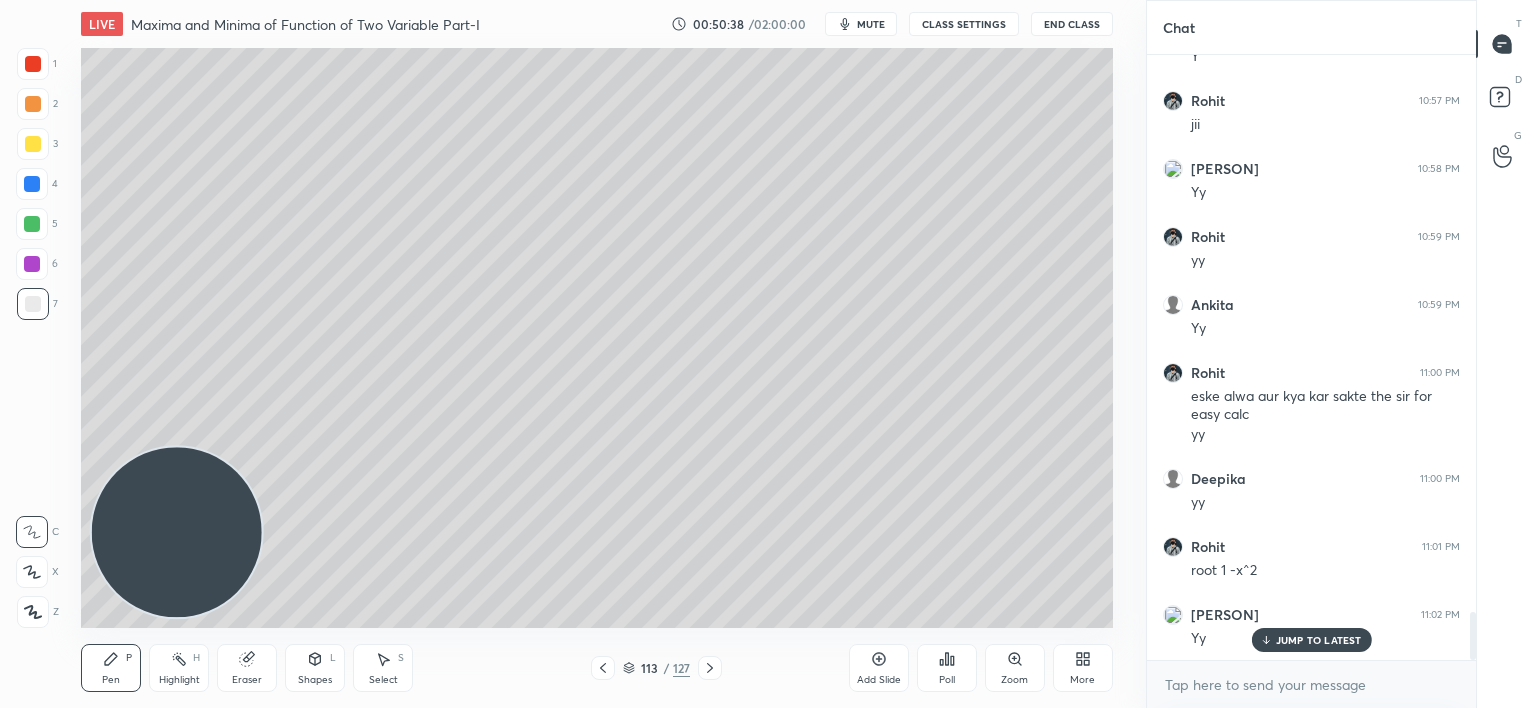 click on "JUMP TO LATEST" at bounding box center [1319, 640] 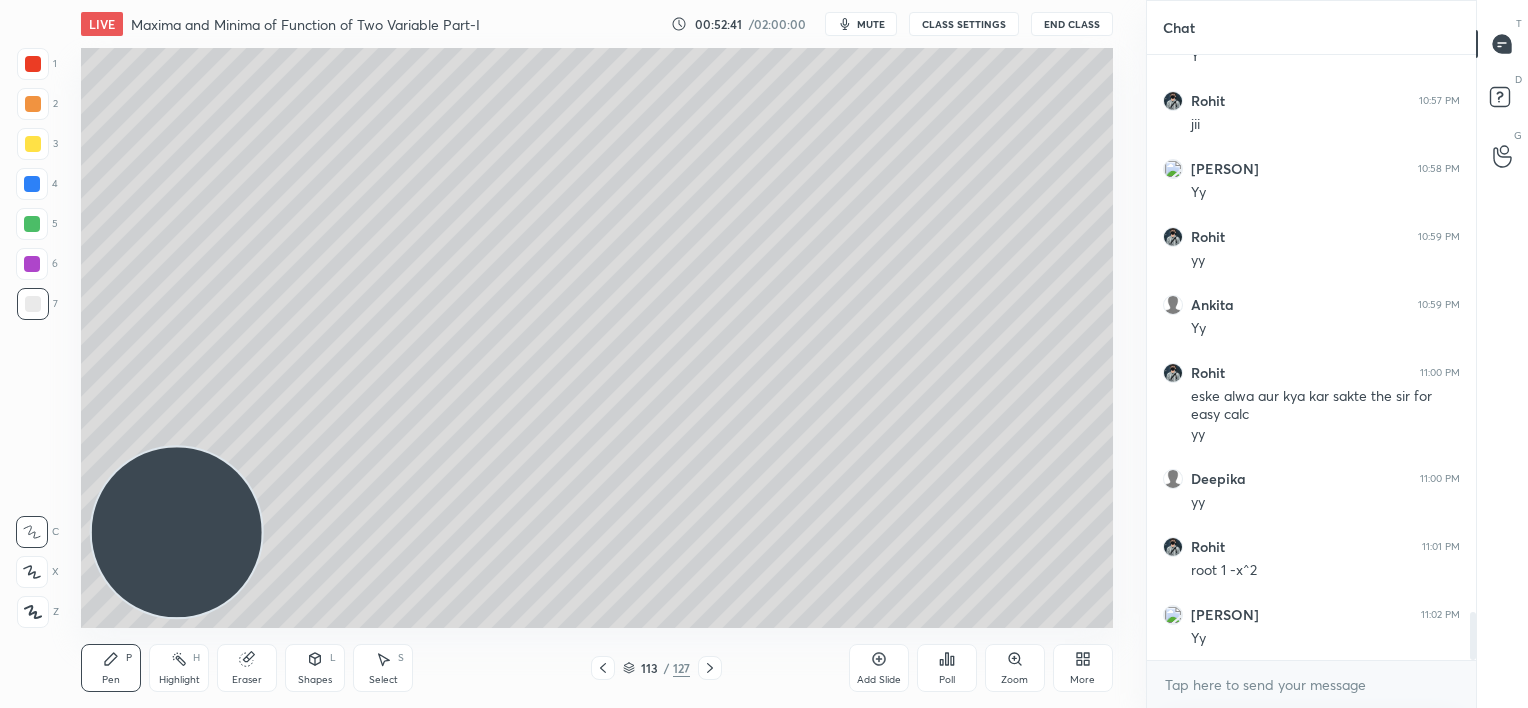 click 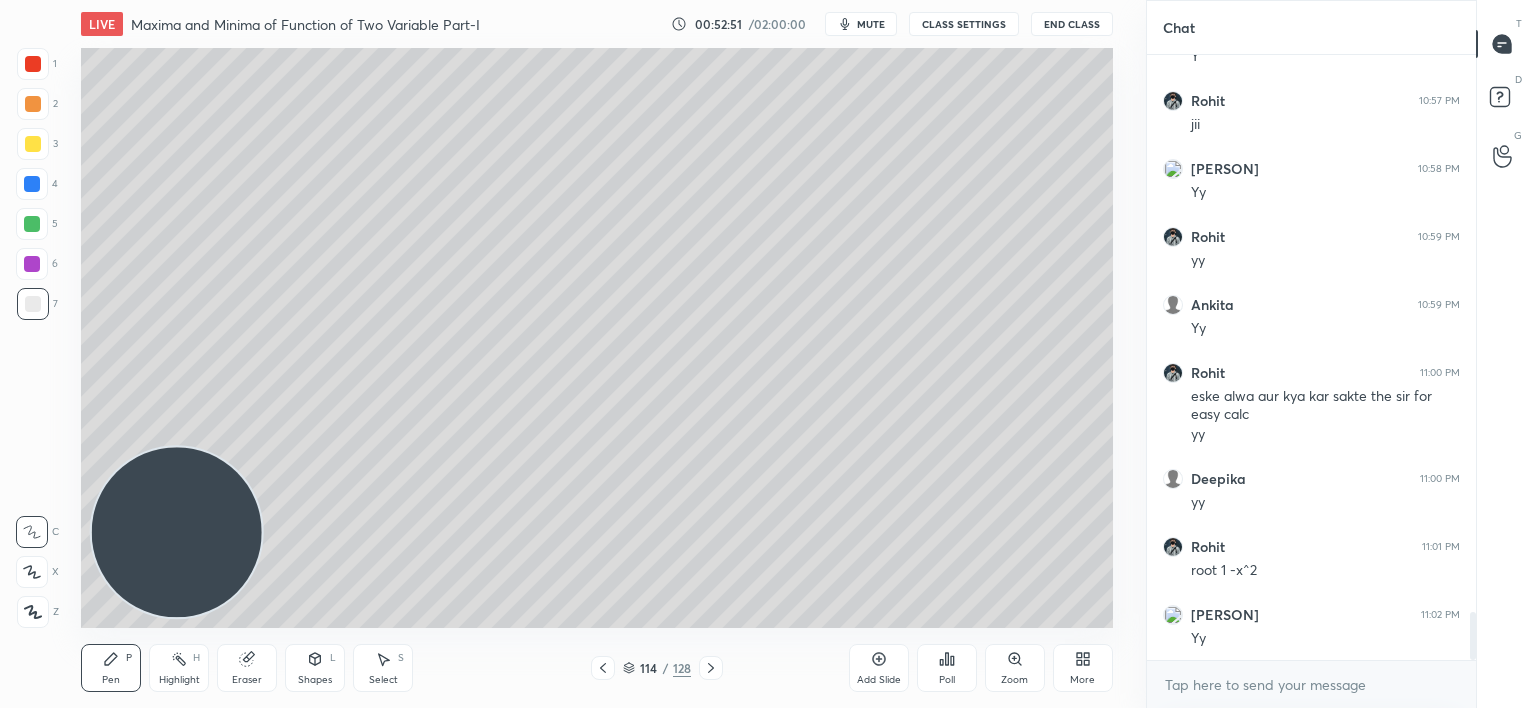 click 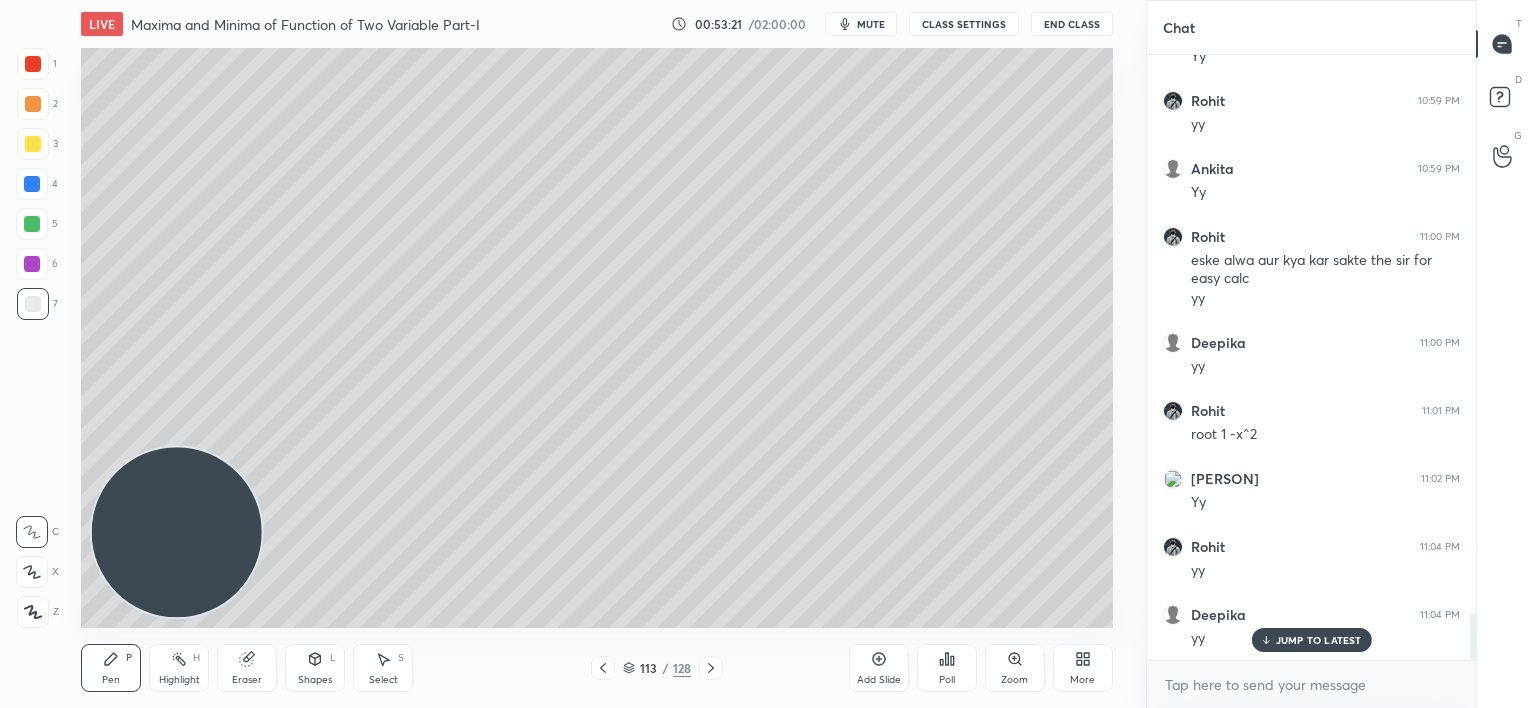 scroll, scrollTop: 7192, scrollLeft: 0, axis: vertical 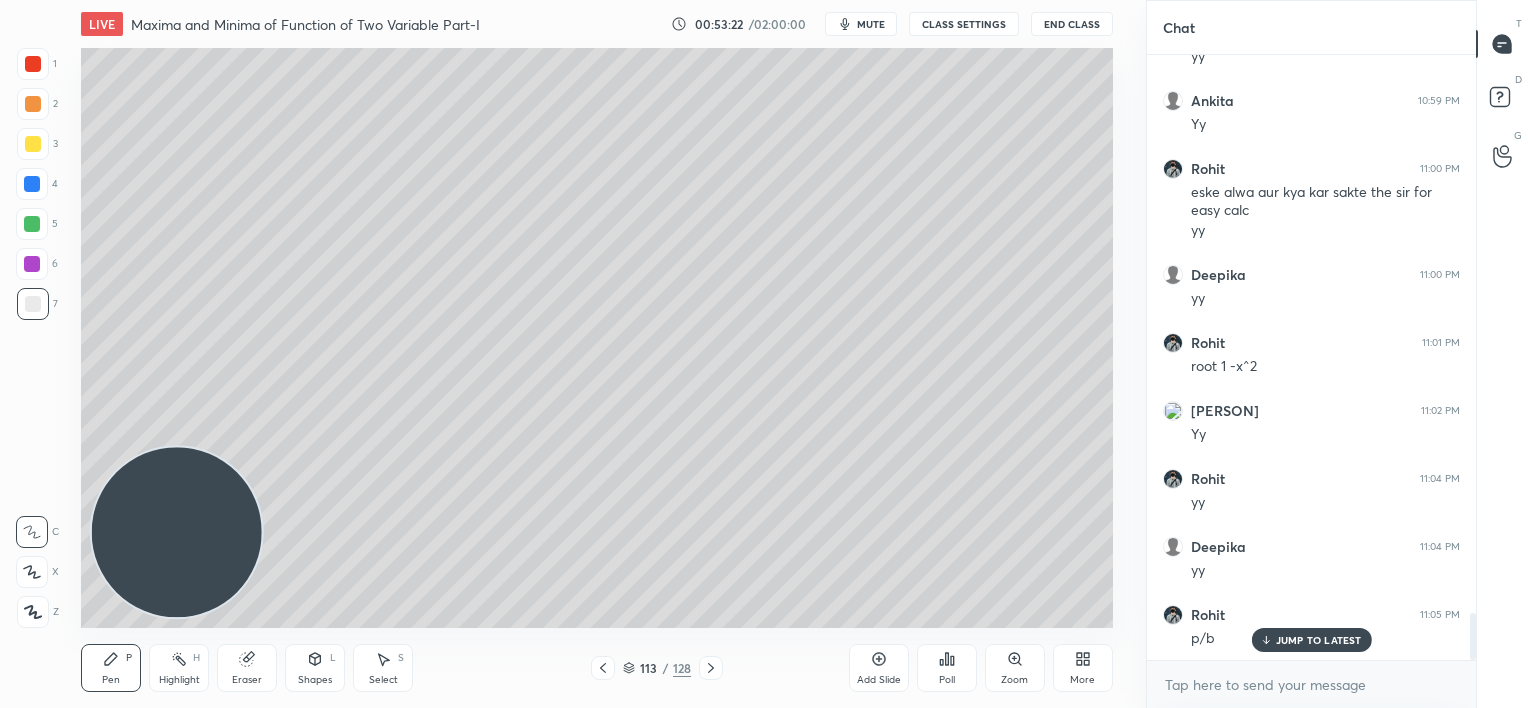 click on "JUMP TO LATEST" at bounding box center [1311, 640] 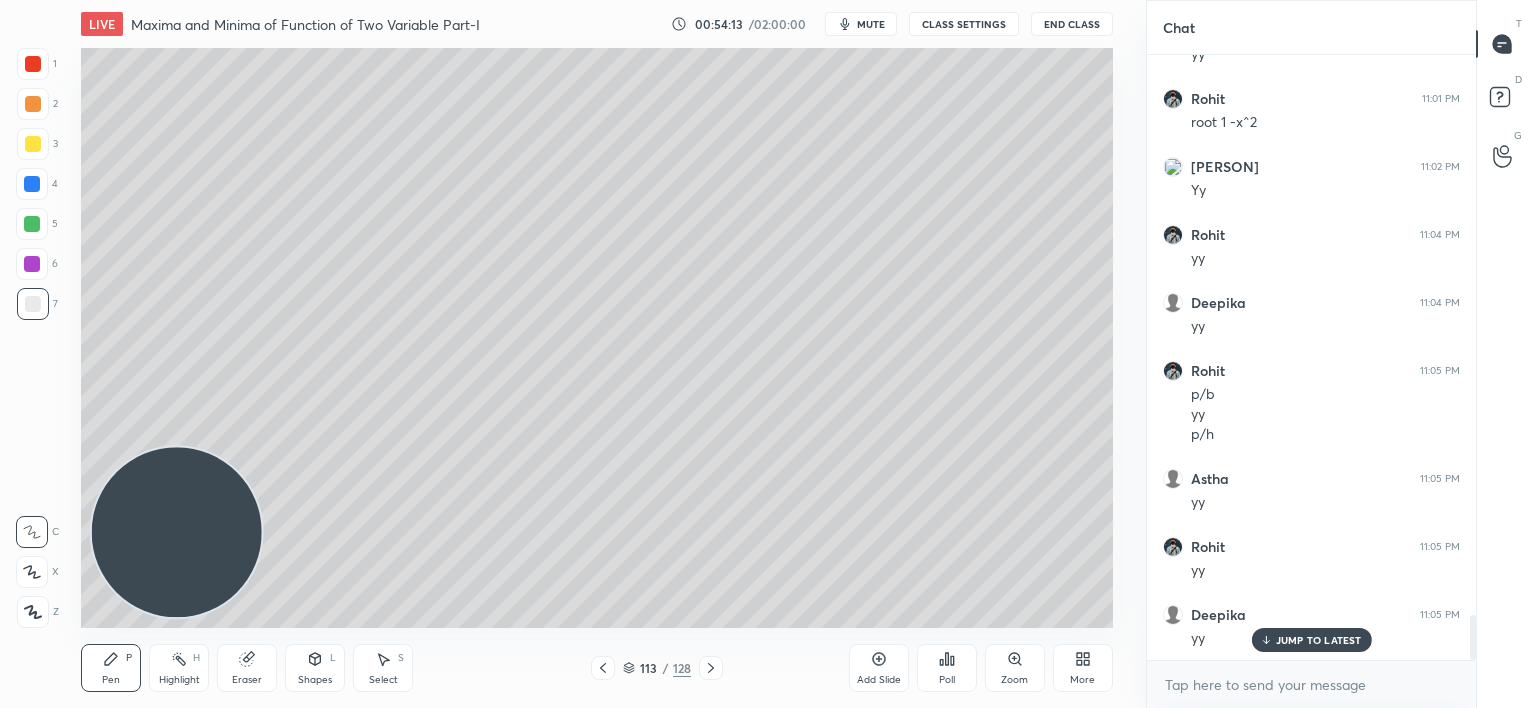scroll, scrollTop: 7504, scrollLeft: 0, axis: vertical 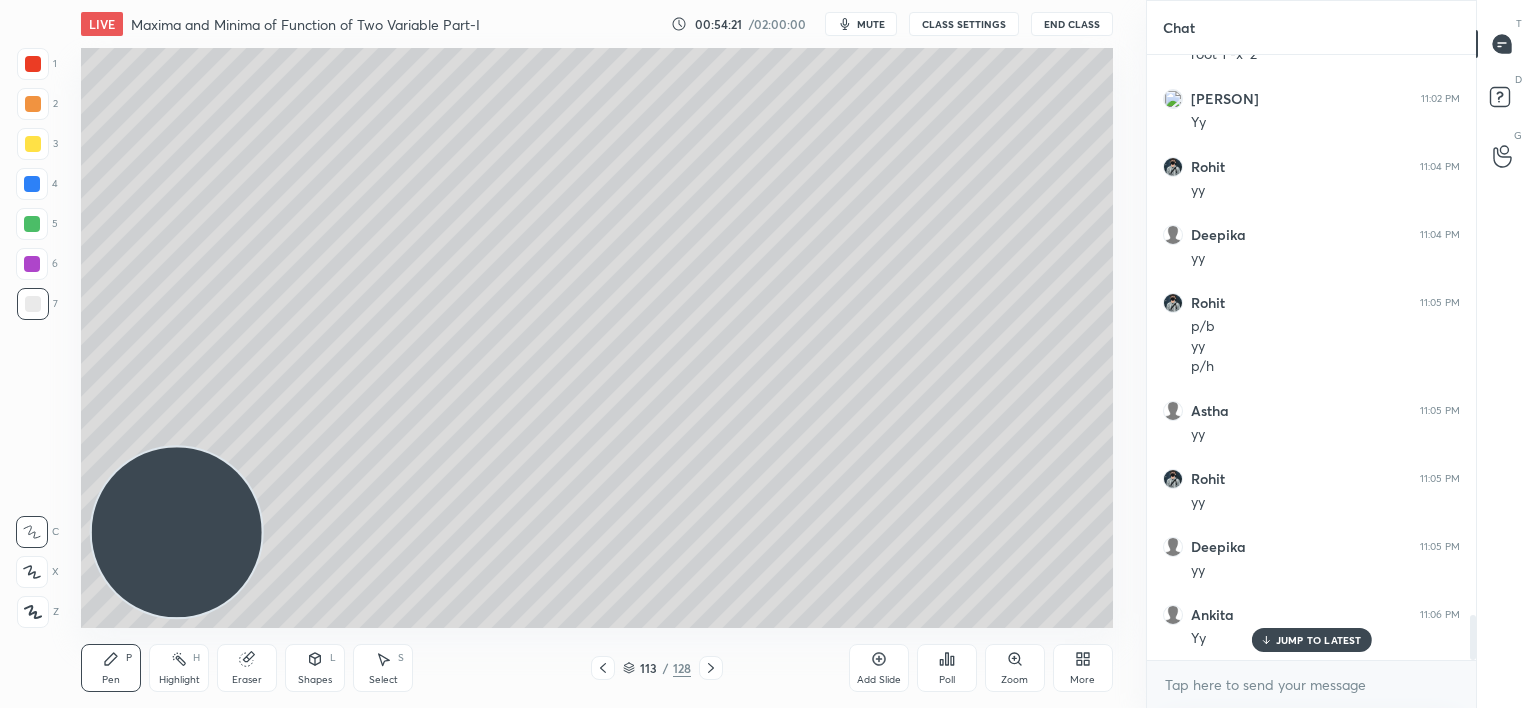 click on "JUMP TO LATEST" at bounding box center [1319, 640] 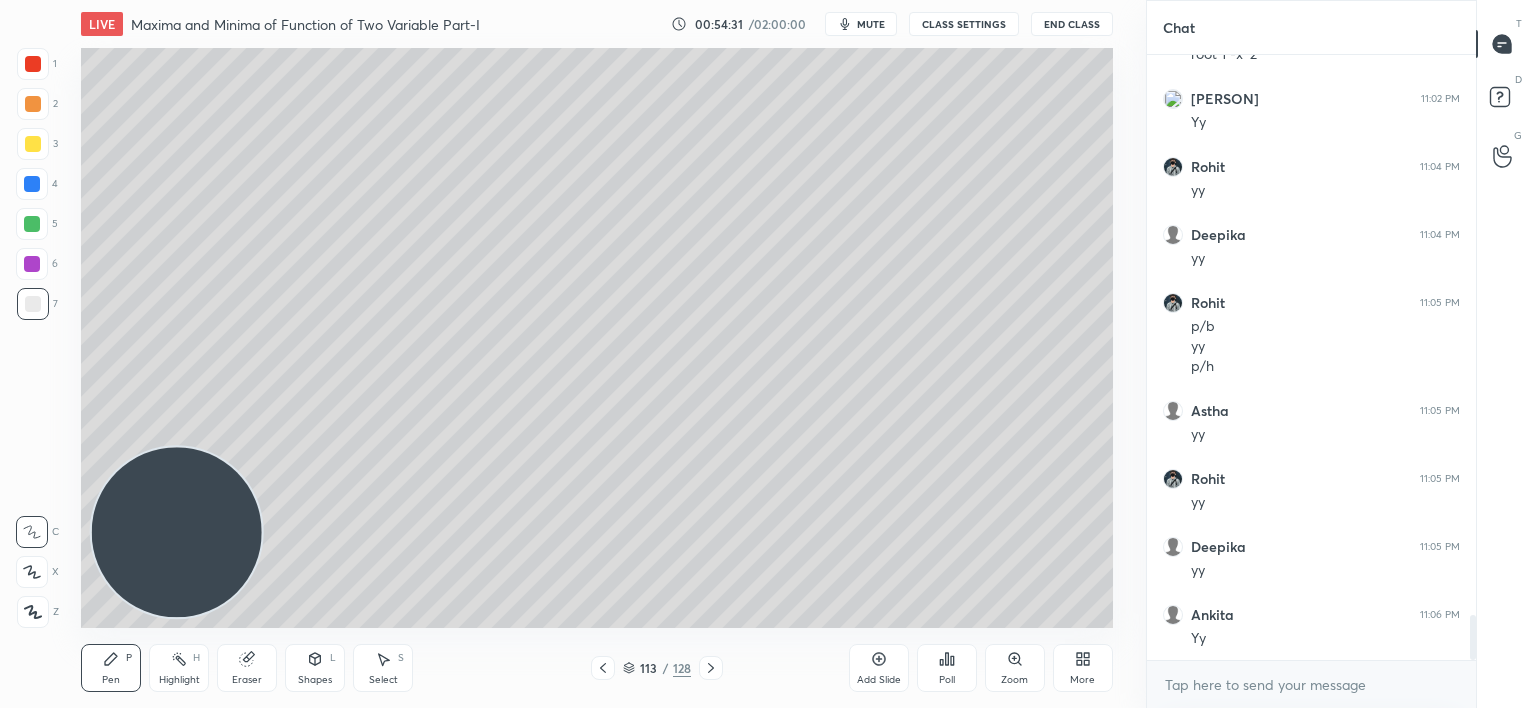 scroll, scrollTop: 7572, scrollLeft: 0, axis: vertical 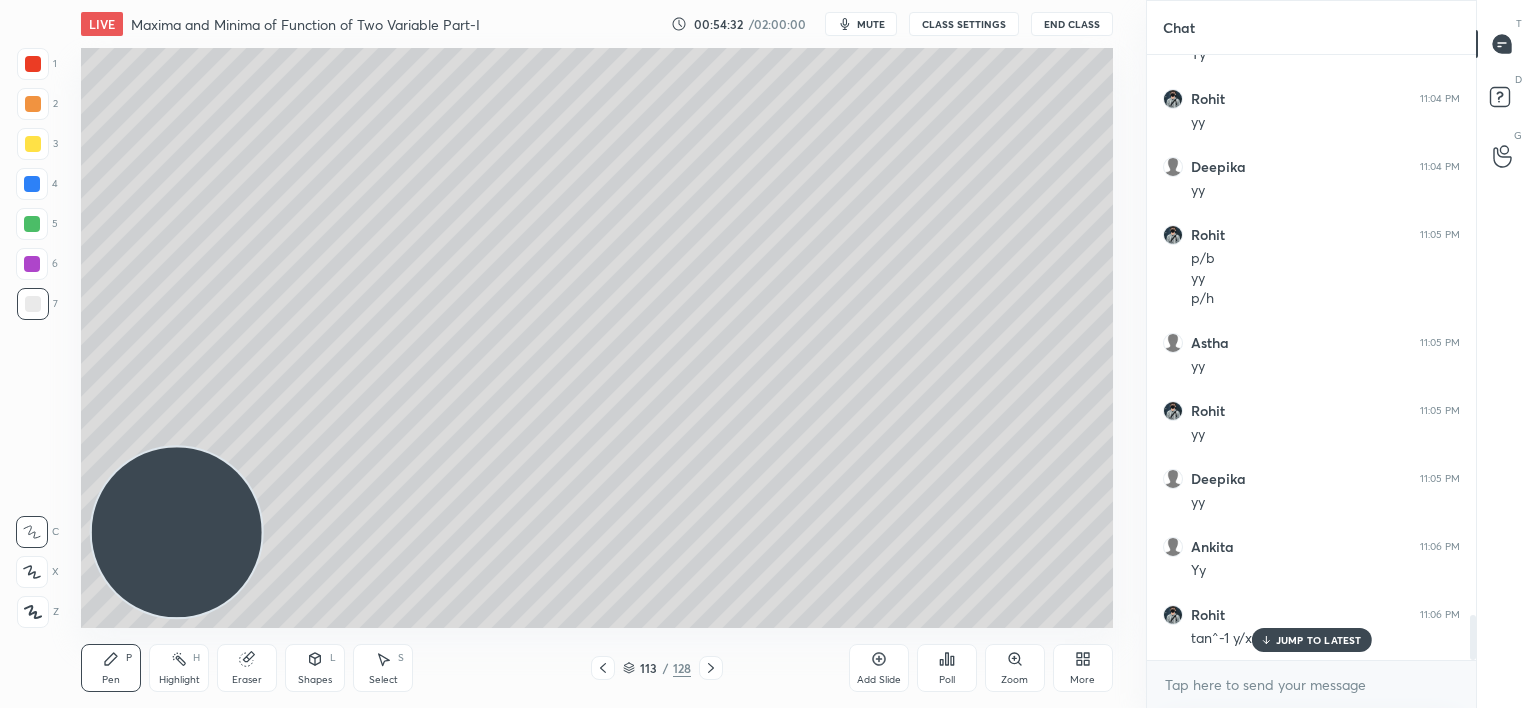 click 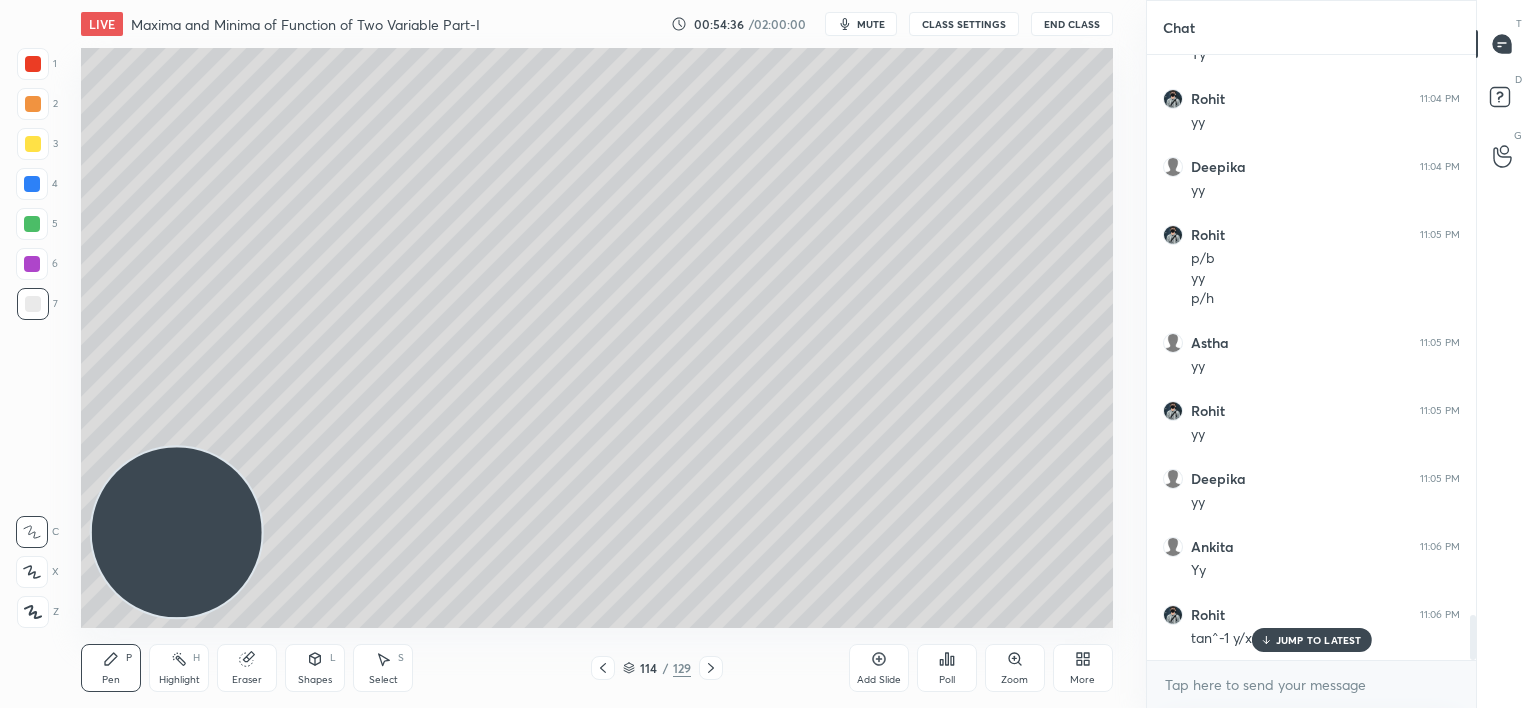 click 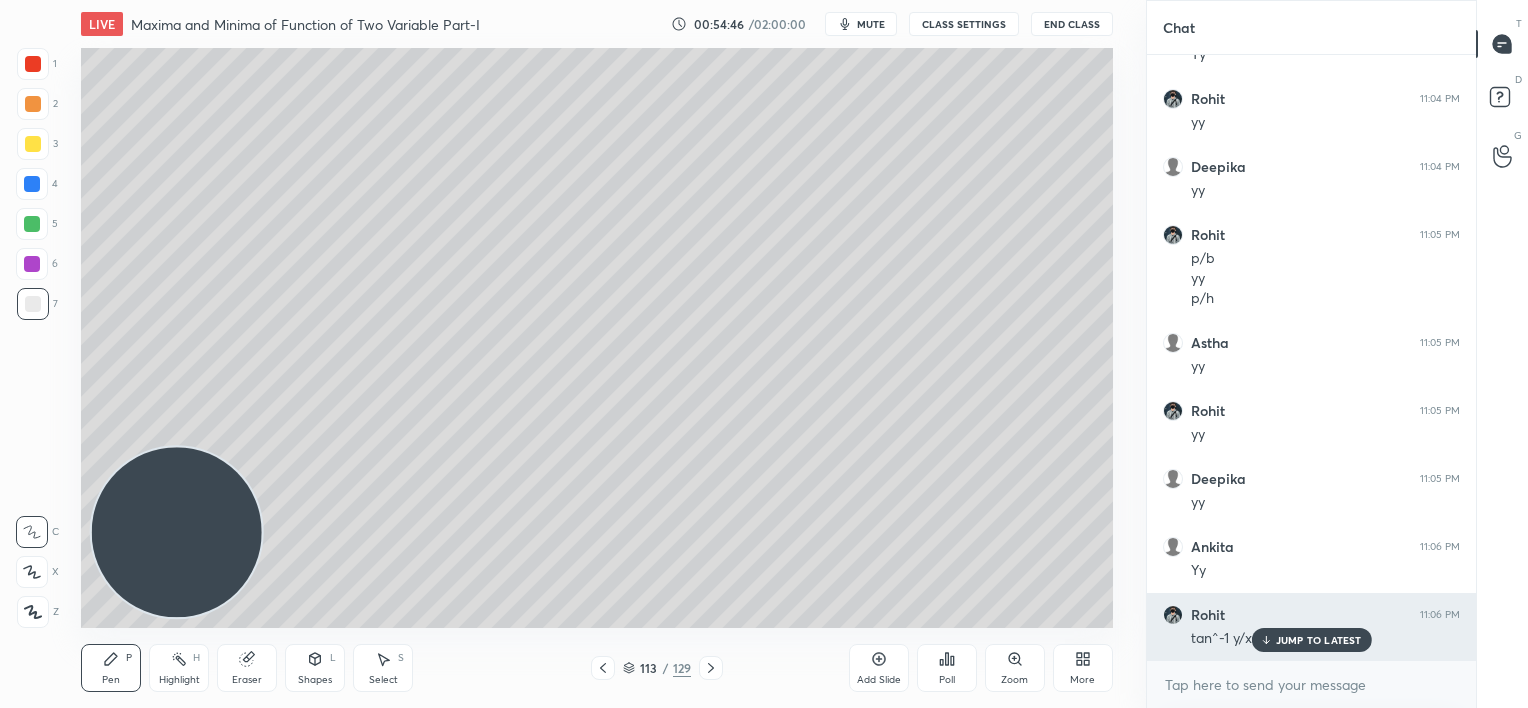 drag, startPoint x: 1270, startPoint y: 634, endPoint x: 1212, endPoint y: 608, distance: 63.560993 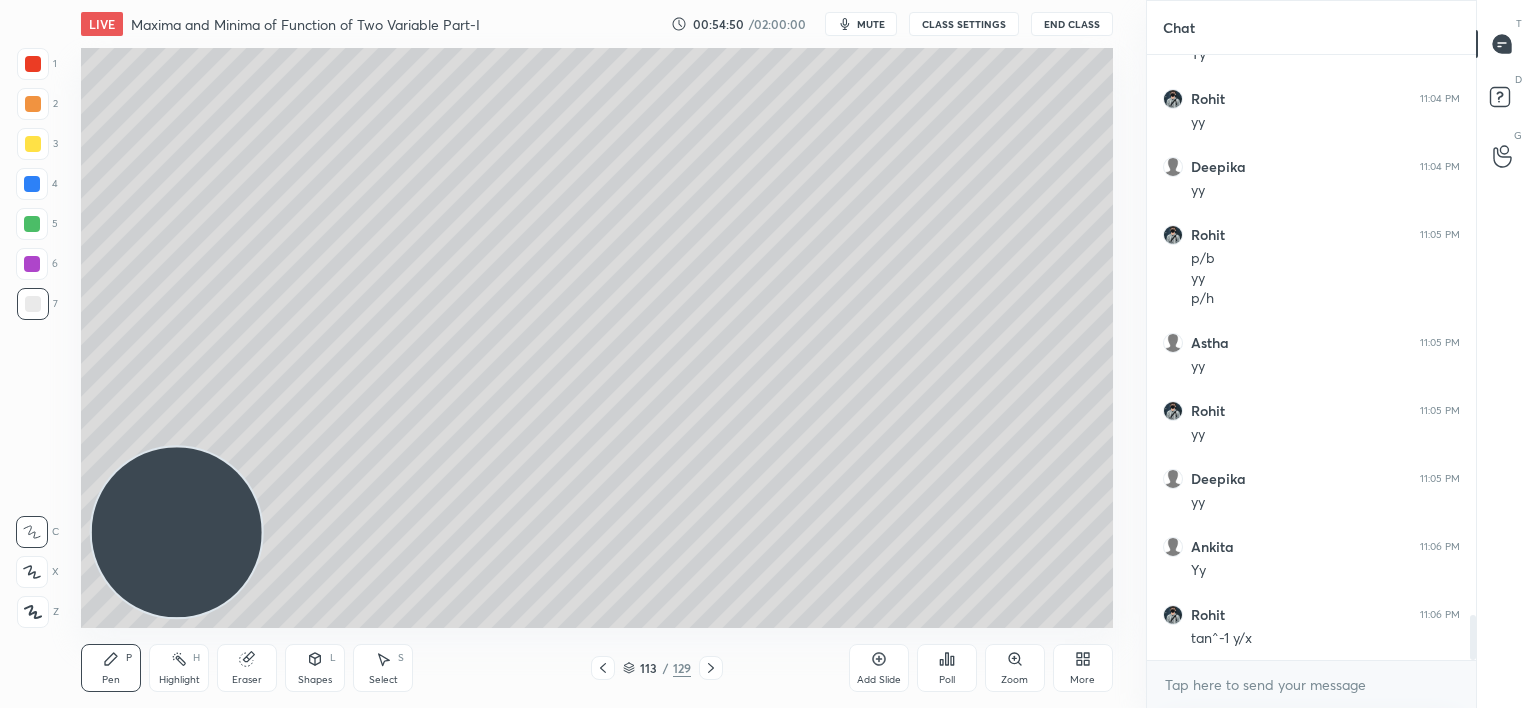 drag, startPoint x: 719, startPoint y: 668, endPoint x: 723, endPoint y: 648, distance: 20.396078 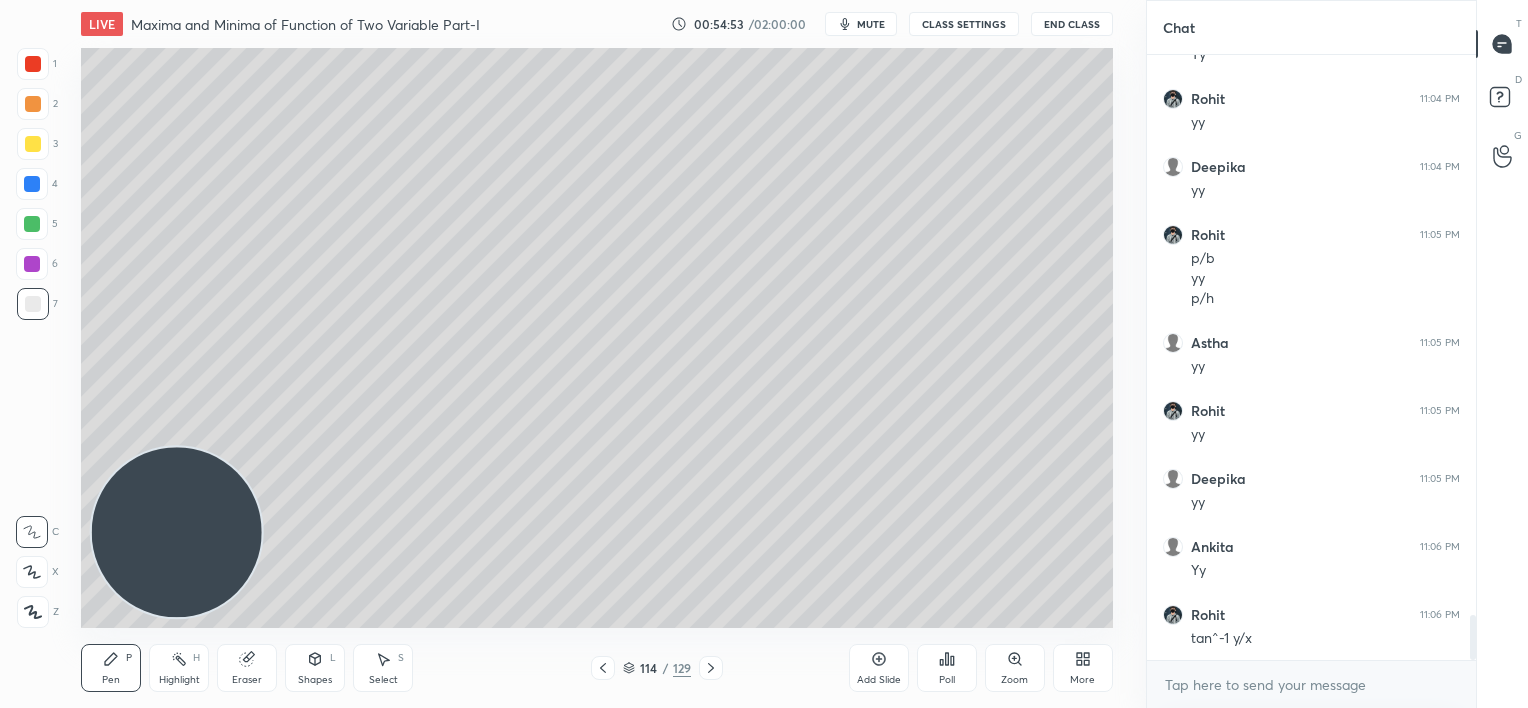 click 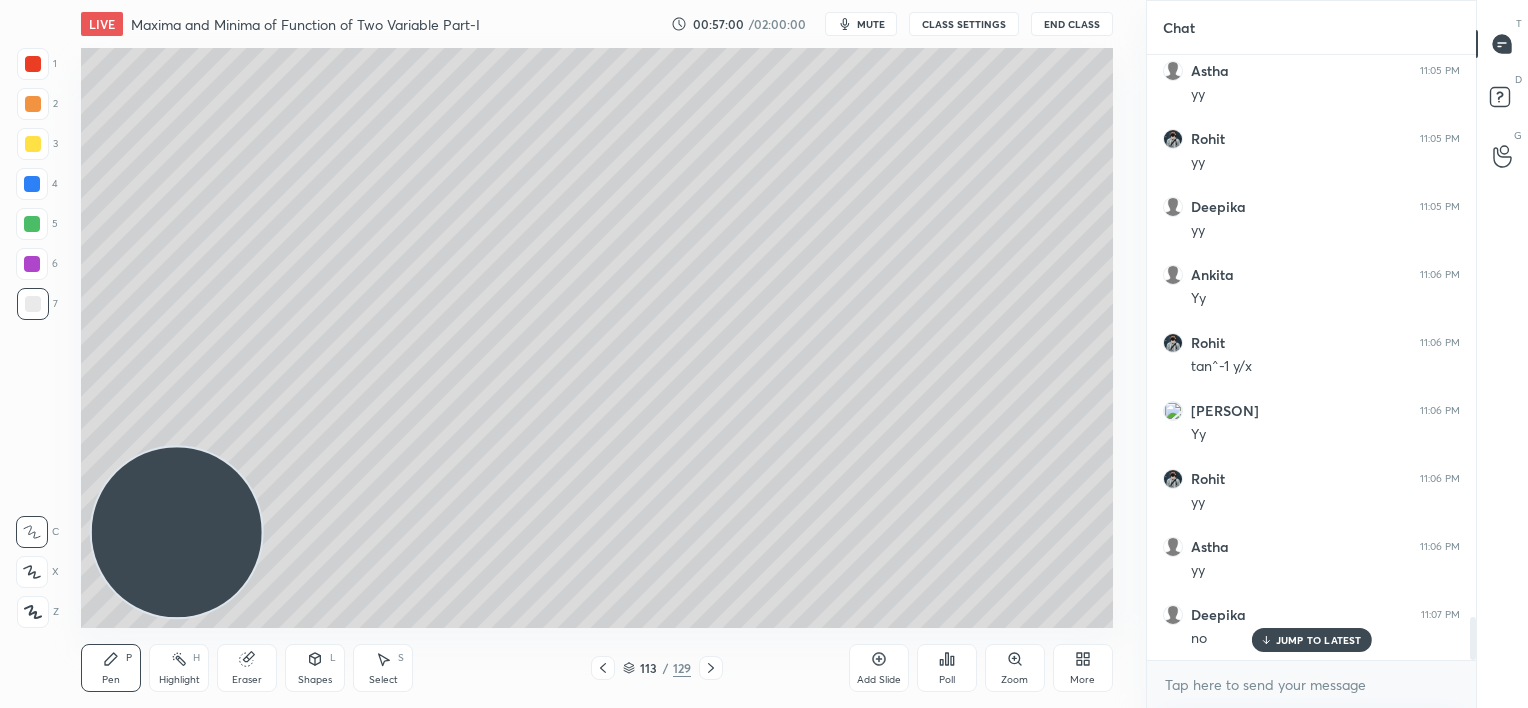 scroll, scrollTop: 7931, scrollLeft: 0, axis: vertical 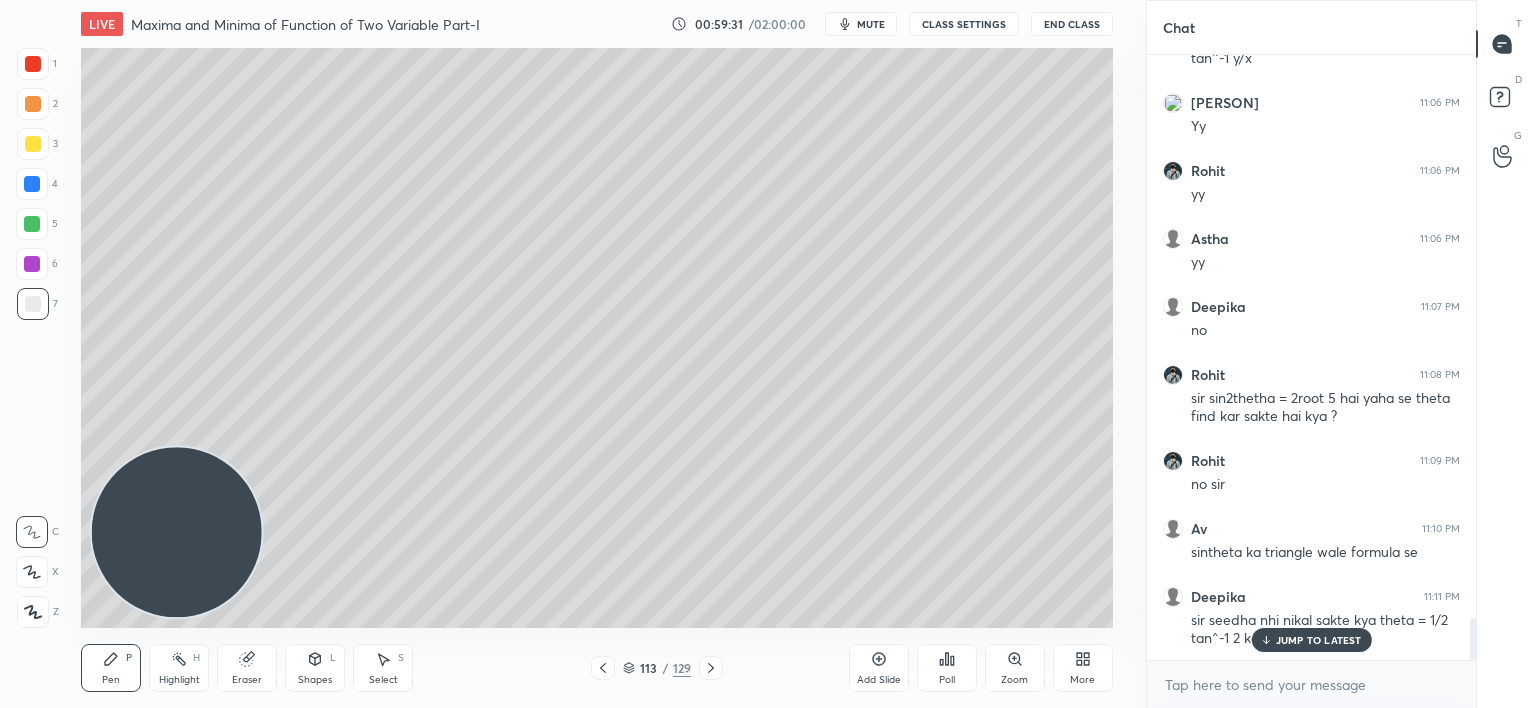 click on "JUMP TO LATEST" at bounding box center [1319, 640] 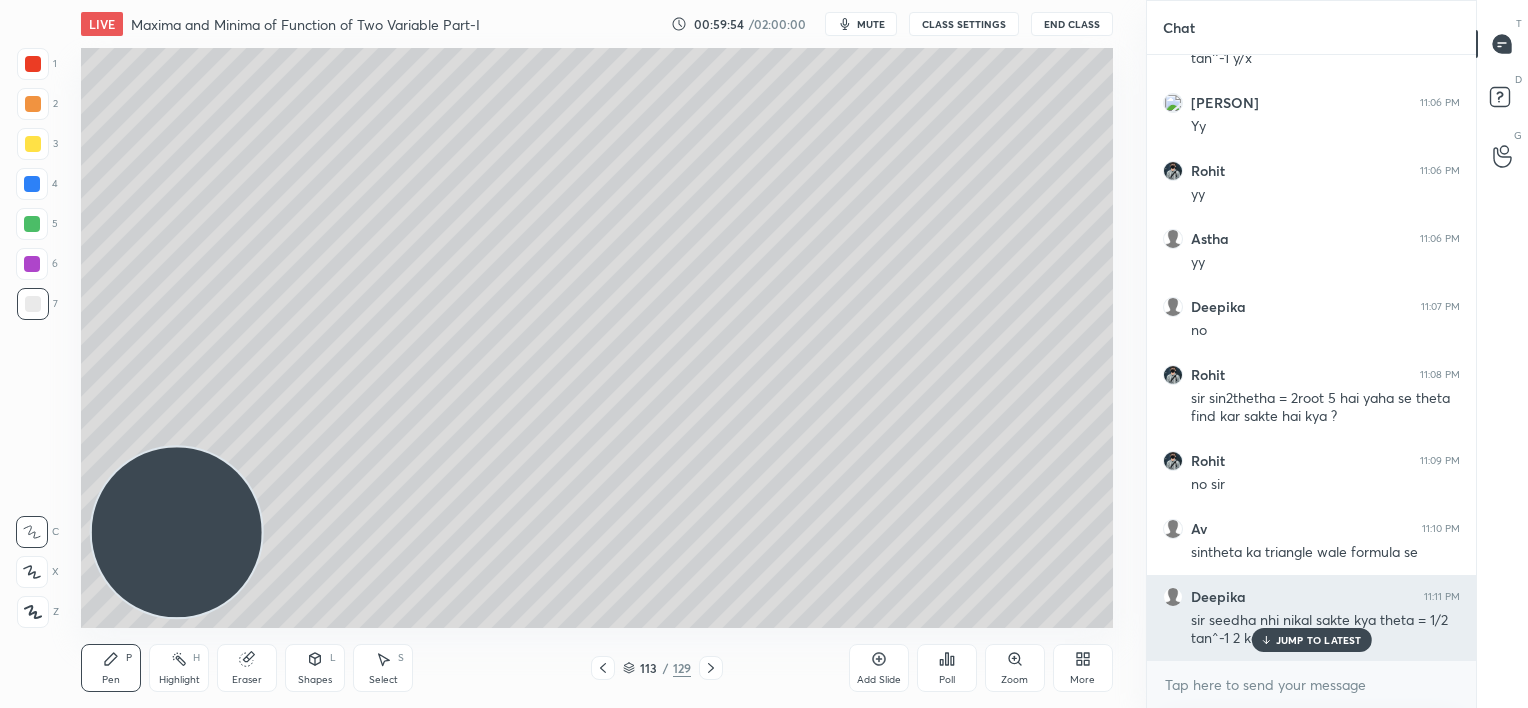 scroll, scrollTop: 8220, scrollLeft: 0, axis: vertical 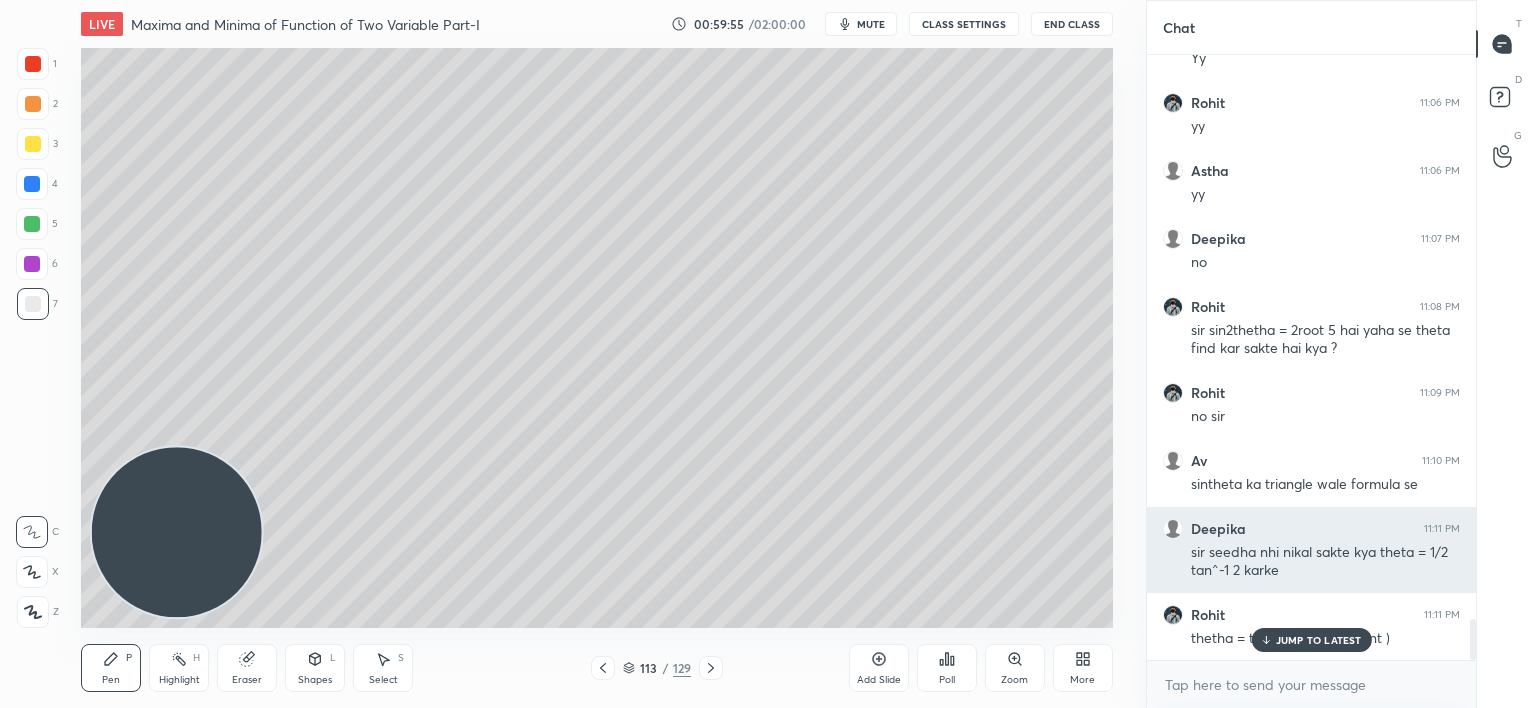 click on "JUMP TO LATEST" at bounding box center (1311, 640) 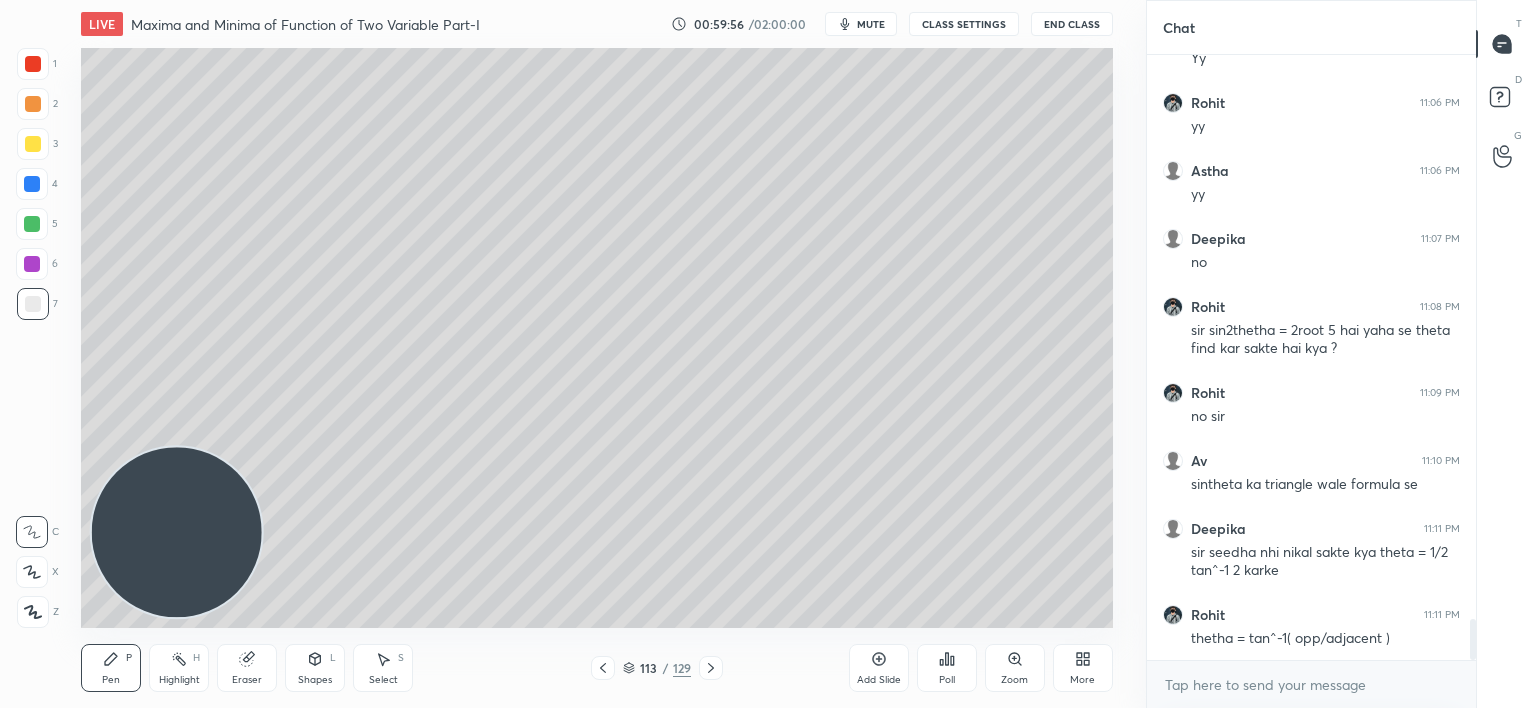 scroll, scrollTop: 8288, scrollLeft: 0, axis: vertical 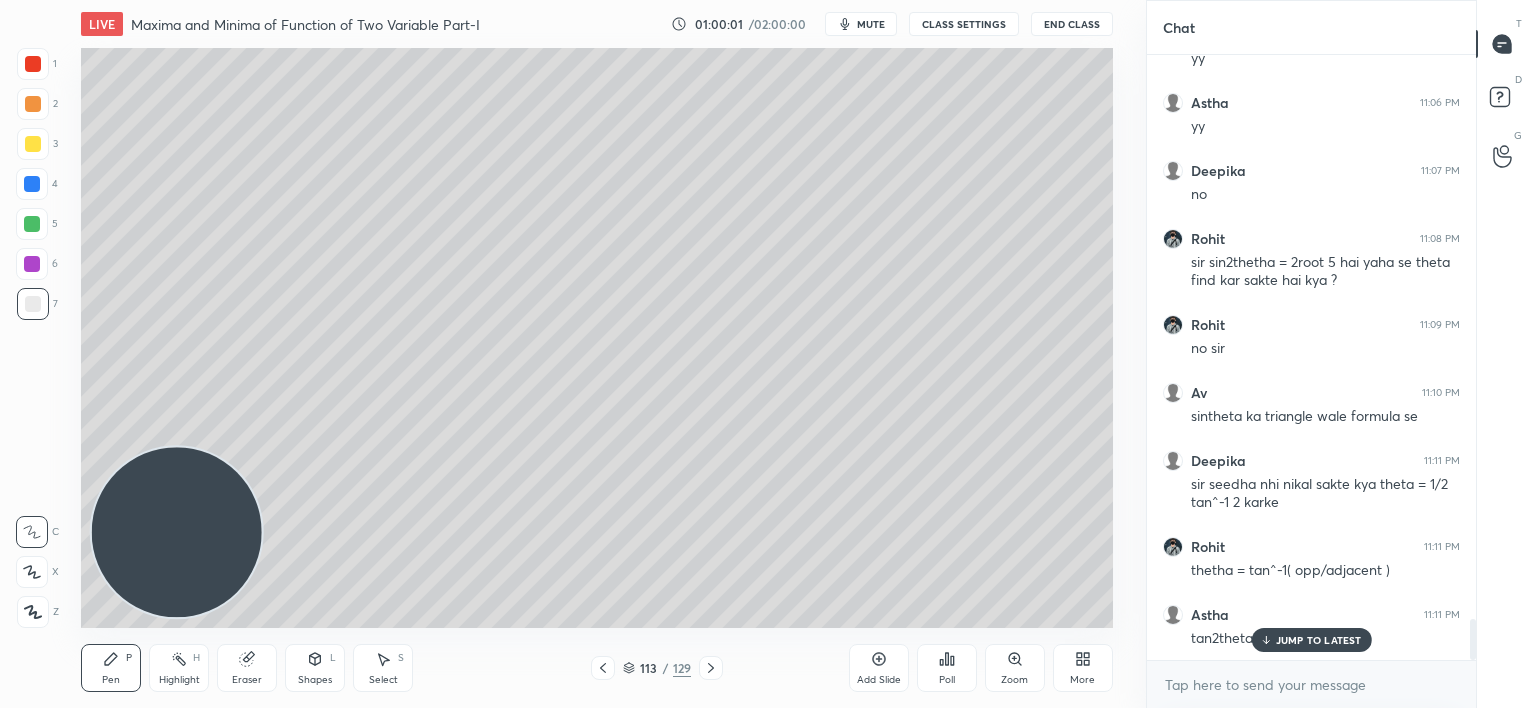click on "JUMP TO LATEST" at bounding box center [1311, 640] 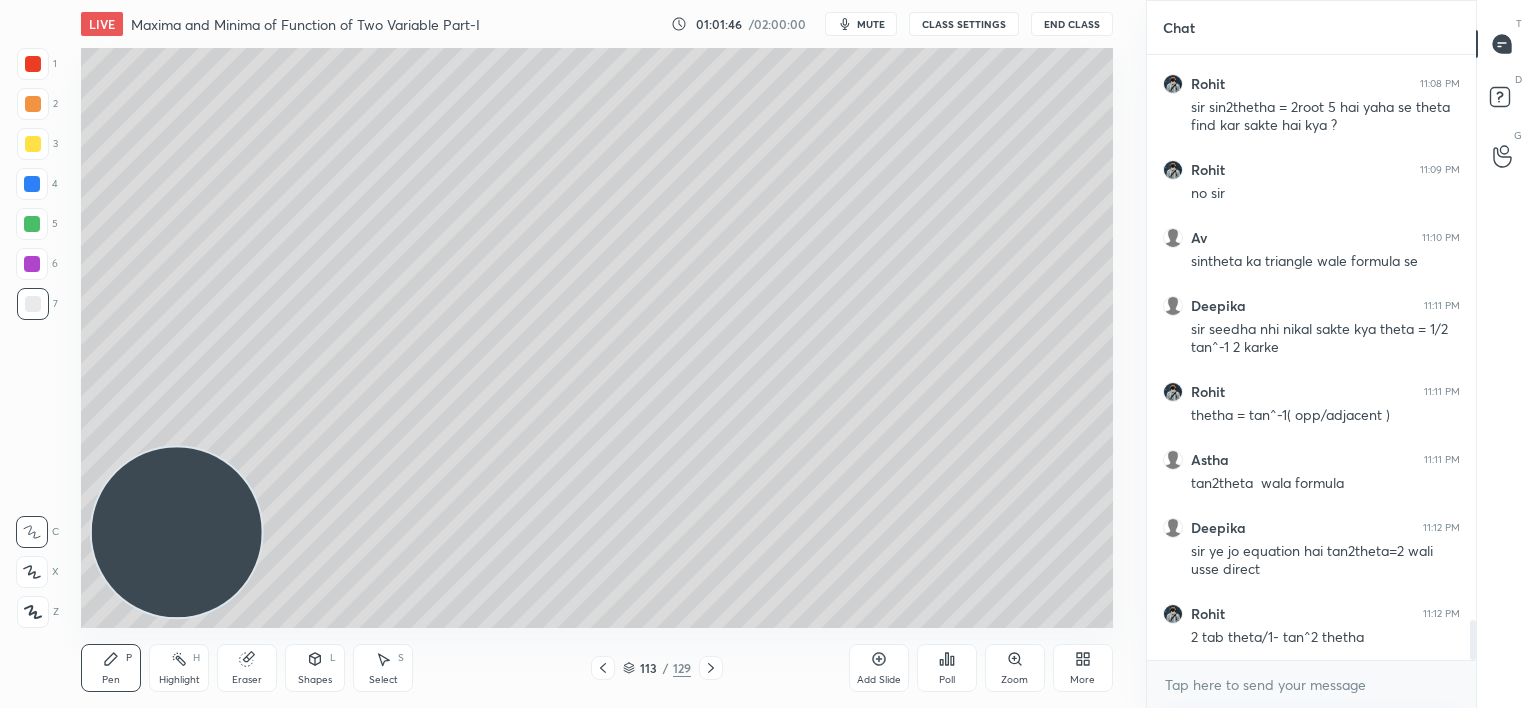 scroll, scrollTop: 8511, scrollLeft: 0, axis: vertical 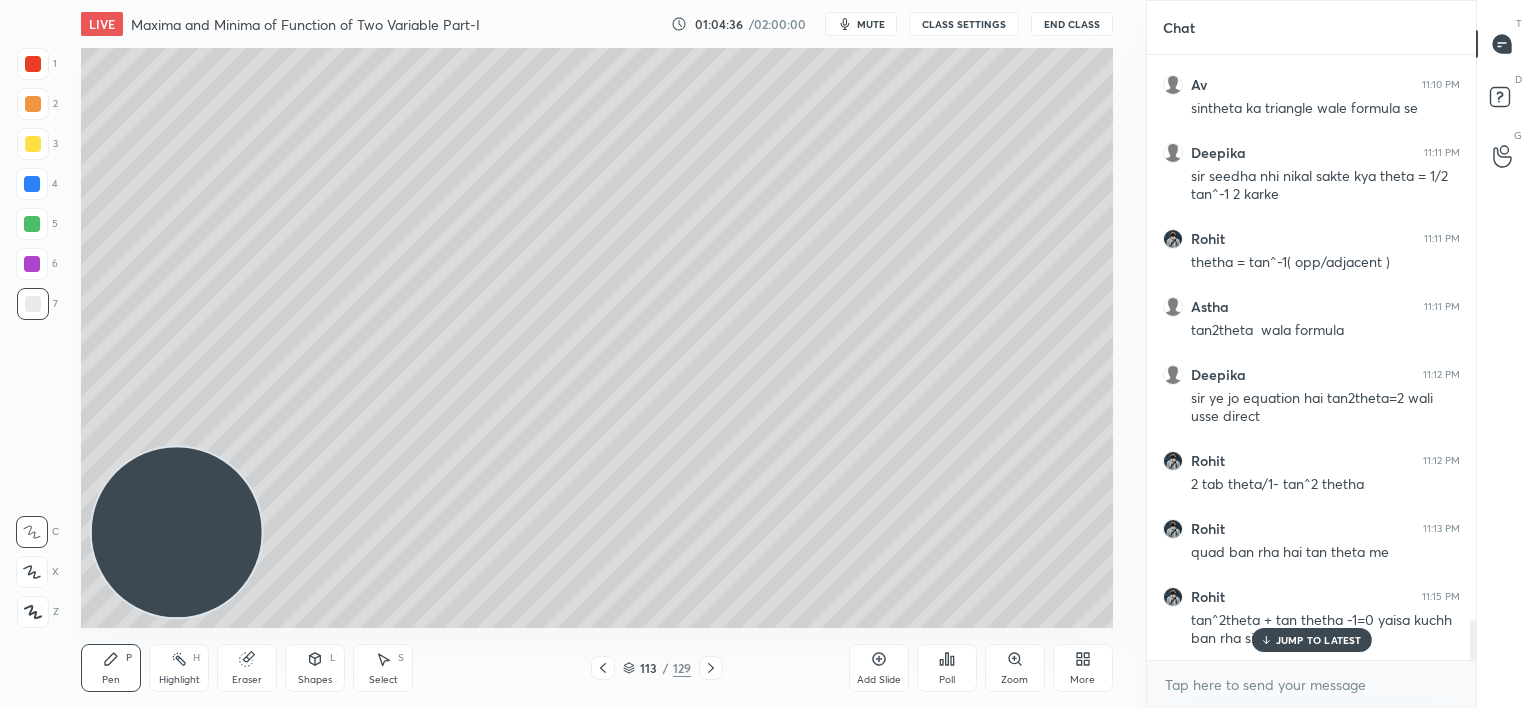 click on "JUMP TO LATEST" at bounding box center (1311, 640) 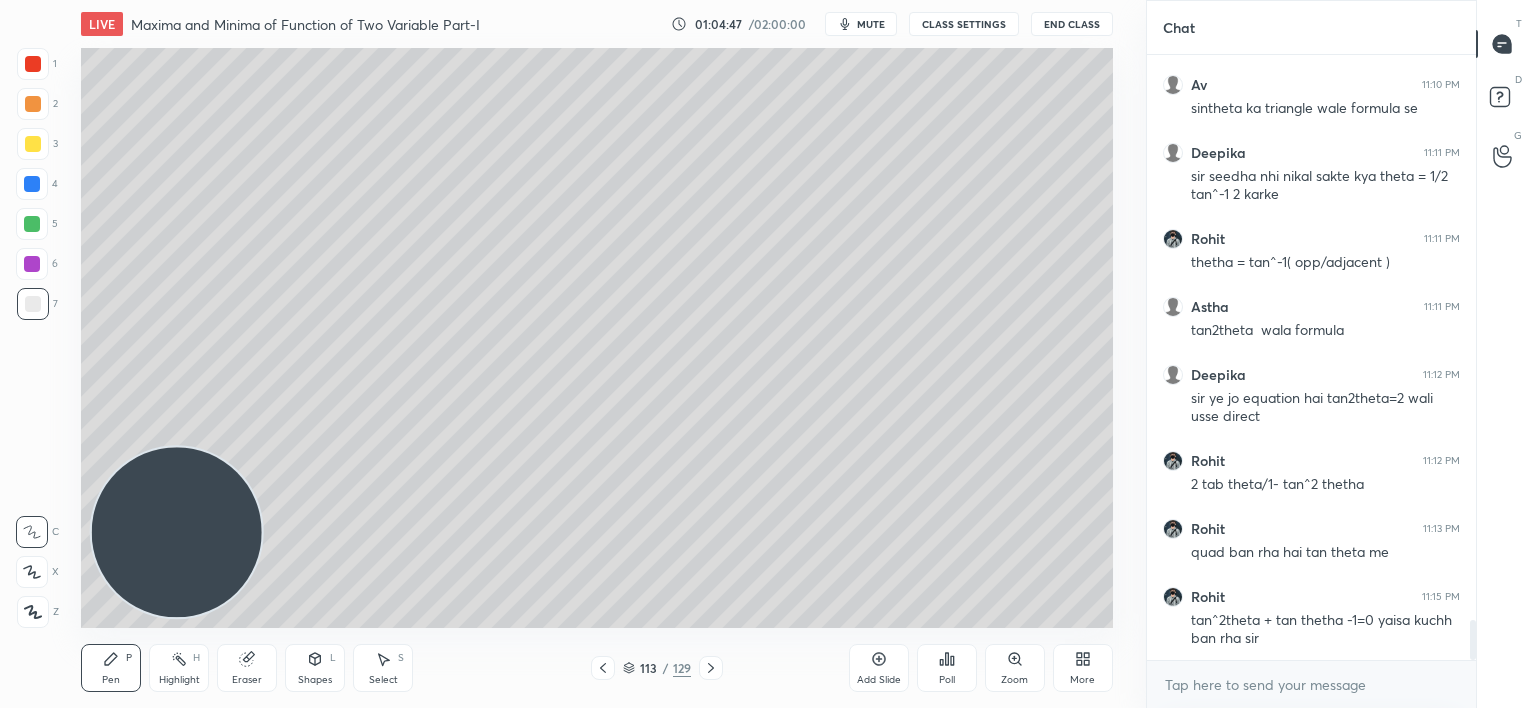 drag, startPoint x: 36, startPoint y: 148, endPoint x: 60, endPoint y: 145, distance: 24.186773 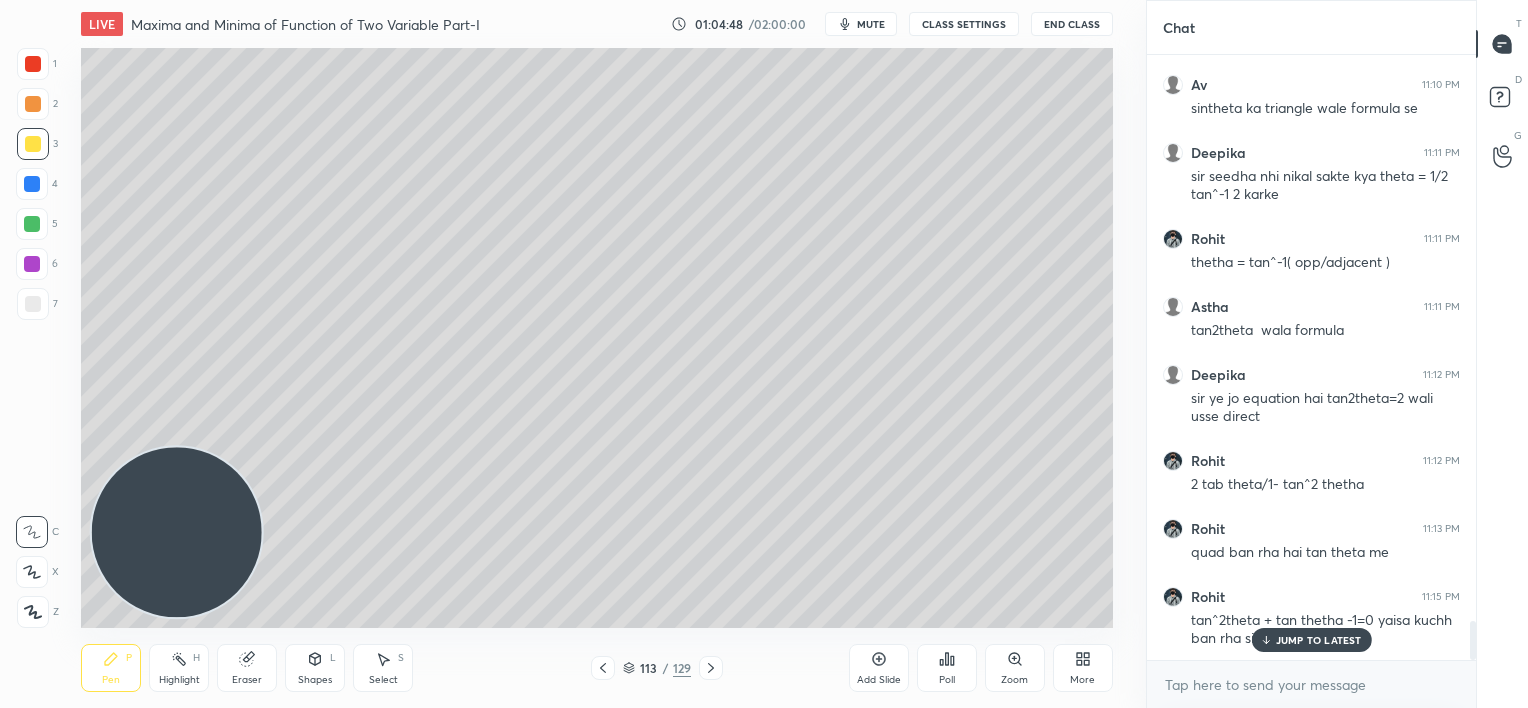 scroll, scrollTop: 8664, scrollLeft: 0, axis: vertical 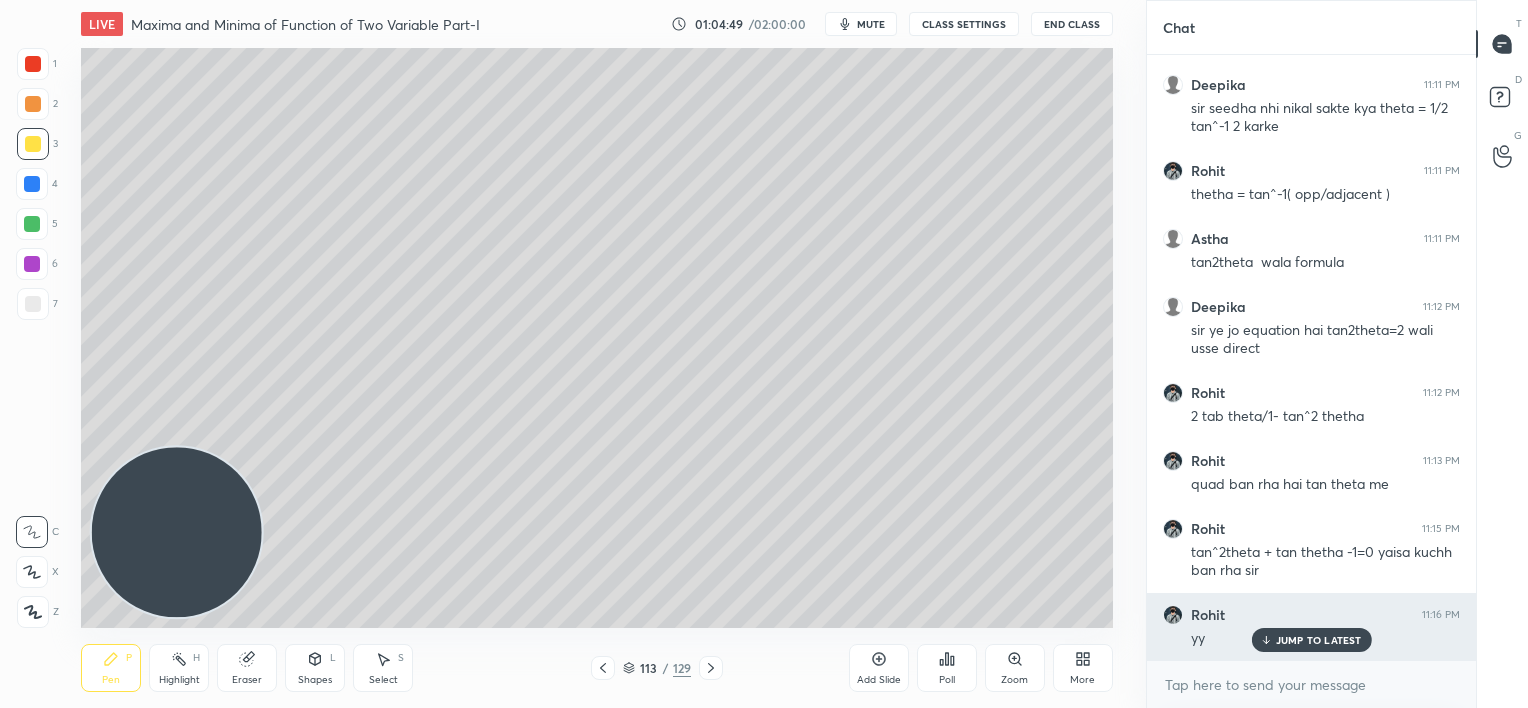 click on "JUMP TO LATEST" at bounding box center (1319, 640) 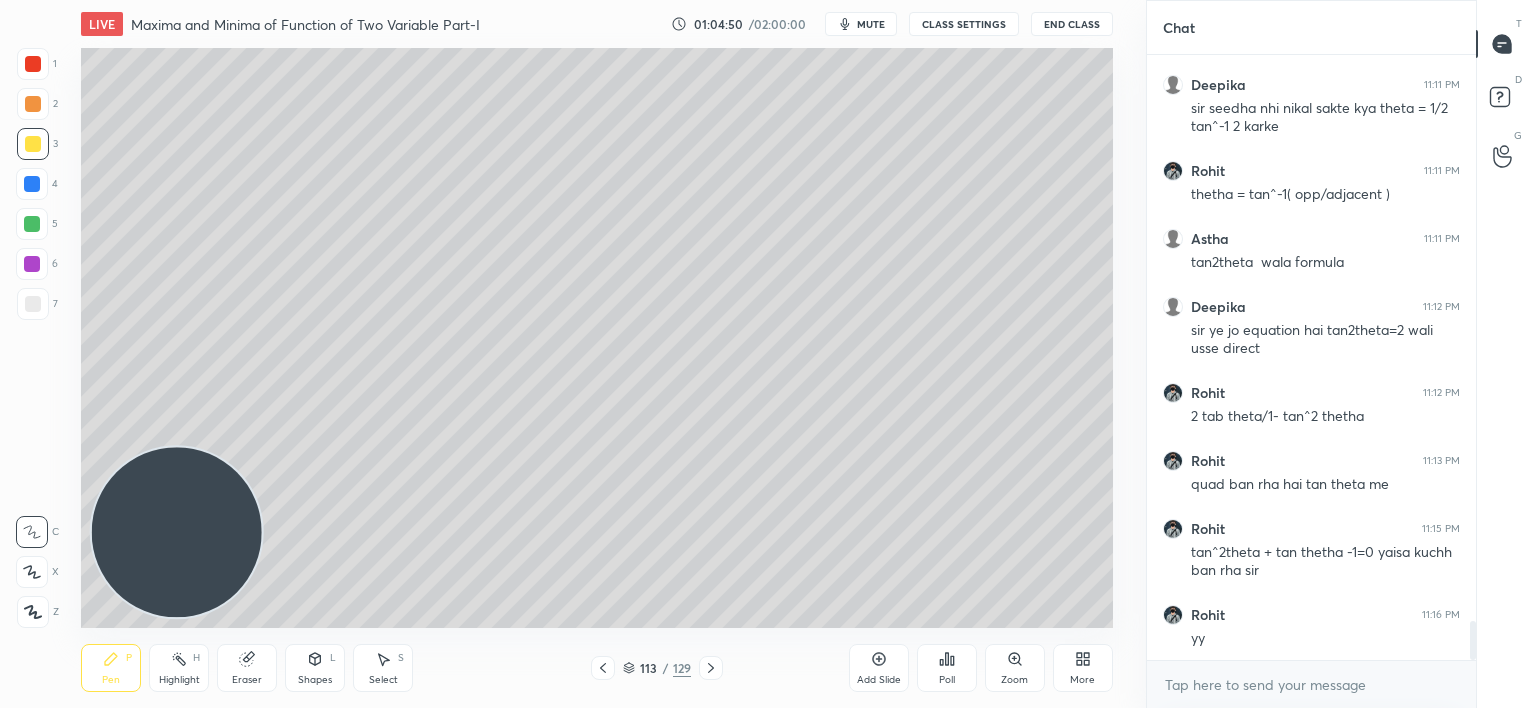 click 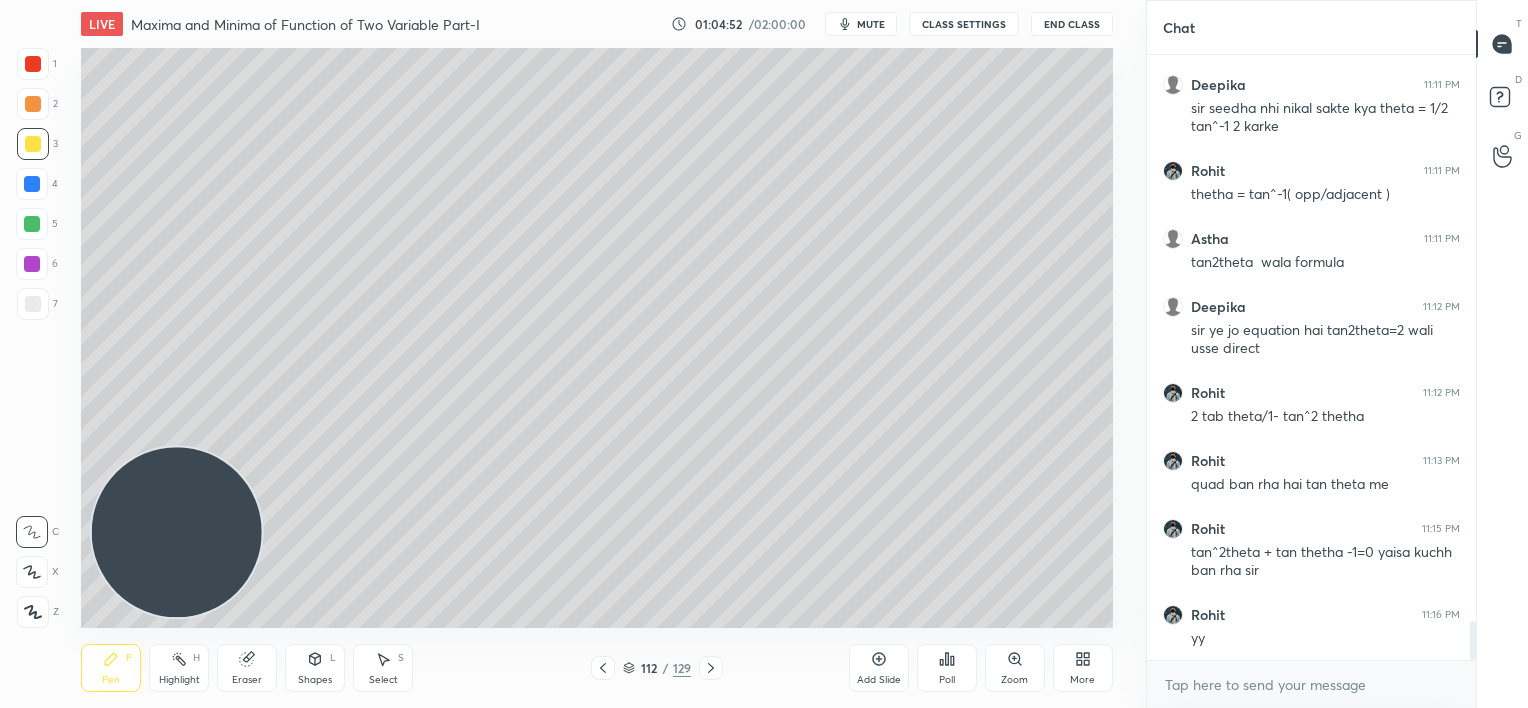 drag, startPoint x: 607, startPoint y: 669, endPoint x: 606, endPoint y: 657, distance: 12.0415945 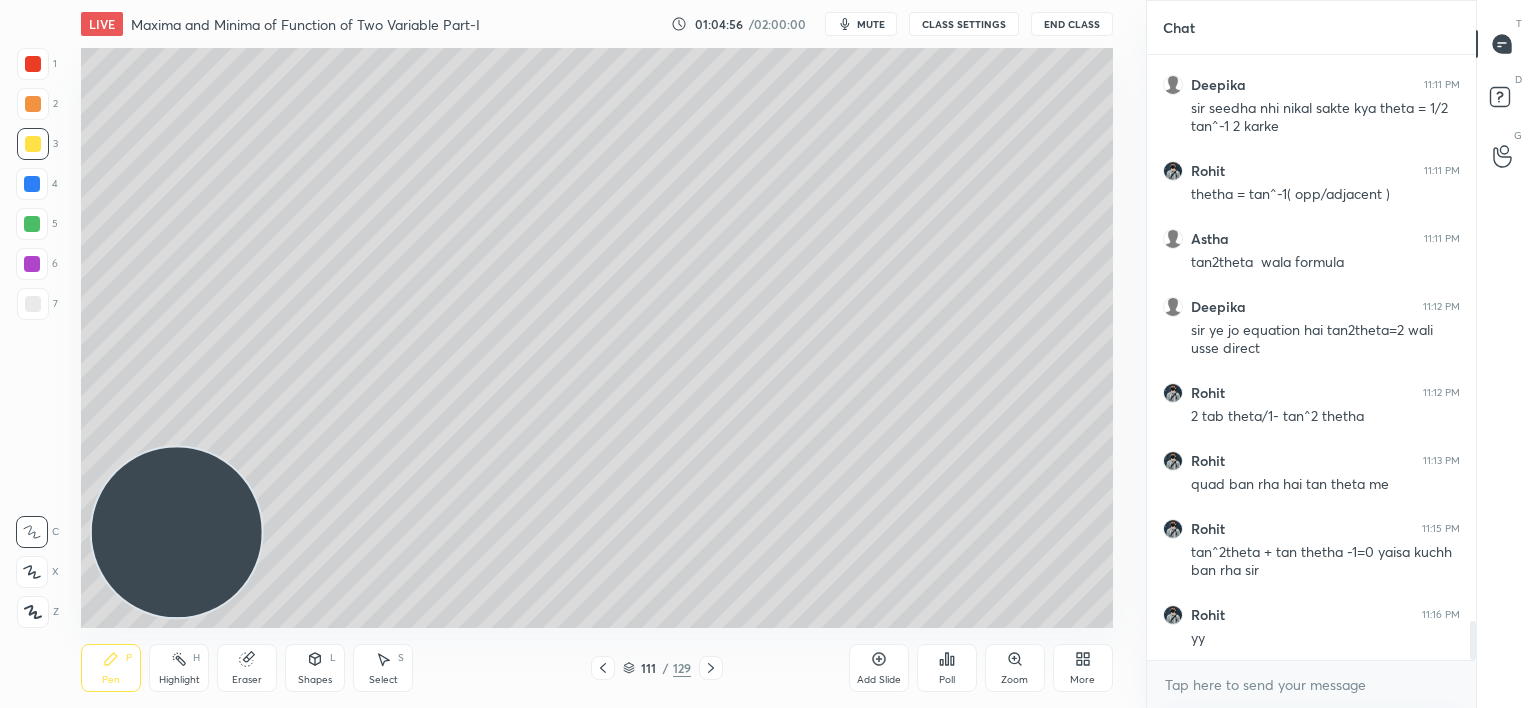 click 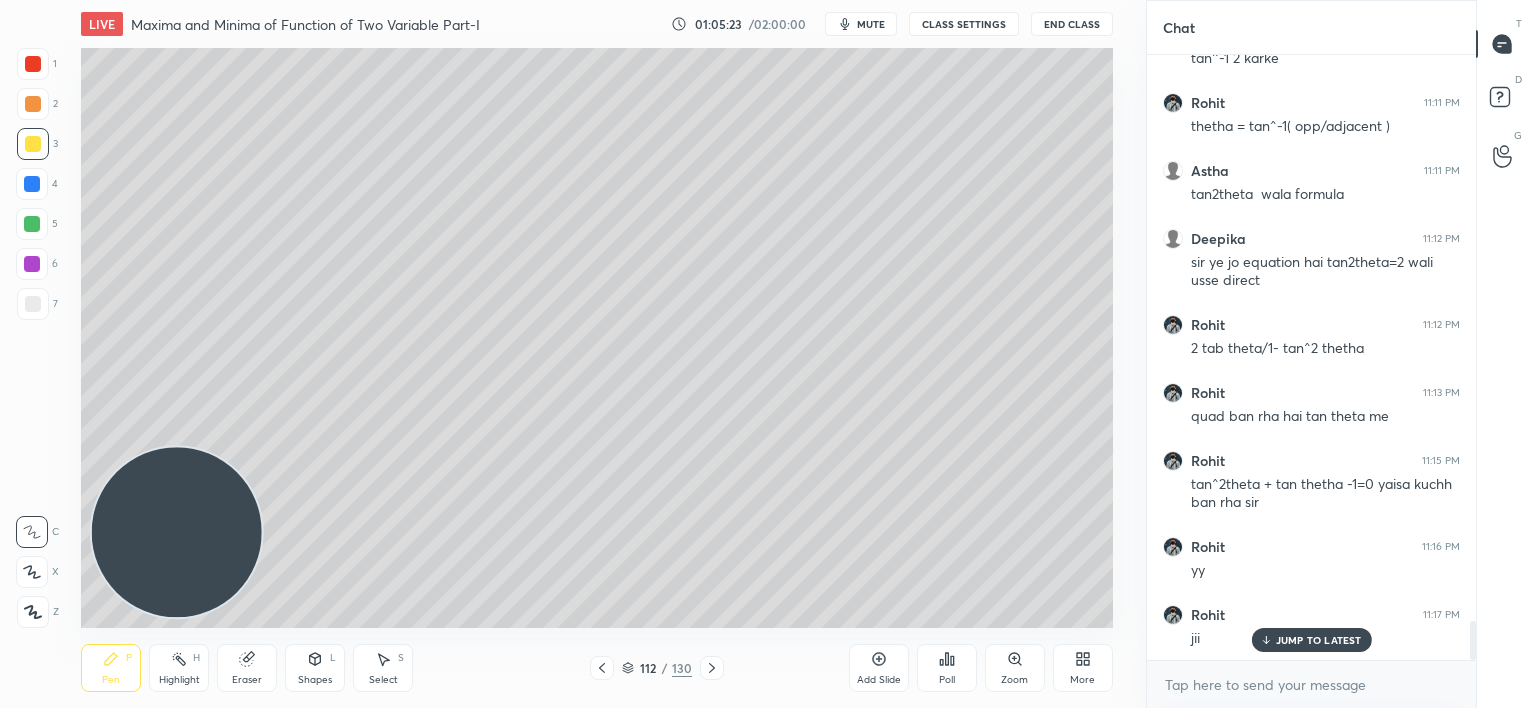 scroll, scrollTop: 8800, scrollLeft: 0, axis: vertical 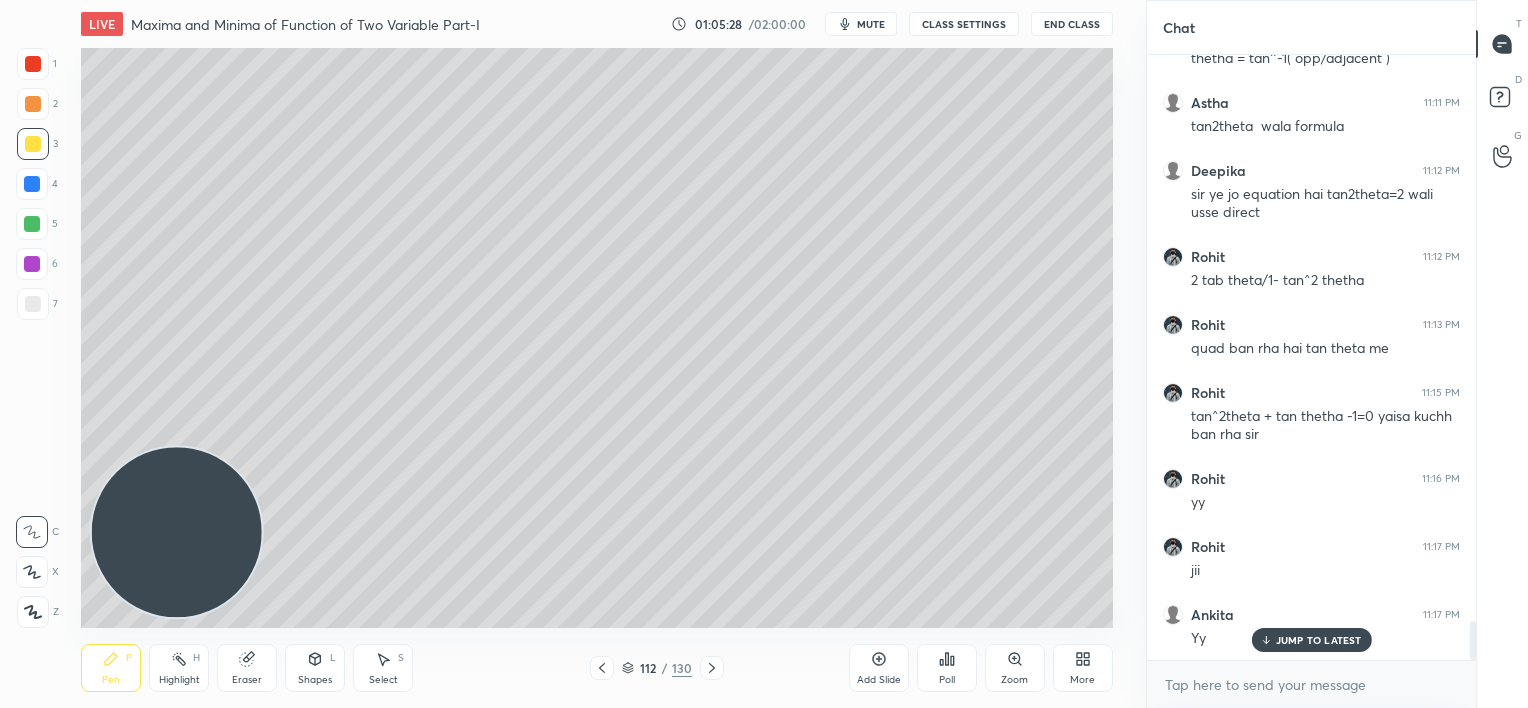 click at bounding box center [602, 668] 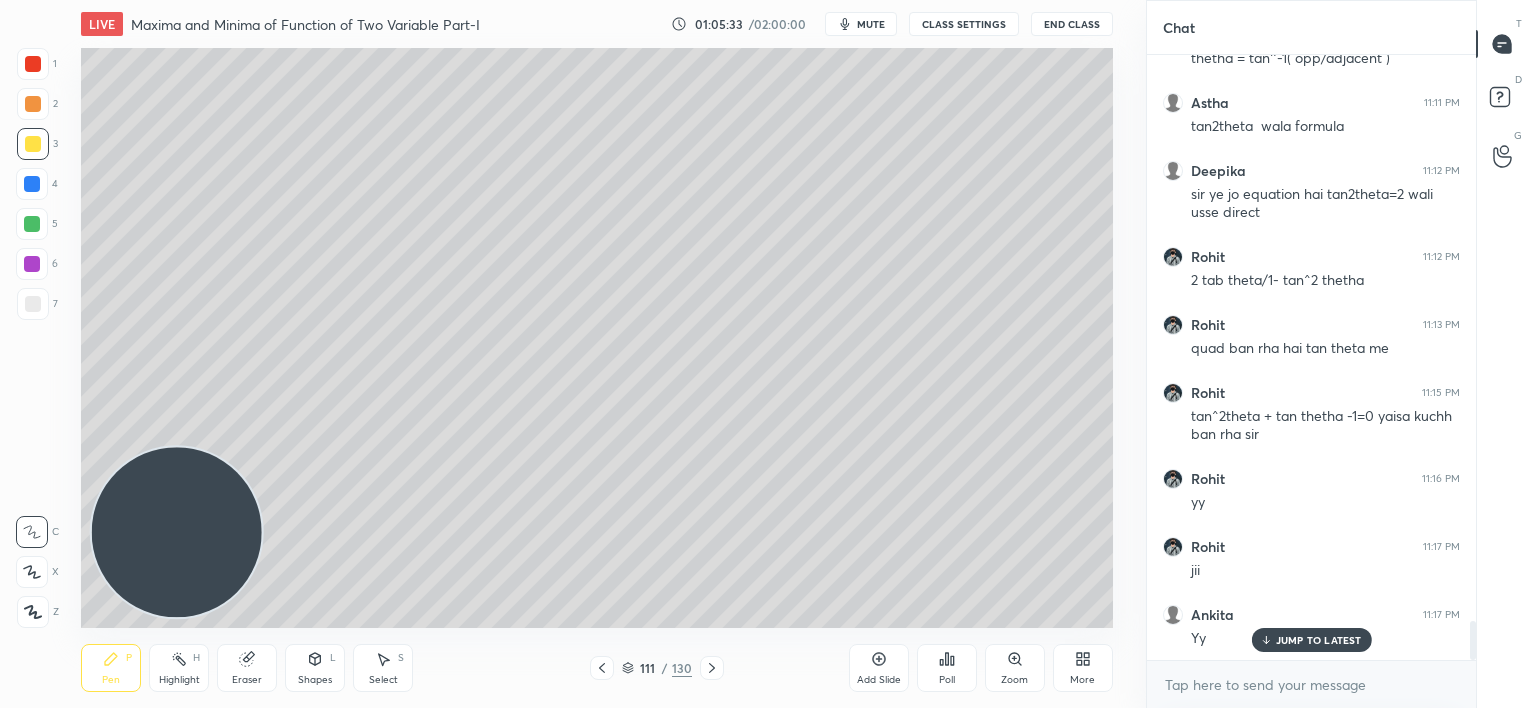 click 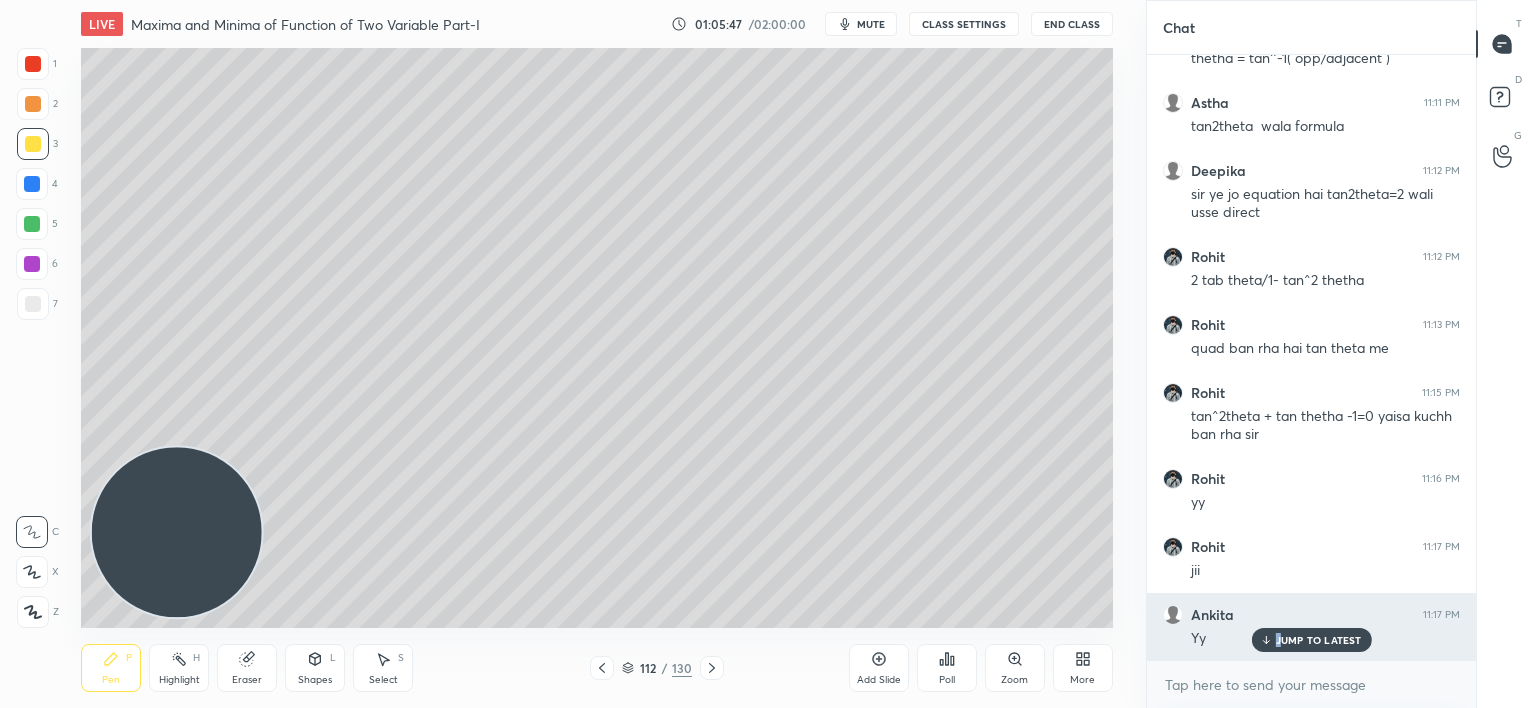 click on "JUMP TO LATEST" at bounding box center [1319, 640] 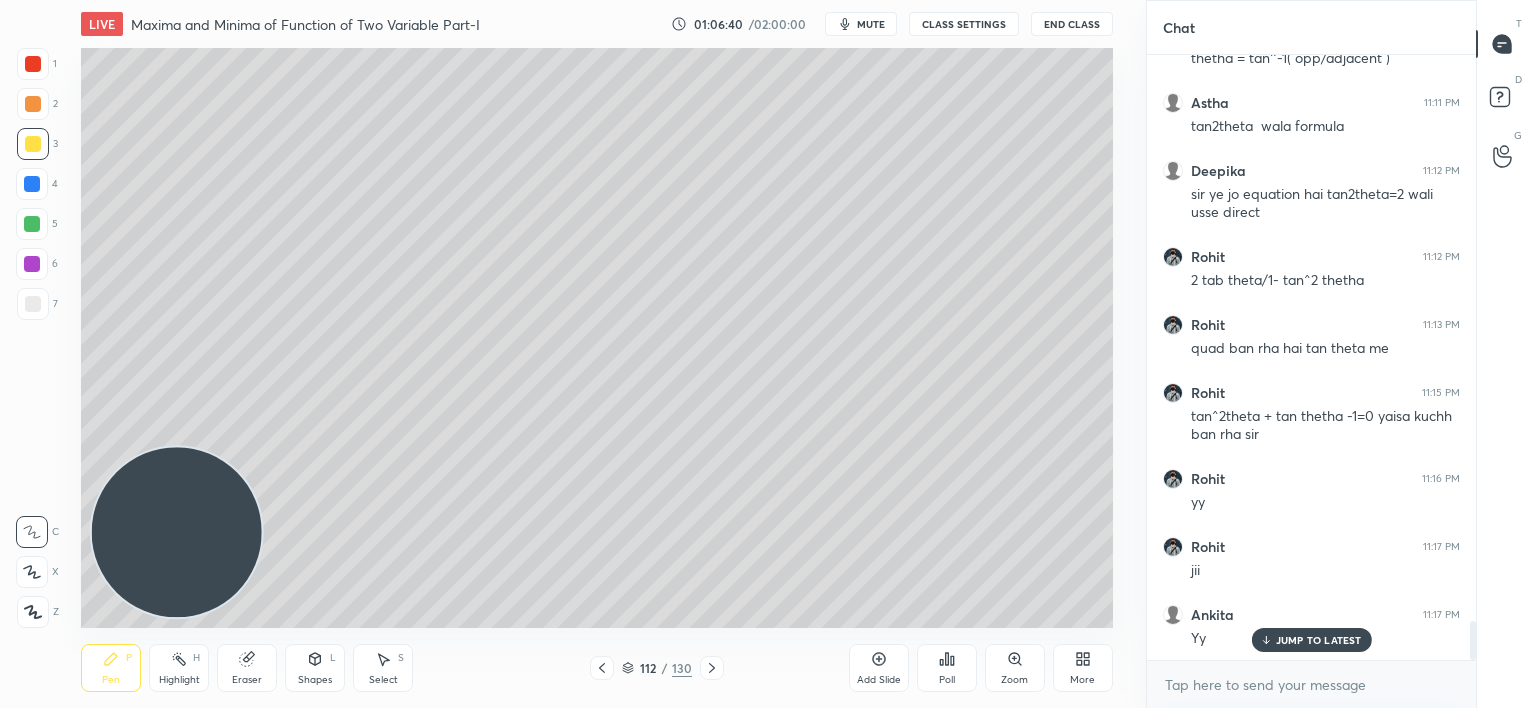 scroll, scrollTop: 8868, scrollLeft: 0, axis: vertical 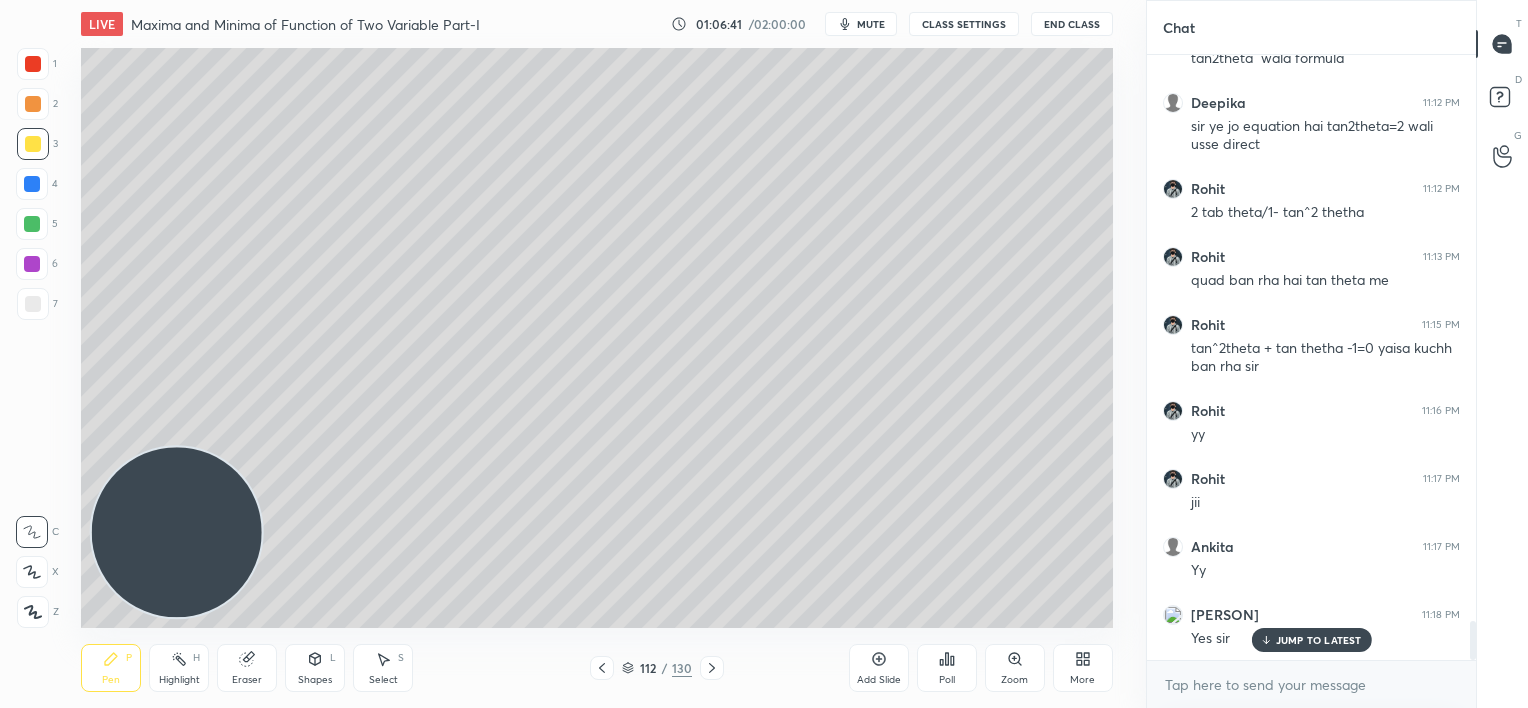 click on "JUMP TO LATEST" at bounding box center (1319, 640) 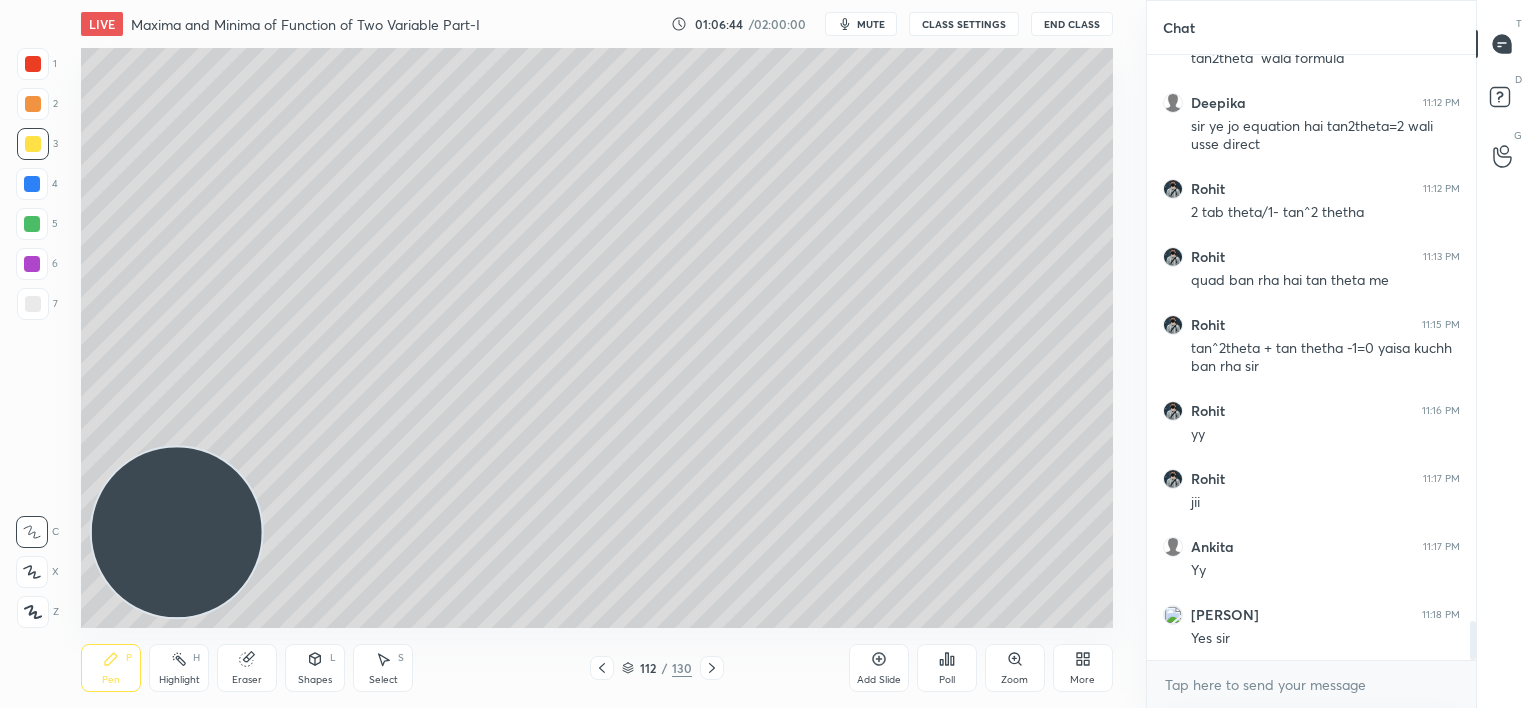 click 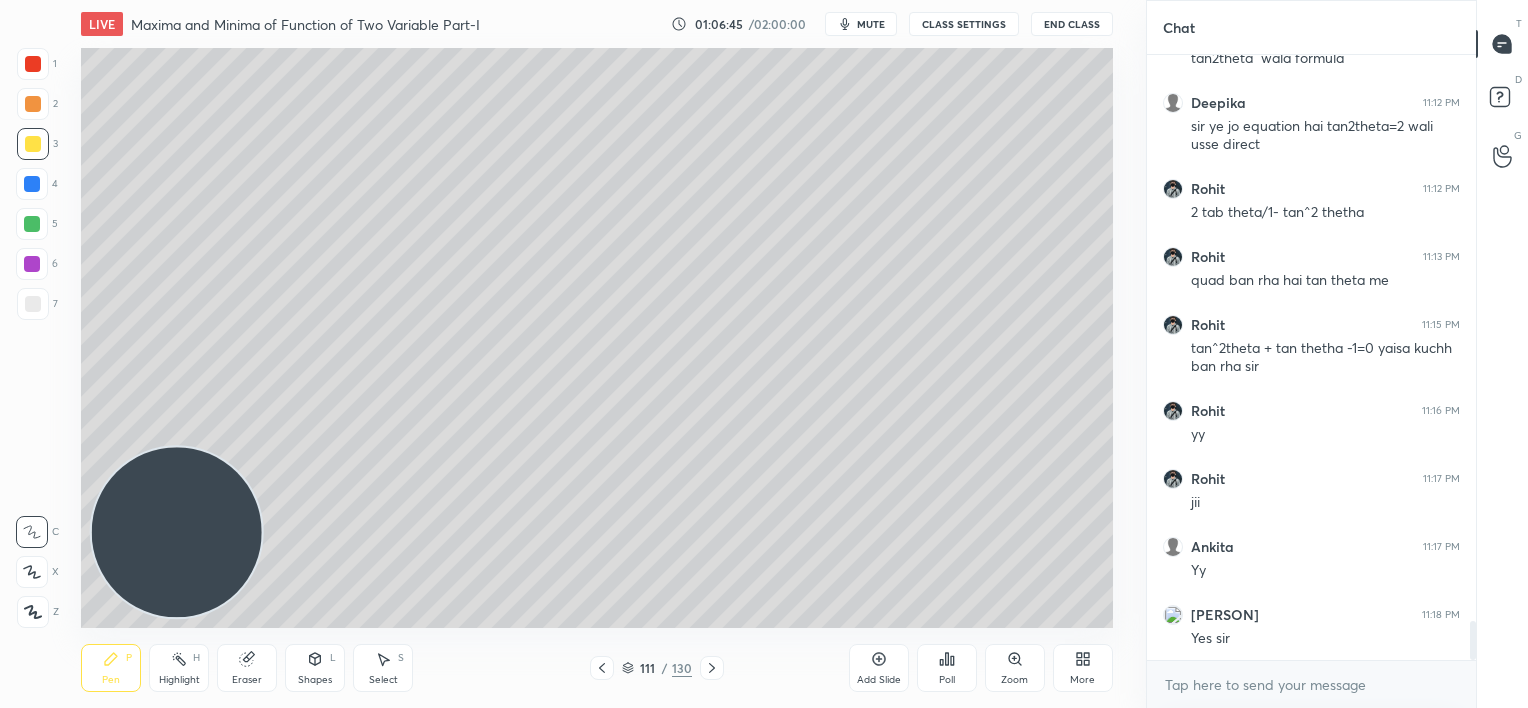 click 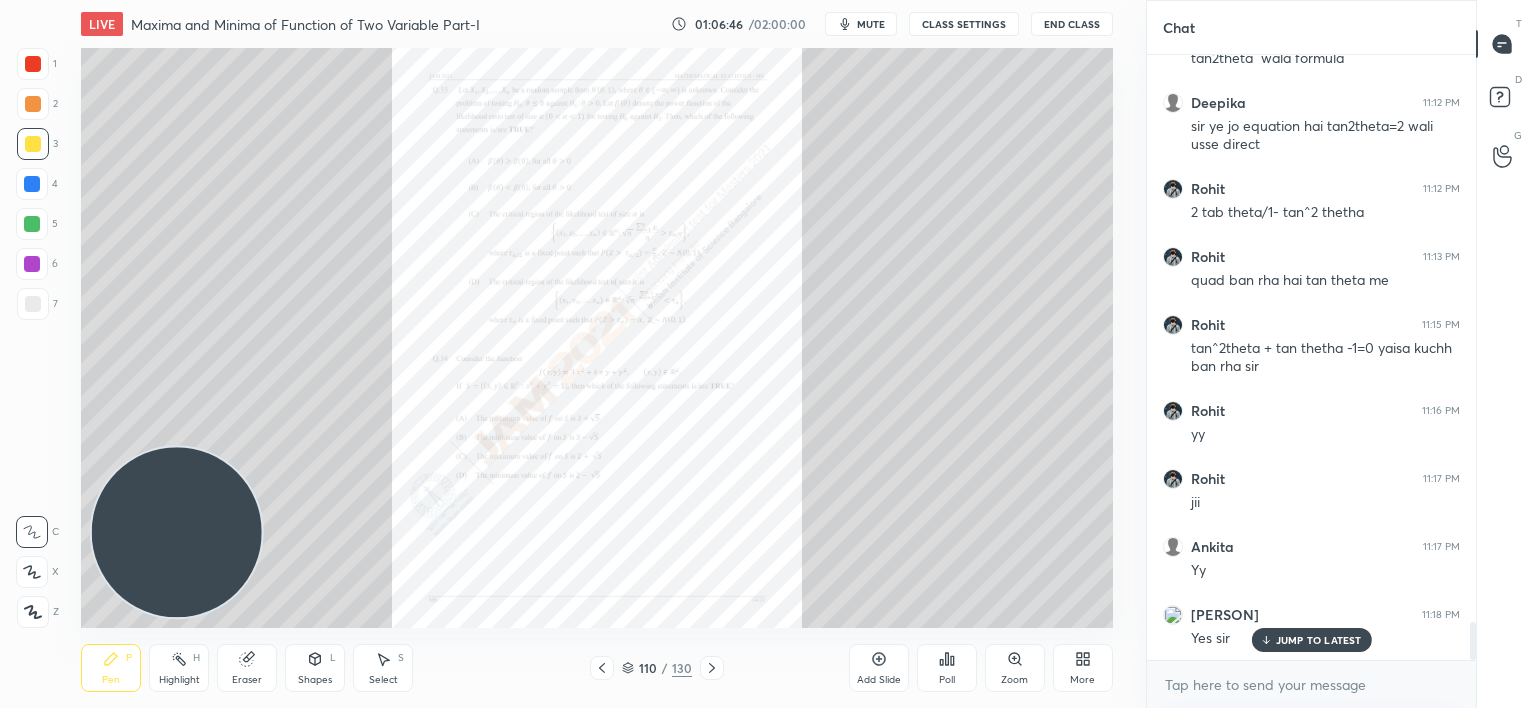 scroll, scrollTop: 8936, scrollLeft: 0, axis: vertical 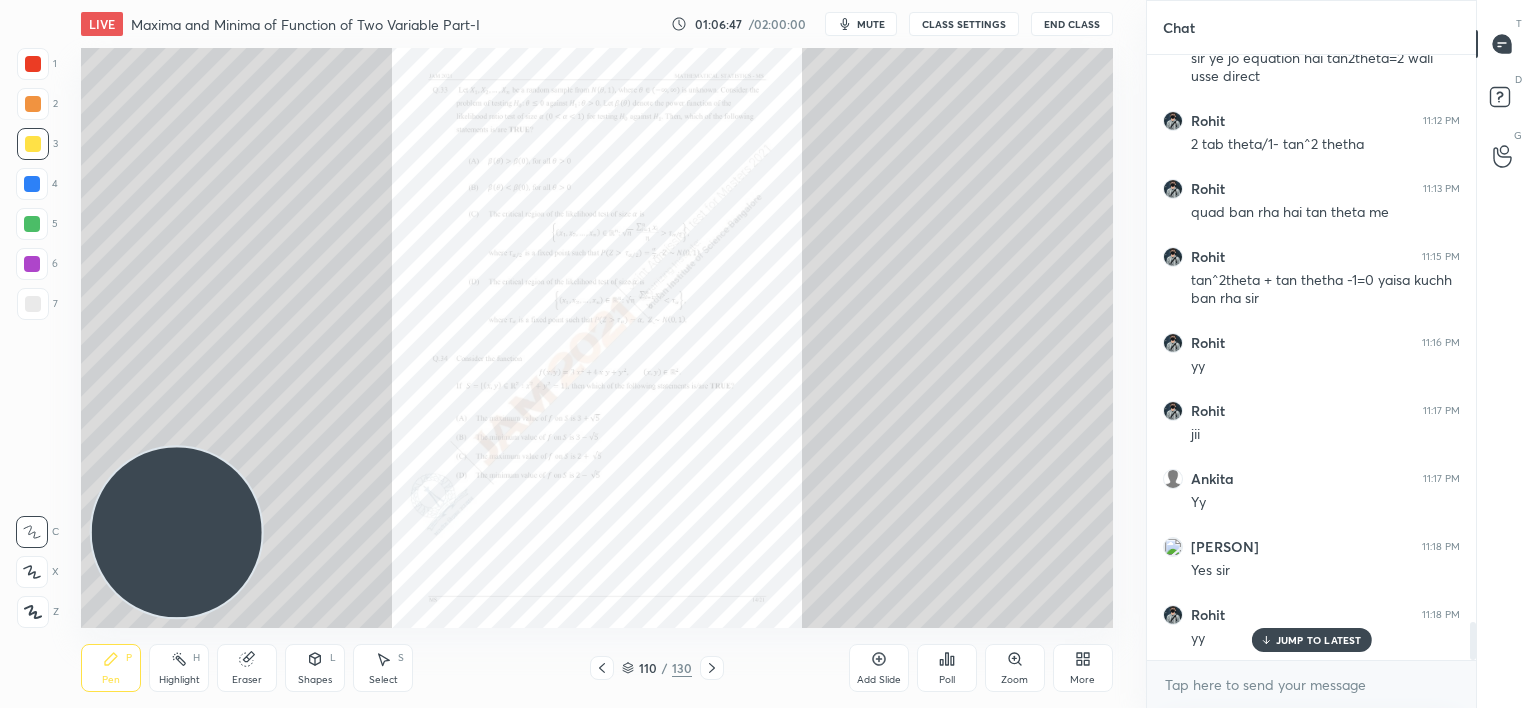 click 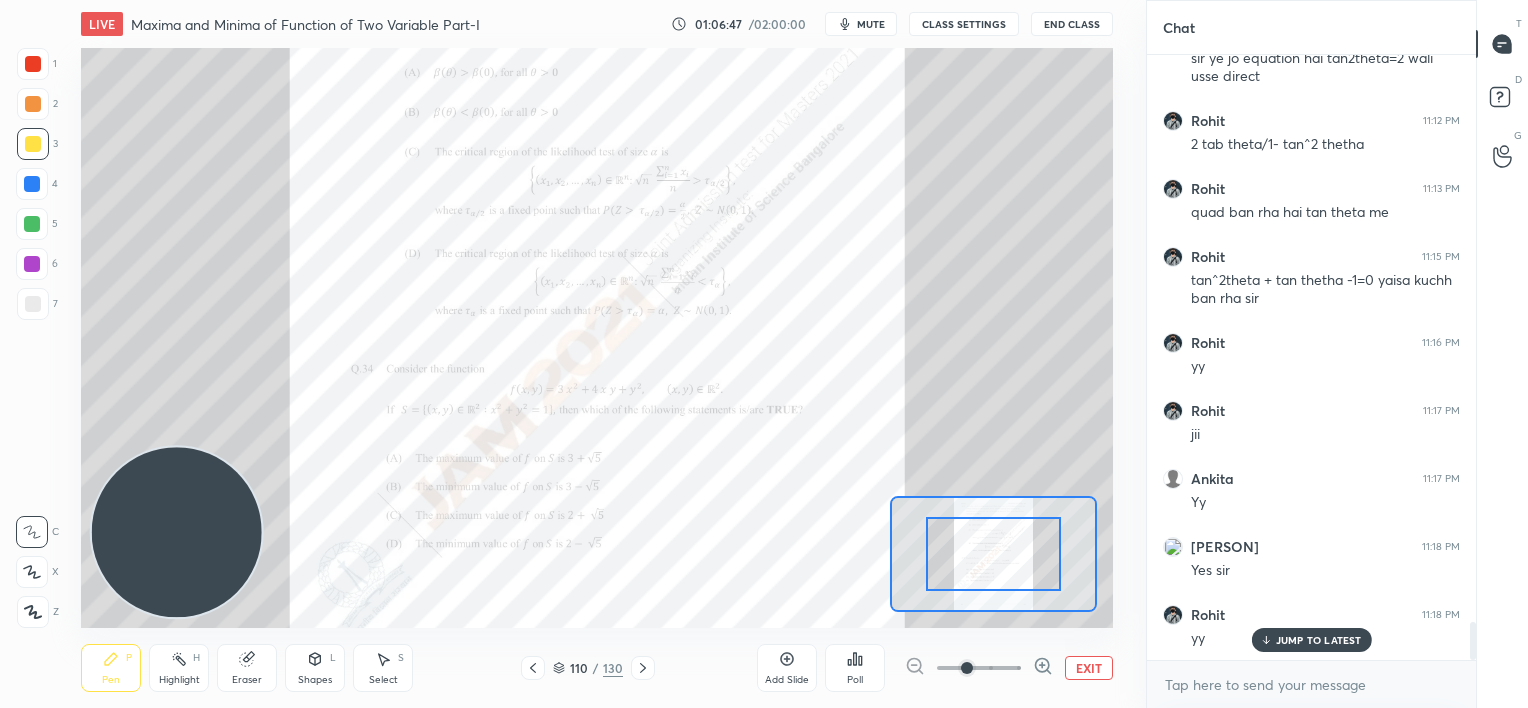 click at bounding box center (979, 668) 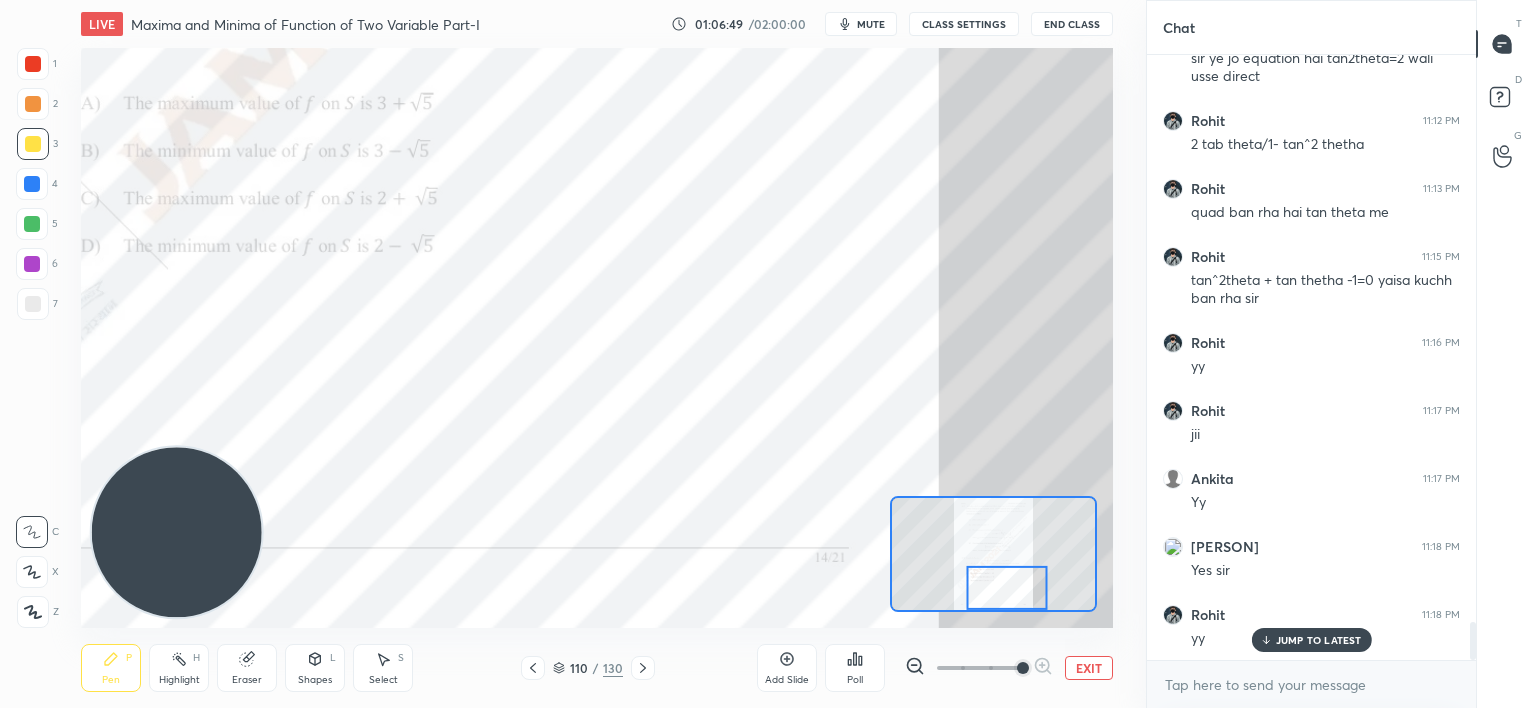 click 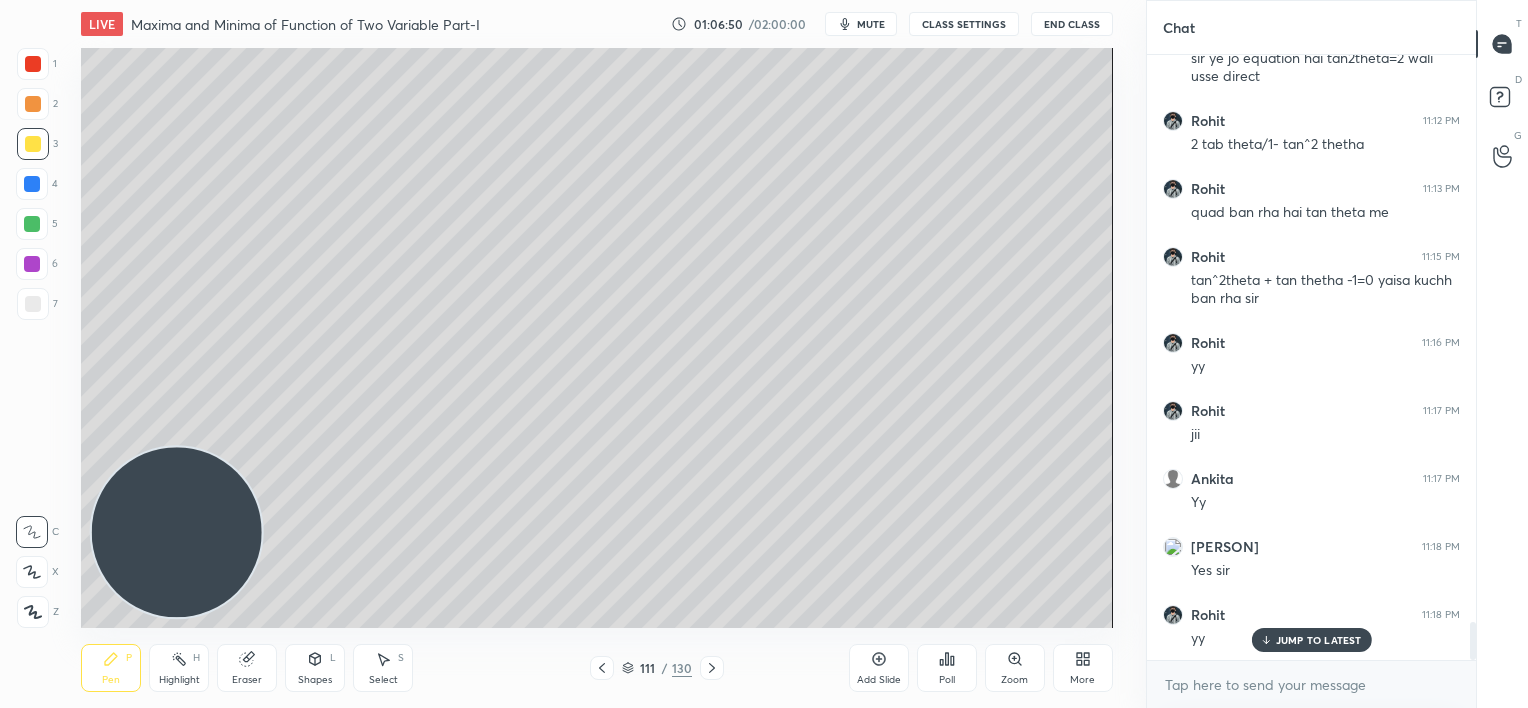 click 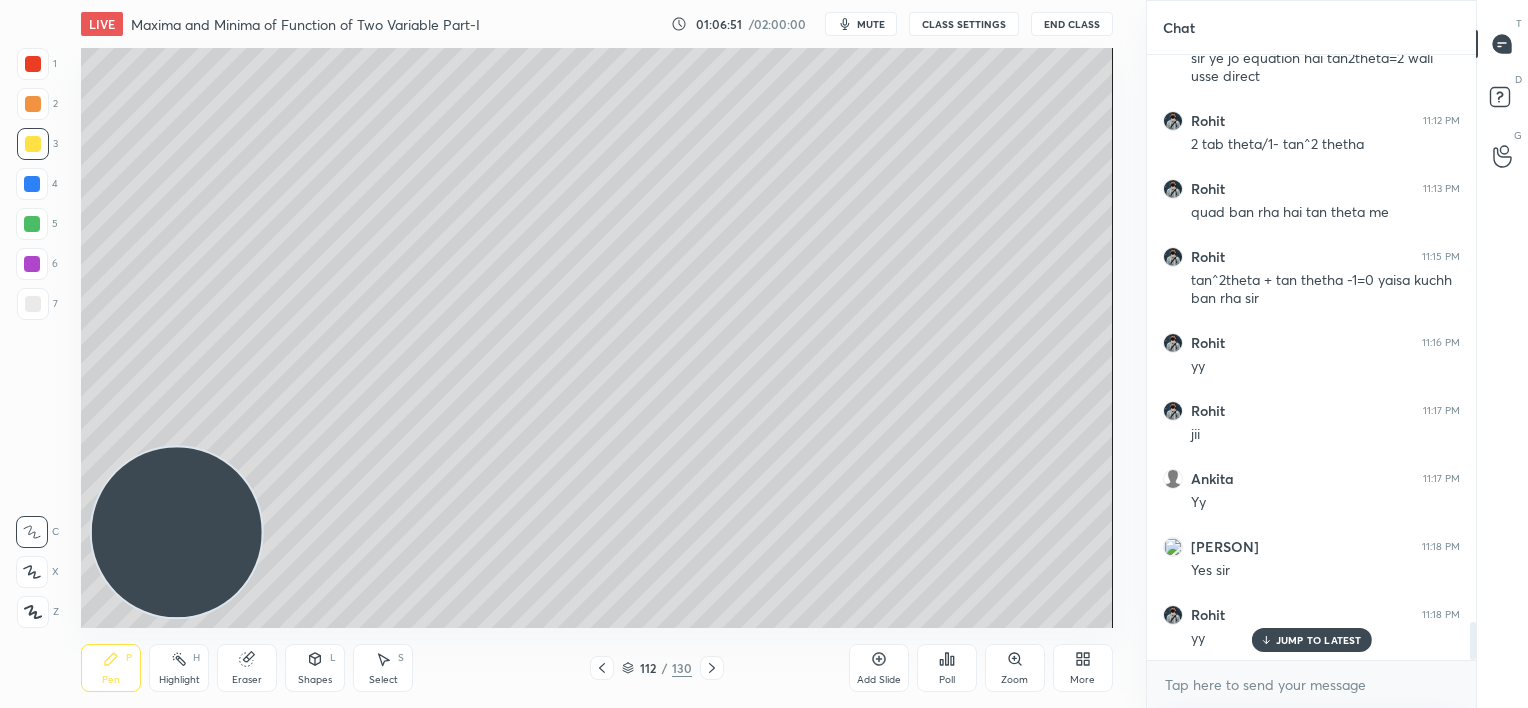 scroll, scrollTop: 9004, scrollLeft: 0, axis: vertical 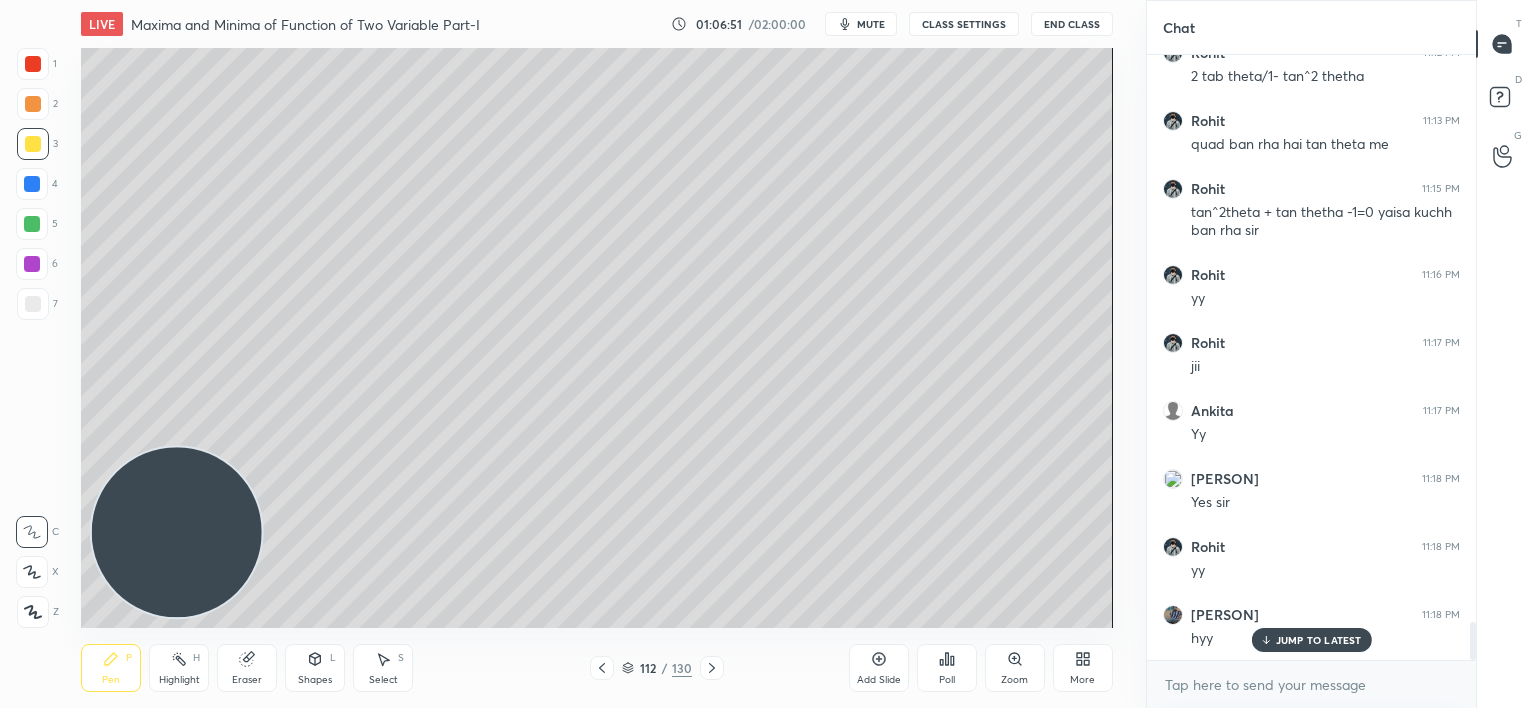 click 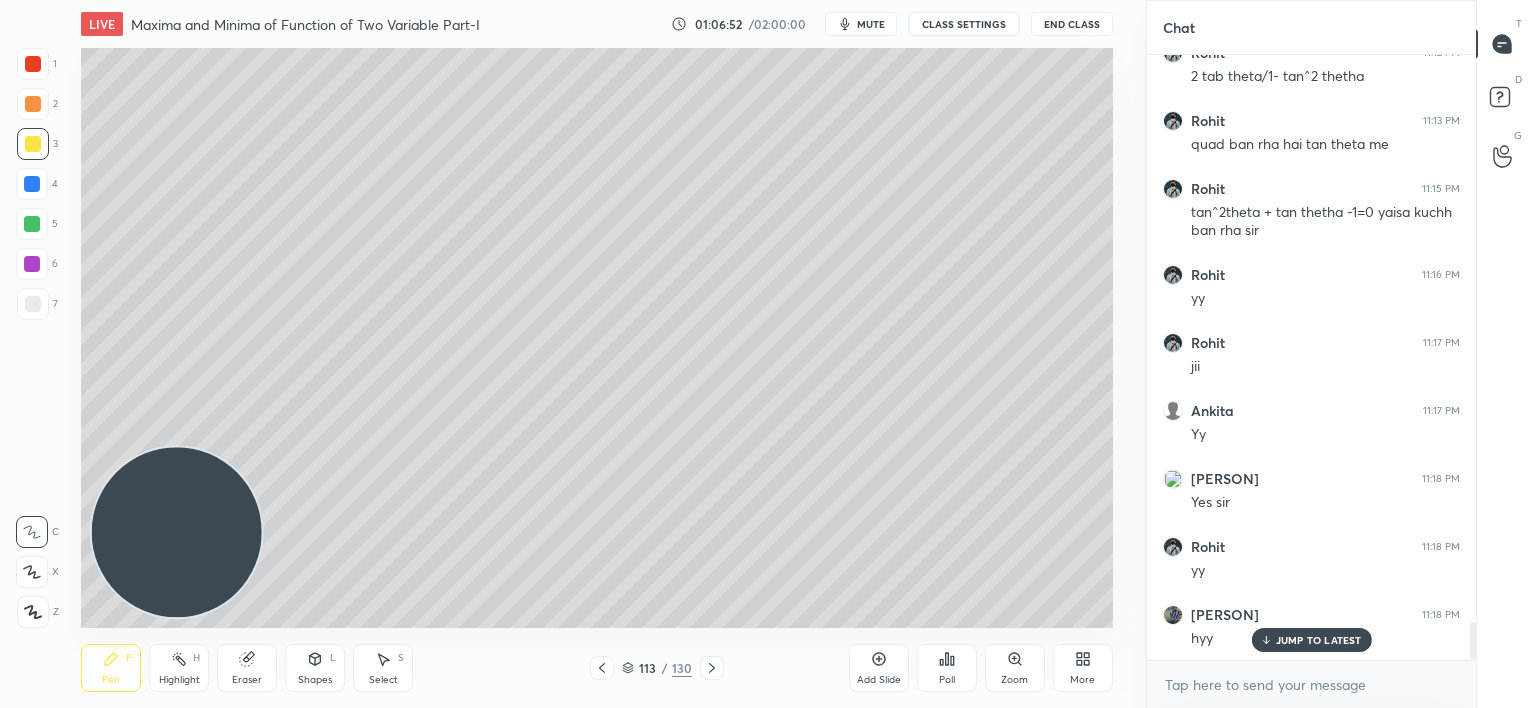 click 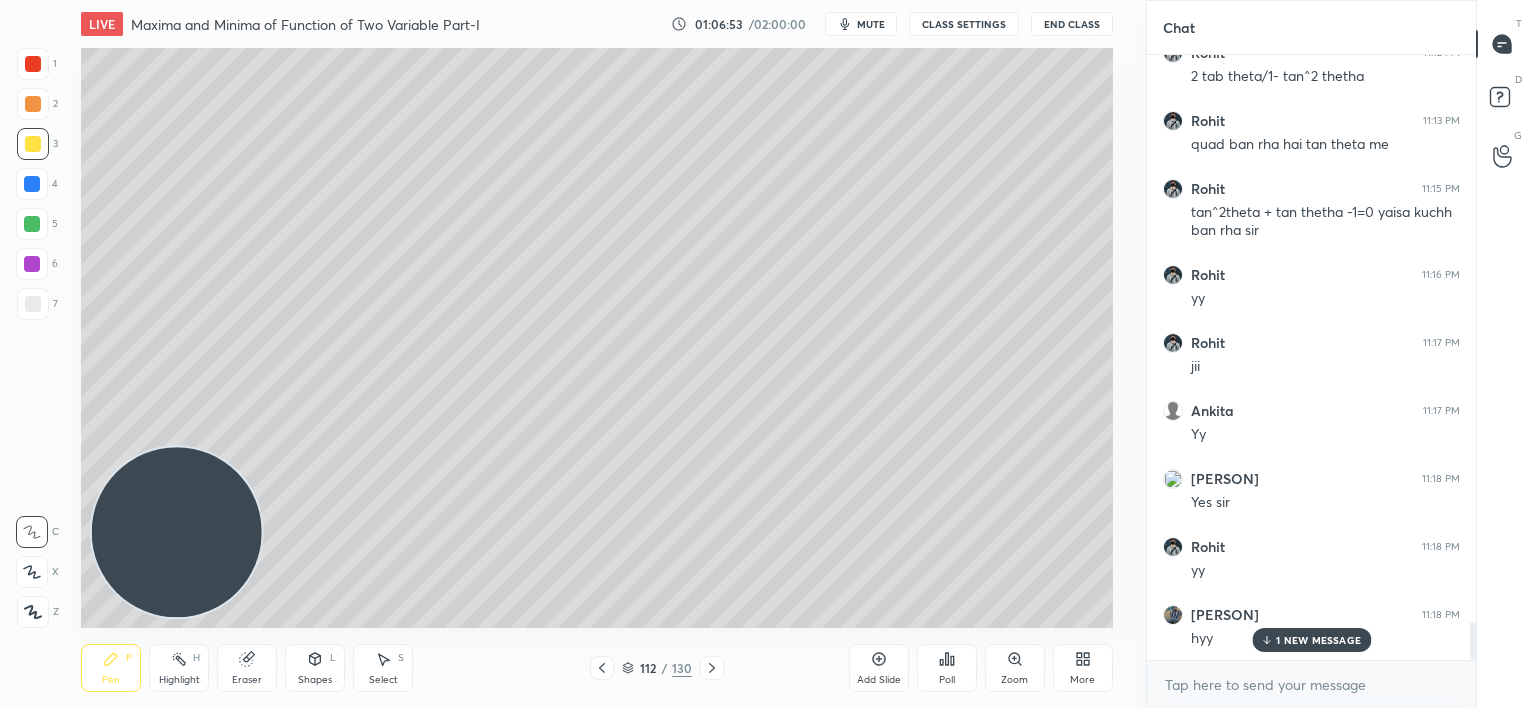 scroll, scrollTop: 9072, scrollLeft: 0, axis: vertical 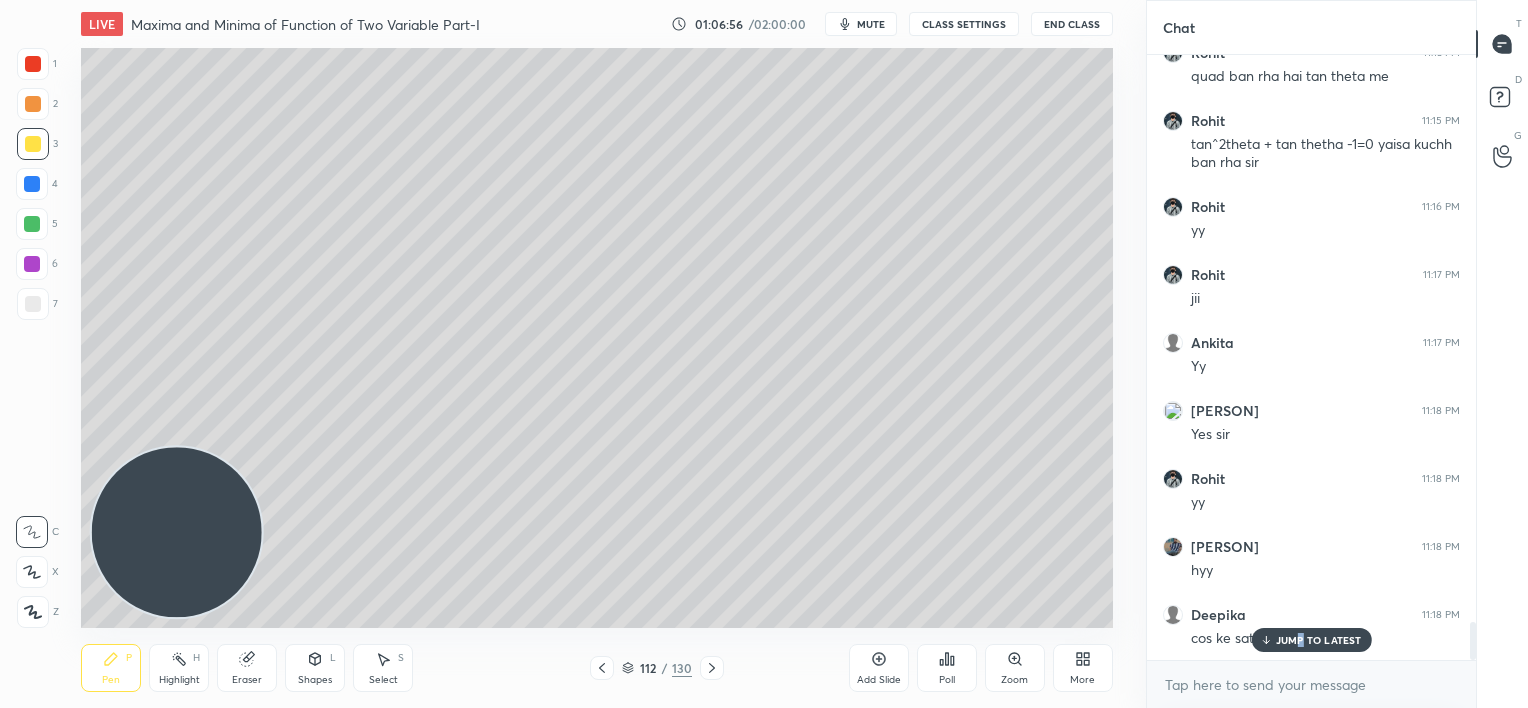click on "JUMP TO LATEST" at bounding box center (1319, 640) 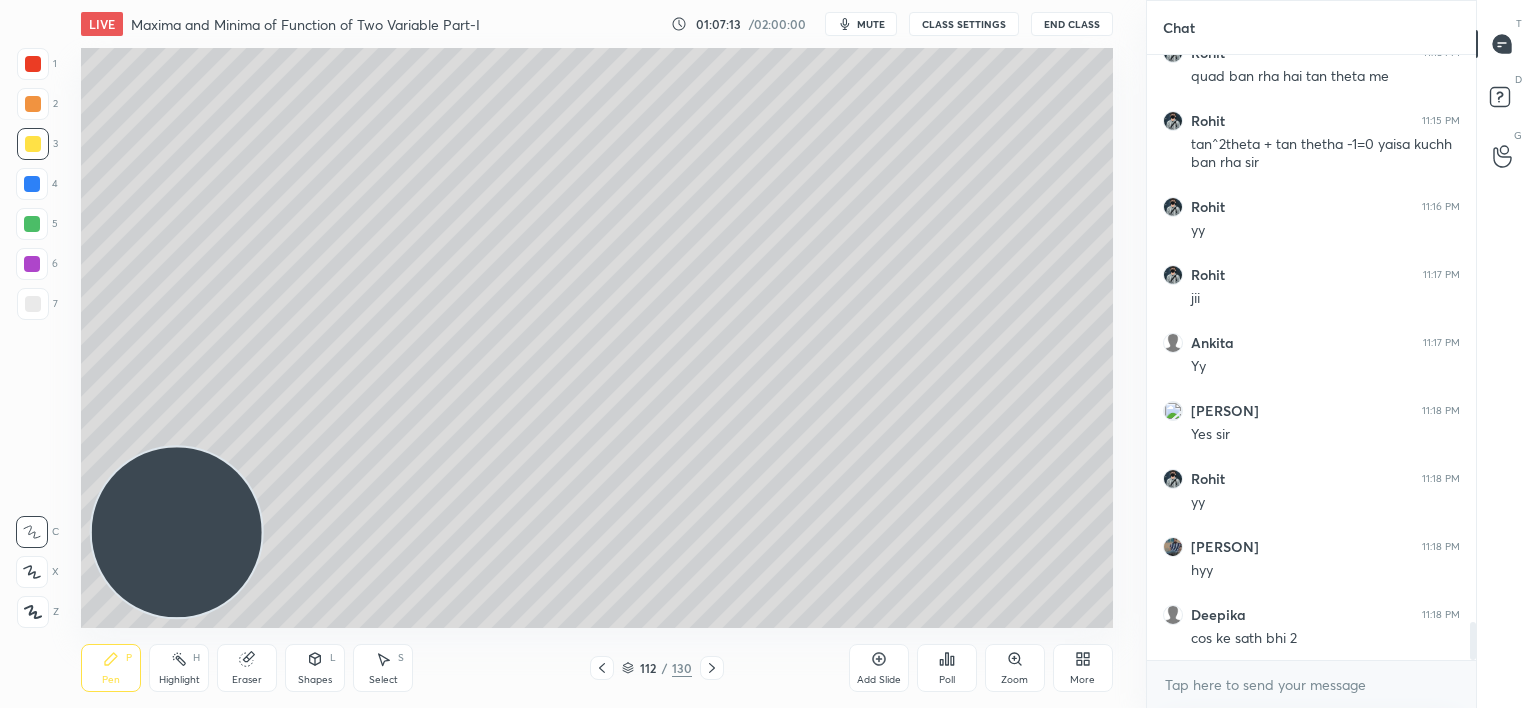 scroll, scrollTop: 9140, scrollLeft: 0, axis: vertical 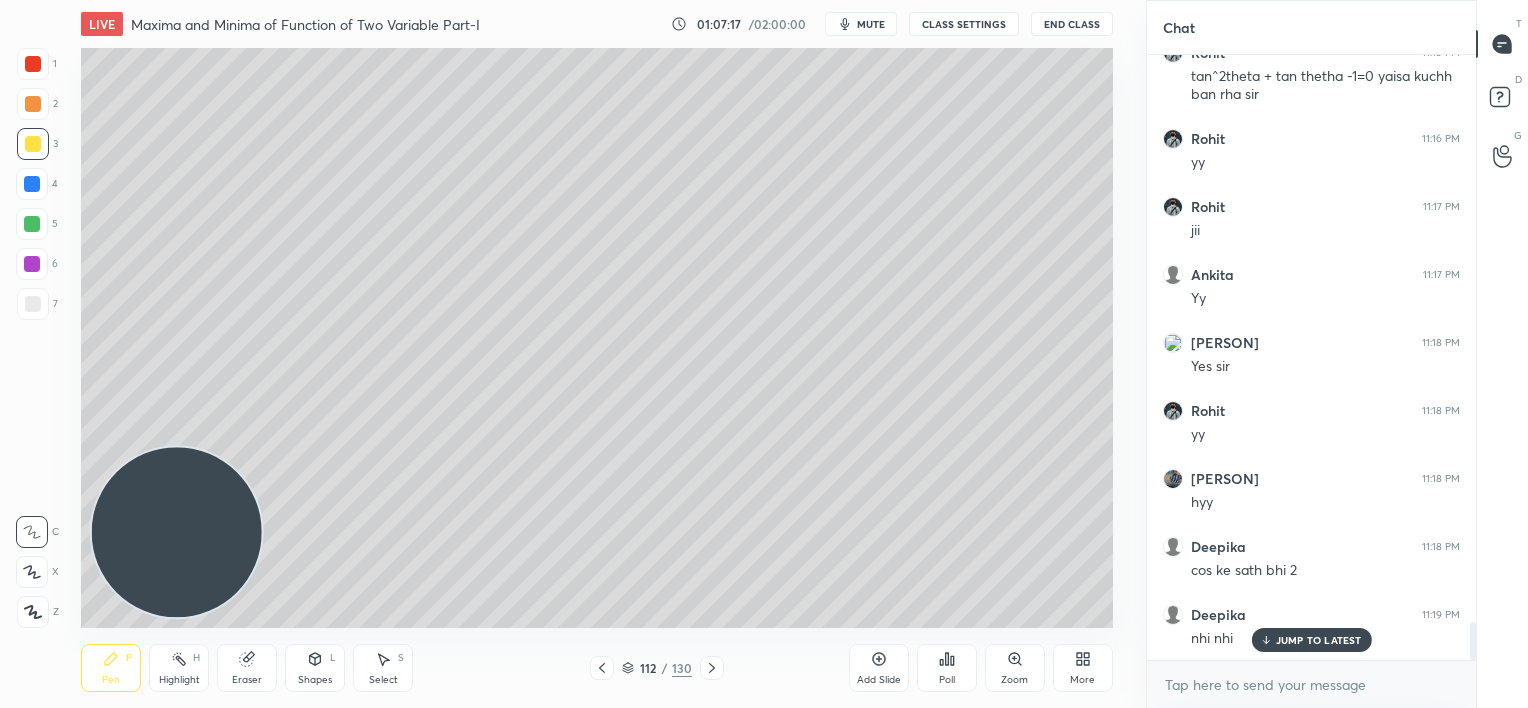 click at bounding box center (33, 304) 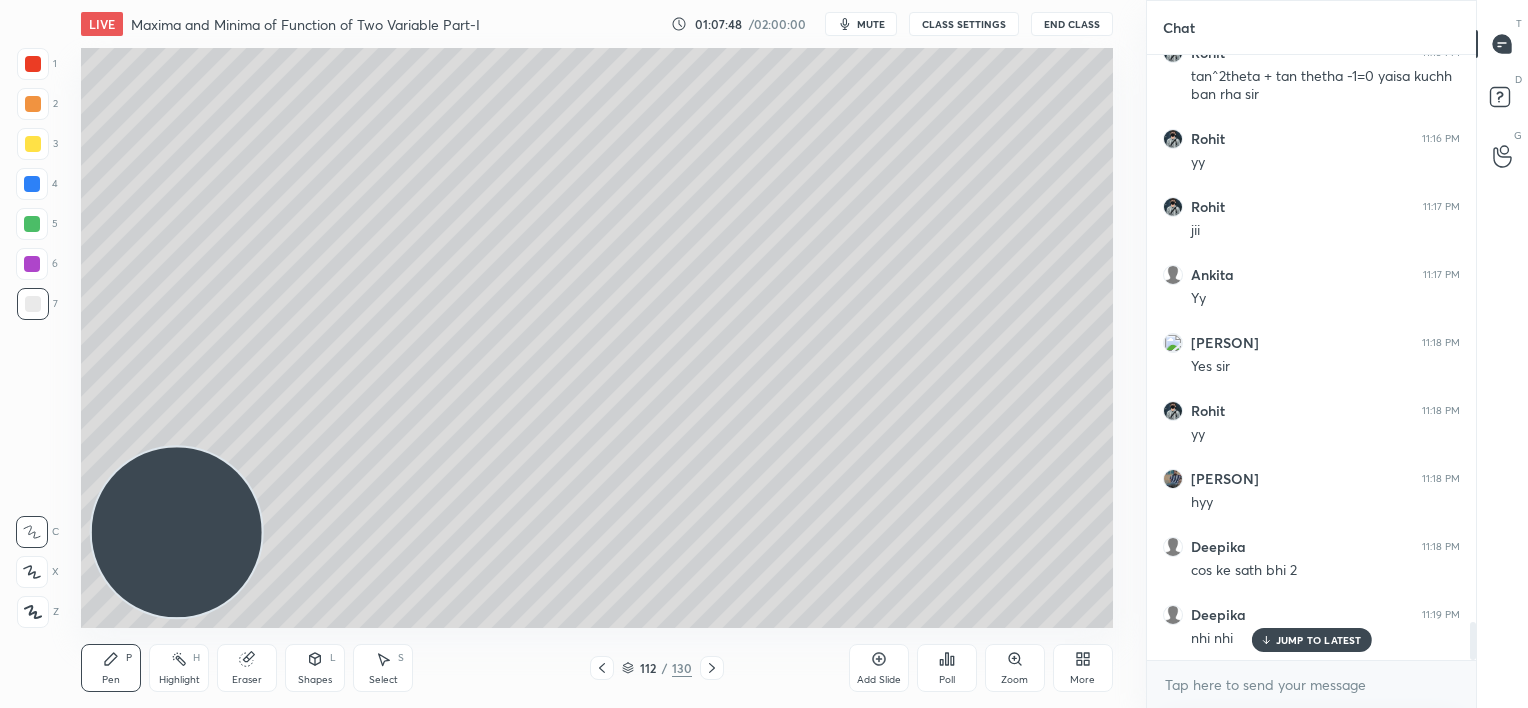 drag, startPoint x: 1285, startPoint y: 638, endPoint x: 1279, endPoint y: 604, distance: 34.525352 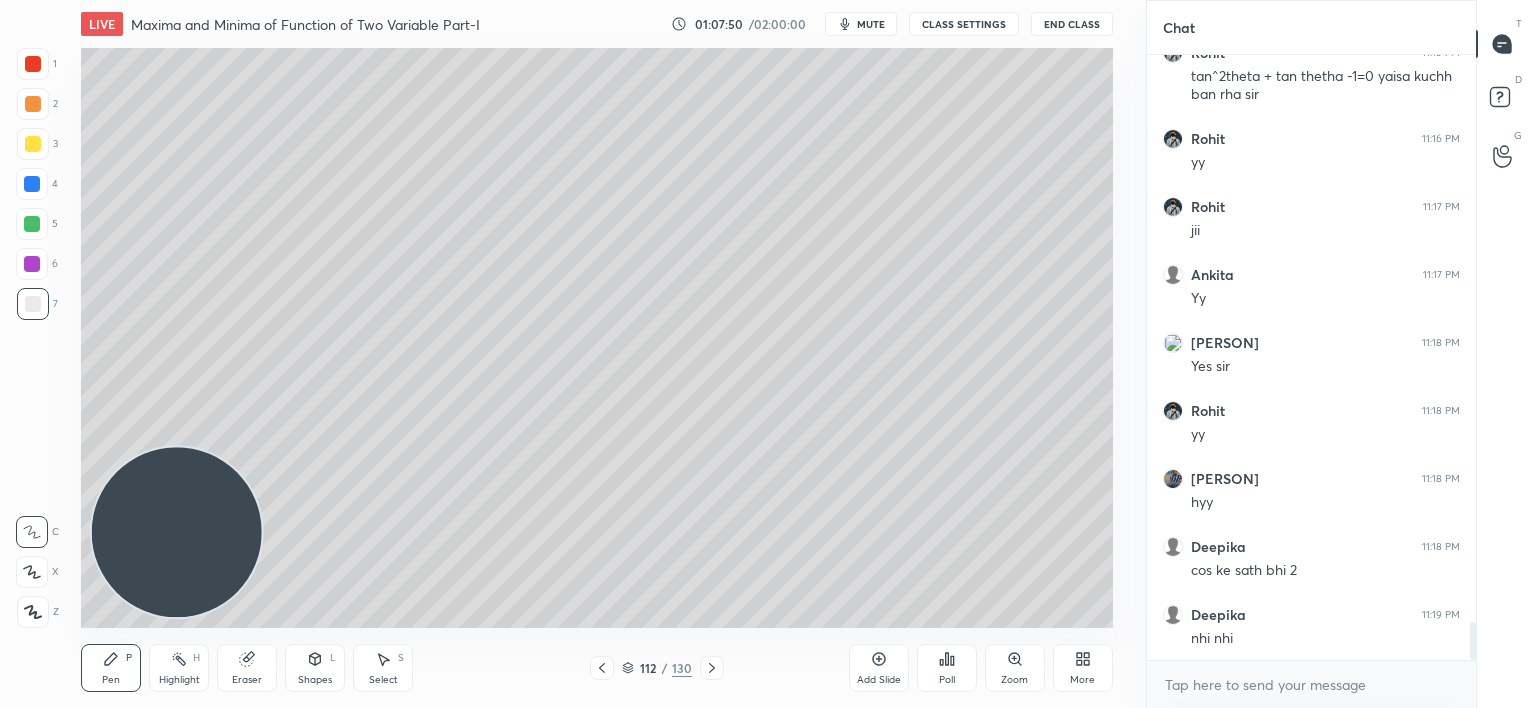 drag, startPoint x: 31, startPoint y: 226, endPoint x: 12, endPoint y: 225, distance: 19.026299 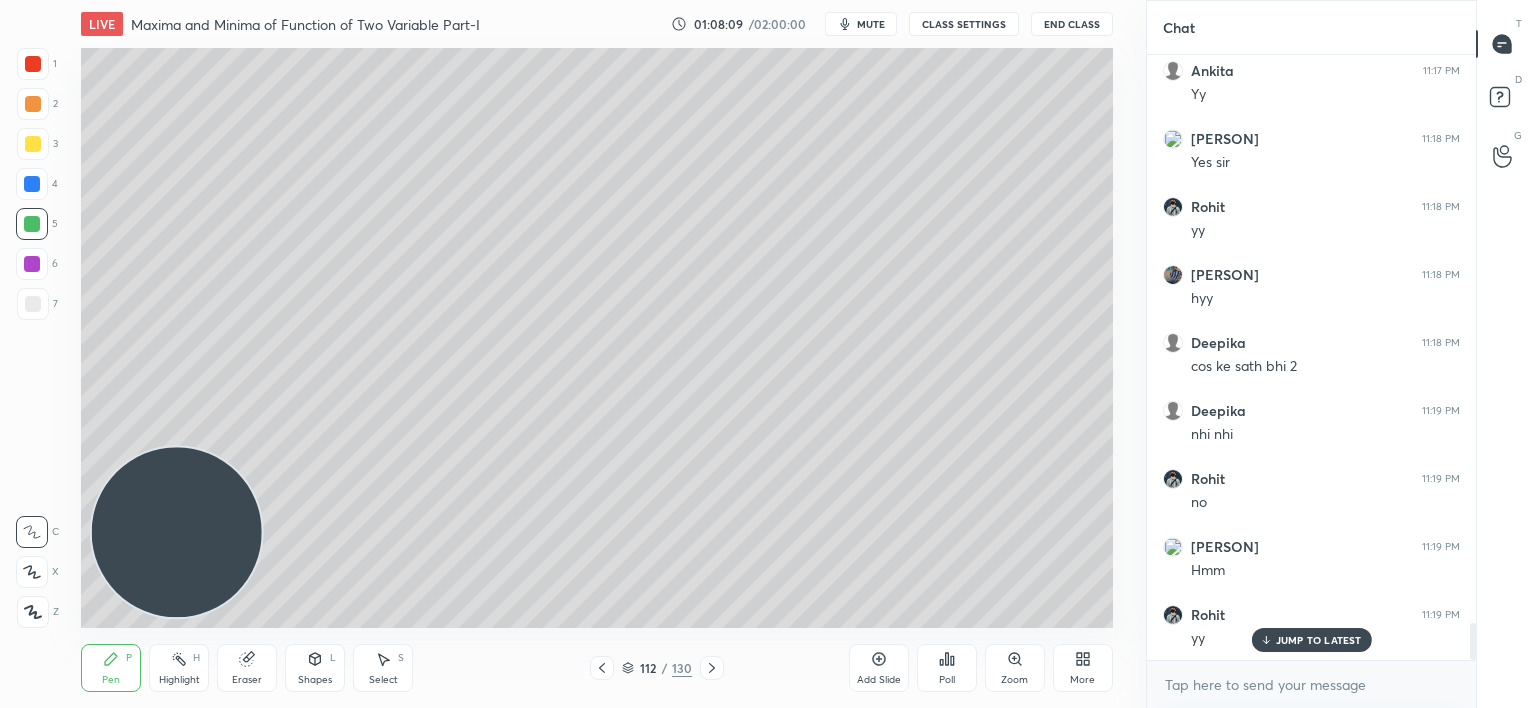 scroll, scrollTop: 9412, scrollLeft: 0, axis: vertical 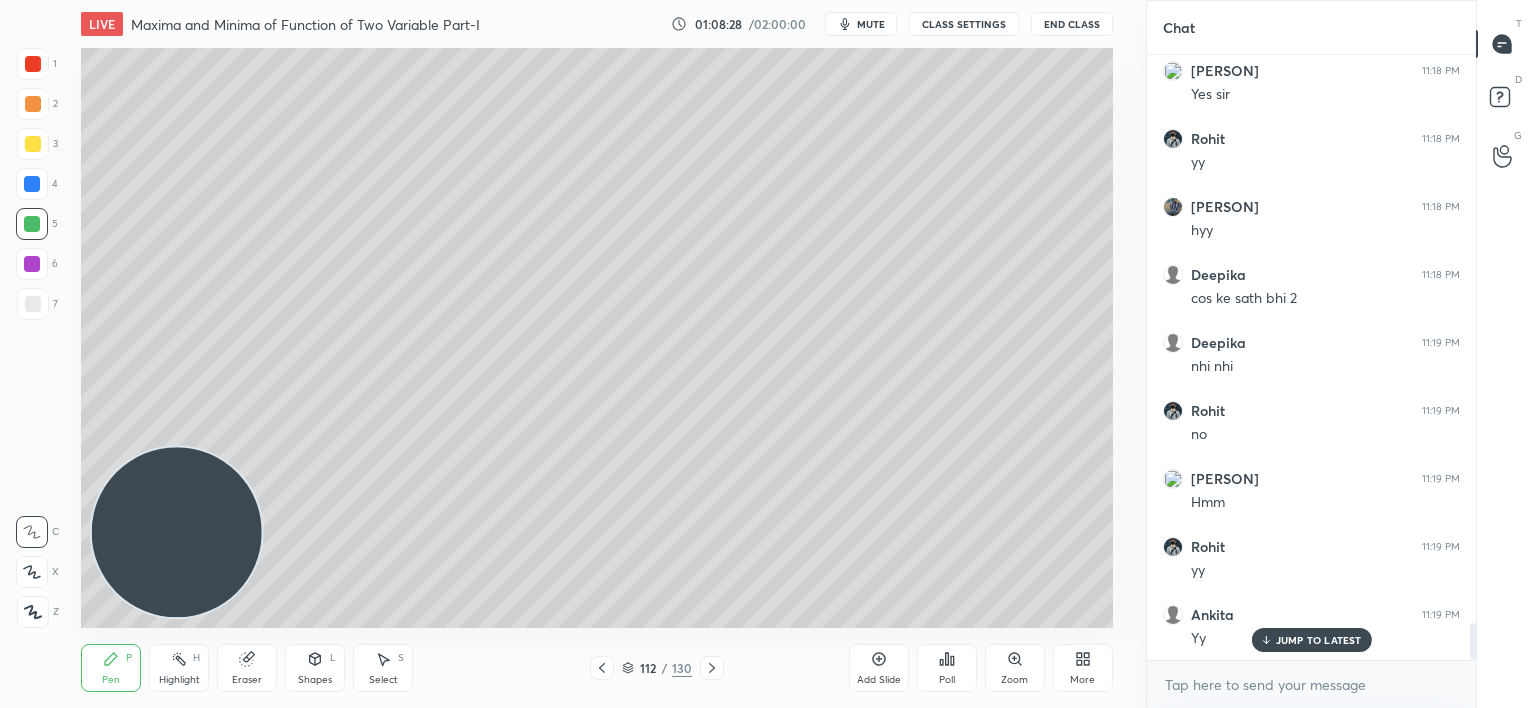 click on "Add Slide" at bounding box center (879, 668) 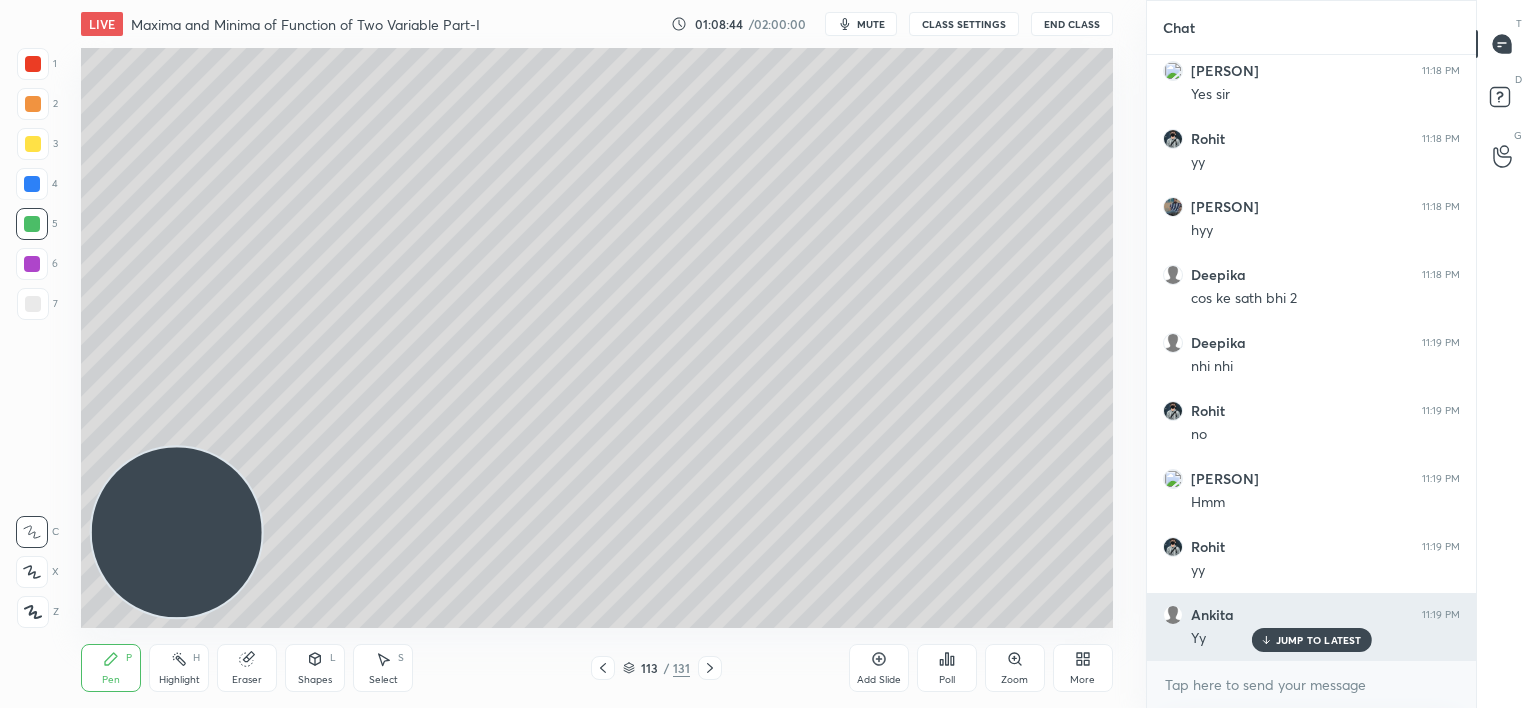 drag, startPoint x: 1267, startPoint y: 634, endPoint x: 1246, endPoint y: 622, distance: 24.186773 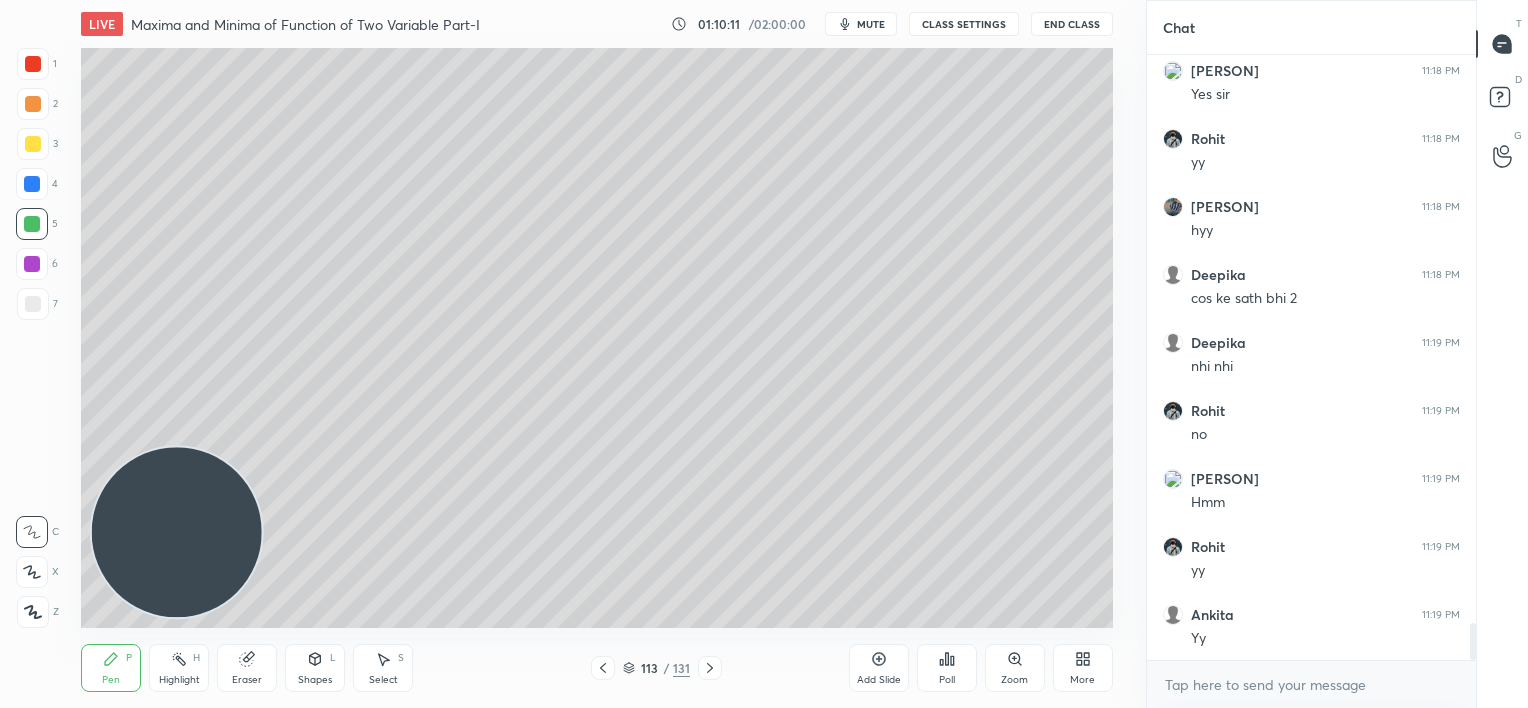 scroll, scrollTop: 9480, scrollLeft: 0, axis: vertical 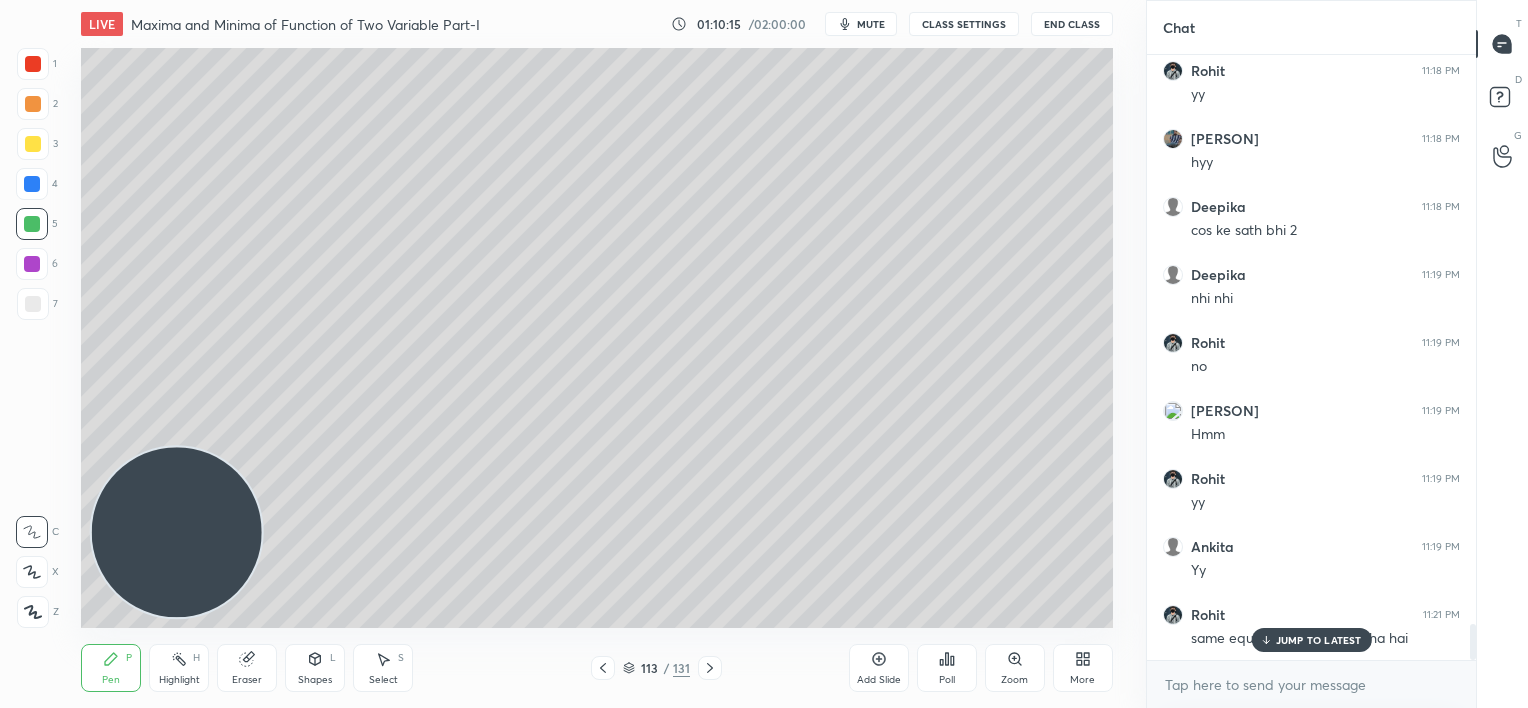 click on "JUMP TO LATEST" at bounding box center [1319, 640] 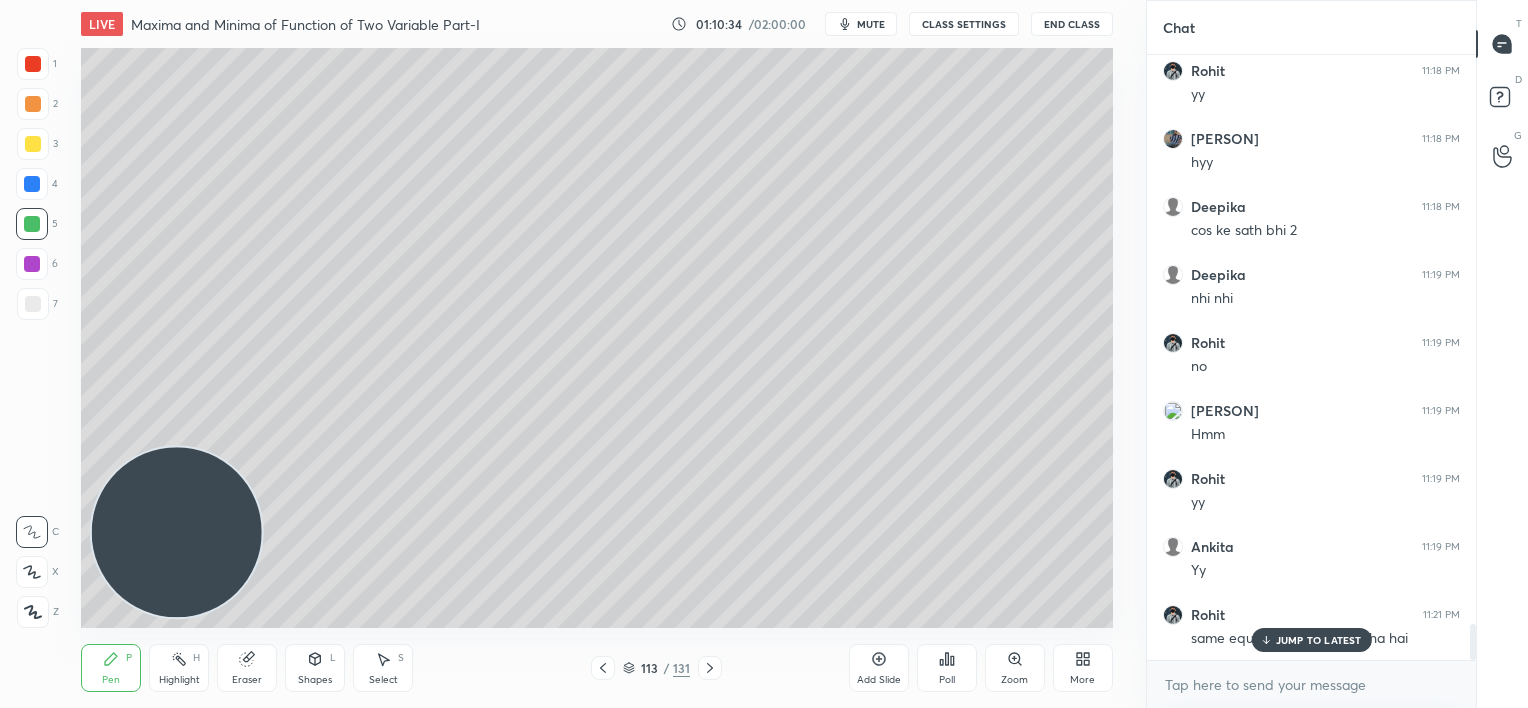 scroll, scrollTop: 9548, scrollLeft: 0, axis: vertical 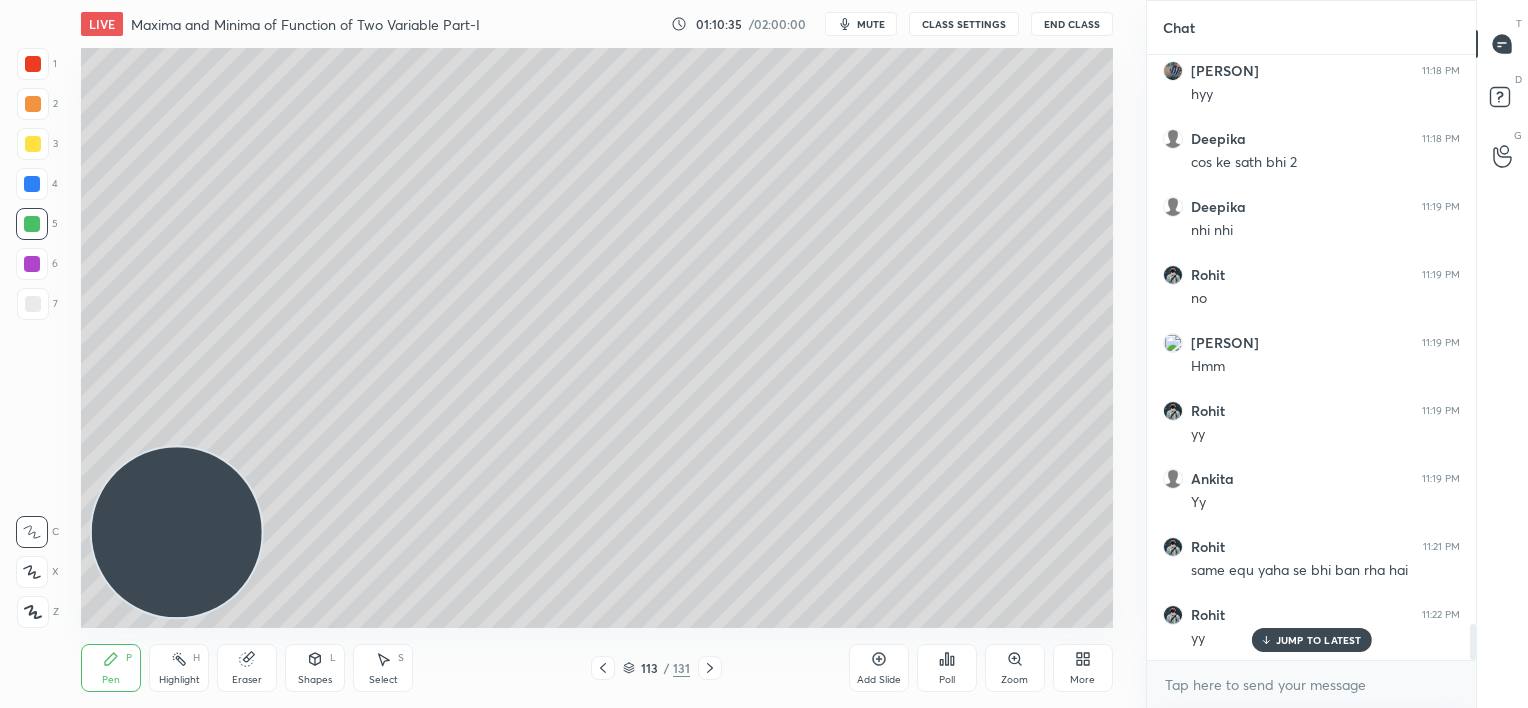 click on "JUMP TO LATEST" at bounding box center (1319, 640) 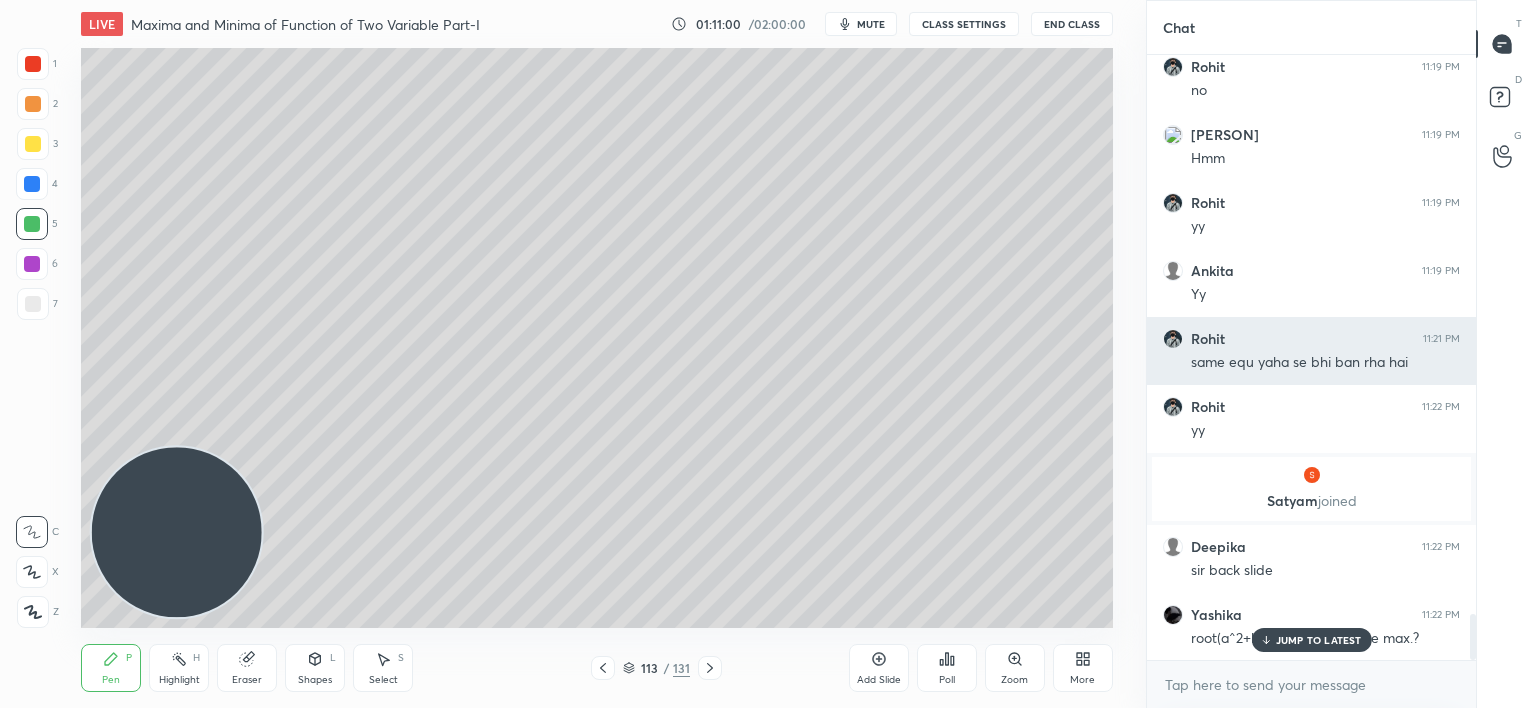 scroll, scrollTop: 7380, scrollLeft: 0, axis: vertical 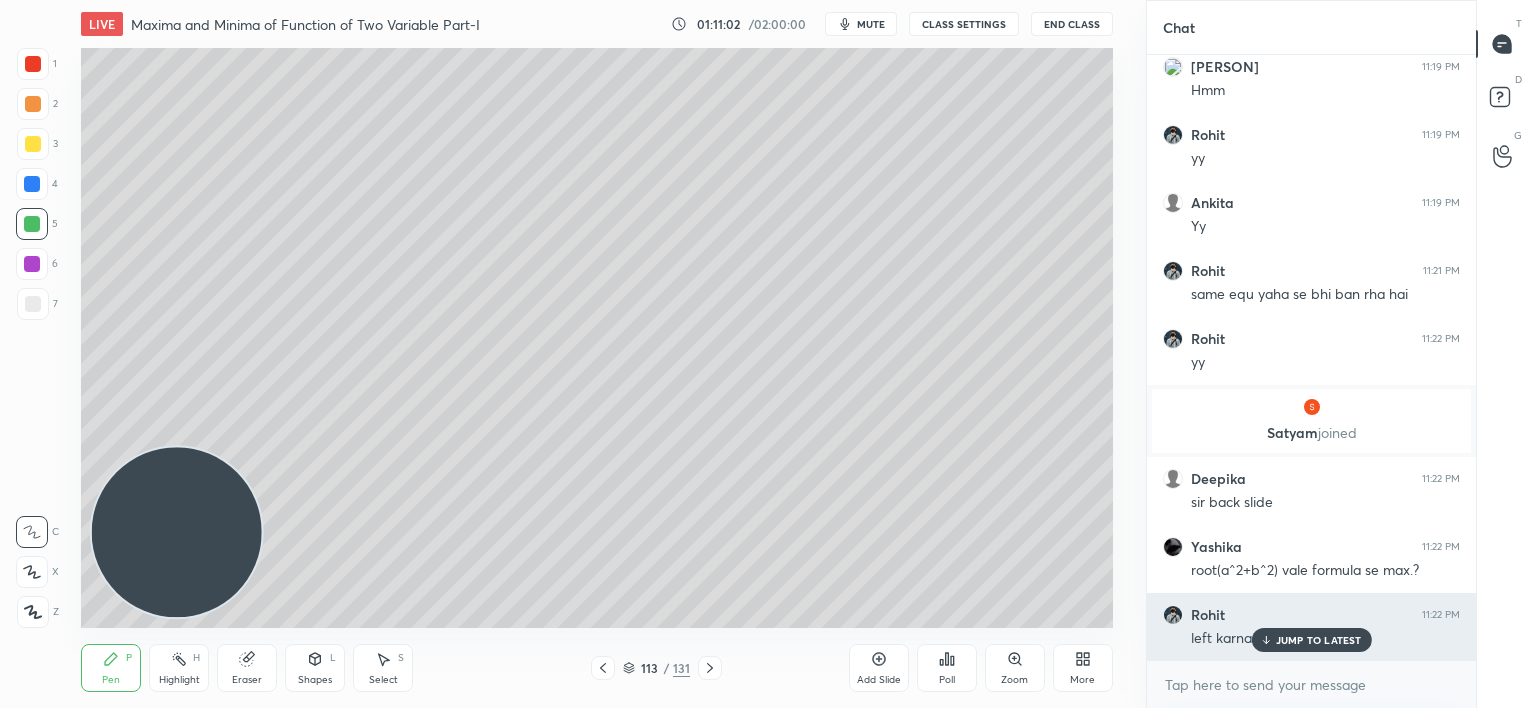 click on "JUMP TO LATEST" at bounding box center [1311, 640] 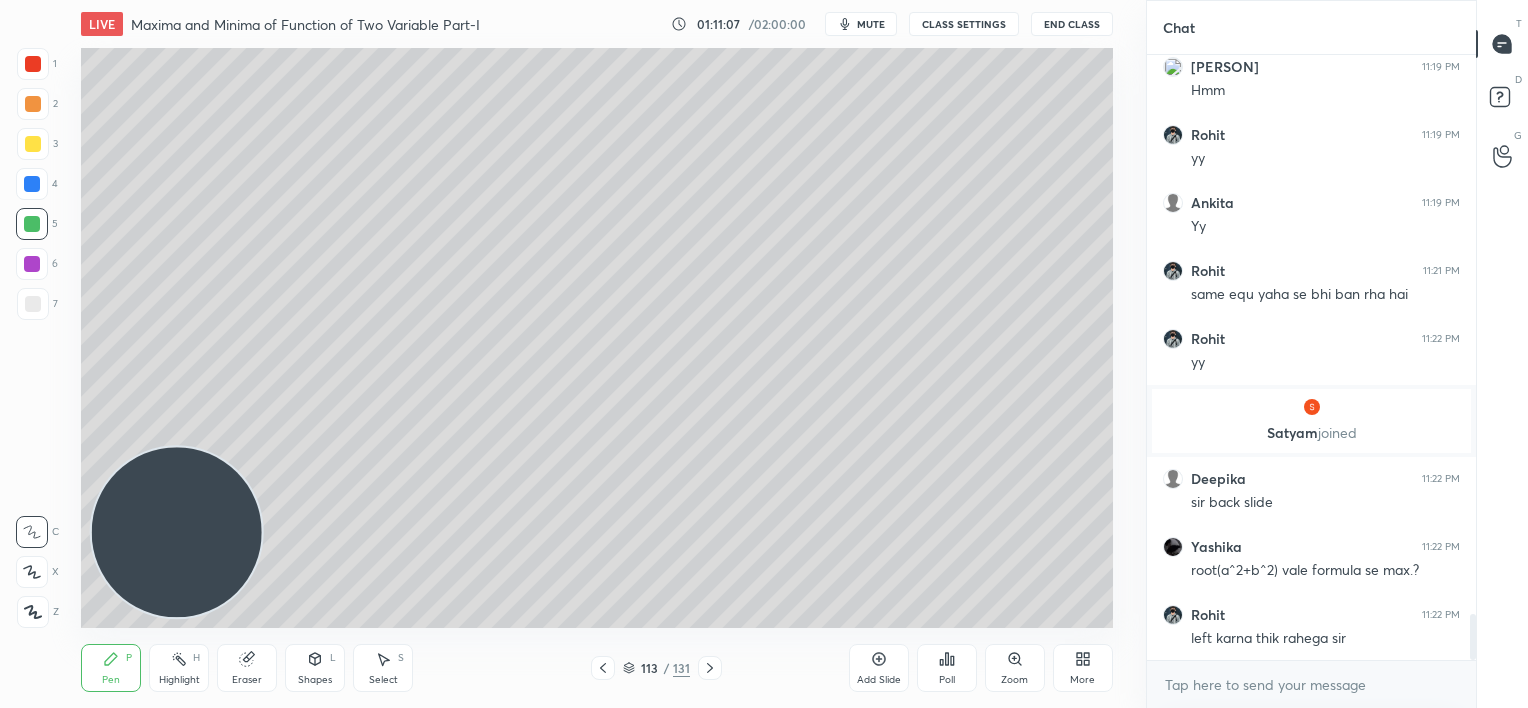 click 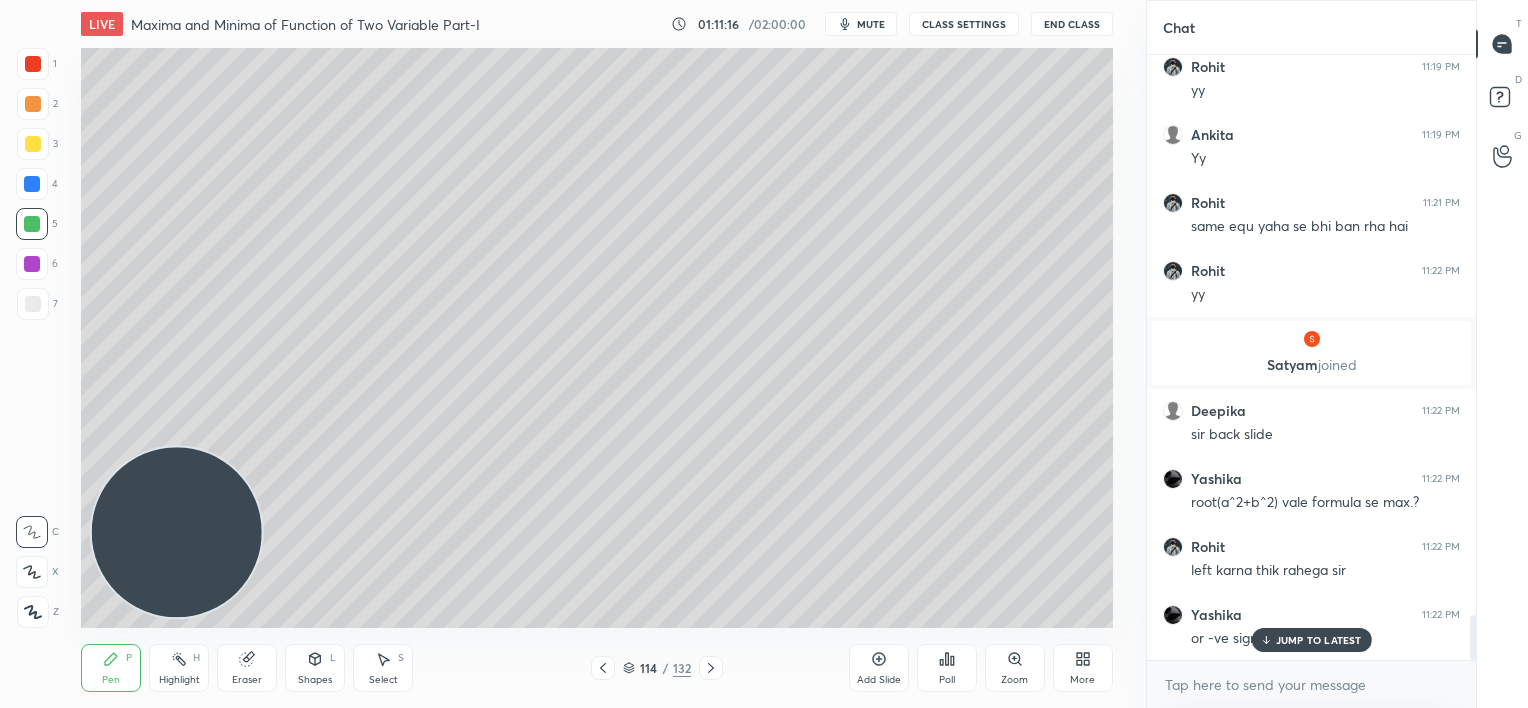 click on "JUMP TO LATEST" at bounding box center [1319, 640] 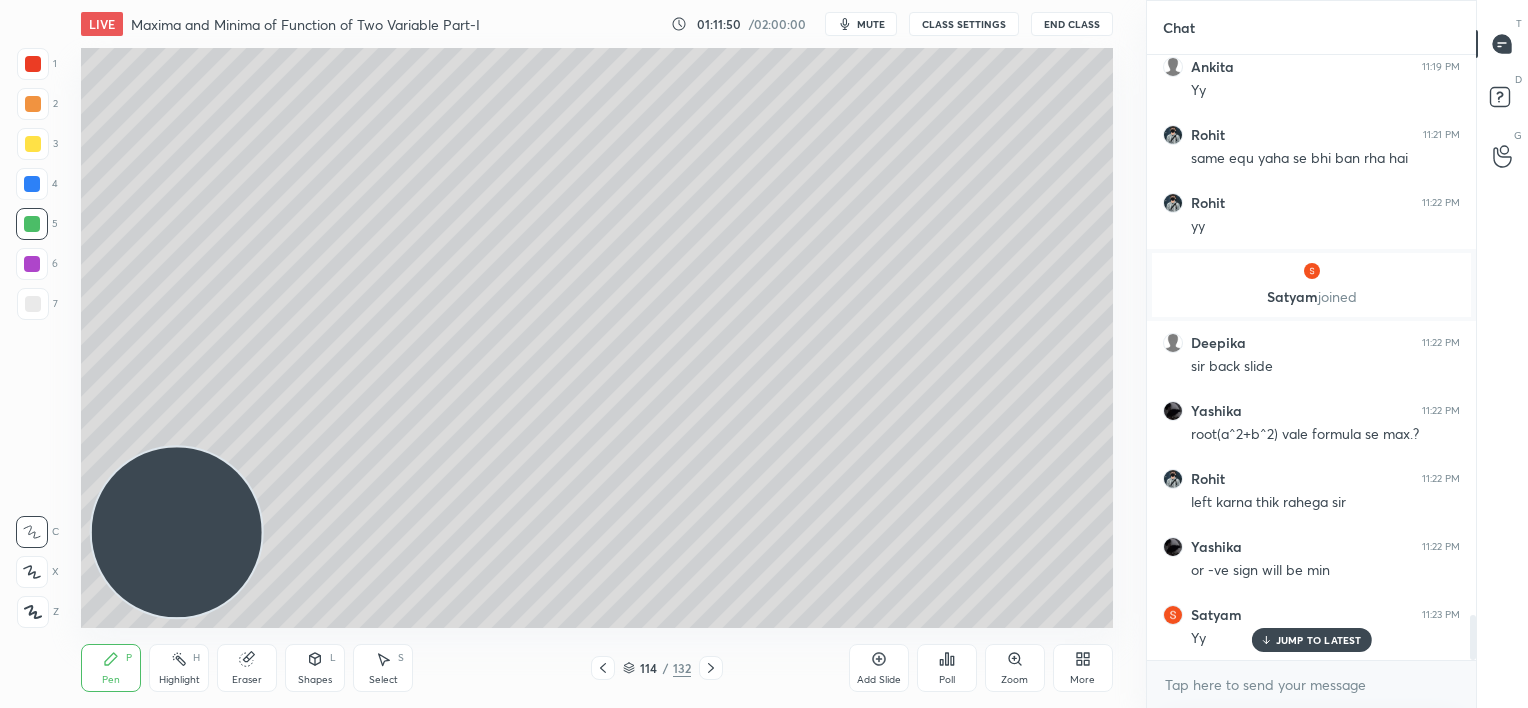scroll, scrollTop: 7584, scrollLeft: 0, axis: vertical 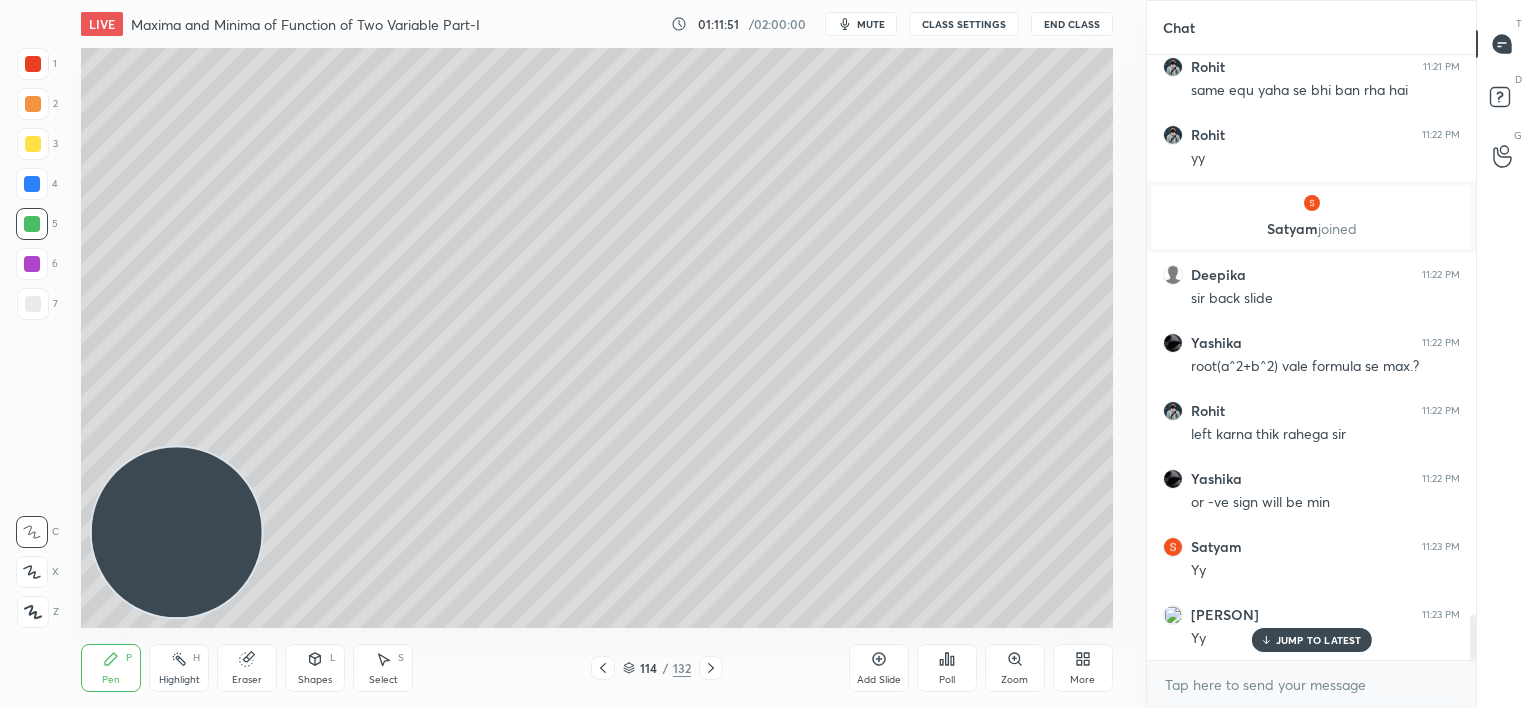 click on "JUMP TO LATEST" at bounding box center (1319, 640) 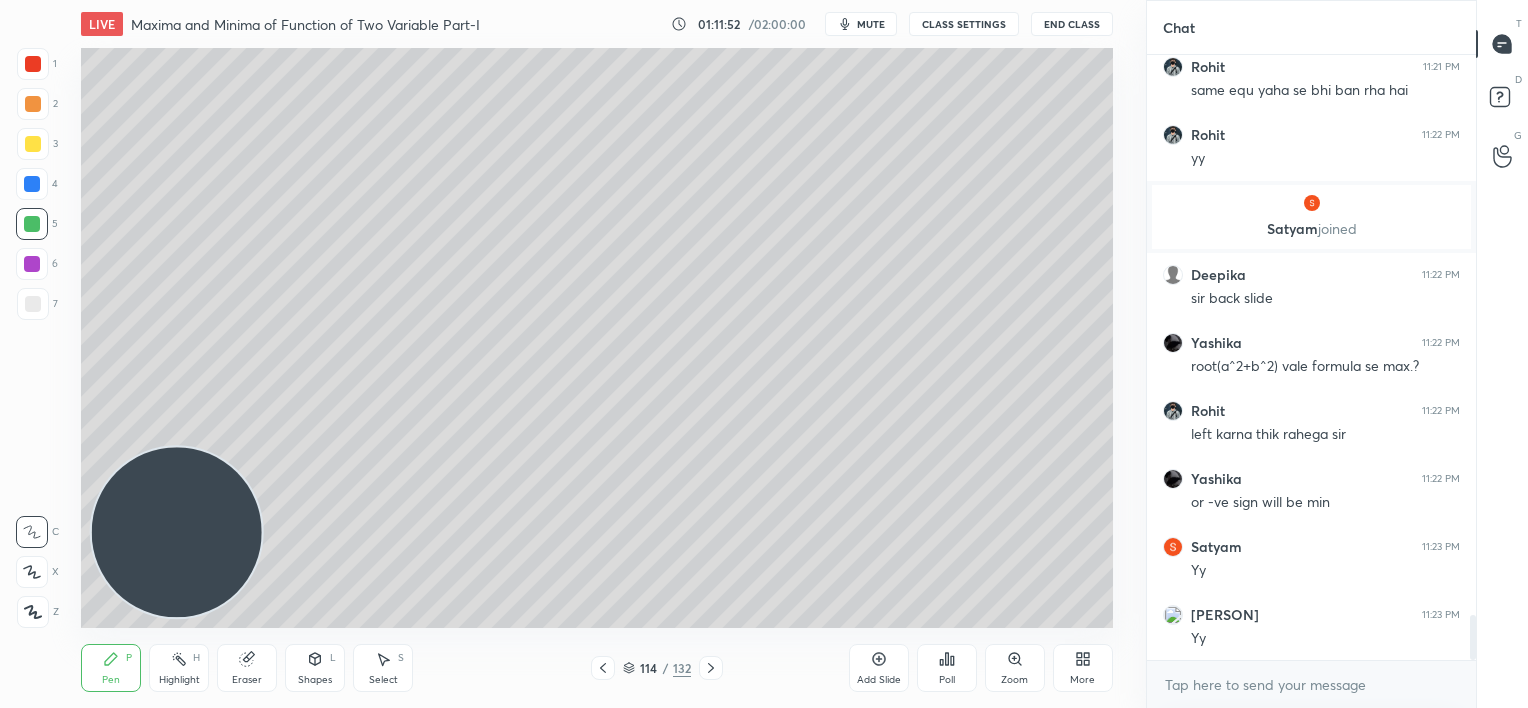 scroll, scrollTop: 7652, scrollLeft: 0, axis: vertical 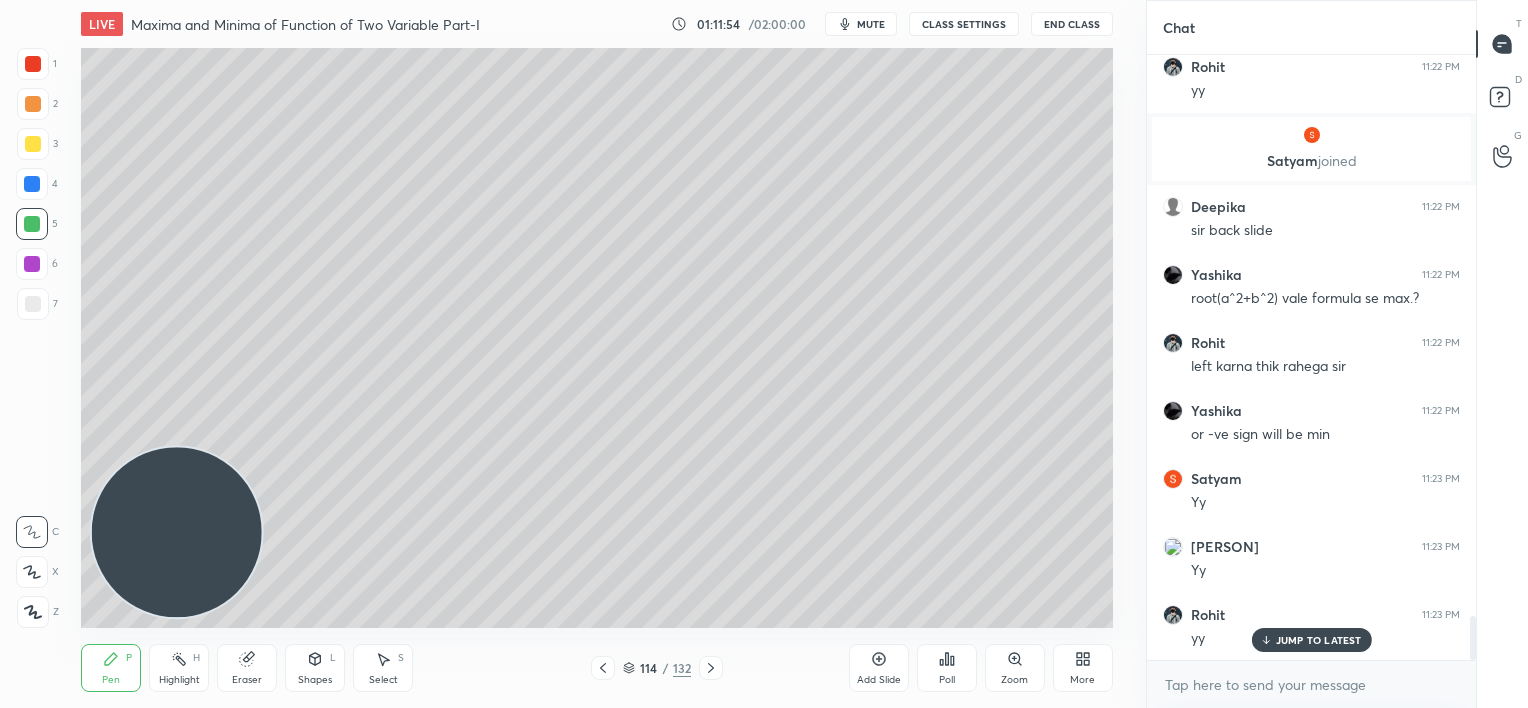 click on "JUMP TO LATEST" at bounding box center [1319, 640] 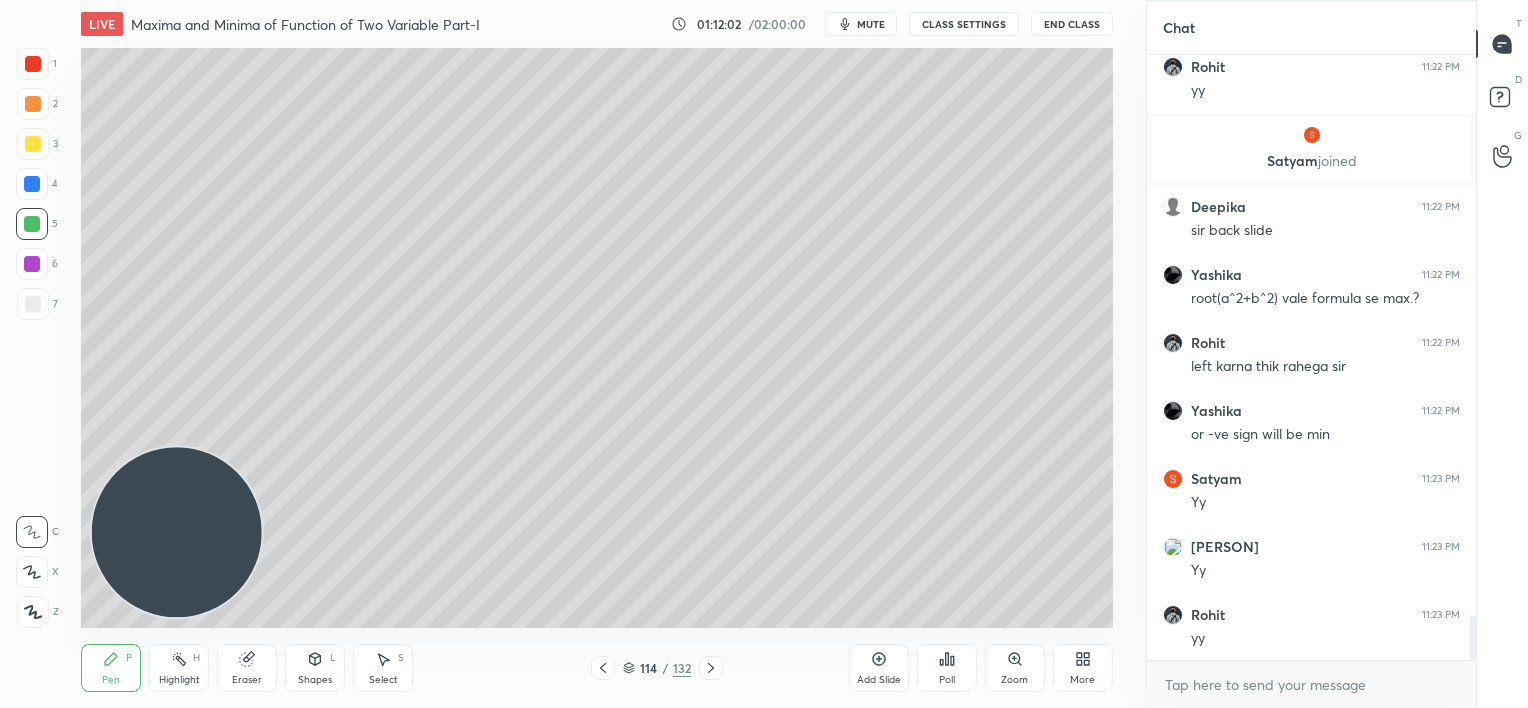 click on "1 2 3 4 5 6 7 C X Z C X Z E E Erase all   H H LIVE Maxima and Minima of Function of Two Variable Part-I 01:12:02 /  02:00:00 mute CLASS SETTINGS End Class Setting up your live class Poll for   secs No correct answer Start poll Back Maxima and Minima of Function of Two Variable Part-I • L13 of Detailed Course On Function of Several Variables for IIT-JAM 2026 [PERSON] Pen P Highlight H Eraser Shapes L Select S 114 / 132 Add Slide Poll Zoom More Chat [PERSON] 11:21 PM same equ yaha se bhi ban rha hai [PERSON] 11:22 PM yy [PERSON]  joined [PERSON] 11:22 PM sir back slide [PERSON] 11:22 PM root(a^2+b^2) vale formula se max.? [PERSON] 11:22 PM left karna thik rahega sir [PERSON] 11:22 PM or -ve sign will be min [PERSON] 11:23 PM Yy [PERSON] 11:23 PM Yy [PERSON] 11:23 PM yy JUMP TO LATEST Enable hand raising Enable raise hand to speak to learners. Once enabled, chat will be turned off temporarily. Enable x   introducing Raise a hand with a doubt Now learners can raise their hand along with a doubt  How it works? NEW DOUBTS ASKED" at bounding box center [764, 354] 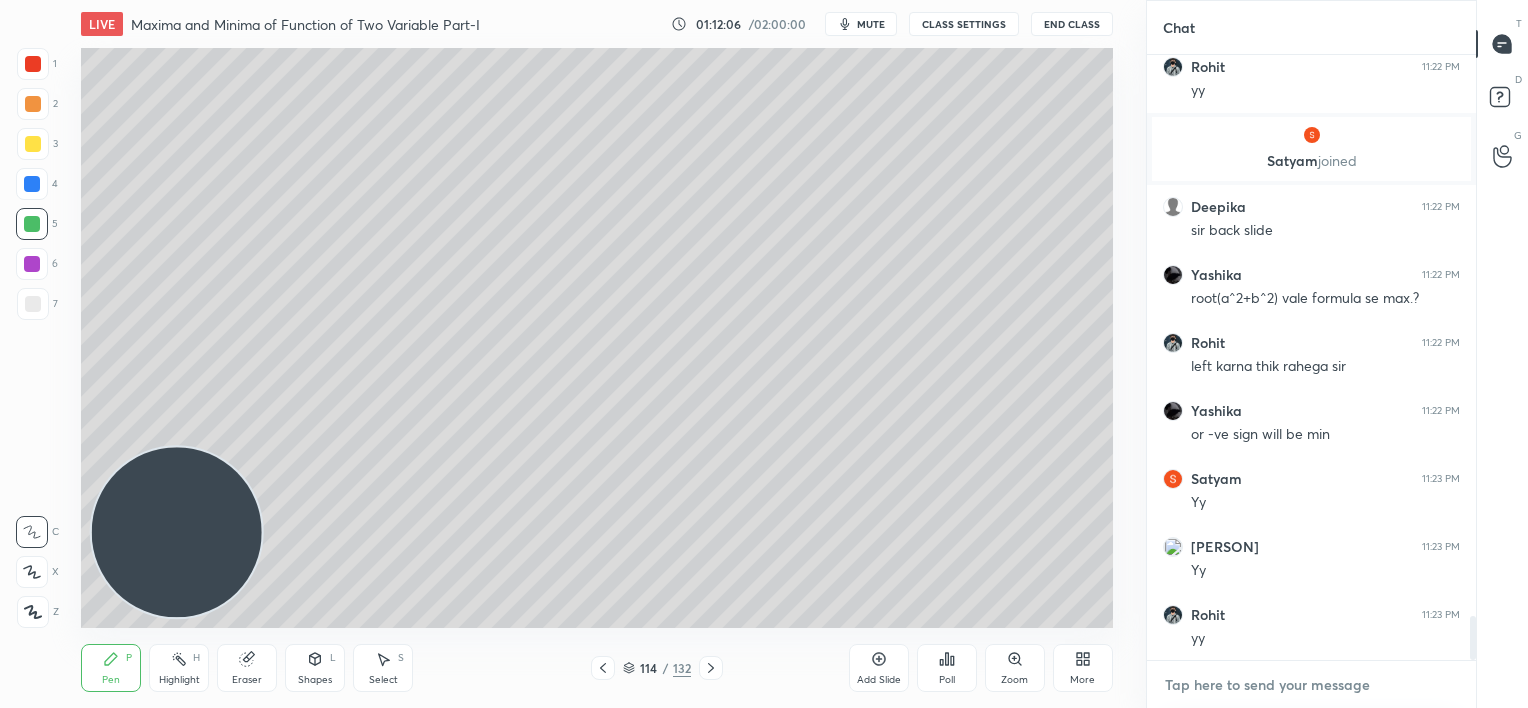 click at bounding box center [1311, 685] 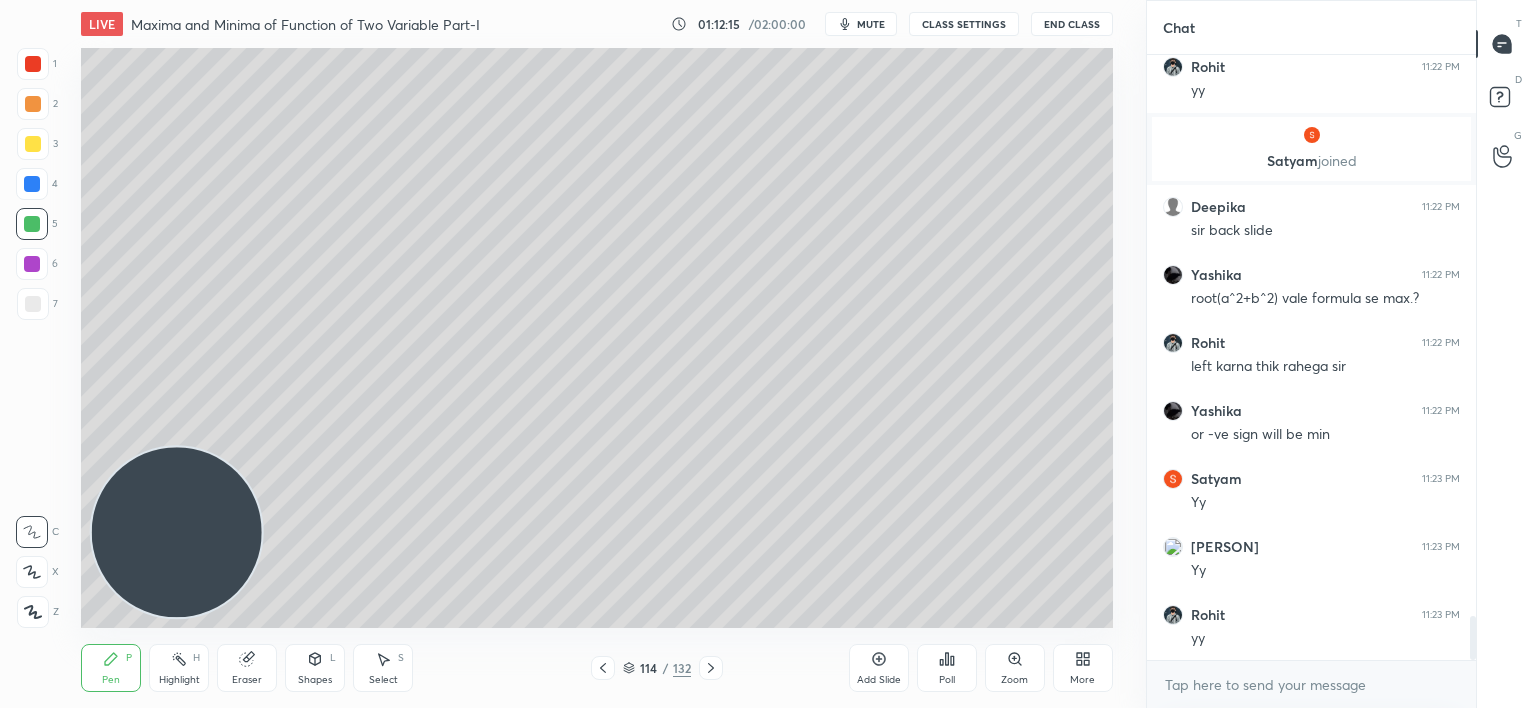 type on "x" 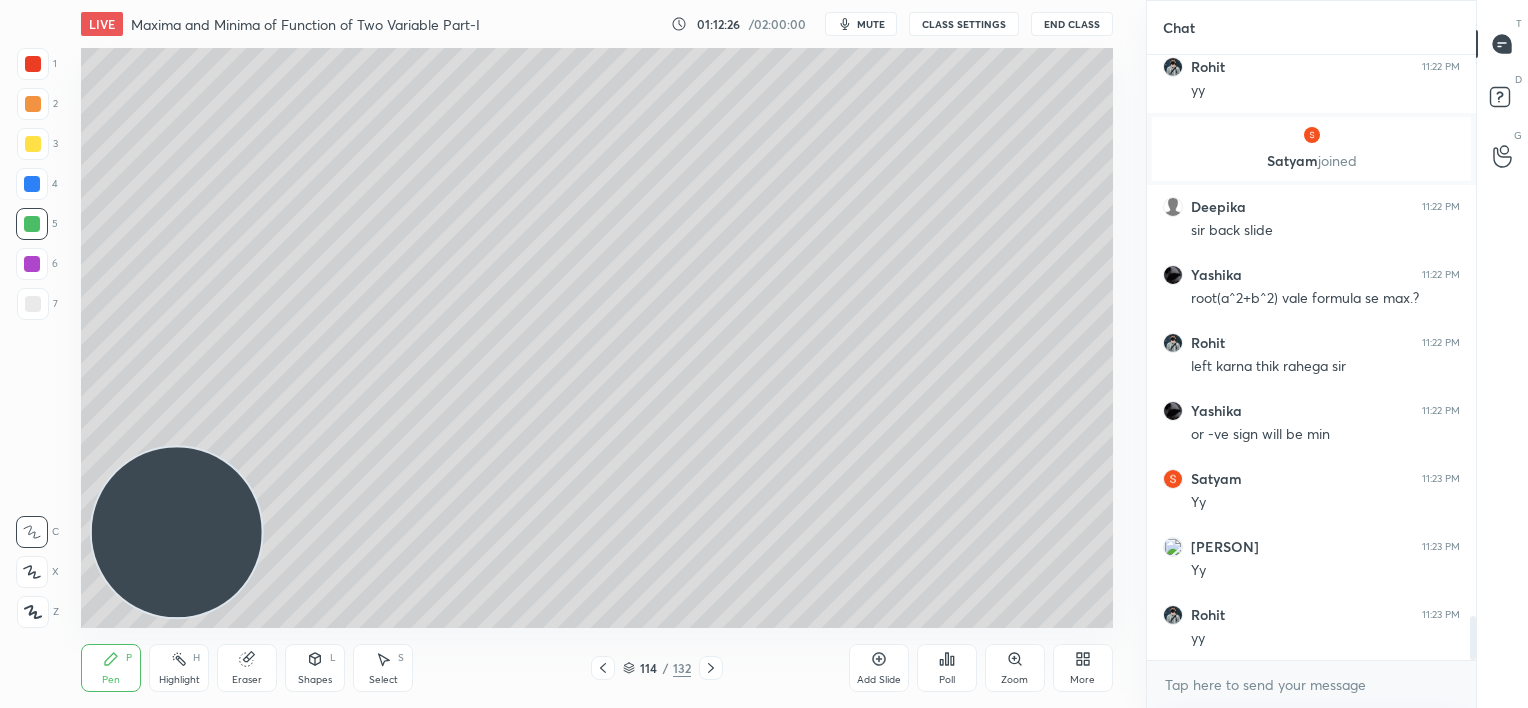 click 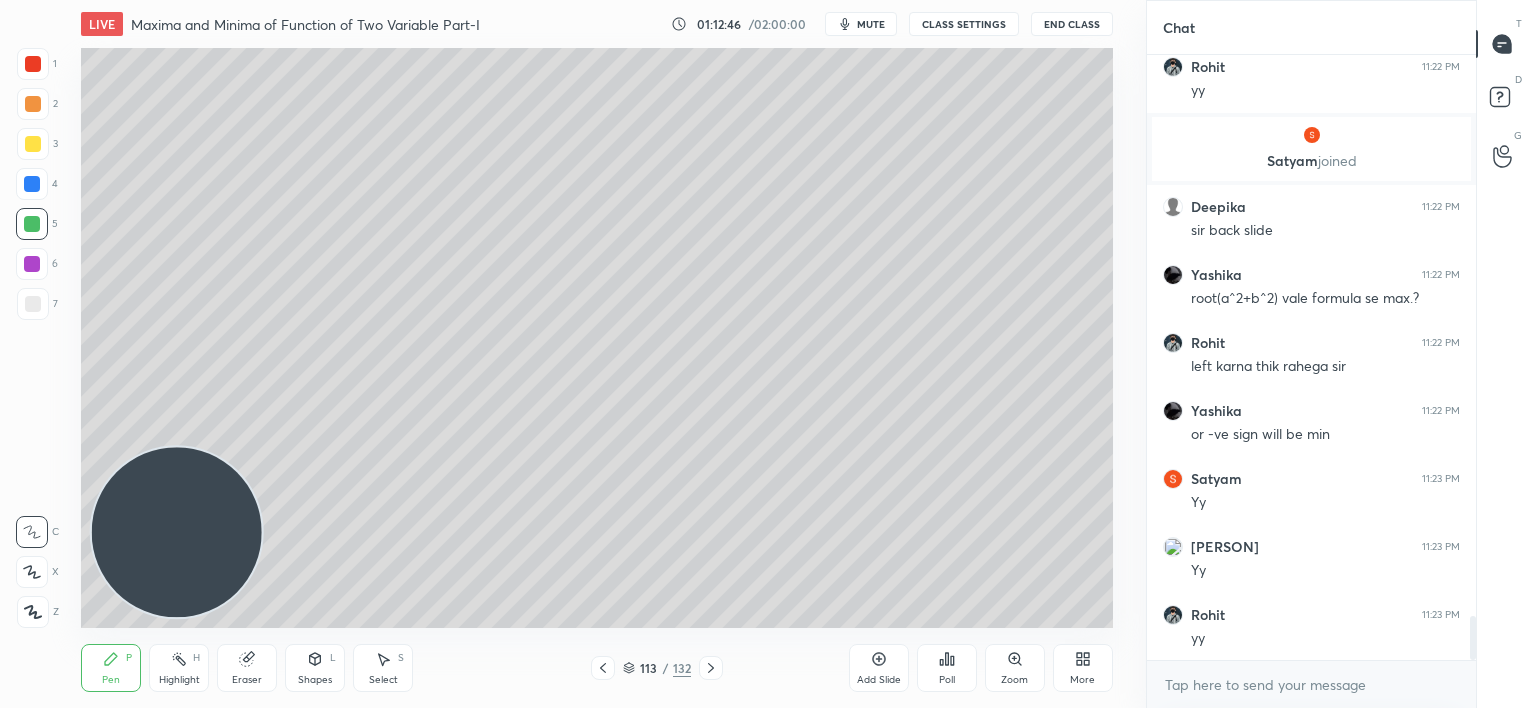 click 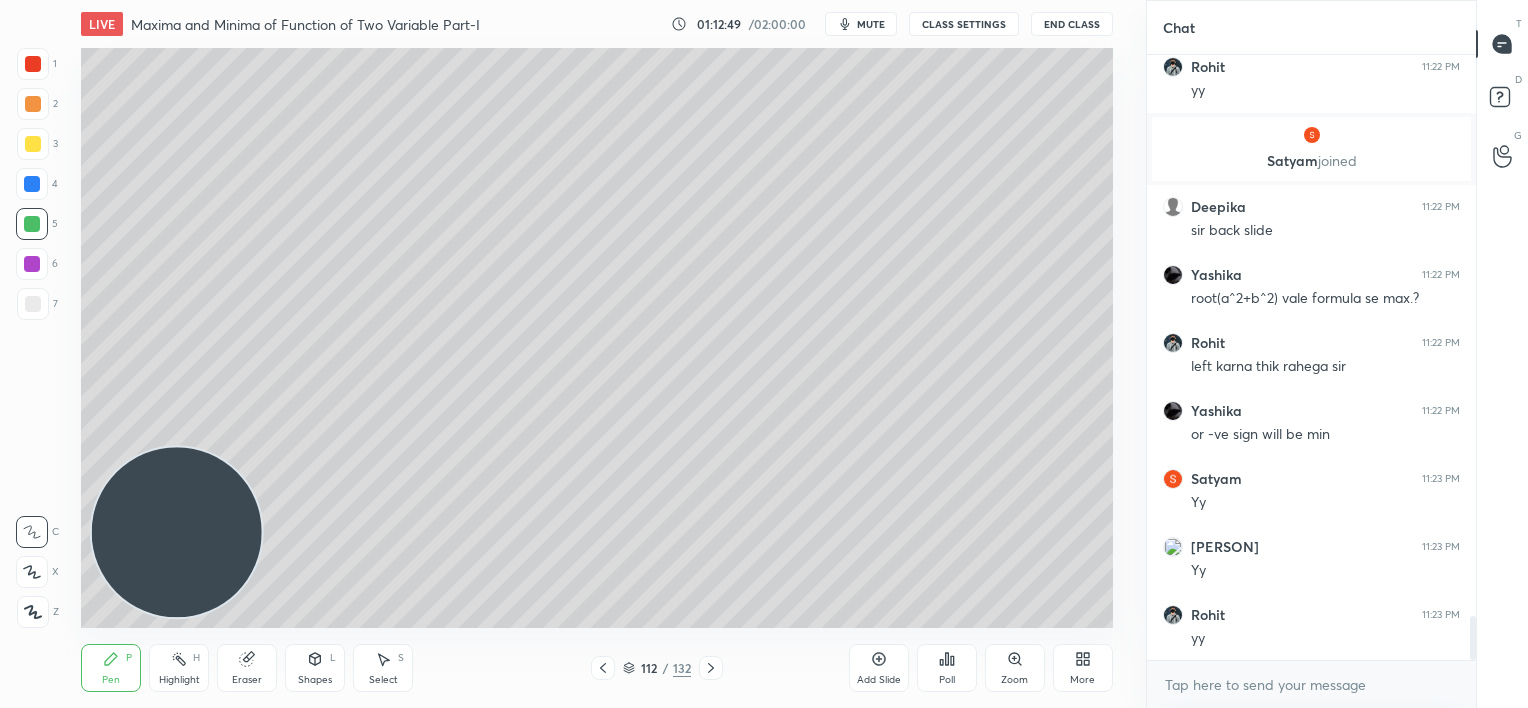 click 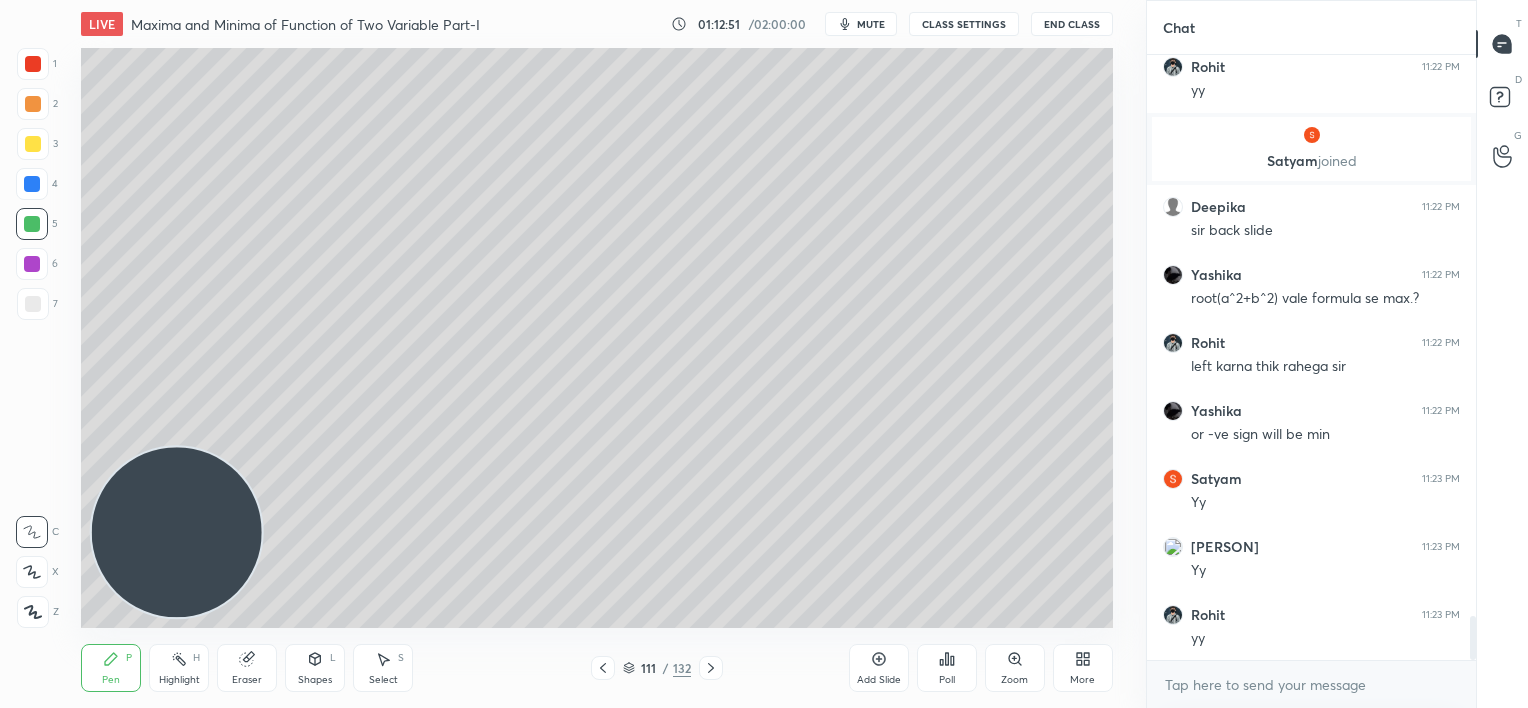 click 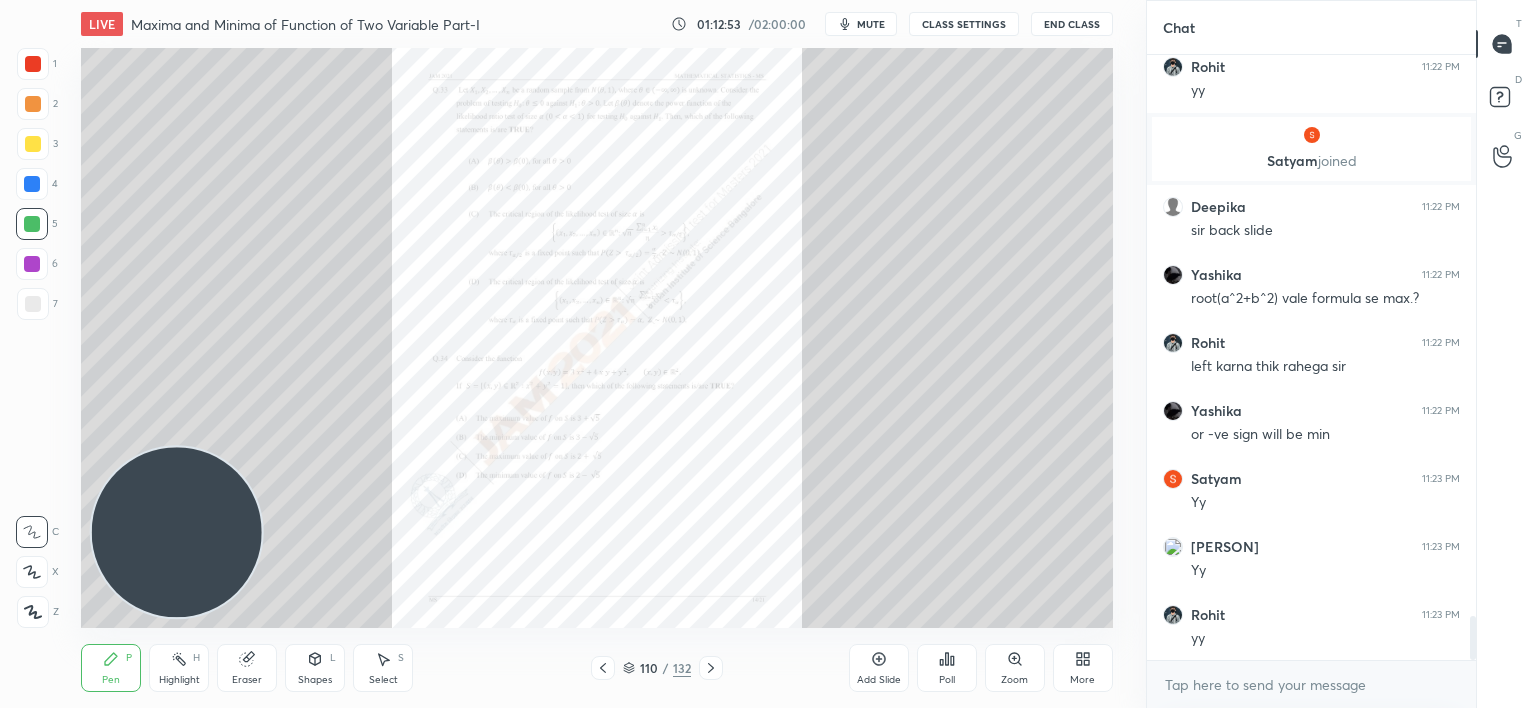 click 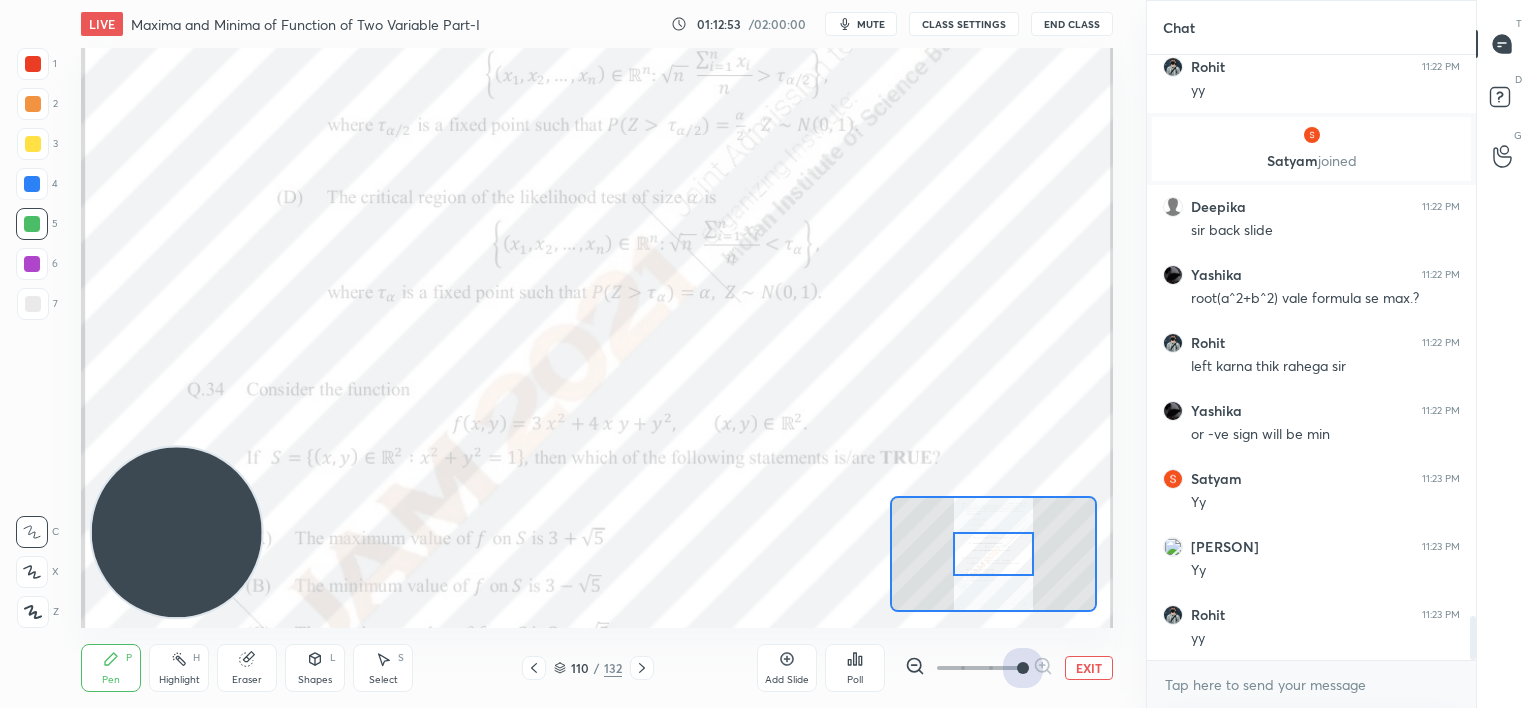 click at bounding box center (979, 668) 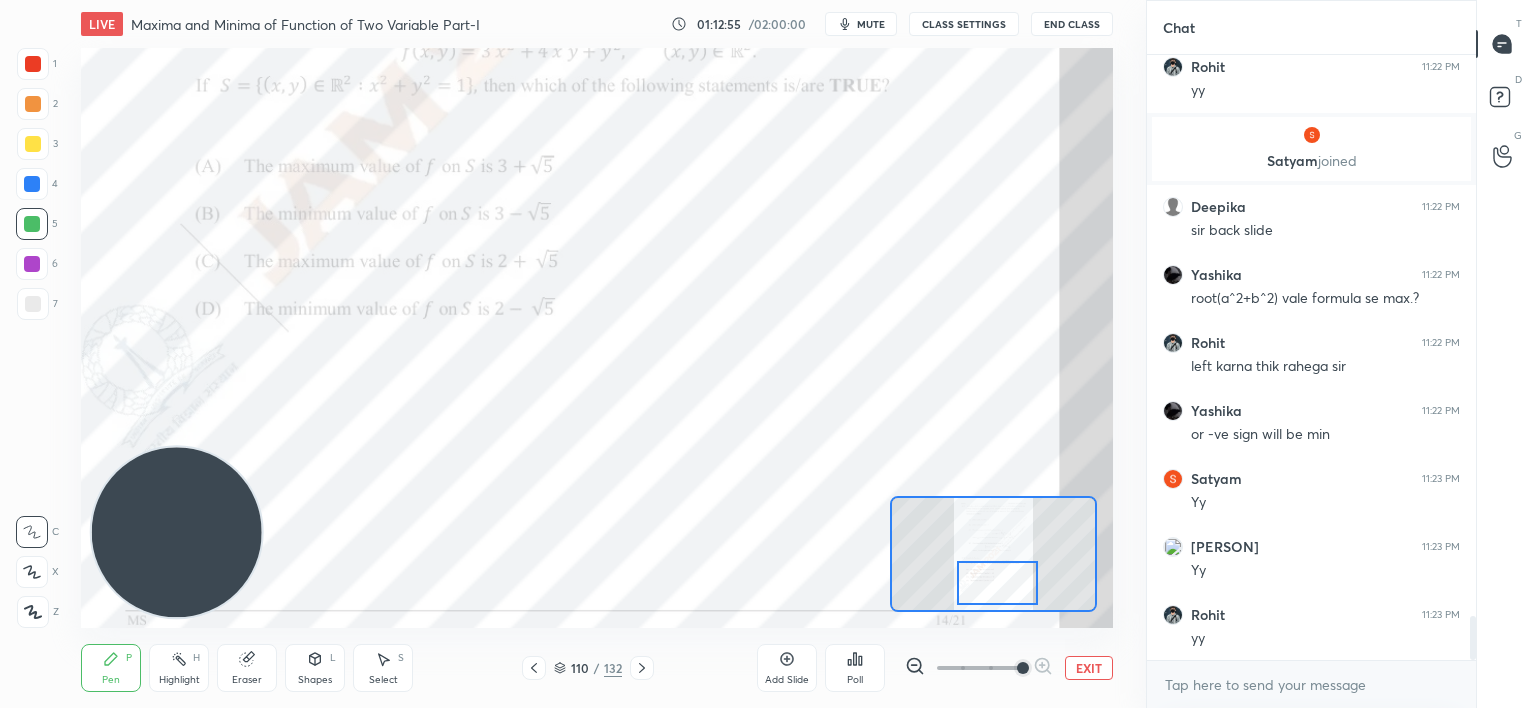 drag, startPoint x: 993, startPoint y: 553, endPoint x: 997, endPoint y: 584, distance: 31.257 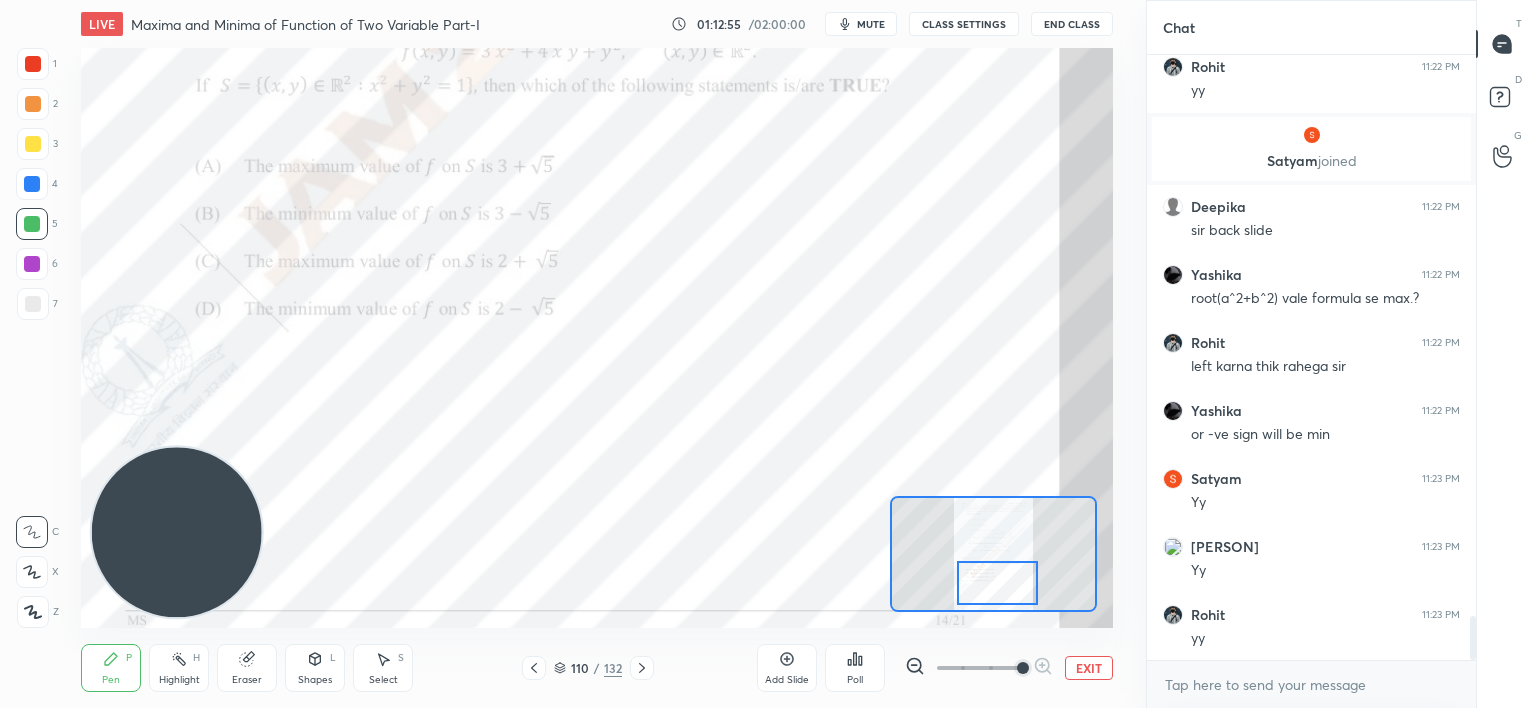click at bounding box center (997, 583) 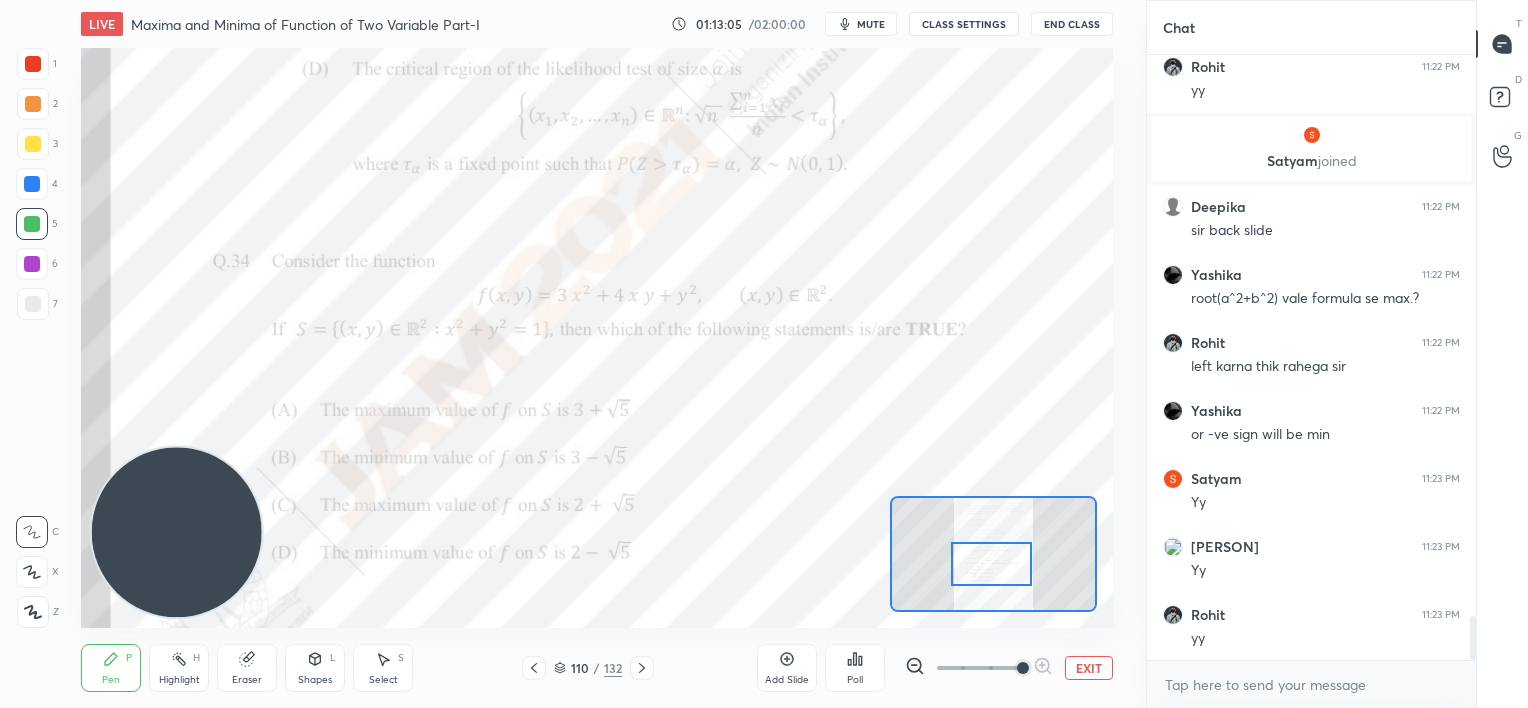 drag, startPoint x: 1012, startPoint y: 571, endPoint x: 1007, endPoint y: 554, distance: 17.720045 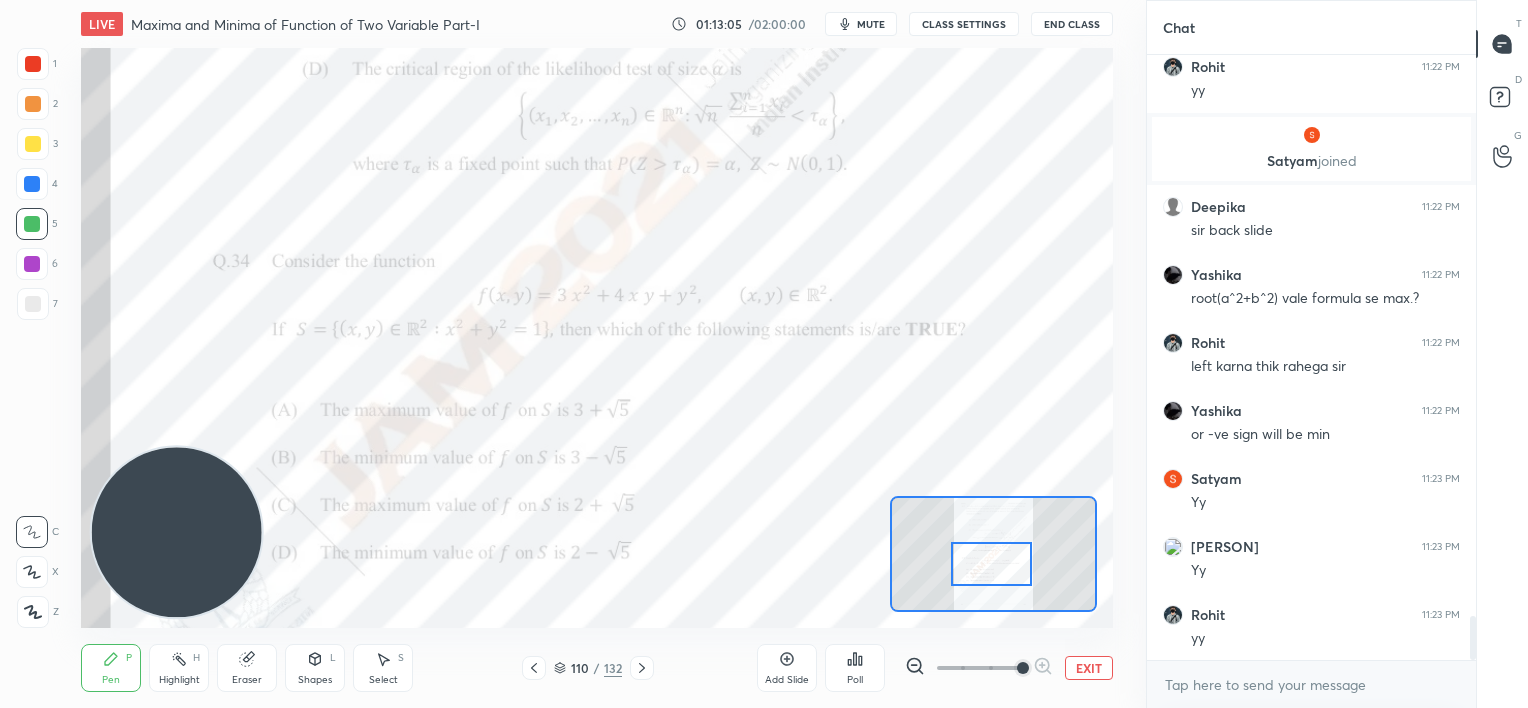 click at bounding box center [991, 564] 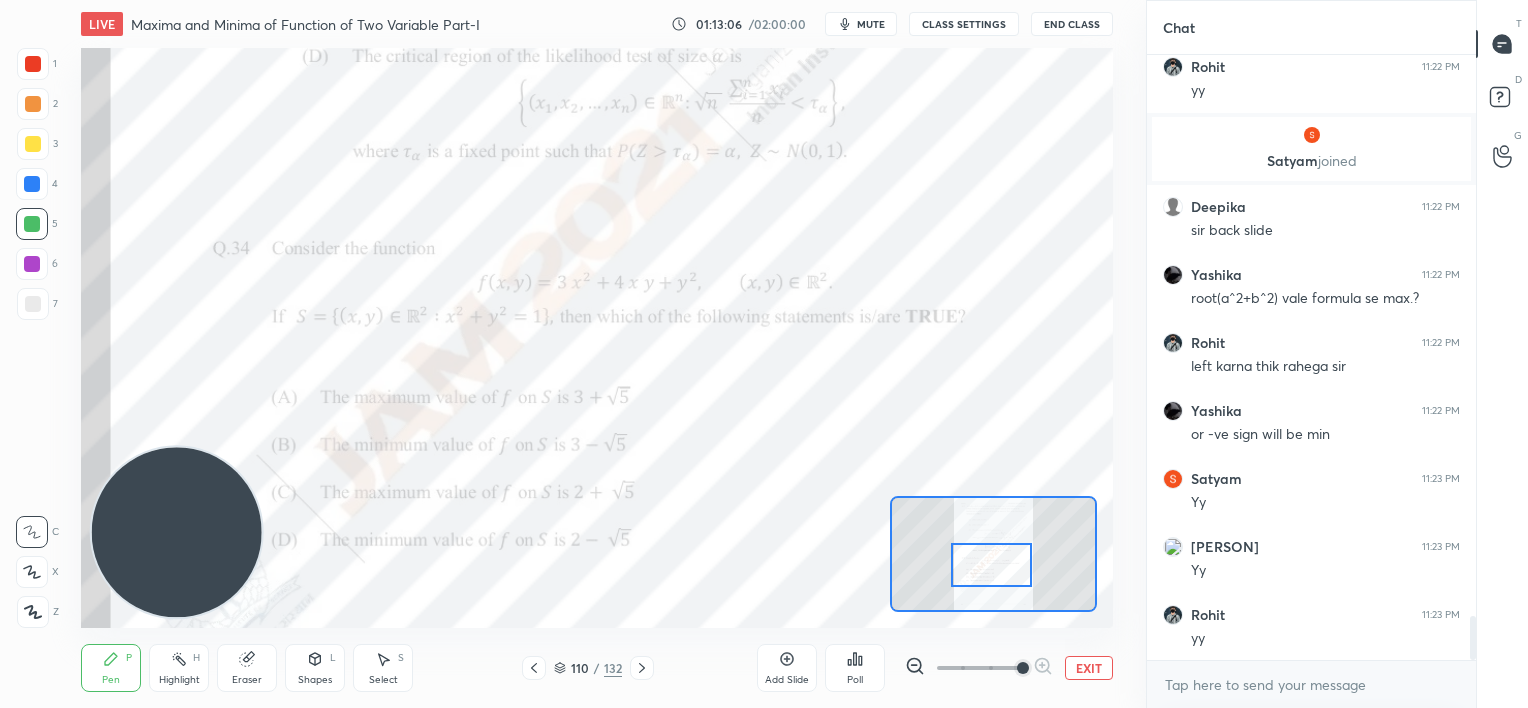 click 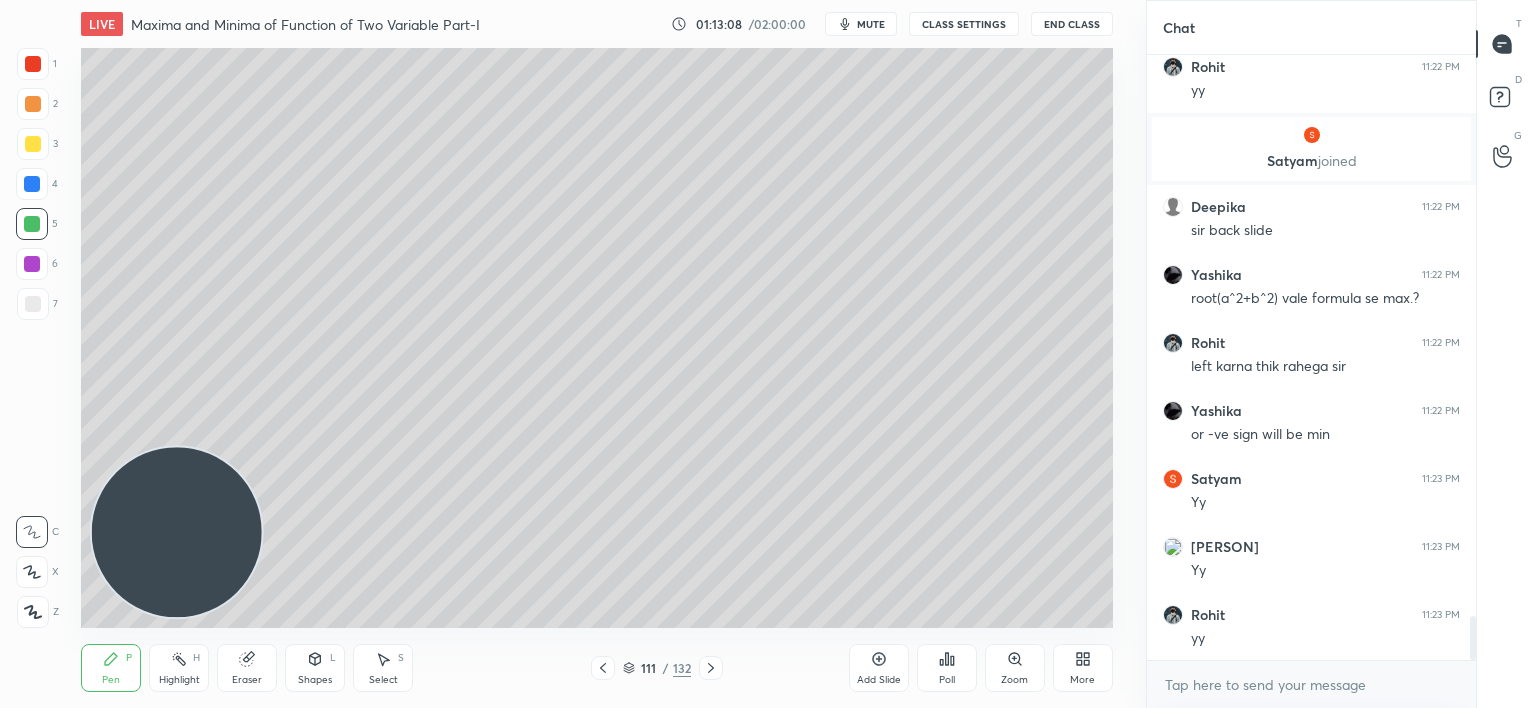 click 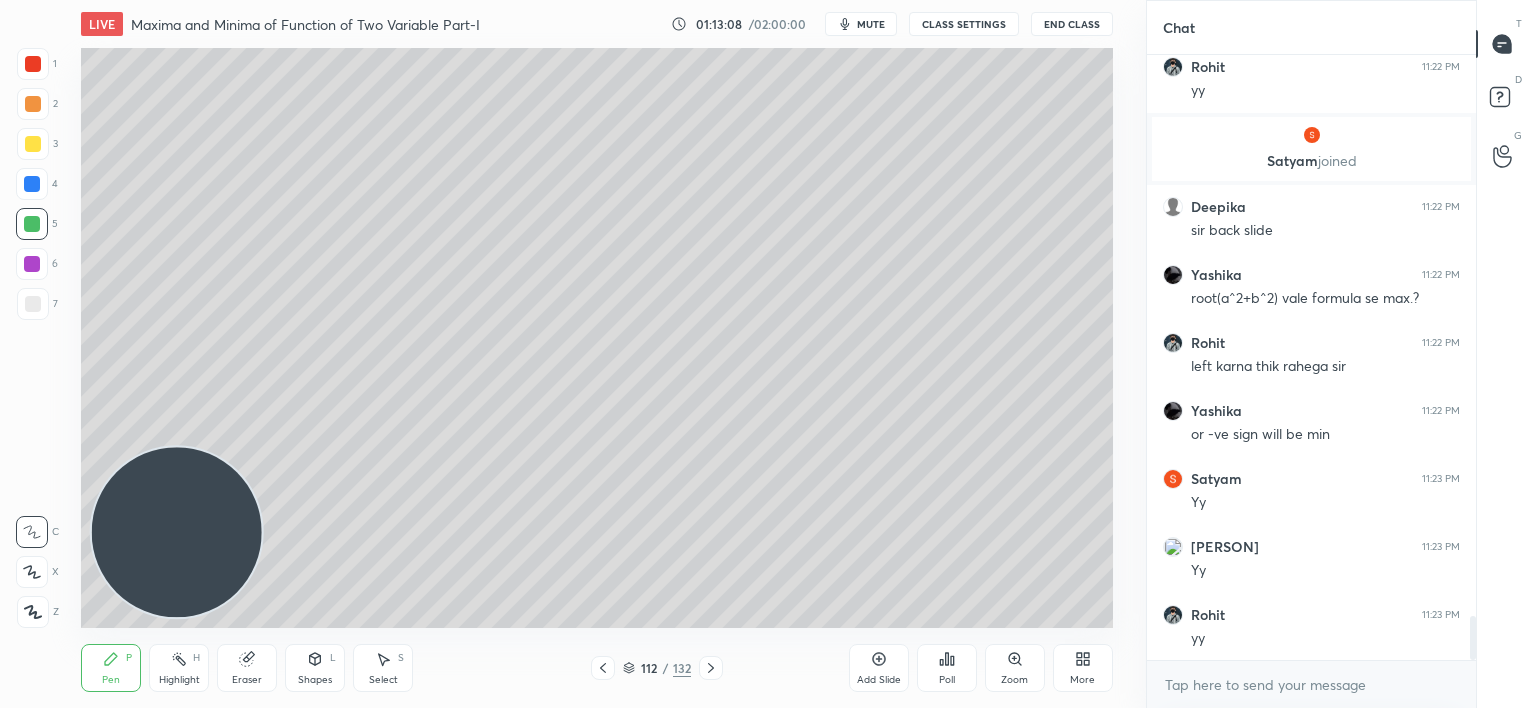 click 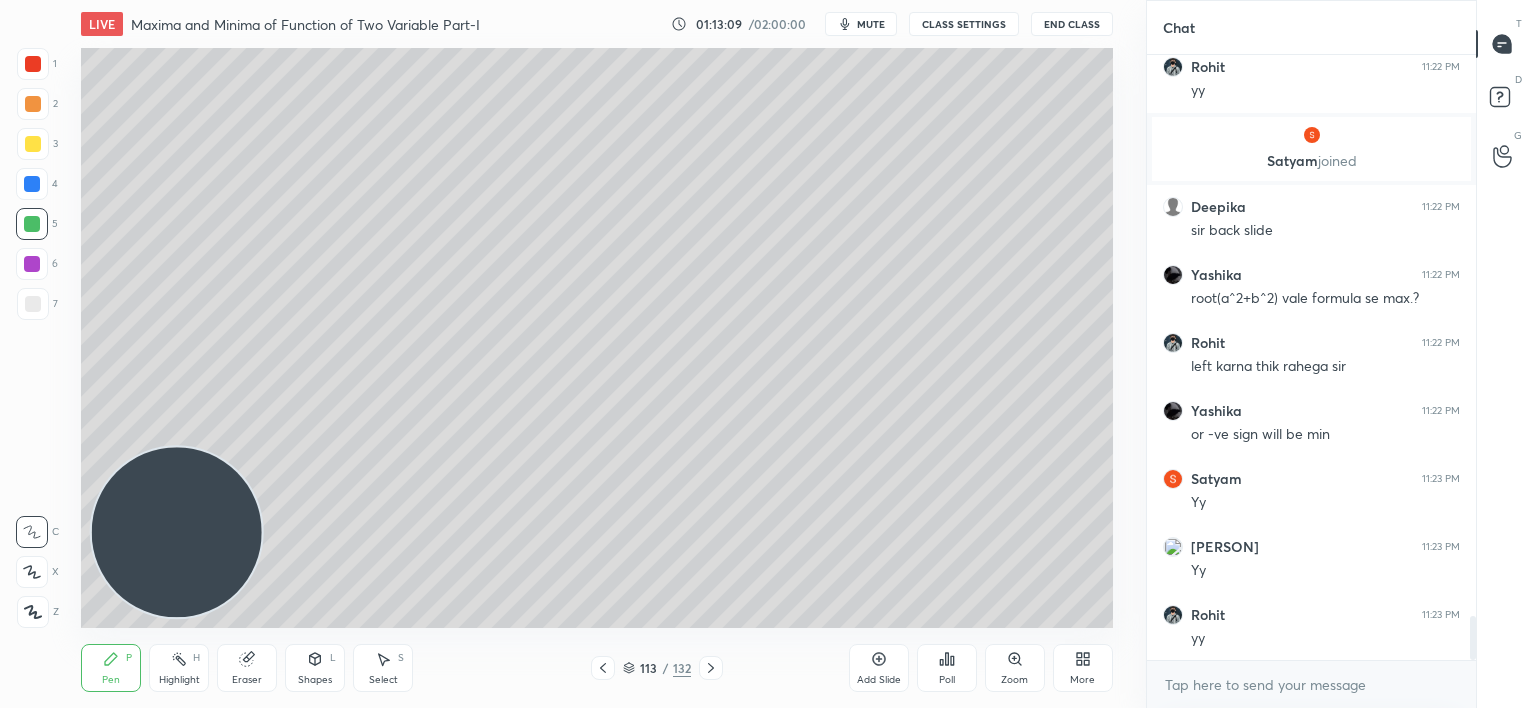 click 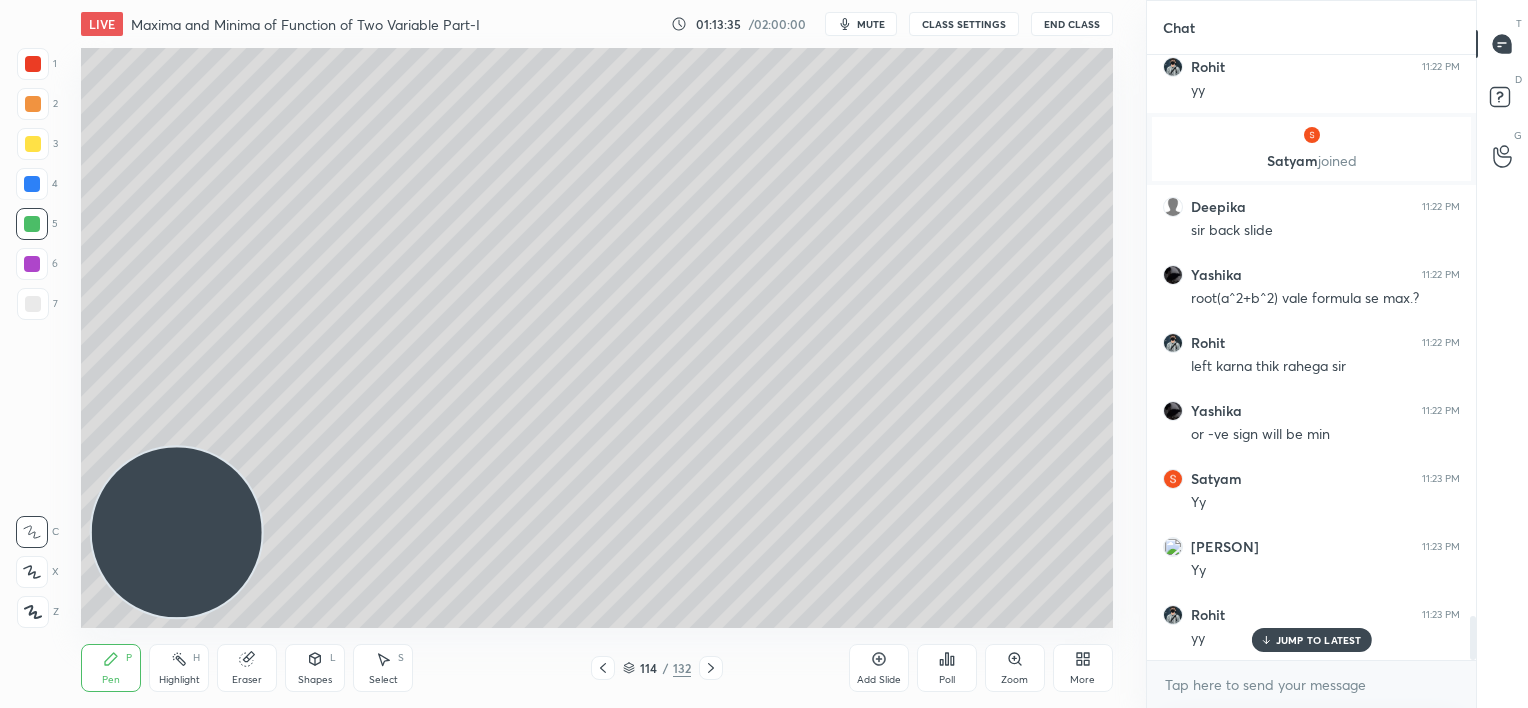 scroll, scrollTop: 7720, scrollLeft: 0, axis: vertical 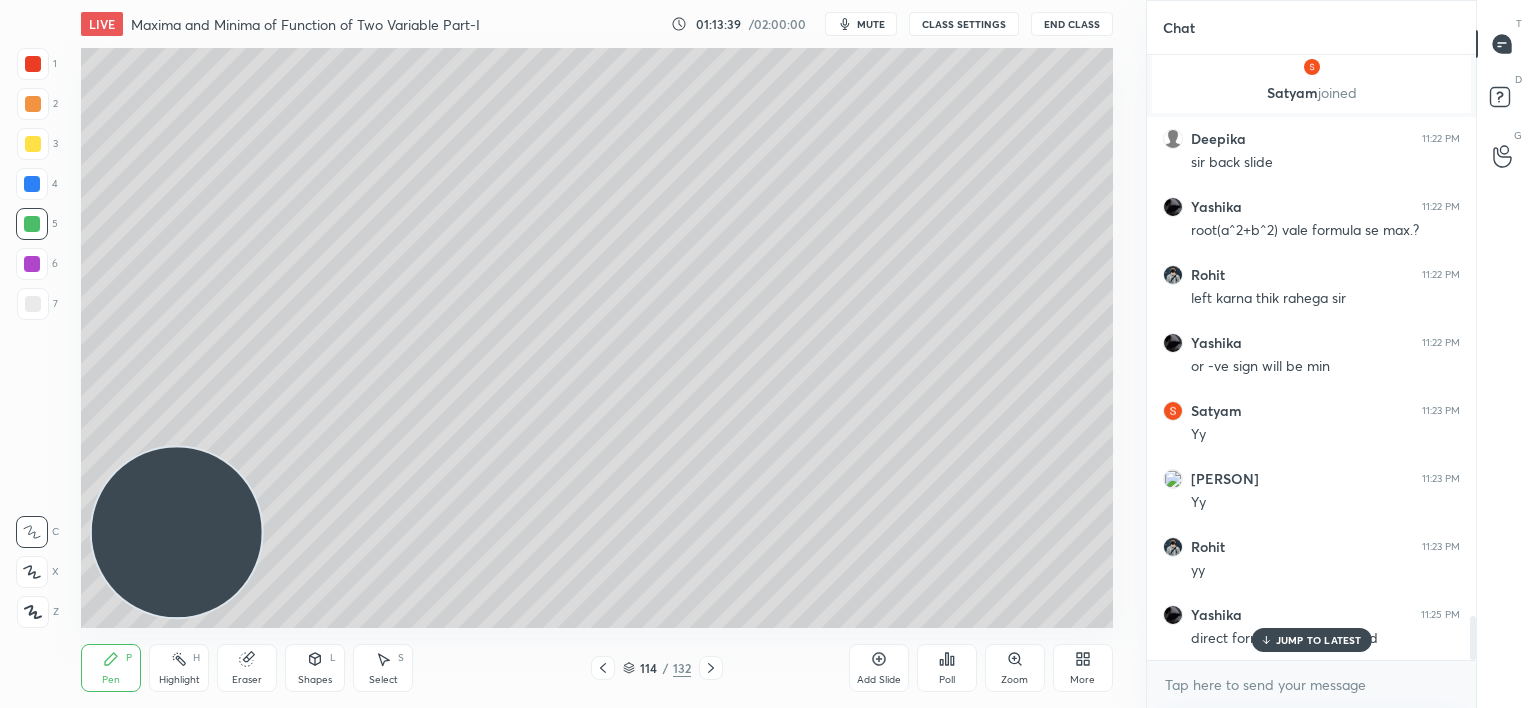 click on "JUMP TO LATEST" at bounding box center [1319, 640] 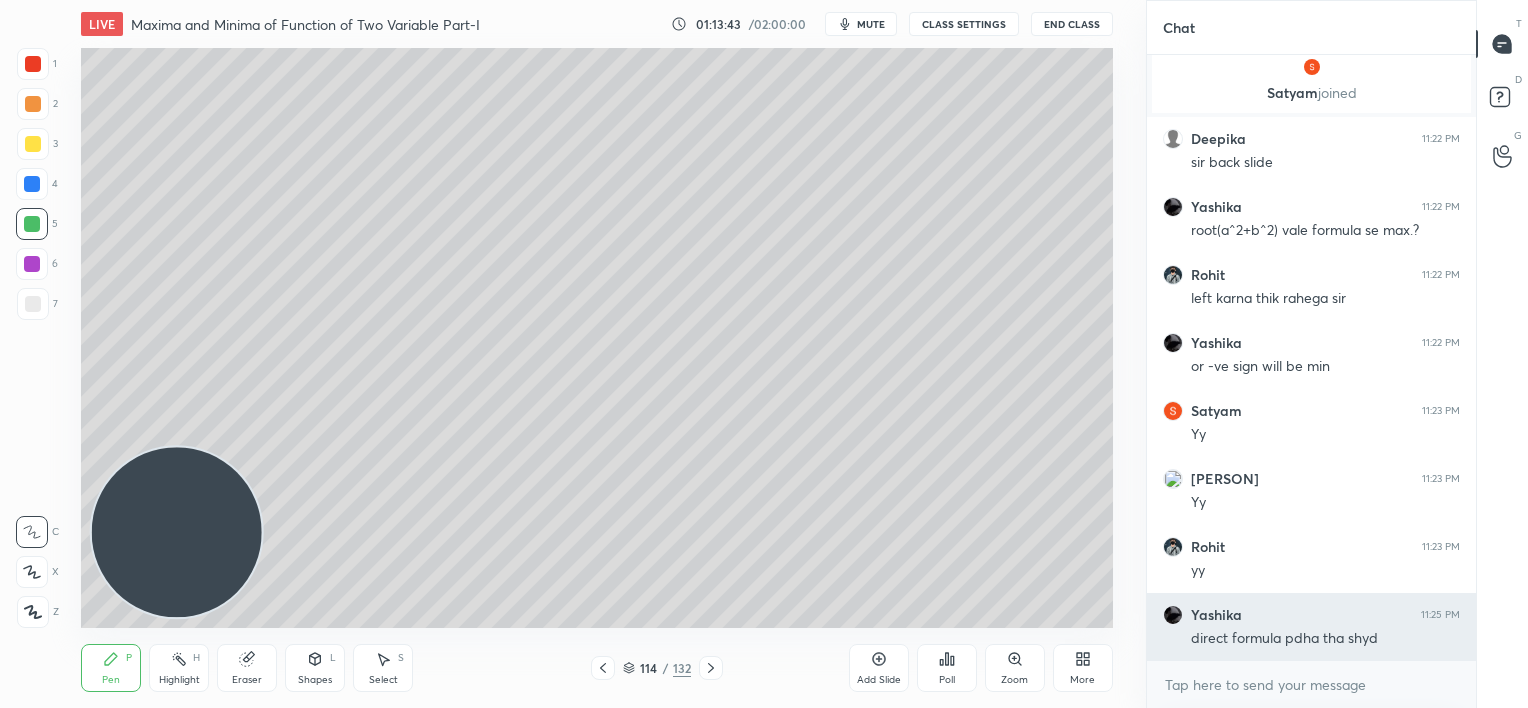 click at bounding box center (1173, 615) 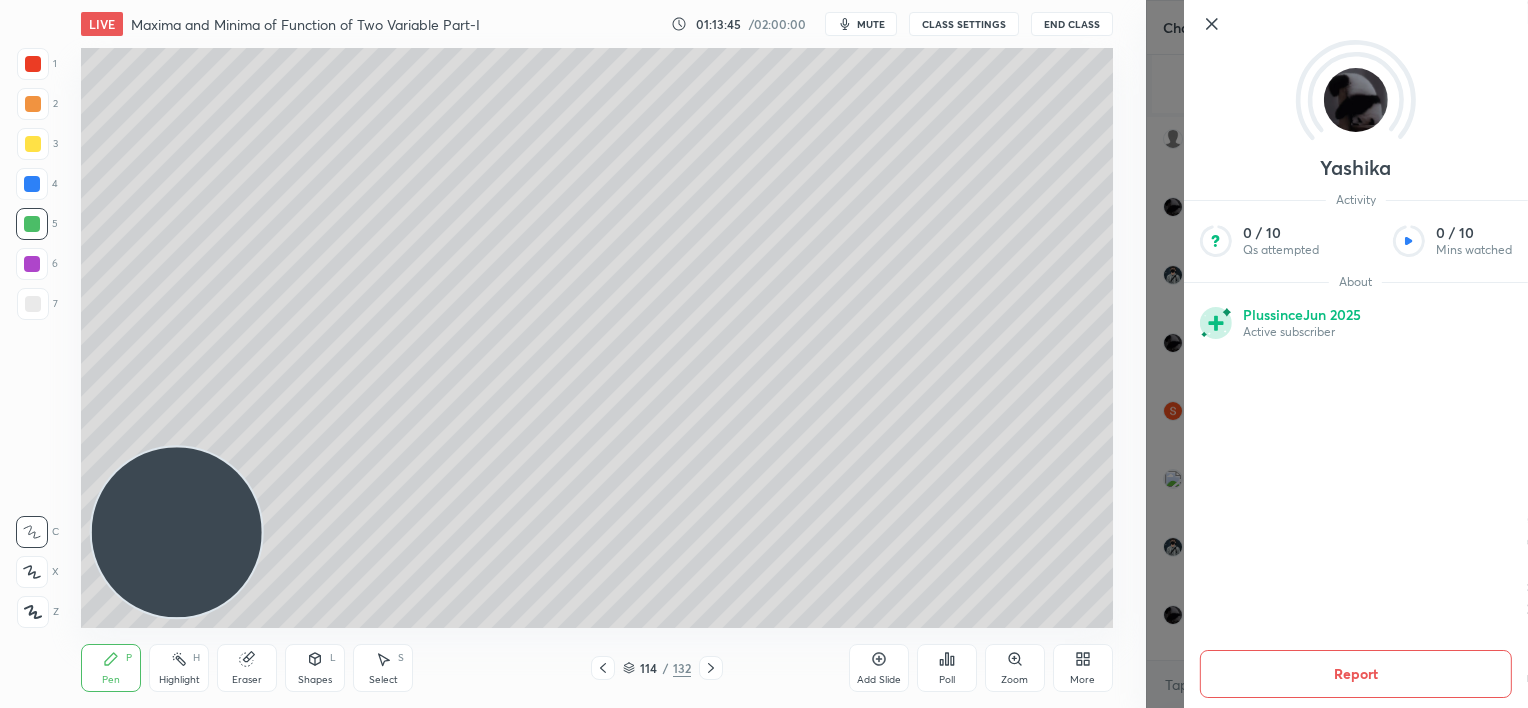 click 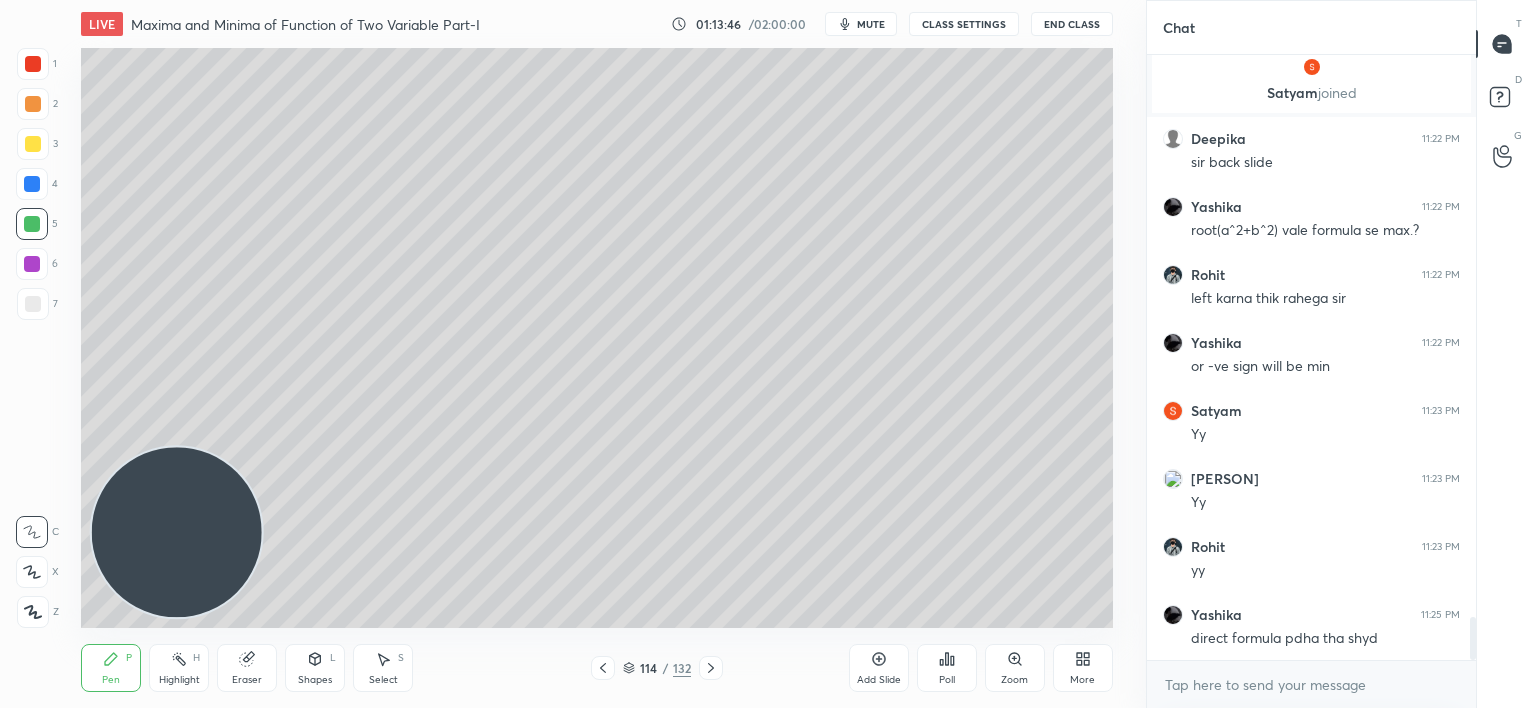 scroll, scrollTop: 7807, scrollLeft: 0, axis: vertical 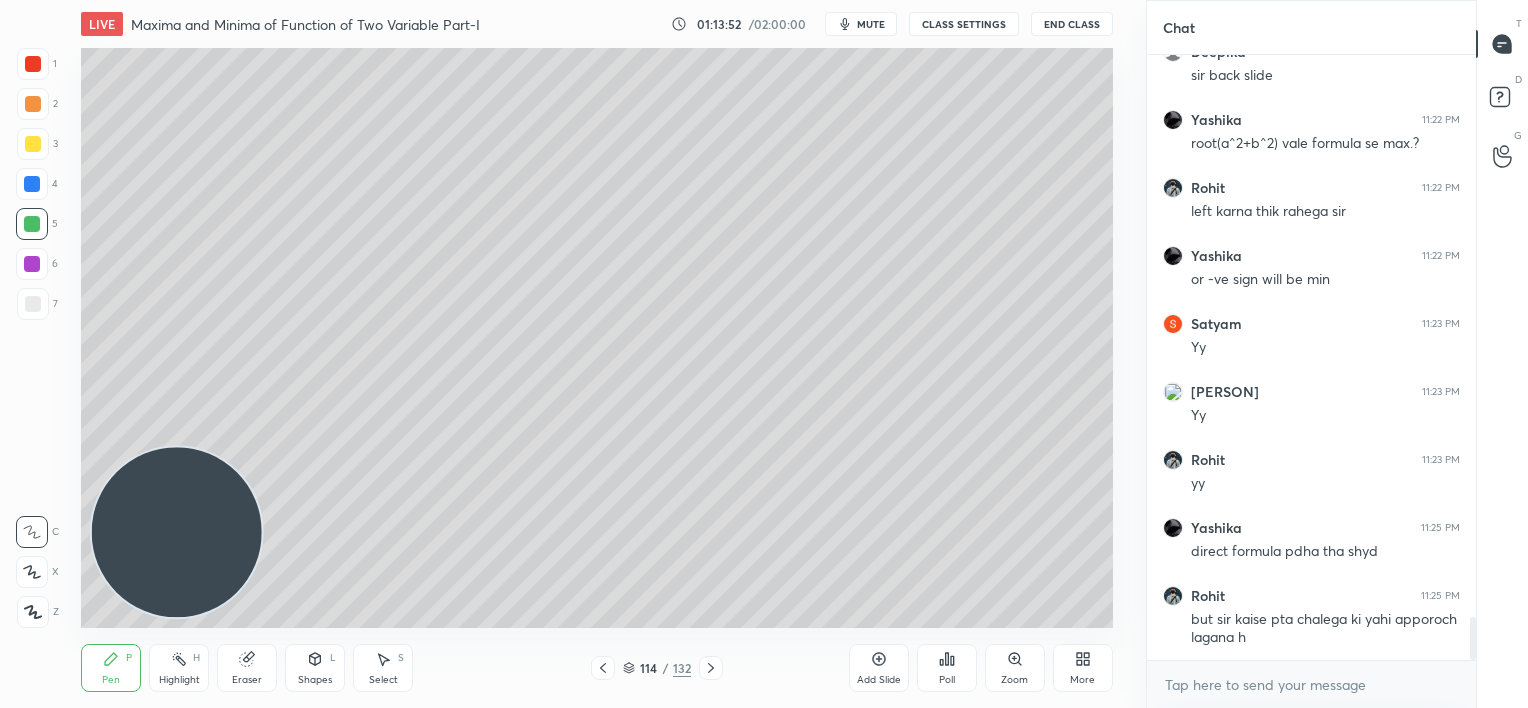 click 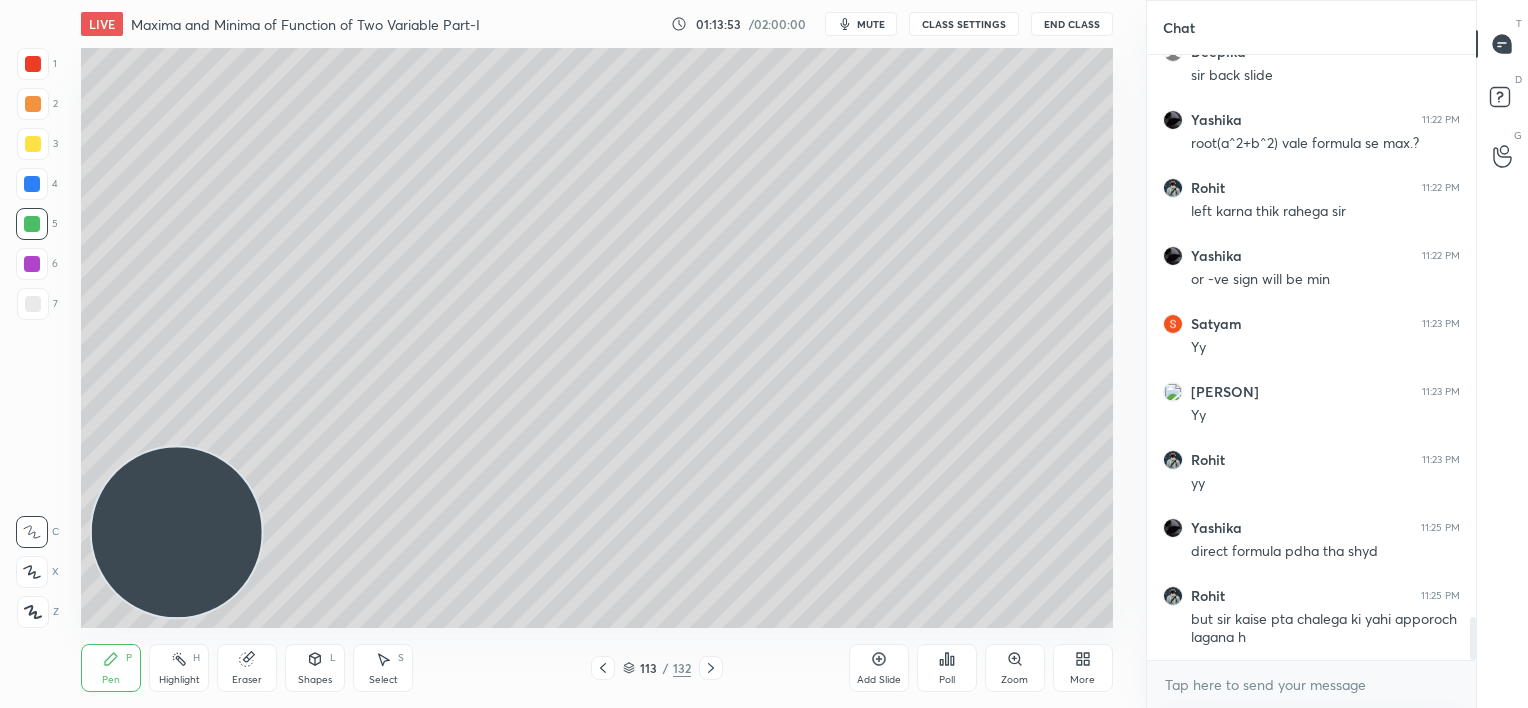click 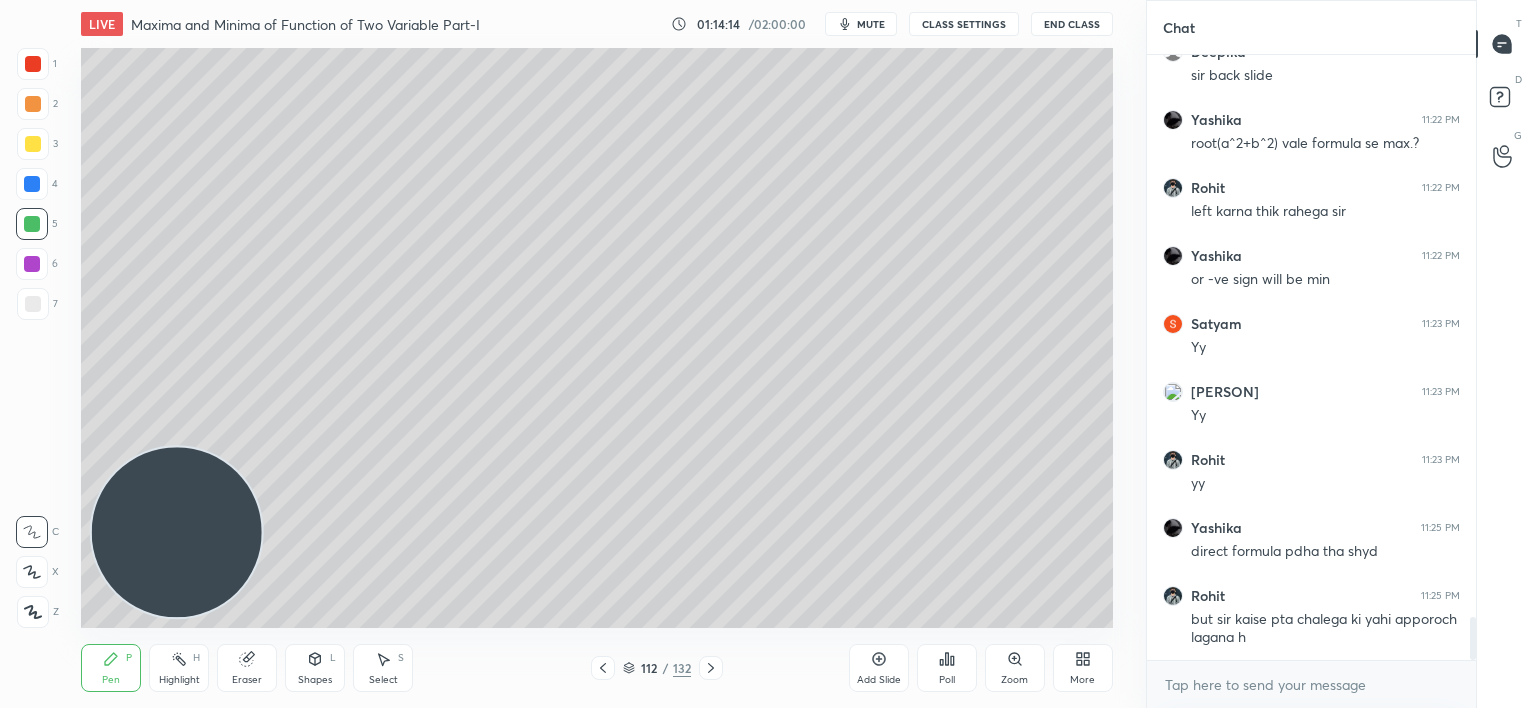 scroll, scrollTop: 7875, scrollLeft: 0, axis: vertical 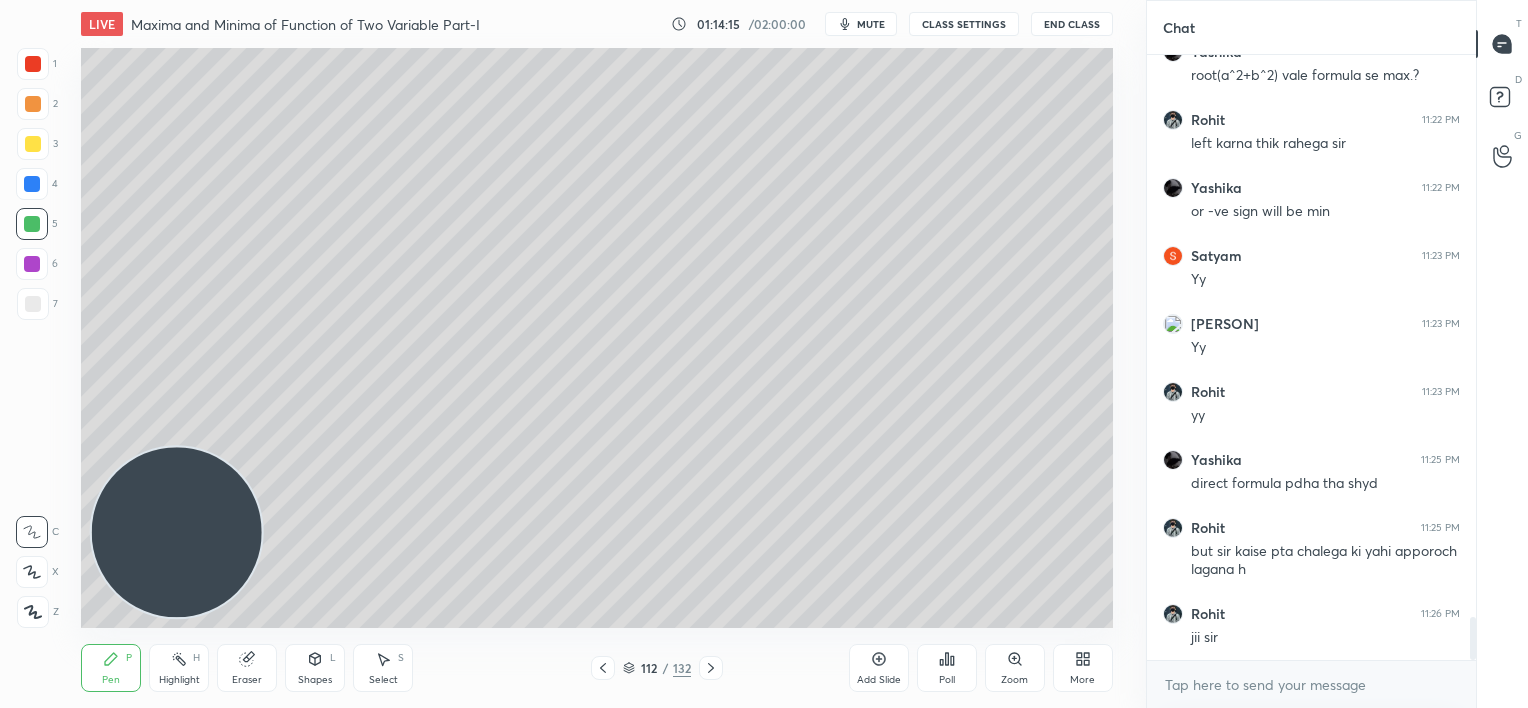 click 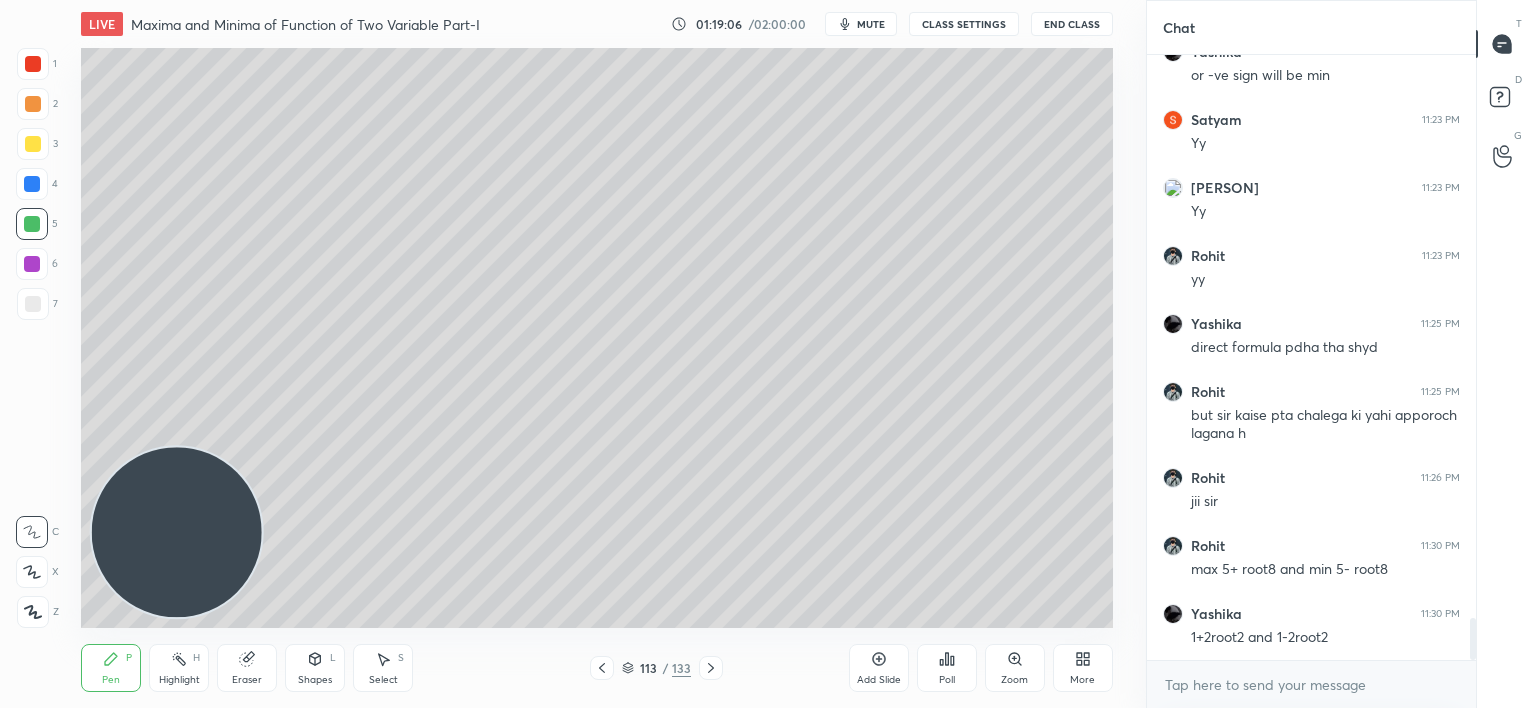 scroll, scrollTop: 8079, scrollLeft: 0, axis: vertical 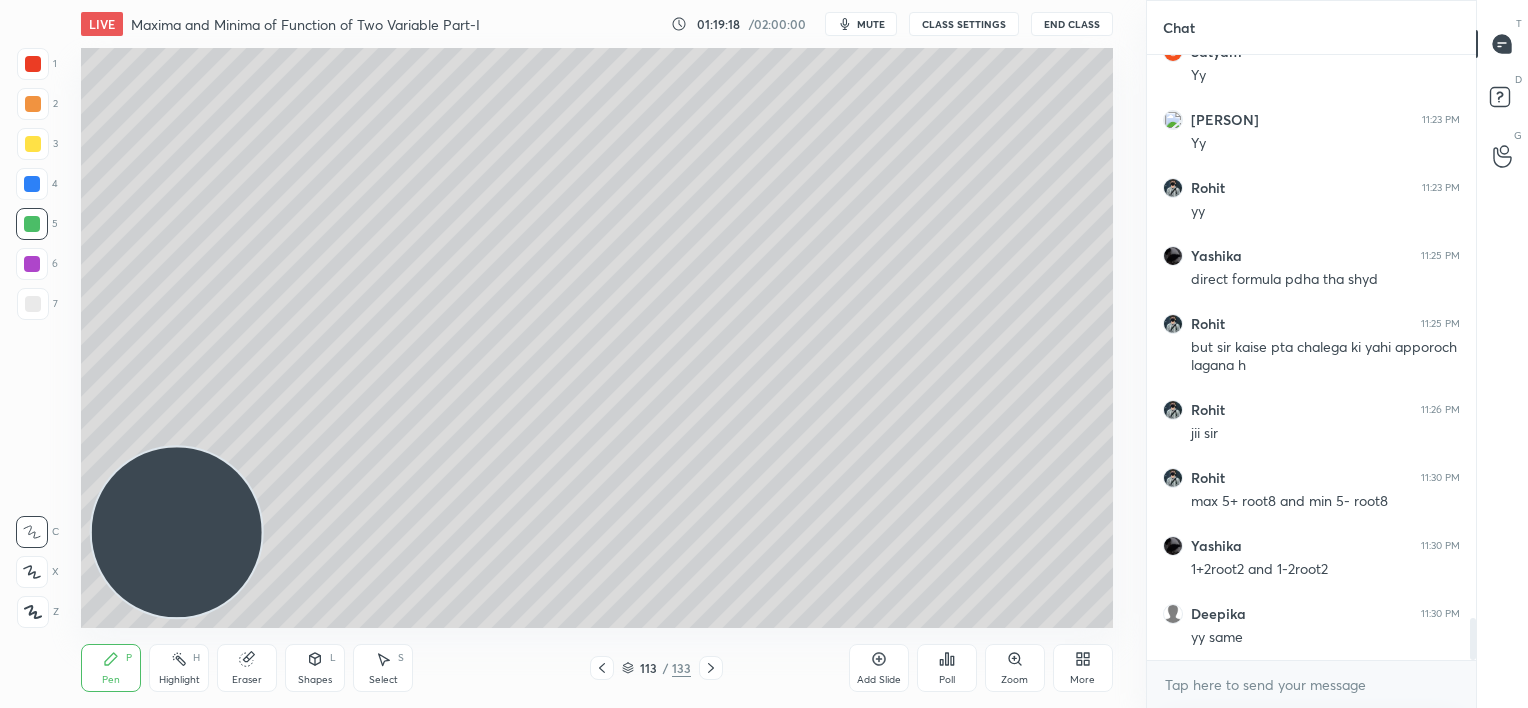 click on "Eraser" at bounding box center [247, 668] 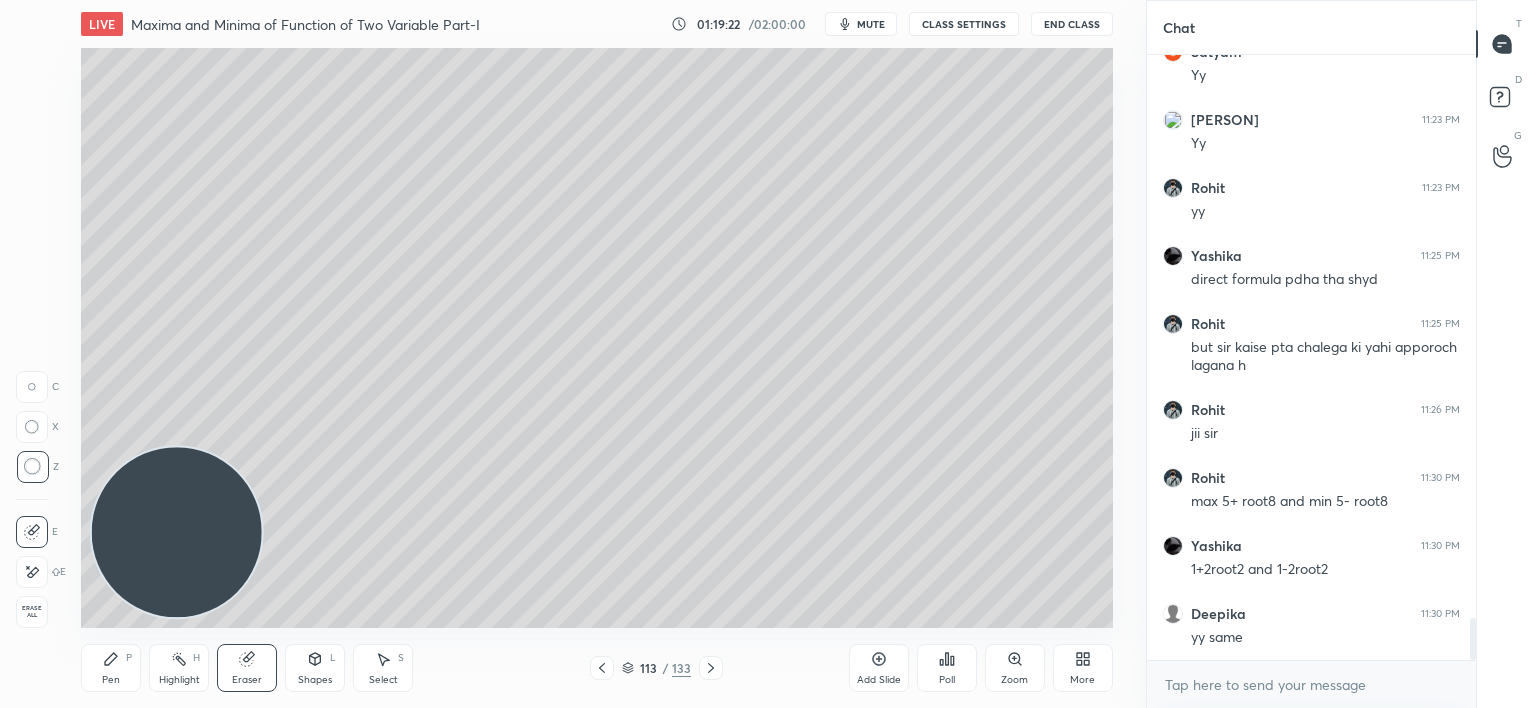 scroll, scrollTop: 8147, scrollLeft: 0, axis: vertical 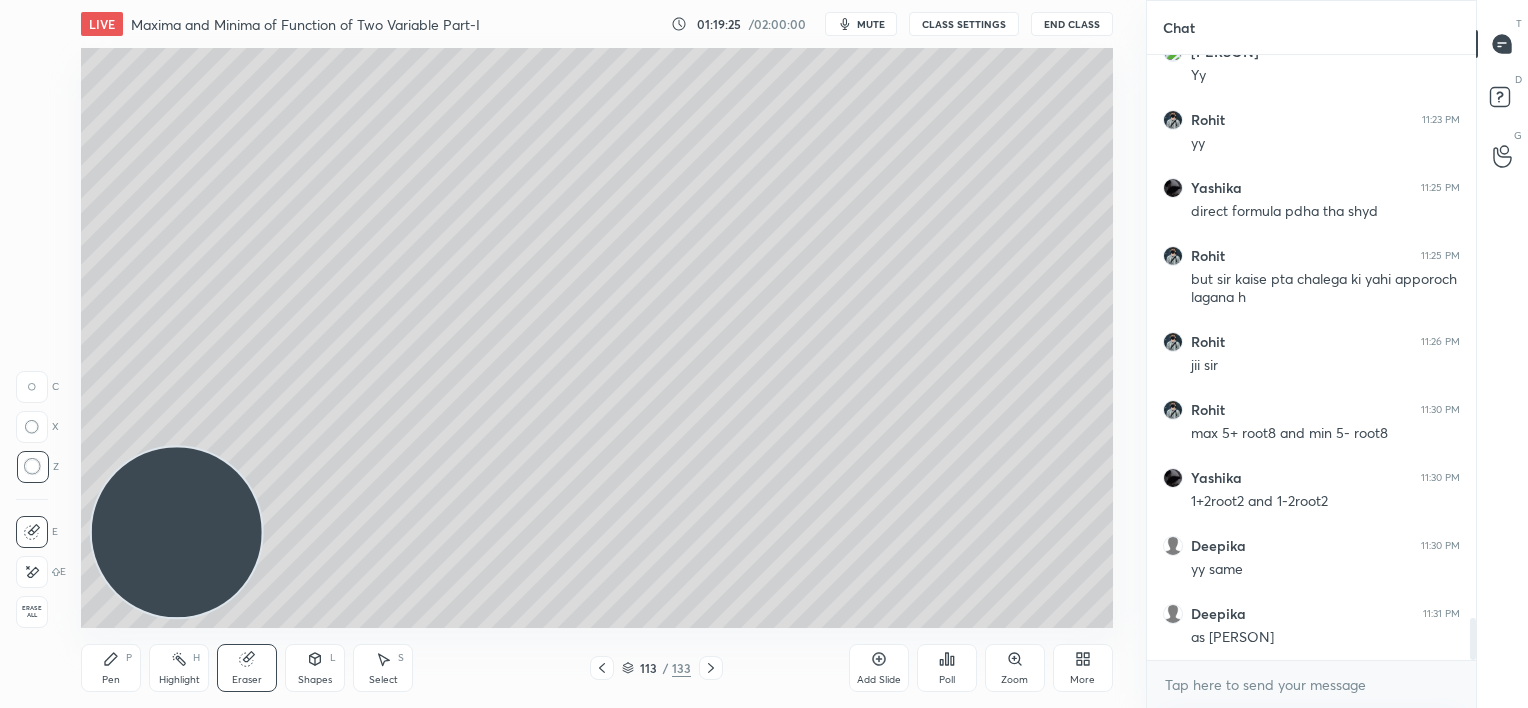 click on "Pen P" at bounding box center [111, 668] 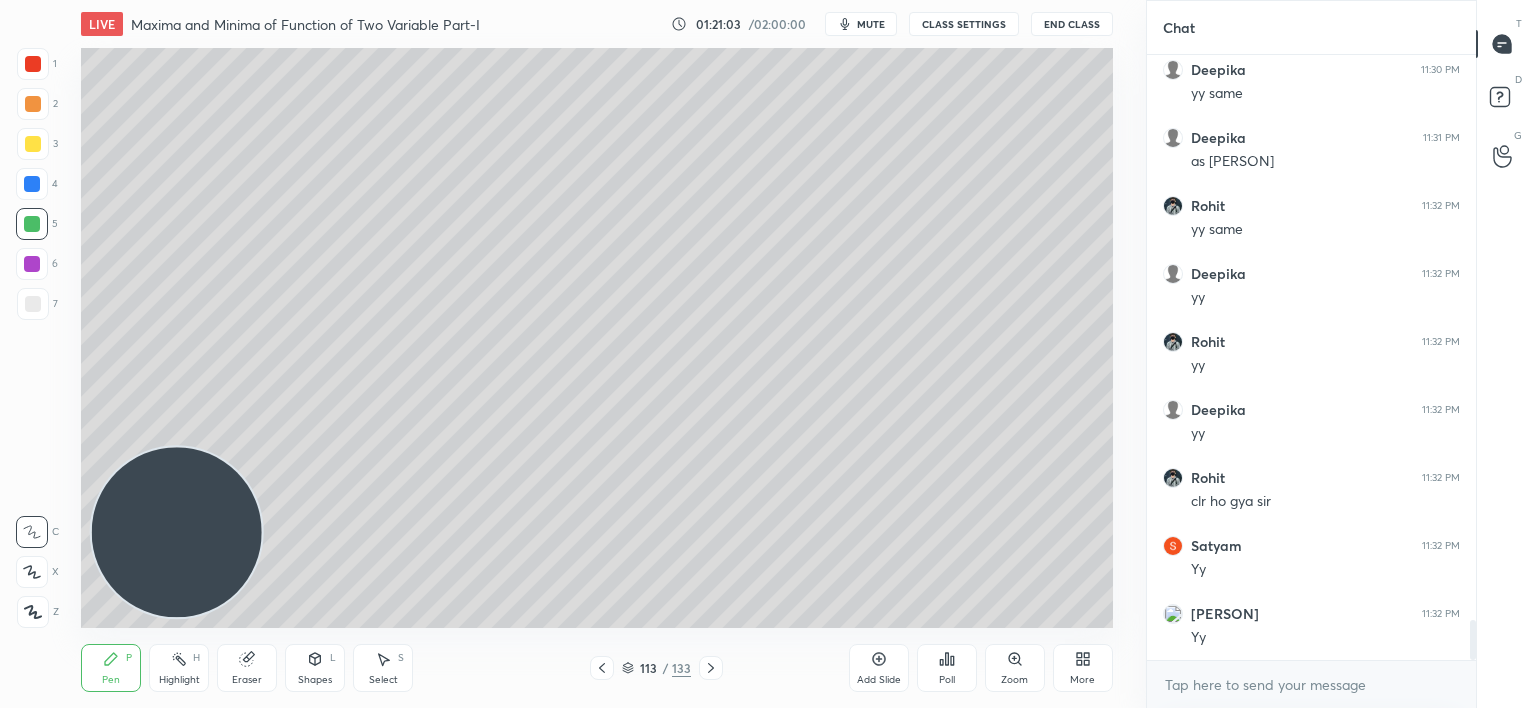 scroll, scrollTop: 8691, scrollLeft: 0, axis: vertical 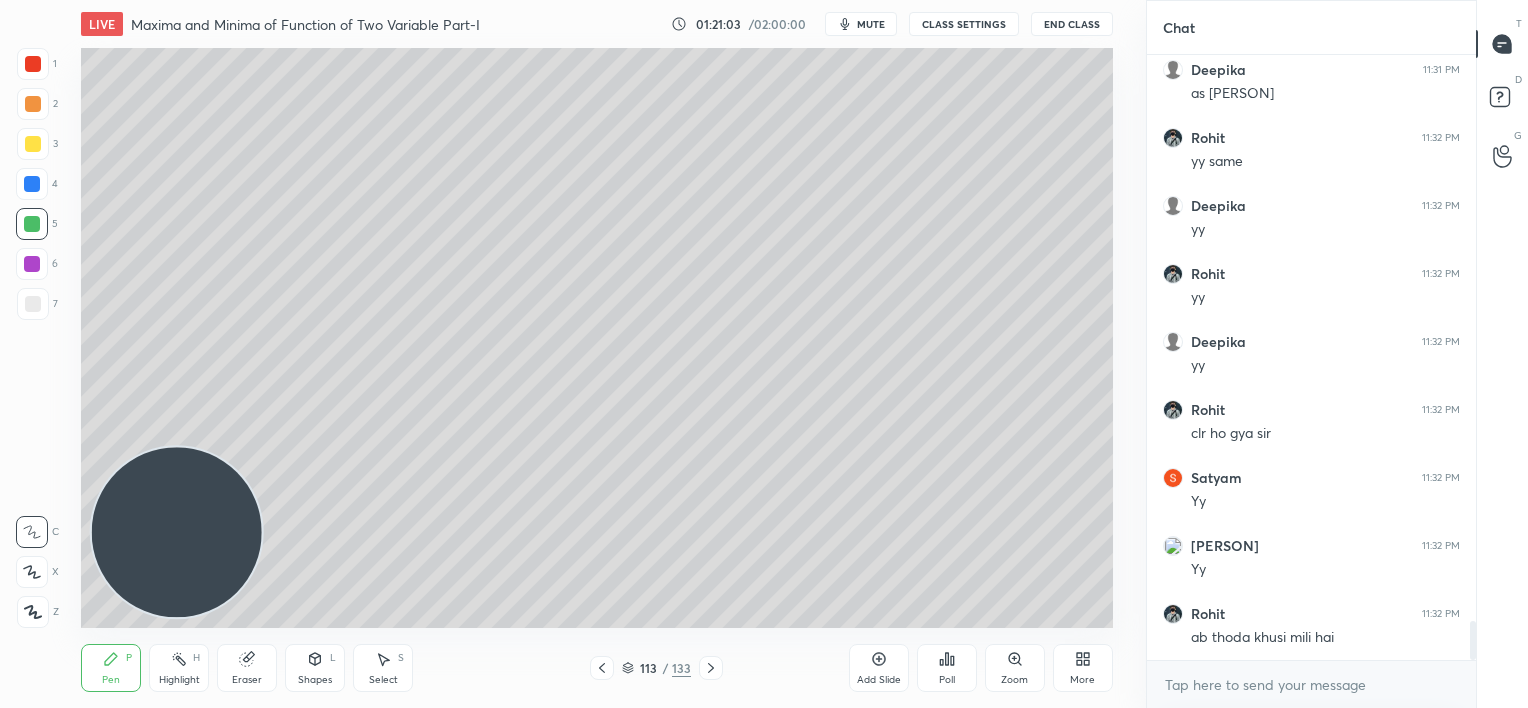 click 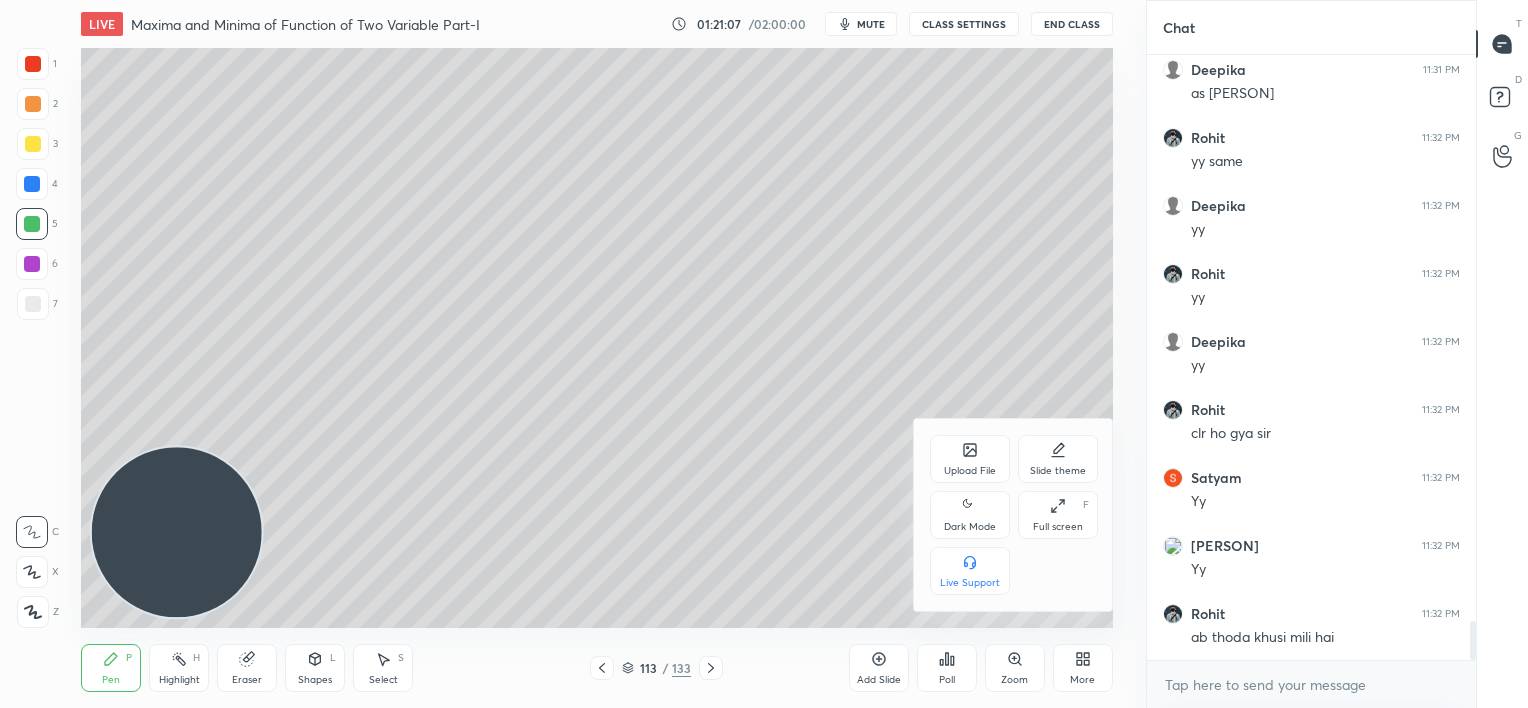 click at bounding box center [764, 354] 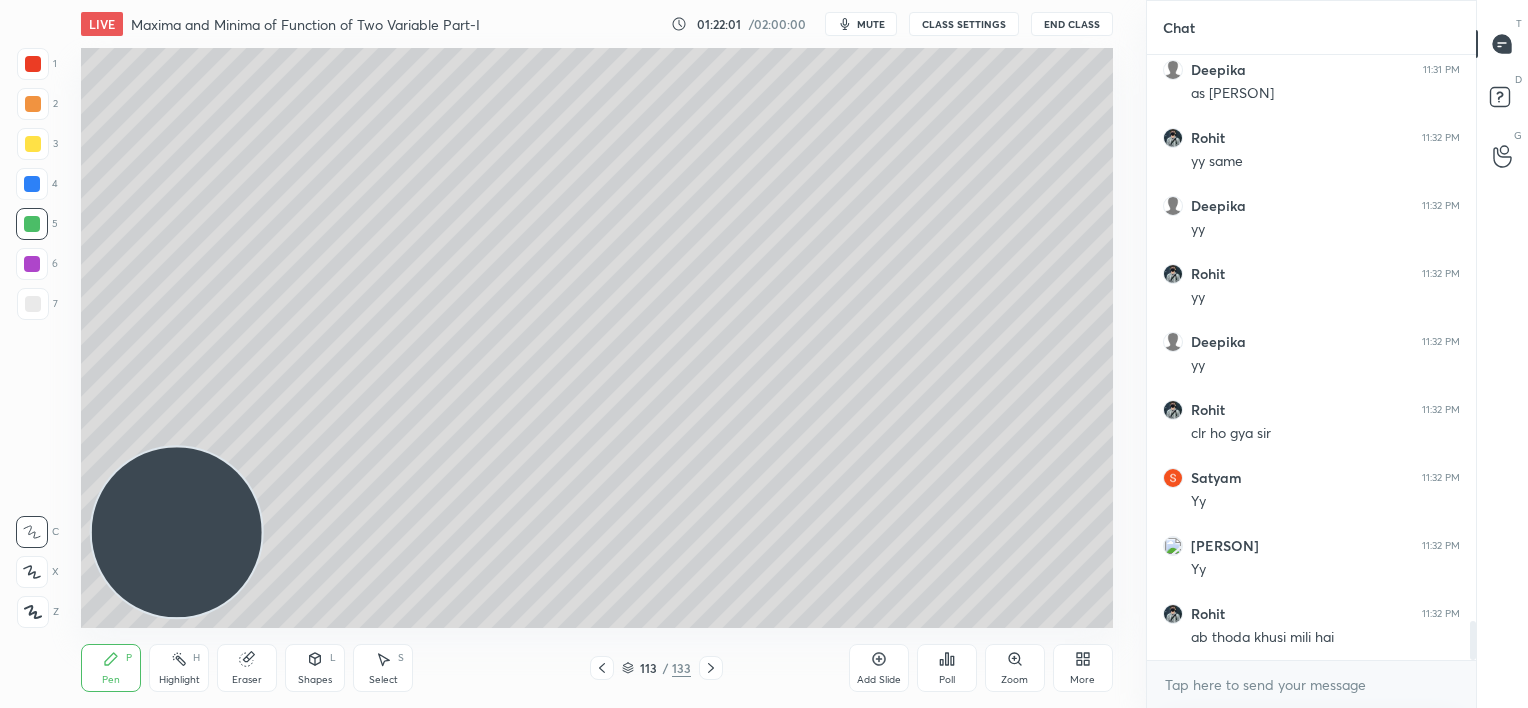 click 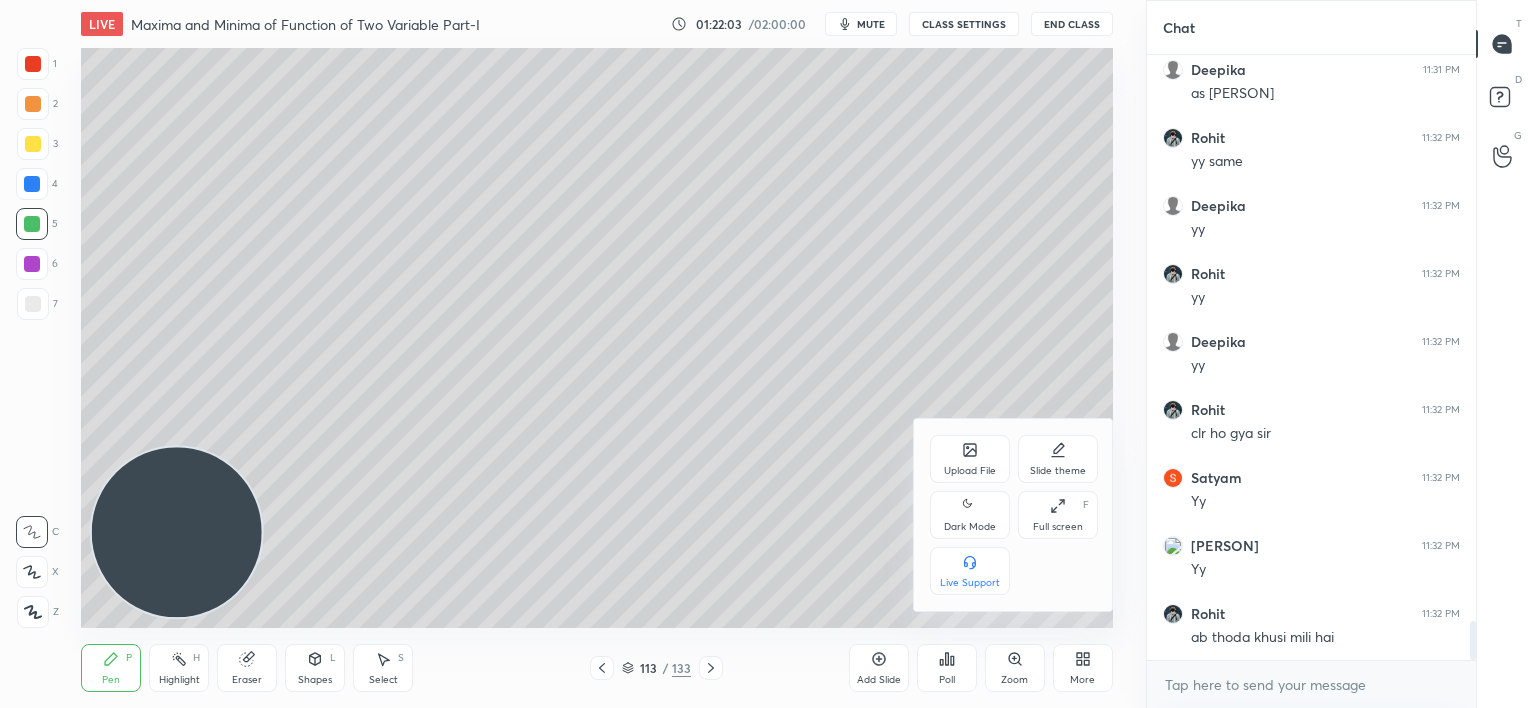 click on "Upload File" at bounding box center [970, 459] 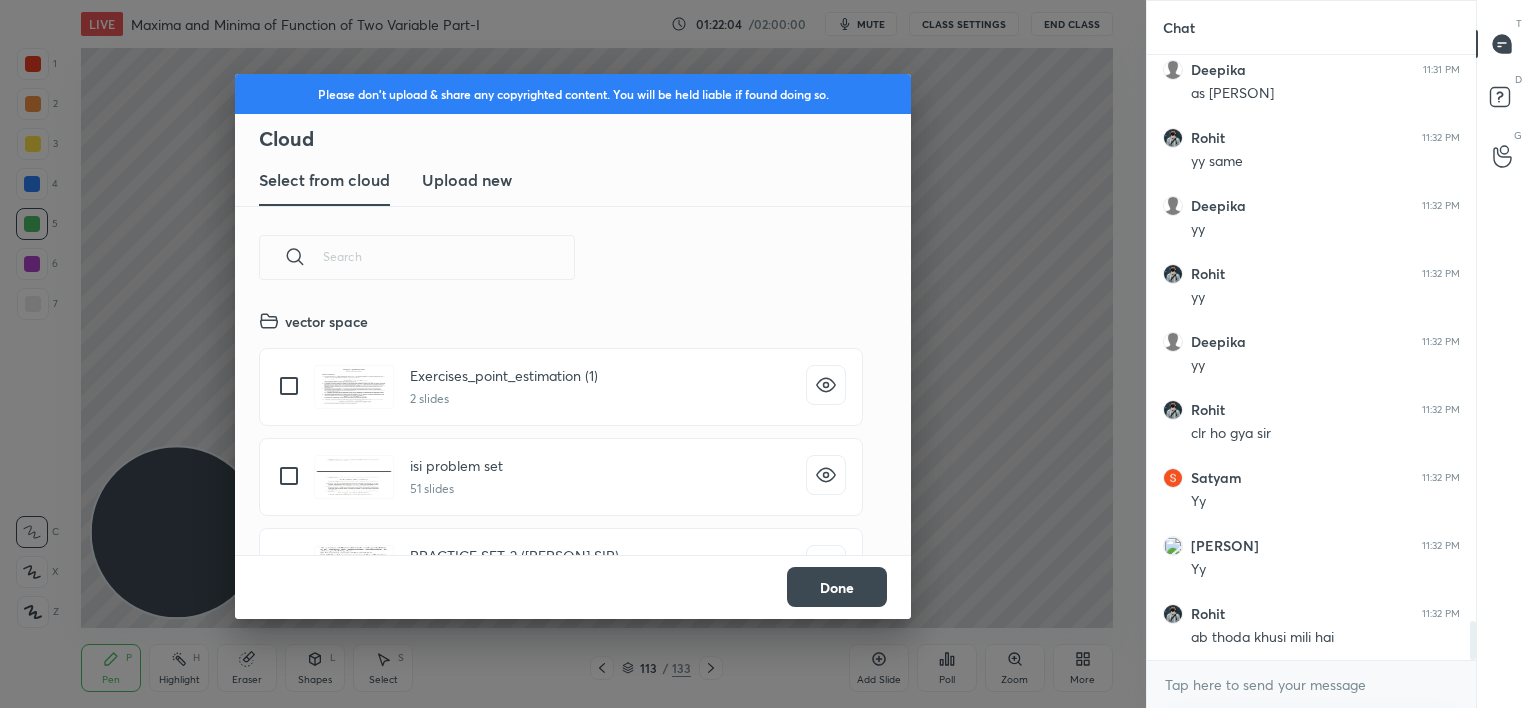 scroll, scrollTop: 5, scrollLeft: 10, axis: both 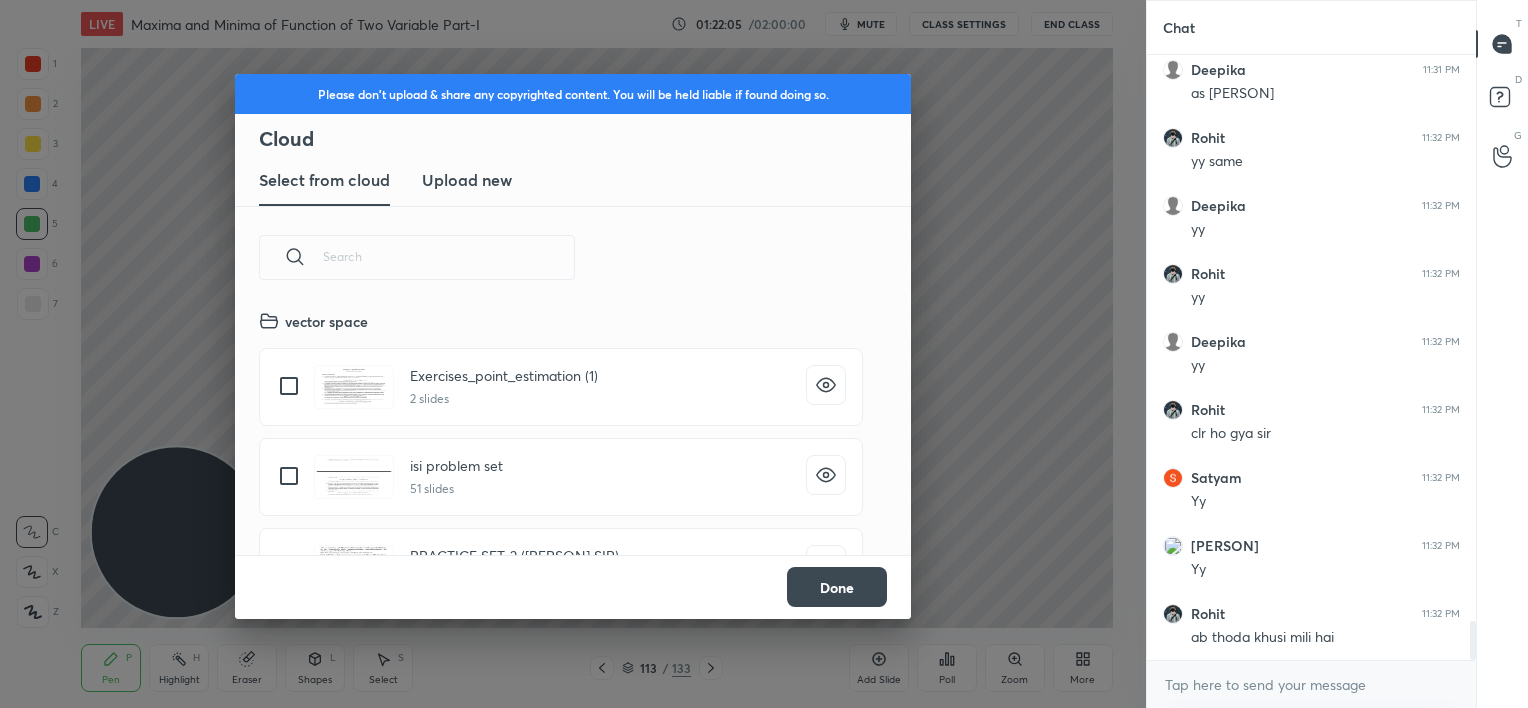 click on "Upload new" at bounding box center (467, 180) 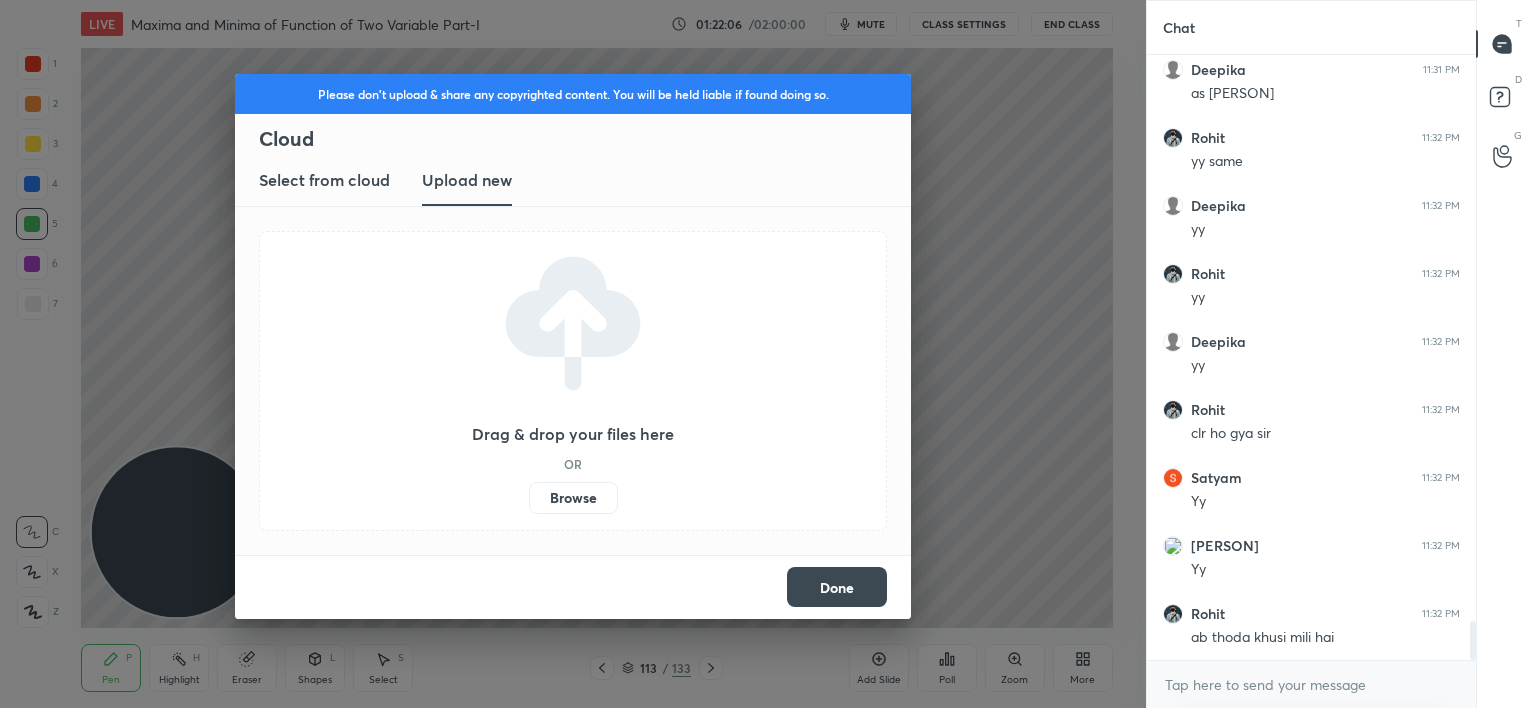 click on "Browse" at bounding box center (573, 498) 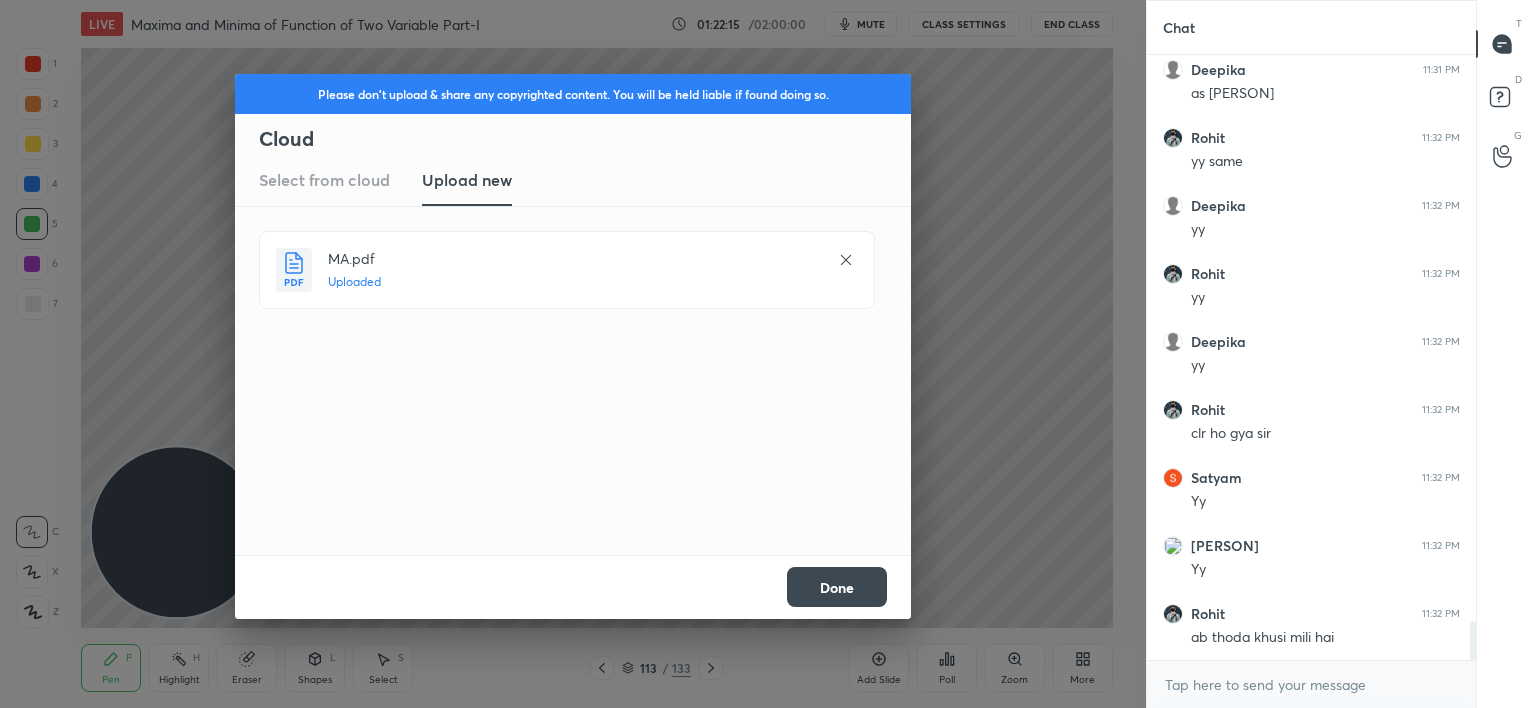 click on "Done" at bounding box center [837, 587] 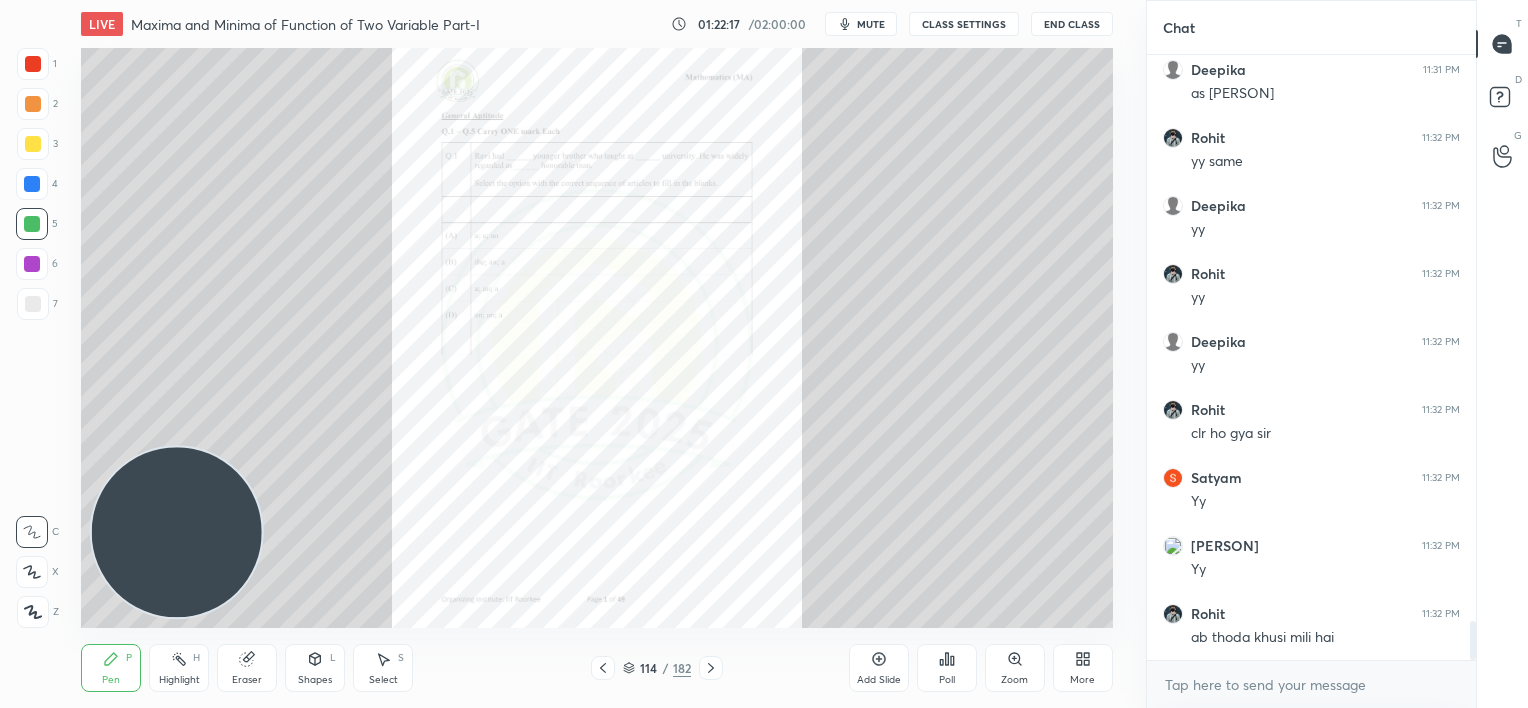 click at bounding box center (711, 668) 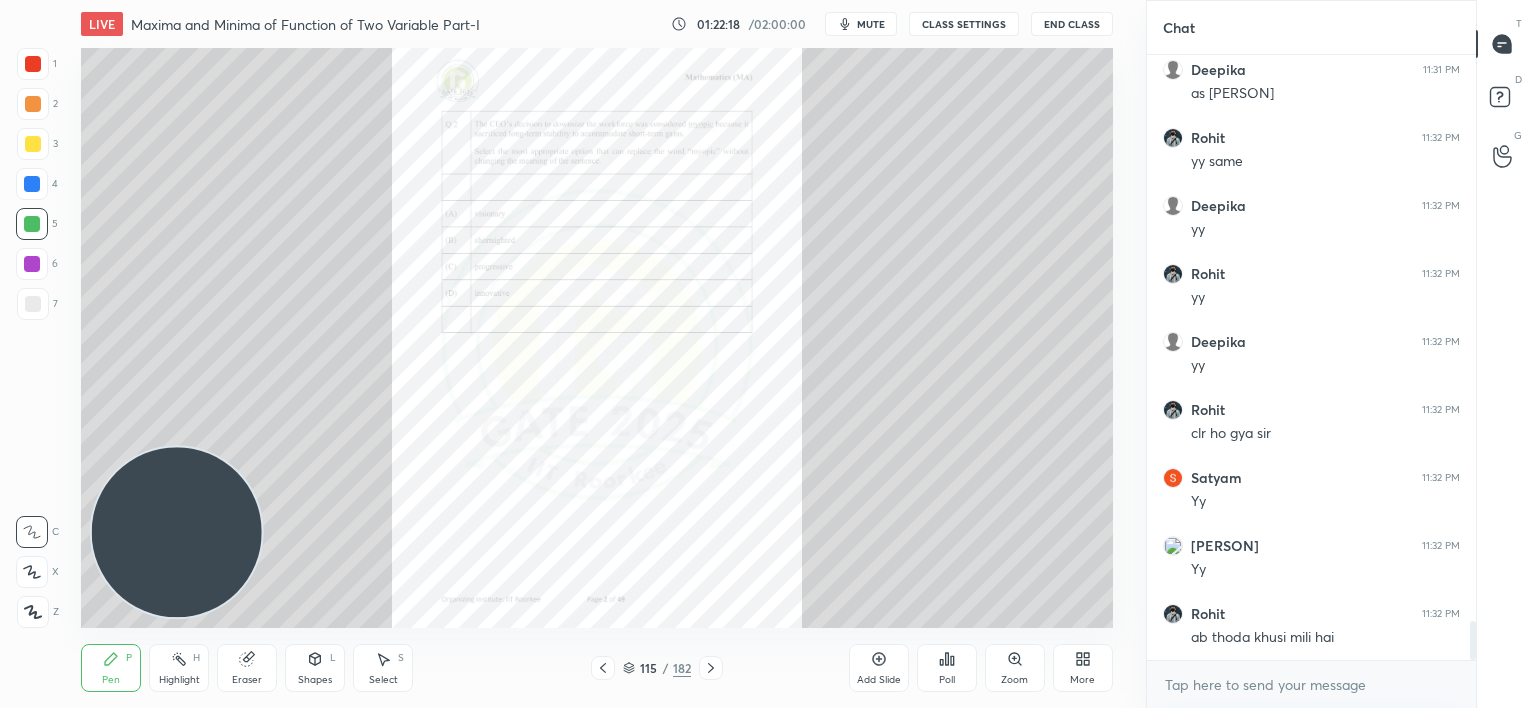 click at bounding box center [711, 668] 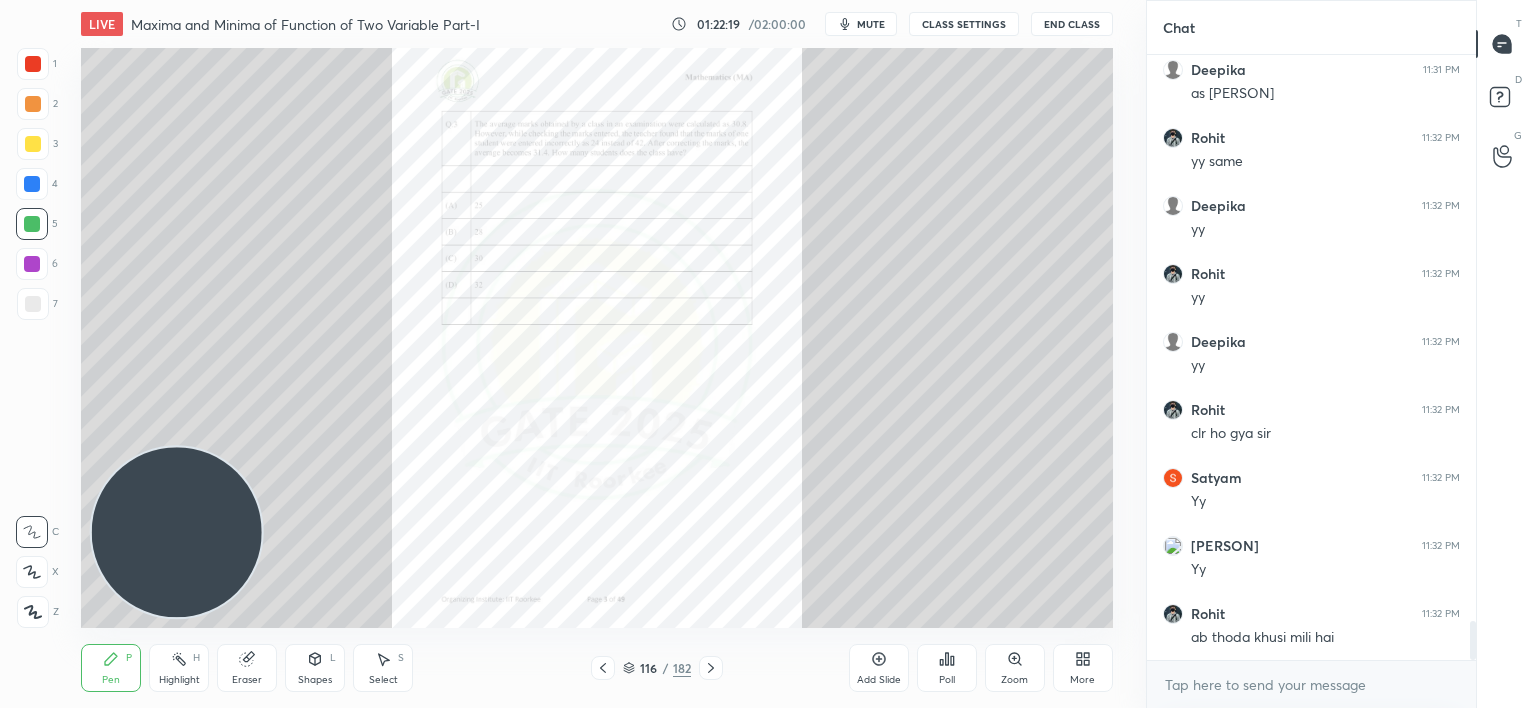 click at bounding box center (711, 668) 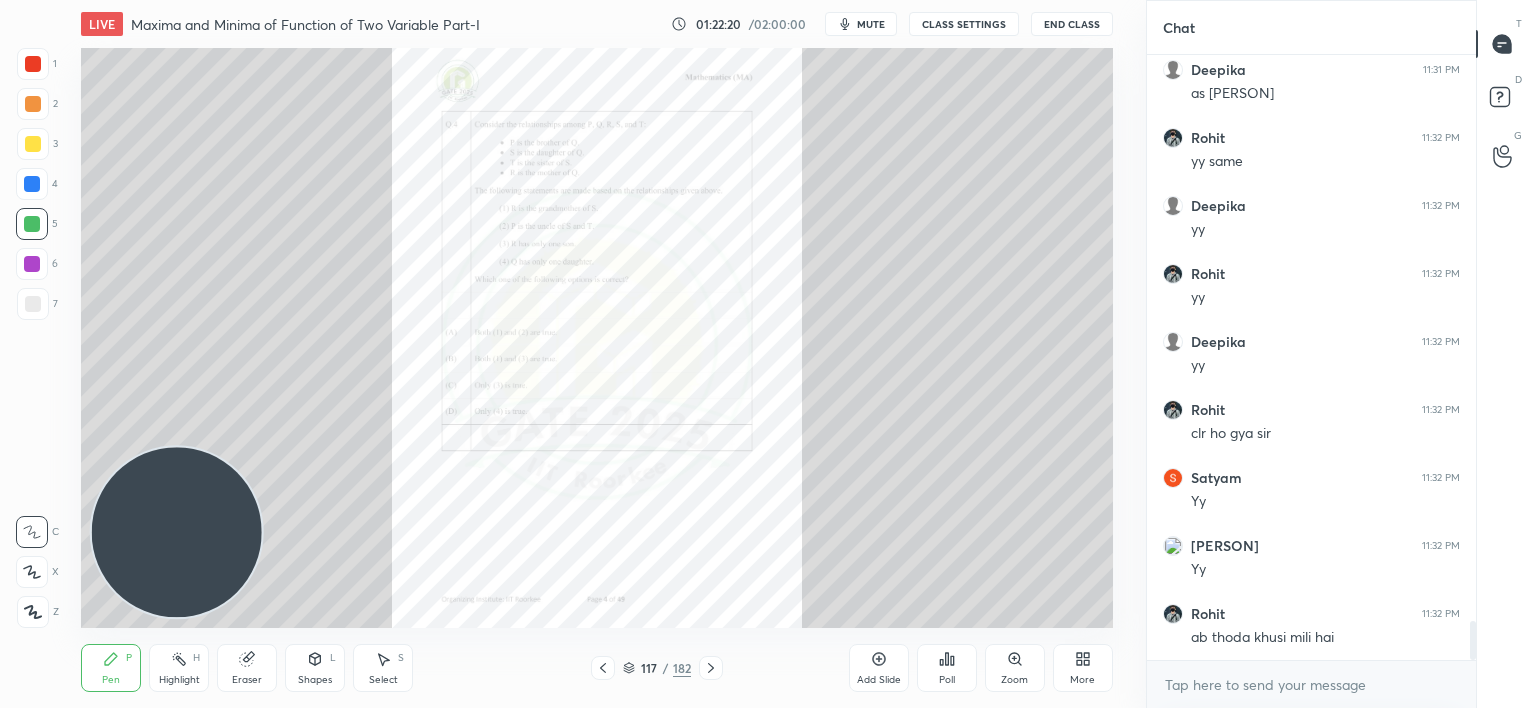 click at bounding box center [711, 668] 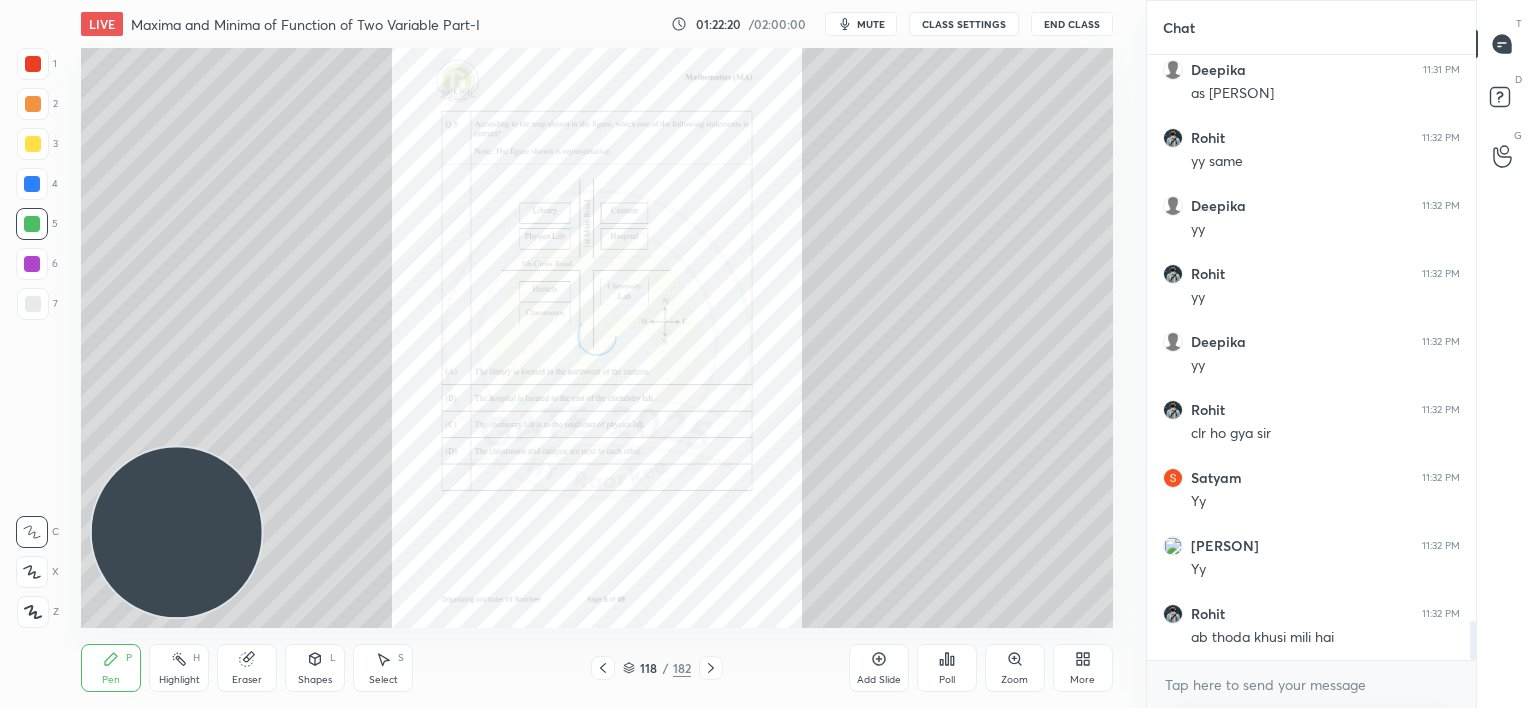 click at bounding box center [711, 668] 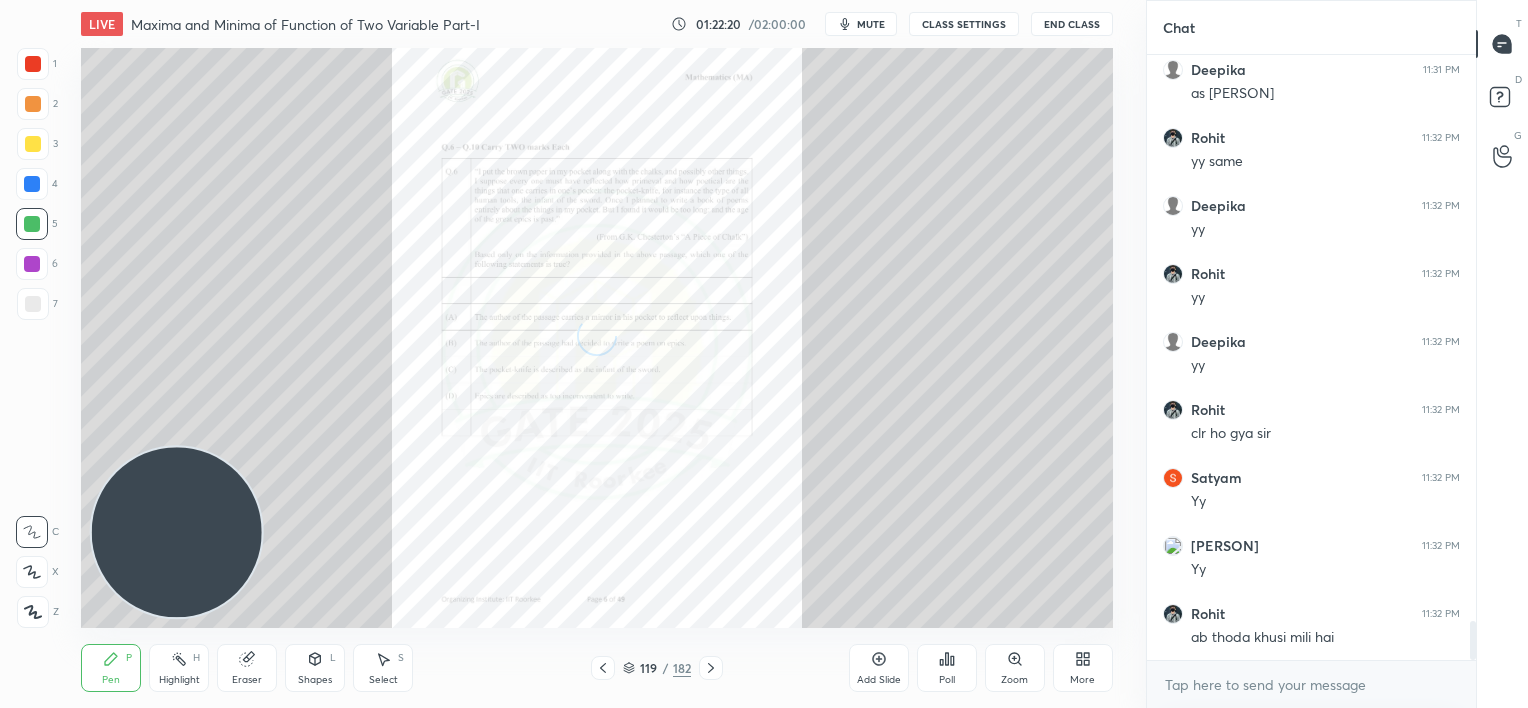 click at bounding box center [711, 668] 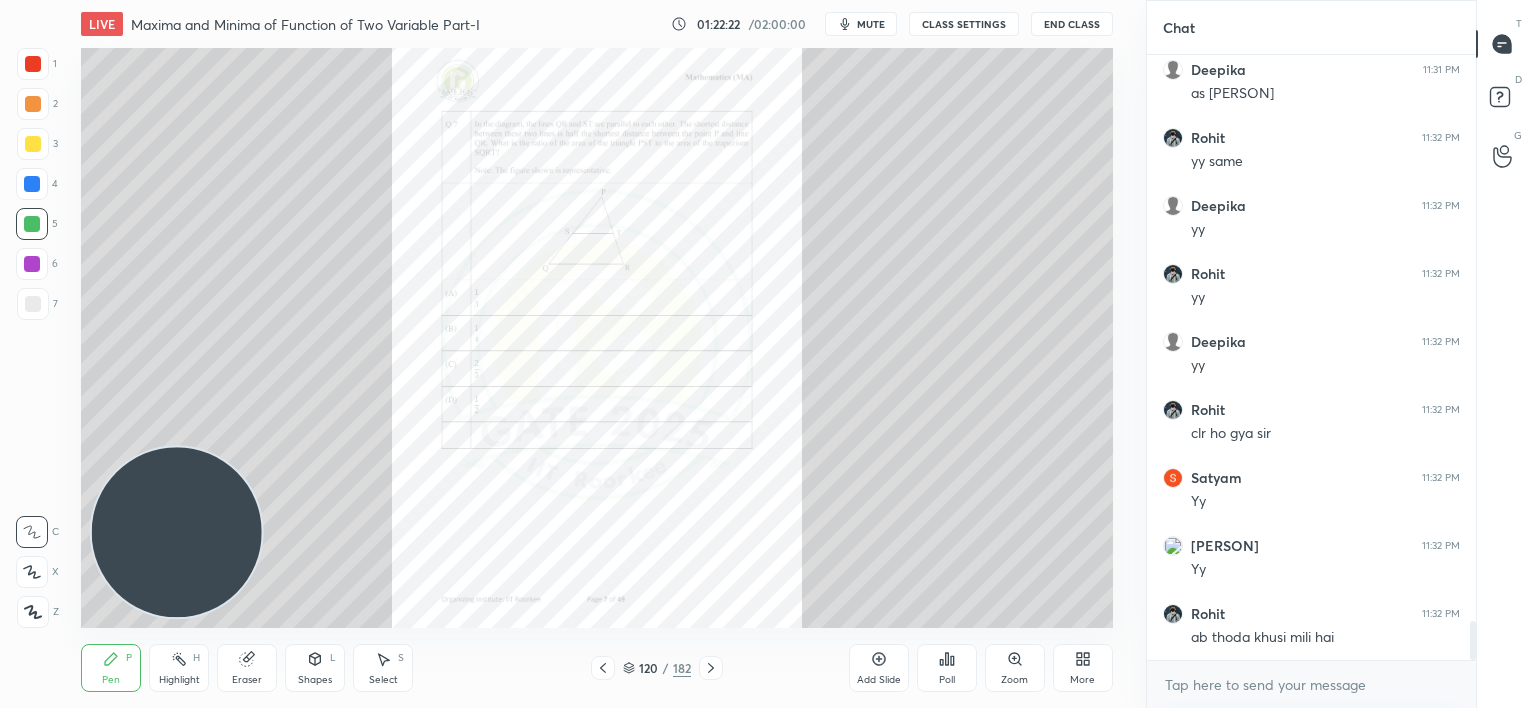 click at bounding box center (711, 668) 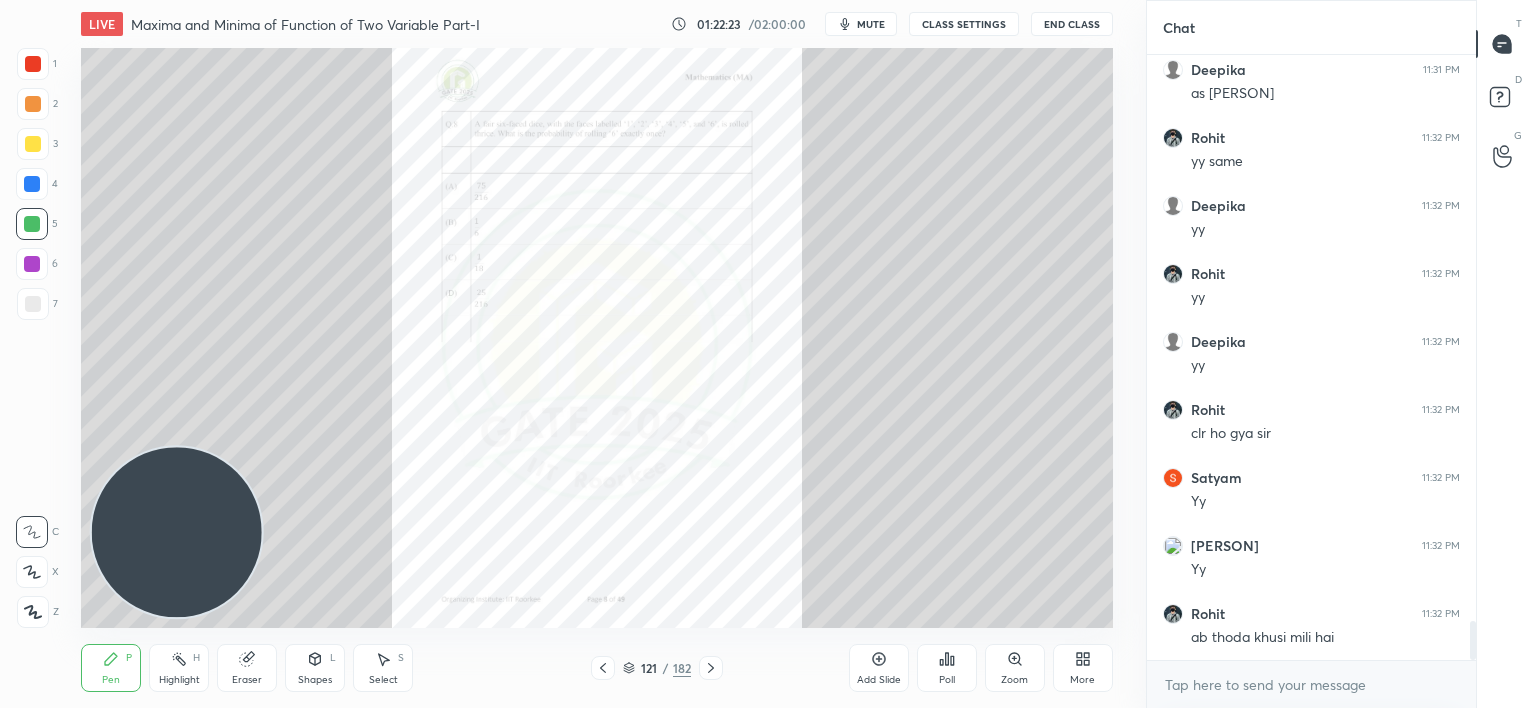 click at bounding box center [711, 668] 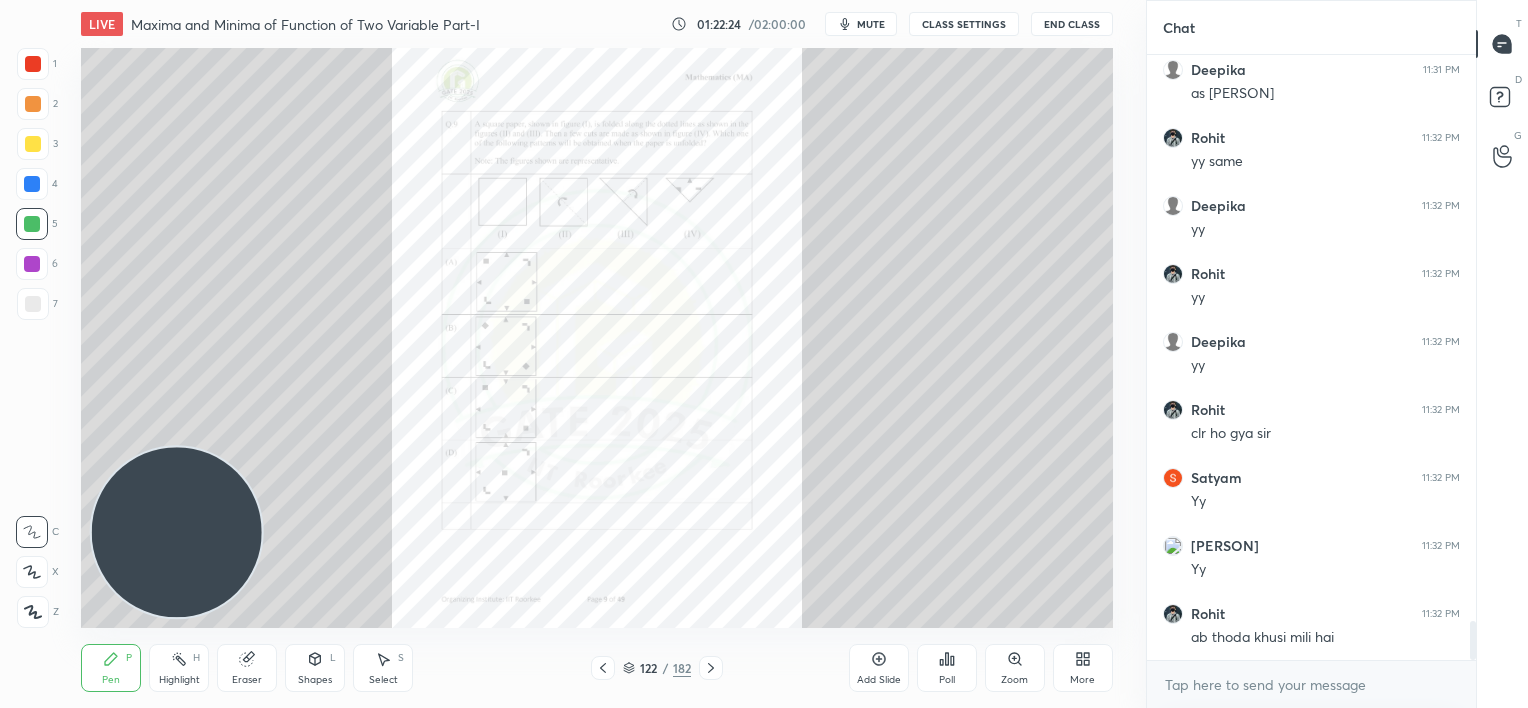 click at bounding box center (711, 668) 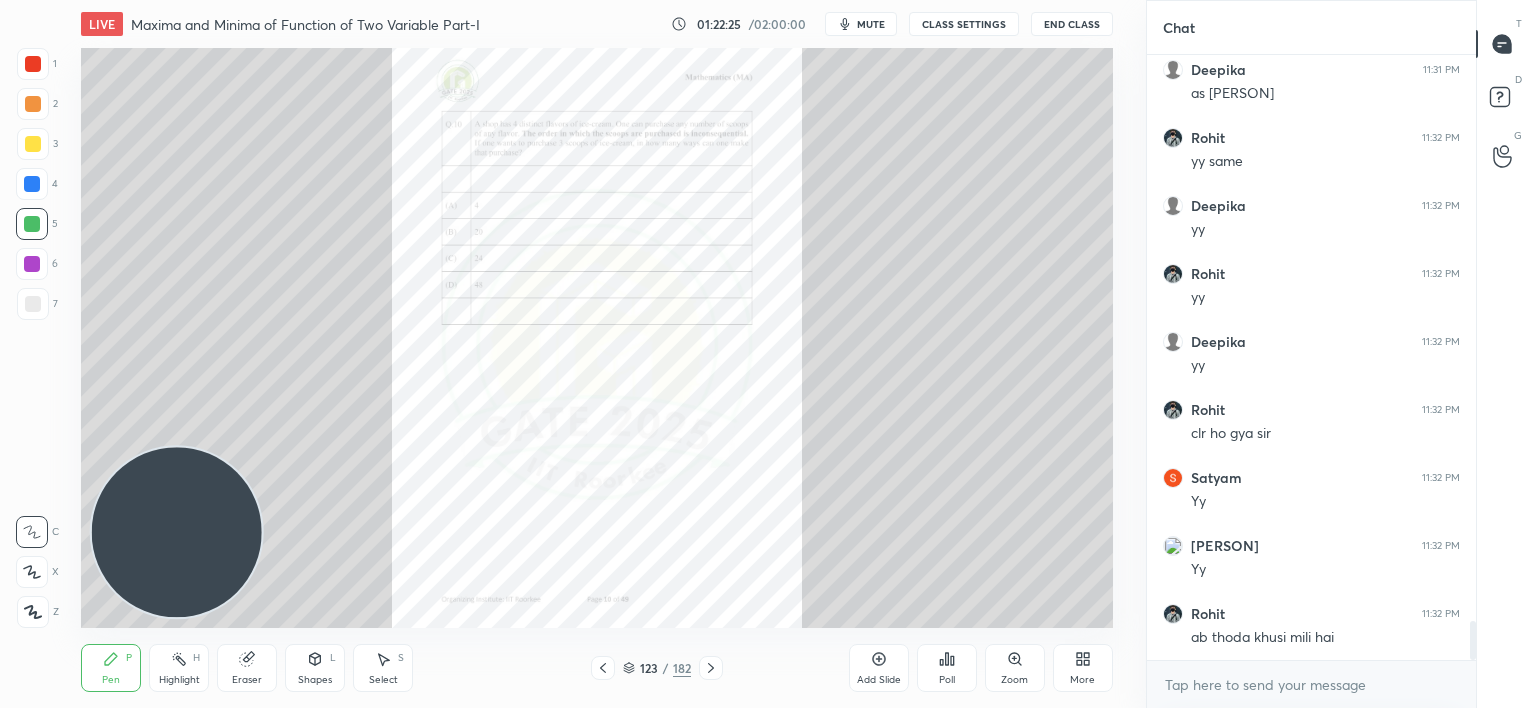 scroll, scrollTop: 8759, scrollLeft: 0, axis: vertical 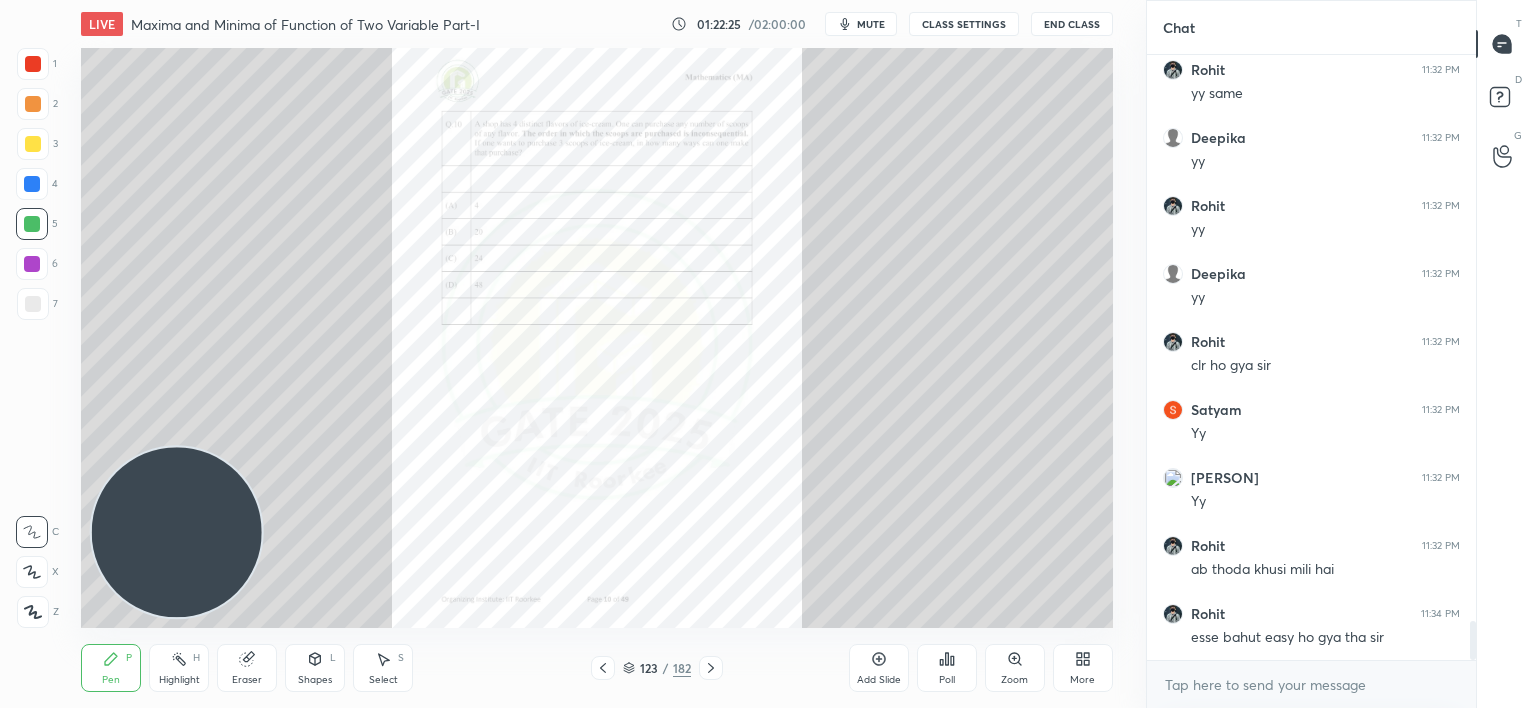 click at bounding box center (711, 668) 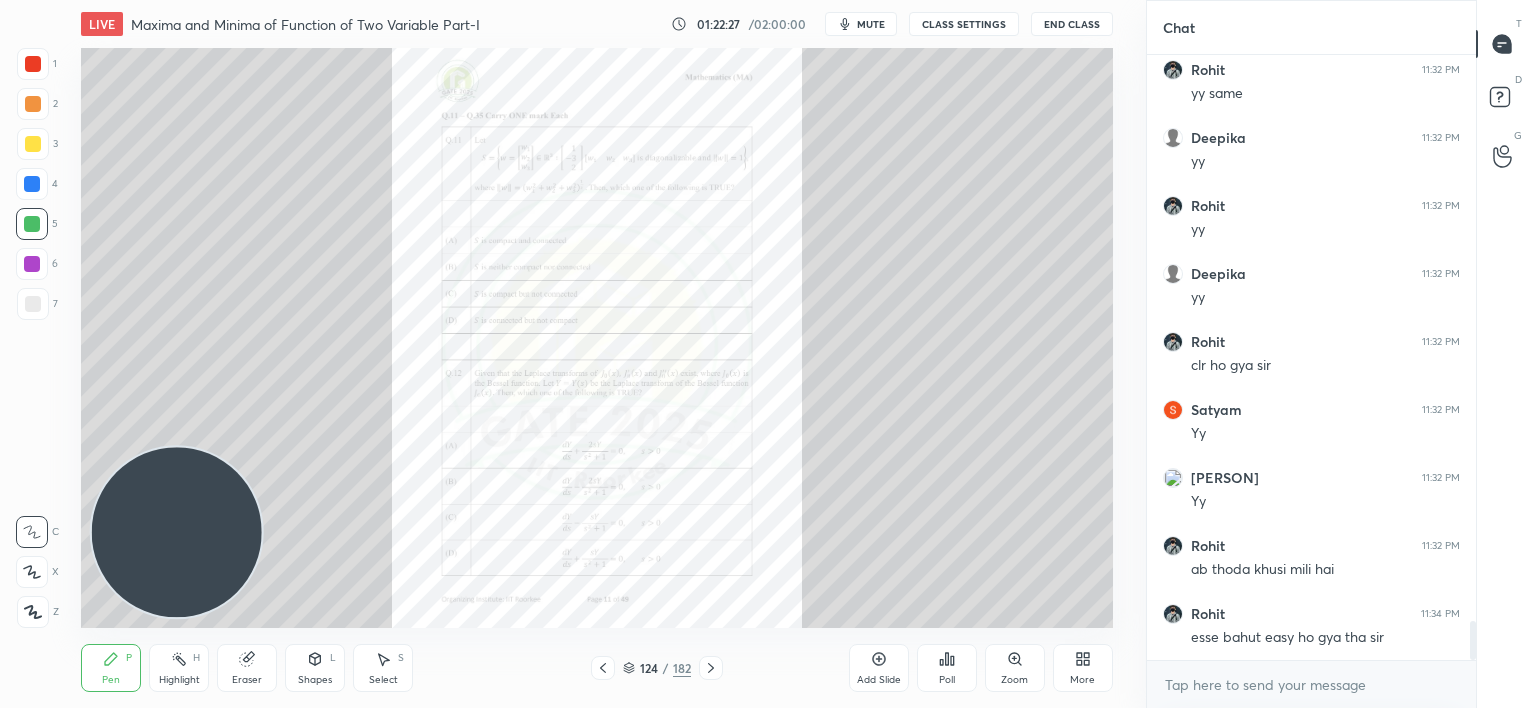 scroll, scrollTop: 8827, scrollLeft: 0, axis: vertical 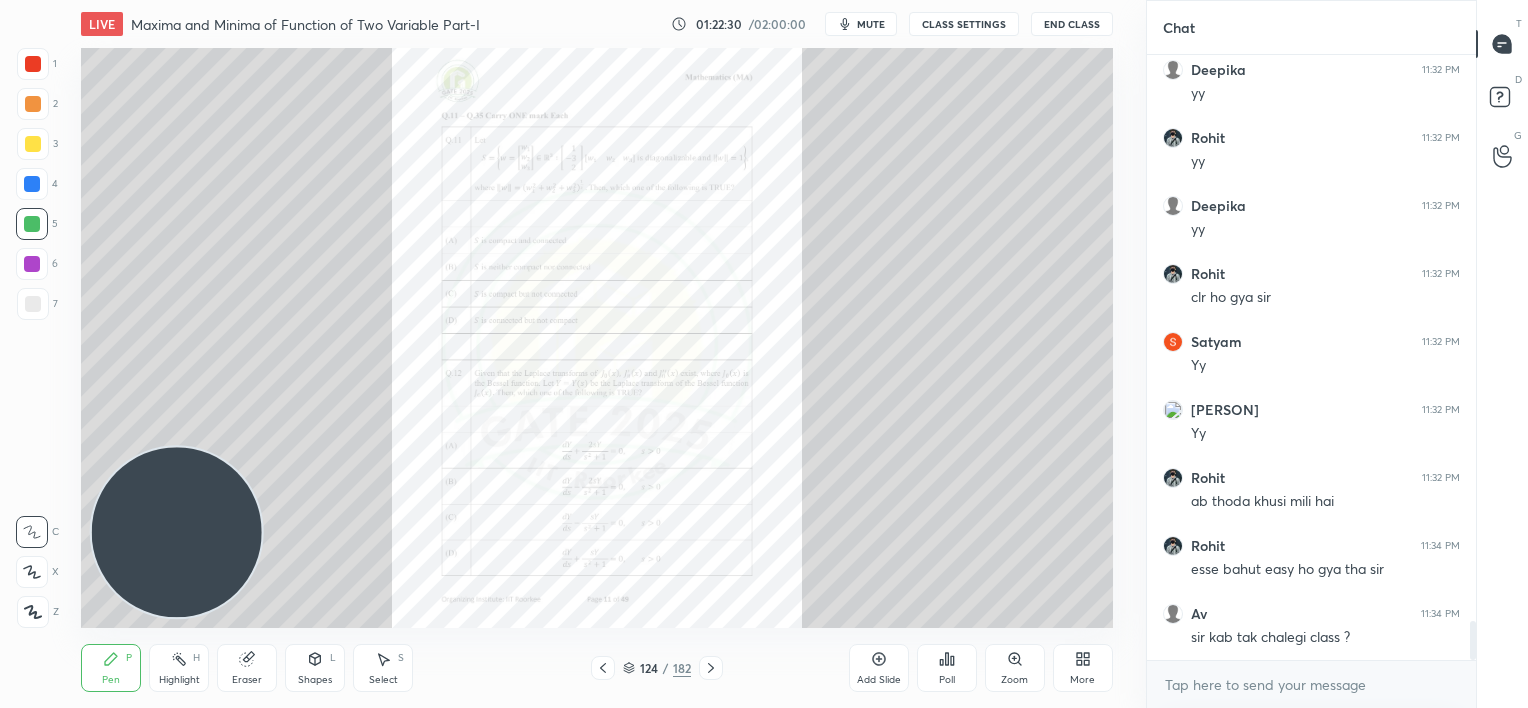 click at bounding box center (711, 668) 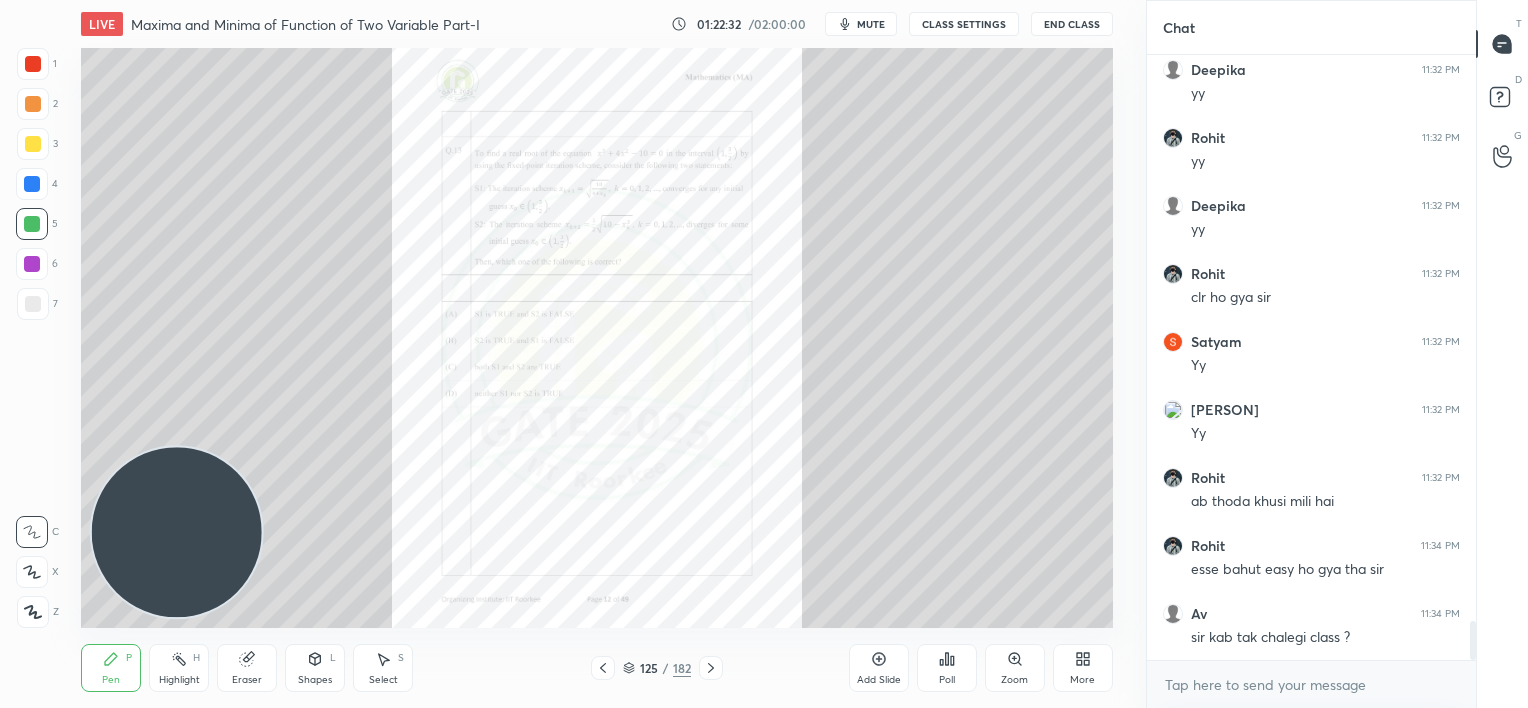 click at bounding box center (711, 668) 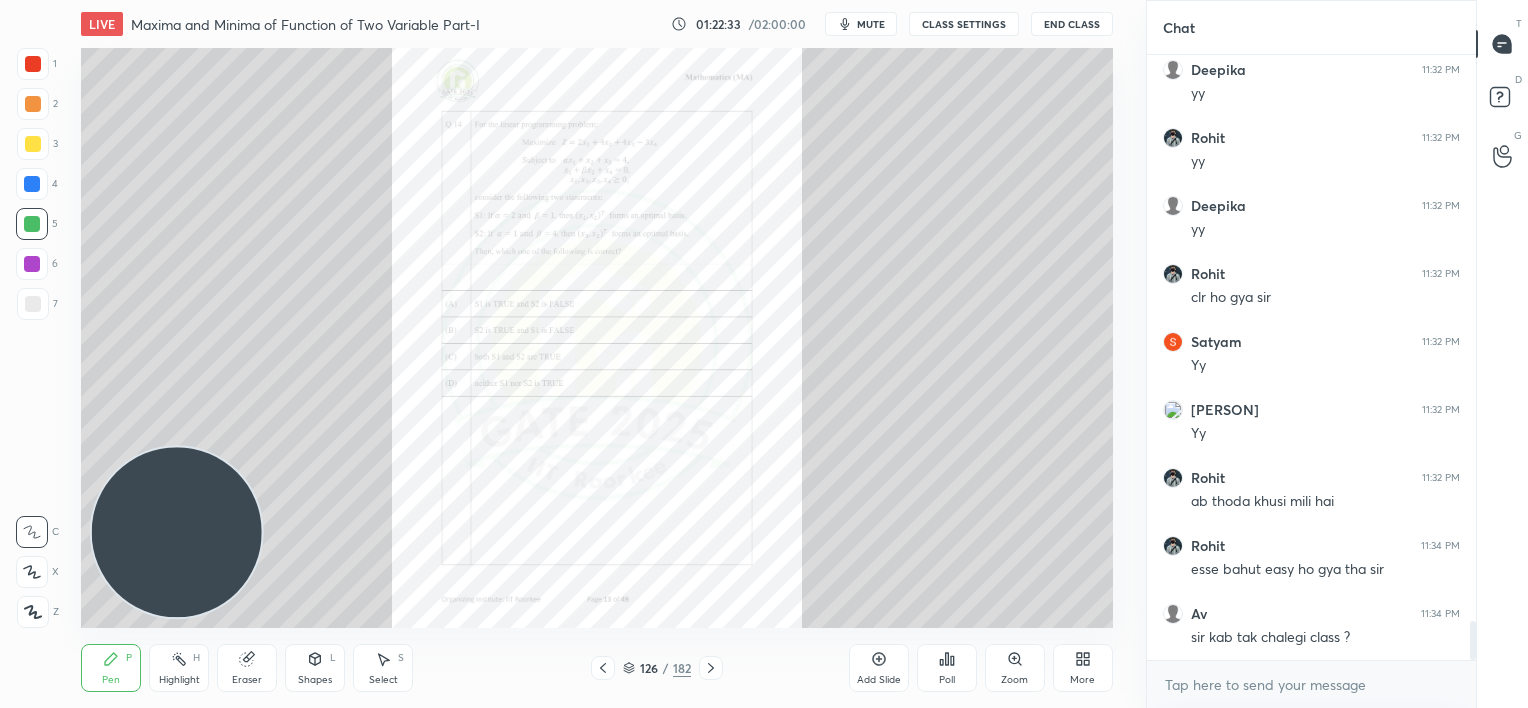 click at bounding box center (711, 668) 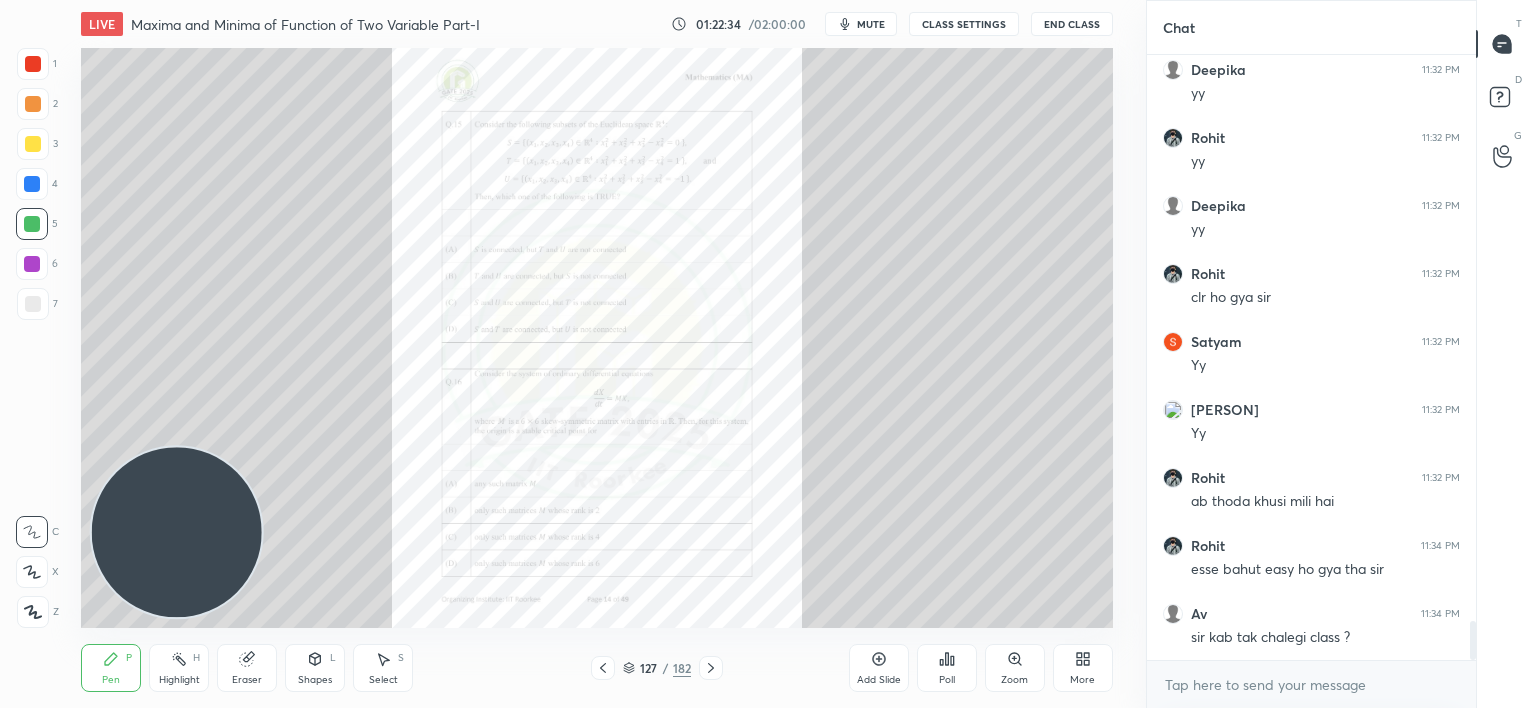click at bounding box center (711, 668) 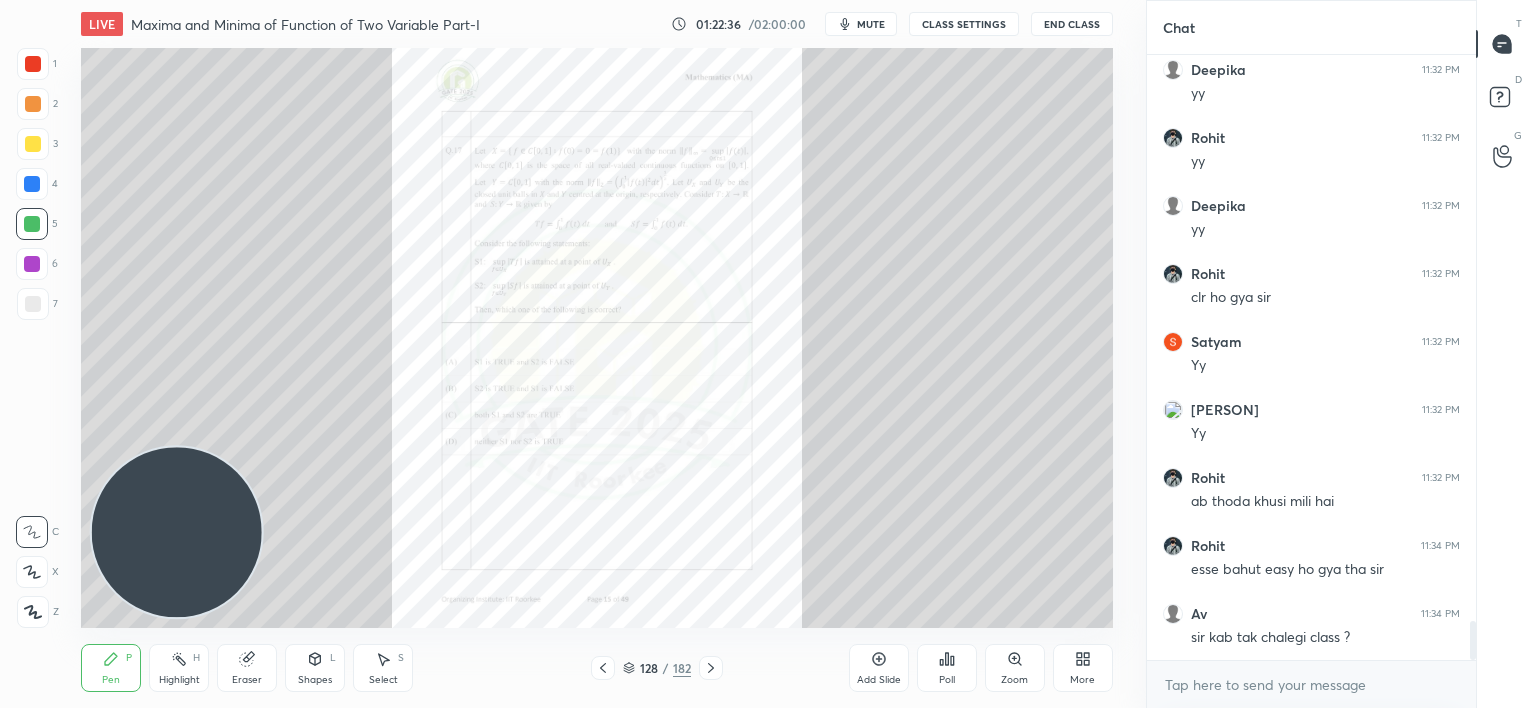 scroll, scrollTop: 8847, scrollLeft: 0, axis: vertical 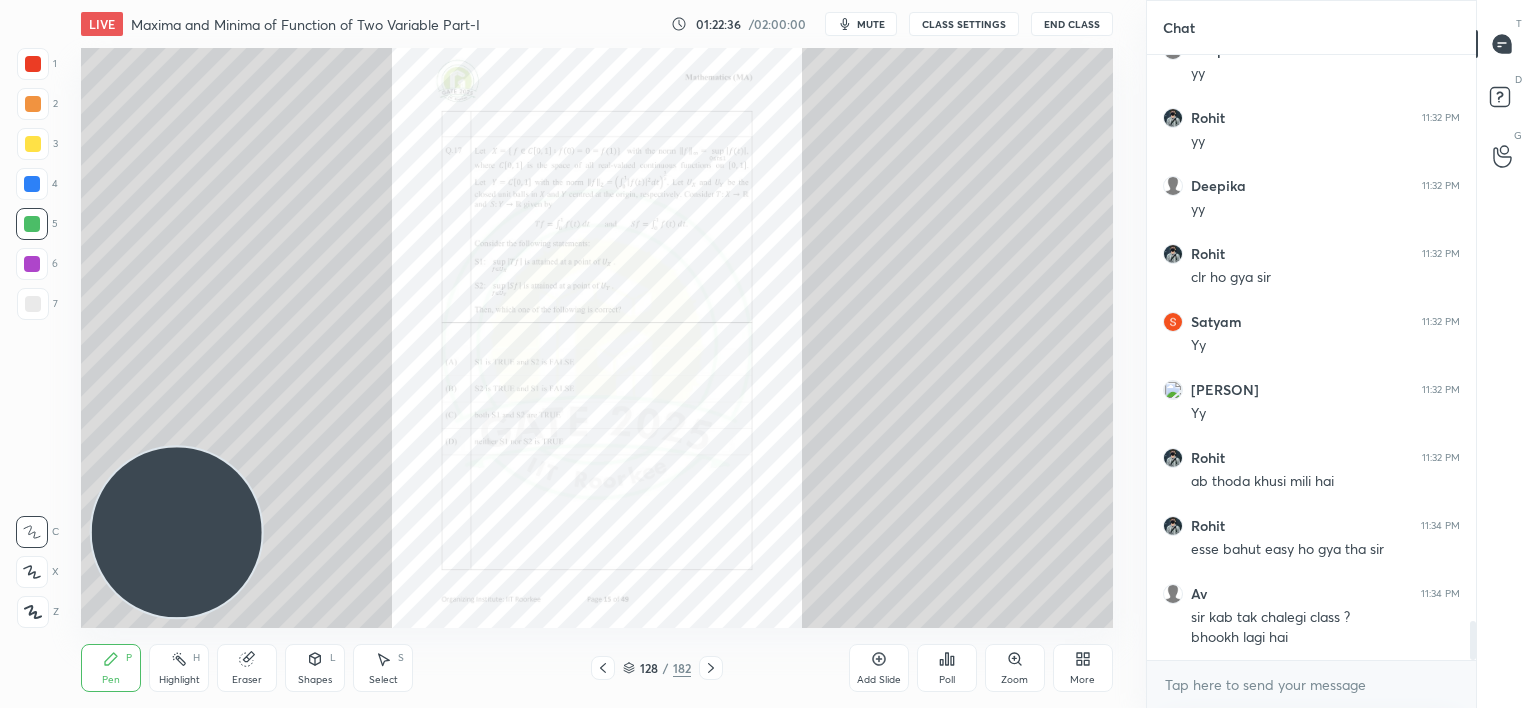 click at bounding box center (711, 668) 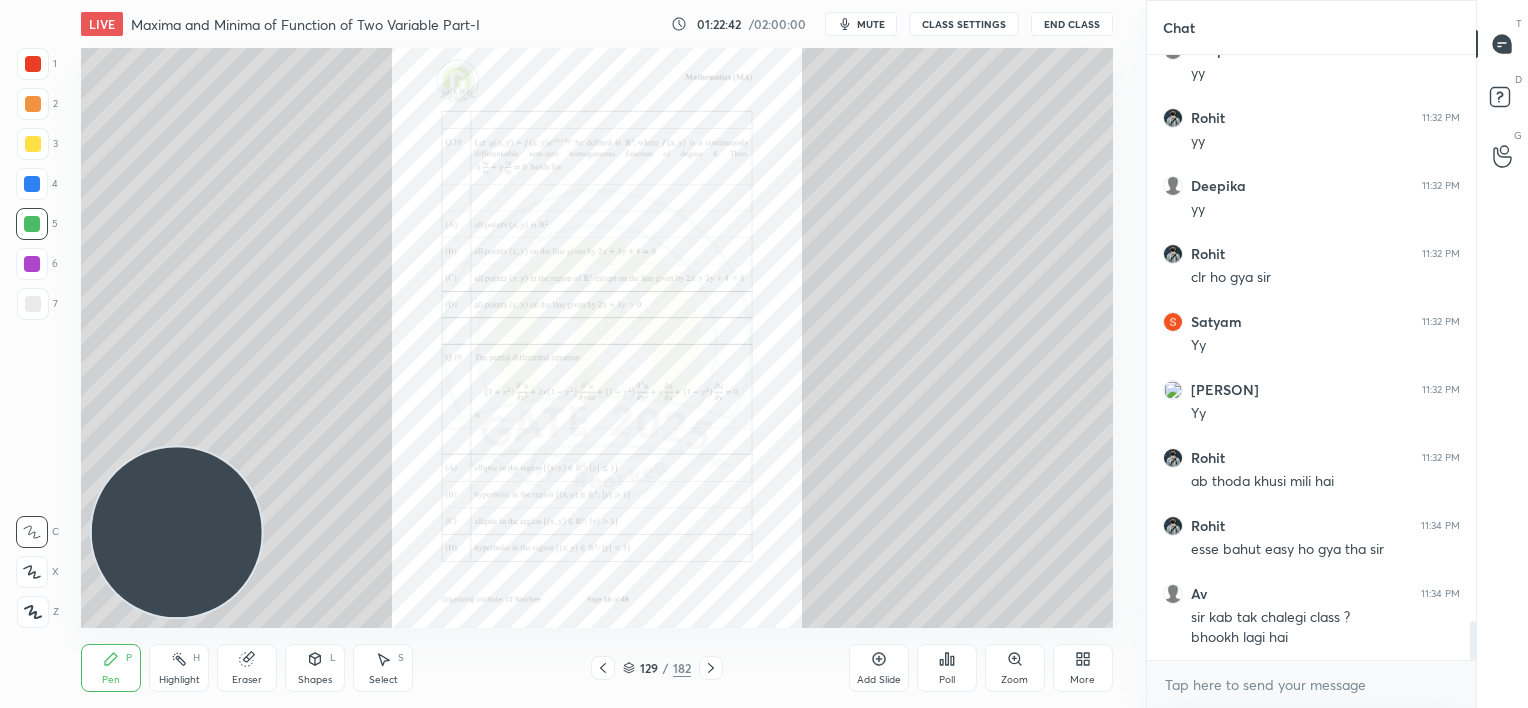 click at bounding box center [711, 668] 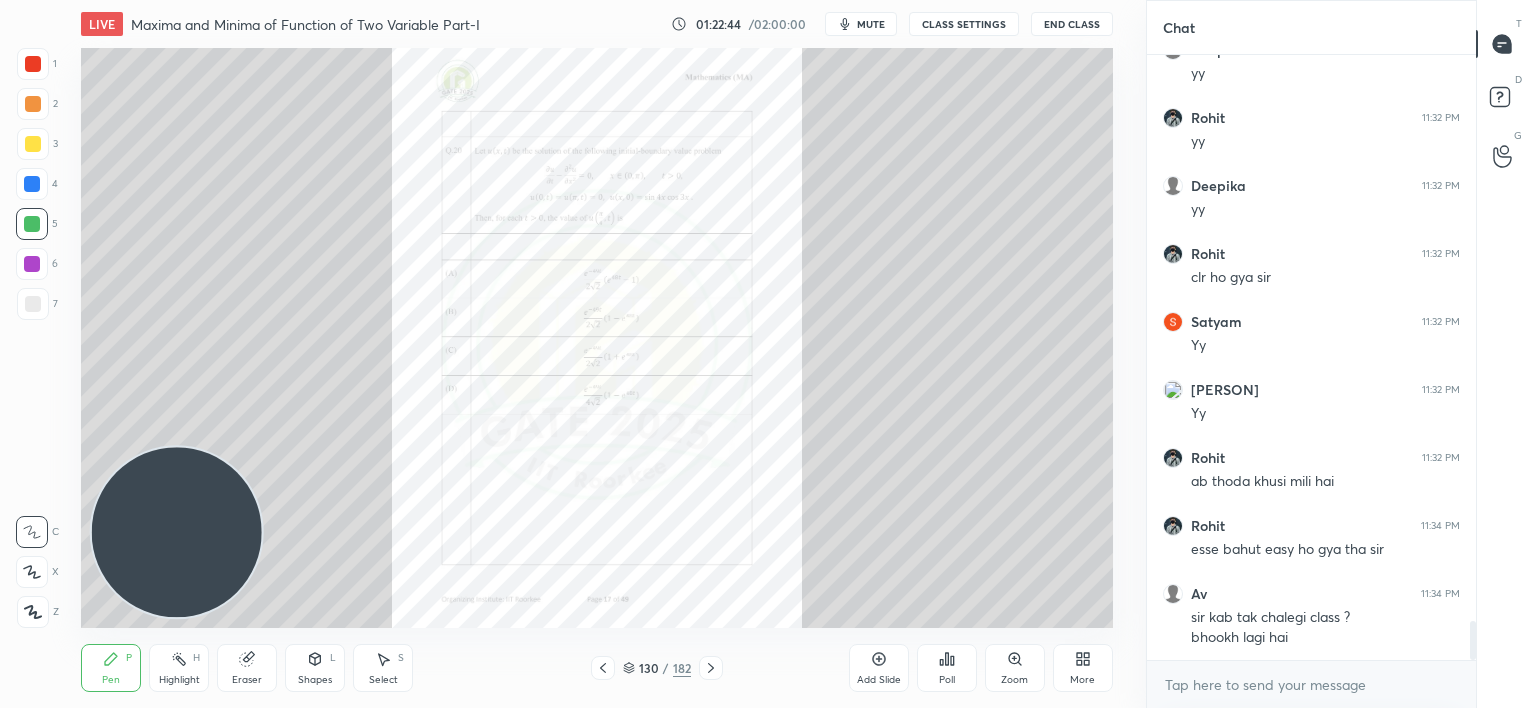 click at bounding box center (711, 668) 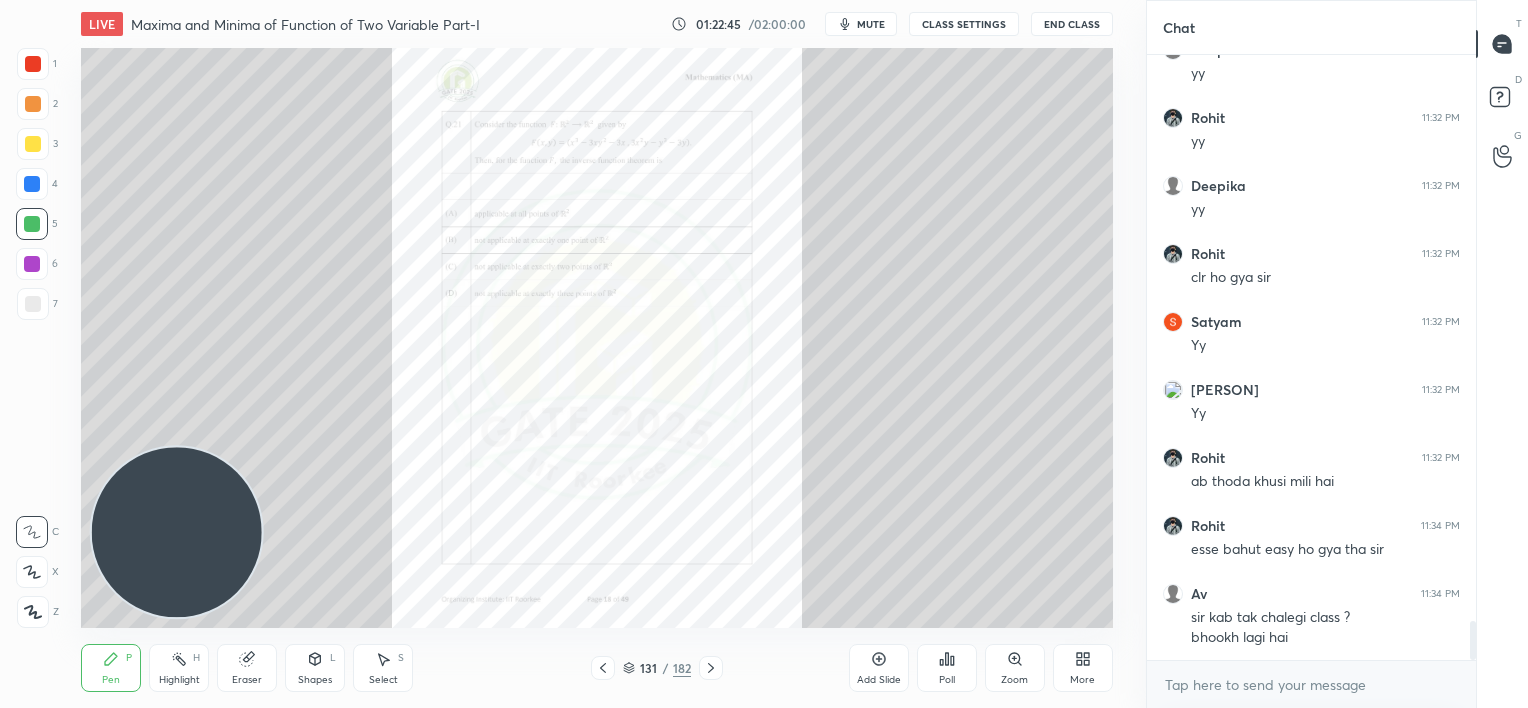 scroll, scrollTop: 8867, scrollLeft: 0, axis: vertical 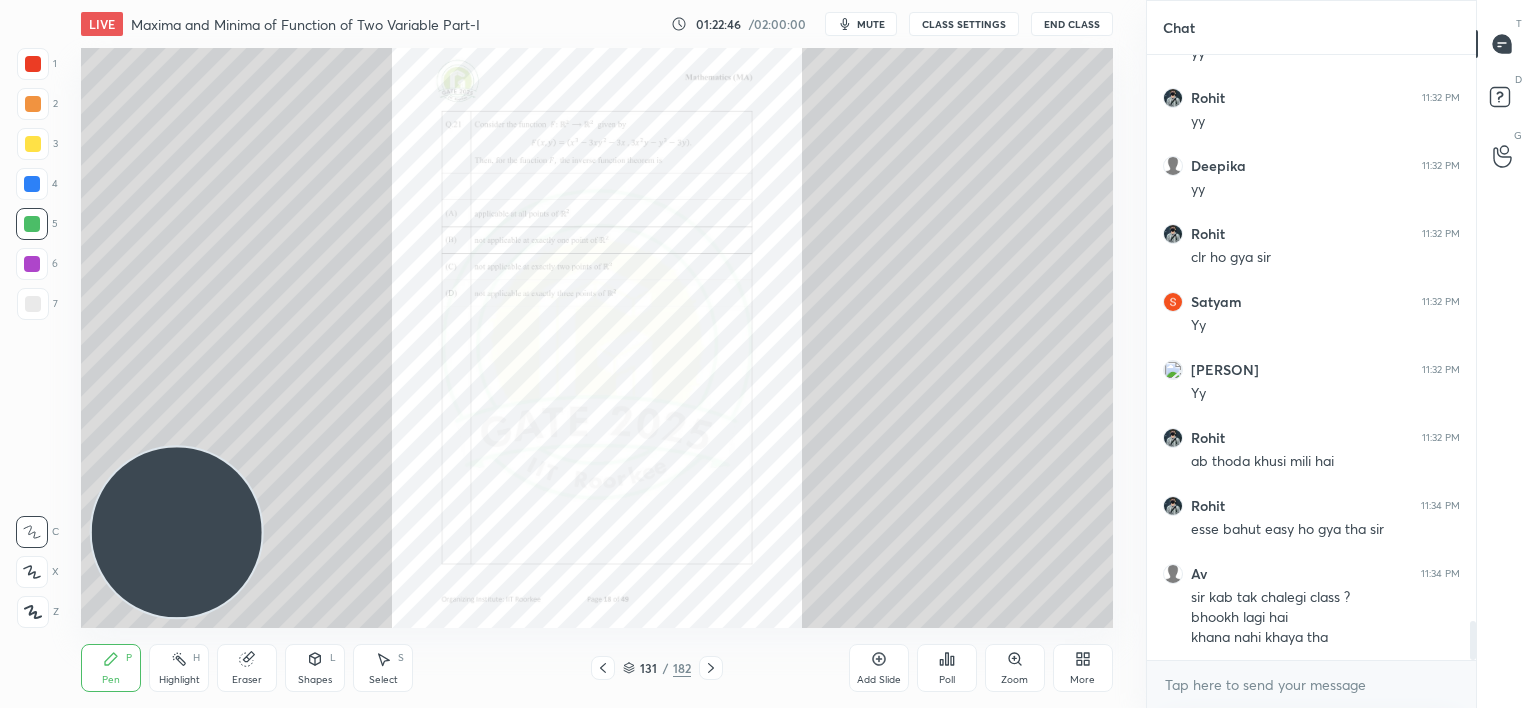 click at bounding box center [711, 668] 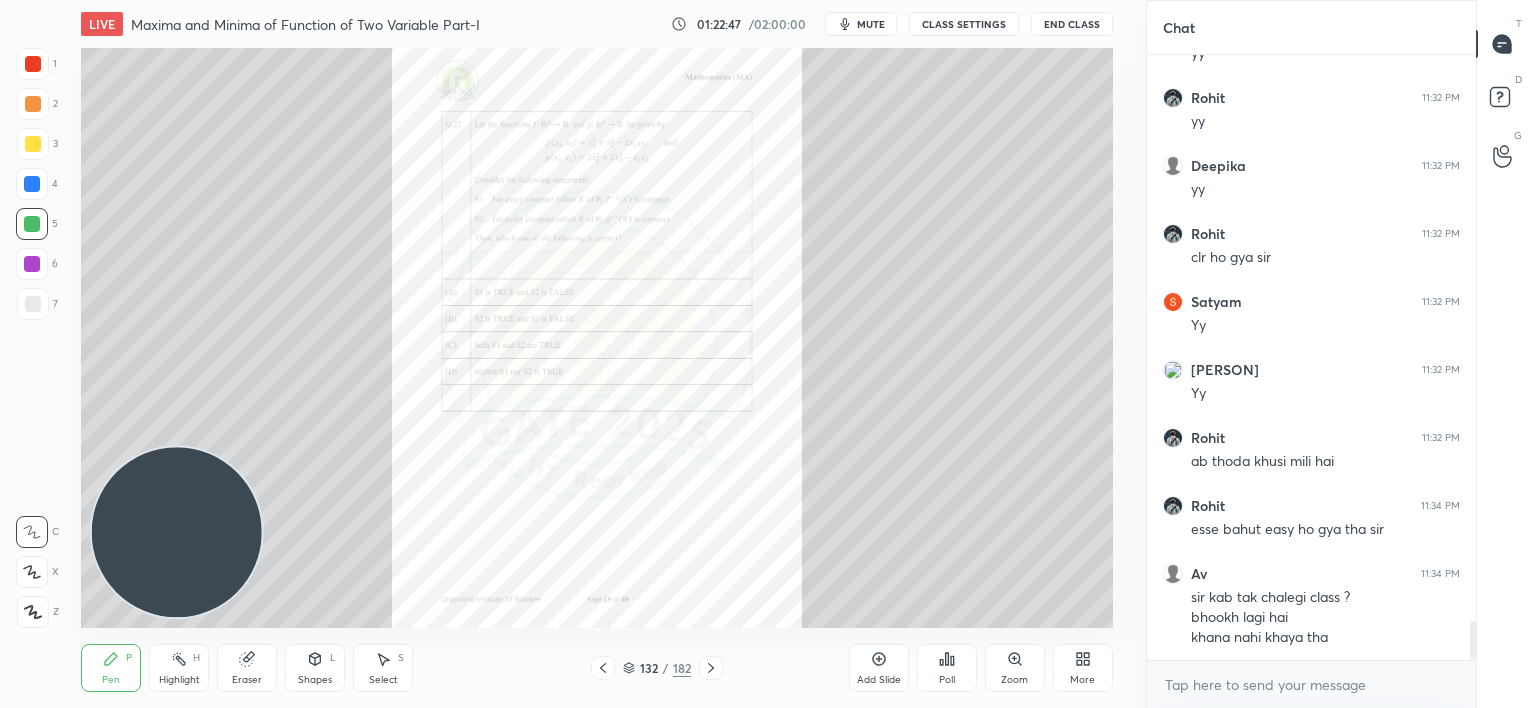 click at bounding box center (711, 668) 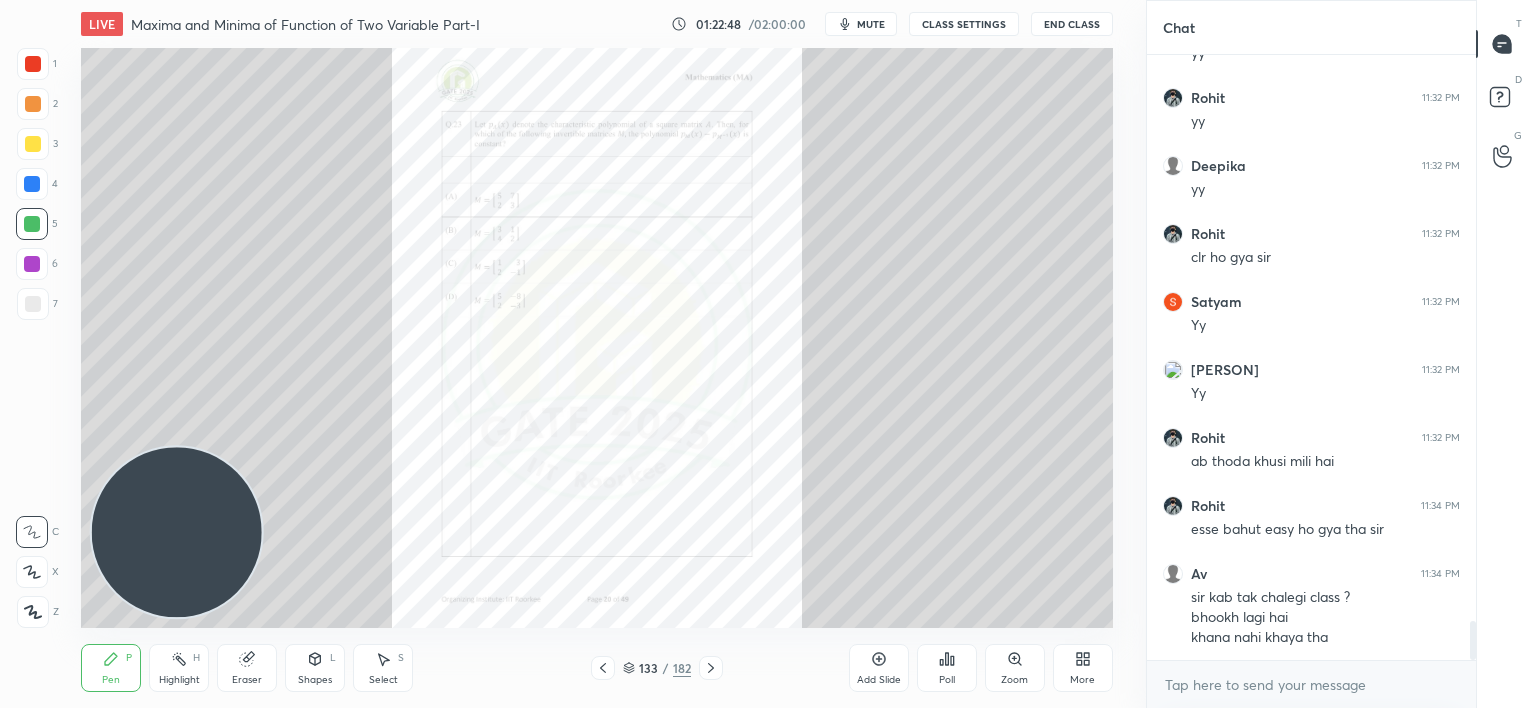 click at bounding box center [711, 668] 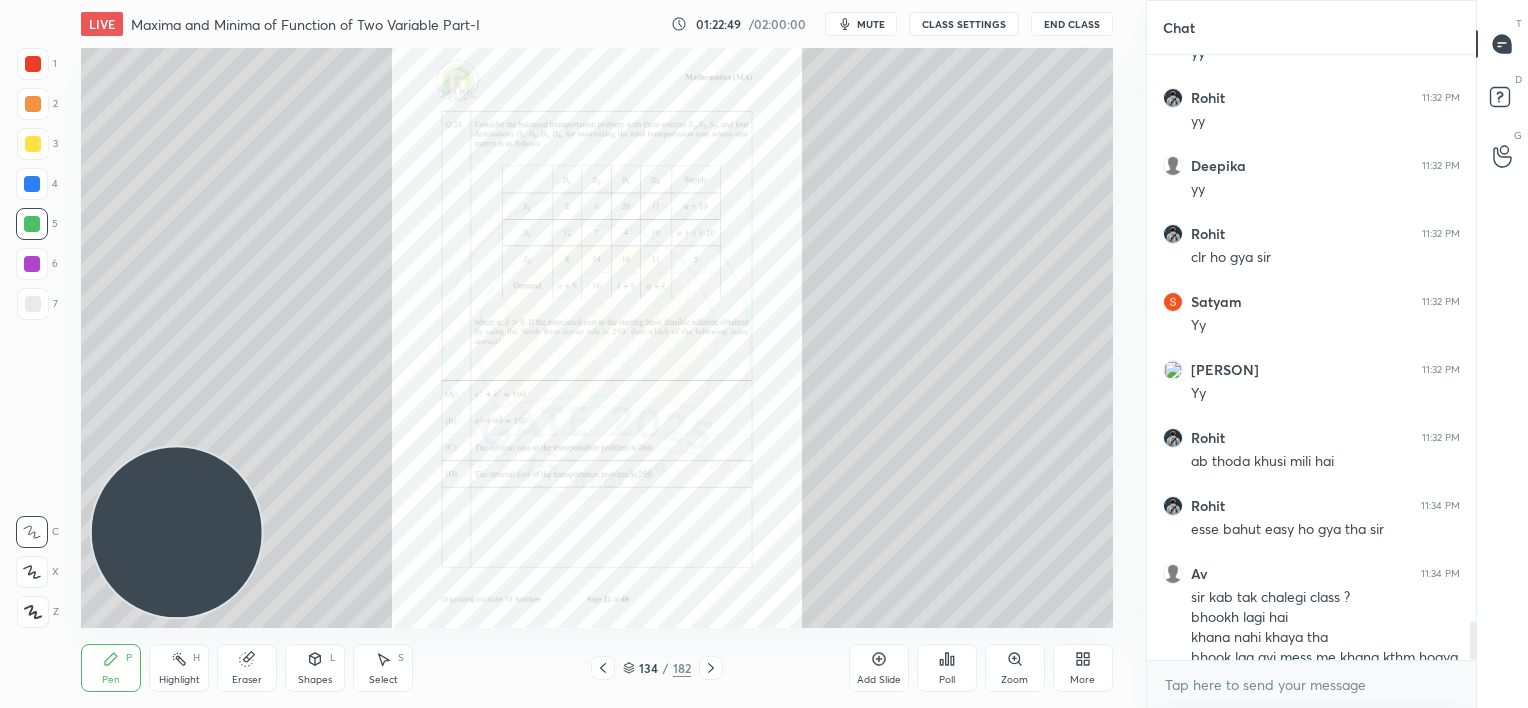 scroll, scrollTop: 8904, scrollLeft: 0, axis: vertical 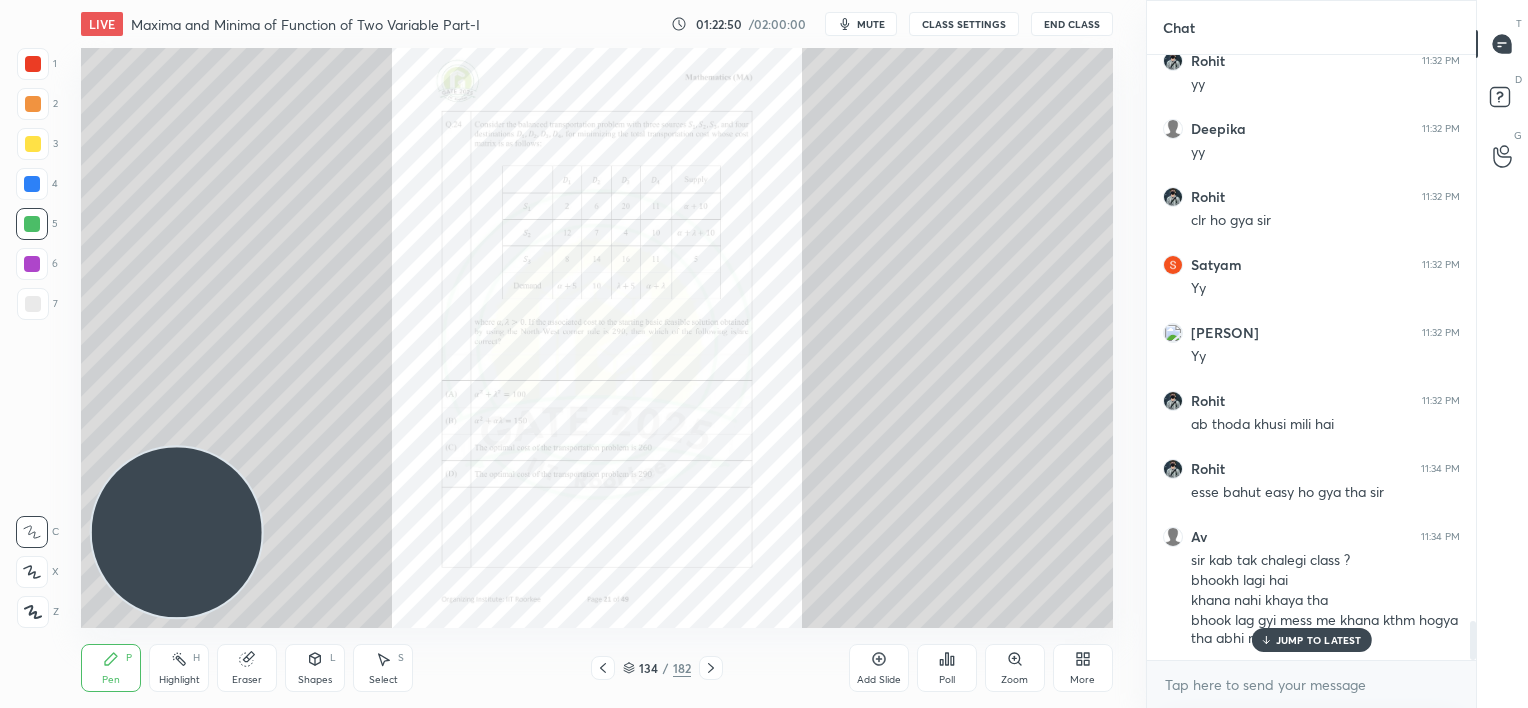 click at bounding box center (711, 668) 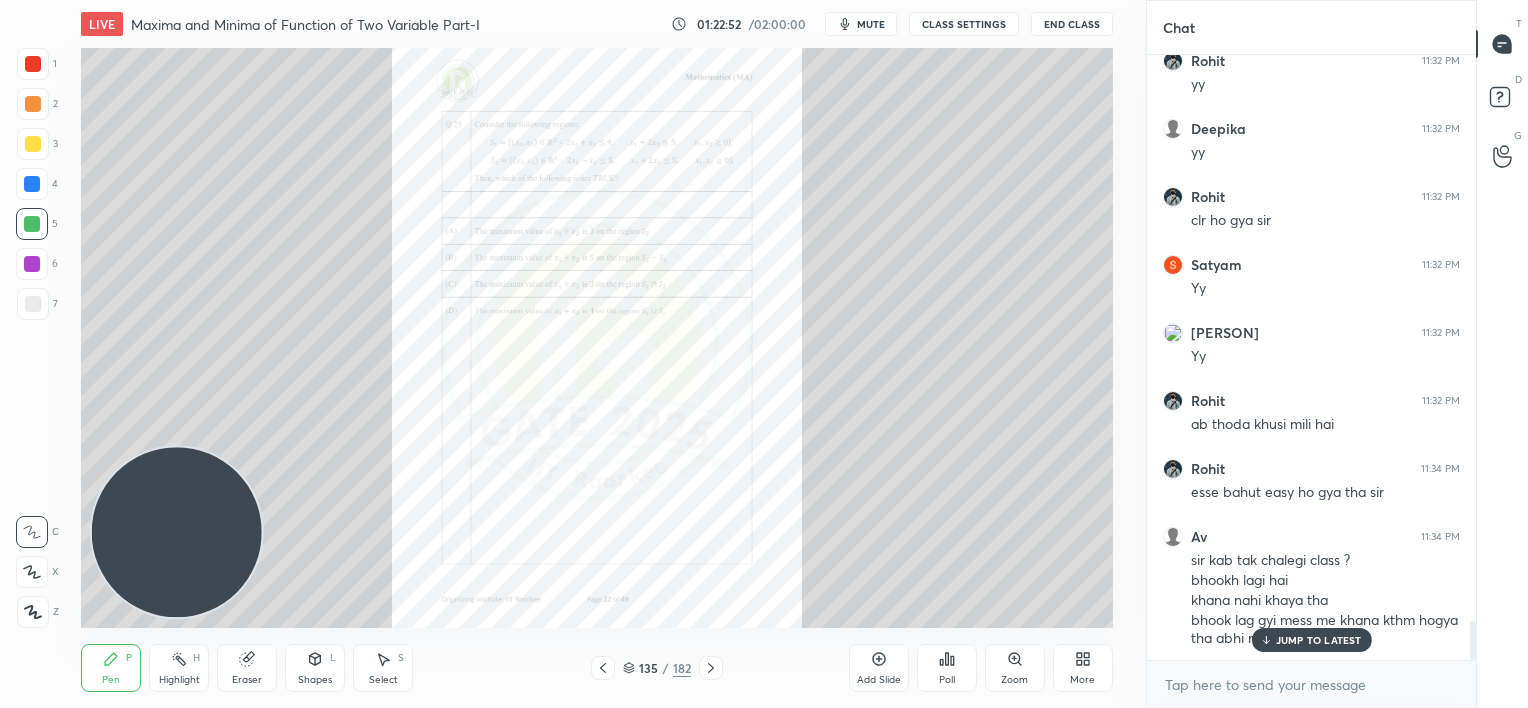 click at bounding box center (711, 668) 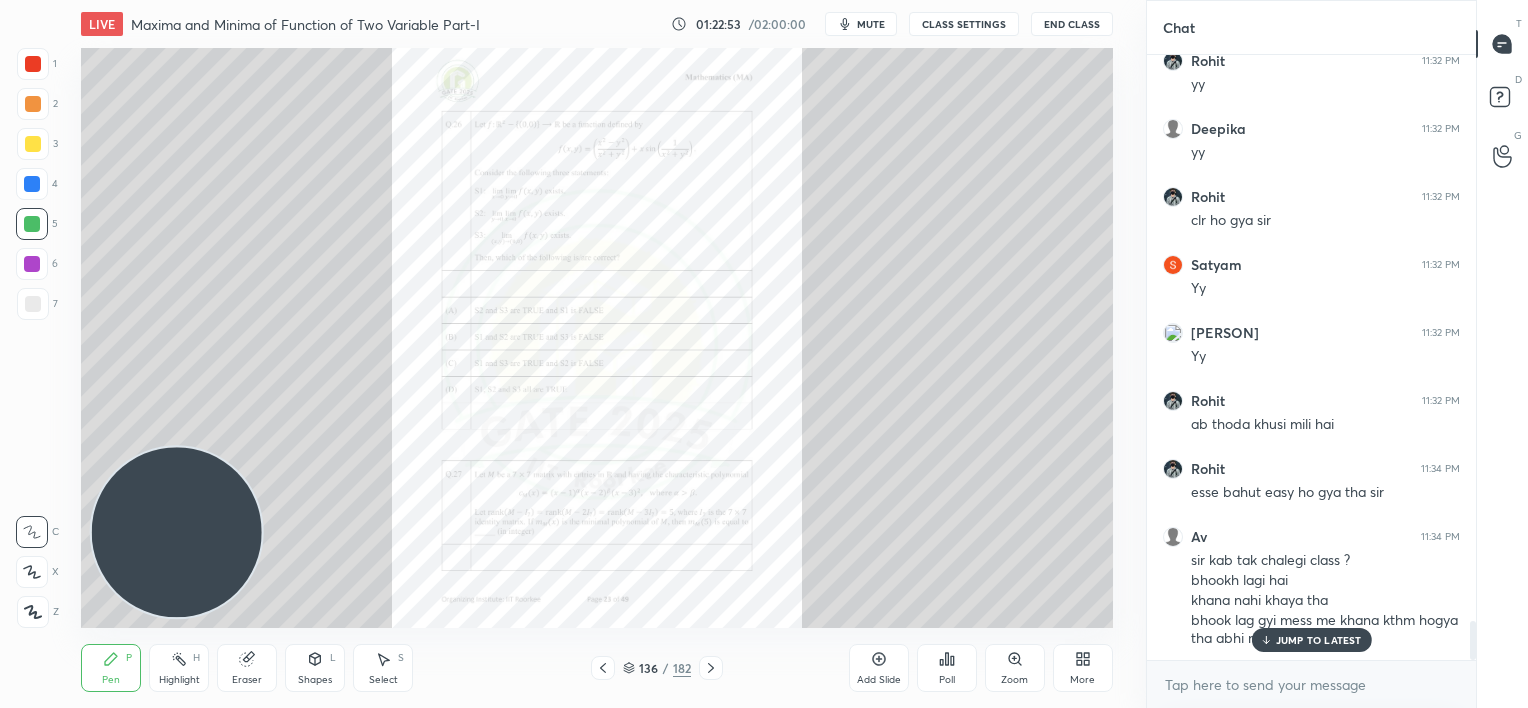 click at bounding box center [711, 668] 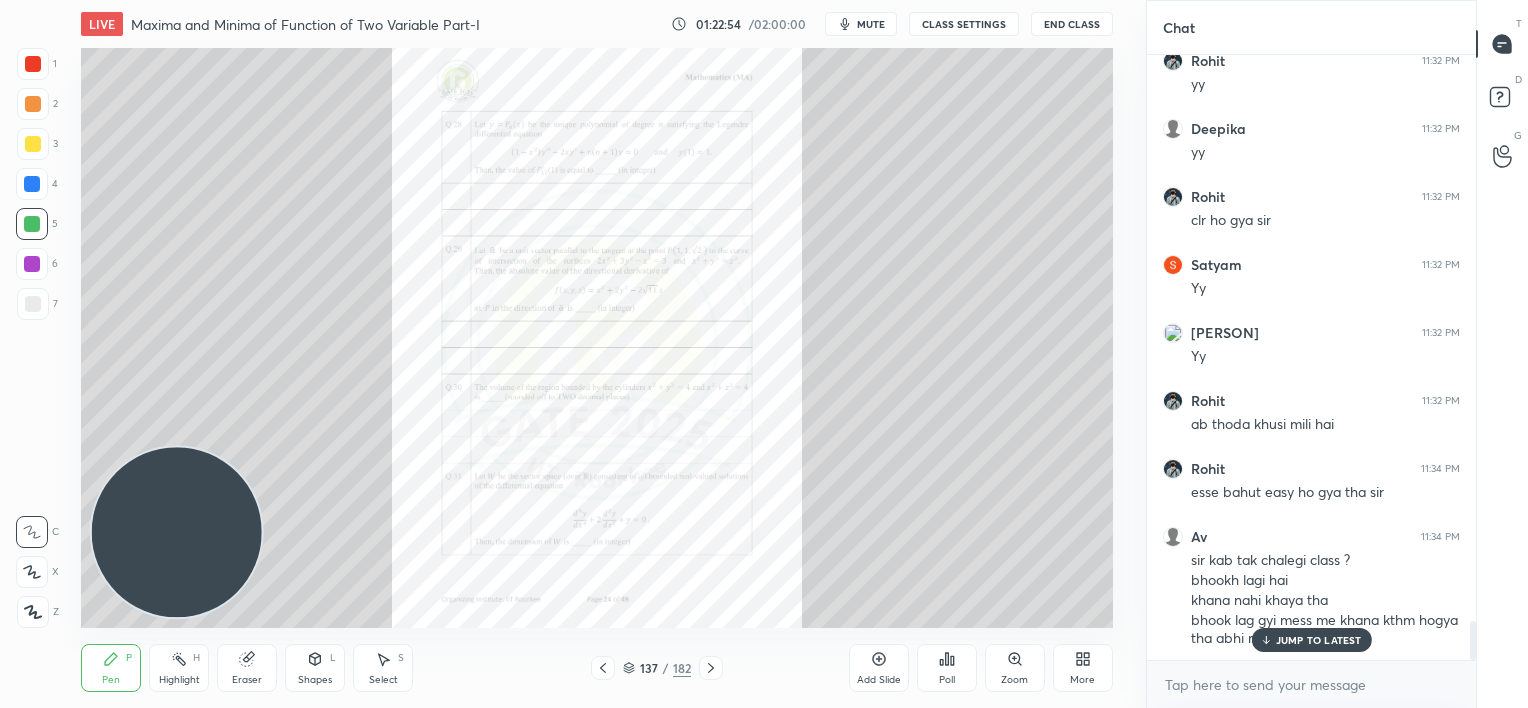 click 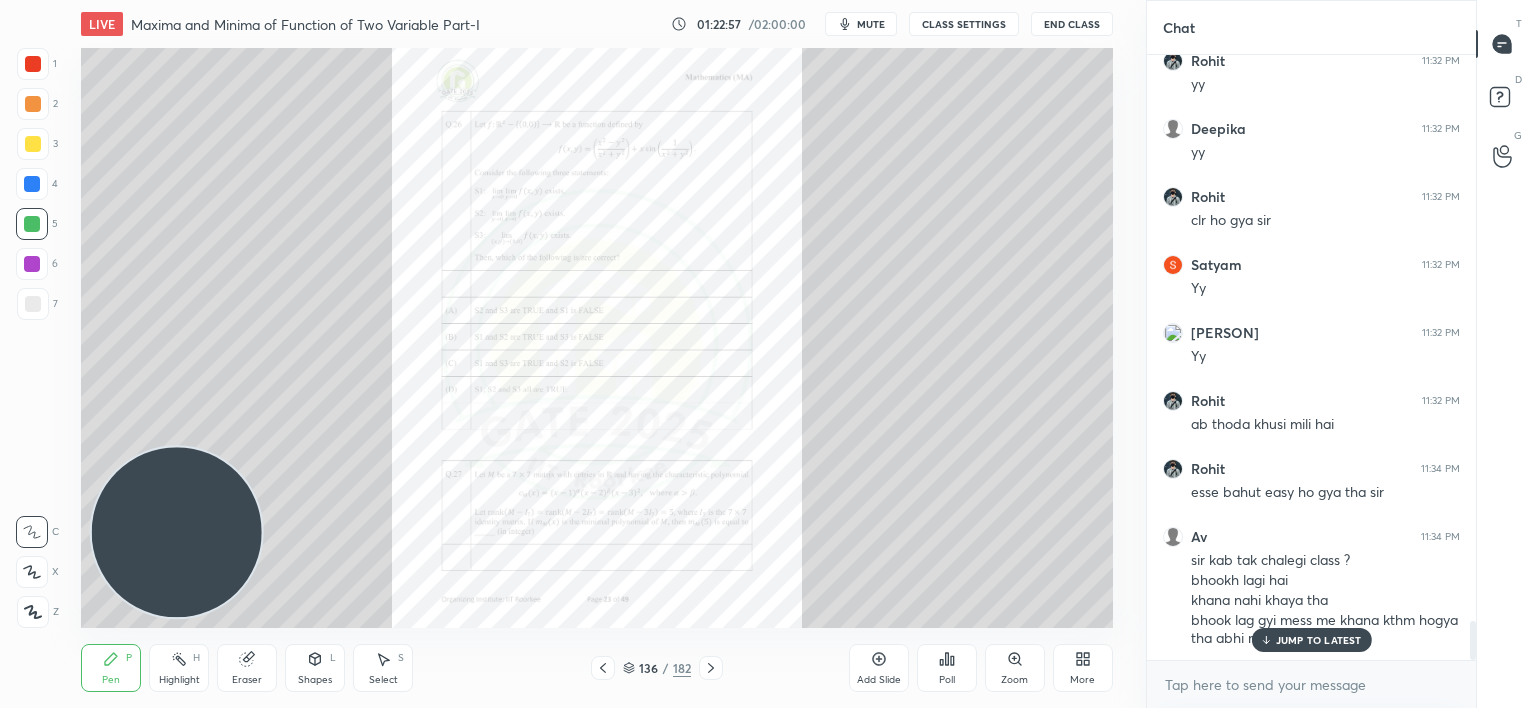 click 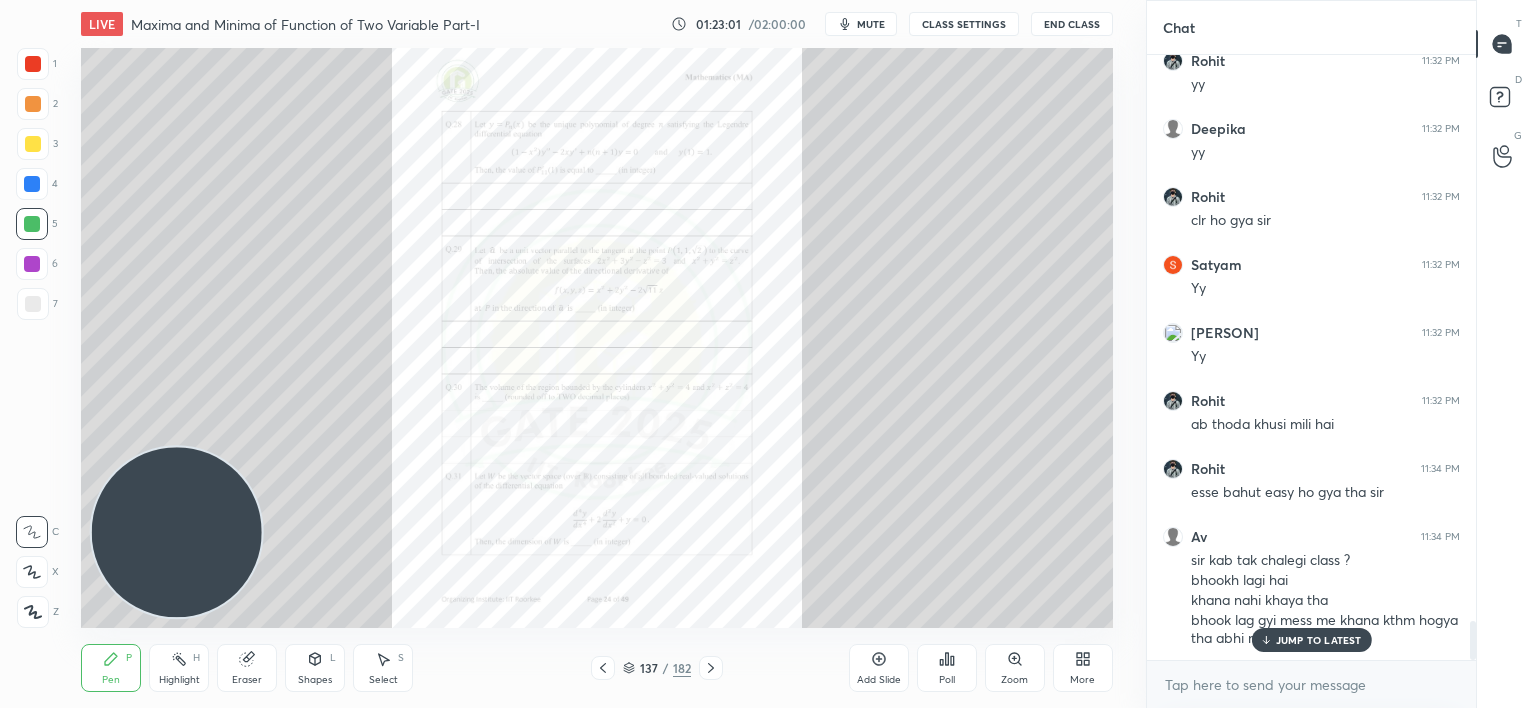 scroll, scrollTop: 8972, scrollLeft: 0, axis: vertical 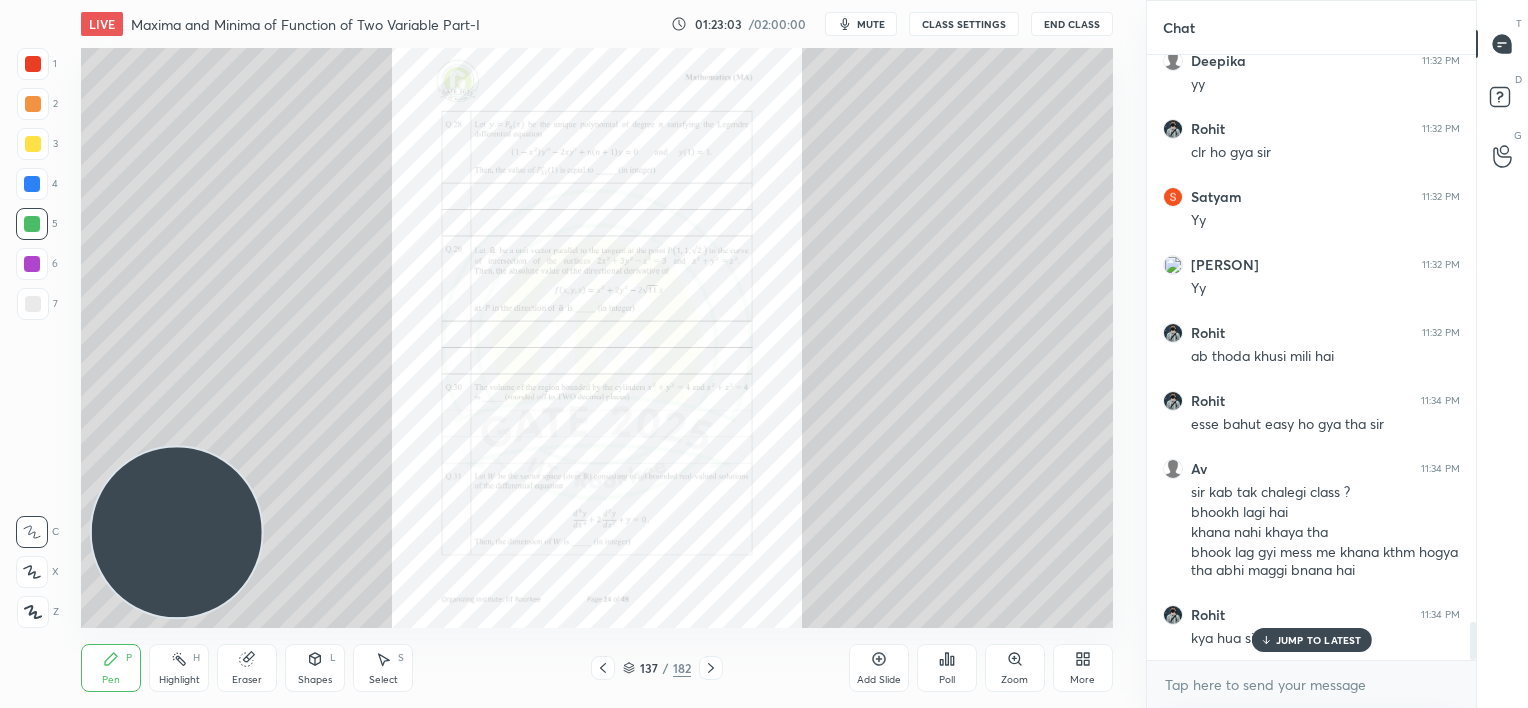 click 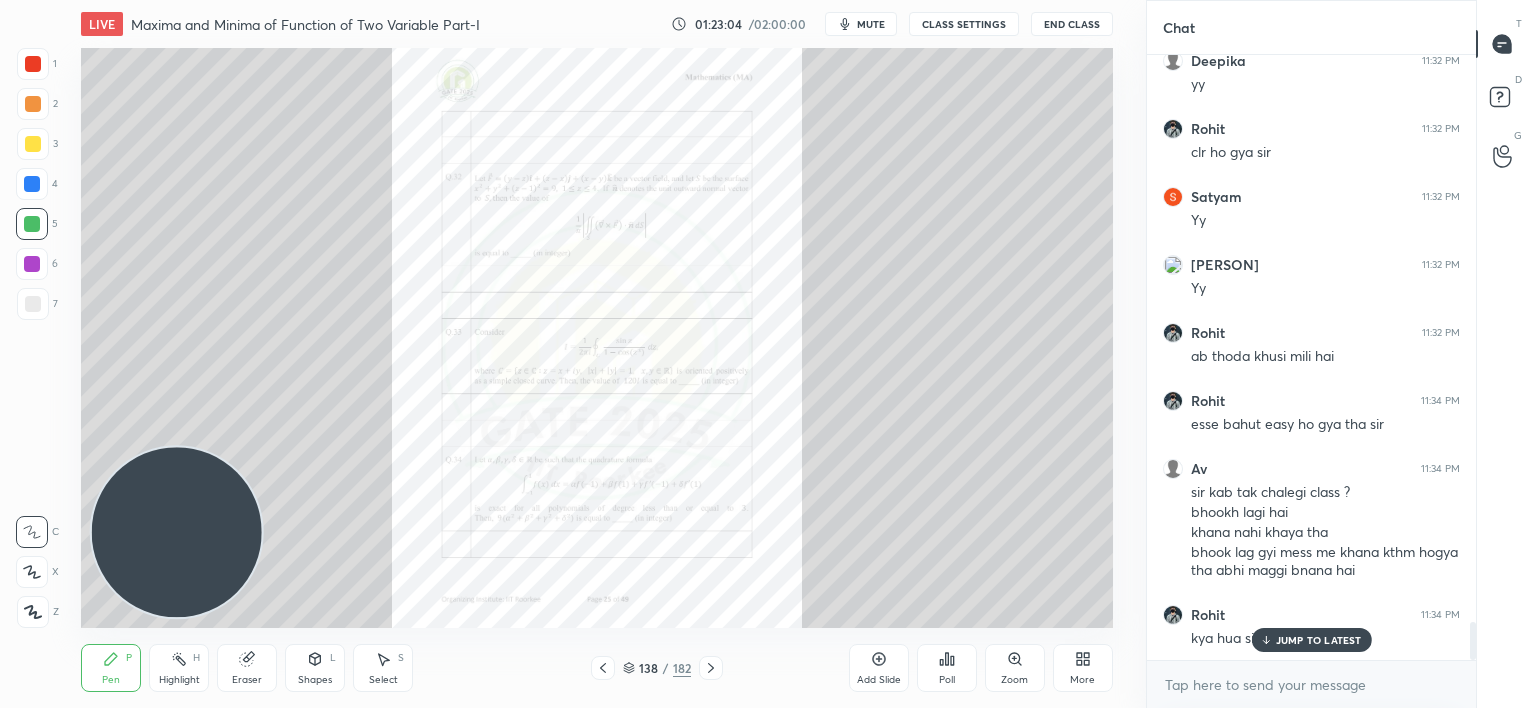 click 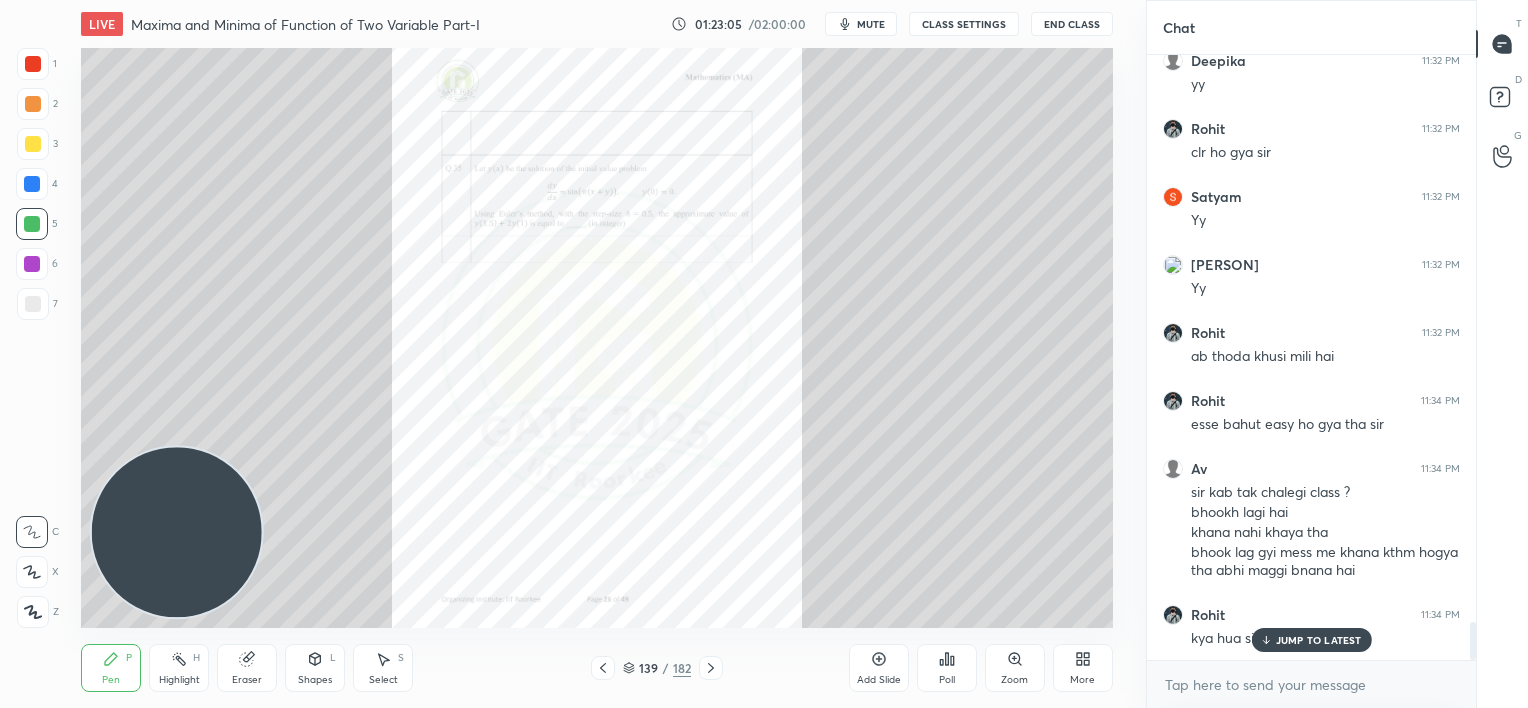 click 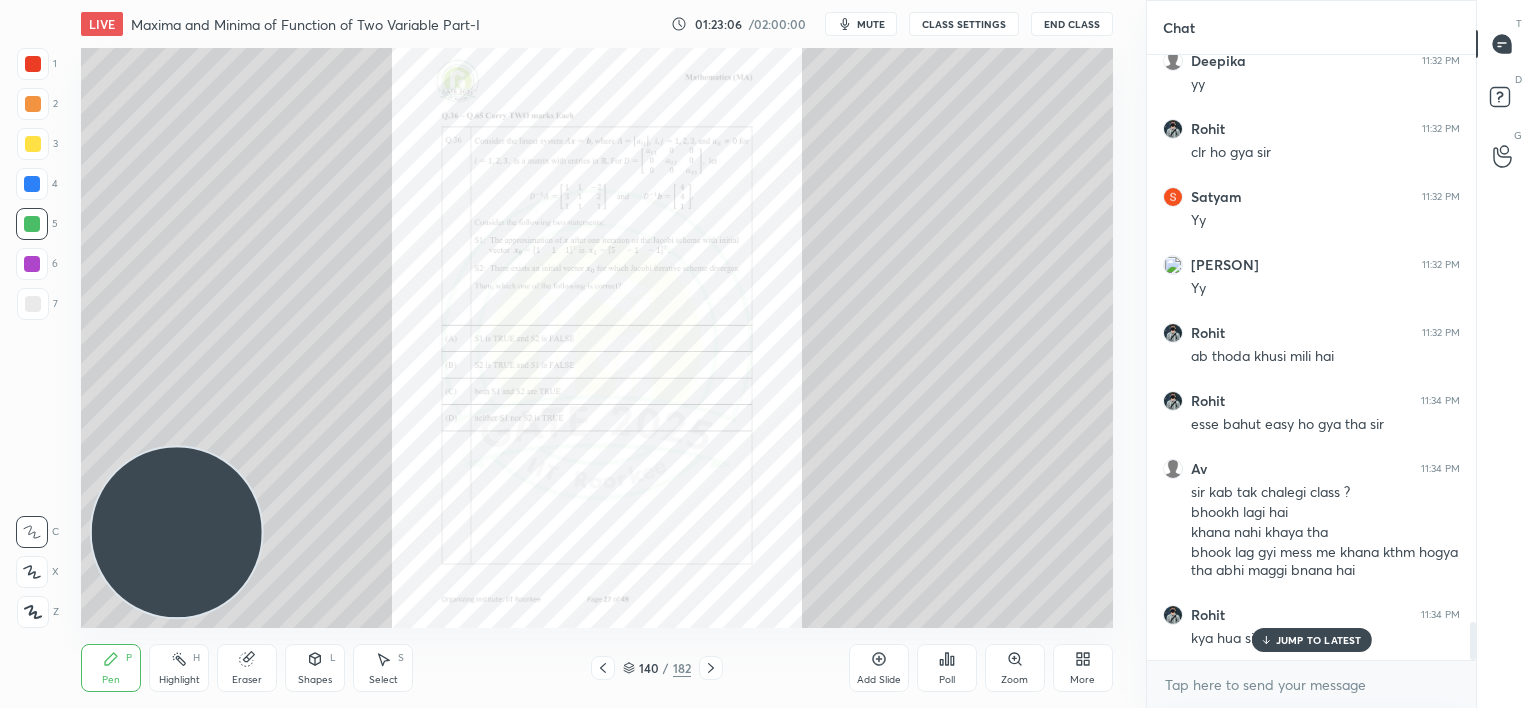 click 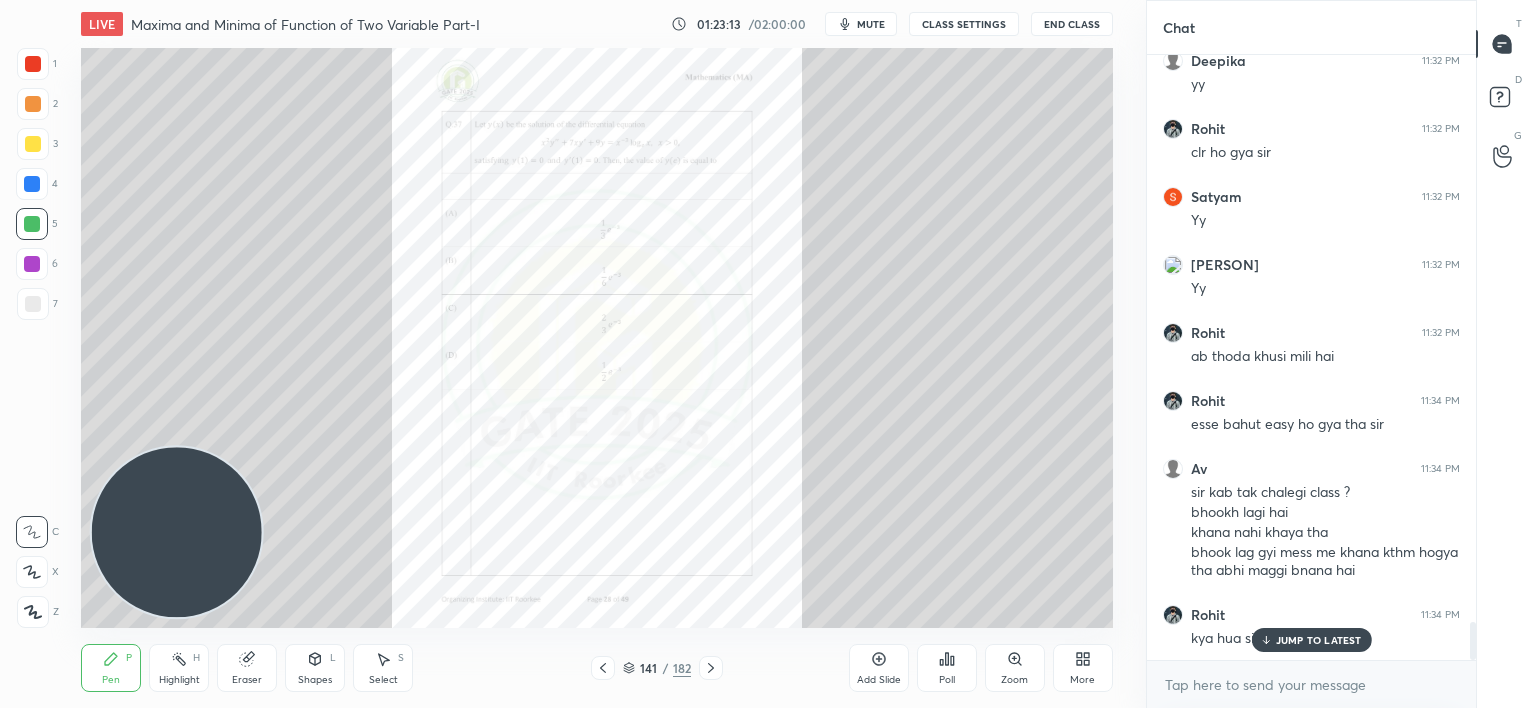 click 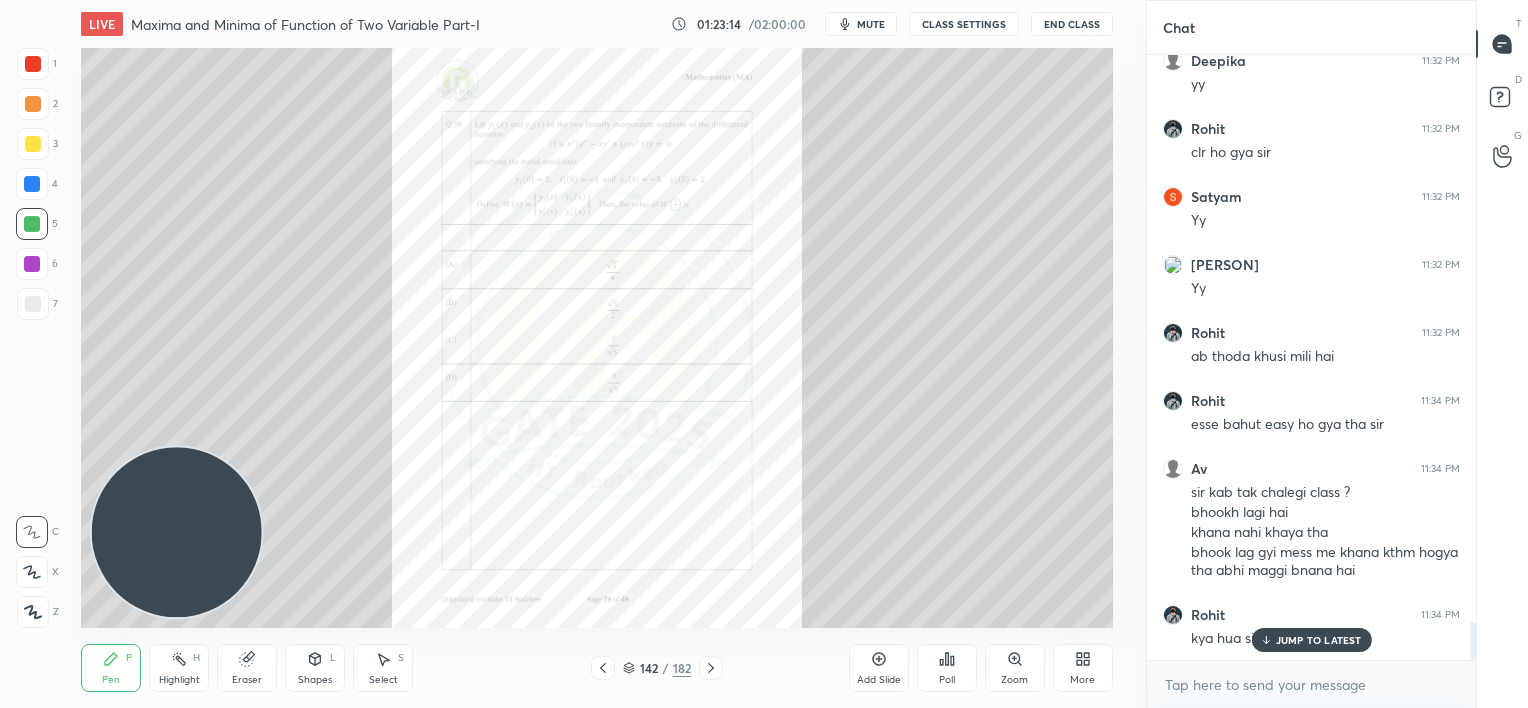 click 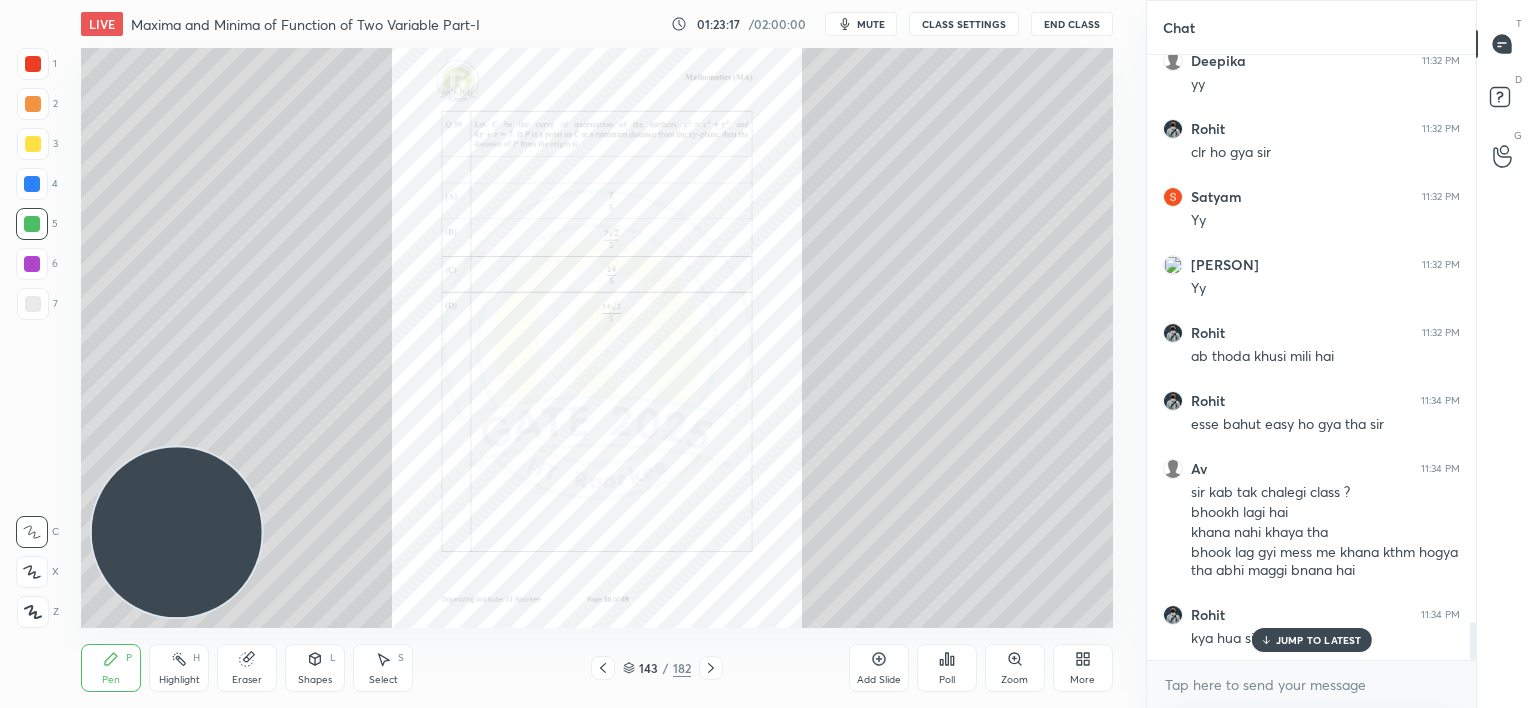 click 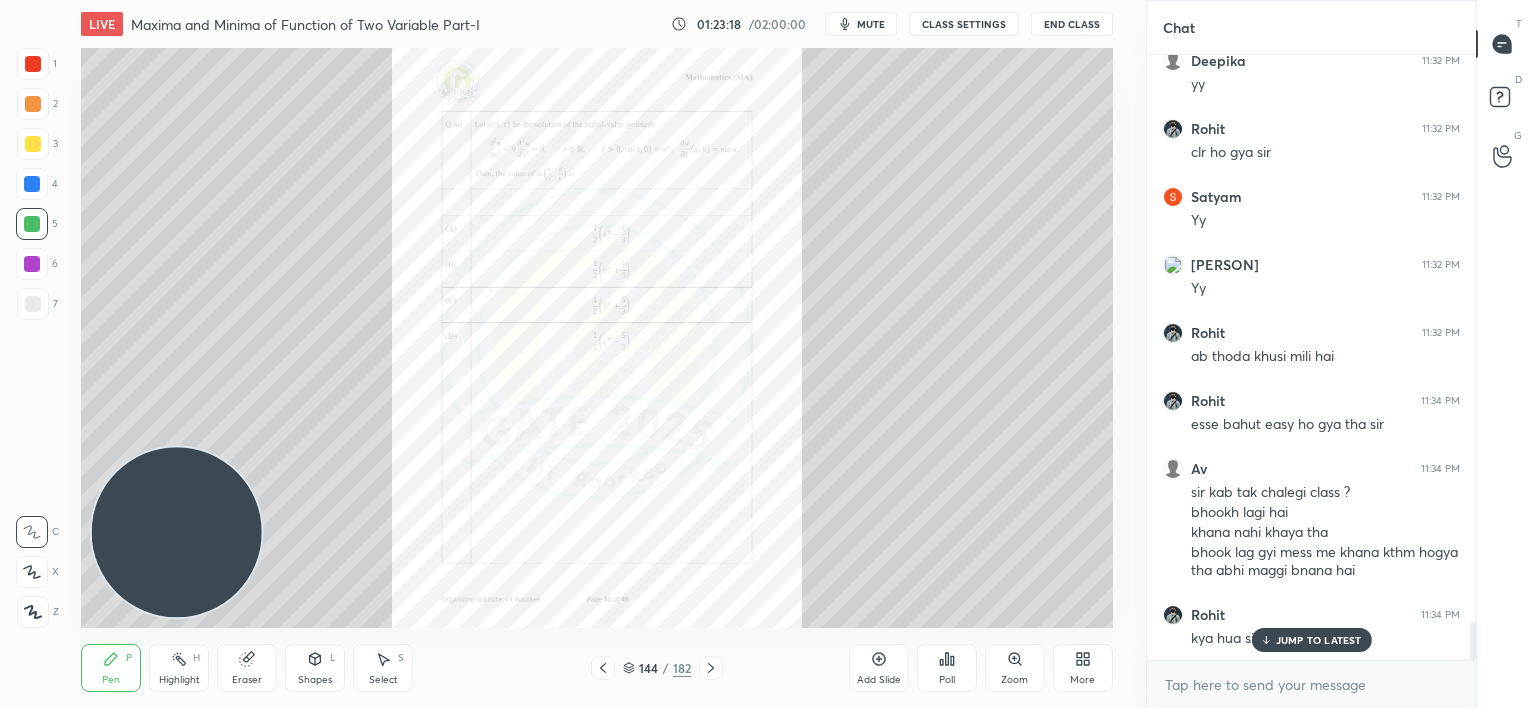 click 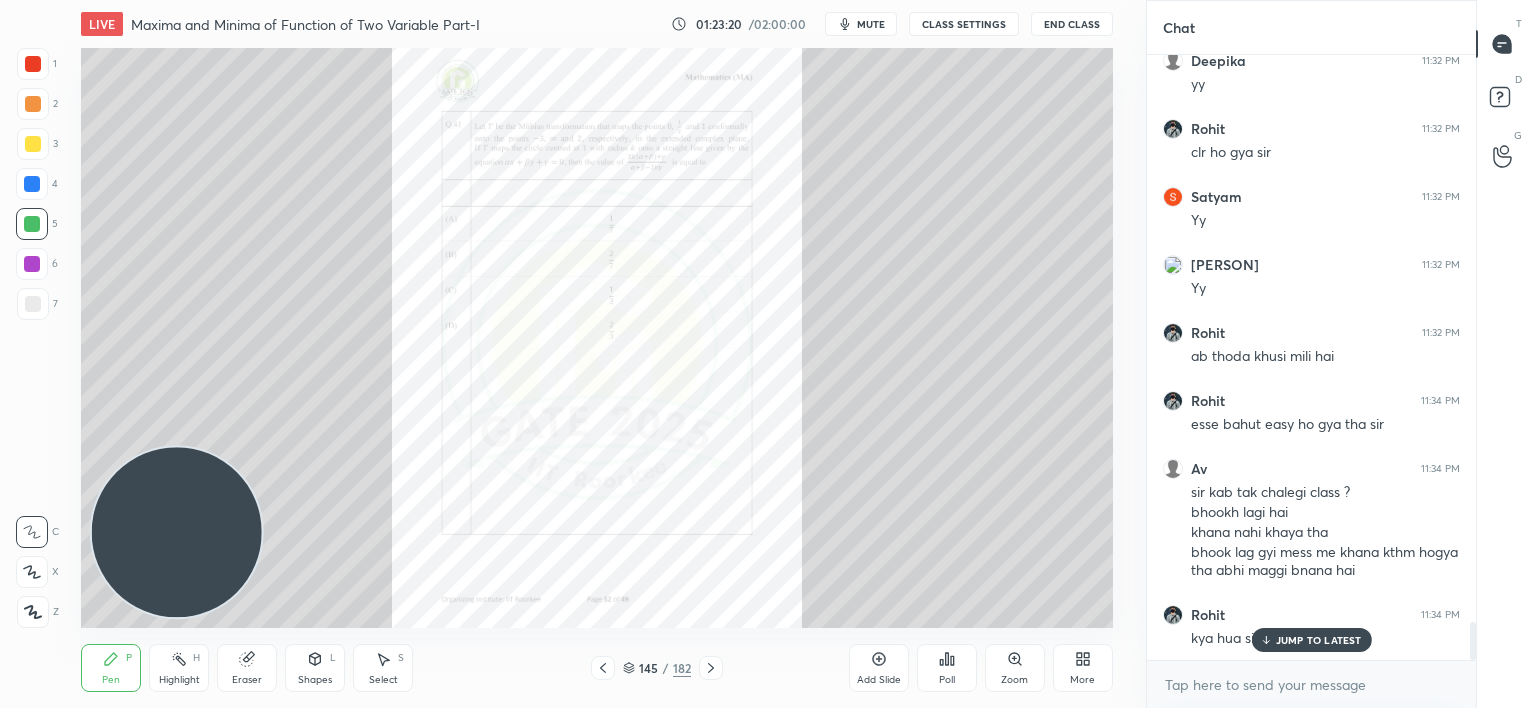 click 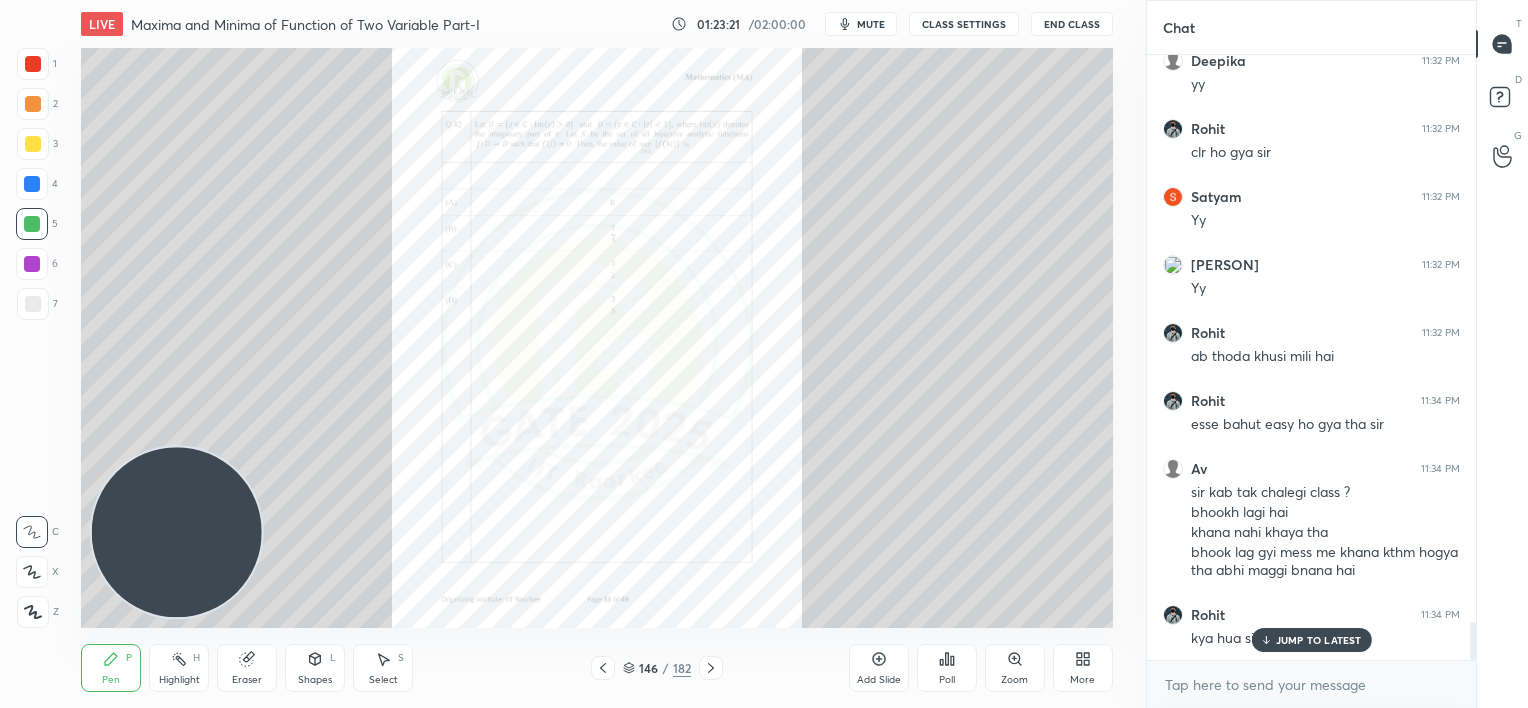 click 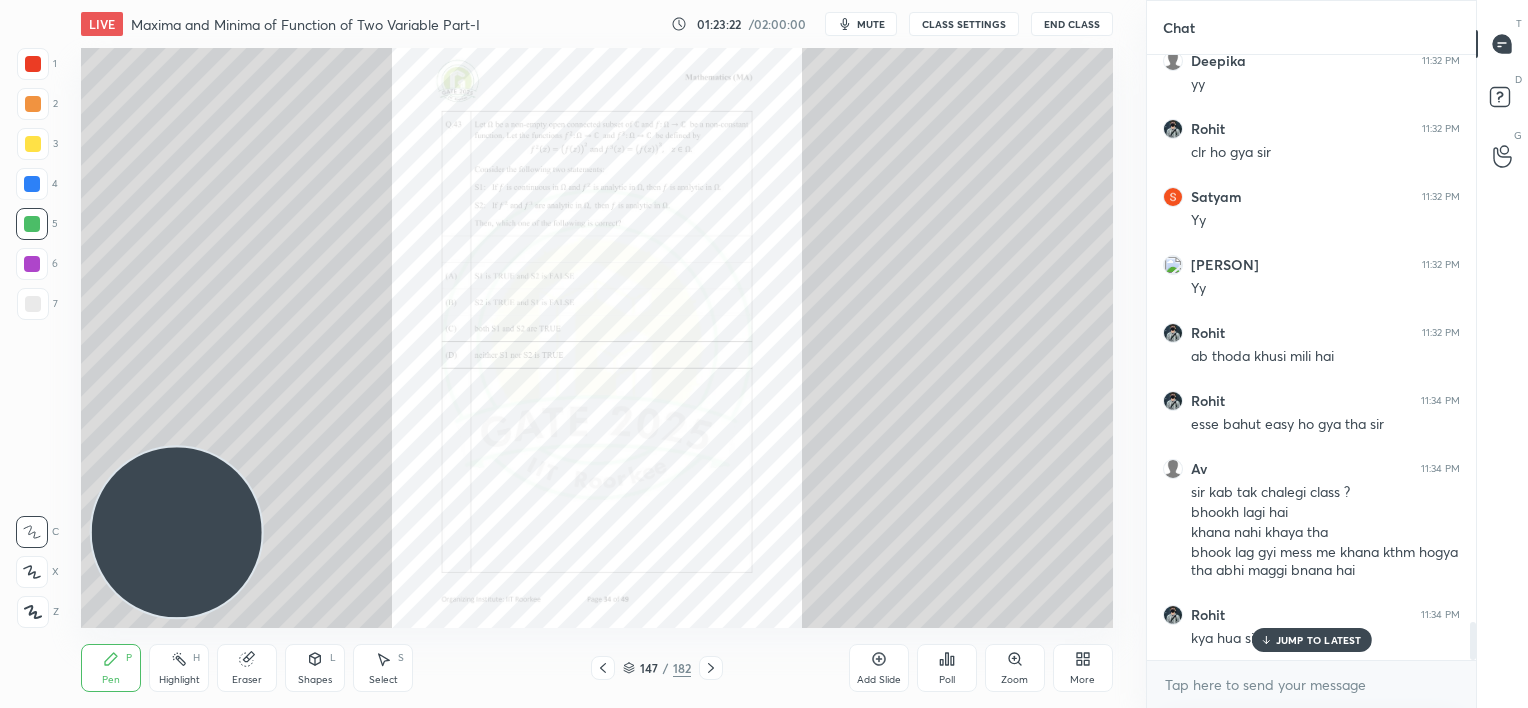 click 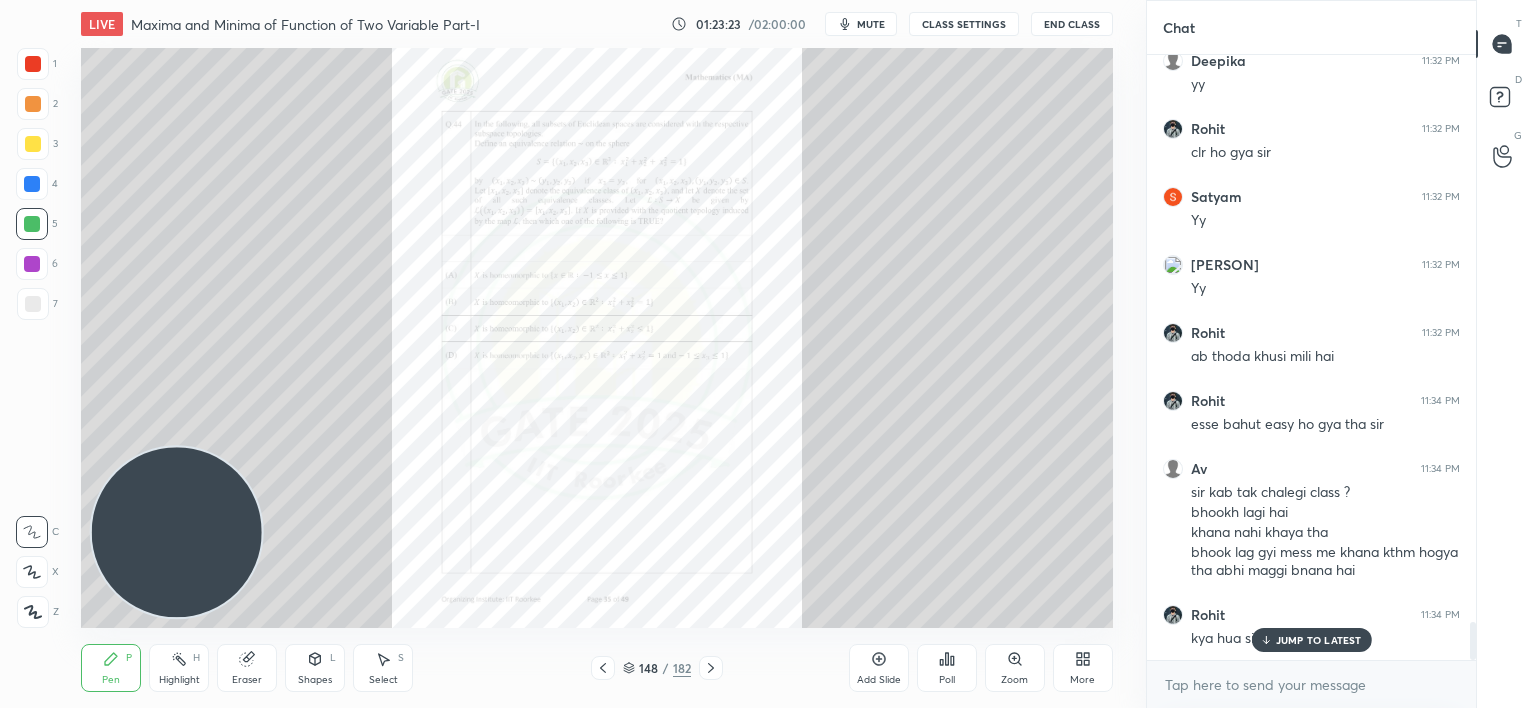 click 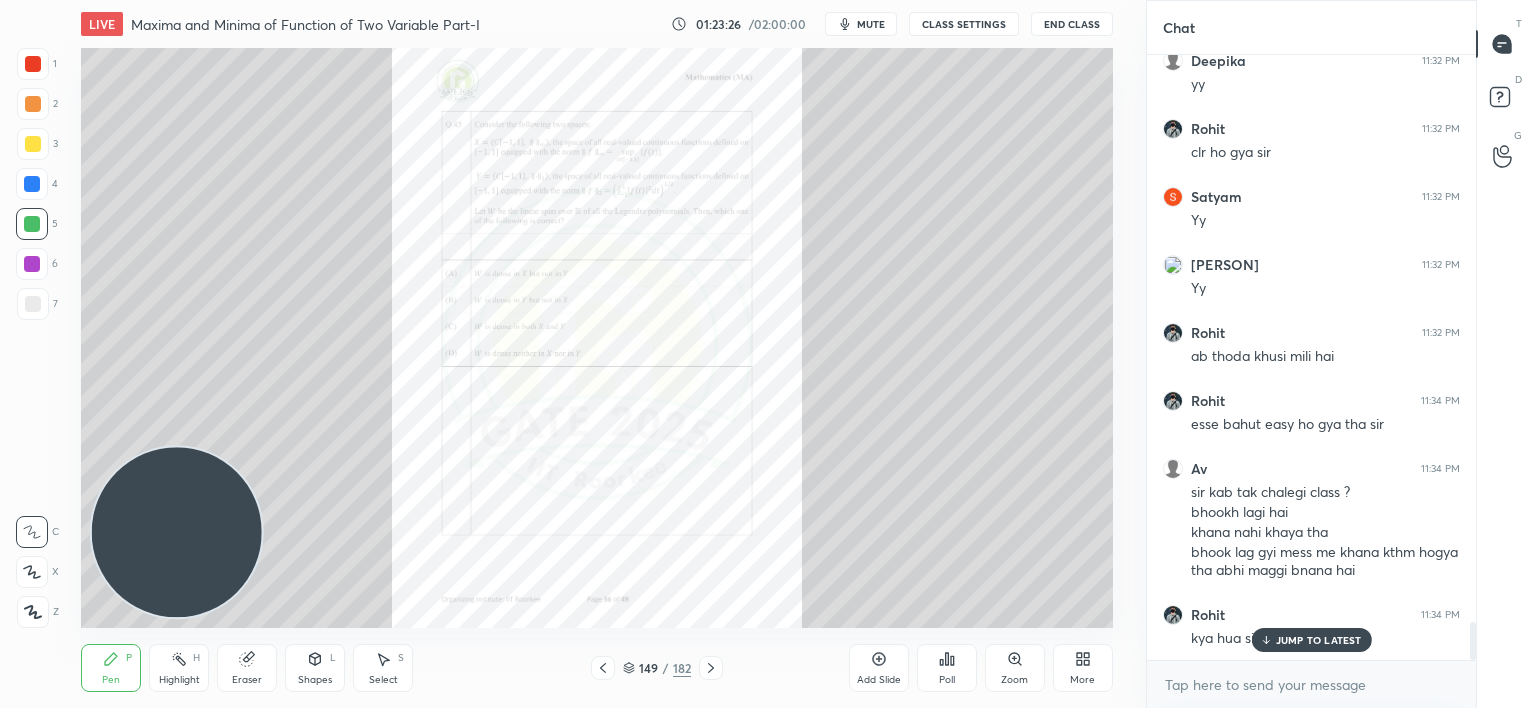 click 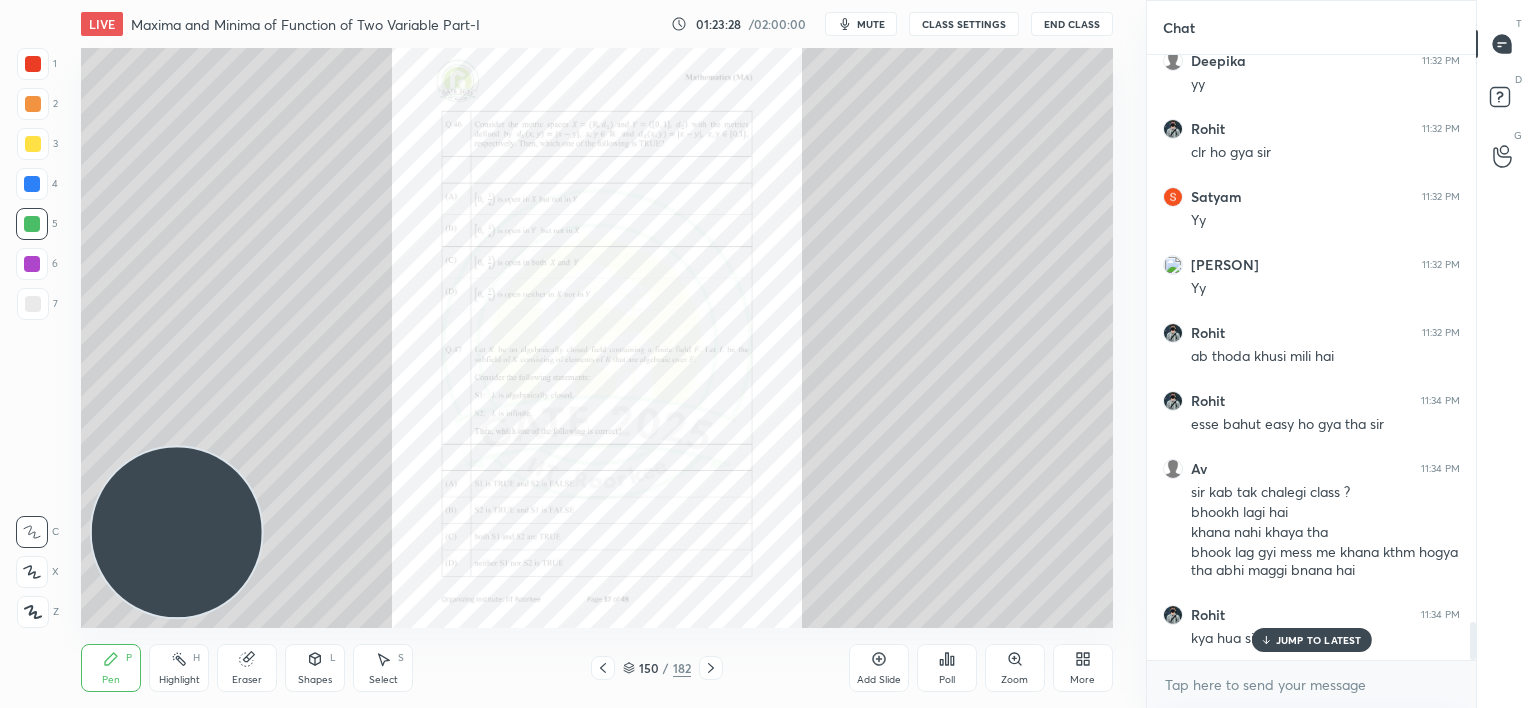 click 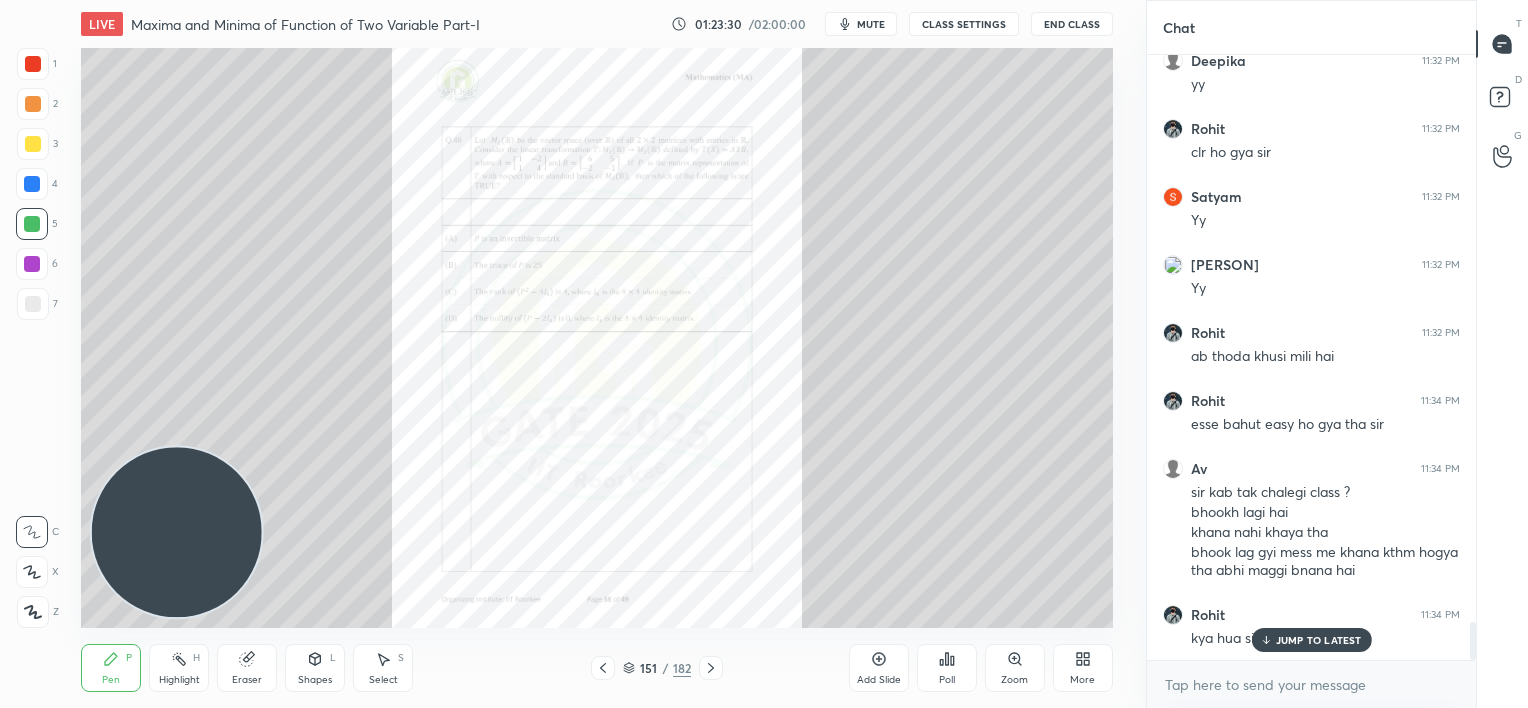 click 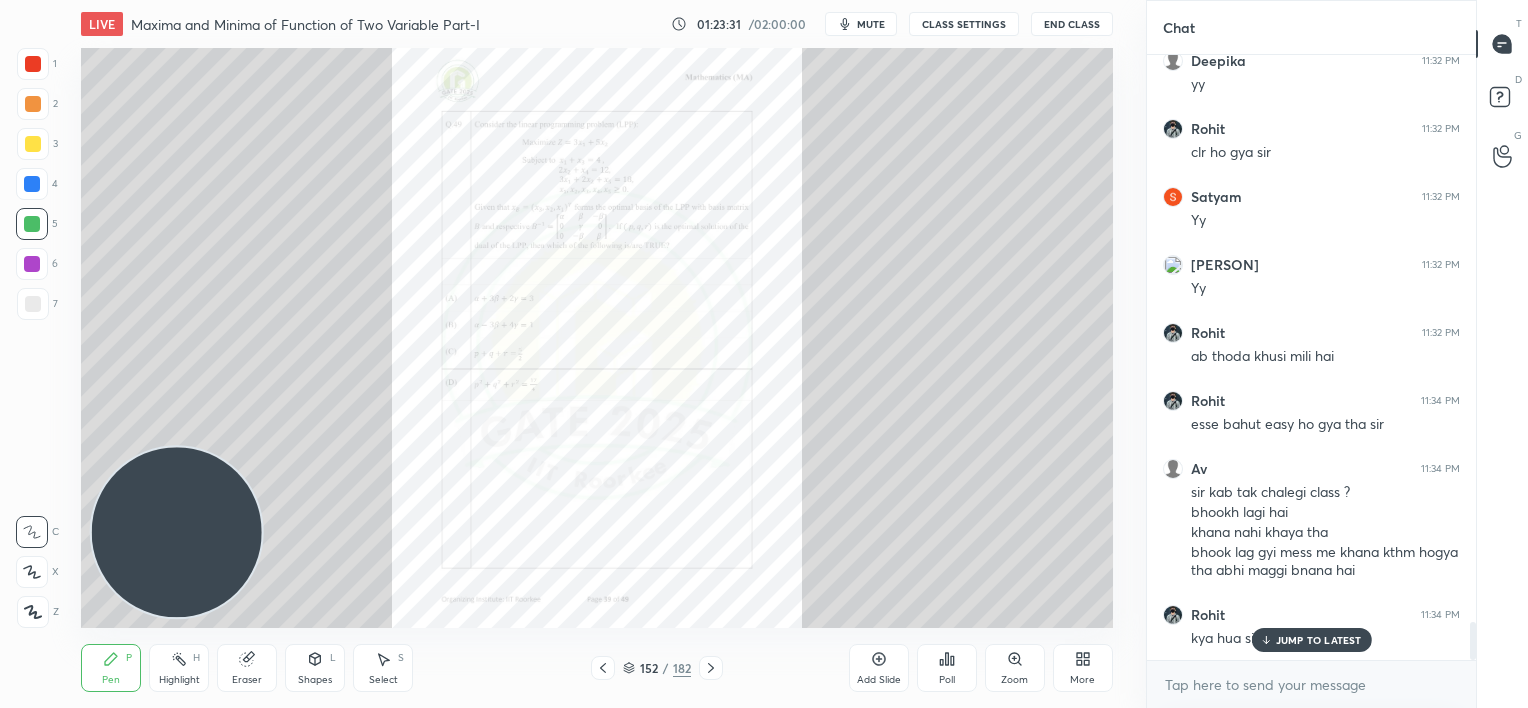 click 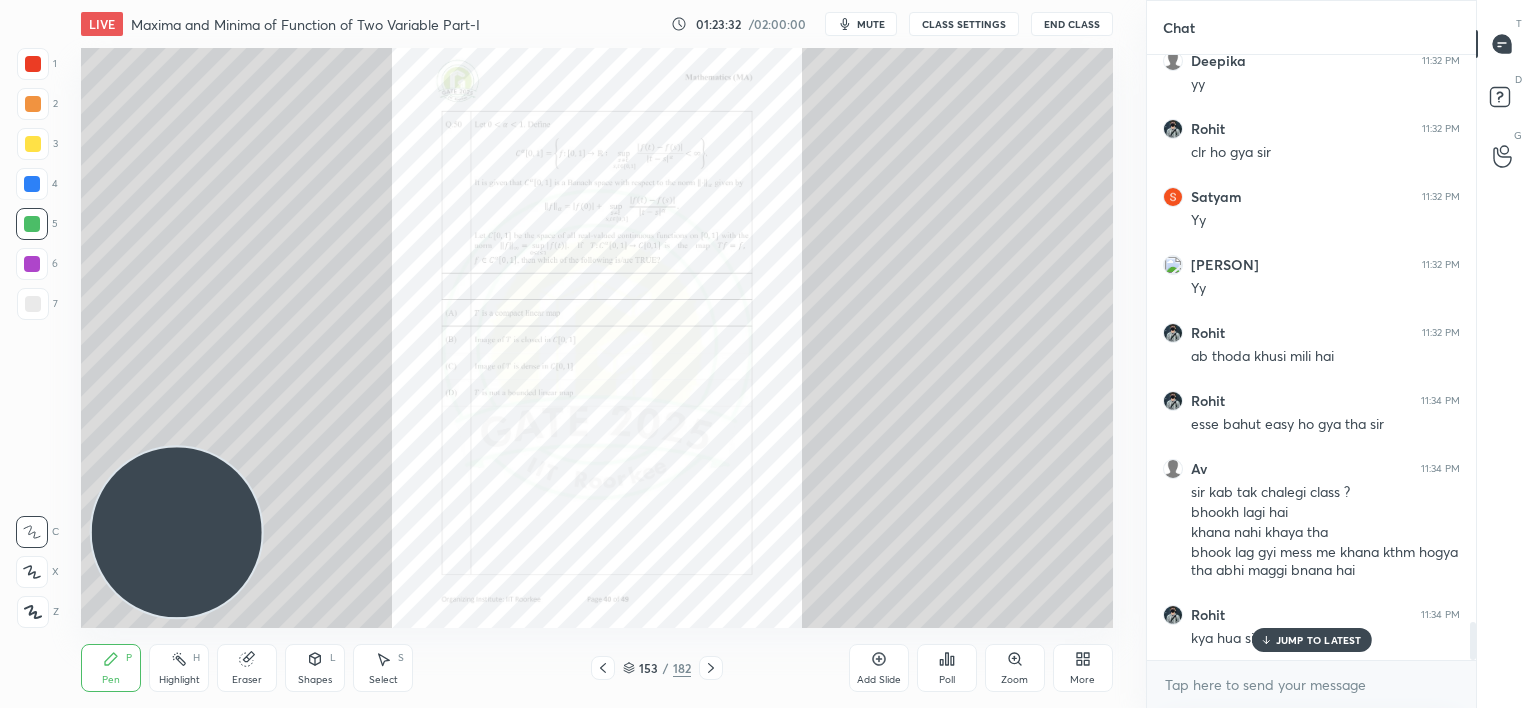 click 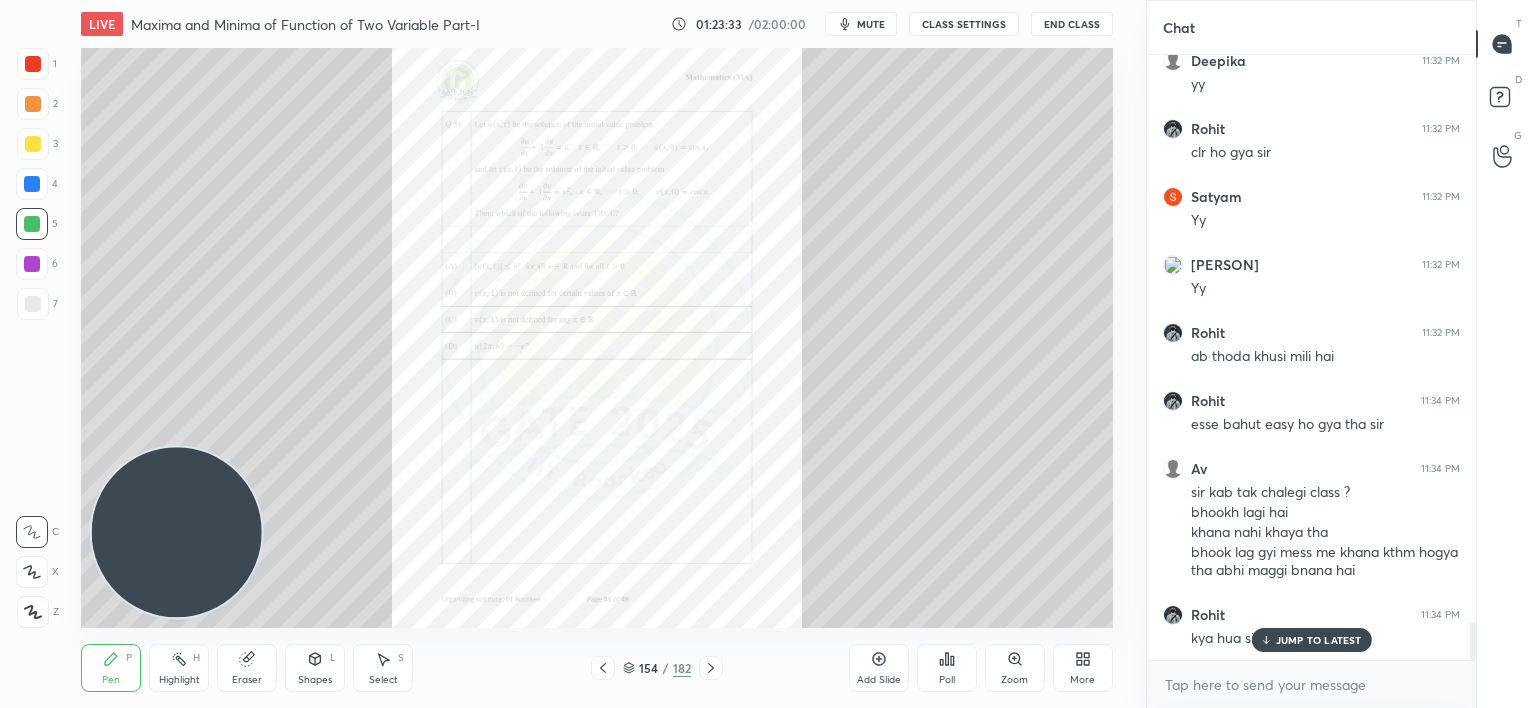 click 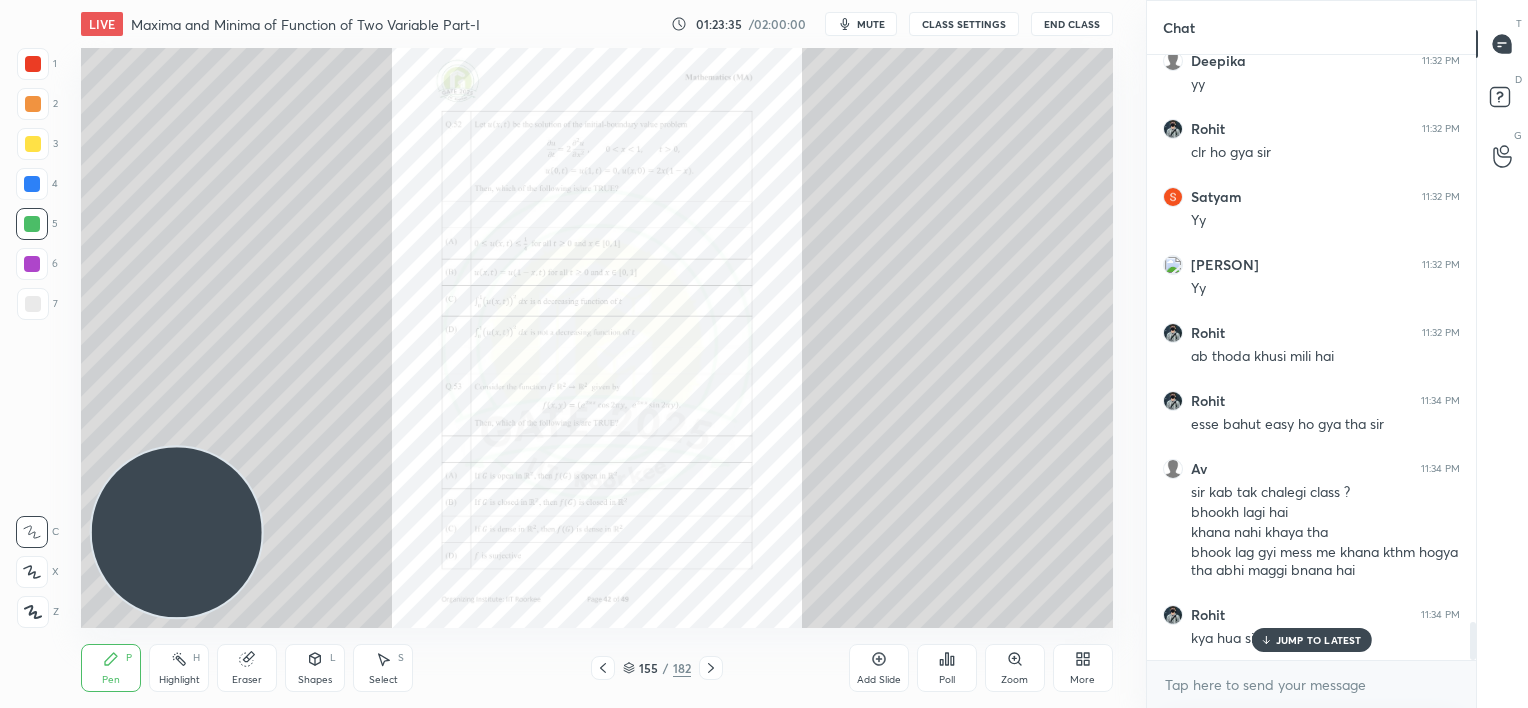click 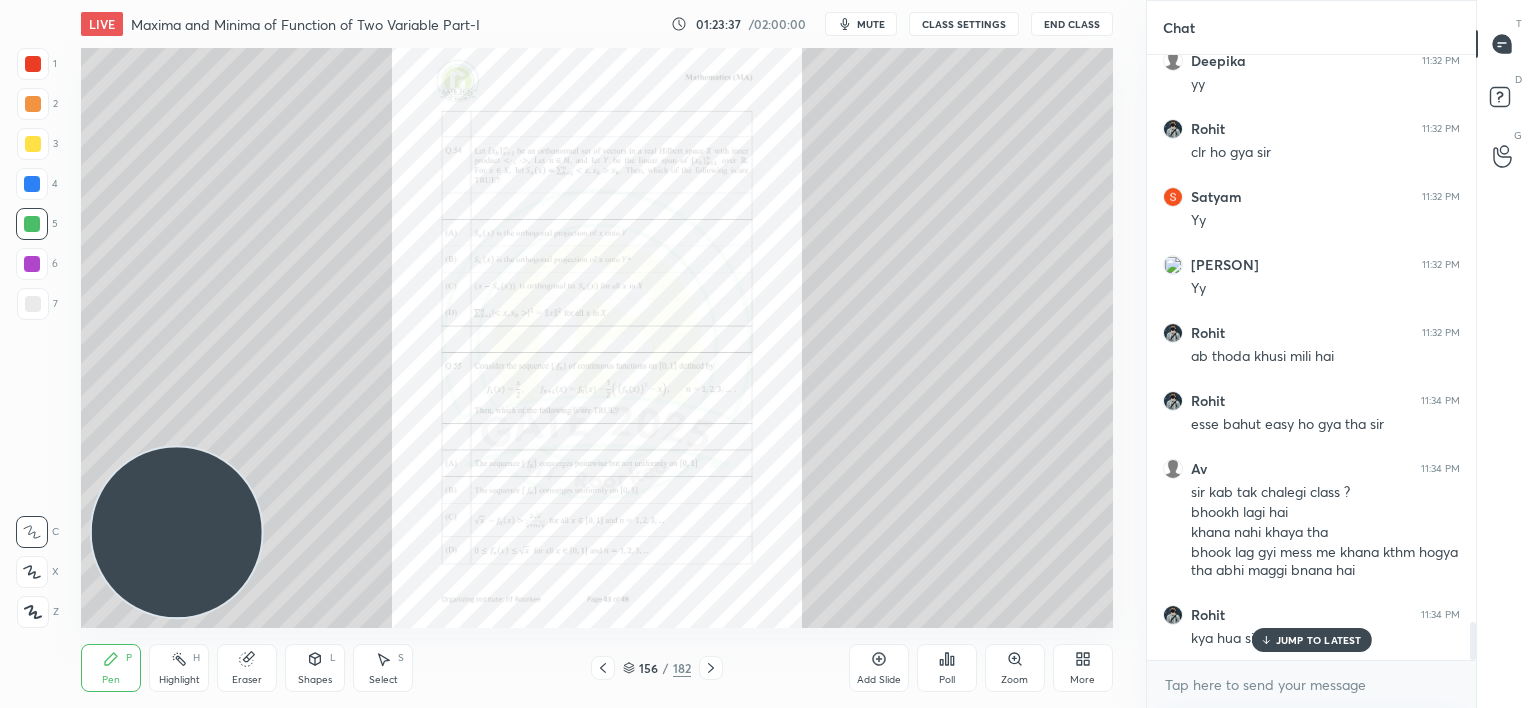 click 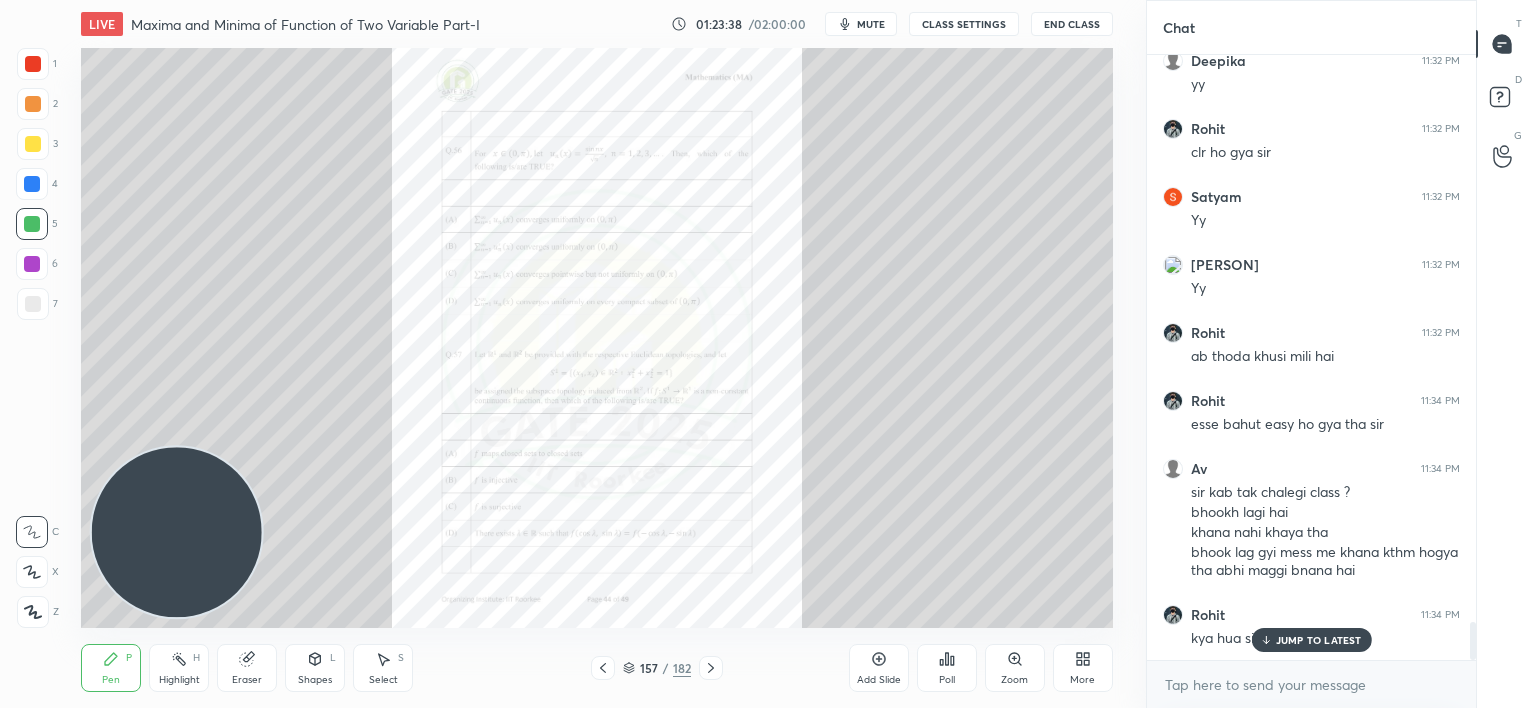 click 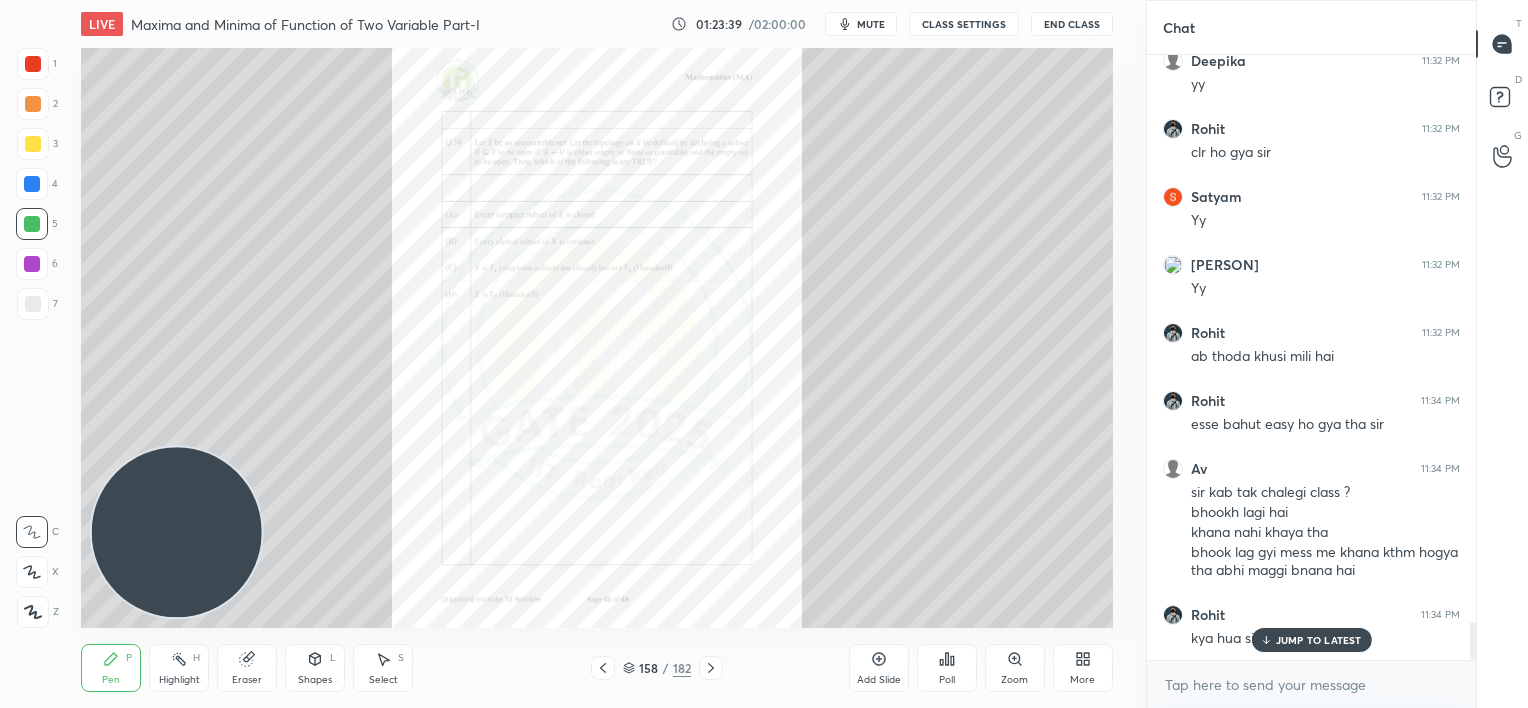click 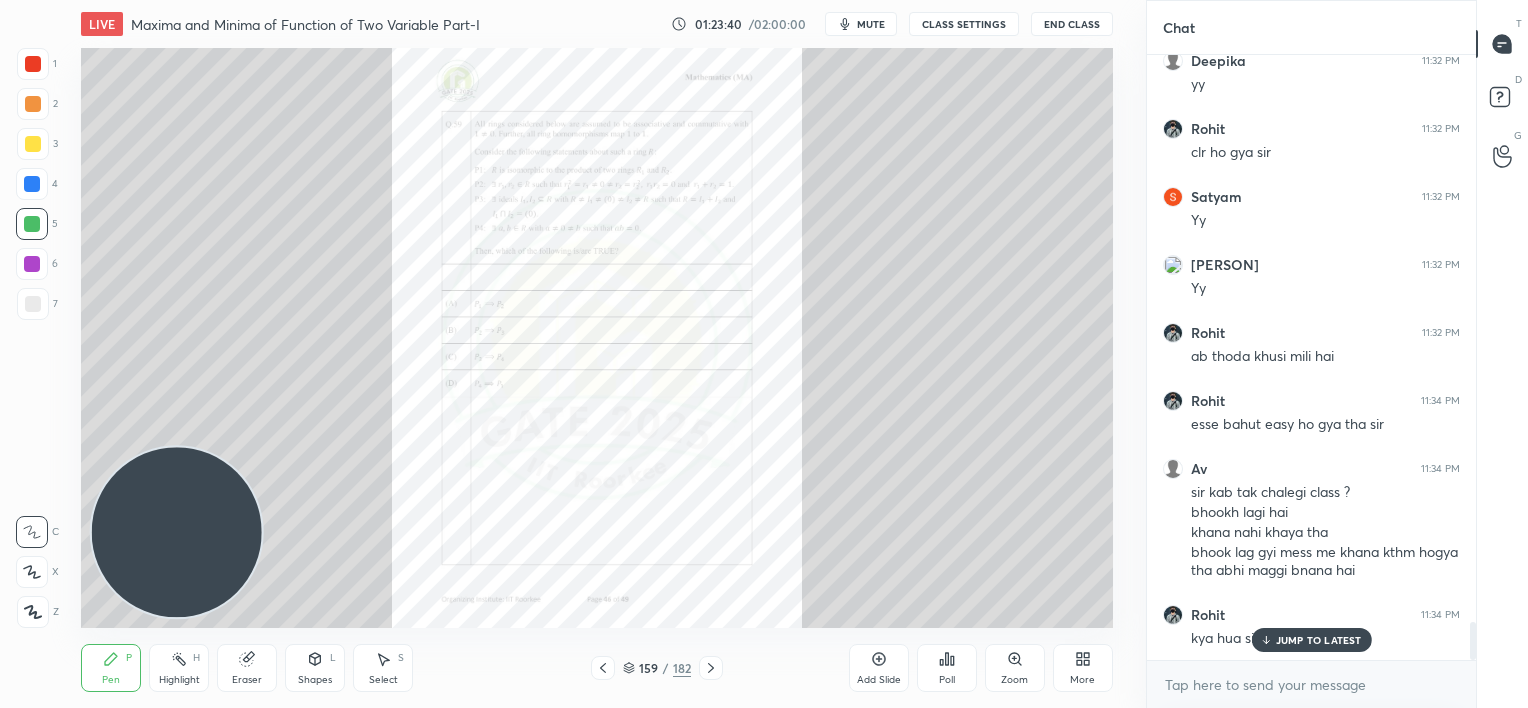 click 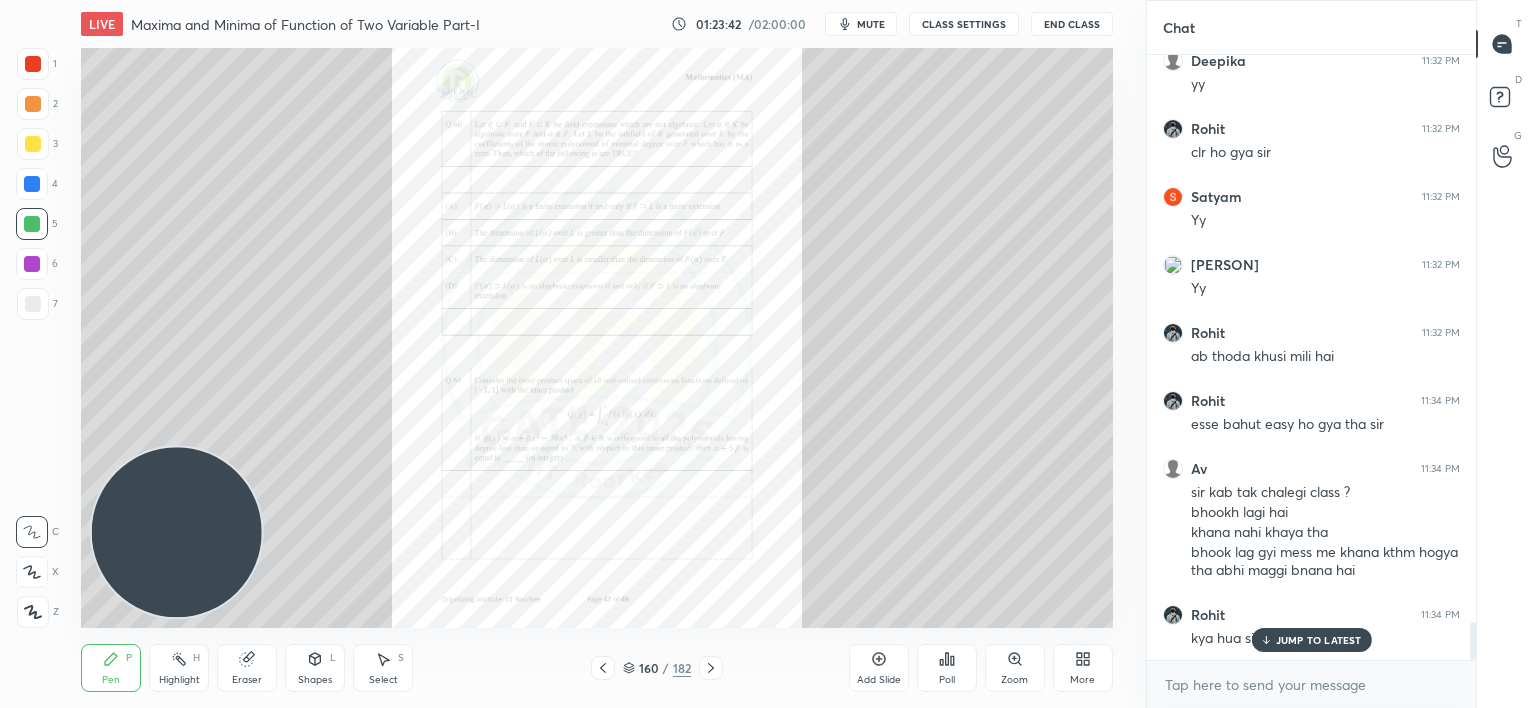 click 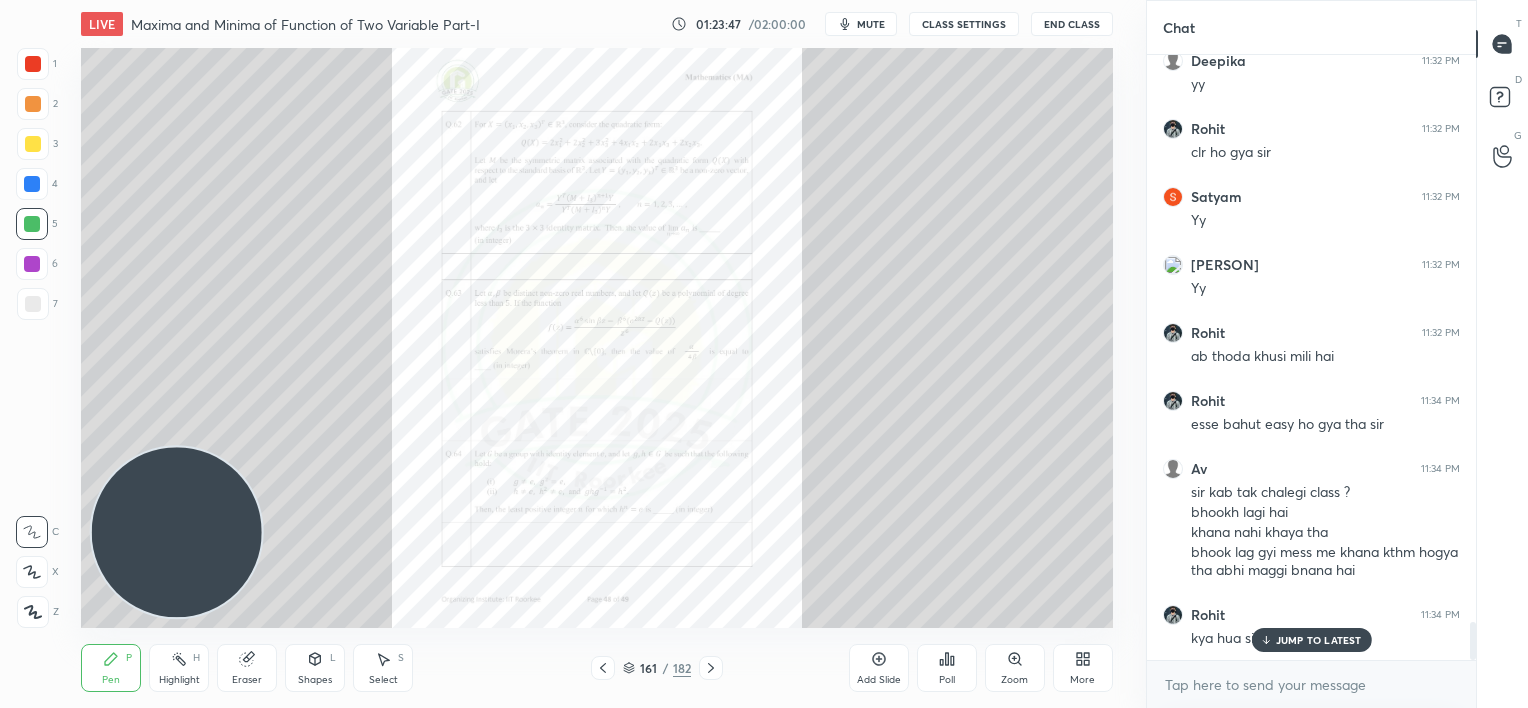 click 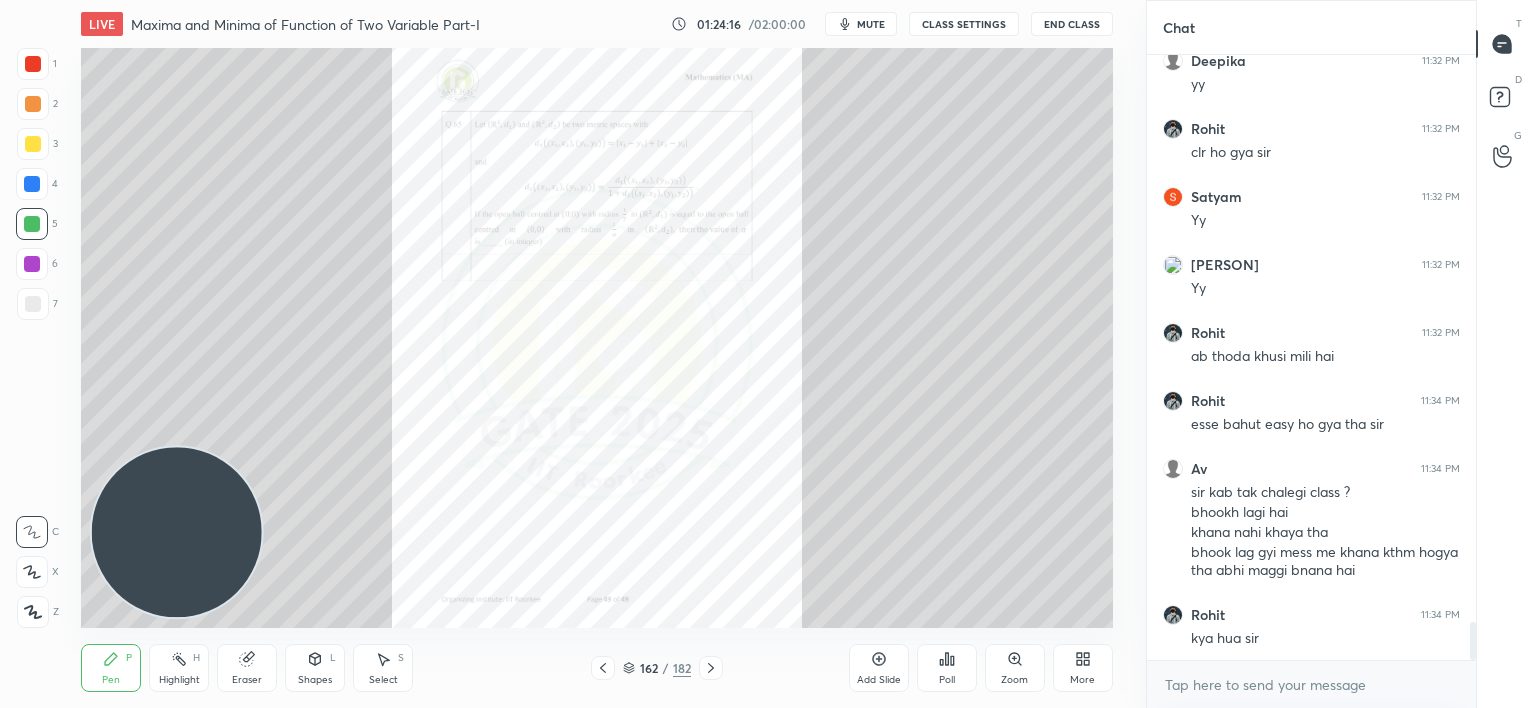 scroll, scrollTop: 9059, scrollLeft: 0, axis: vertical 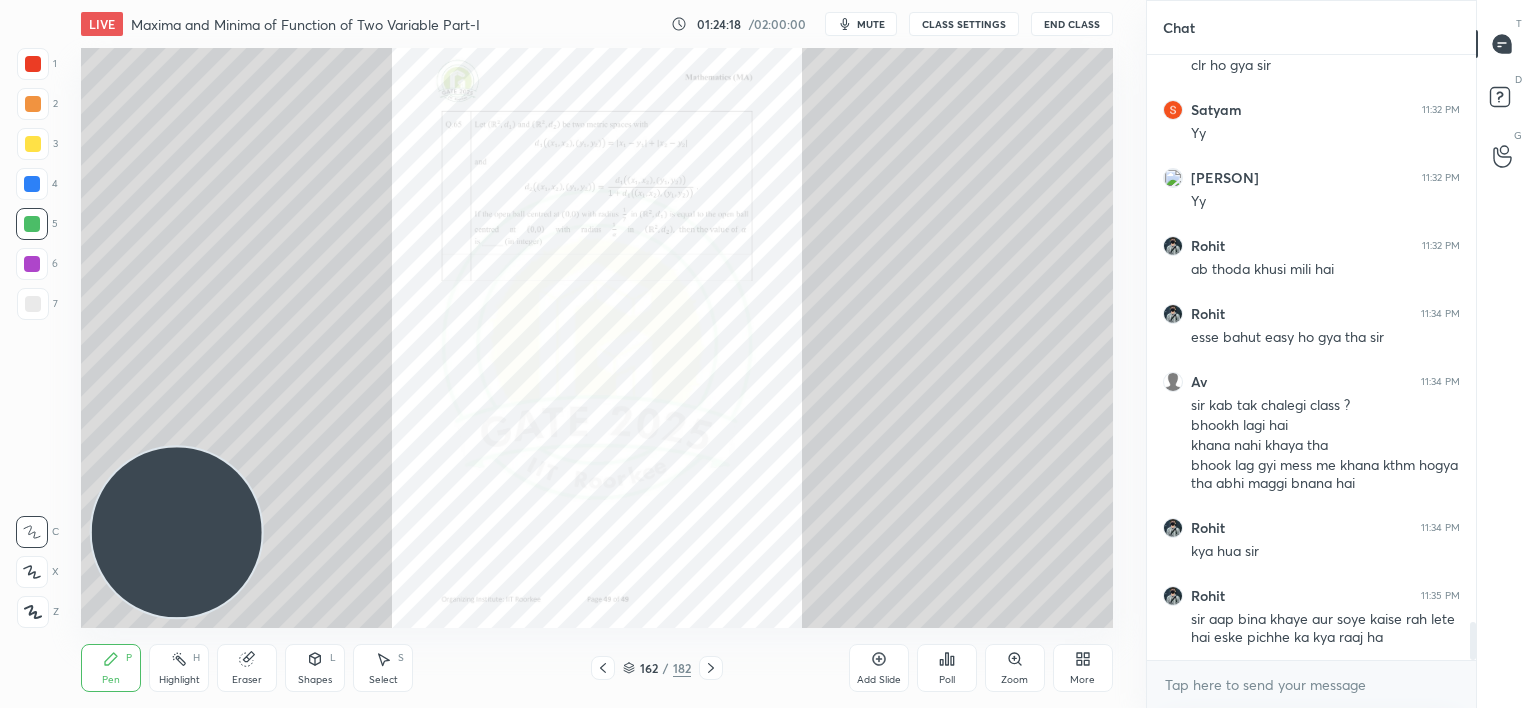click 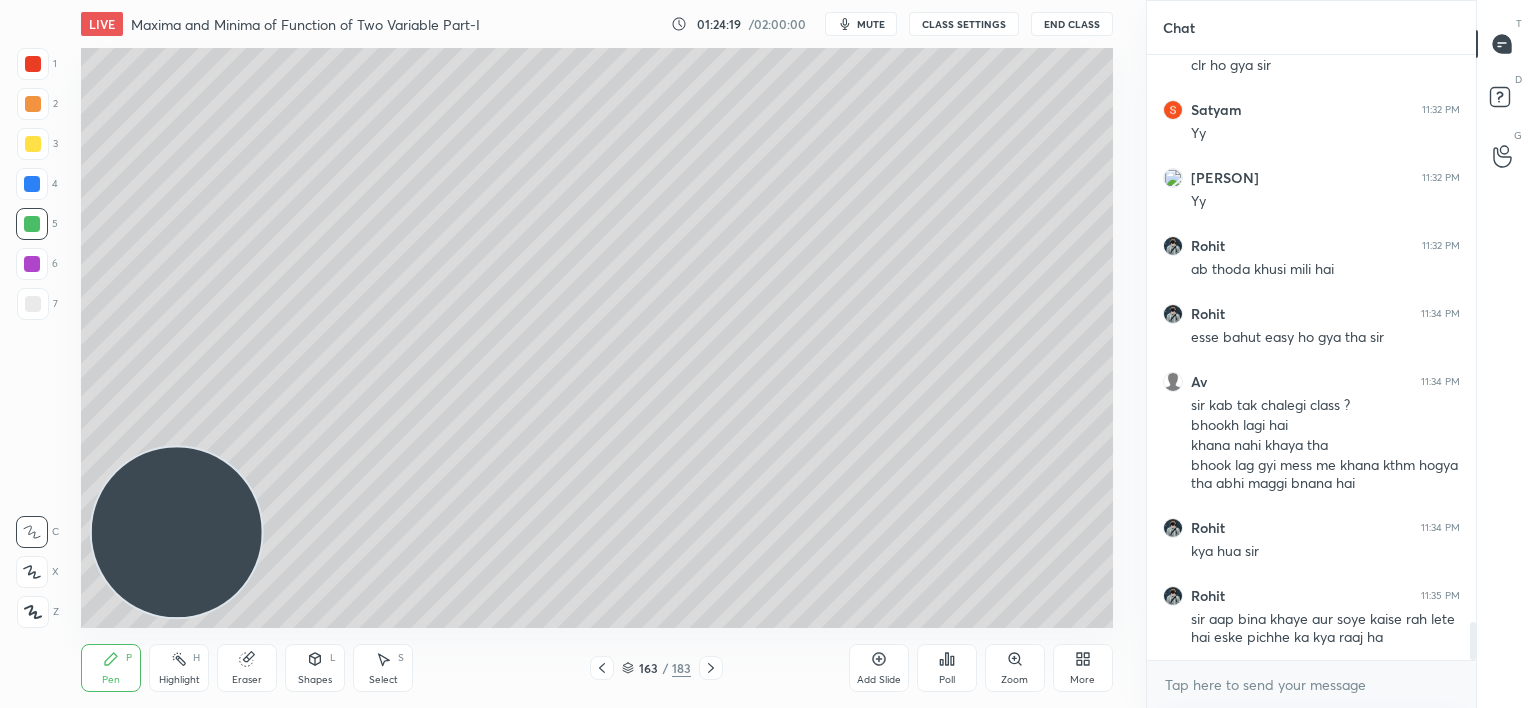 click 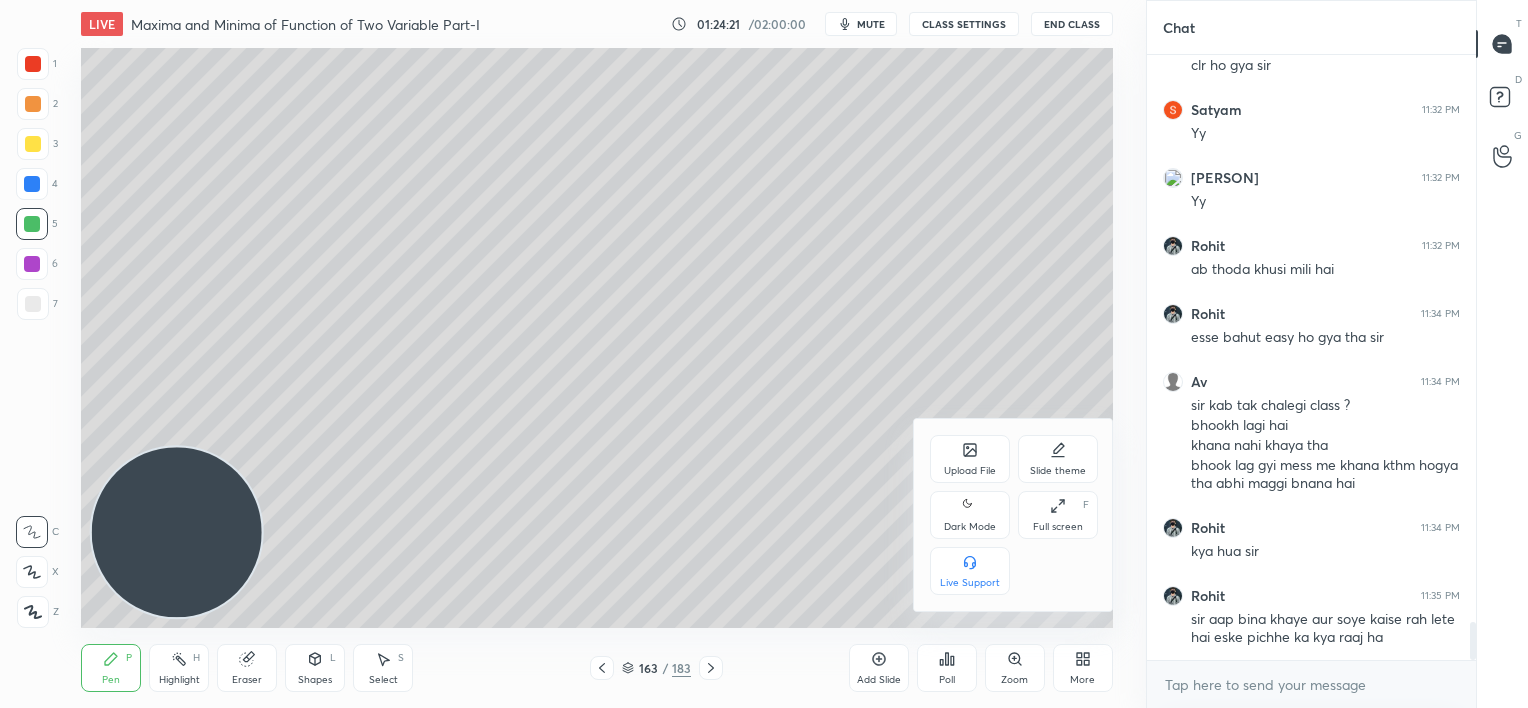 click 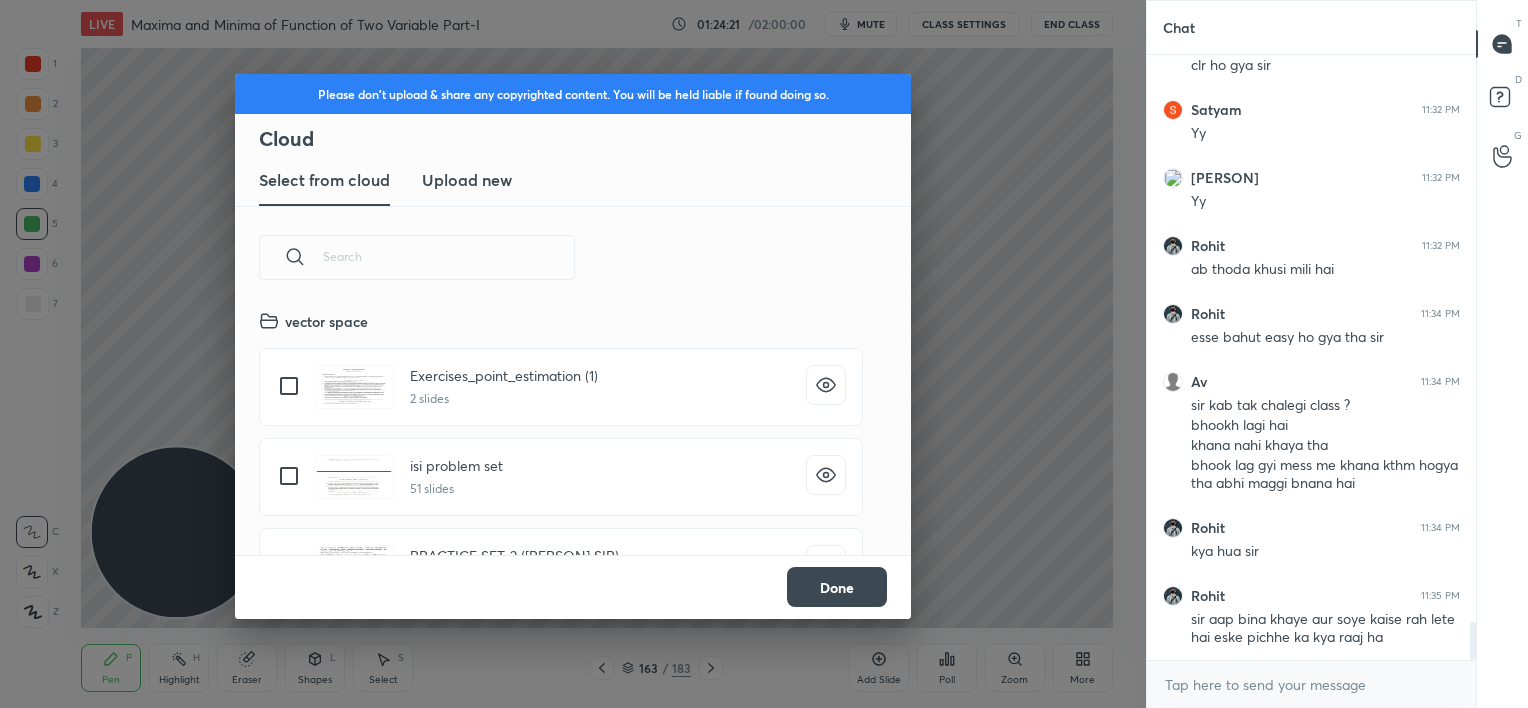 scroll, scrollTop: 5, scrollLeft: 10, axis: both 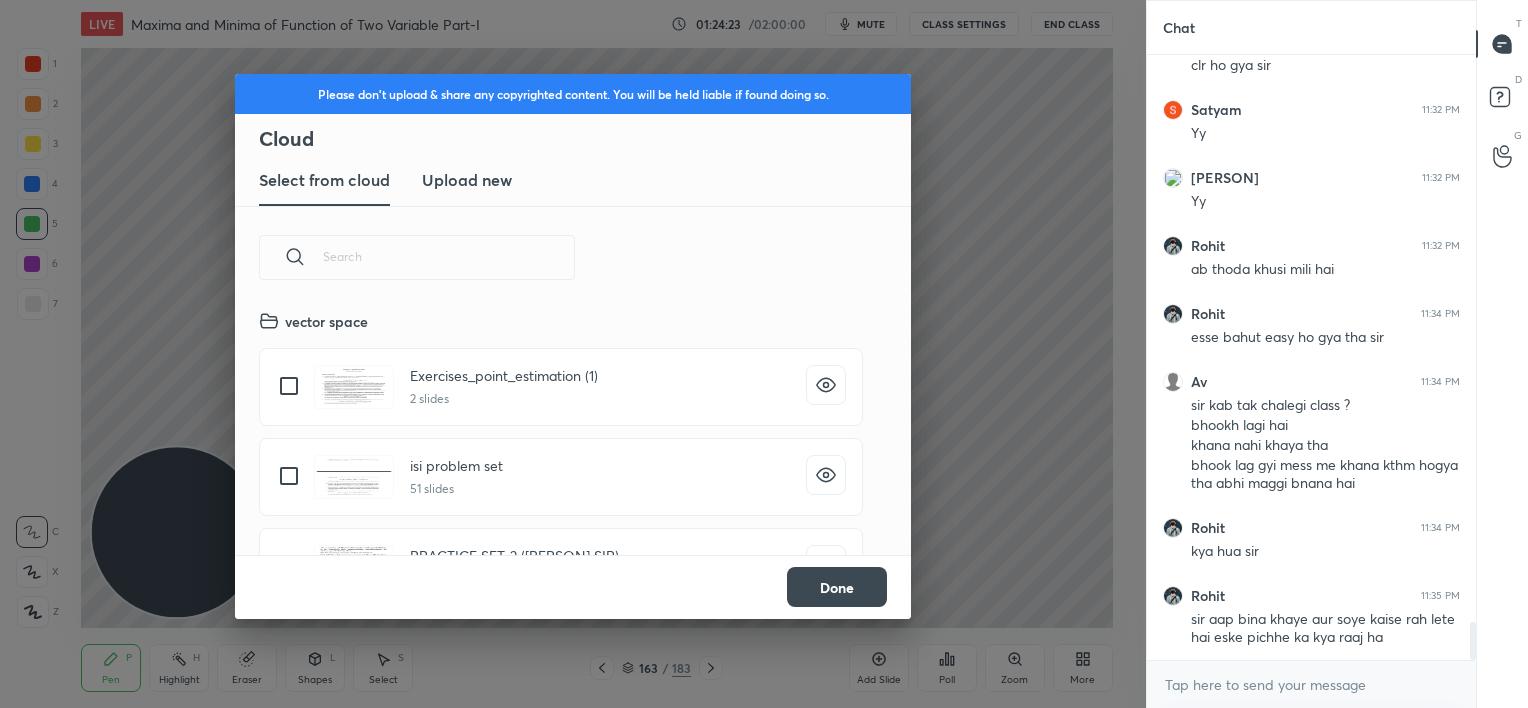 click on "Upload new" at bounding box center (467, 180) 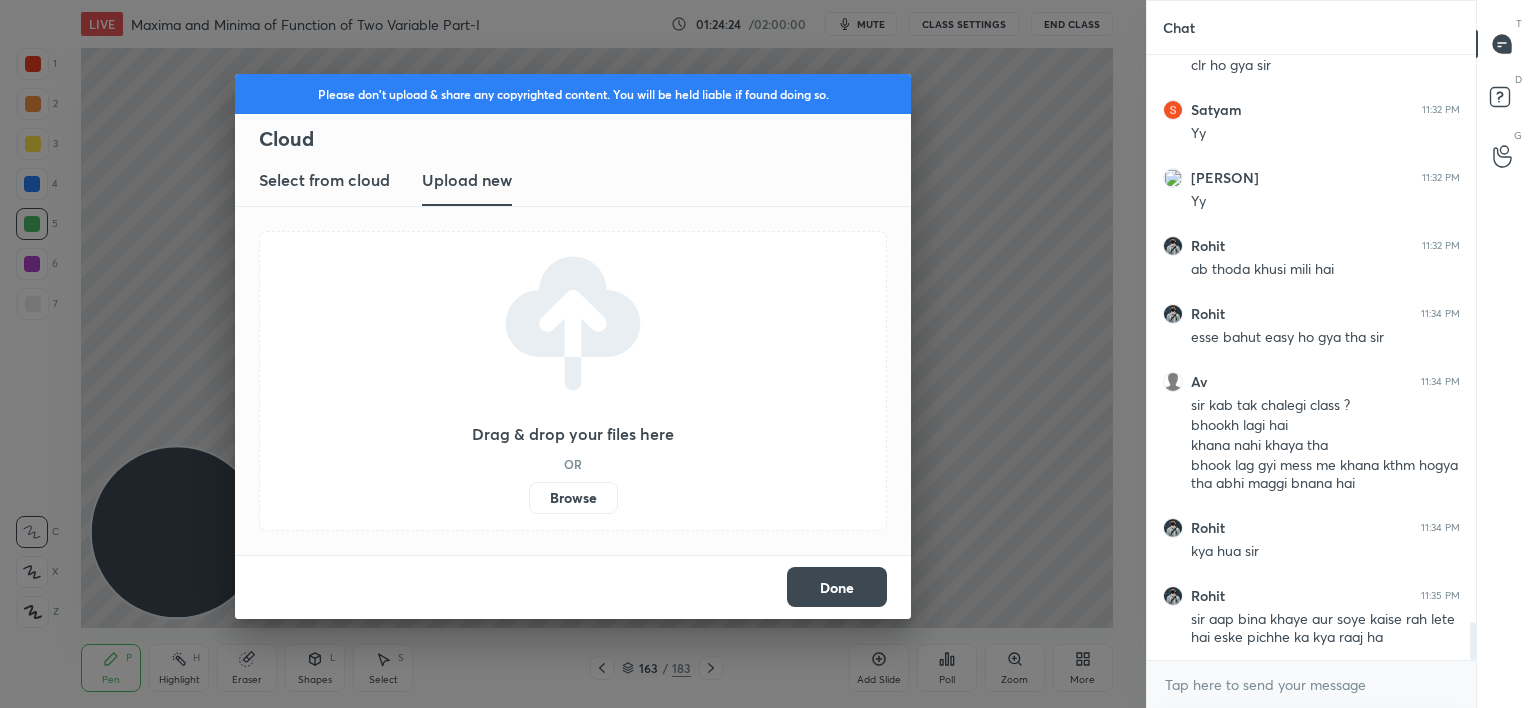 click on "Browse" at bounding box center (573, 498) 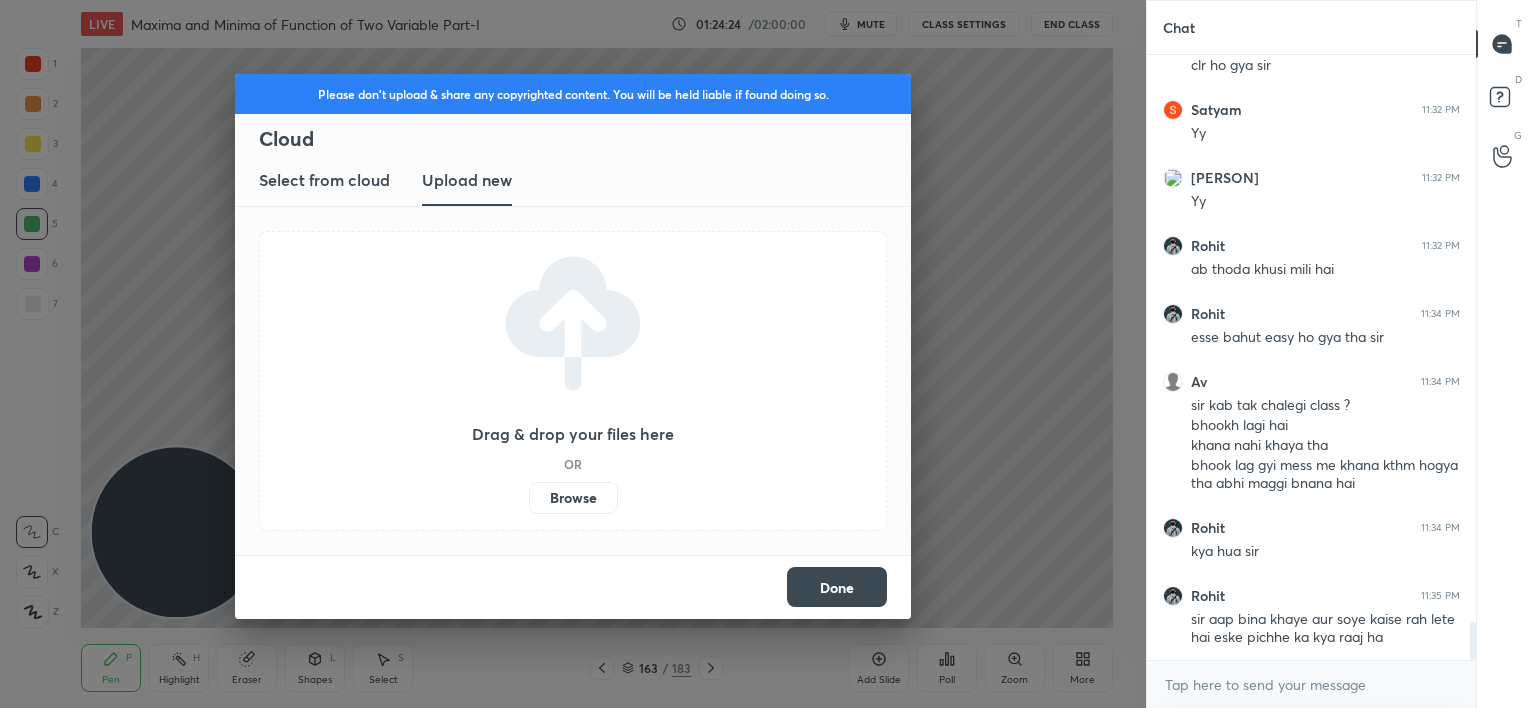 click on "Browse" at bounding box center (529, 498) 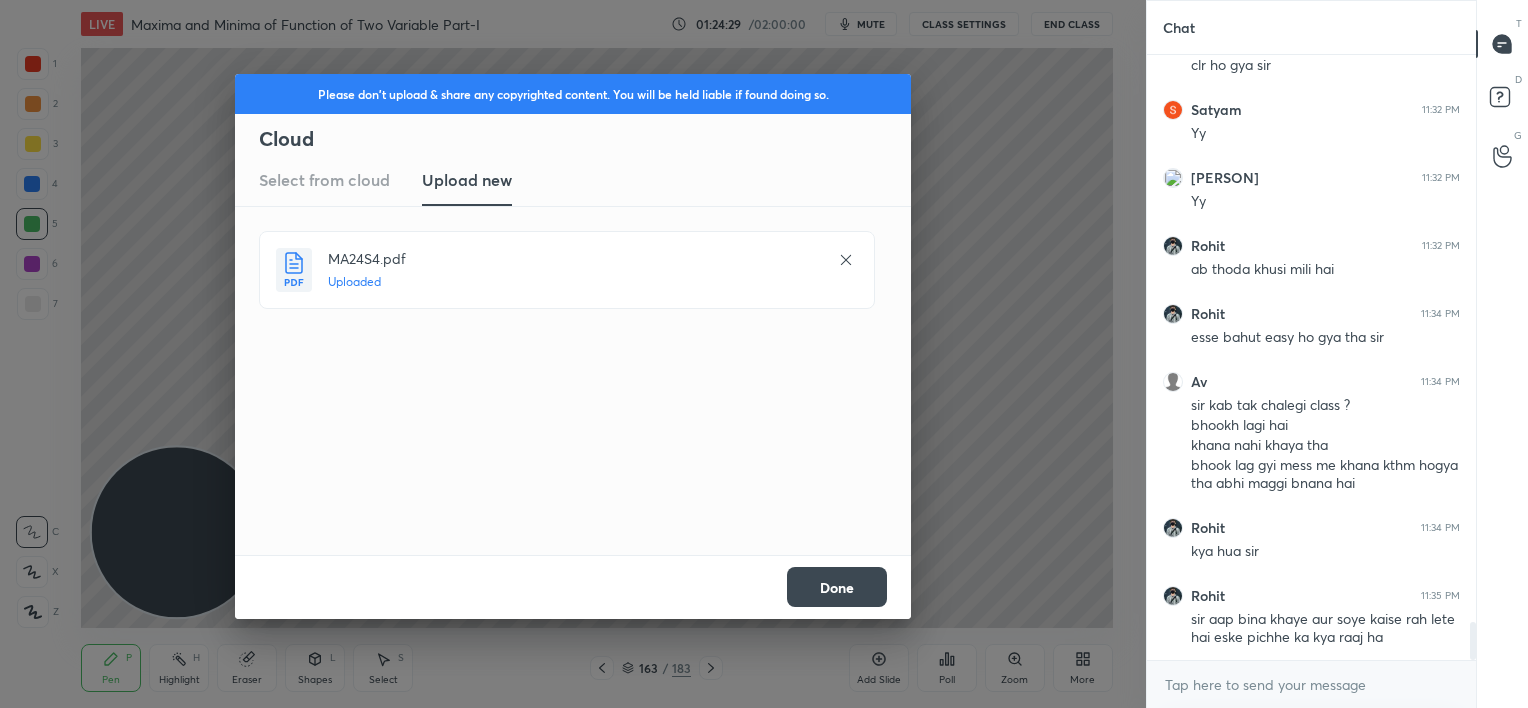 click on "Done" at bounding box center (837, 587) 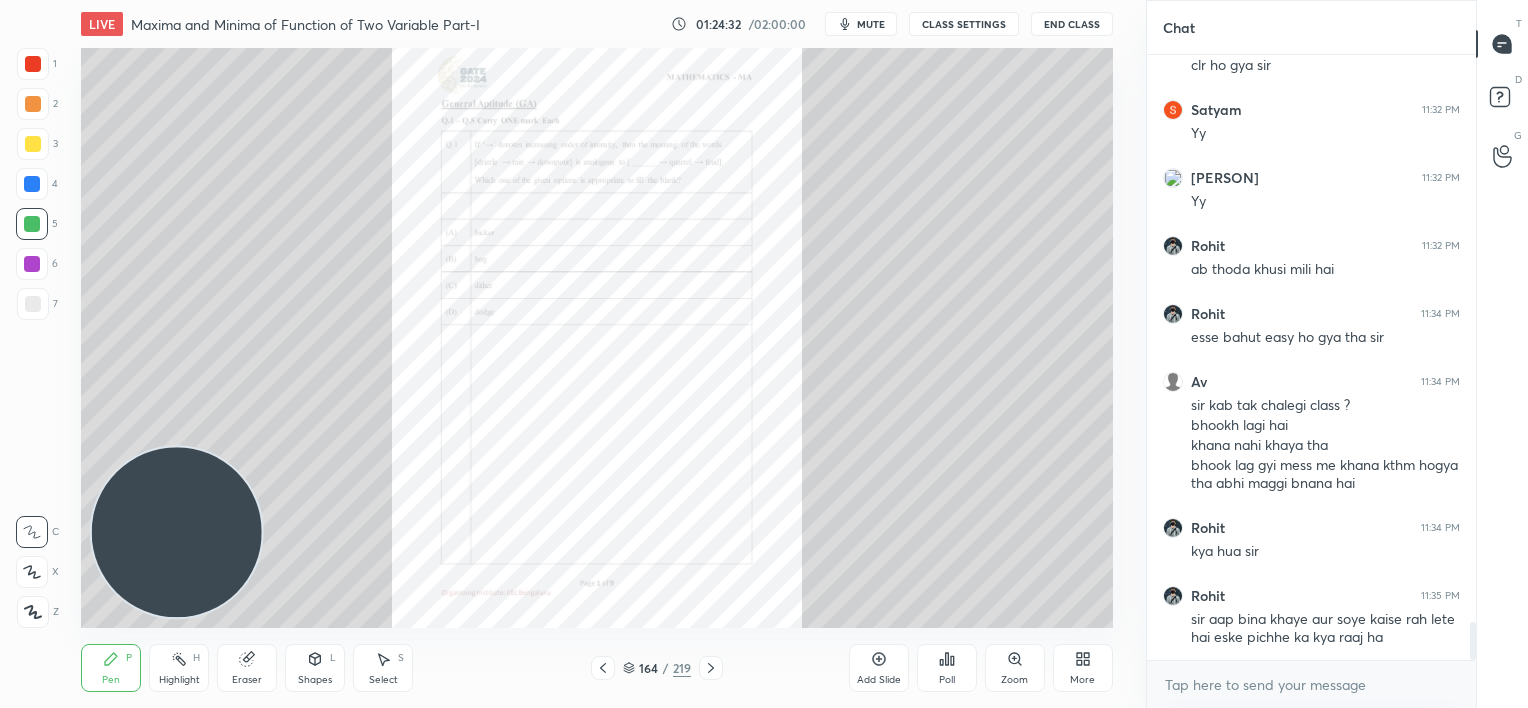 click 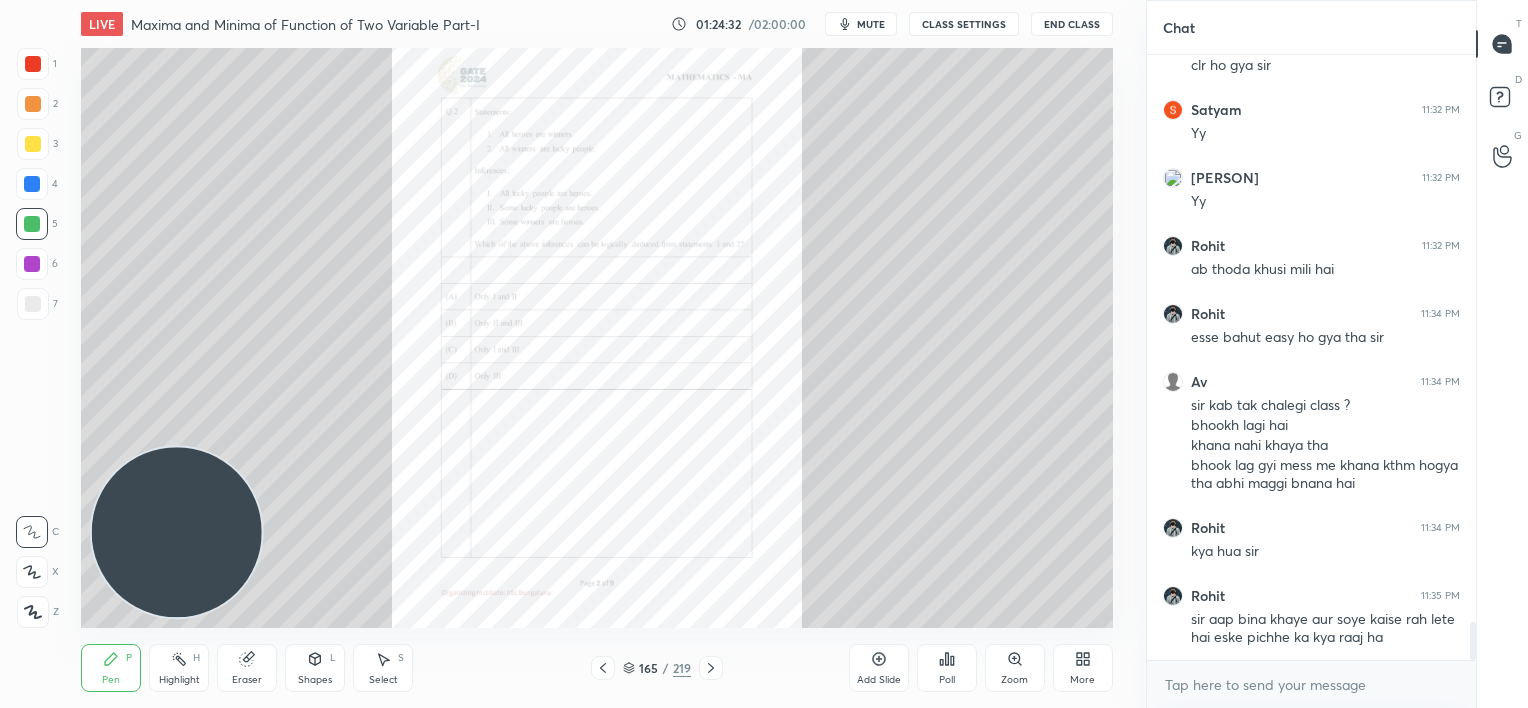 click 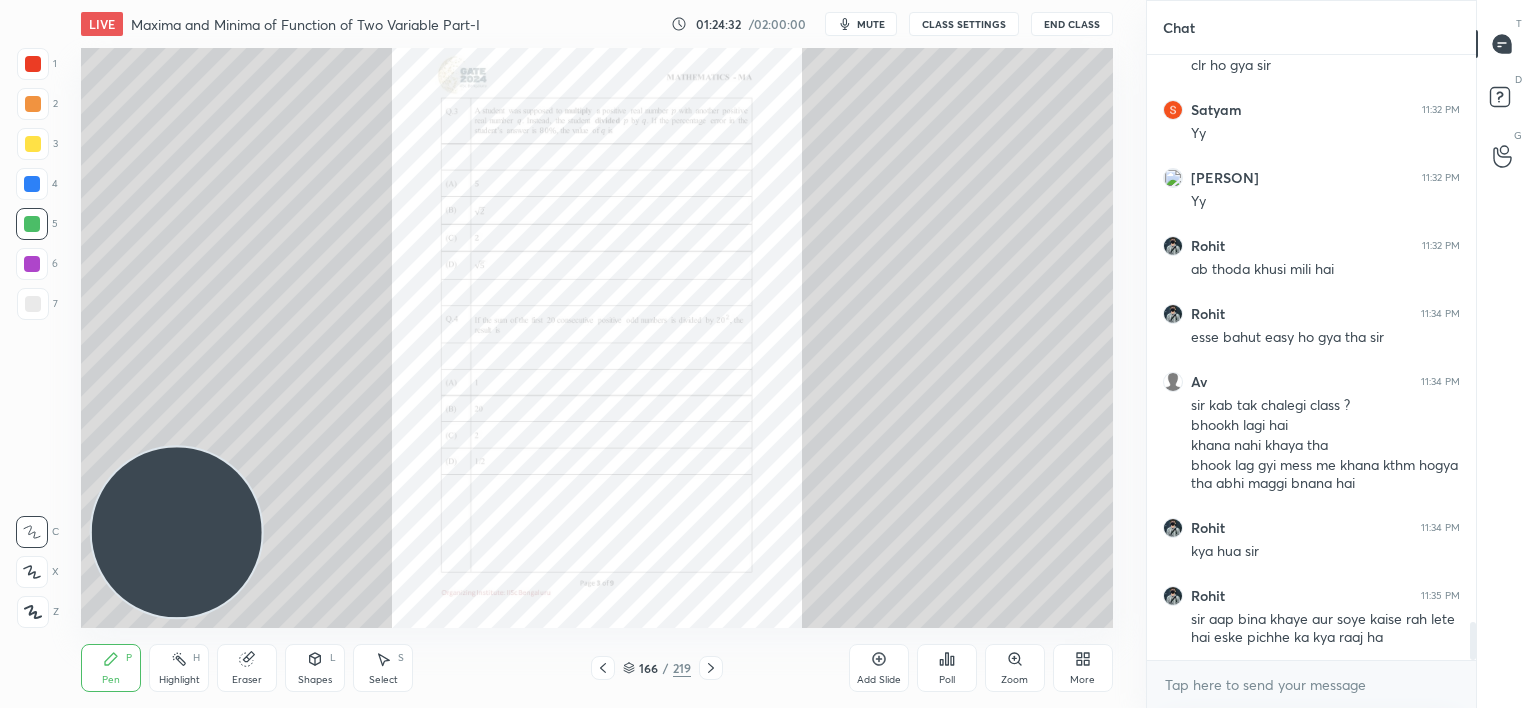 click 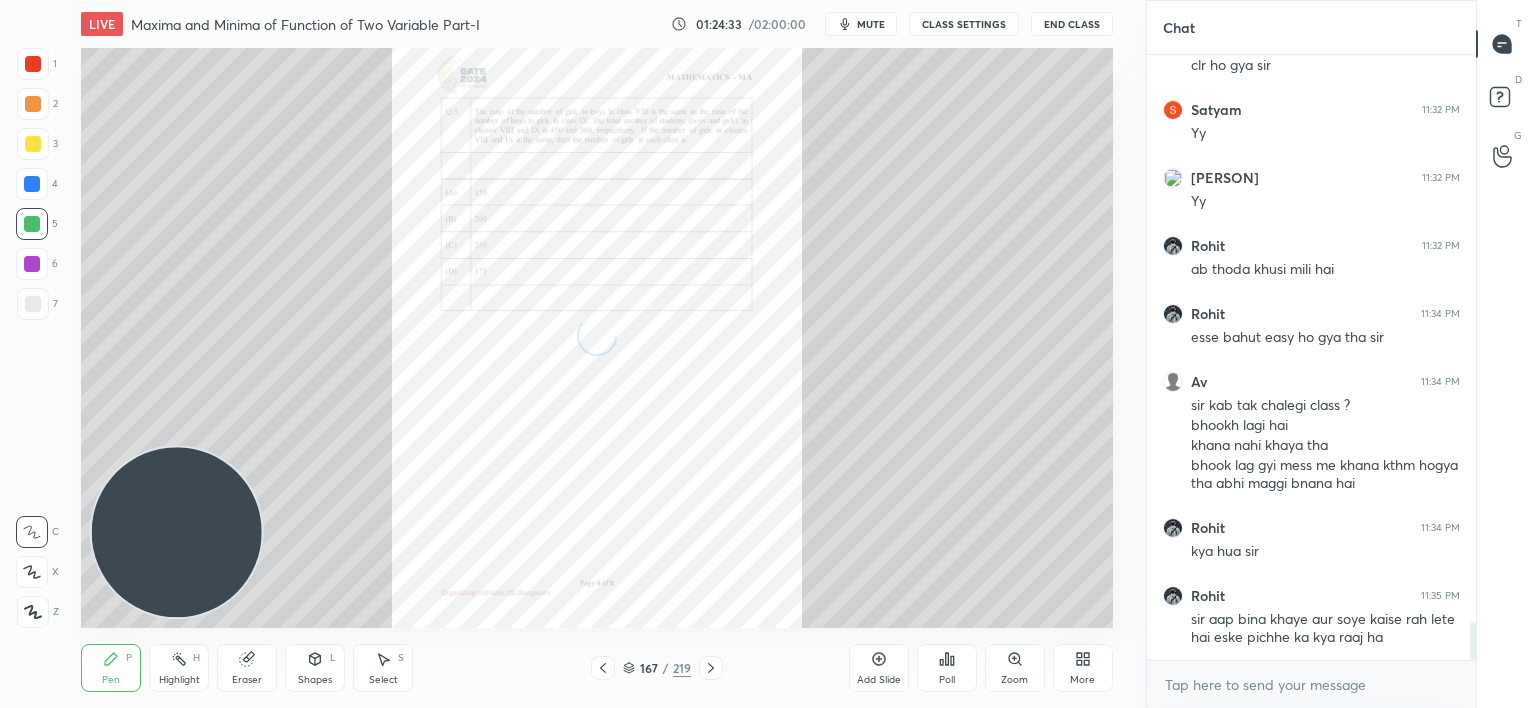 click 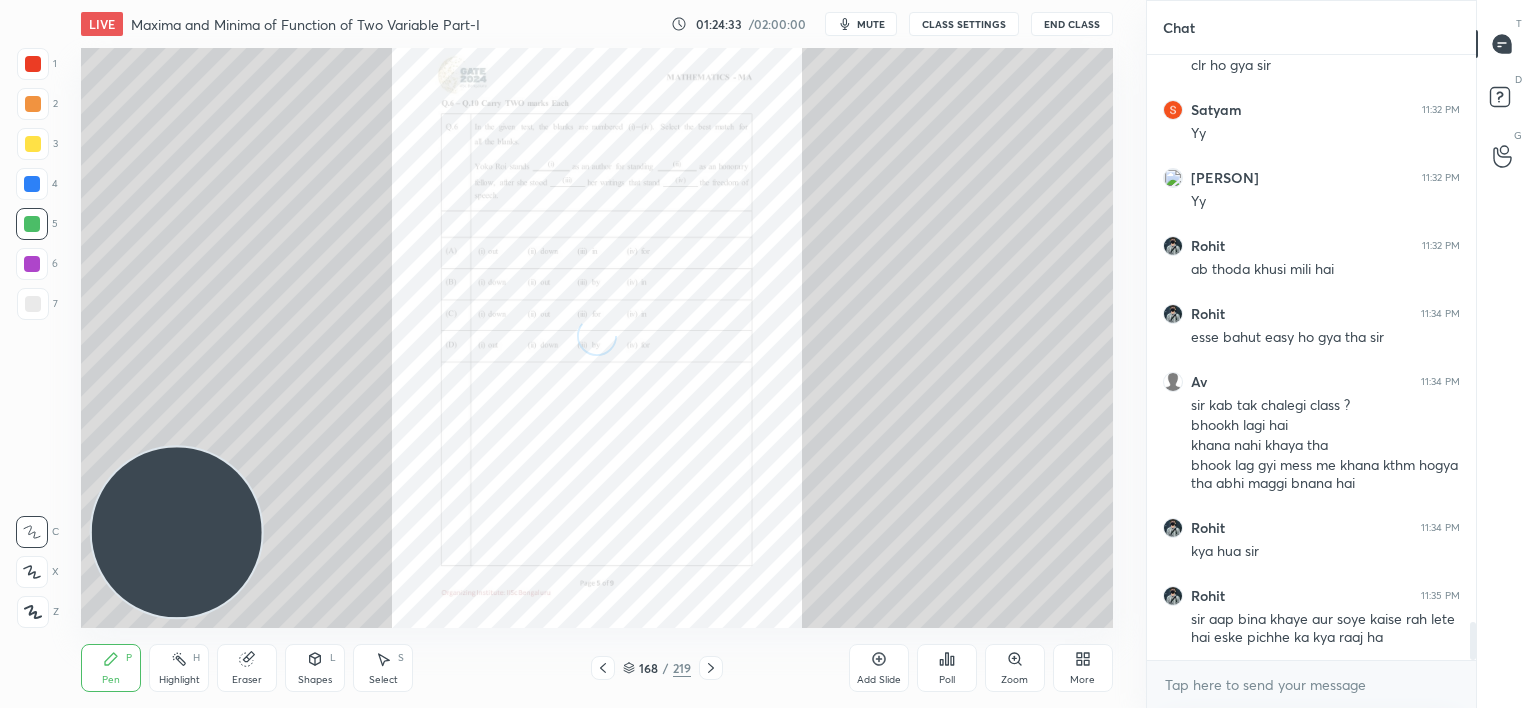 click 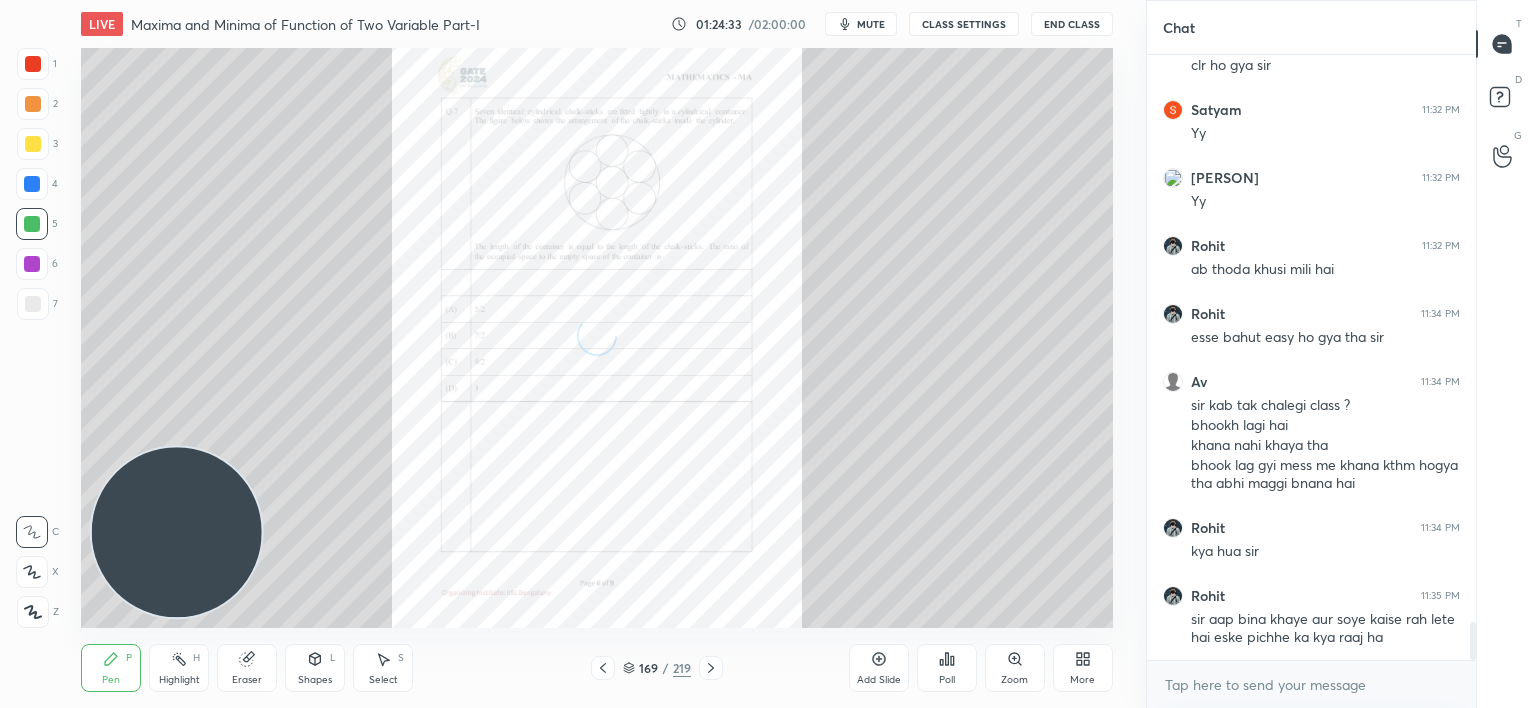 click 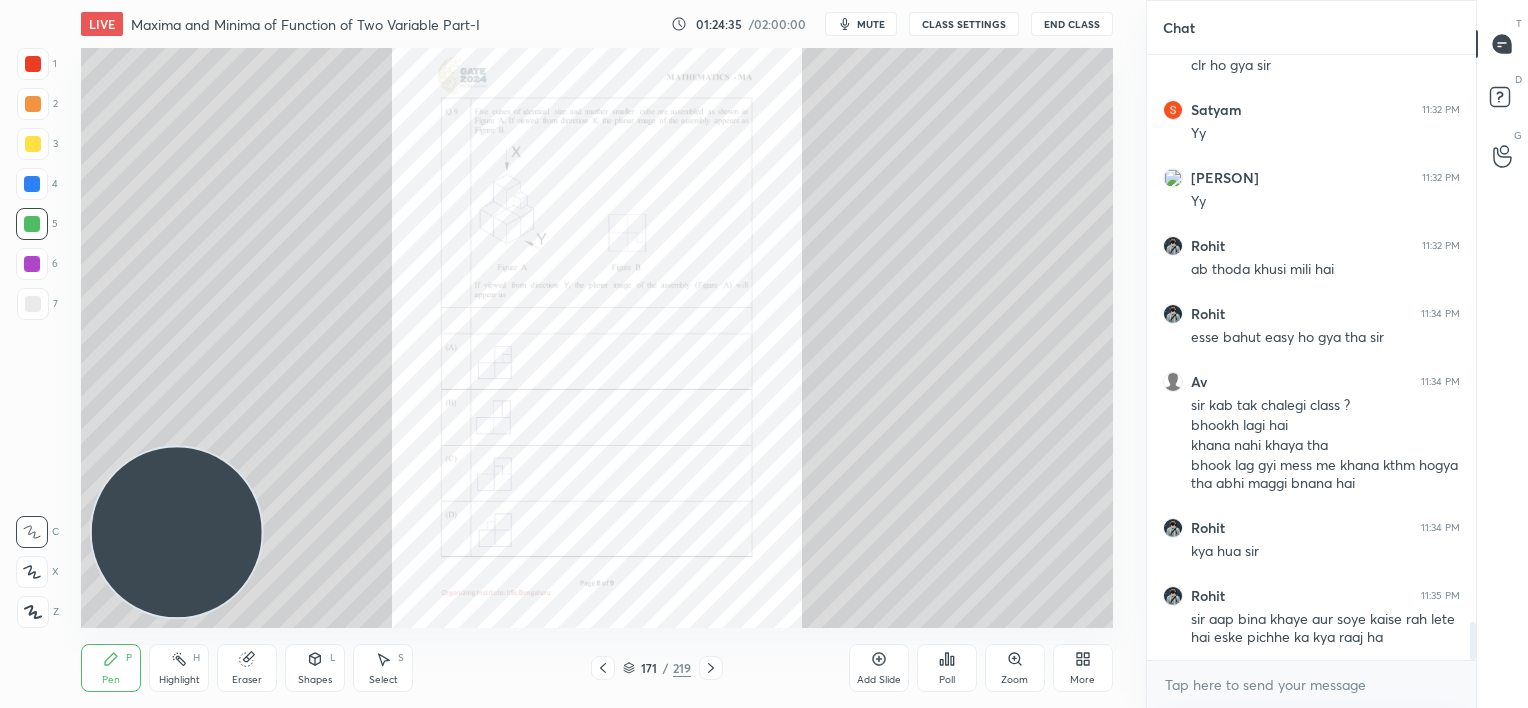 click 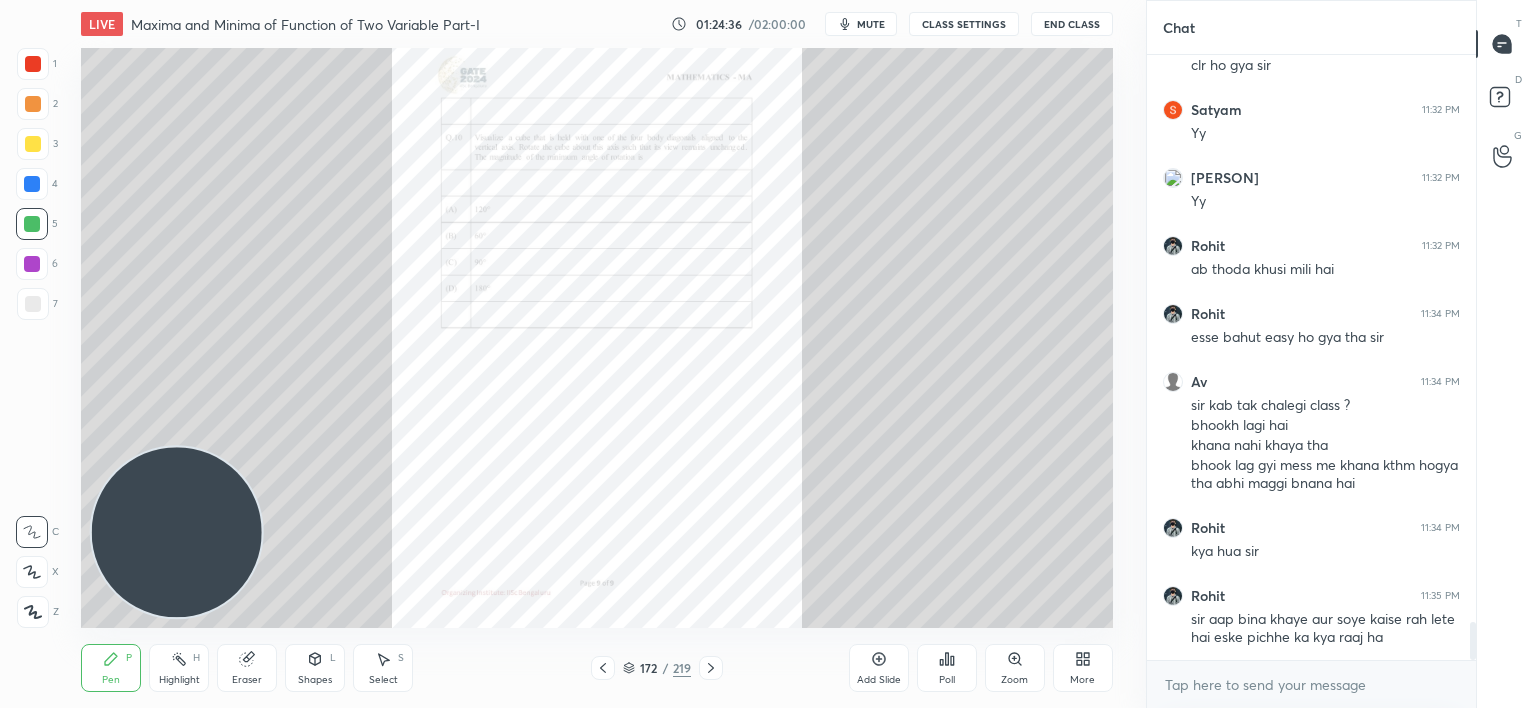 click 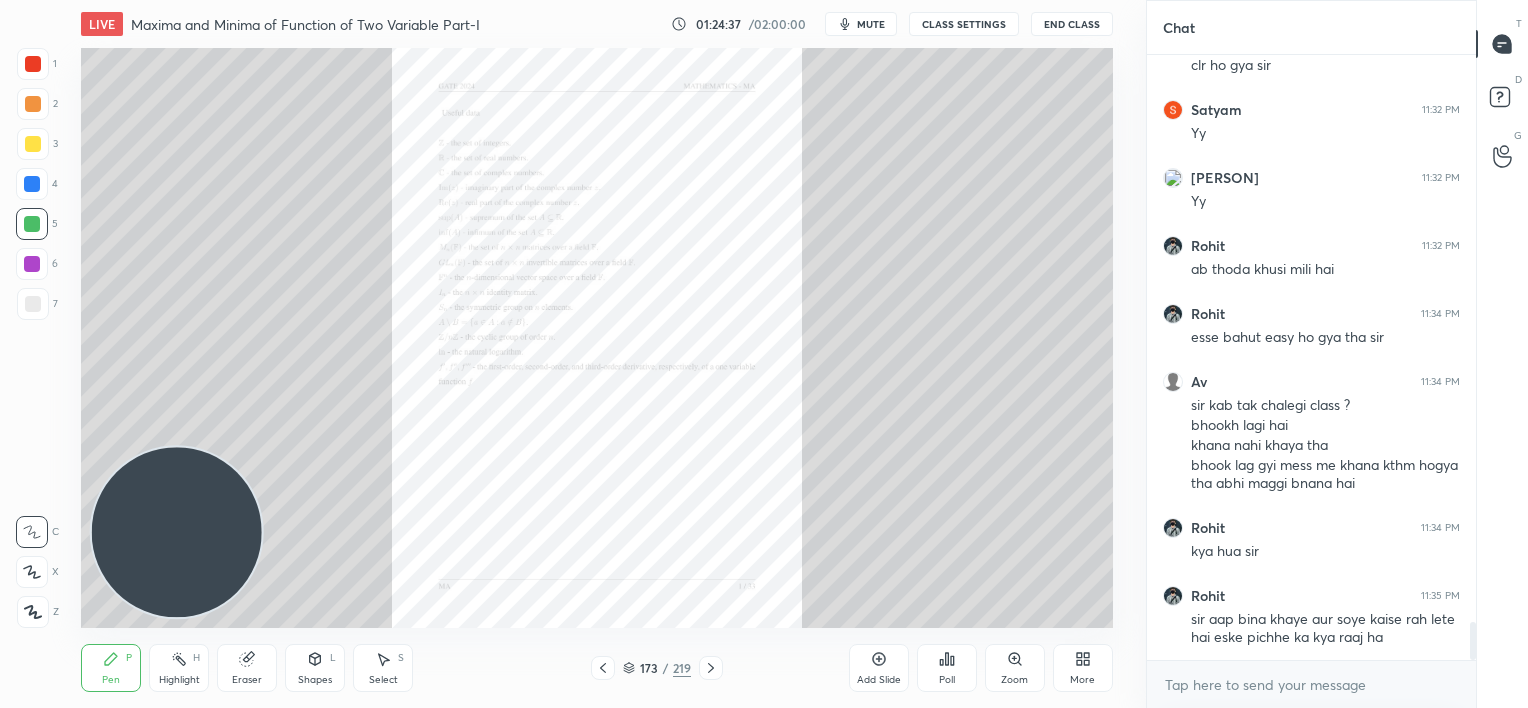 click 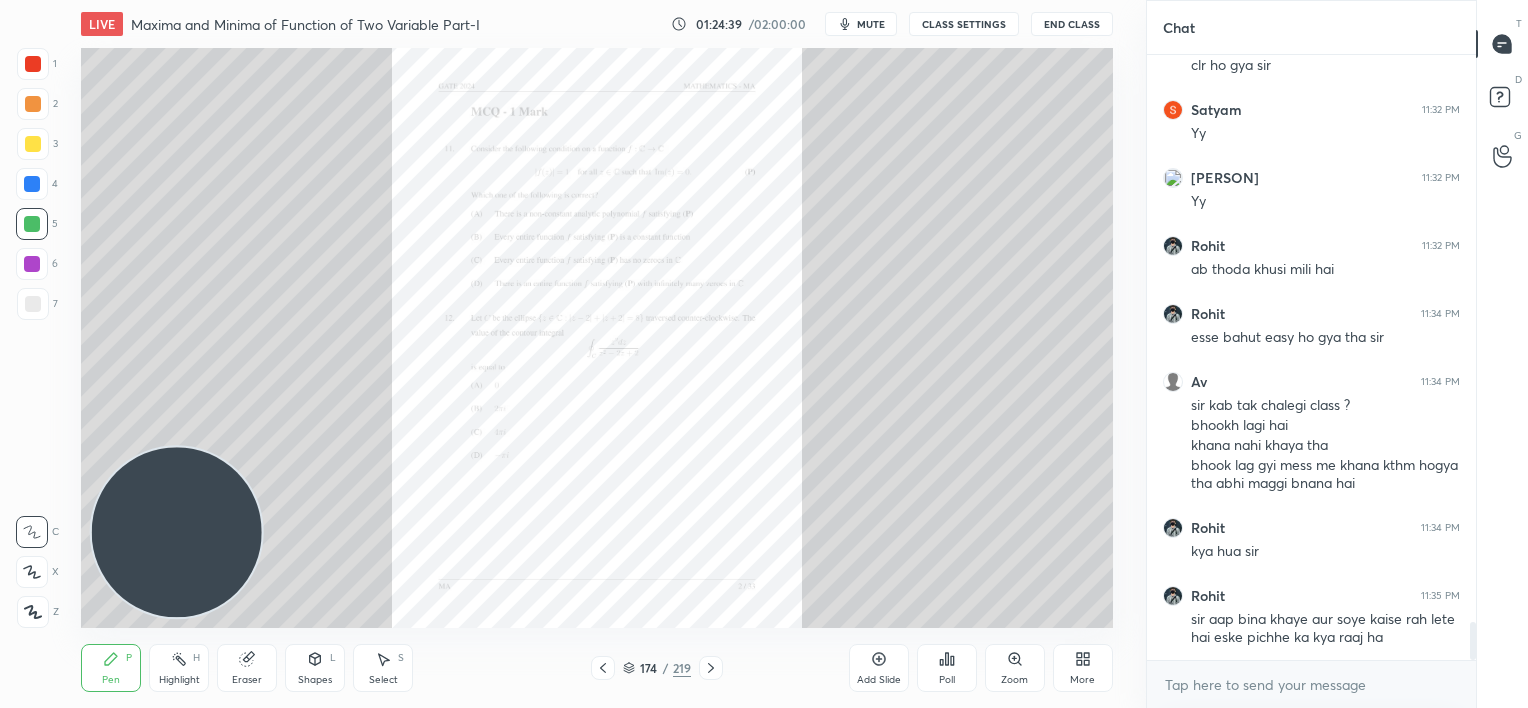 click 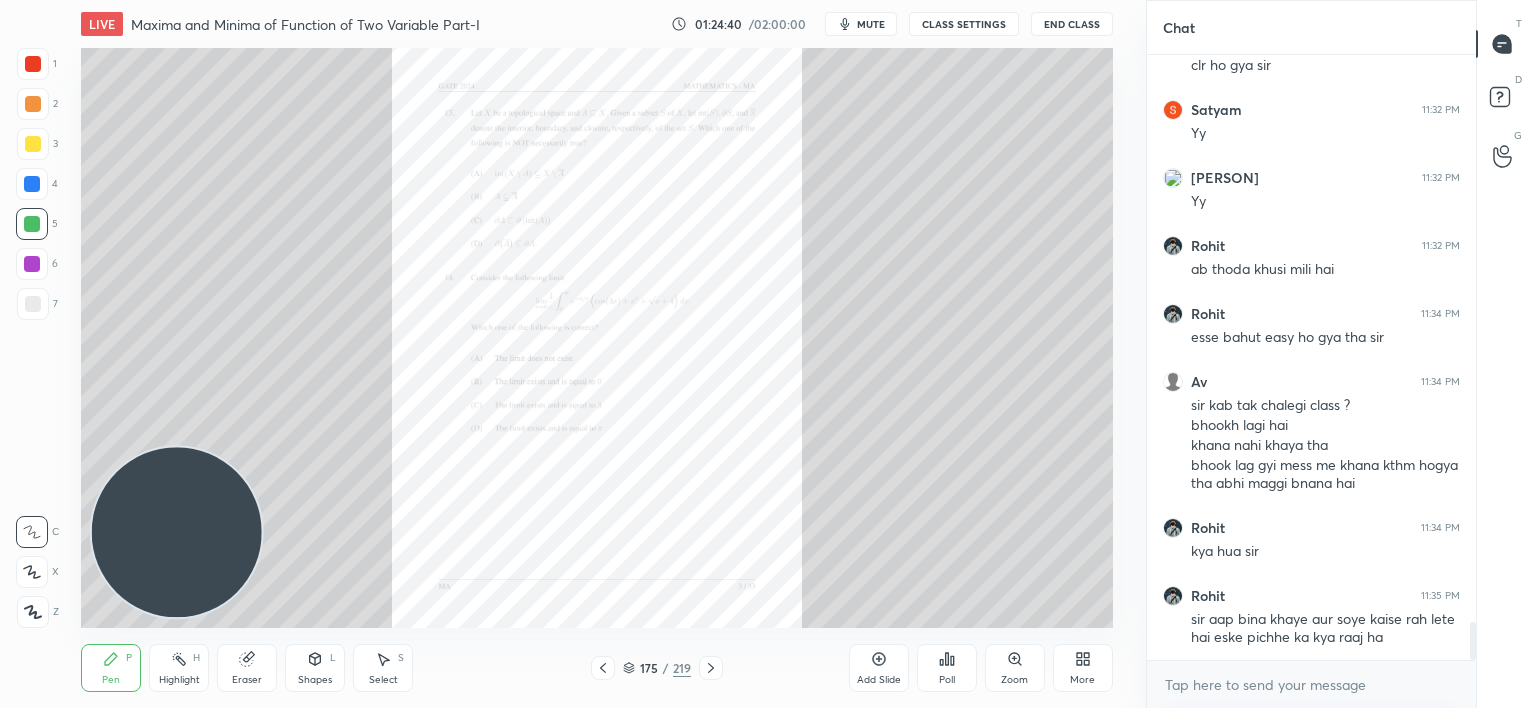 click 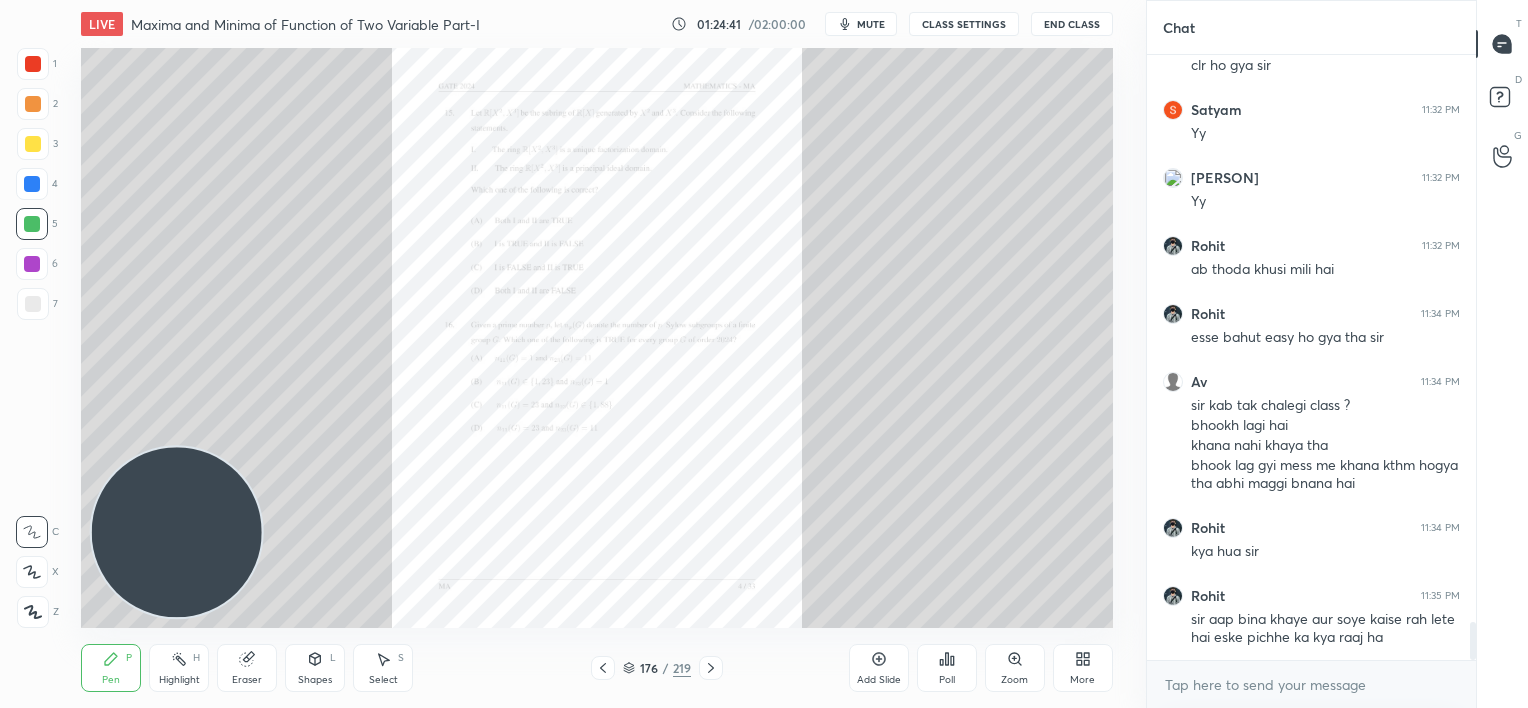 click 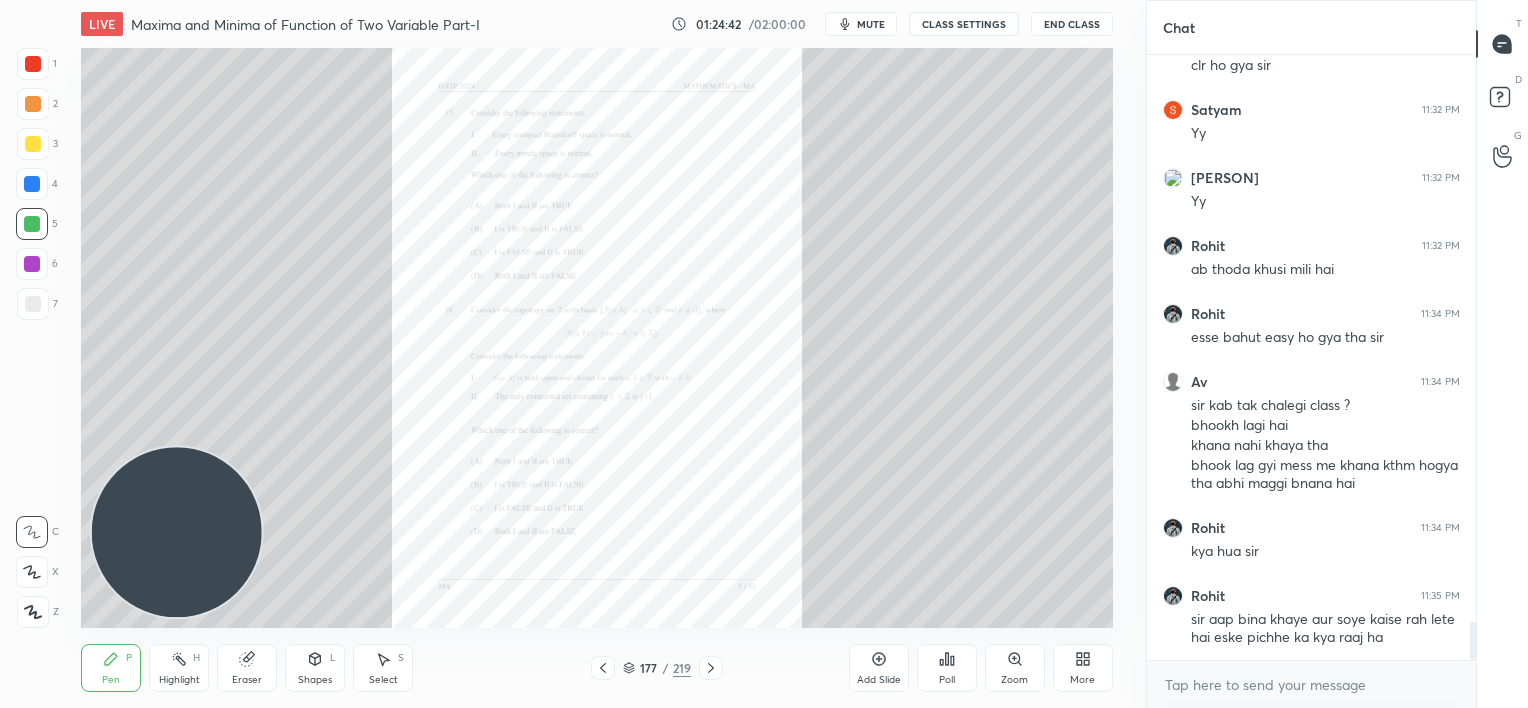 click 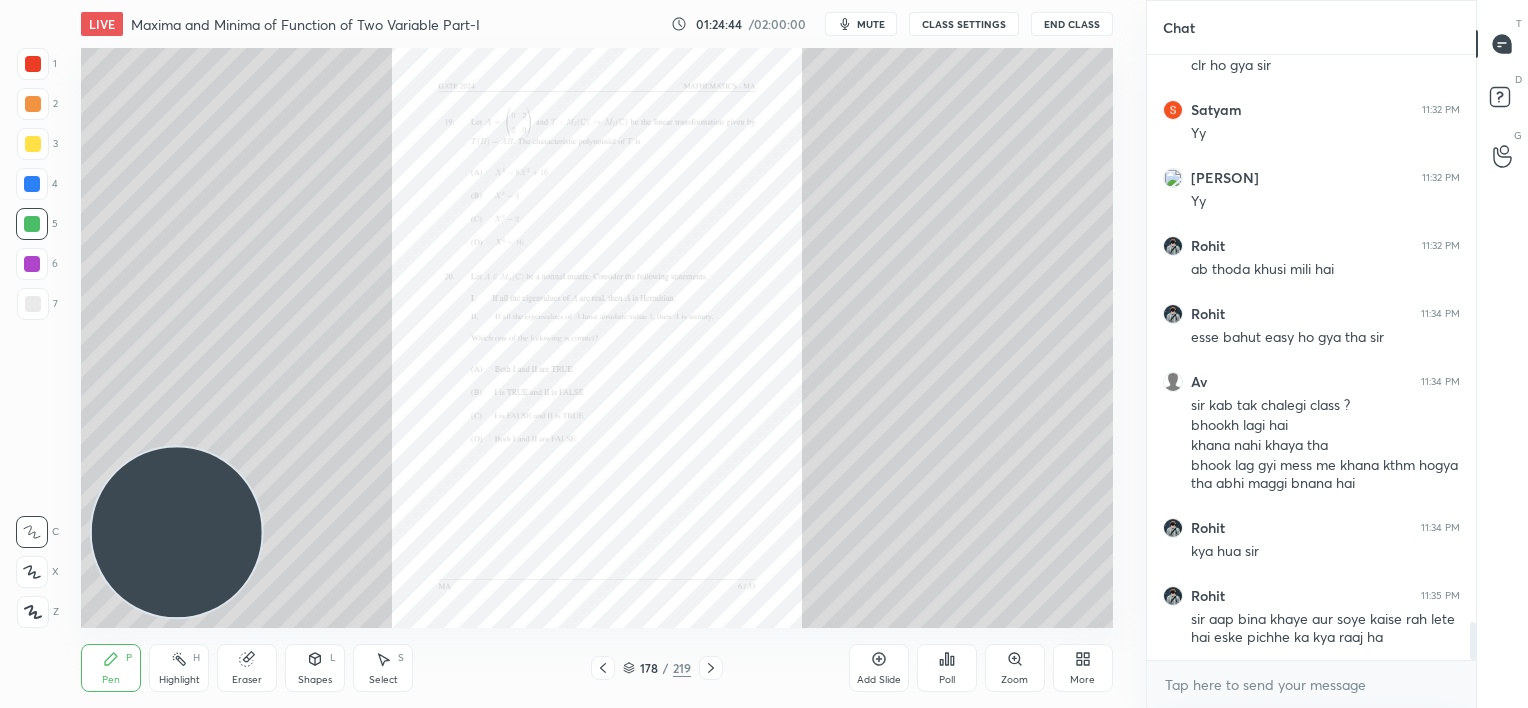 click 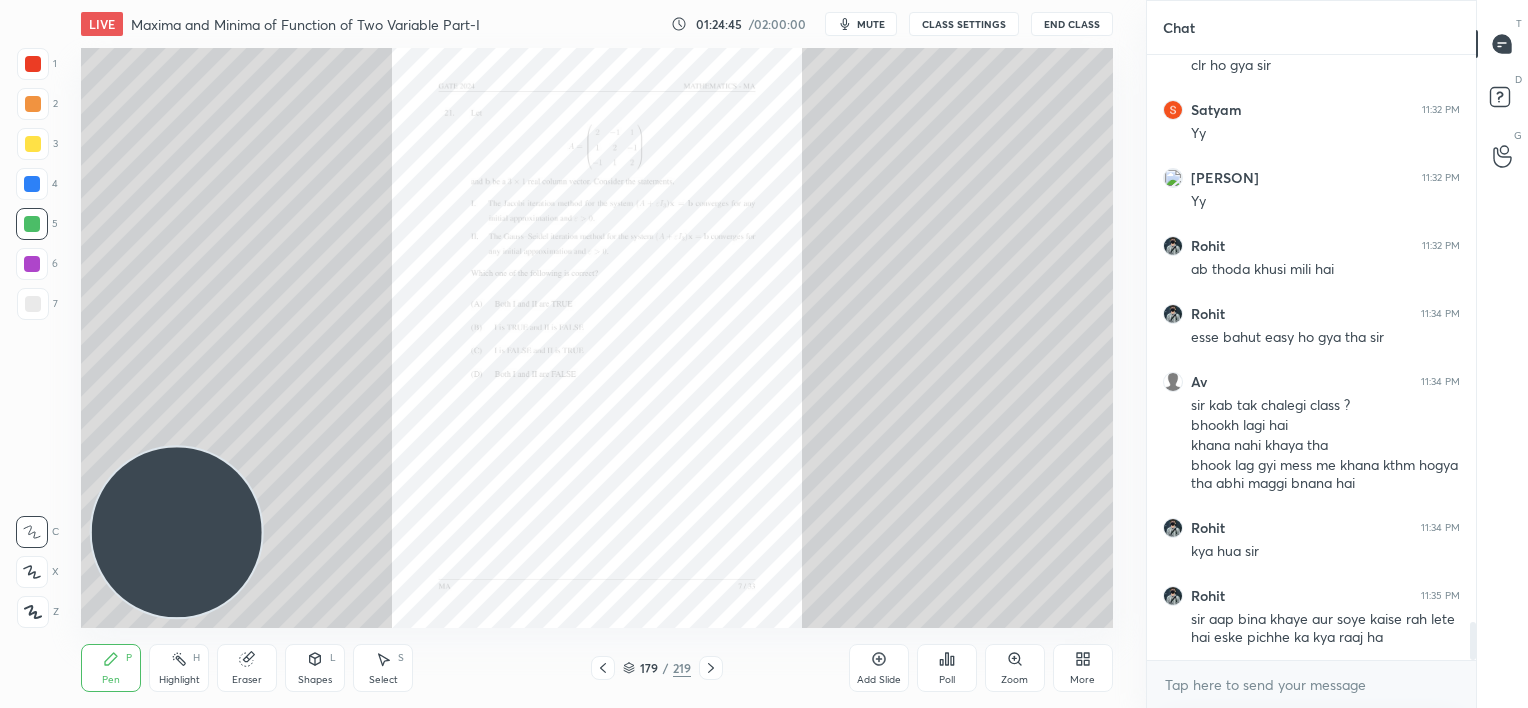 click 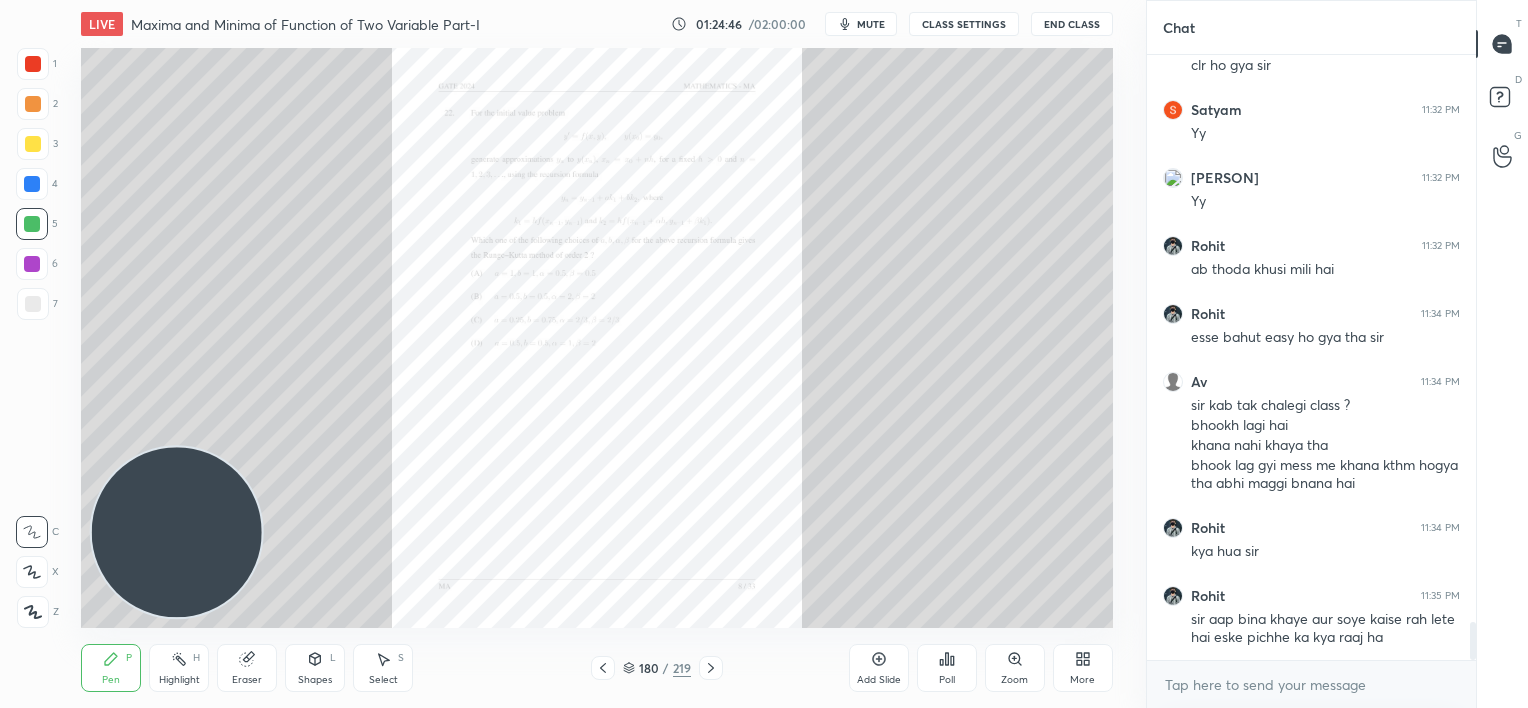 click 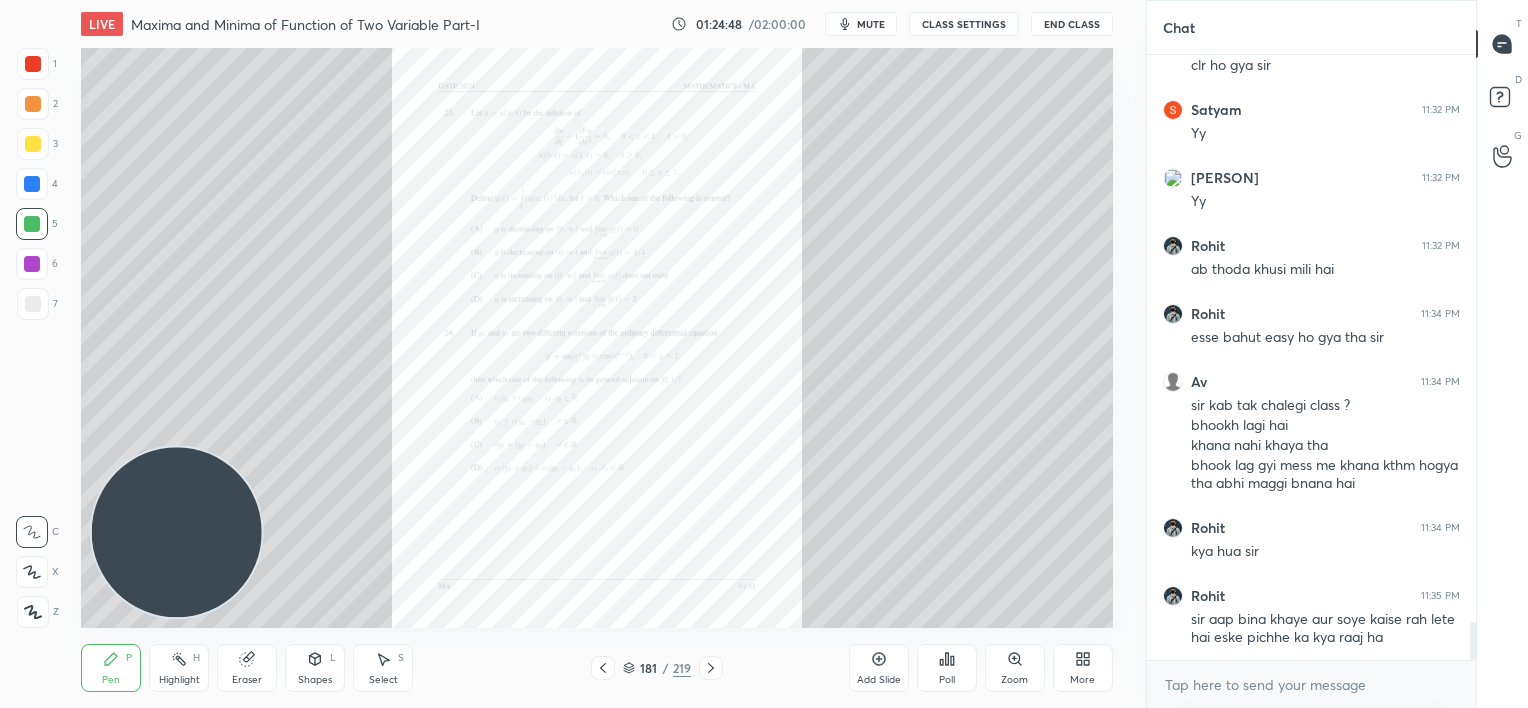 click 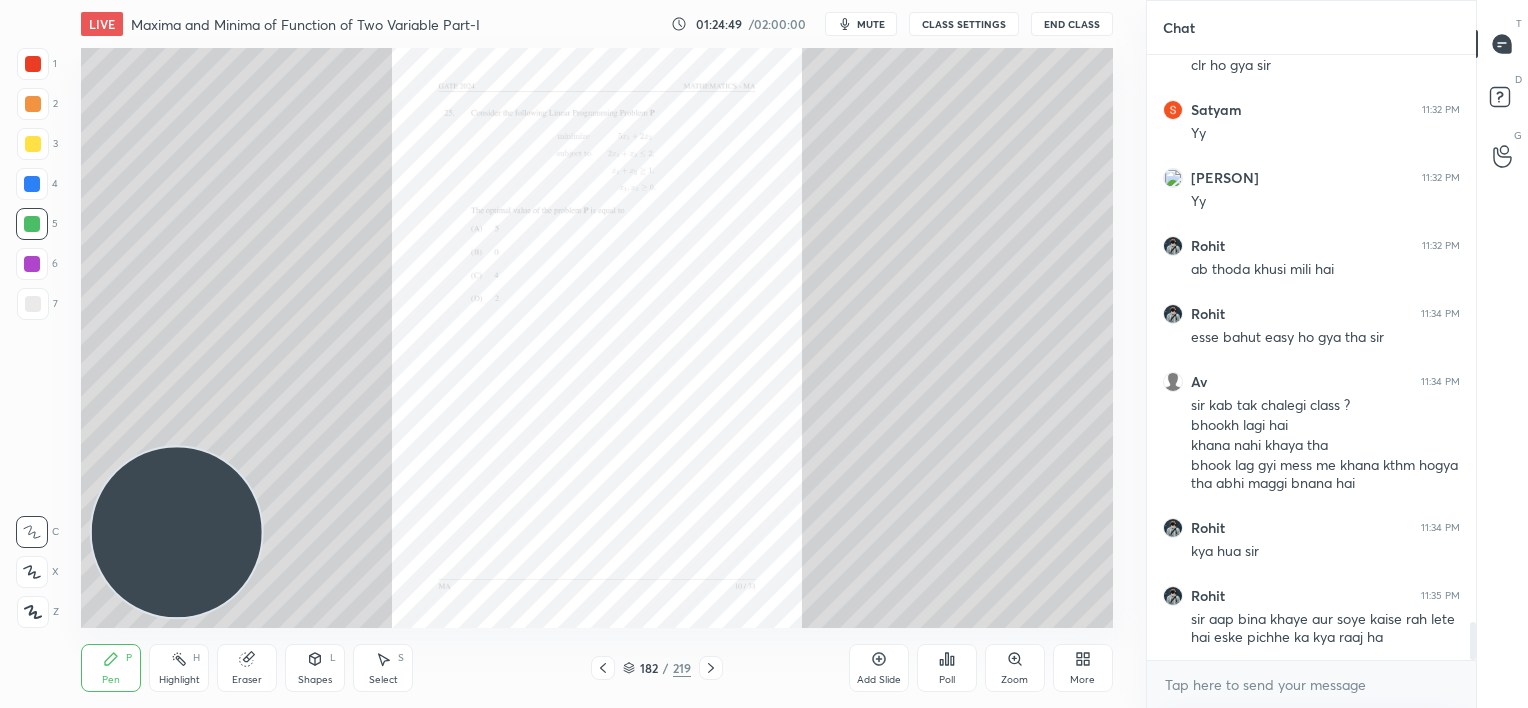 click 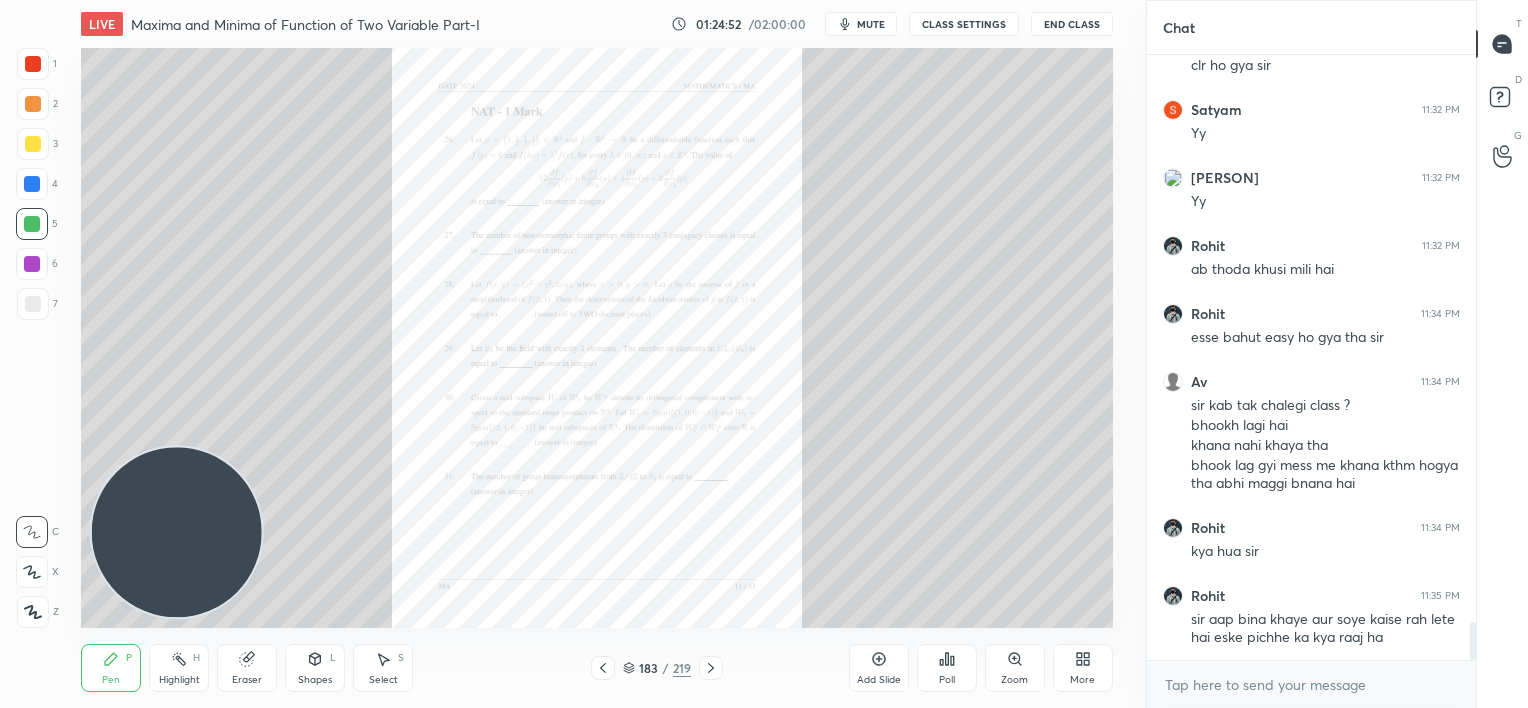 scroll, scrollTop: 9127, scrollLeft: 0, axis: vertical 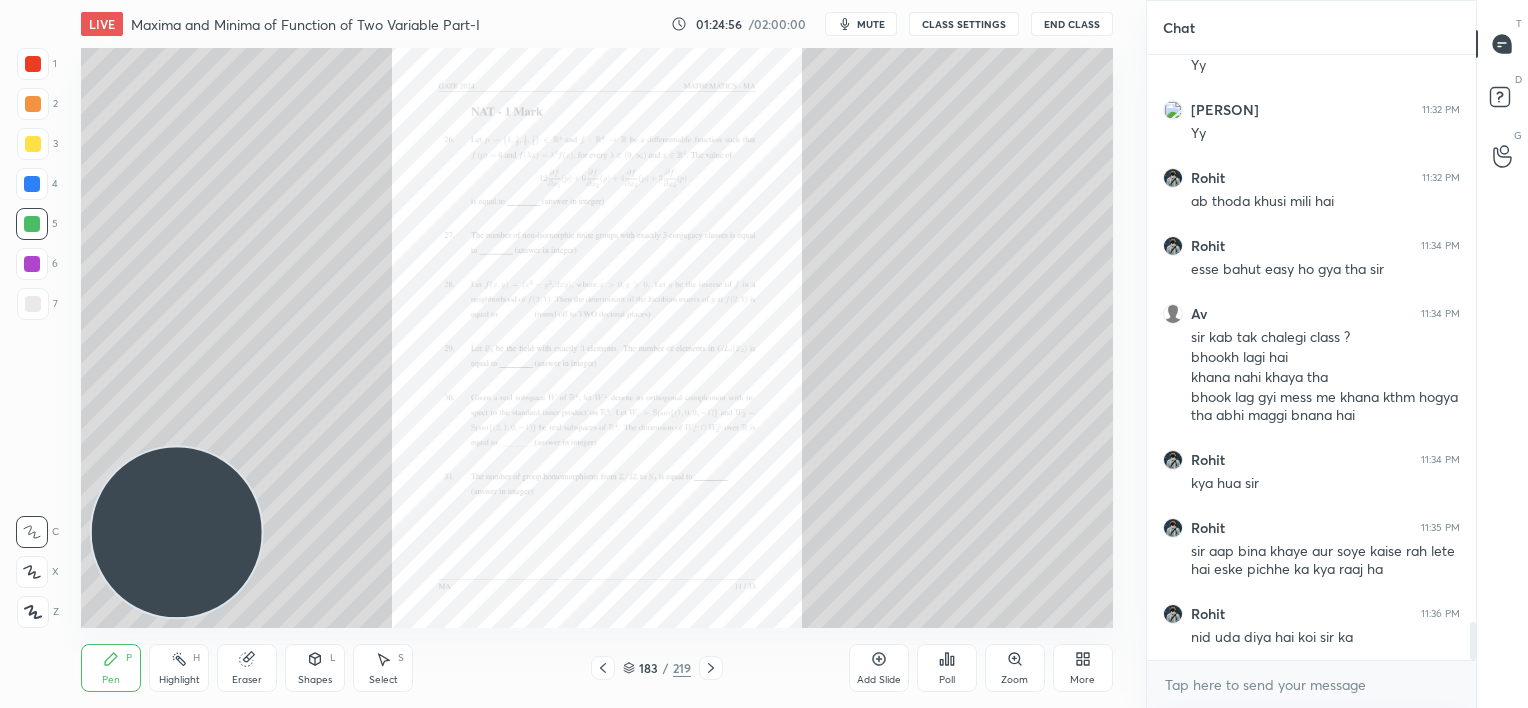 click at bounding box center [711, 668] 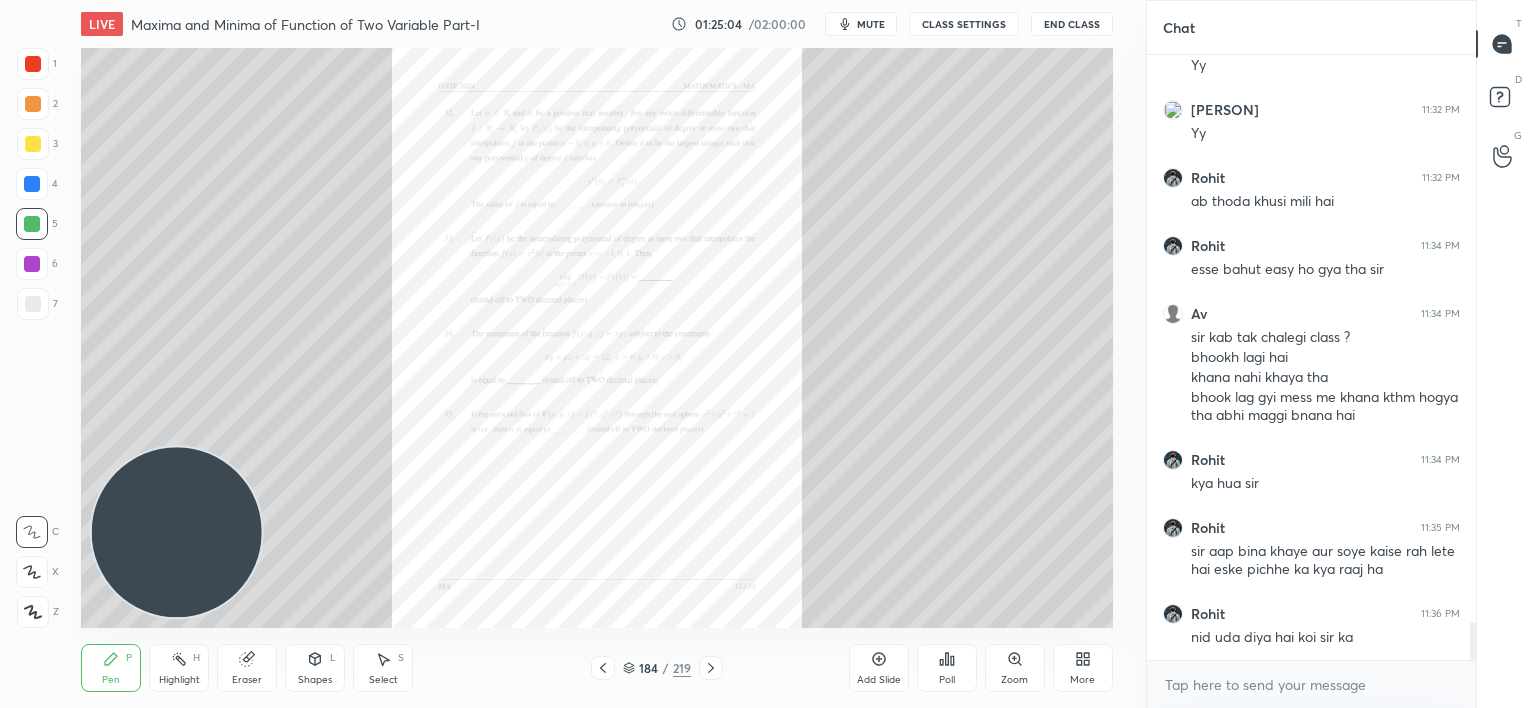 click 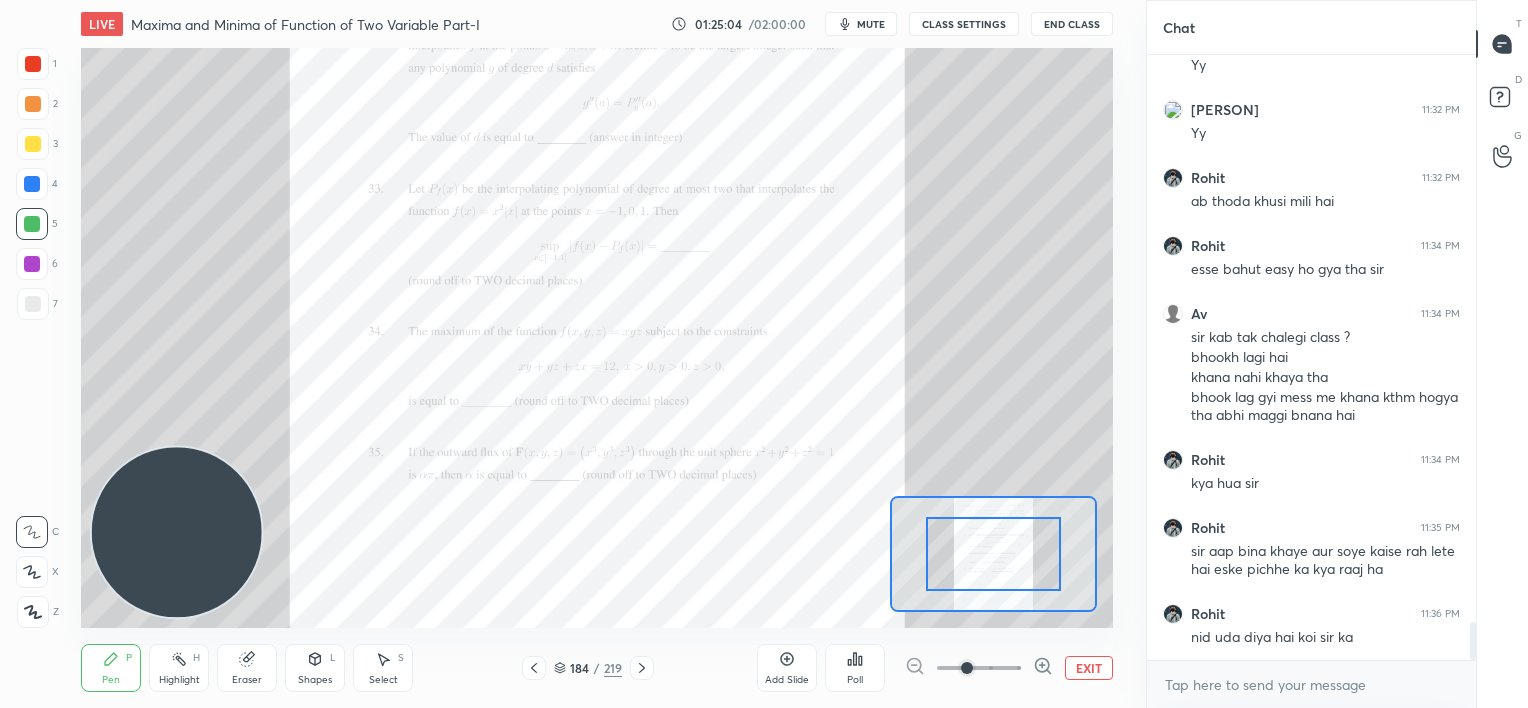 click at bounding box center [979, 668] 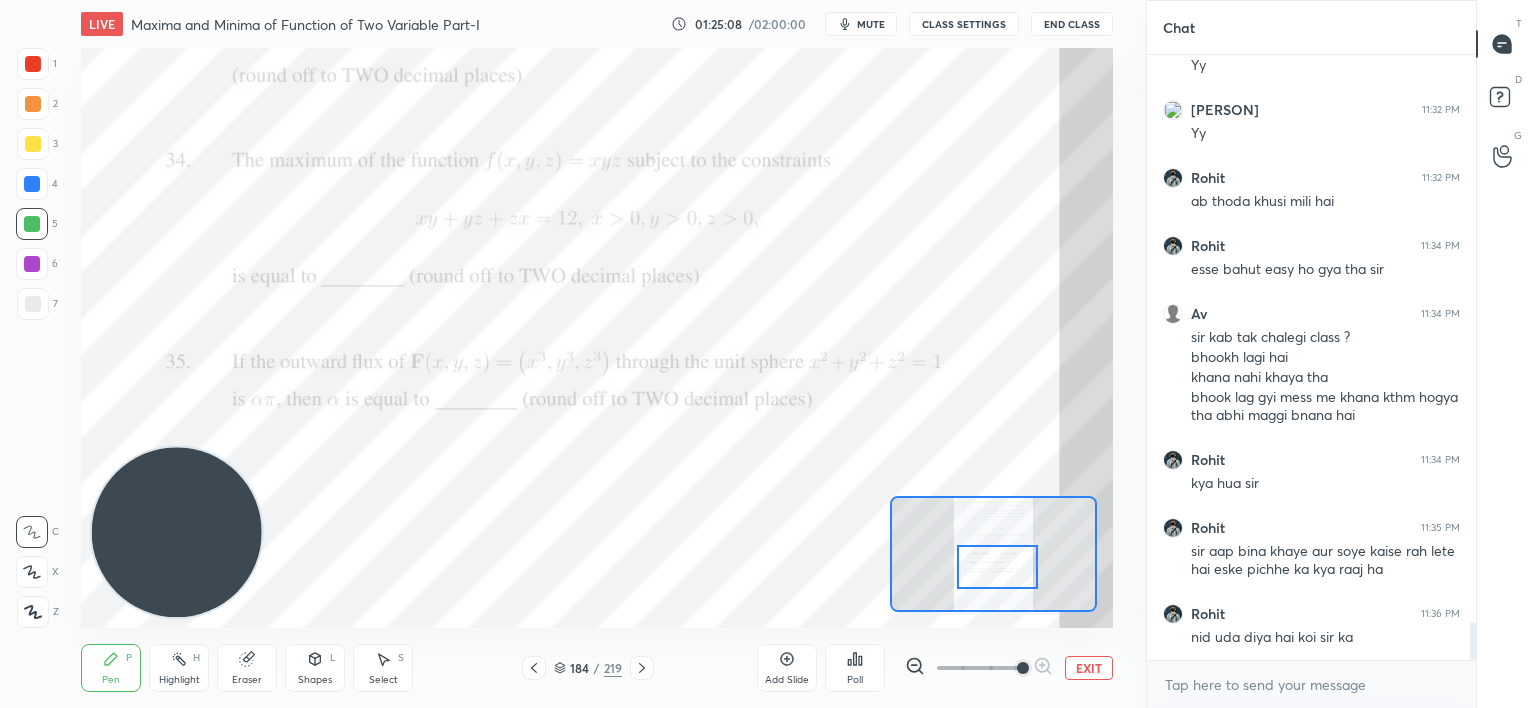 drag, startPoint x: 988, startPoint y: 548, endPoint x: 992, endPoint y: 561, distance: 13.601471 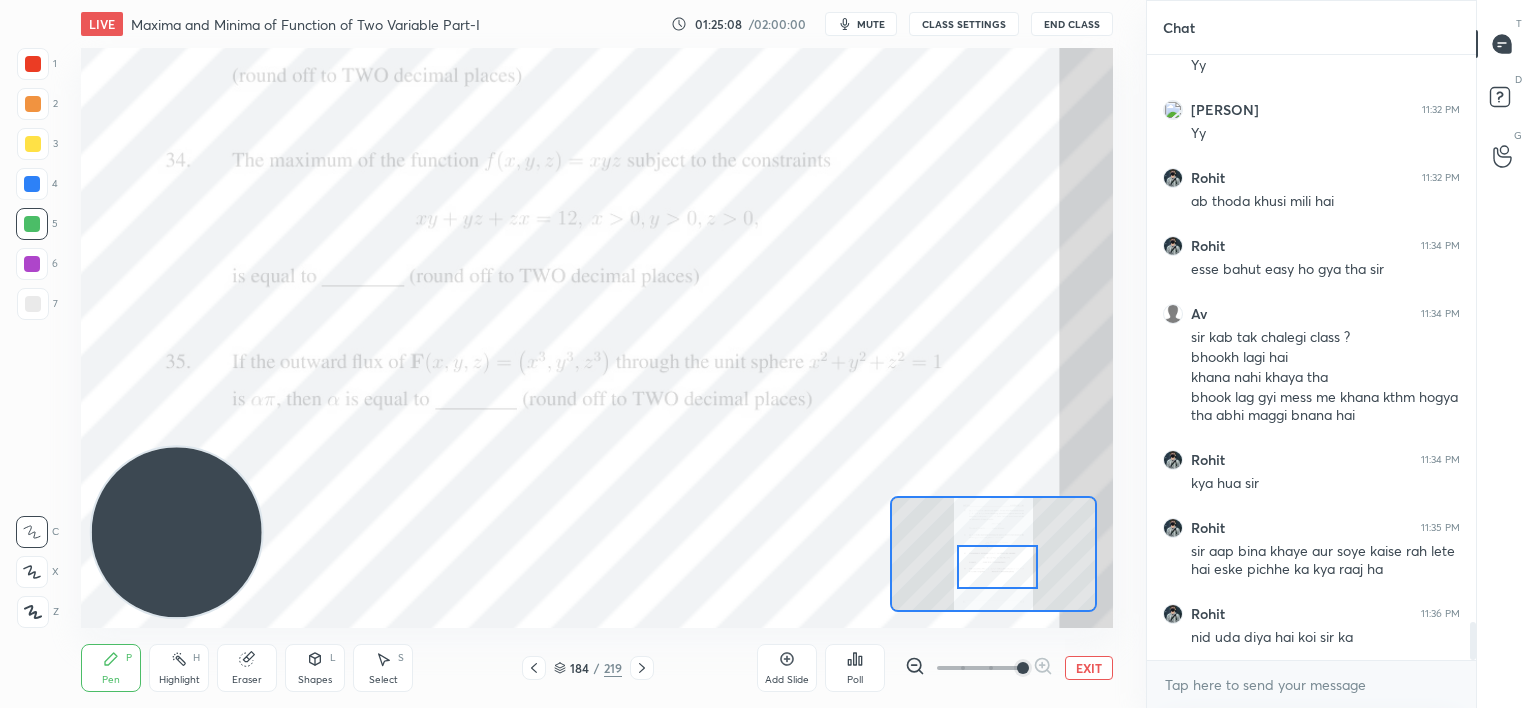 click at bounding box center (997, 567) 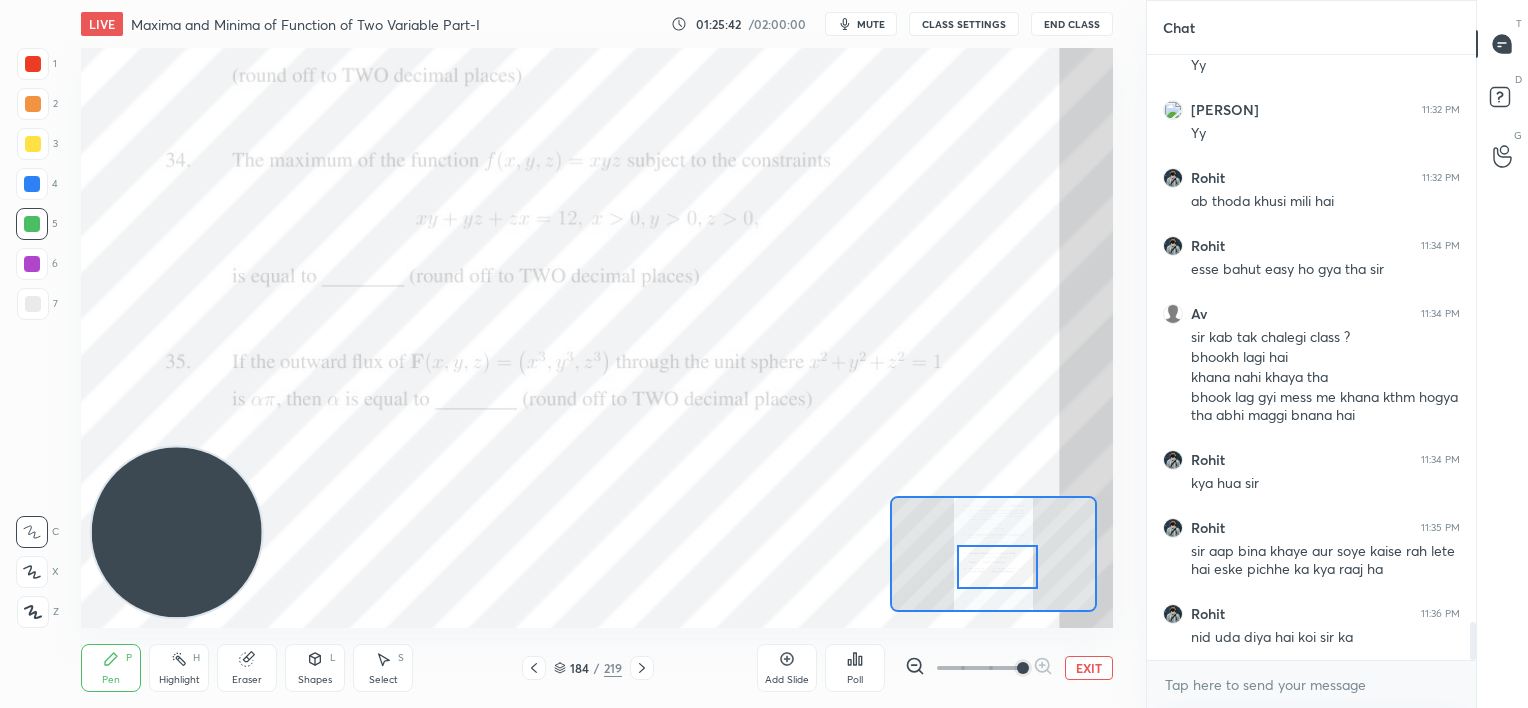 scroll, scrollTop: 9212, scrollLeft: 0, axis: vertical 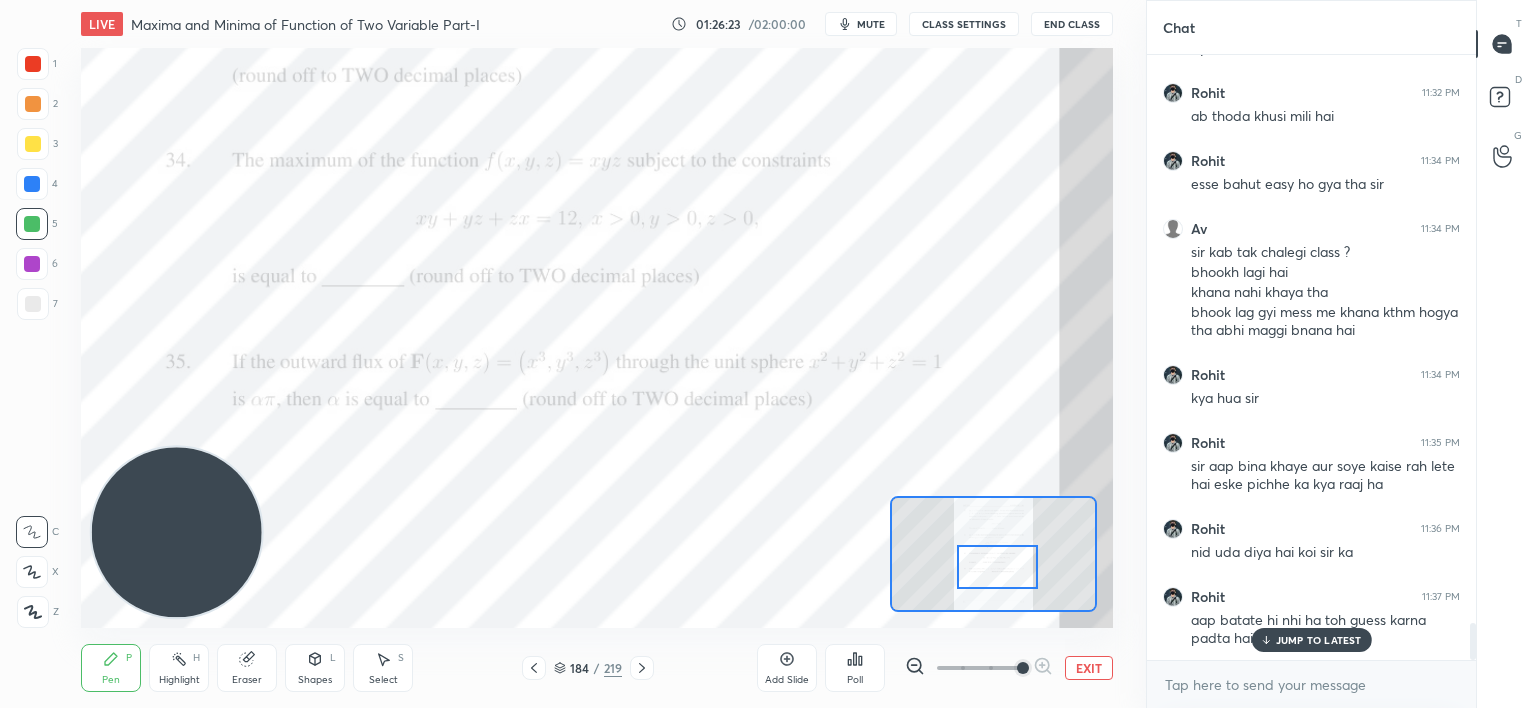 click 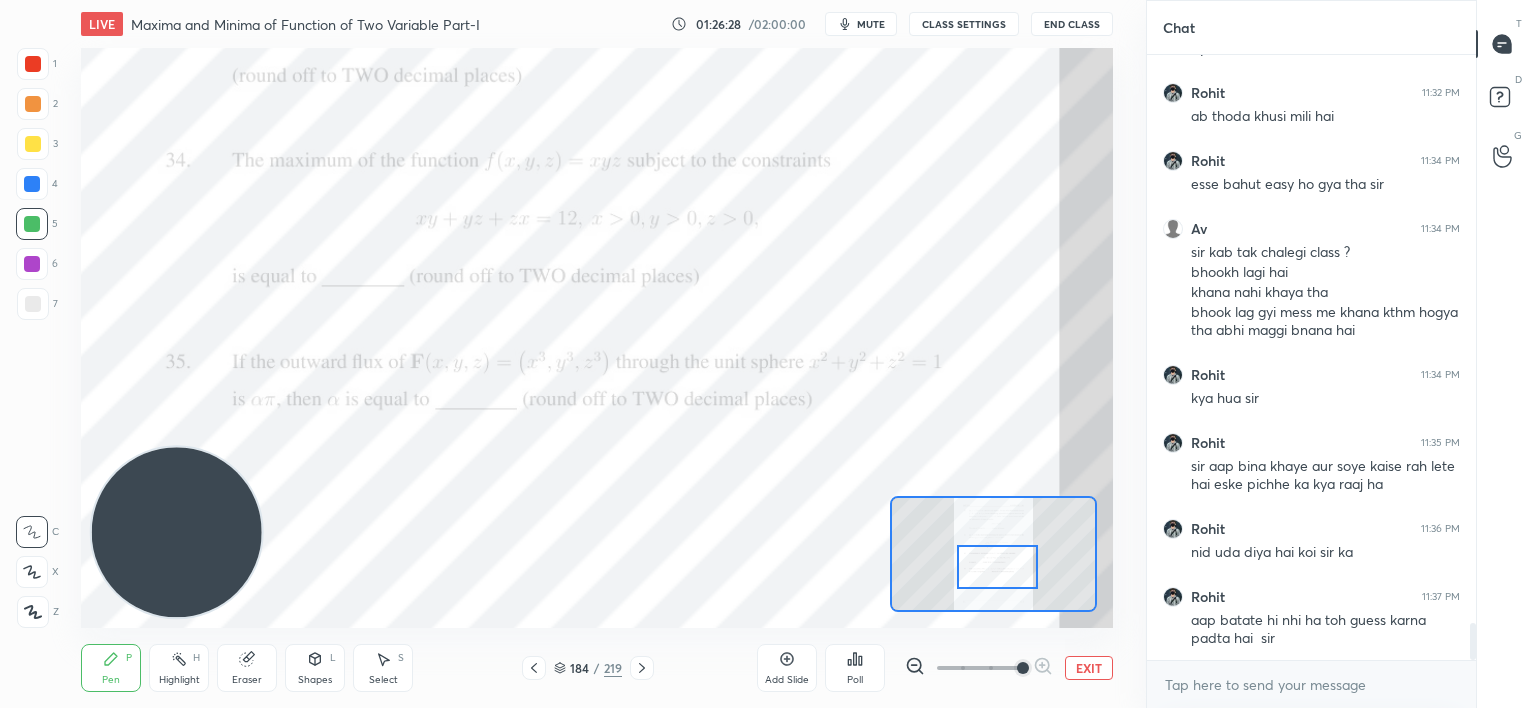 scroll, scrollTop: 9280, scrollLeft: 0, axis: vertical 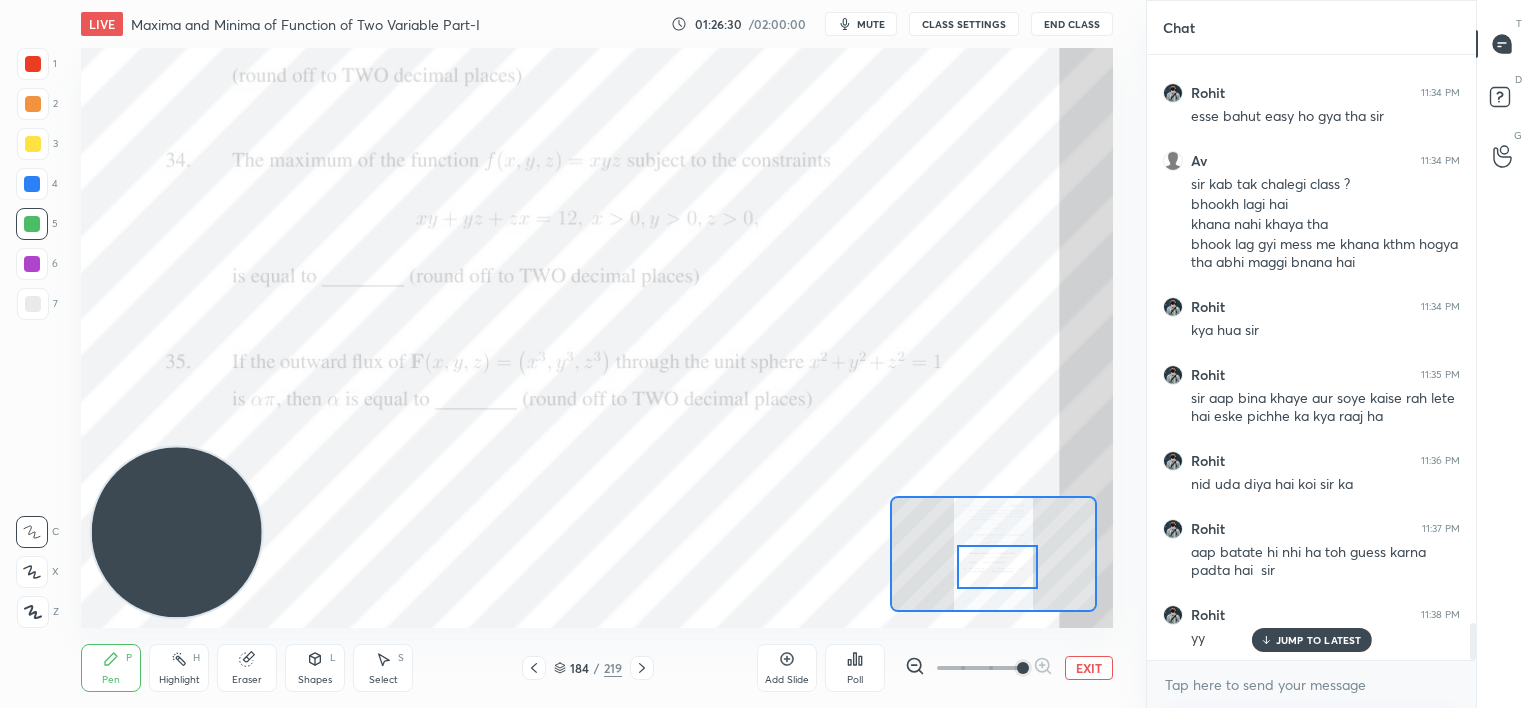 drag, startPoint x: 1267, startPoint y: 629, endPoint x: 1180, endPoint y: 584, distance: 97.94897 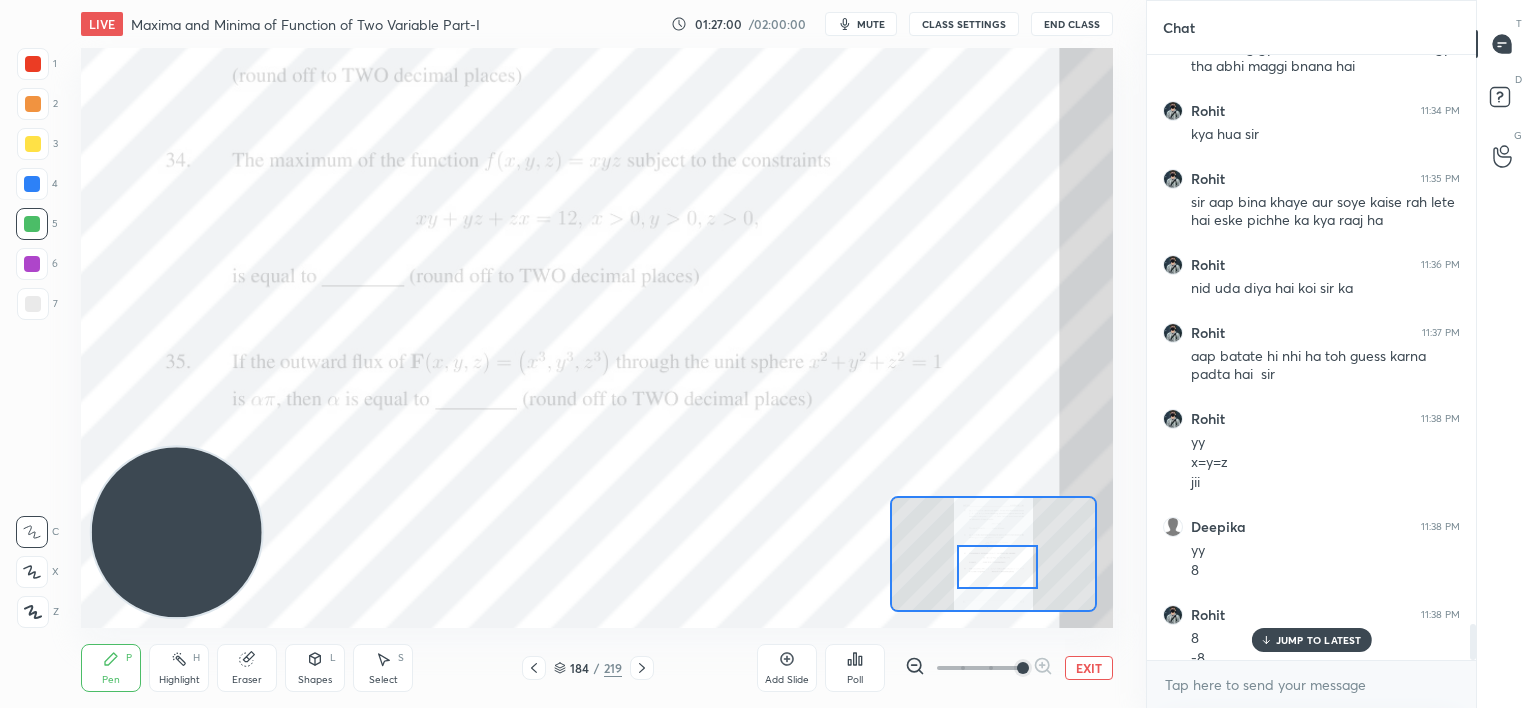scroll, scrollTop: 9496, scrollLeft: 0, axis: vertical 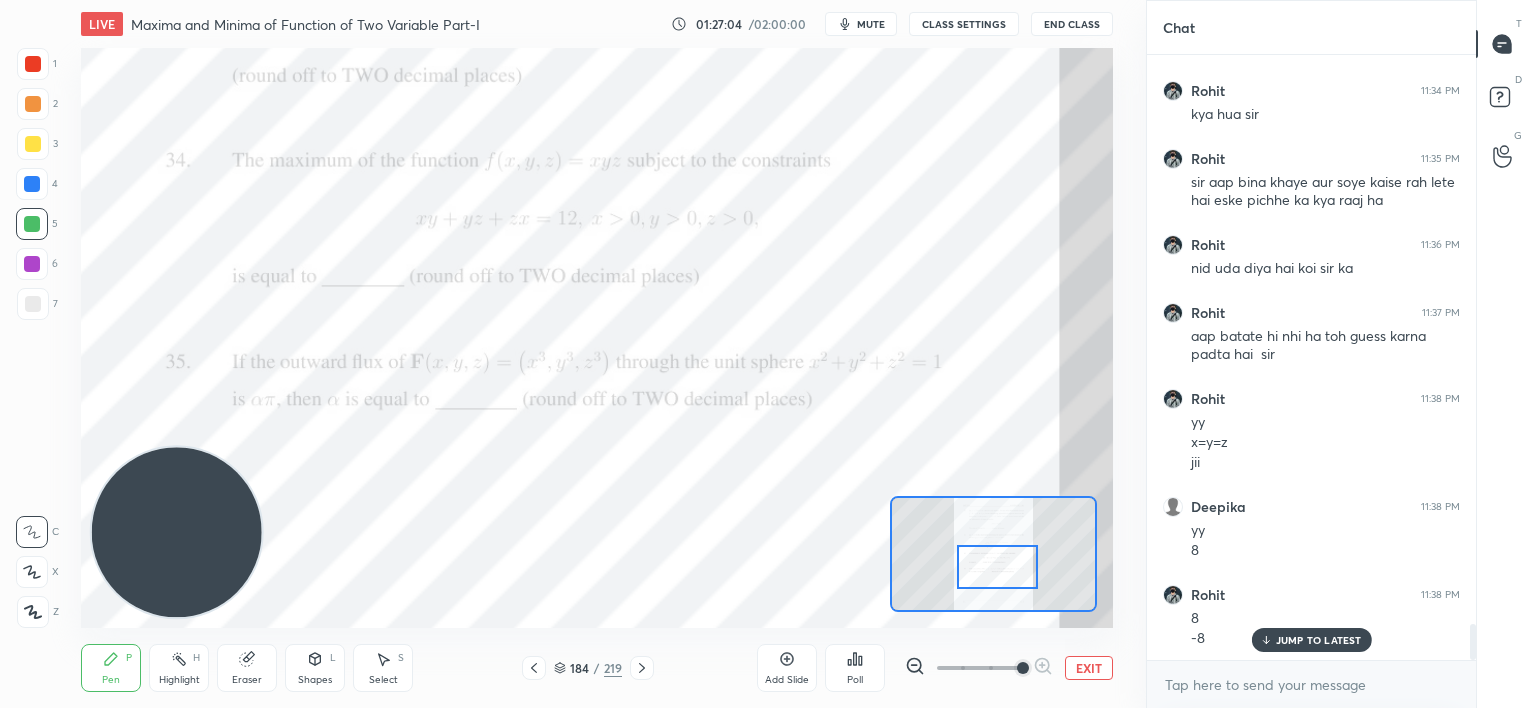 click 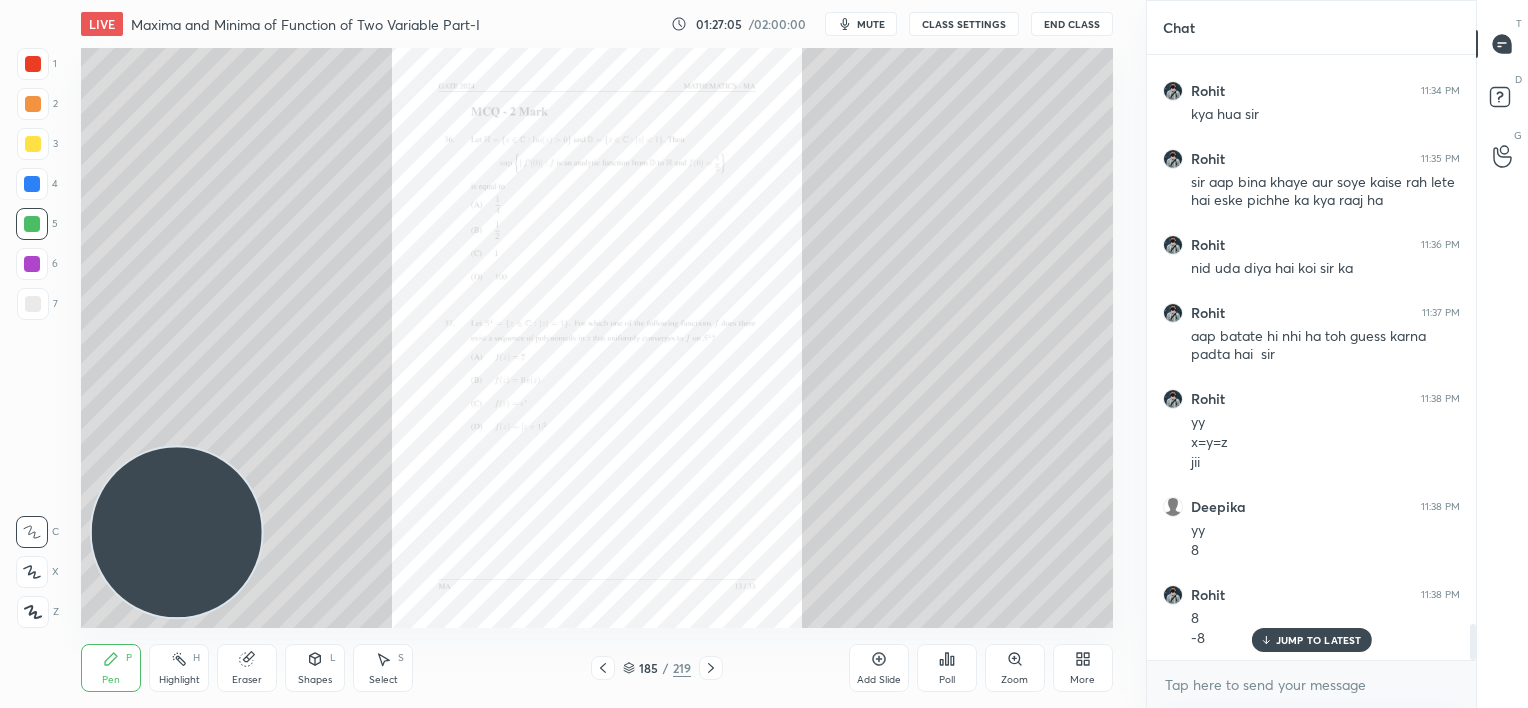 click 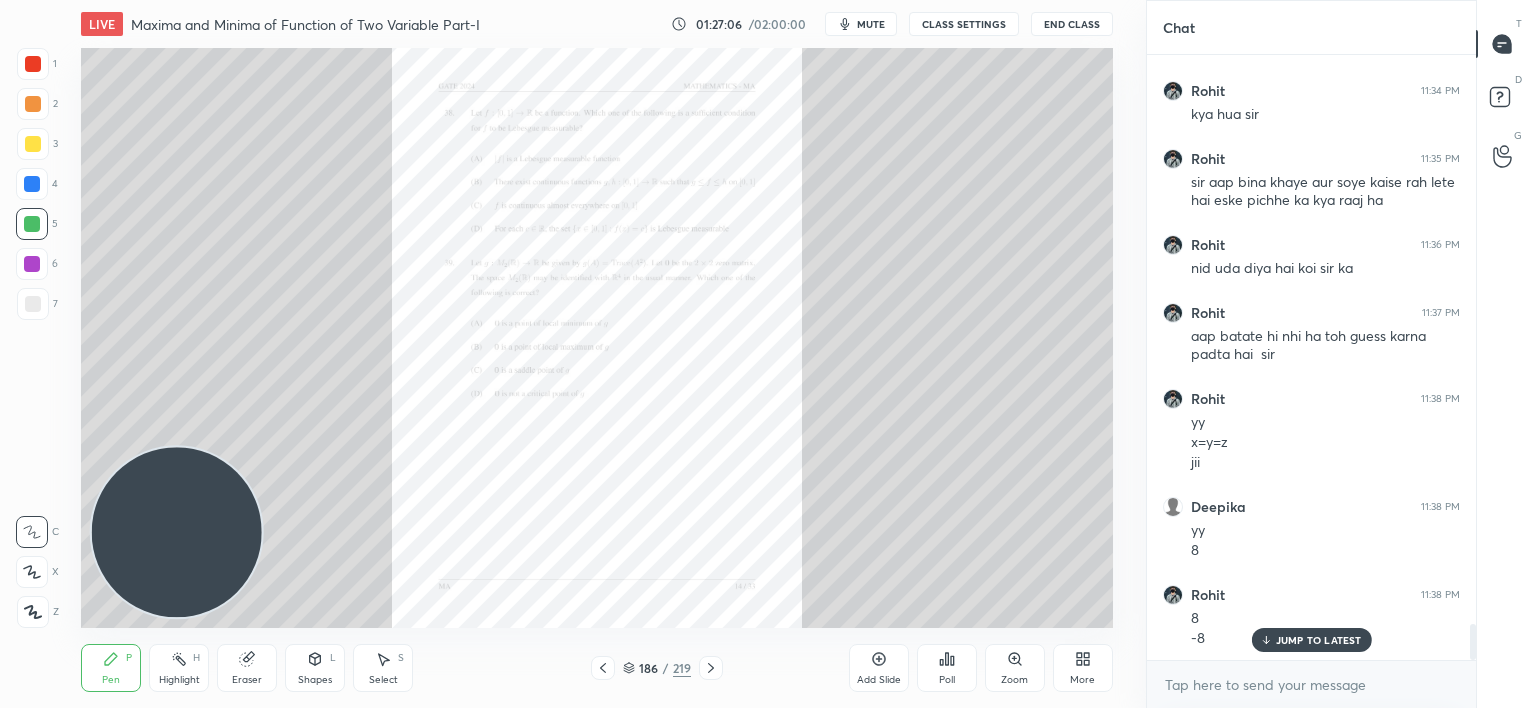 click 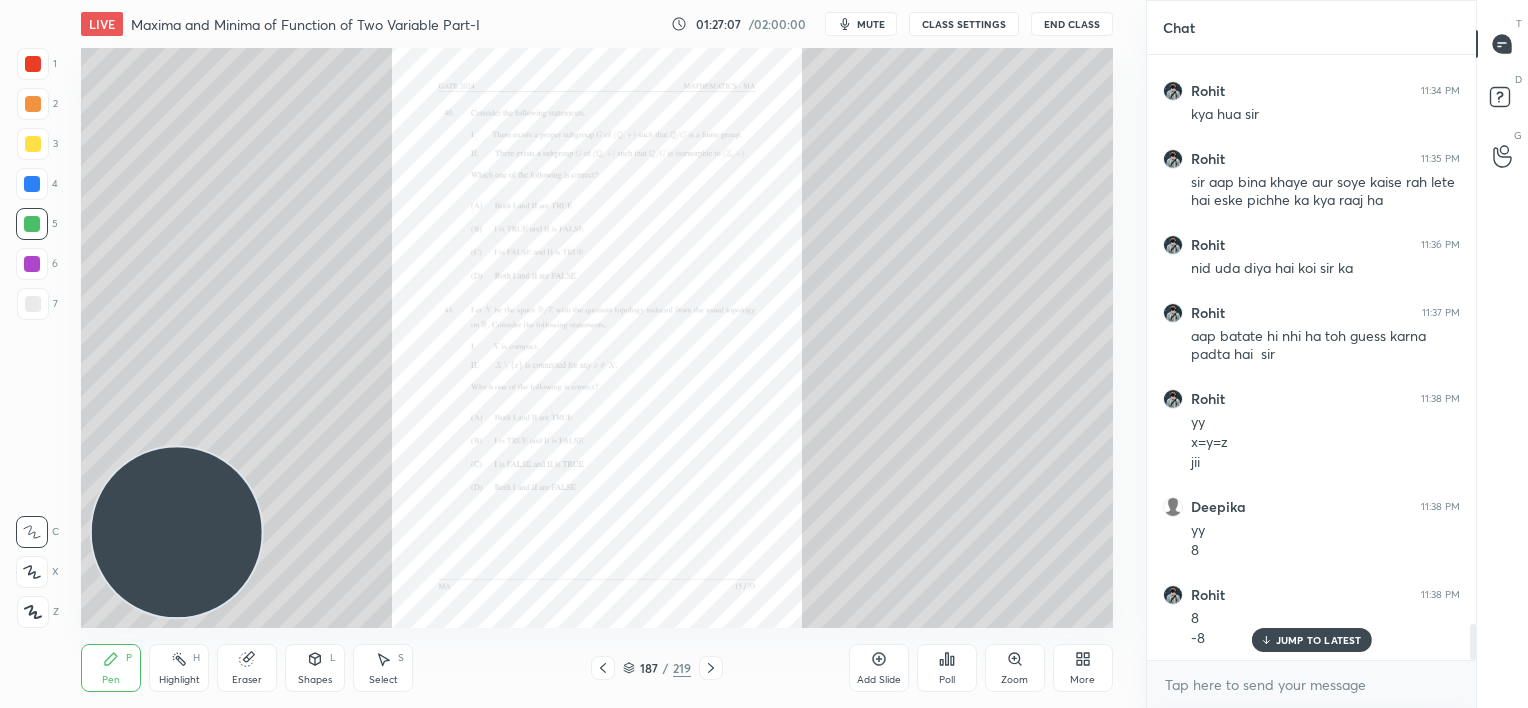 click 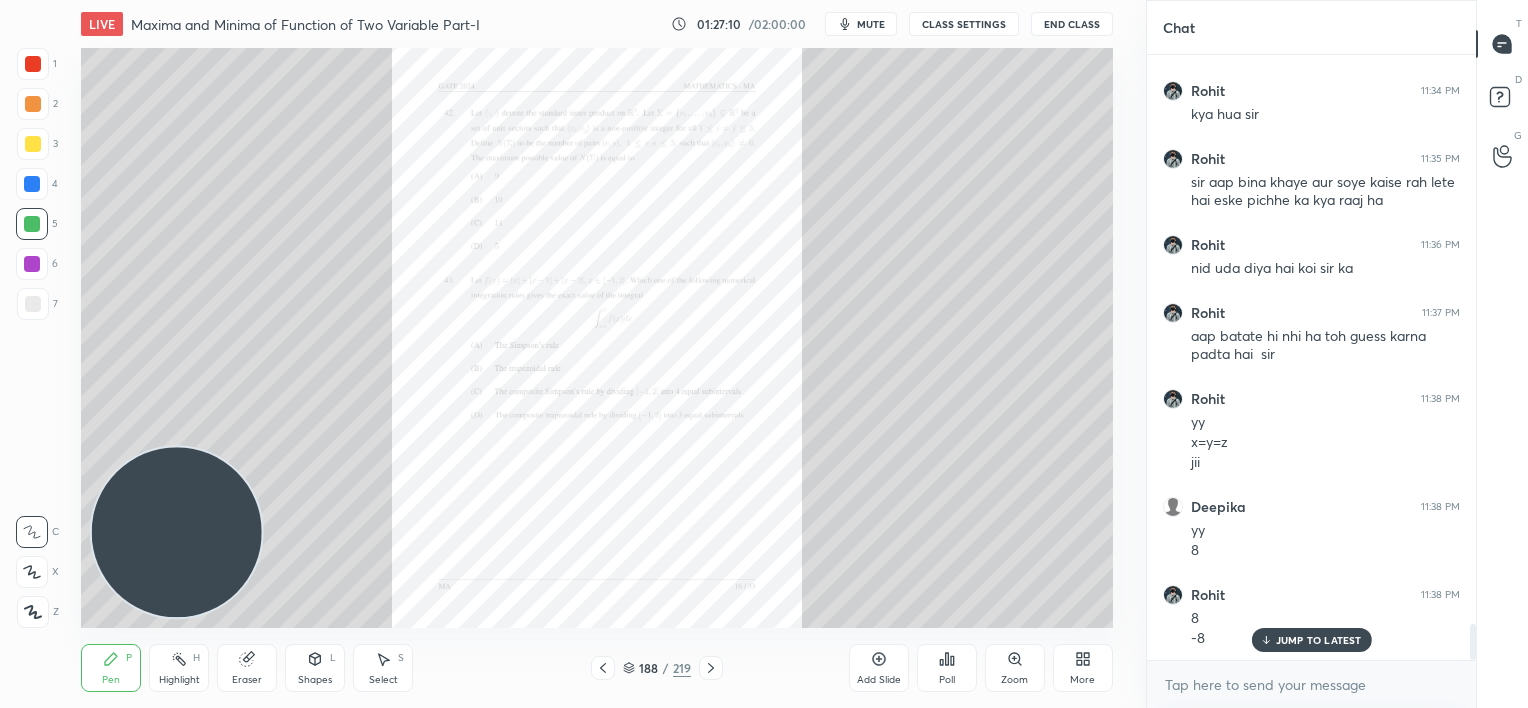 click 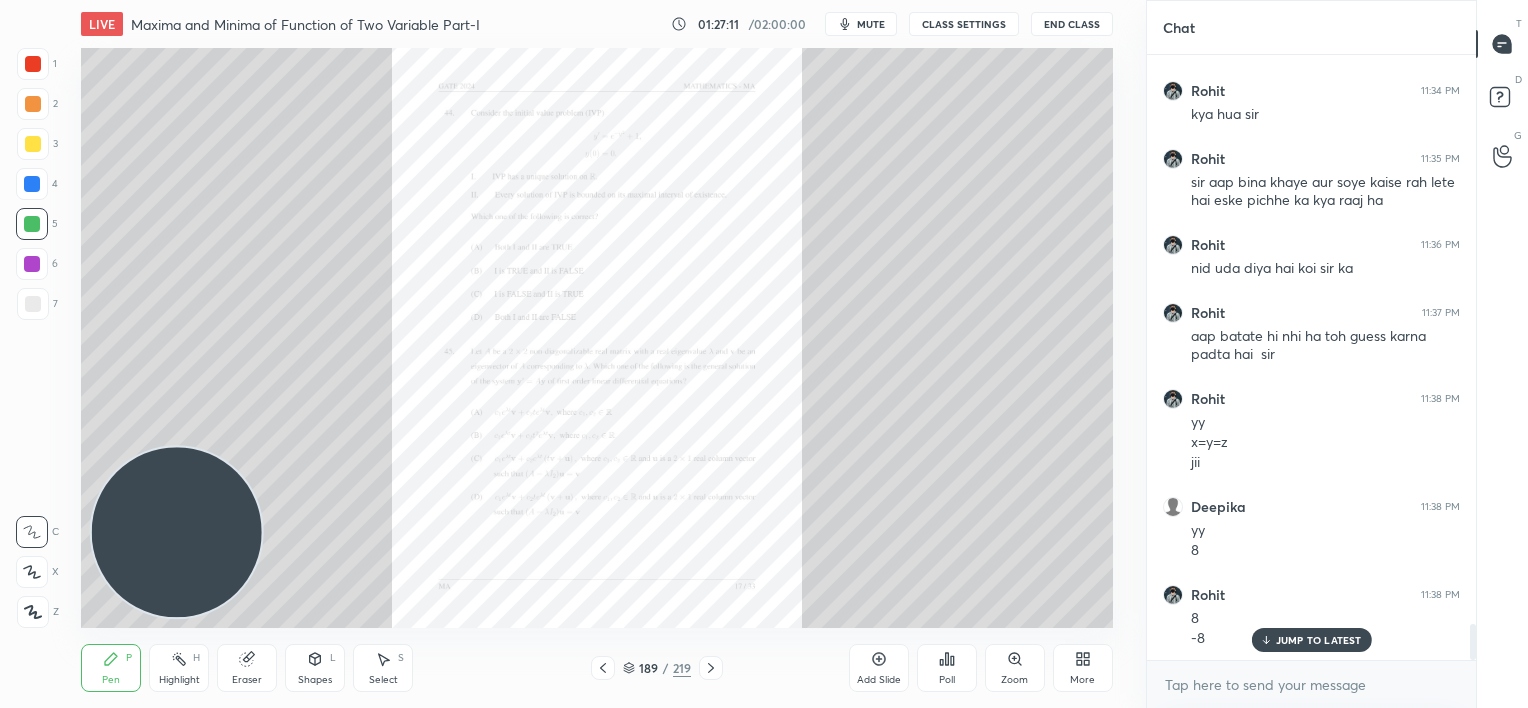 click 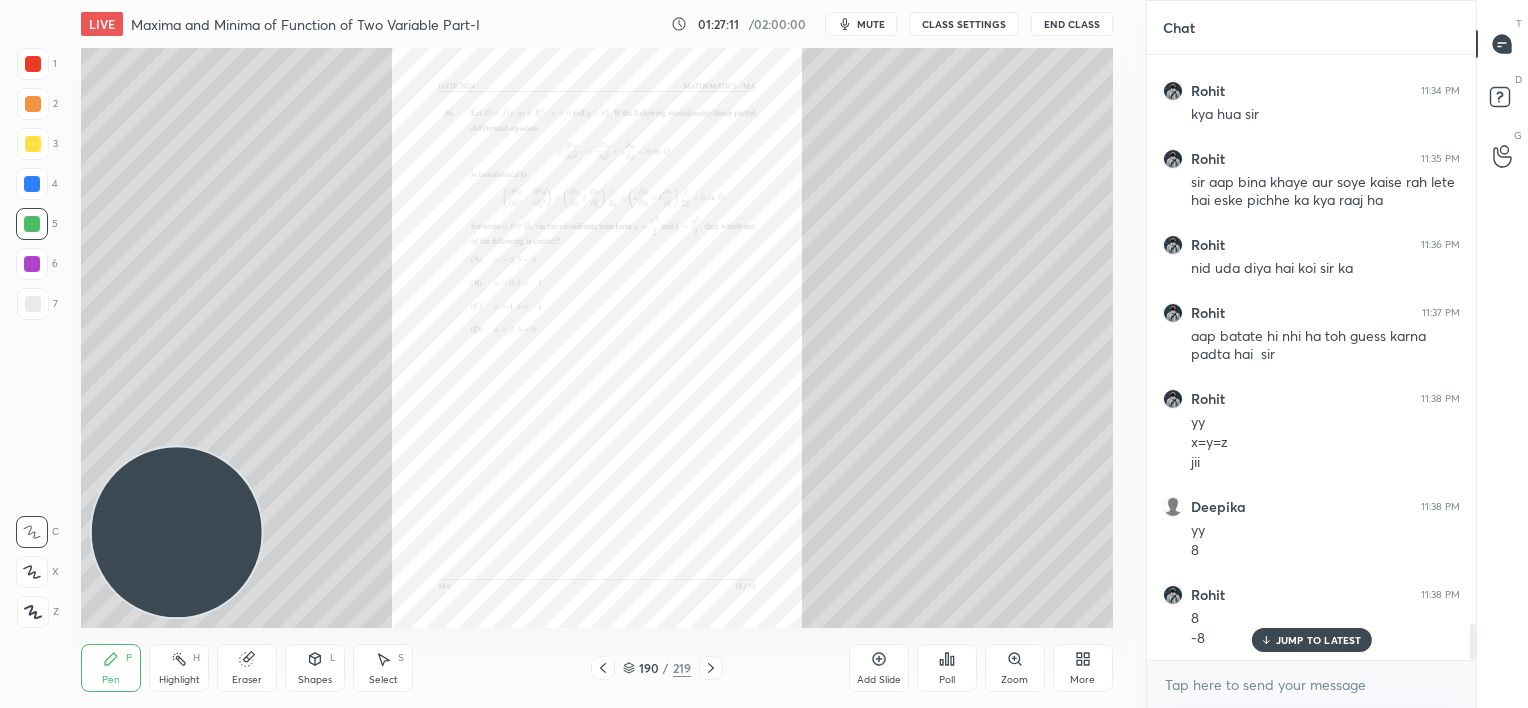 click 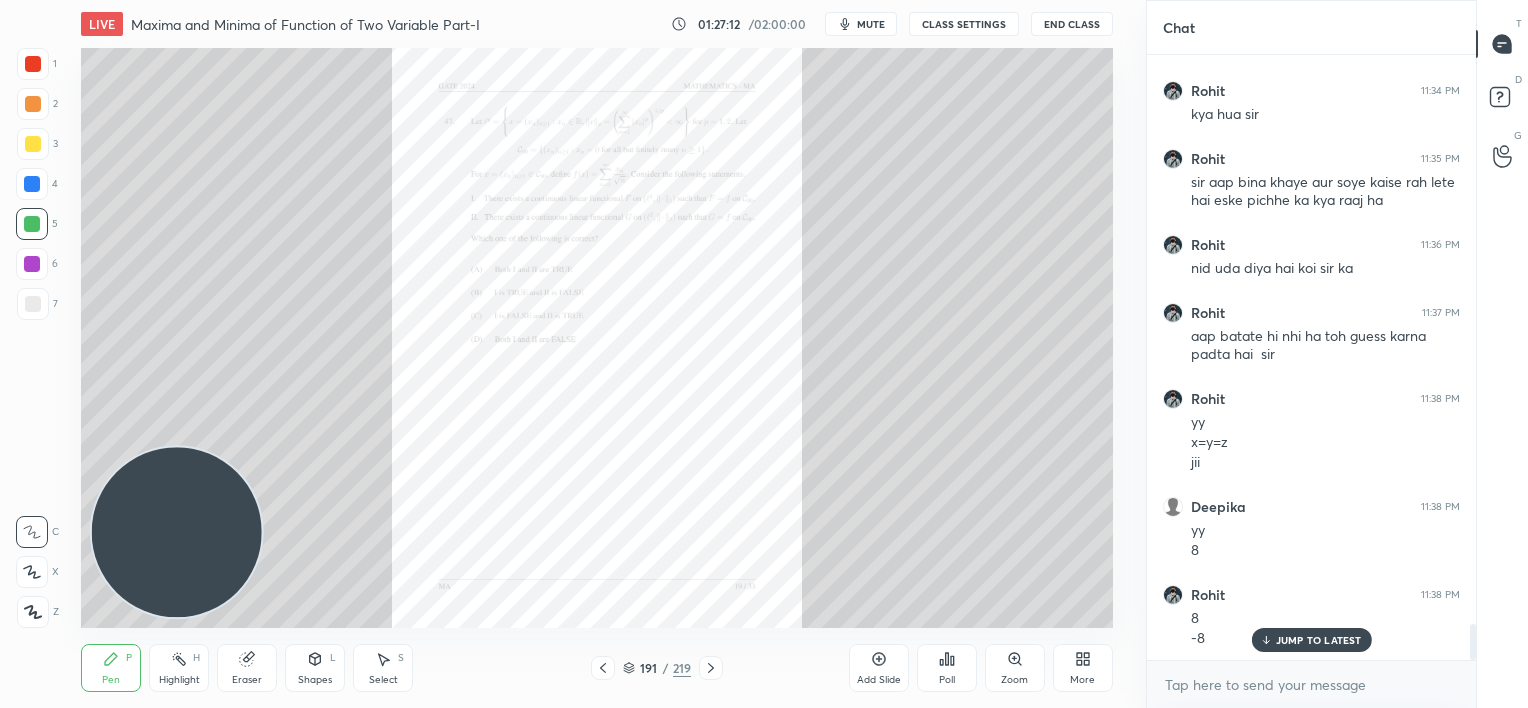 click 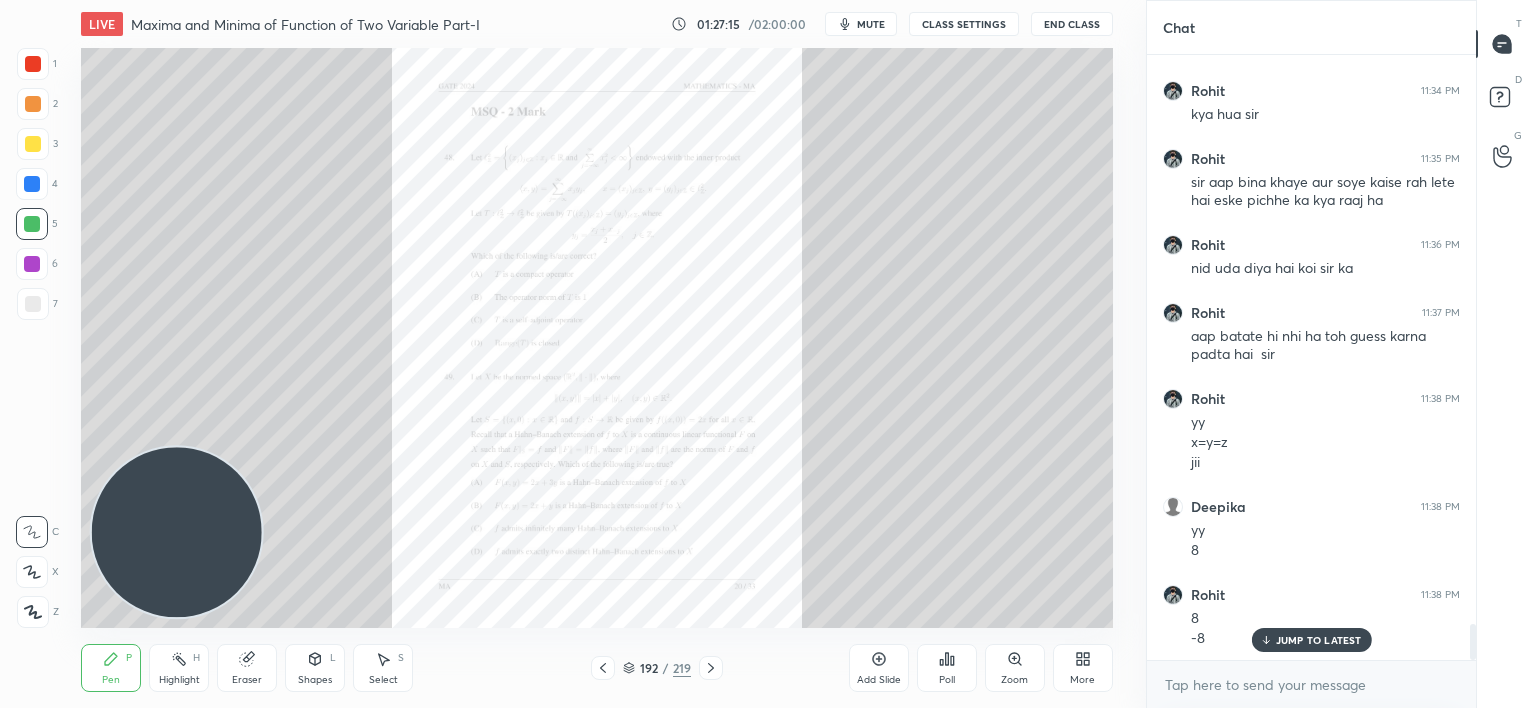 click 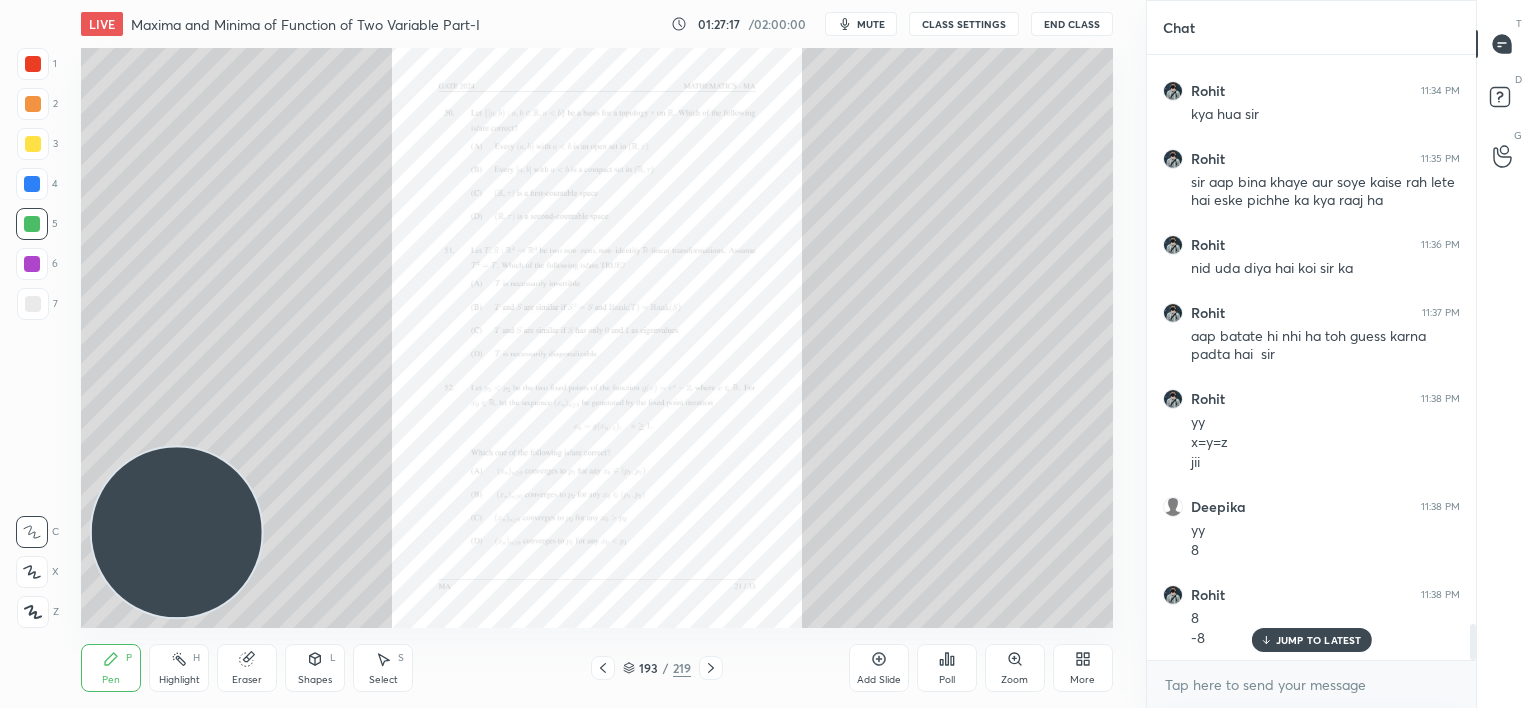 click at bounding box center [711, 668] 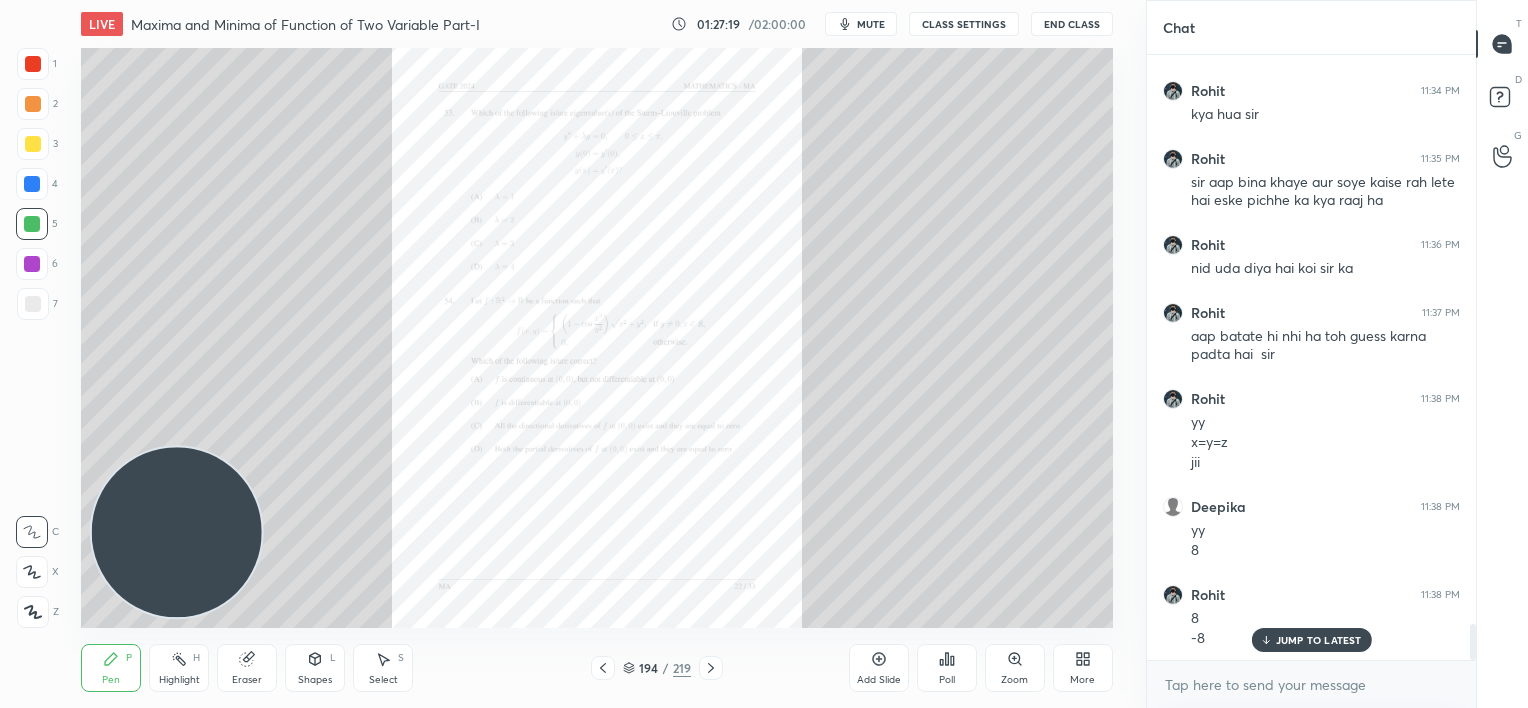 click on "Pen P Highlight H Eraser Shapes L Select S 194 / 219 Add Slide Poll Zoom More" at bounding box center (596, 668) 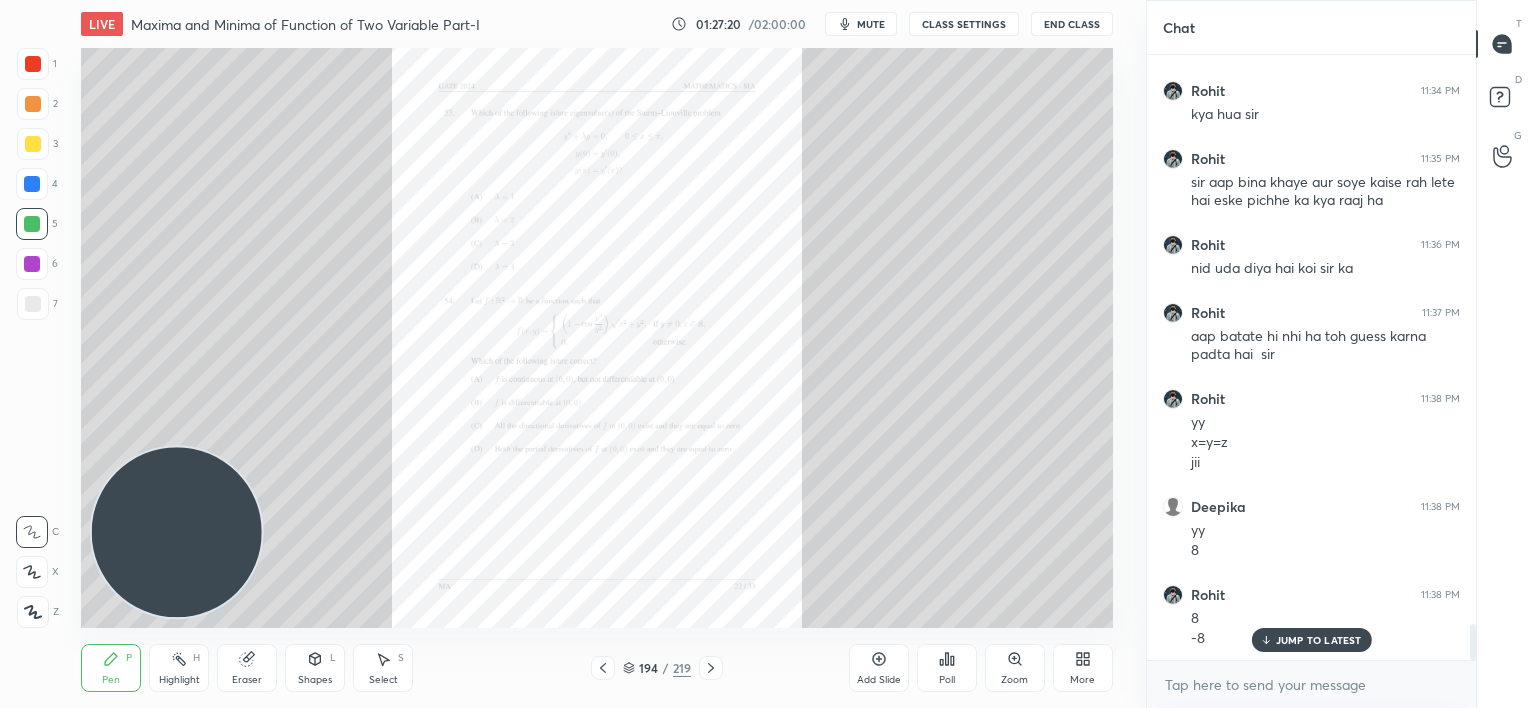 click 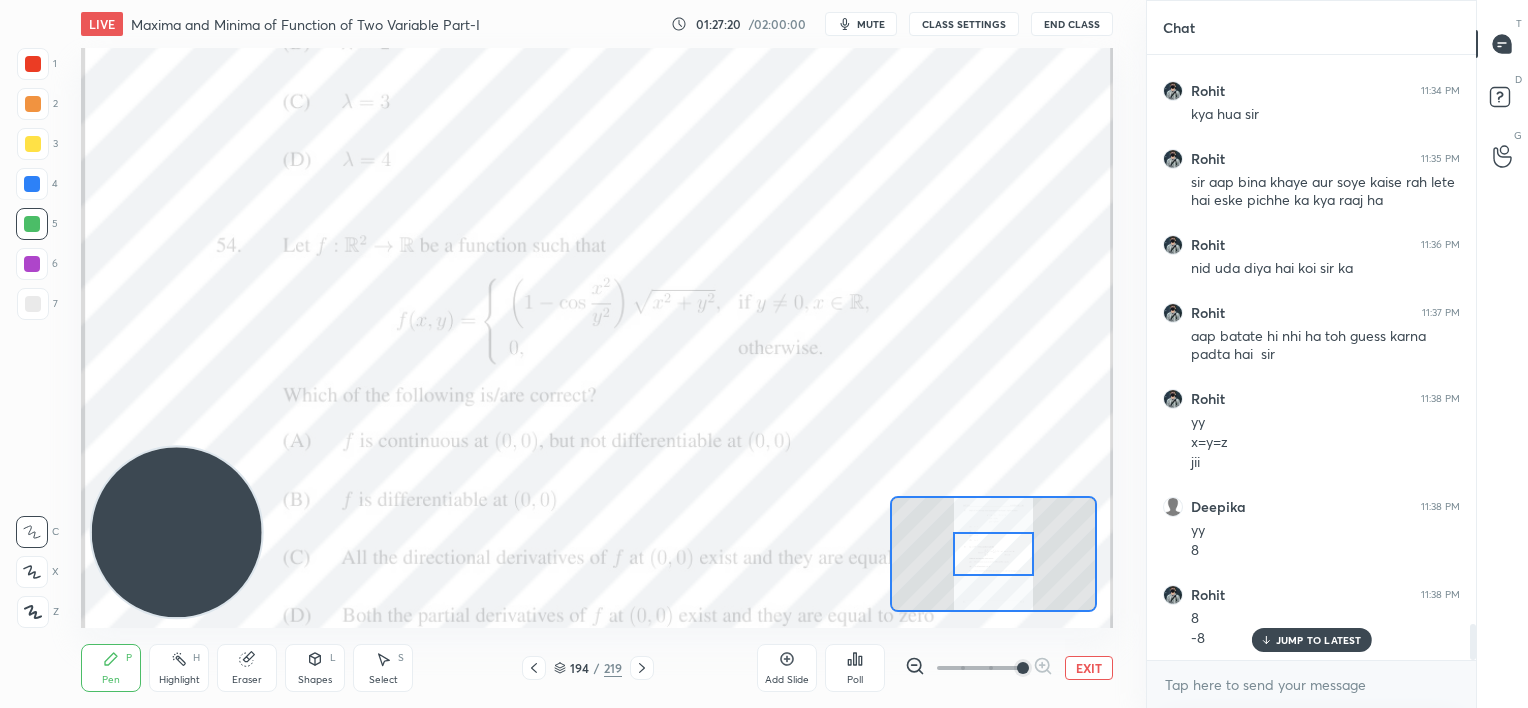 click at bounding box center (979, 668) 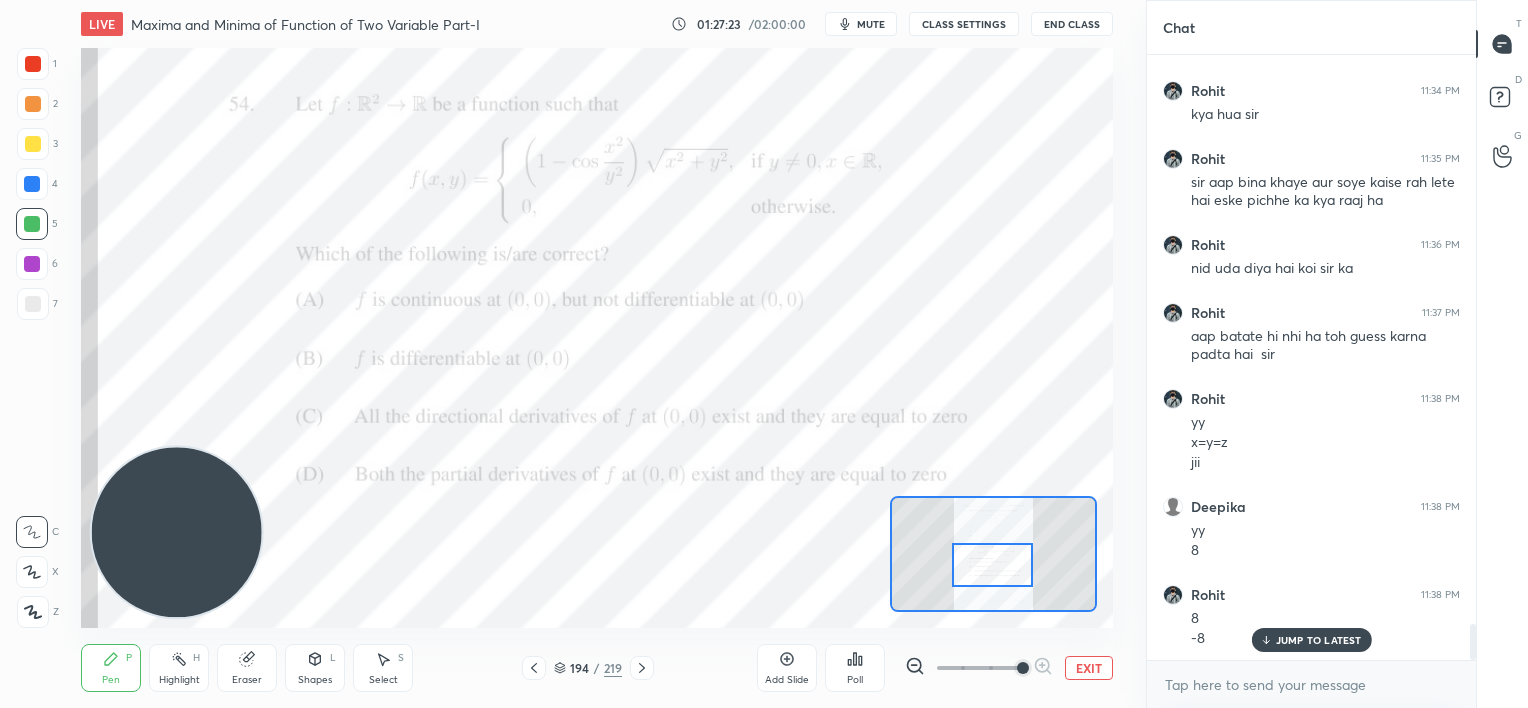 drag, startPoint x: 978, startPoint y: 563, endPoint x: 978, endPoint y: 575, distance: 12 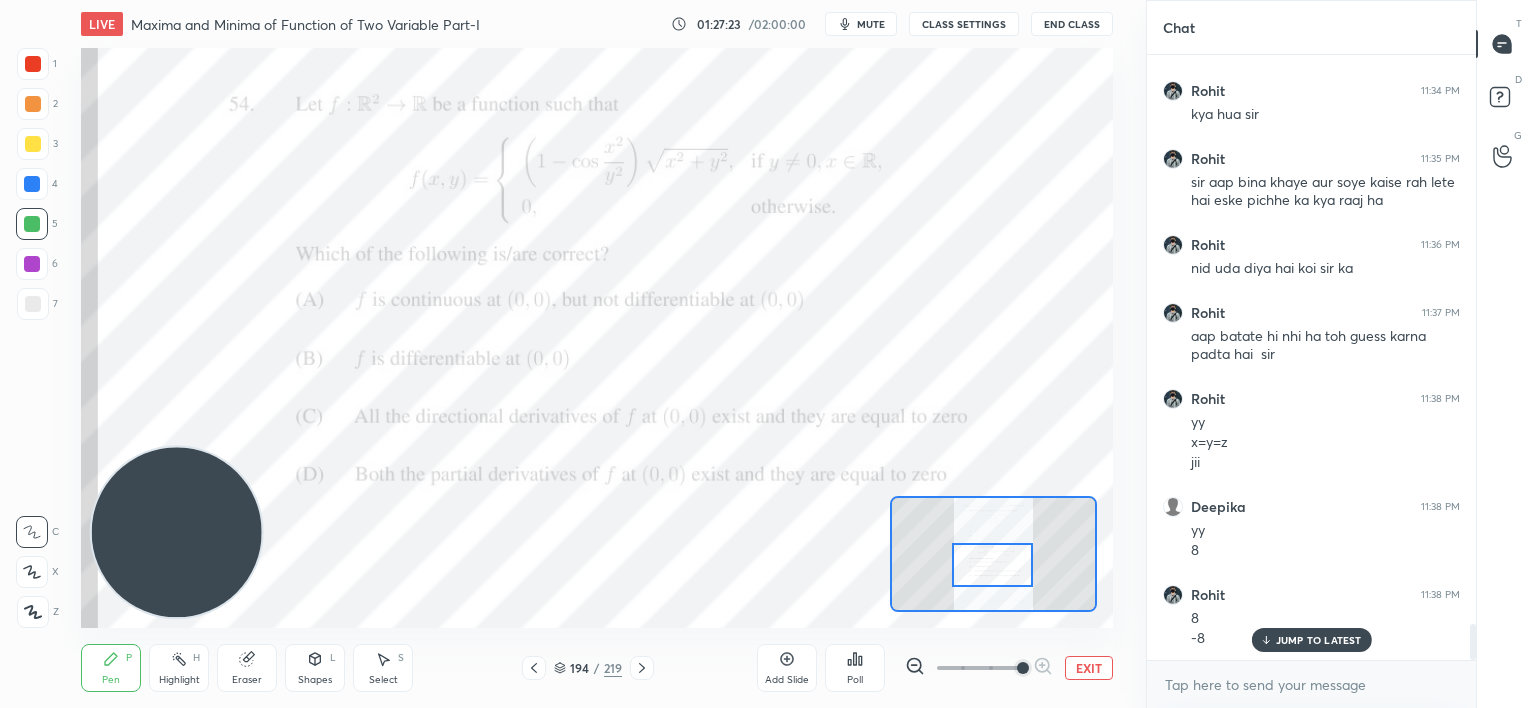 click at bounding box center [992, 565] 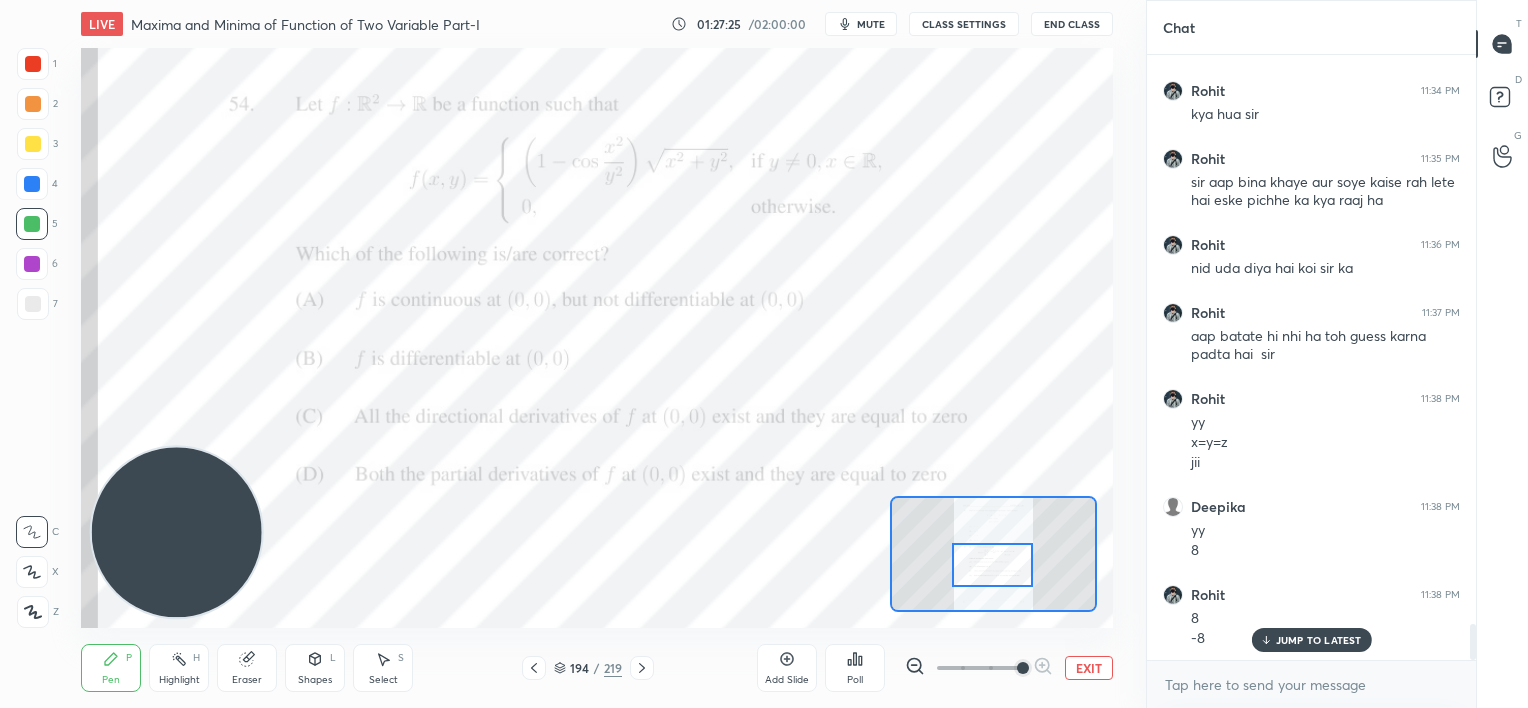 scroll, scrollTop: 9564, scrollLeft: 0, axis: vertical 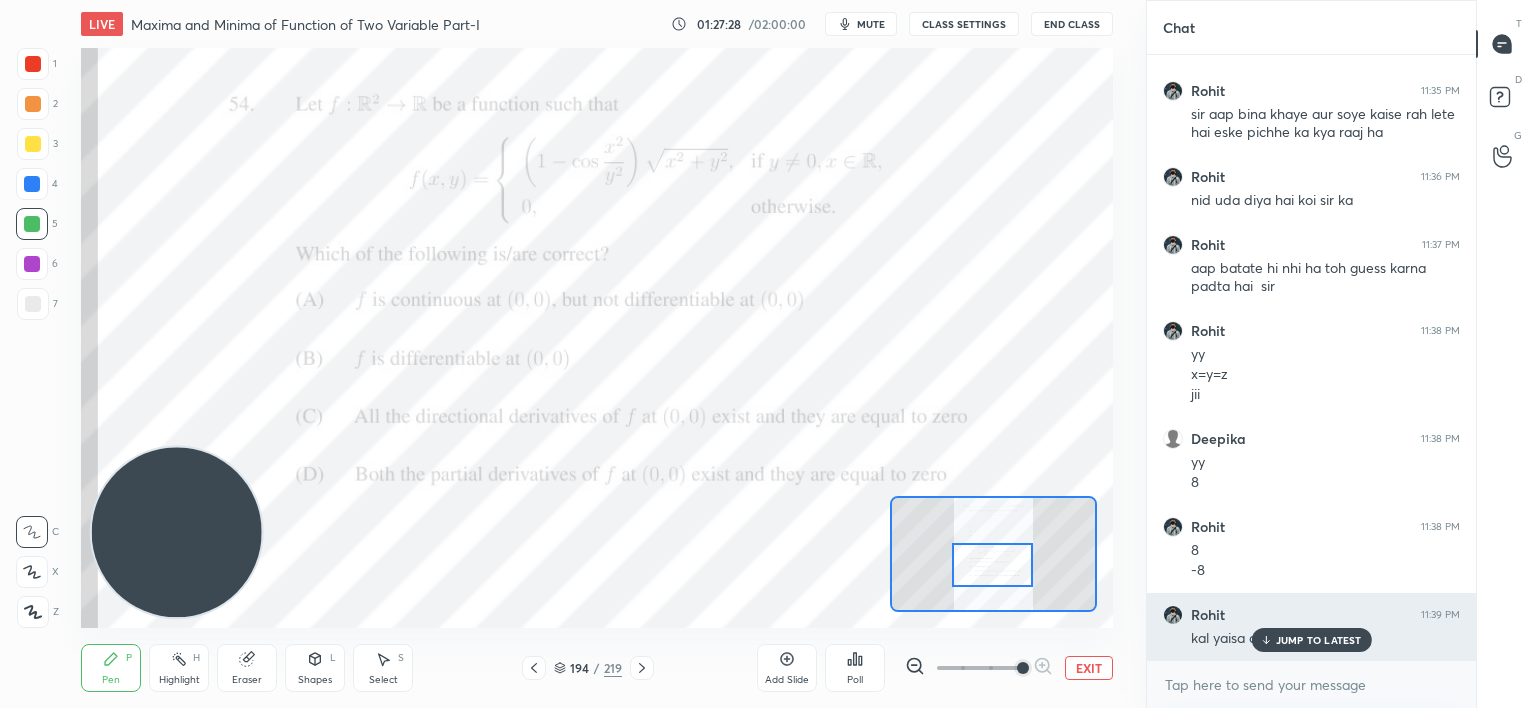 click on "JUMP TO LATEST" at bounding box center [1311, 640] 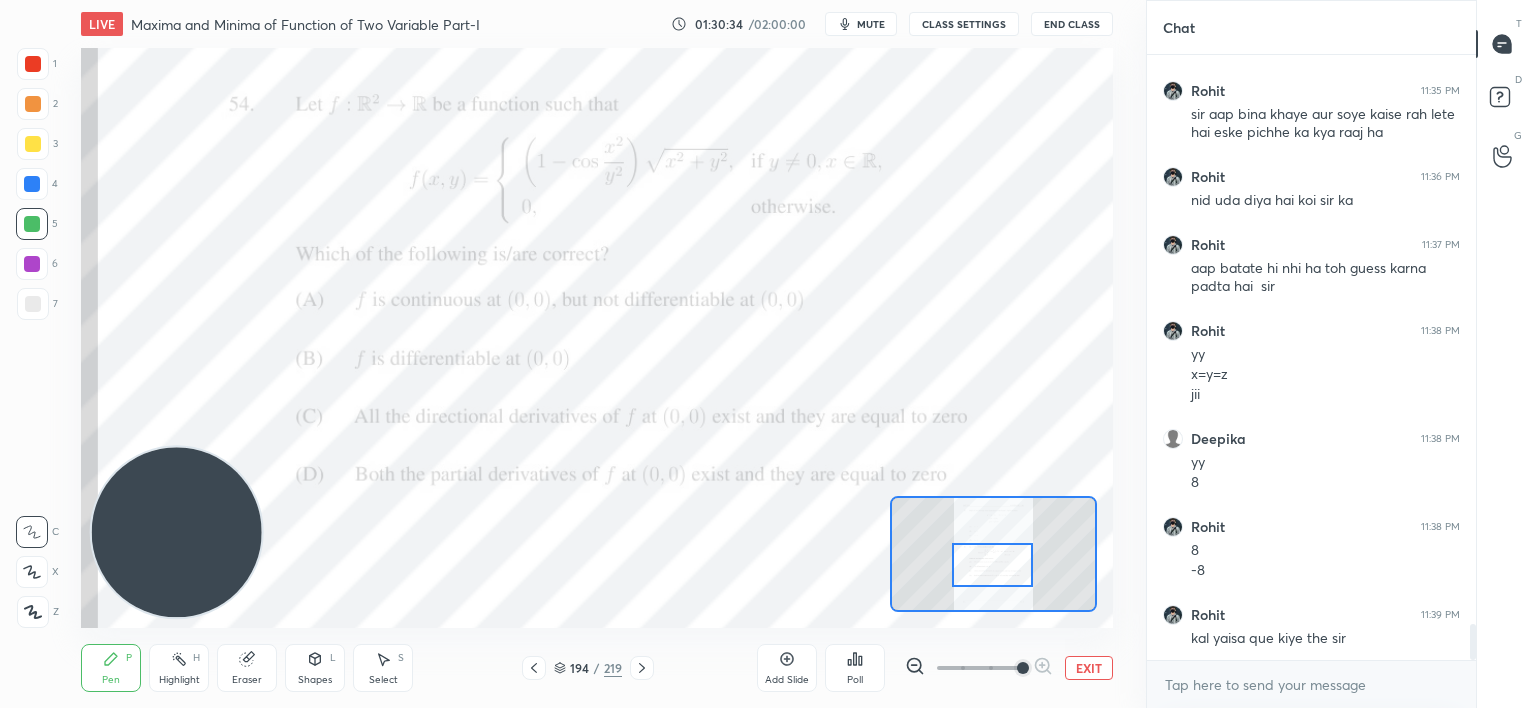 scroll, scrollTop: 9632, scrollLeft: 0, axis: vertical 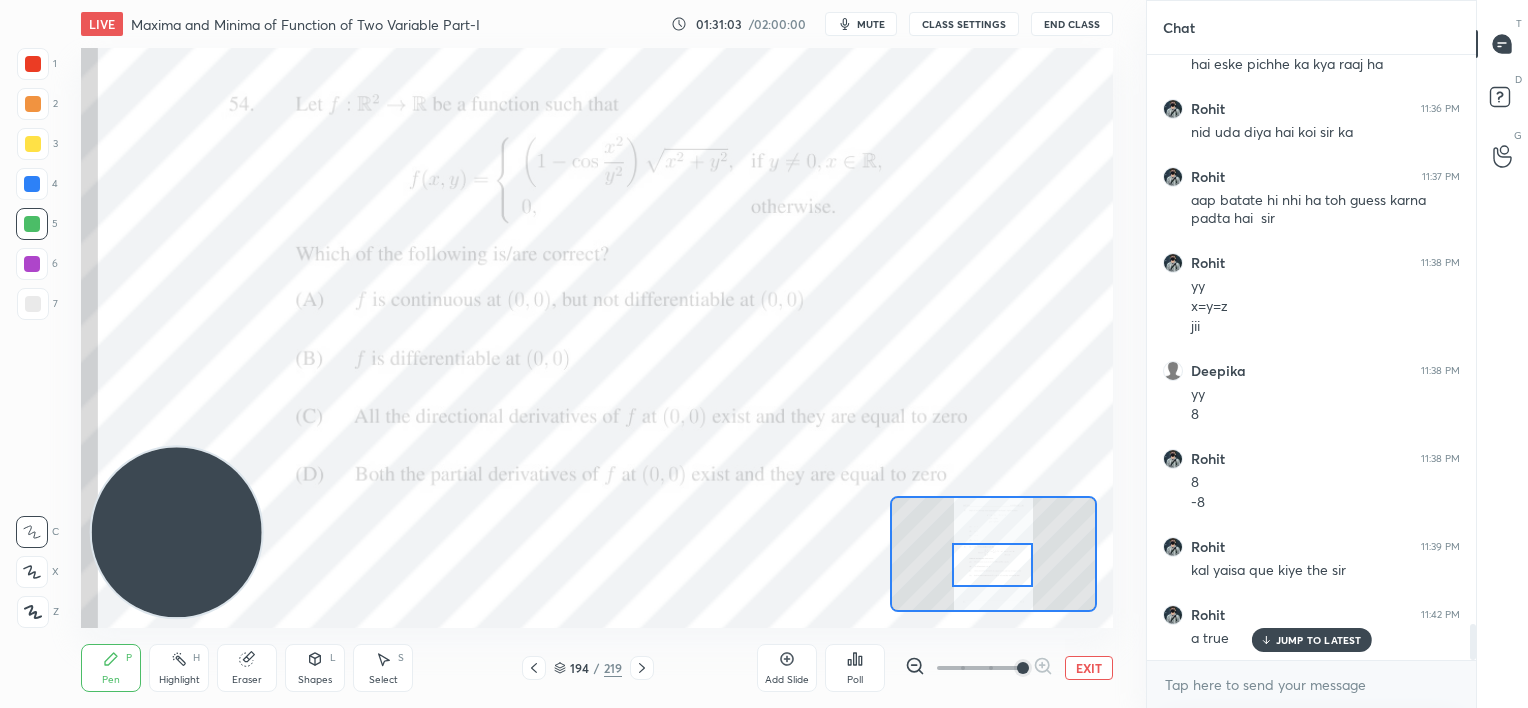 click 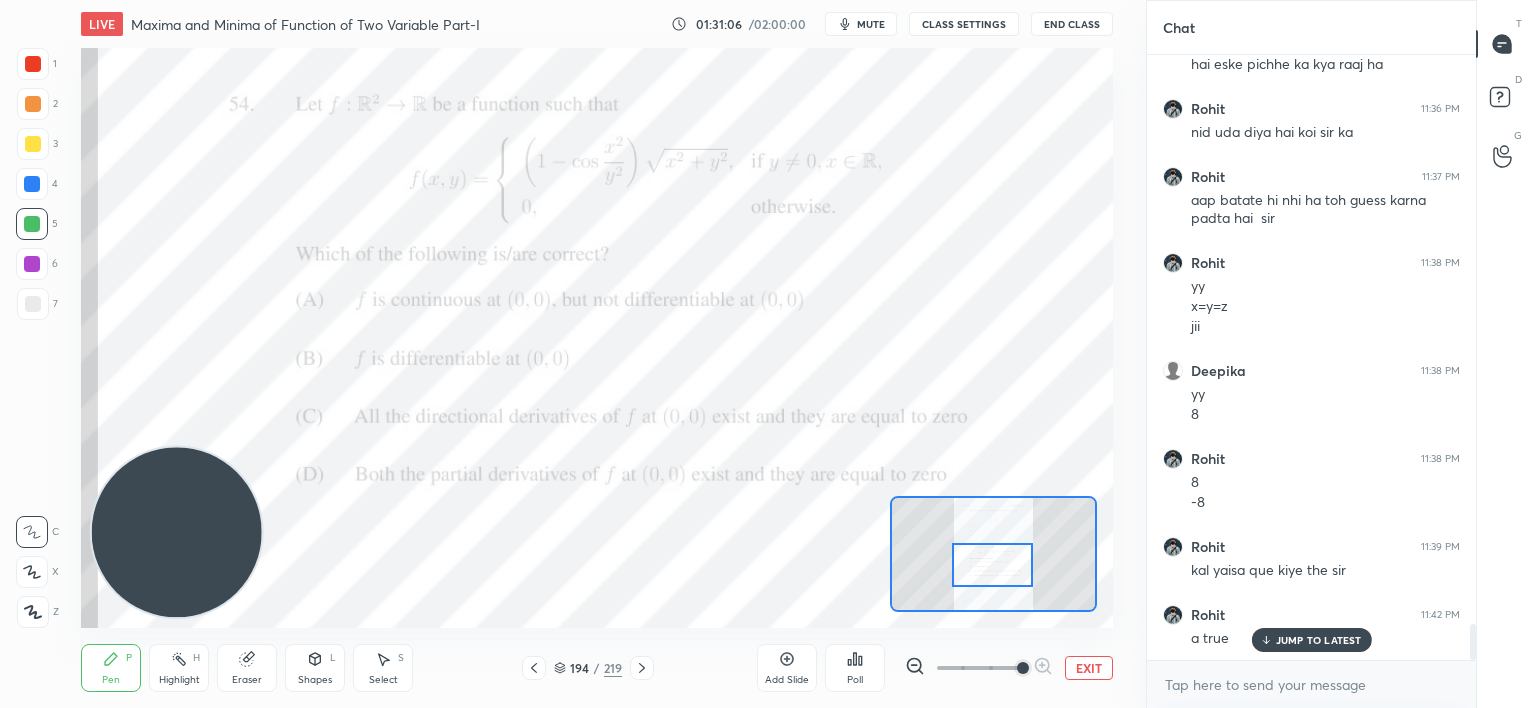 scroll, scrollTop: 9700, scrollLeft: 0, axis: vertical 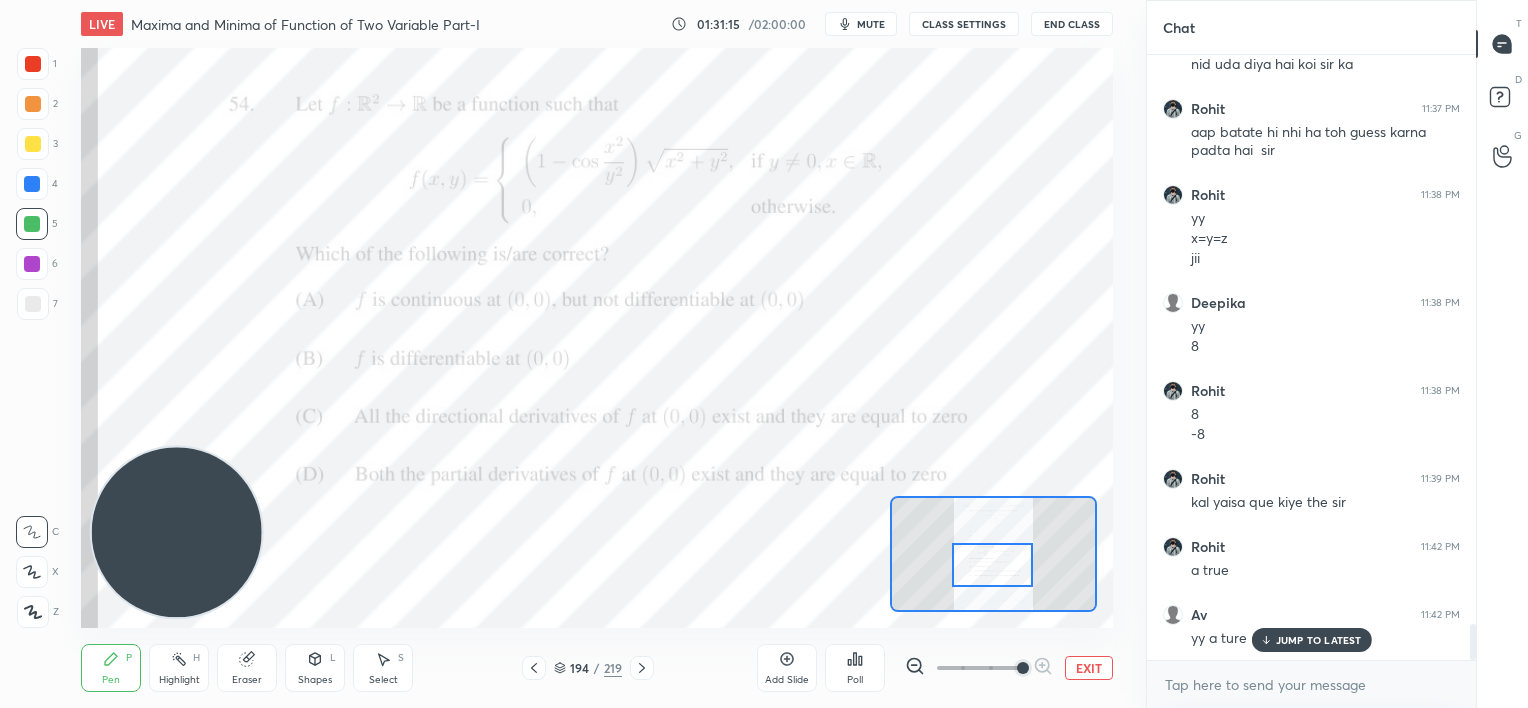 click 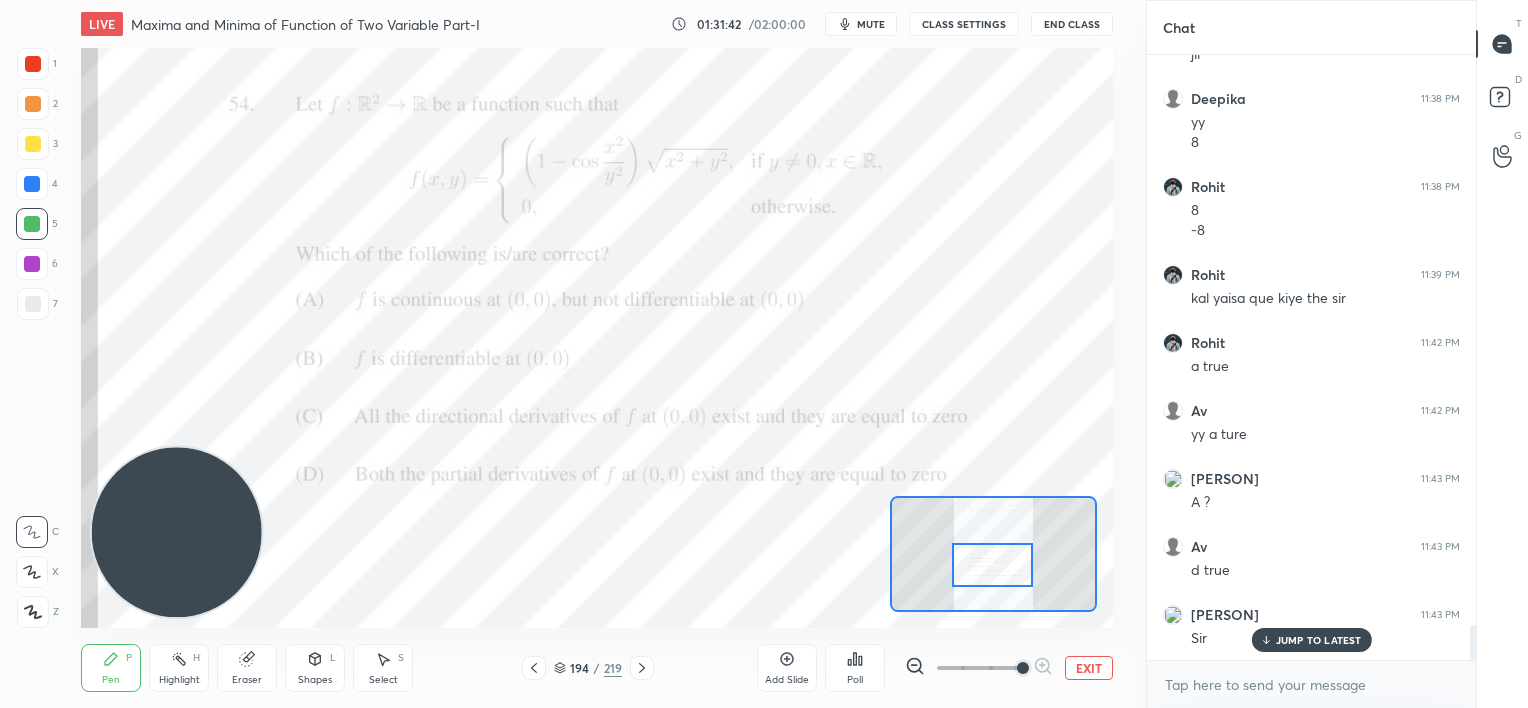 scroll, scrollTop: 9972, scrollLeft: 0, axis: vertical 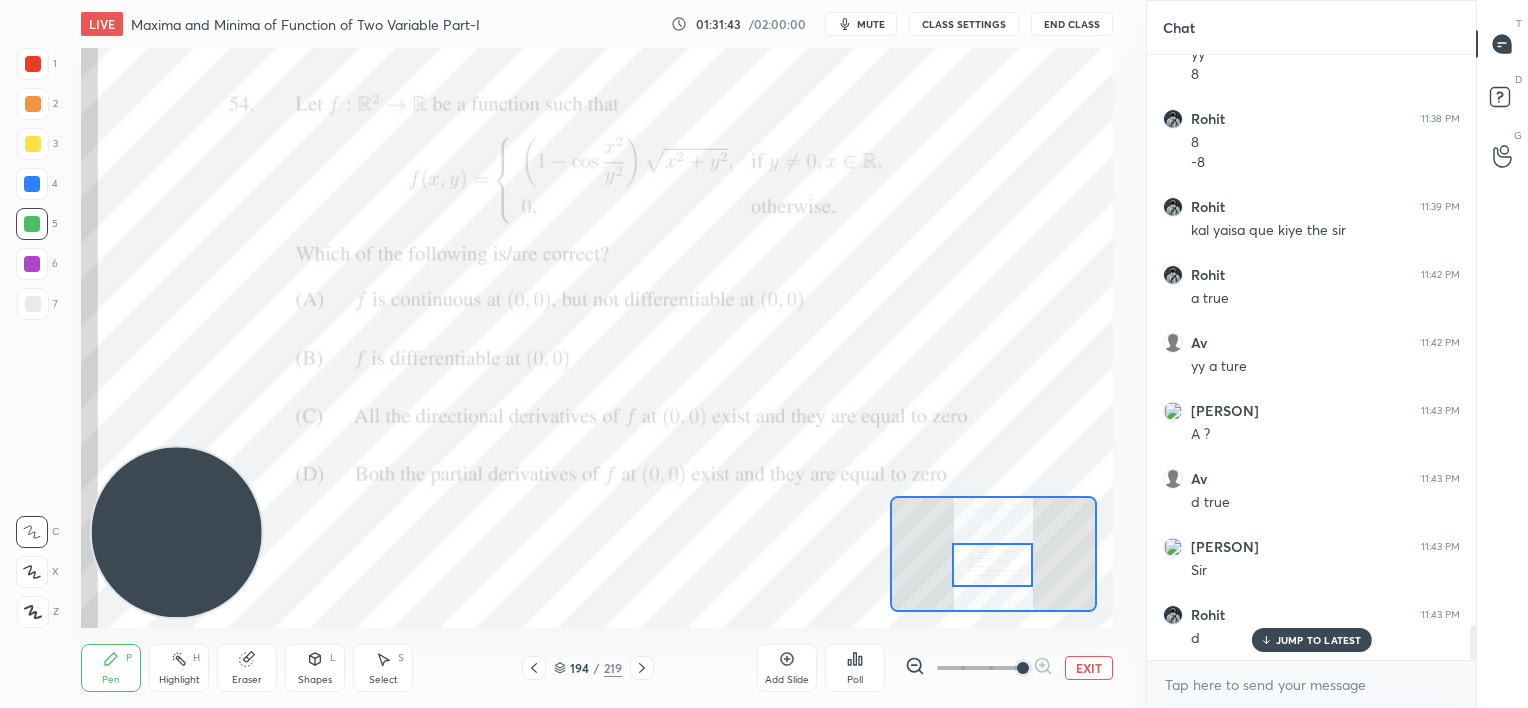 click on "JUMP TO LATEST" at bounding box center (1319, 640) 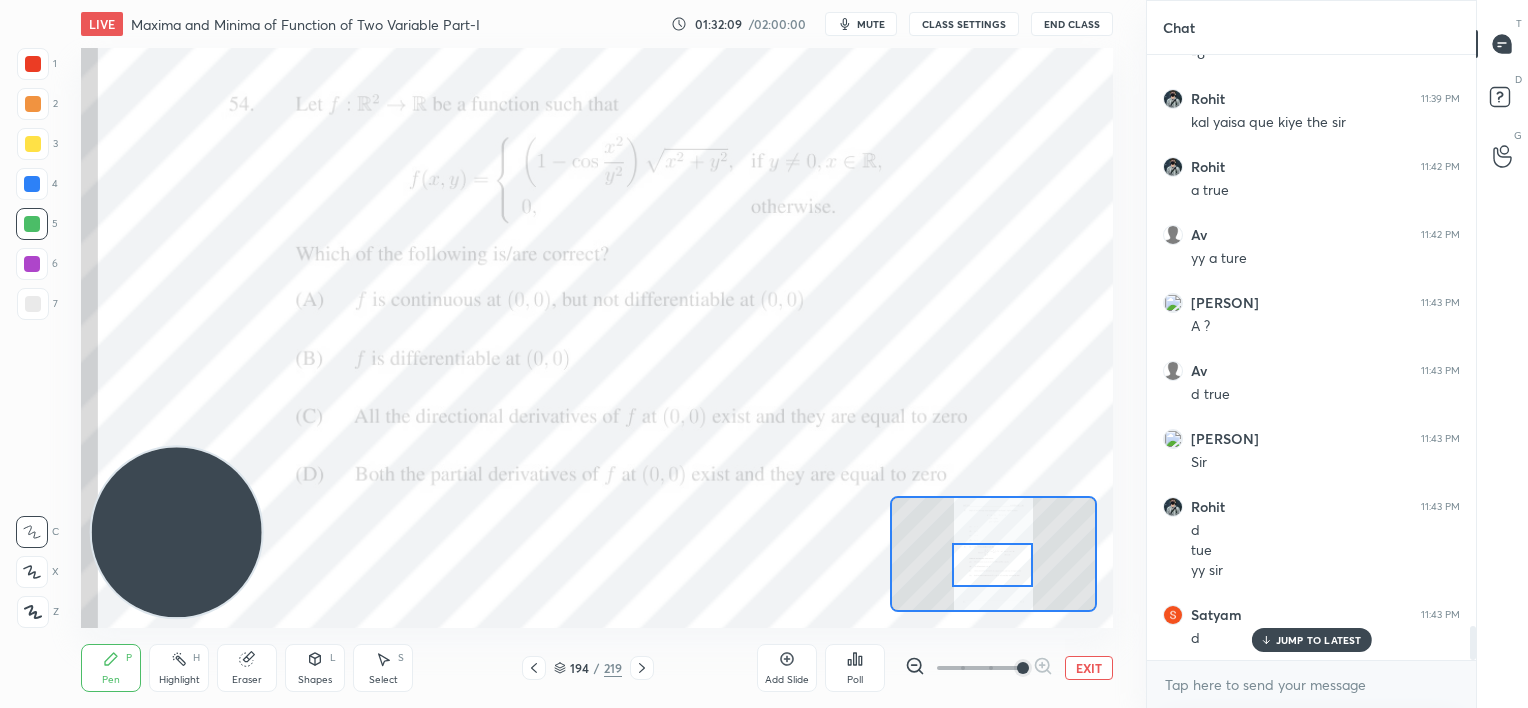 scroll, scrollTop: 10148, scrollLeft: 0, axis: vertical 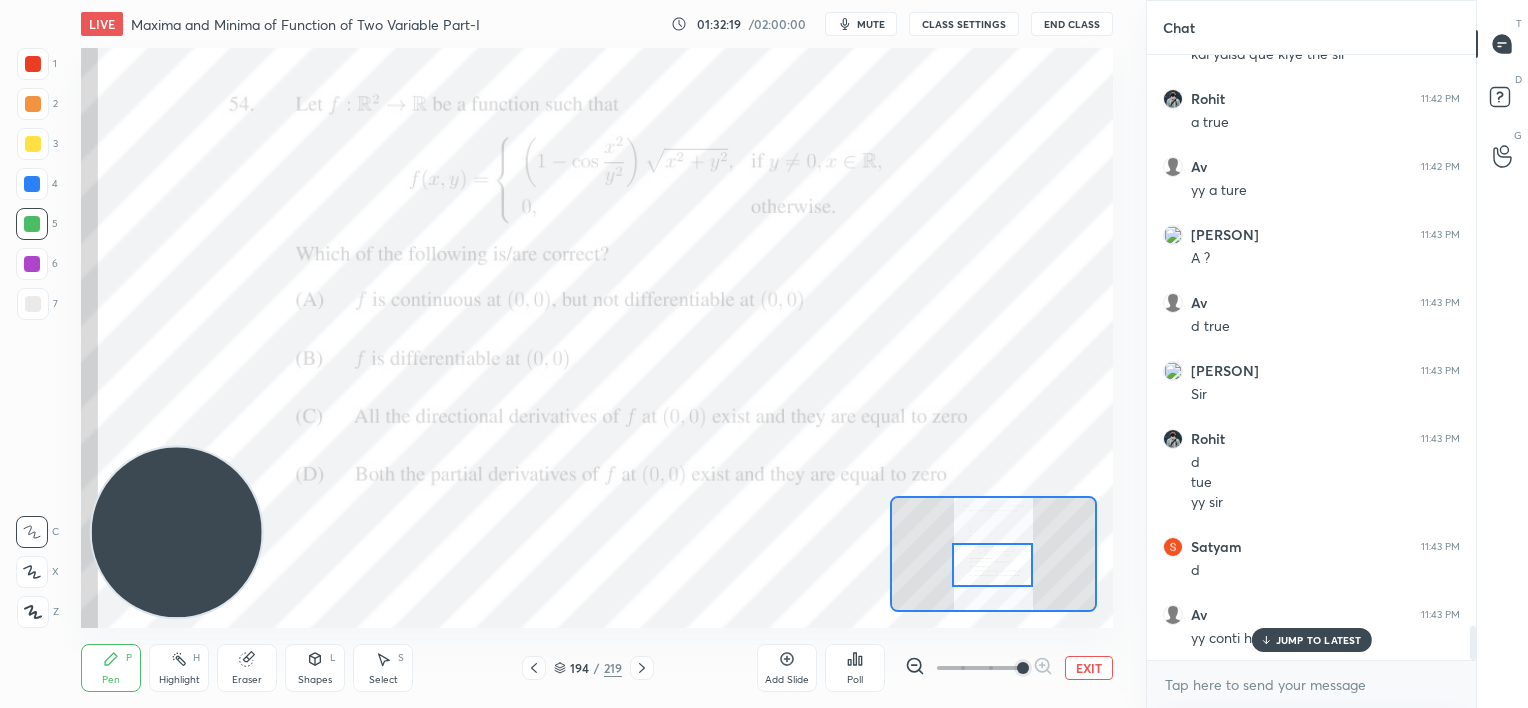 click on "JUMP TO LATEST" at bounding box center [1319, 640] 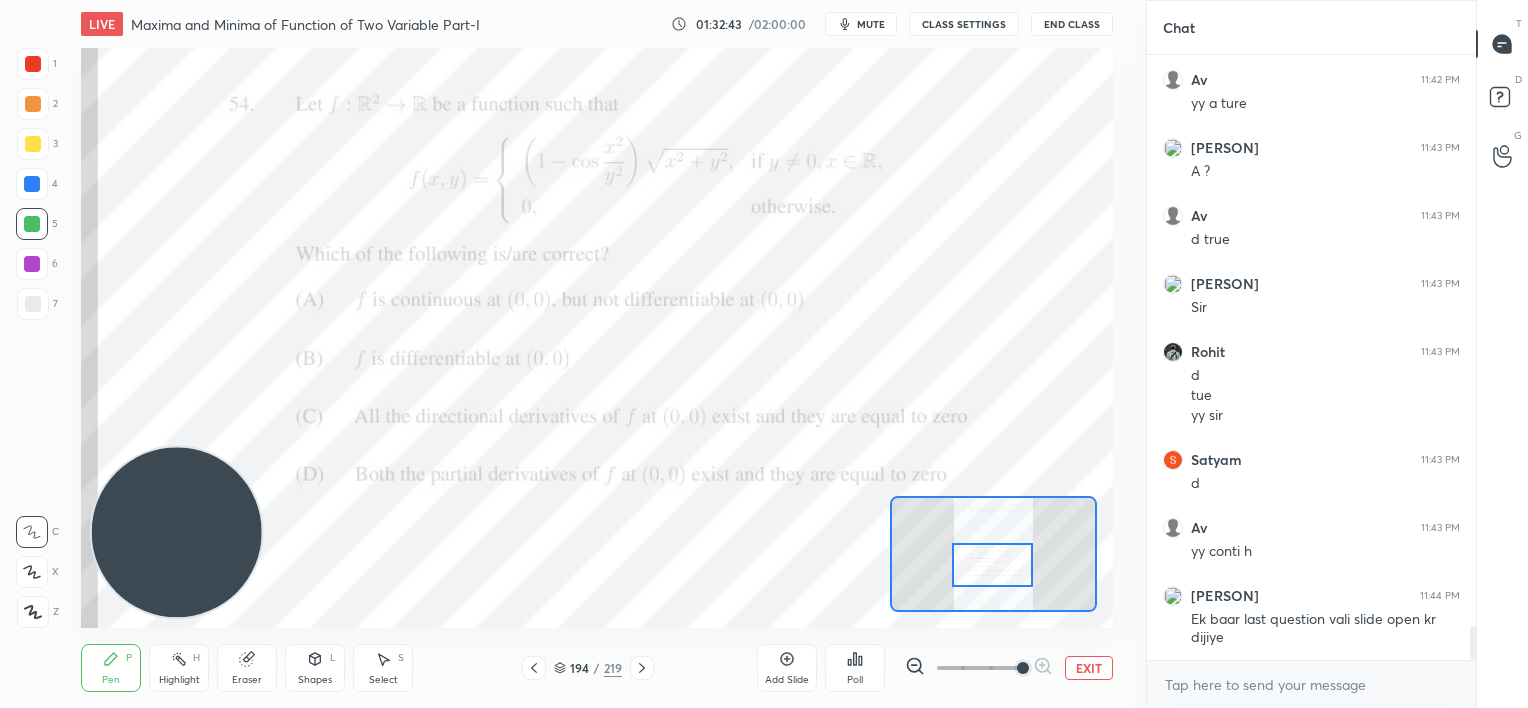 scroll, scrollTop: 10303, scrollLeft: 0, axis: vertical 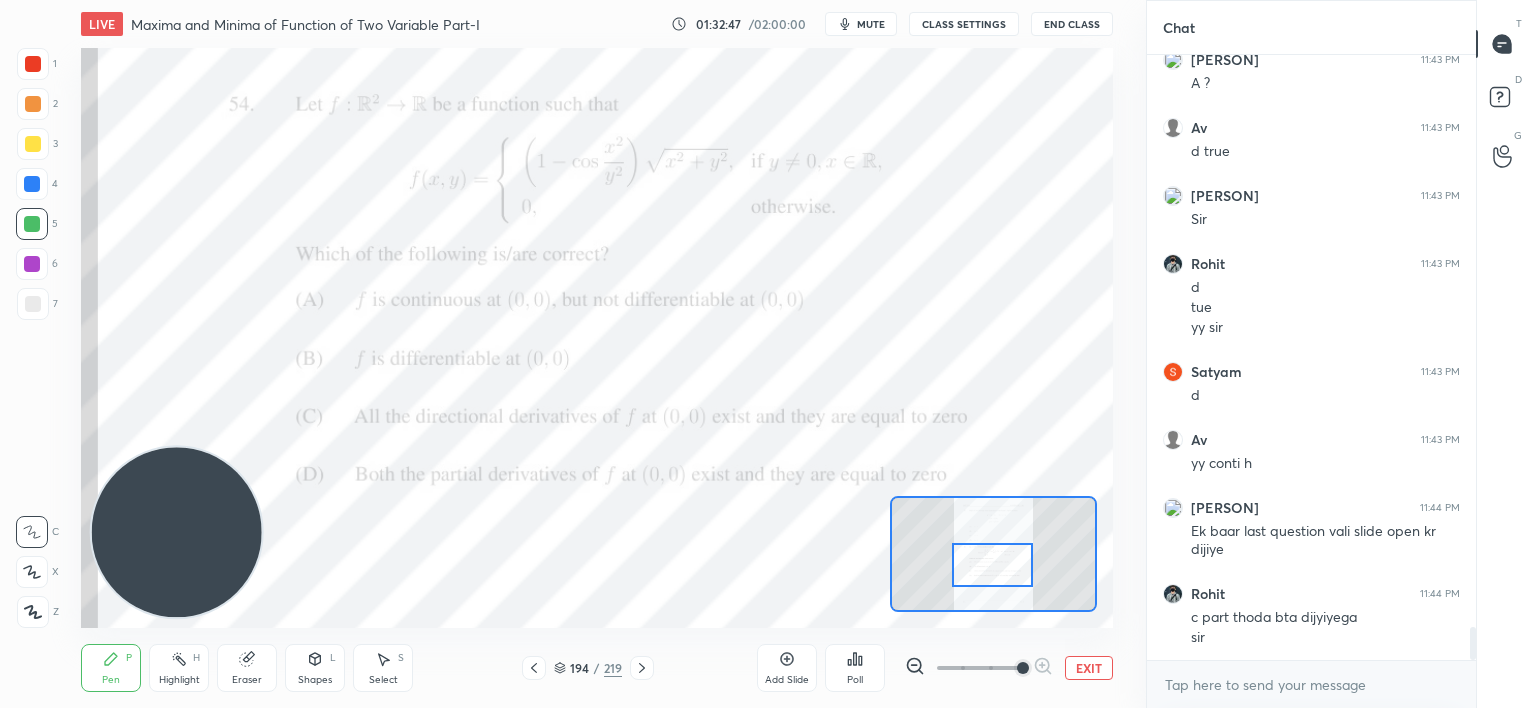 click on "Eraser" at bounding box center [247, 668] 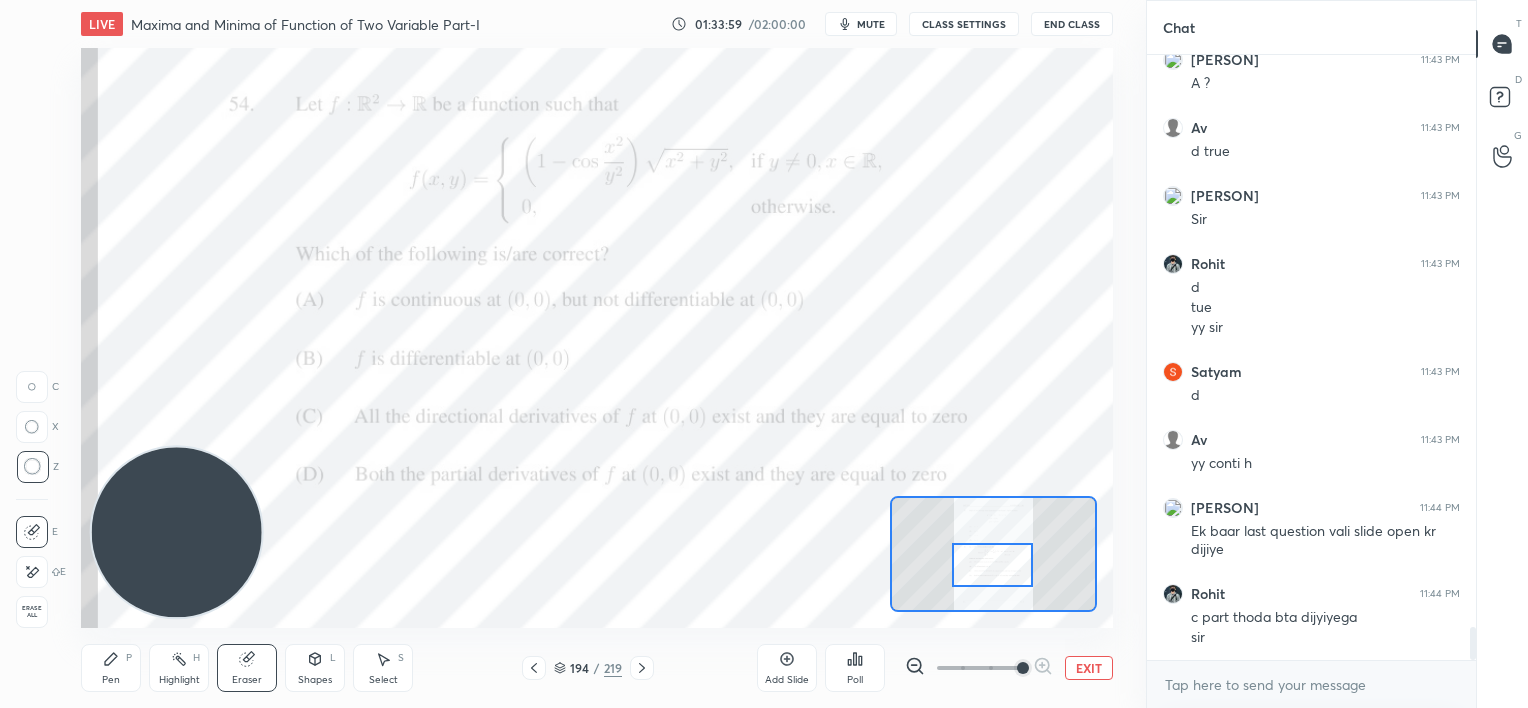 scroll, scrollTop: 10391, scrollLeft: 0, axis: vertical 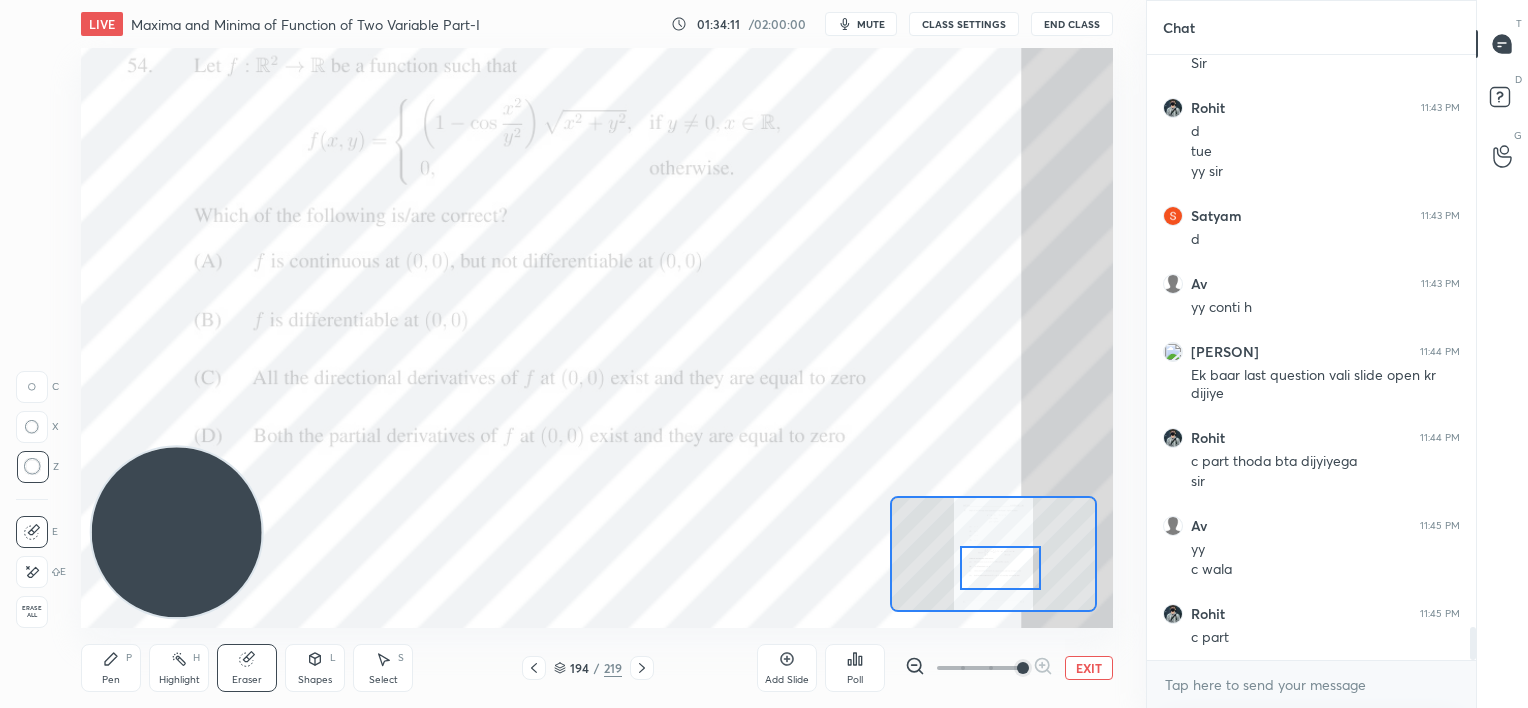 drag, startPoint x: 1004, startPoint y: 567, endPoint x: 1012, endPoint y: 556, distance: 13.601471 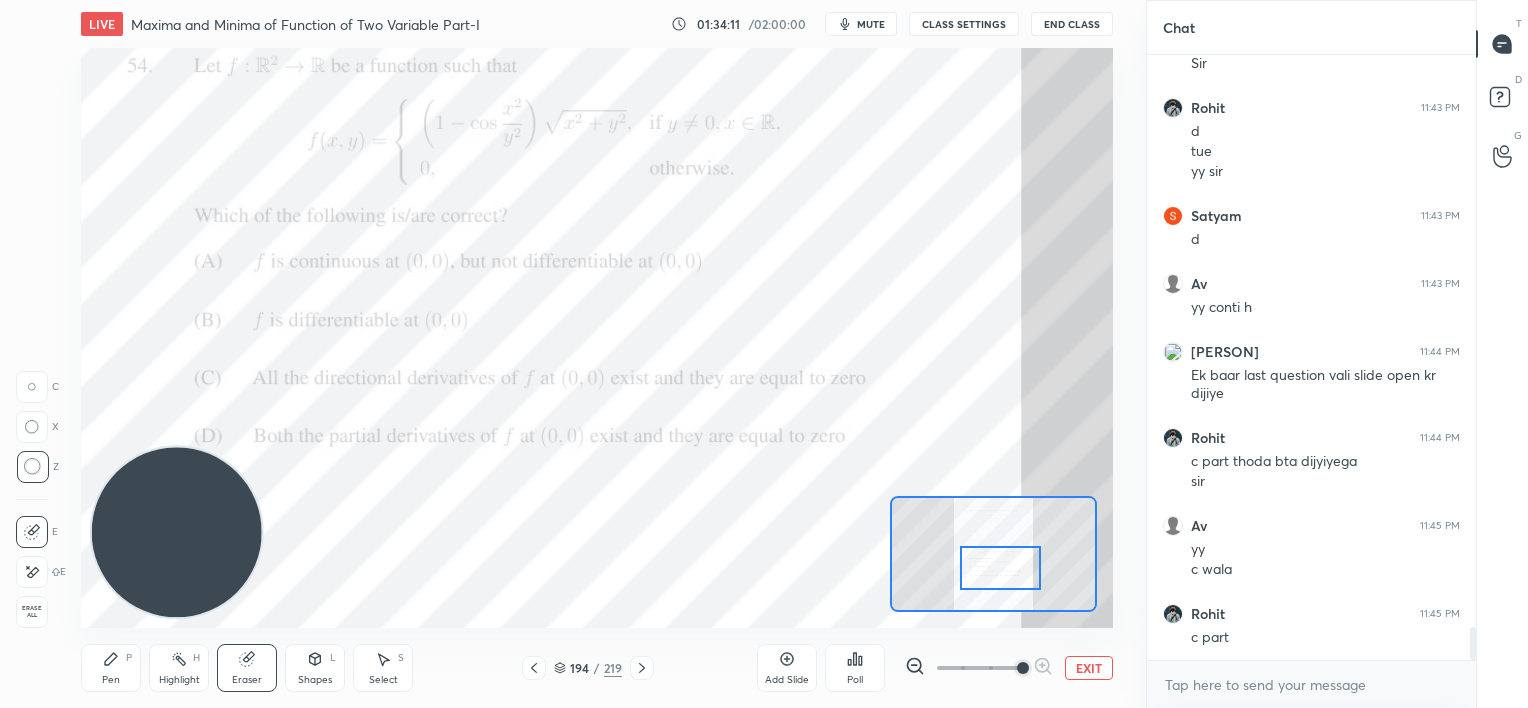 click at bounding box center (1000, 568) 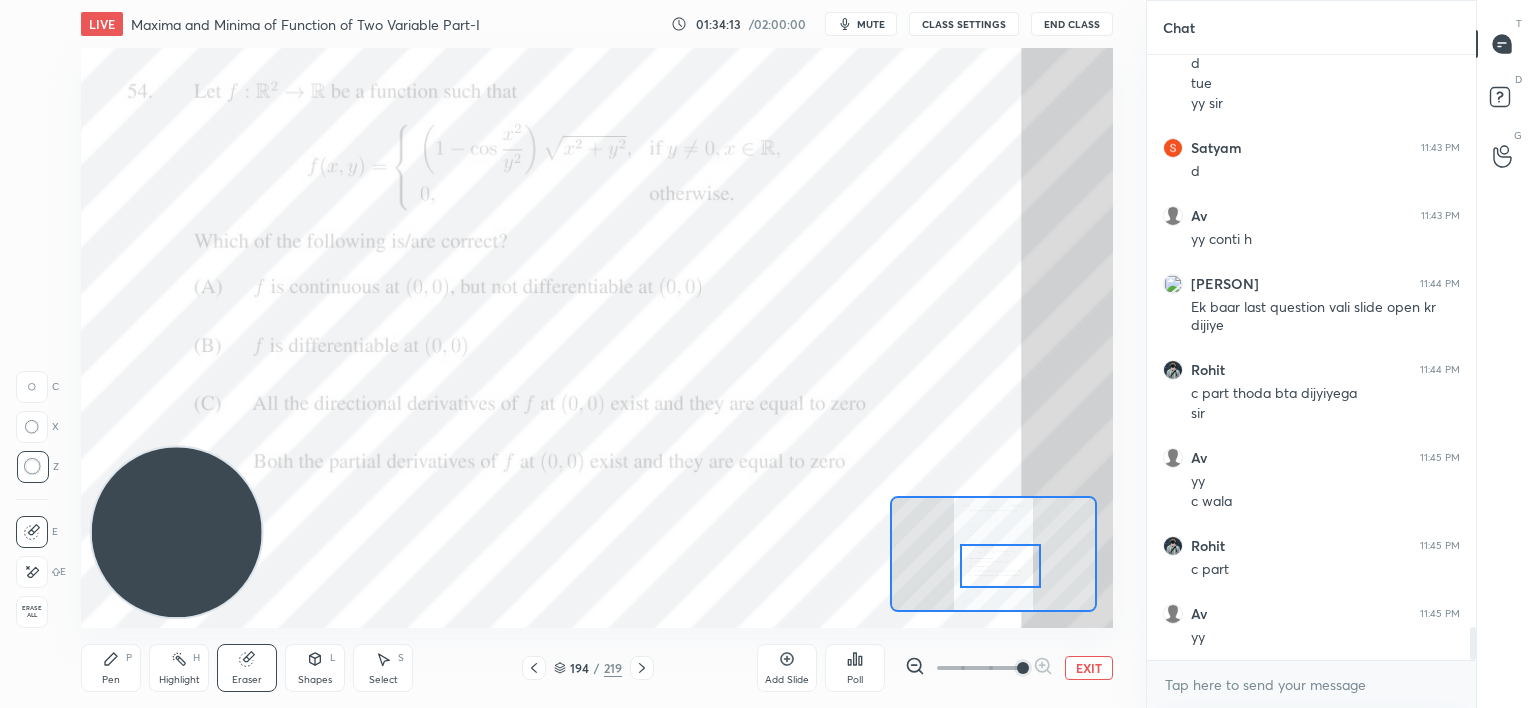 scroll, scrollTop: 10615, scrollLeft: 0, axis: vertical 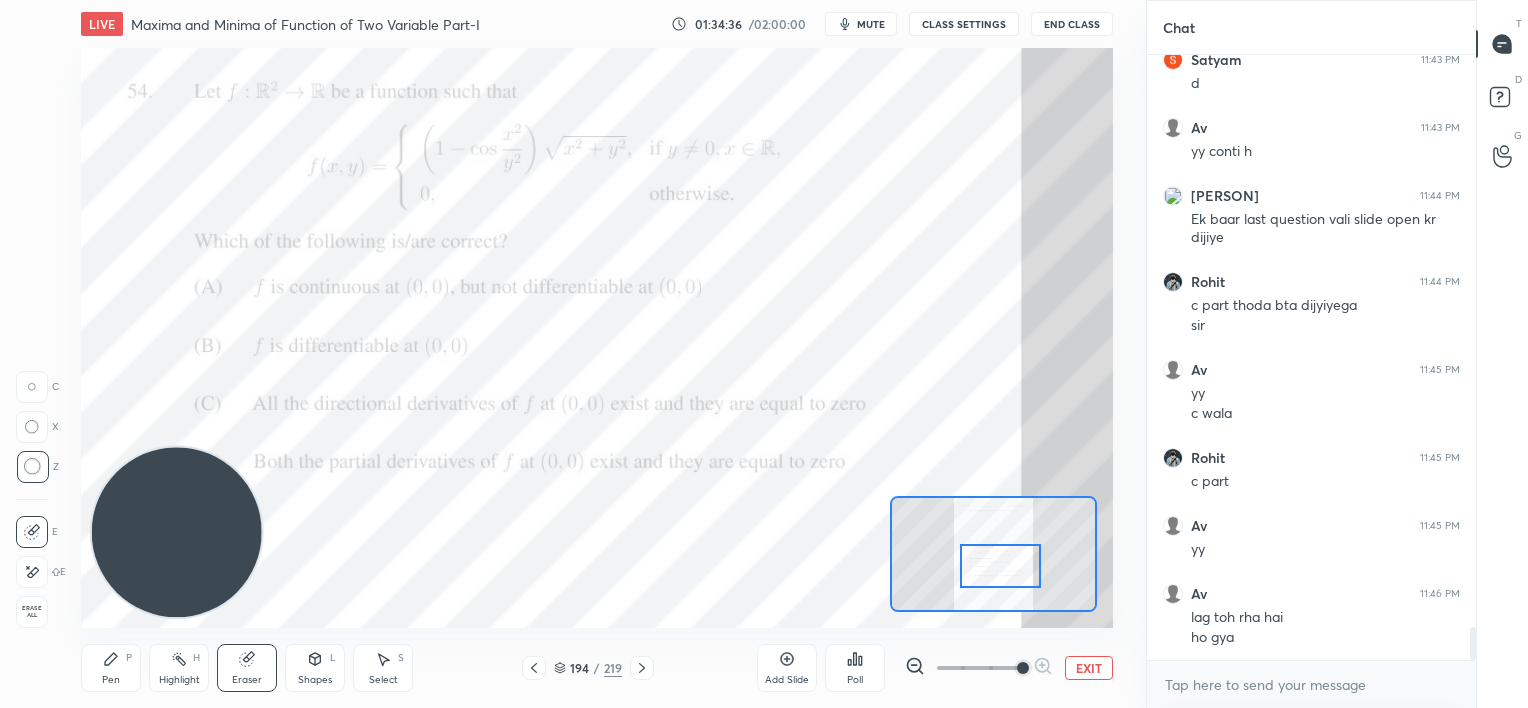 click on "Pen P" at bounding box center [111, 668] 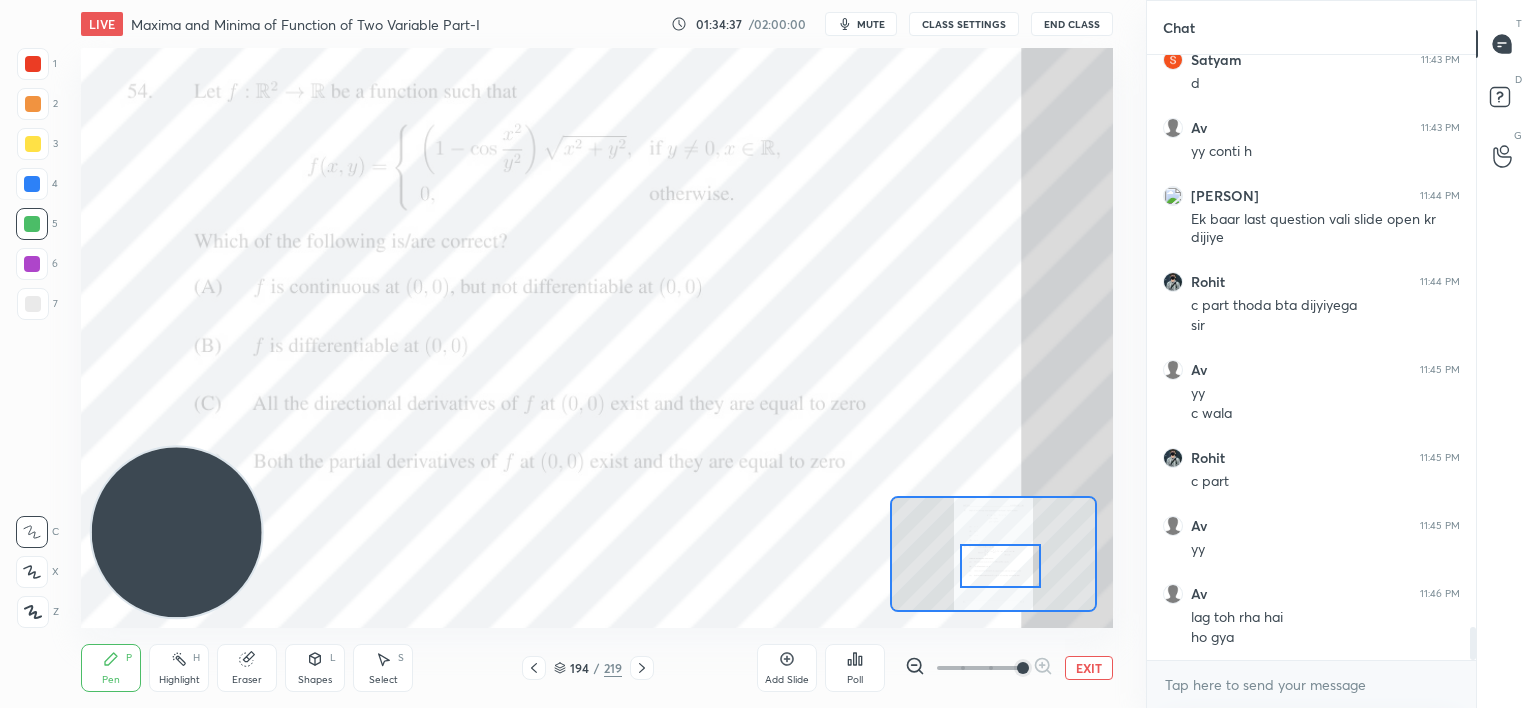 click at bounding box center (32, 184) 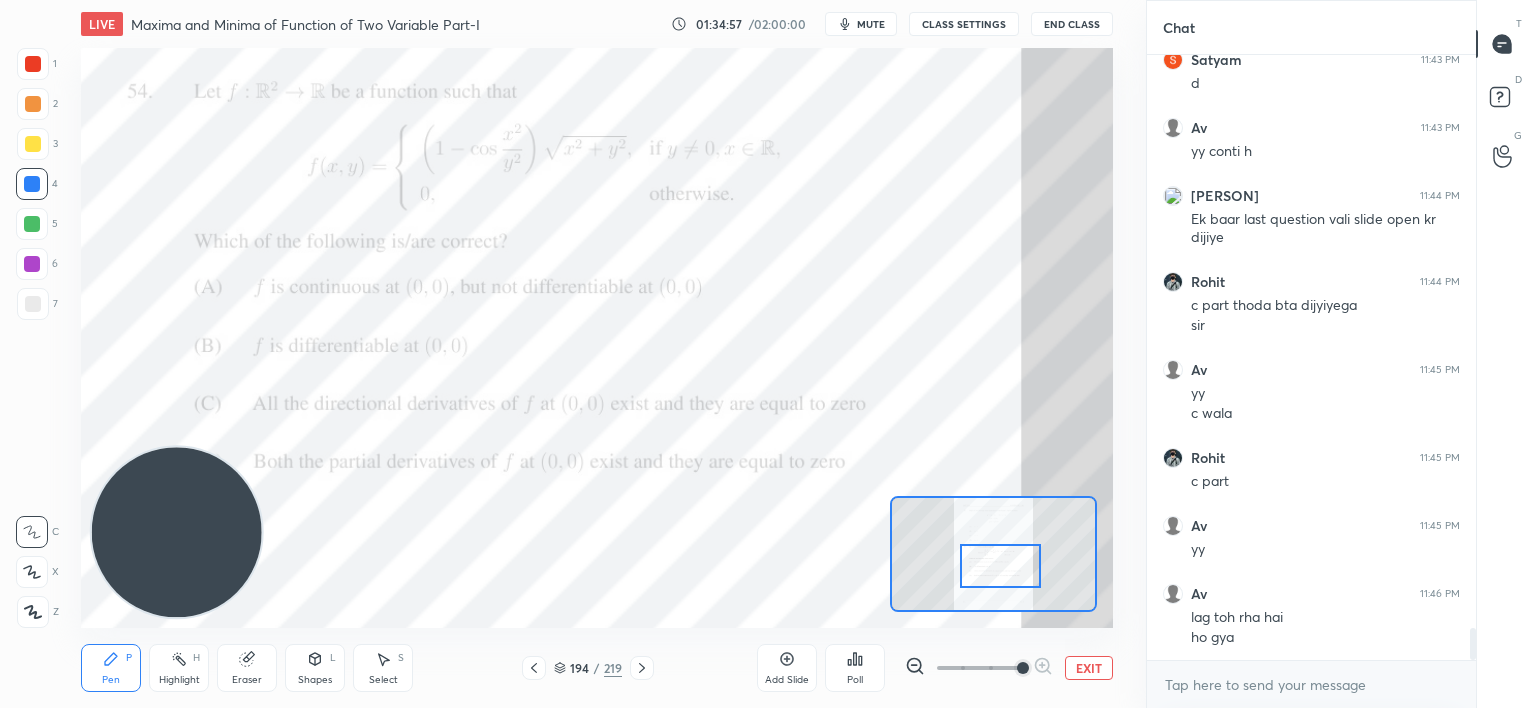 scroll, scrollTop: 10703, scrollLeft: 0, axis: vertical 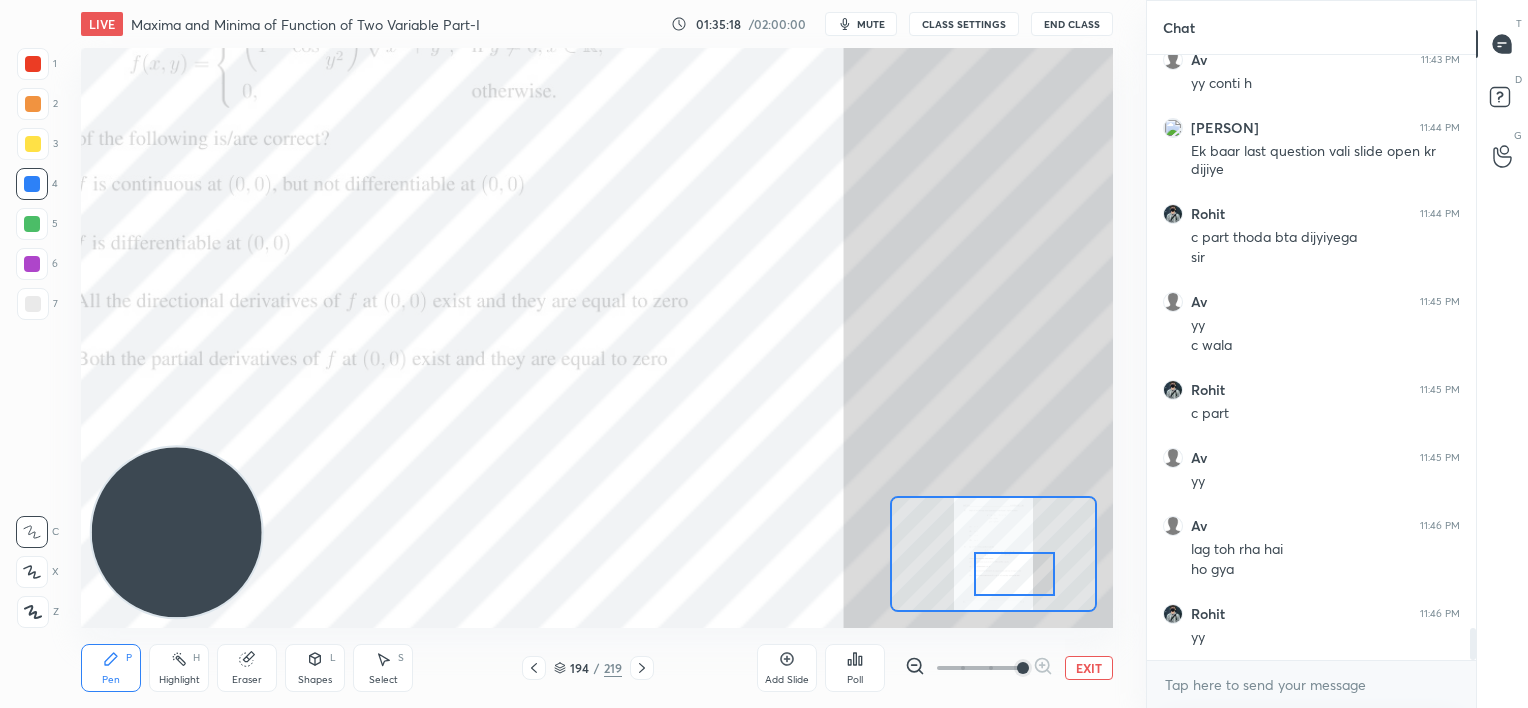 drag, startPoint x: 1012, startPoint y: 567, endPoint x: 1028, endPoint y: 568, distance: 16.03122 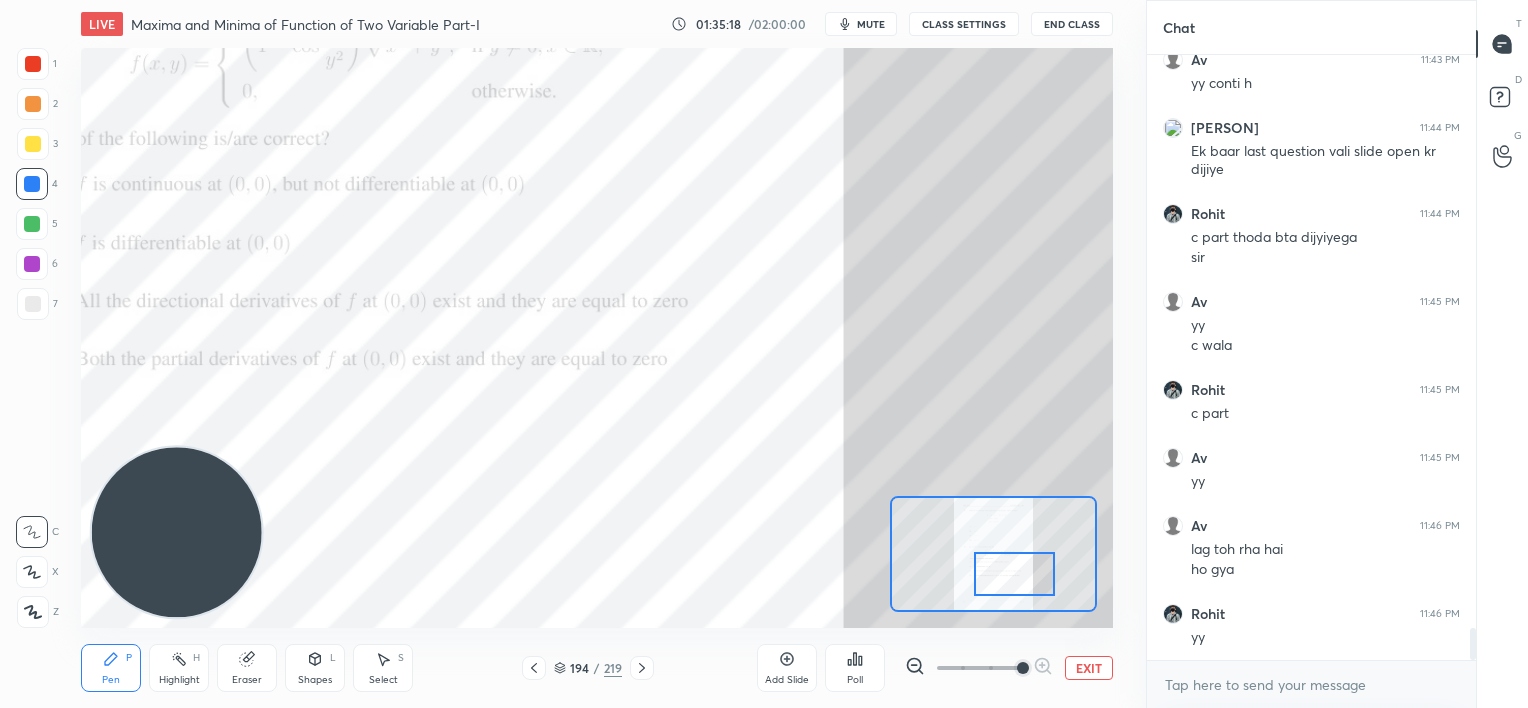 click at bounding box center (1014, 574) 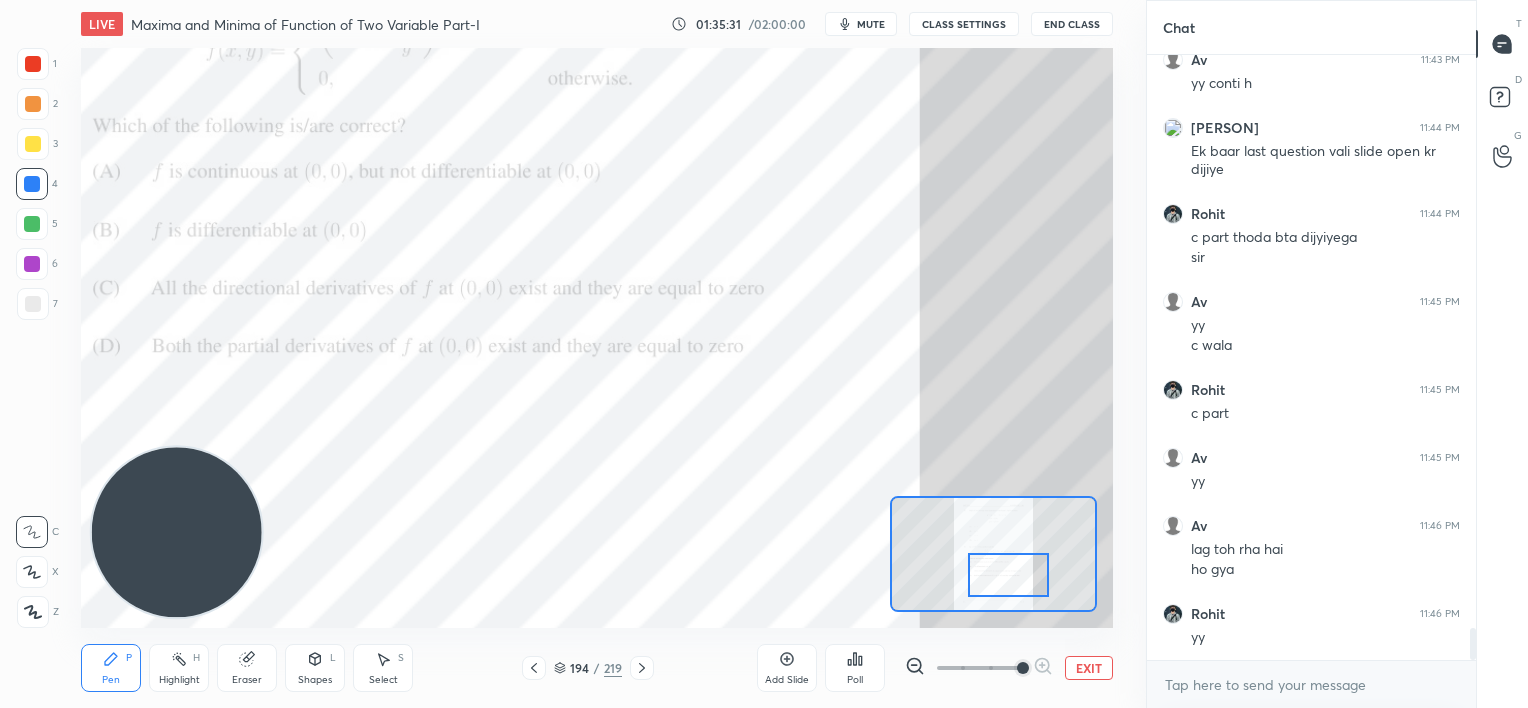 scroll, scrollTop: 10771, scrollLeft: 0, axis: vertical 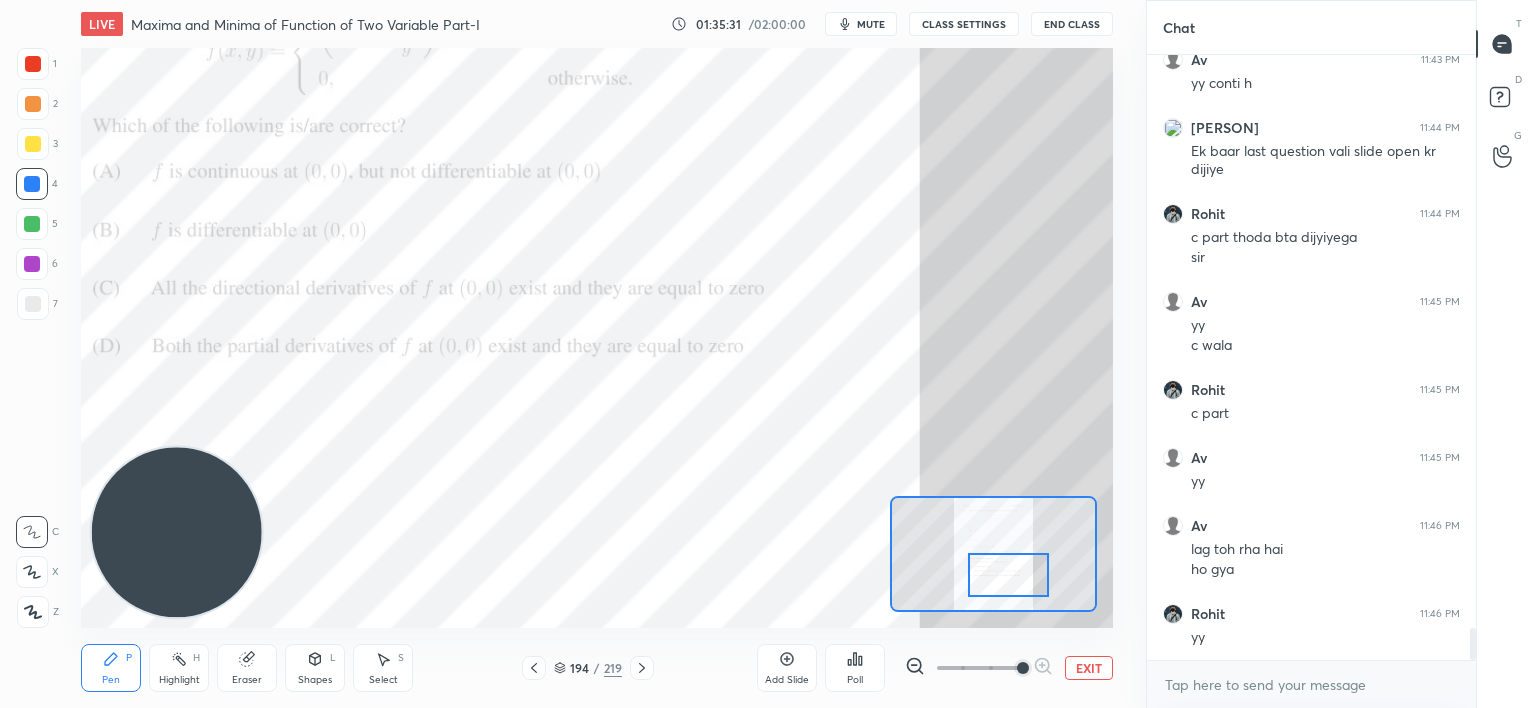 click at bounding box center [1008, 575] 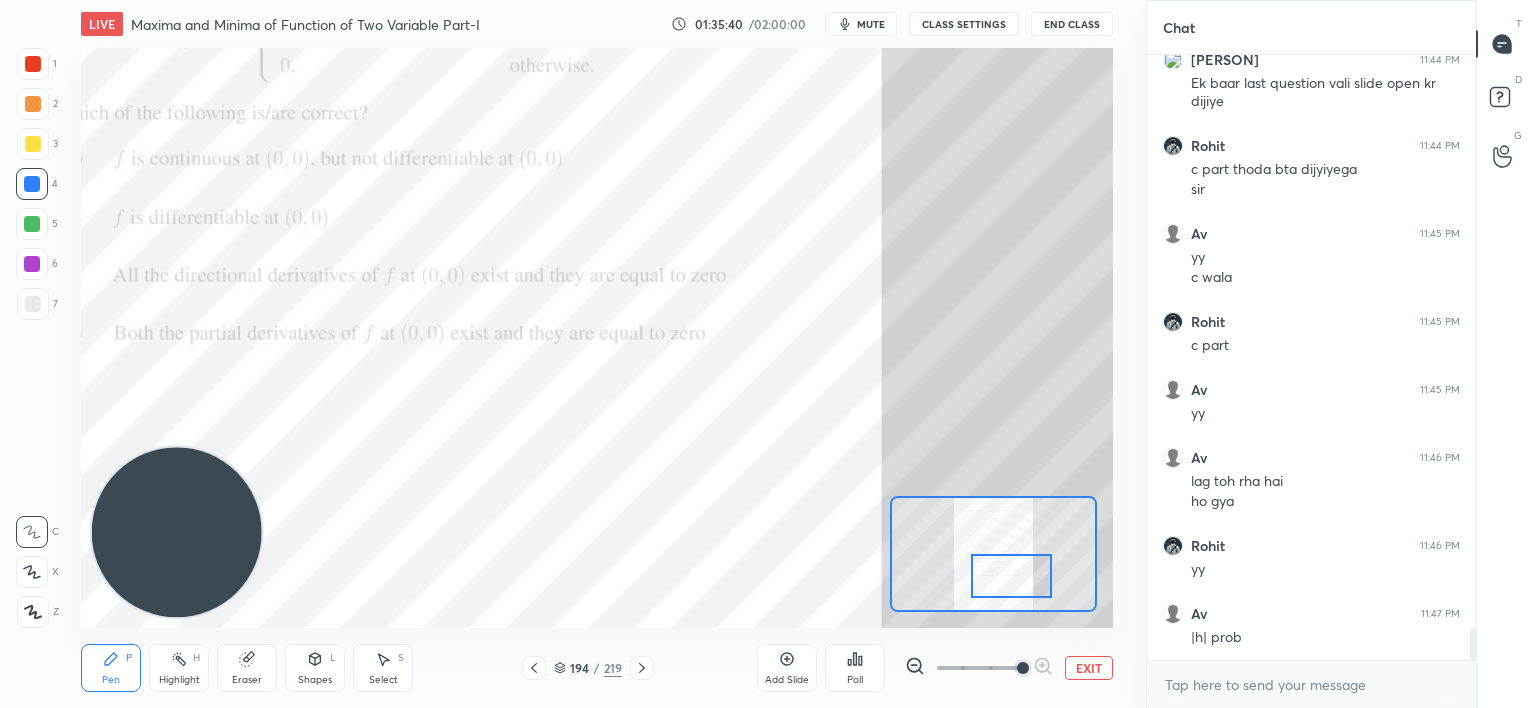 scroll, scrollTop: 10839, scrollLeft: 0, axis: vertical 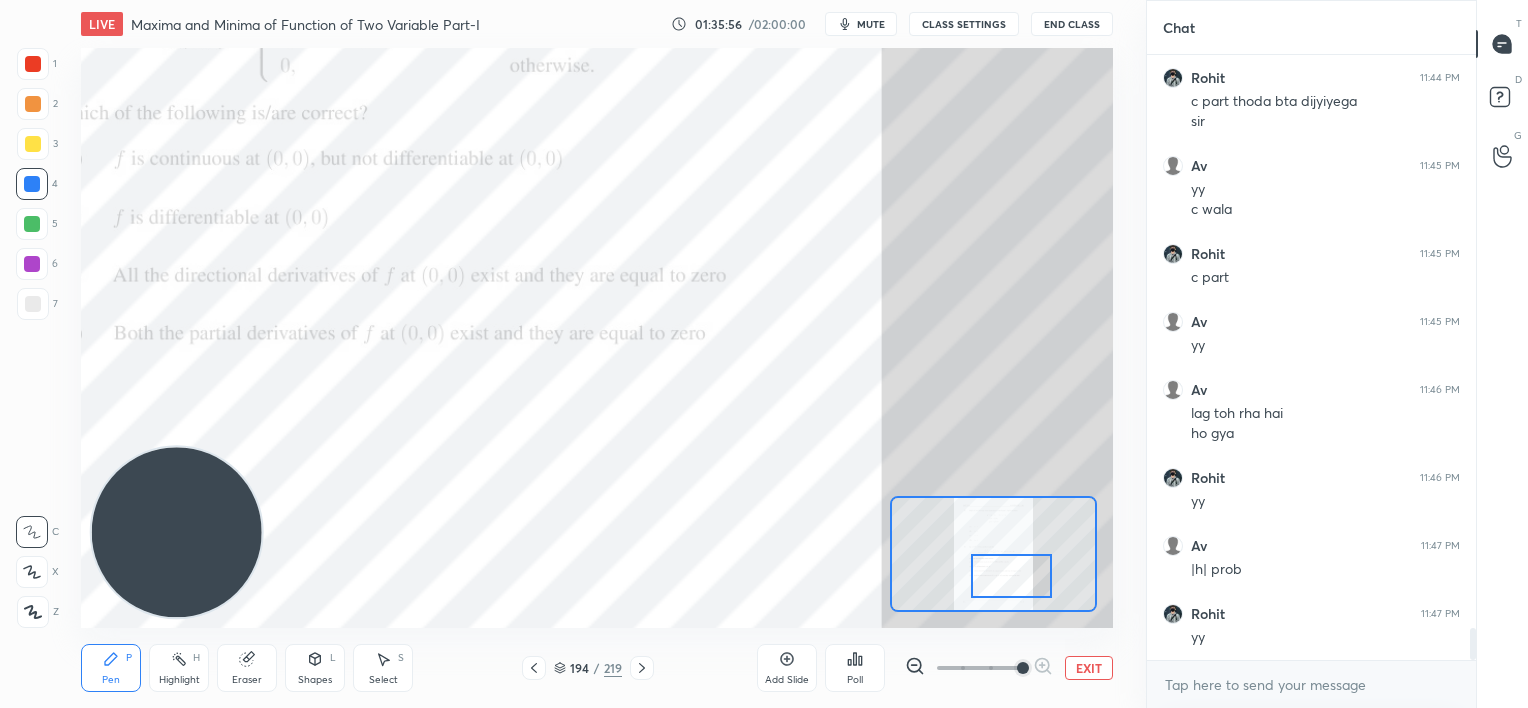 click 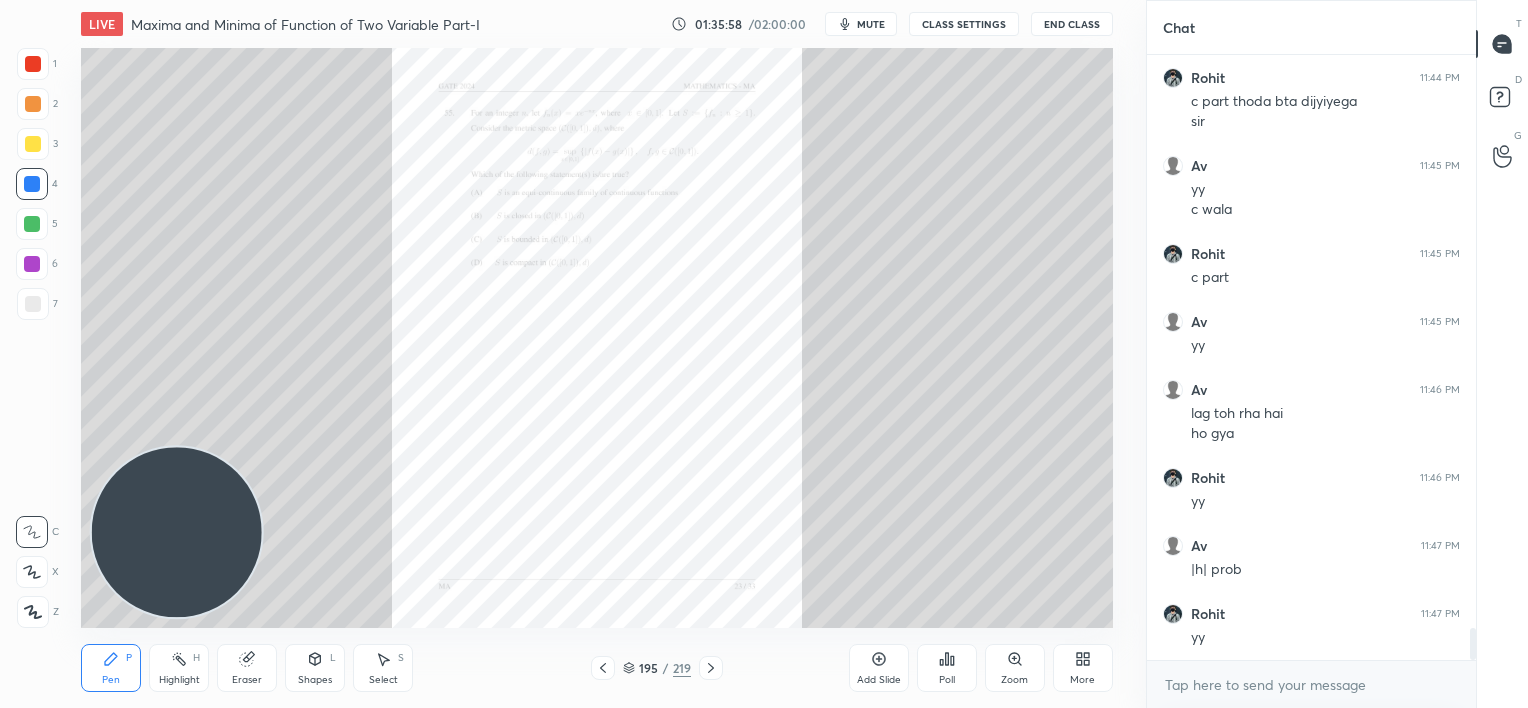 click 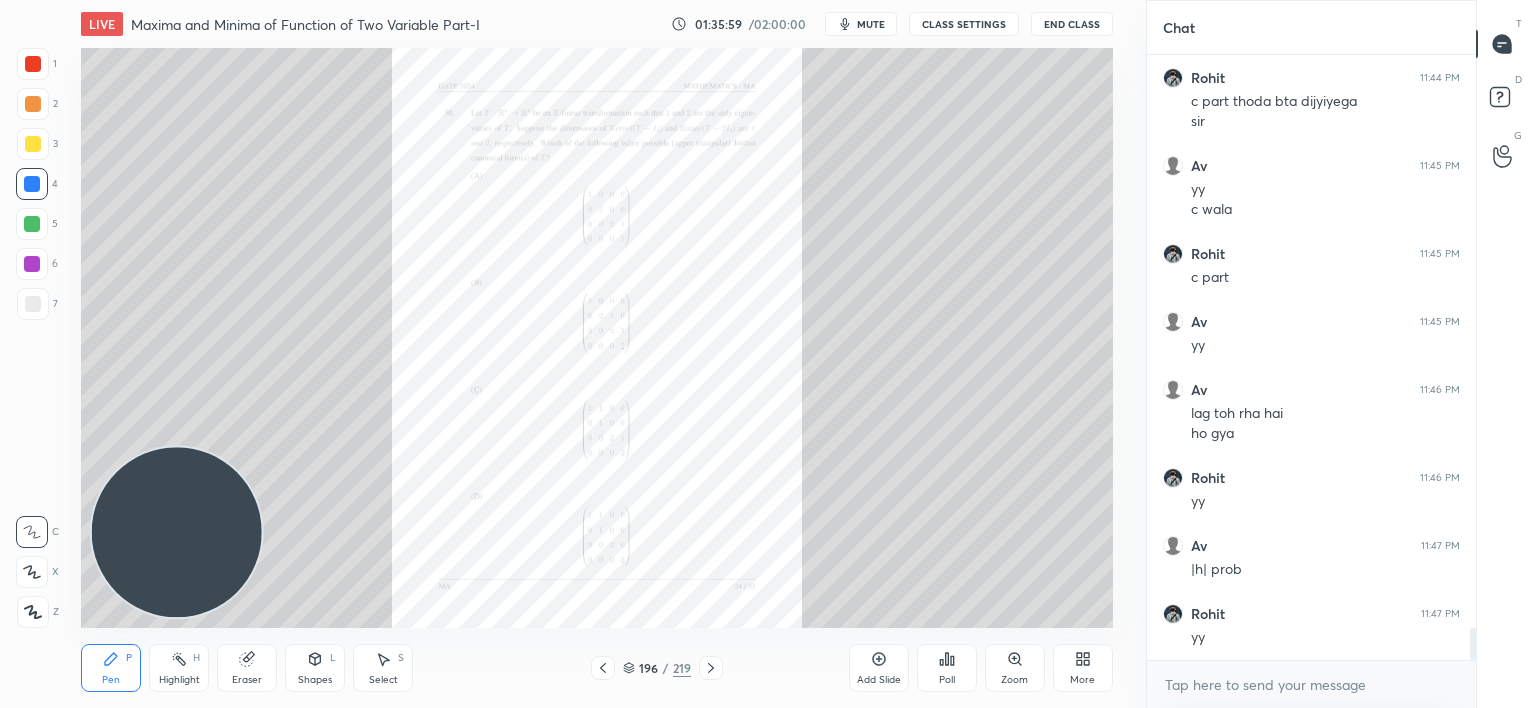 click 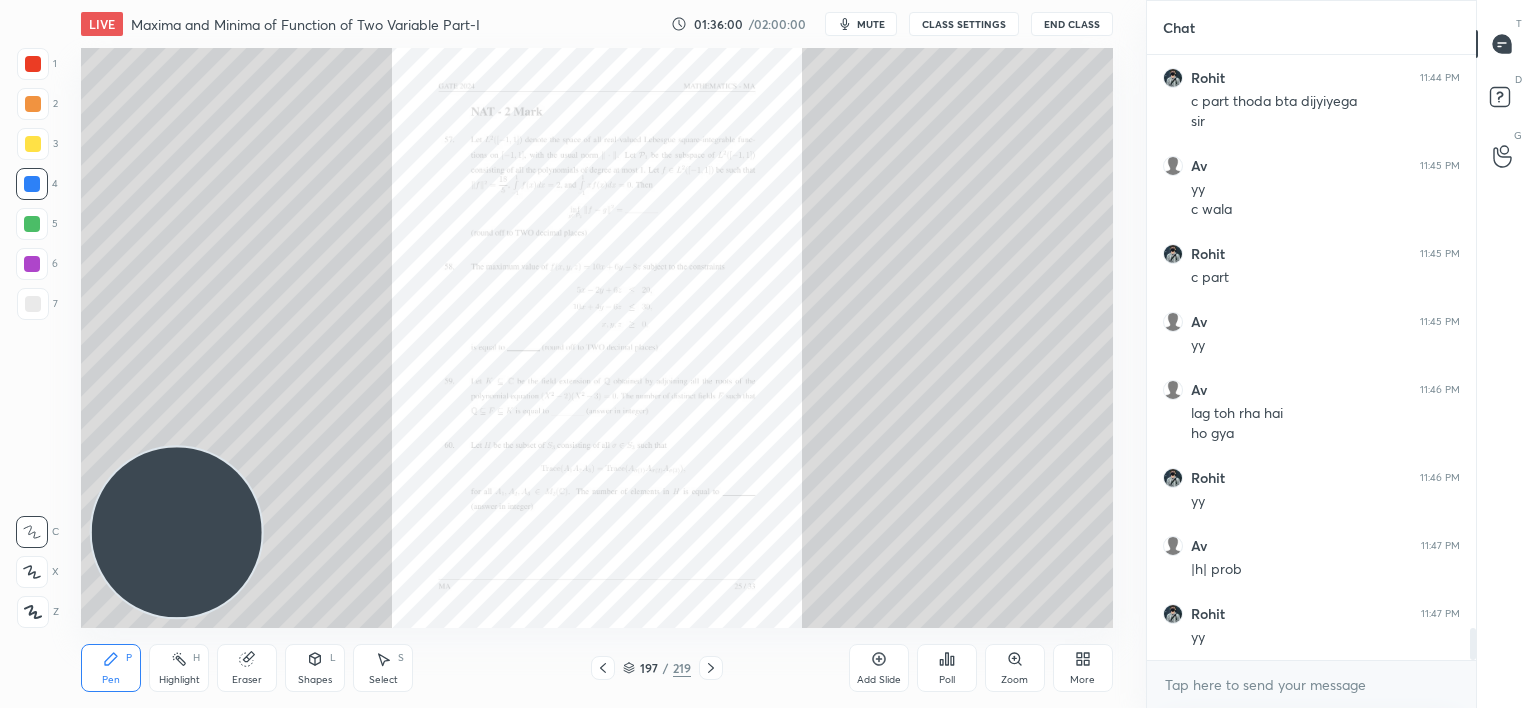 click 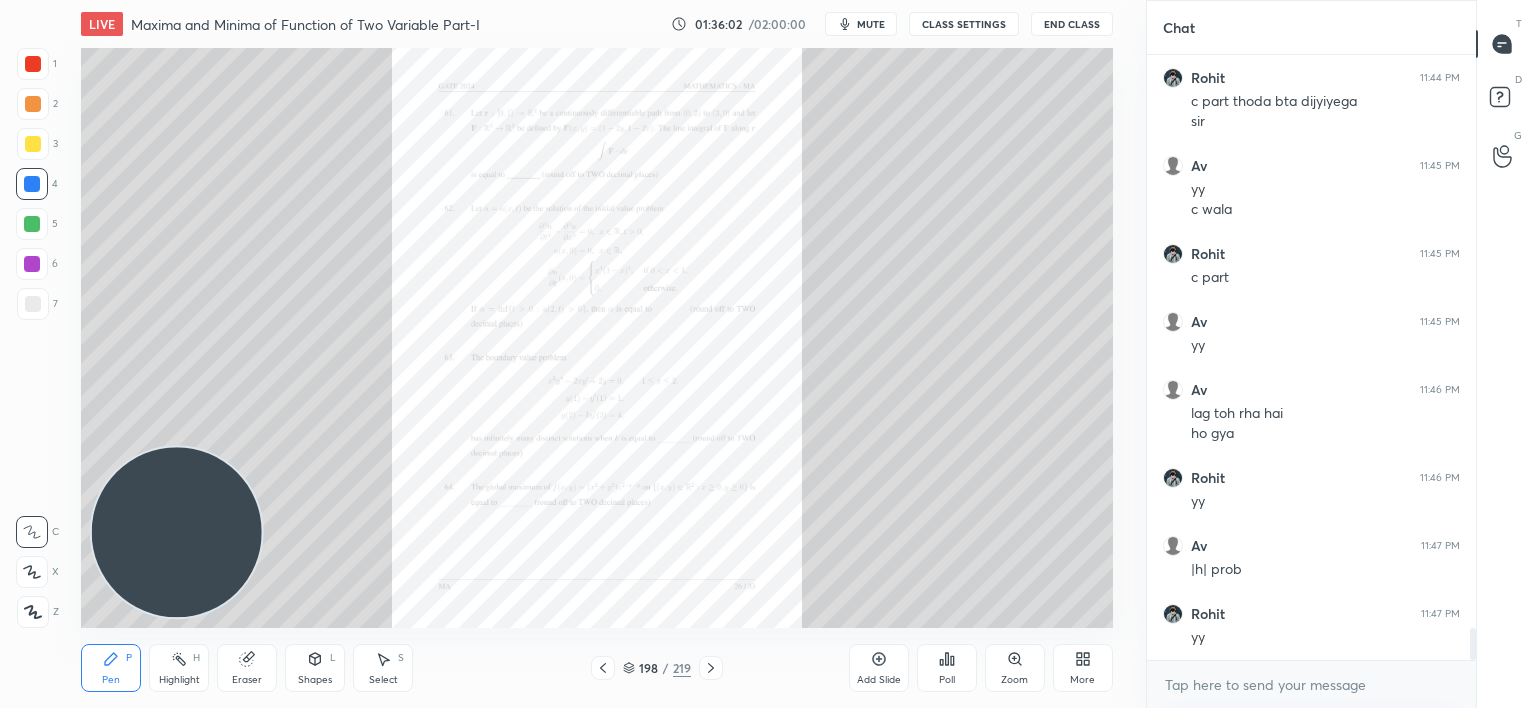 click 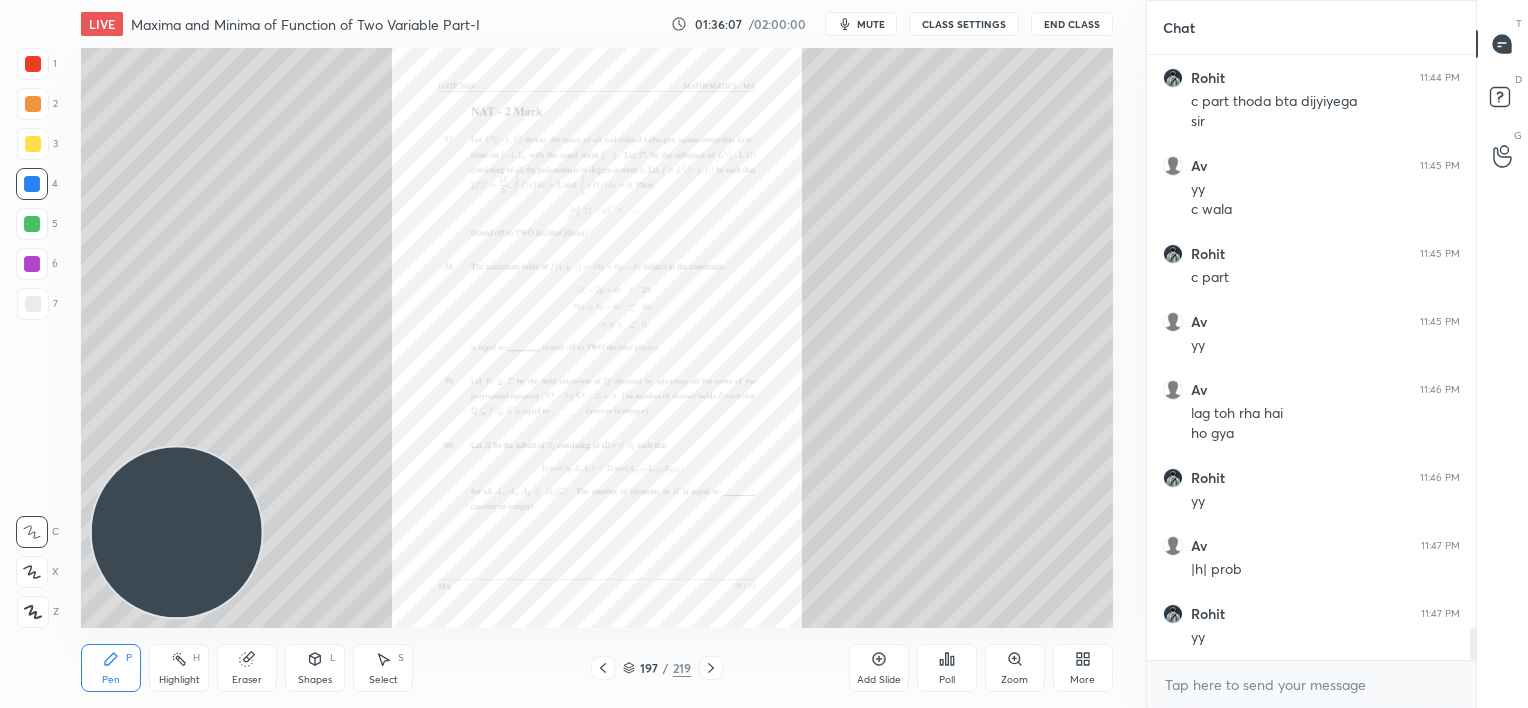 click 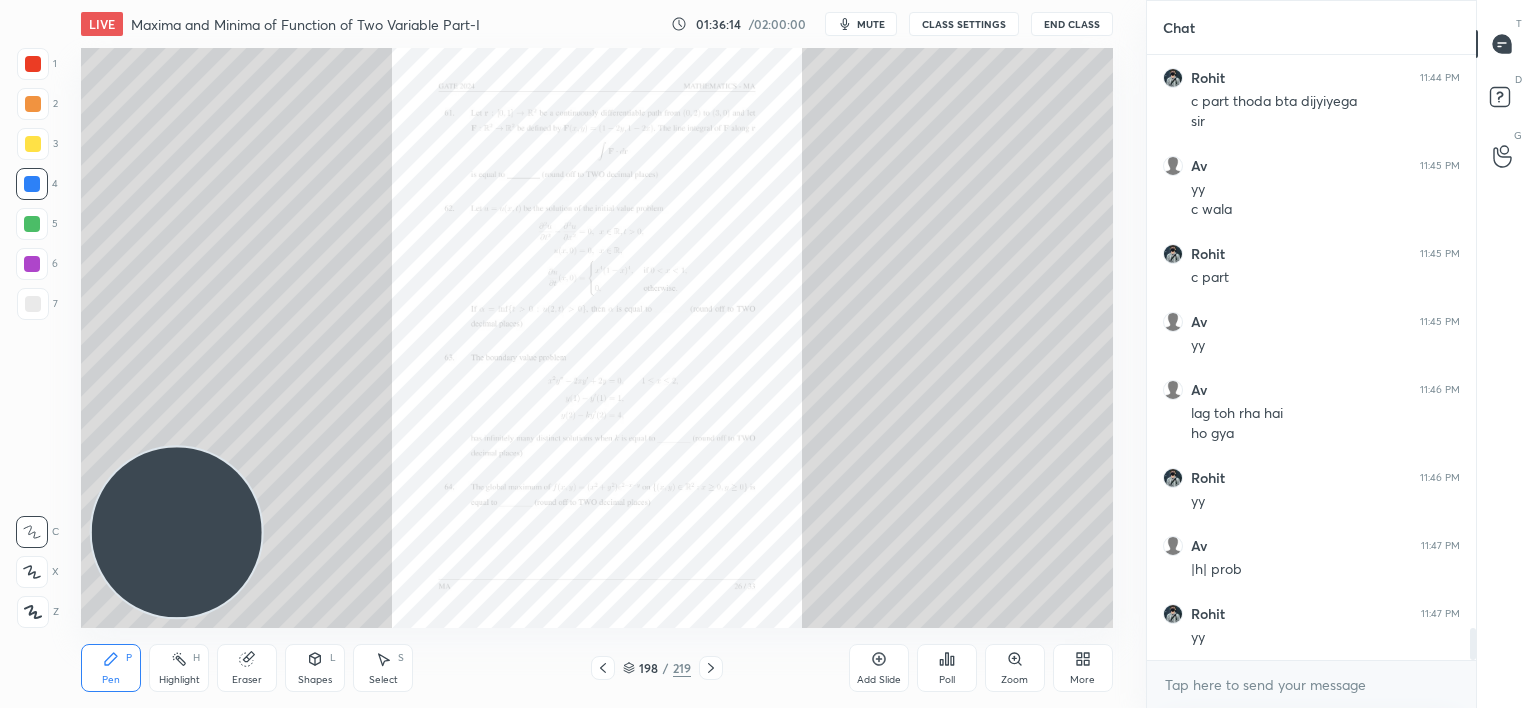 click on "Zoom" at bounding box center (1015, 668) 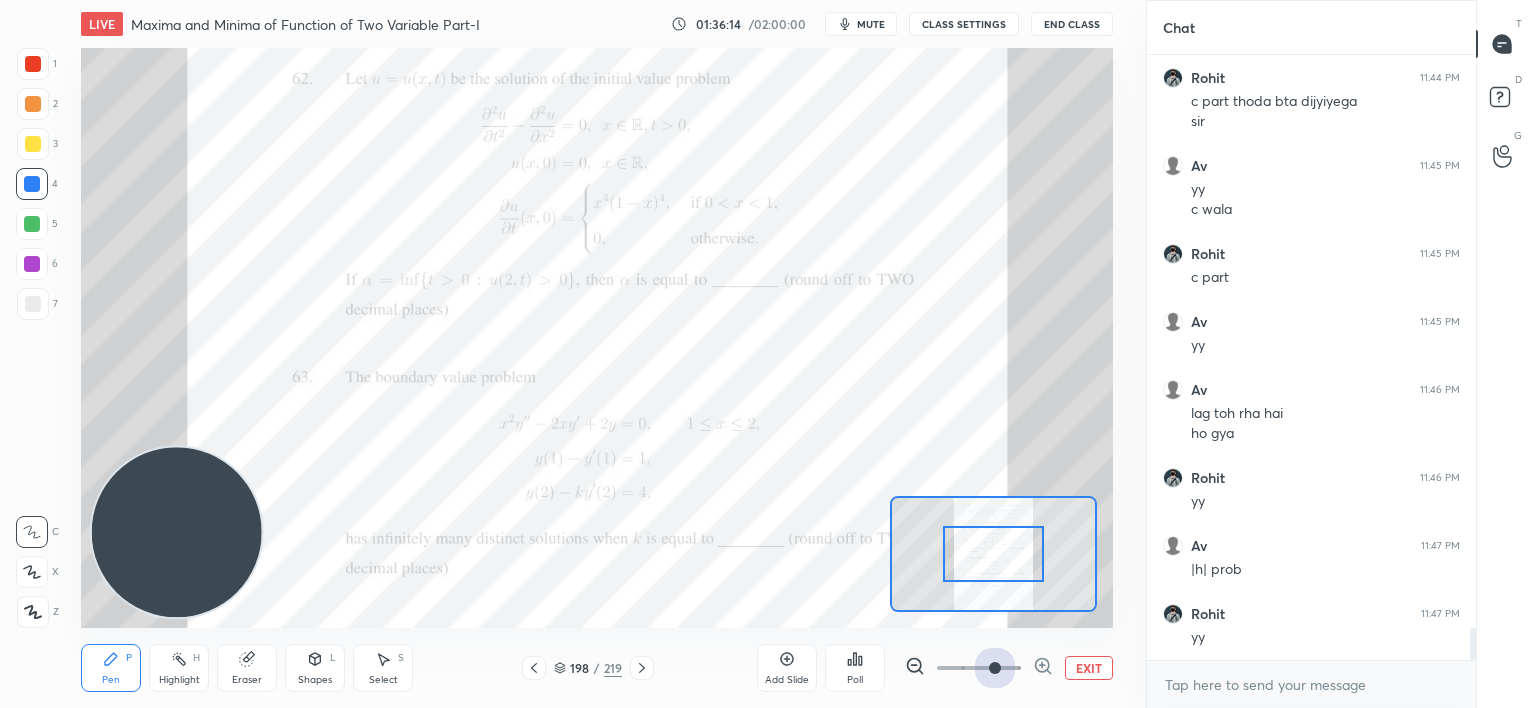 click at bounding box center (979, 668) 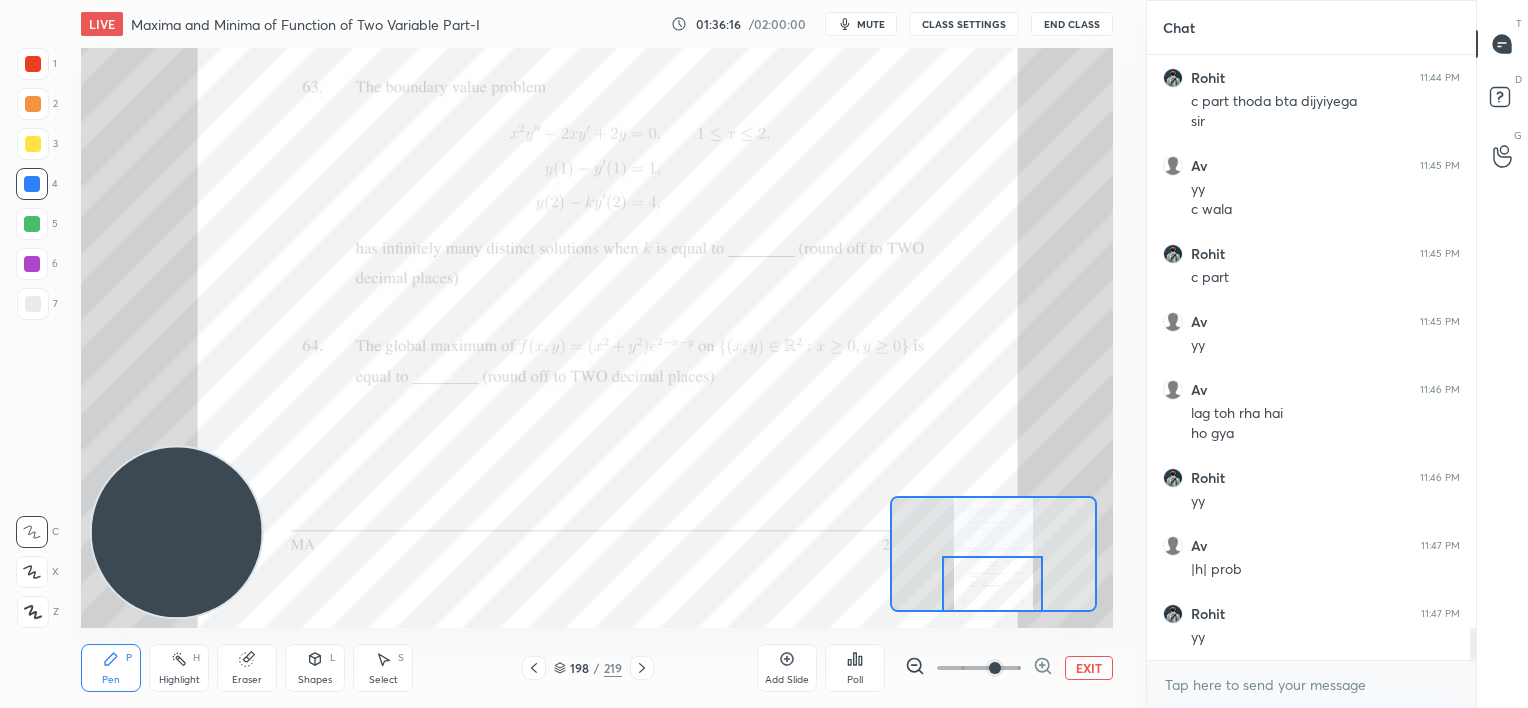 drag, startPoint x: 1004, startPoint y: 556, endPoint x: 1003, endPoint y: 595, distance: 39.012817 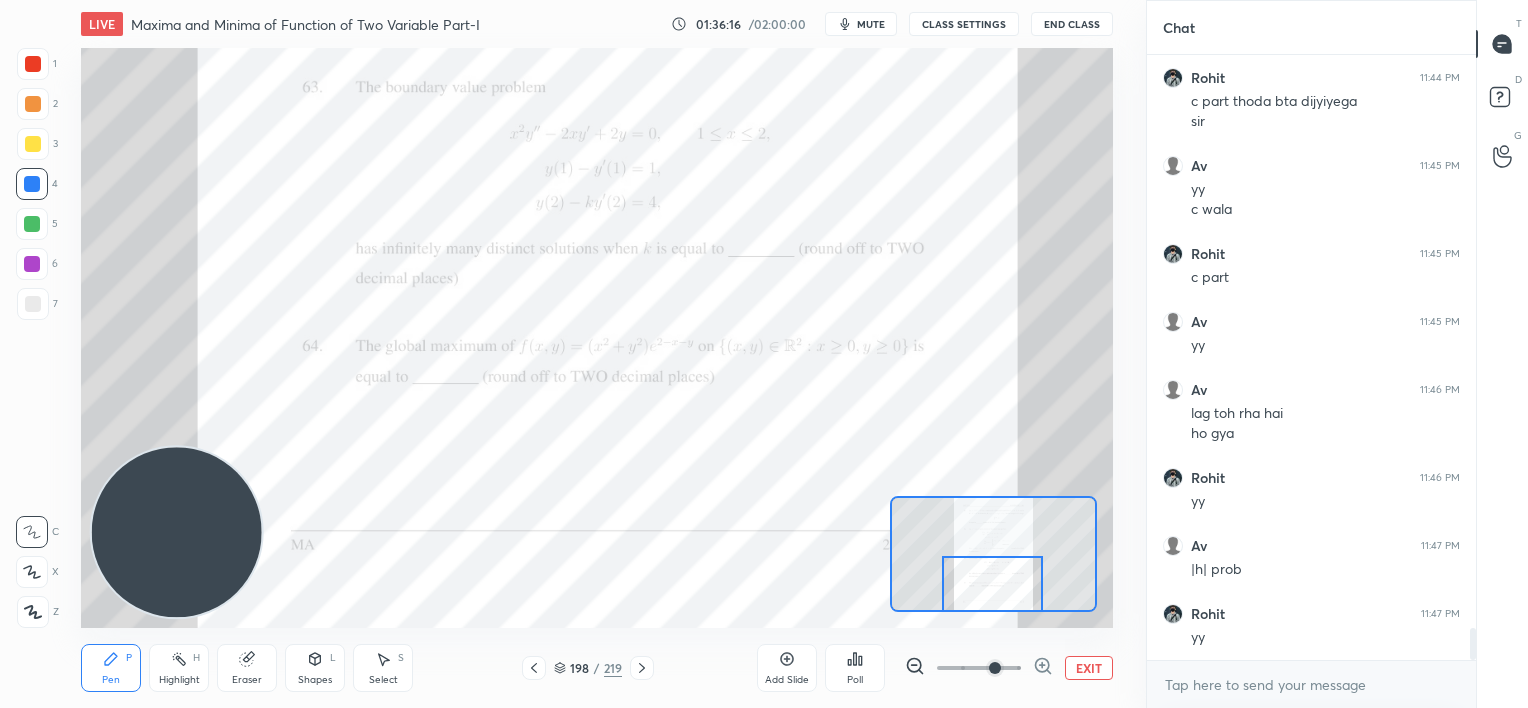 click at bounding box center [992, 584] 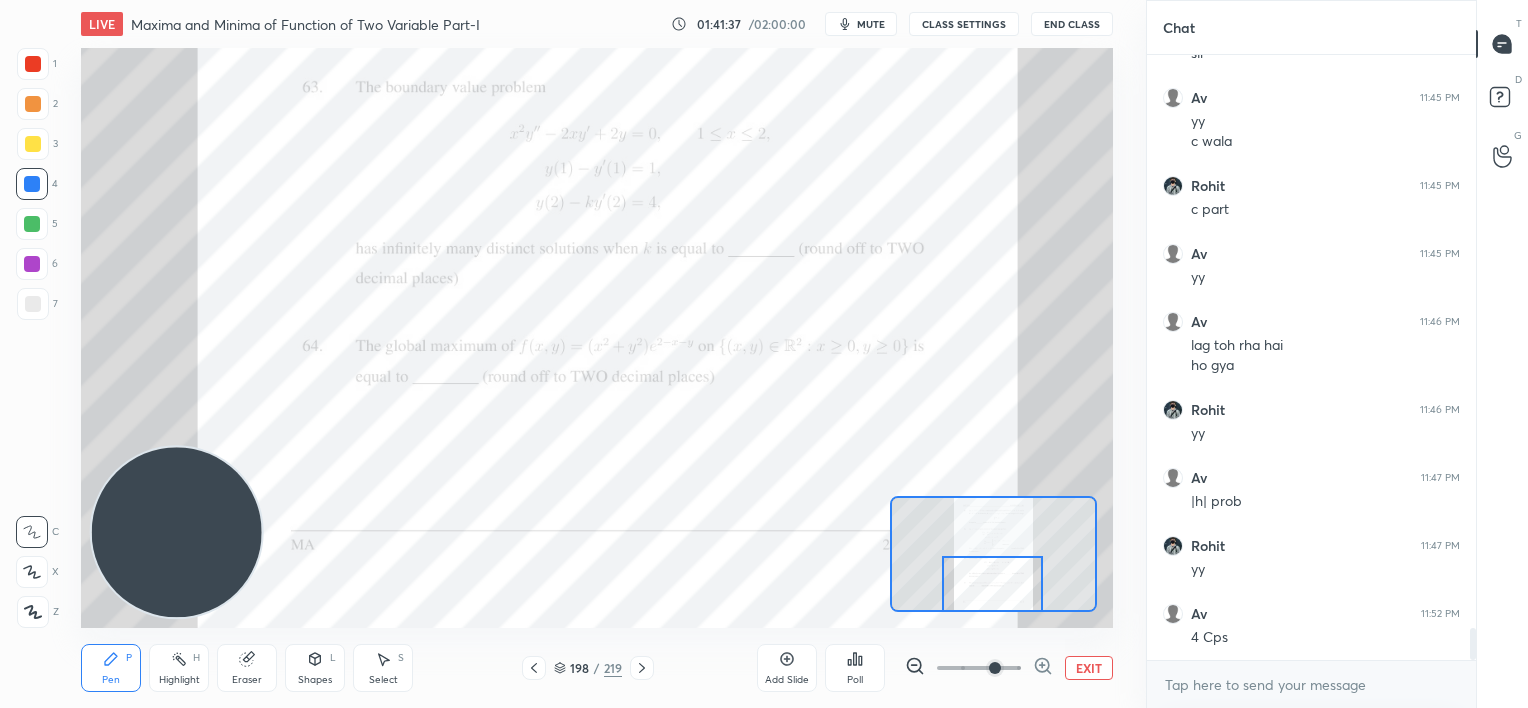 scroll, scrollTop: 10975, scrollLeft: 0, axis: vertical 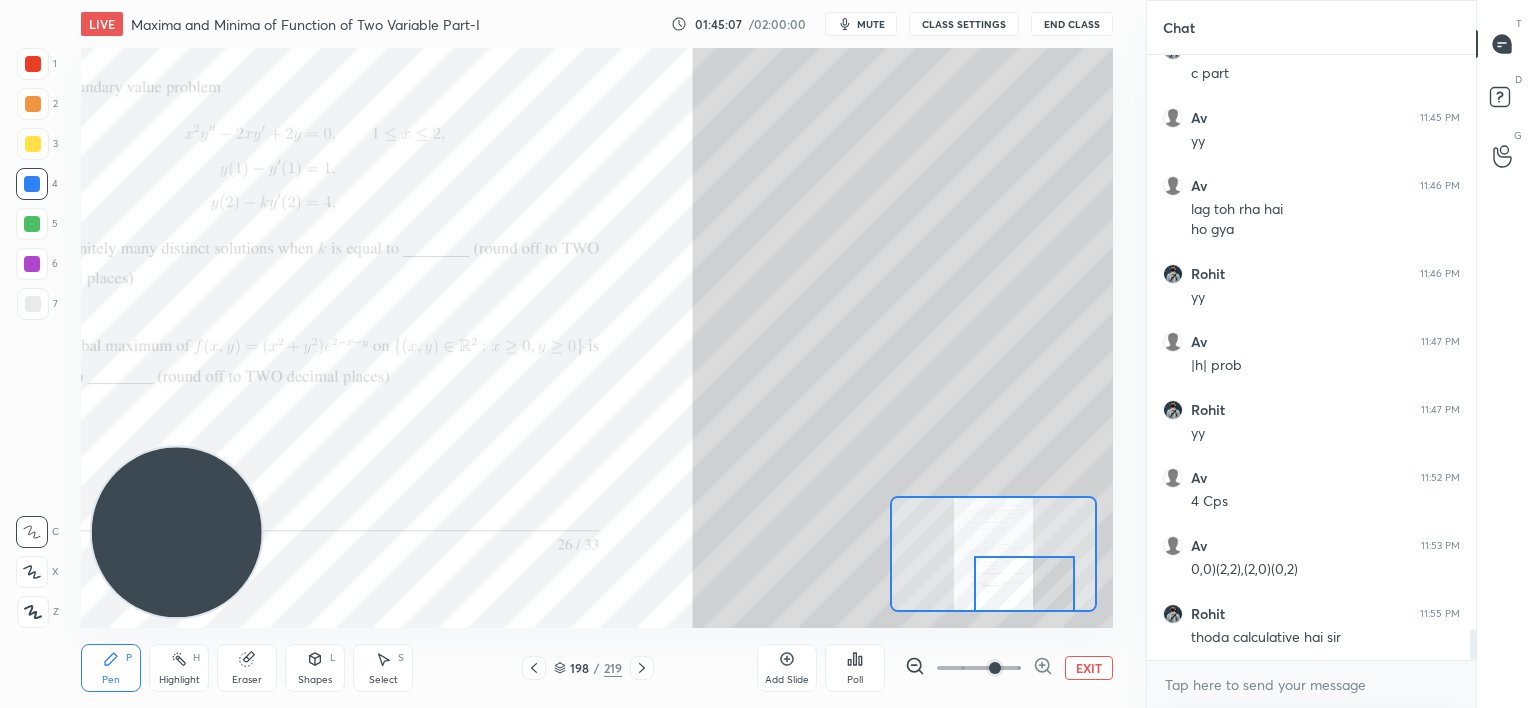 drag, startPoint x: 1015, startPoint y: 575, endPoint x: 1056, endPoint y: 580, distance: 41.303753 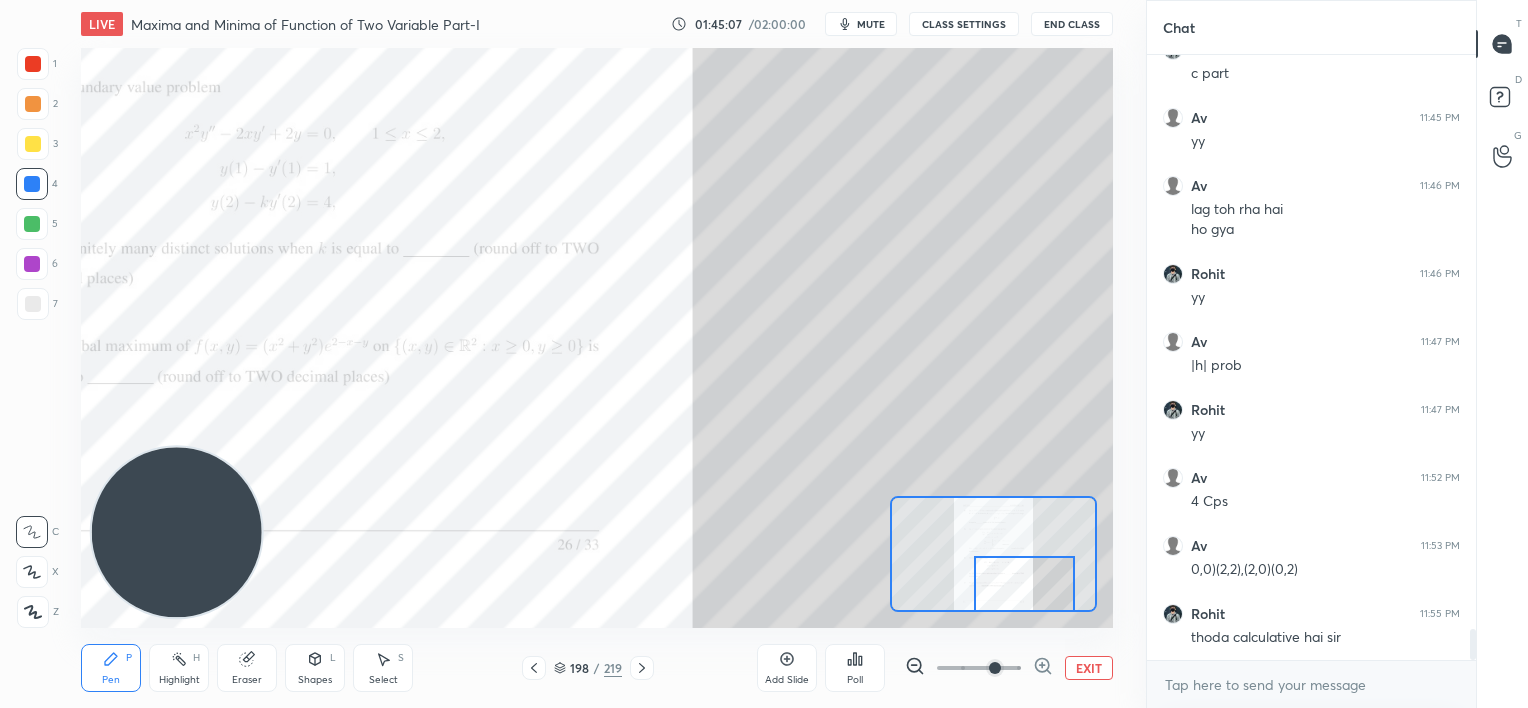 click at bounding box center [1024, 584] 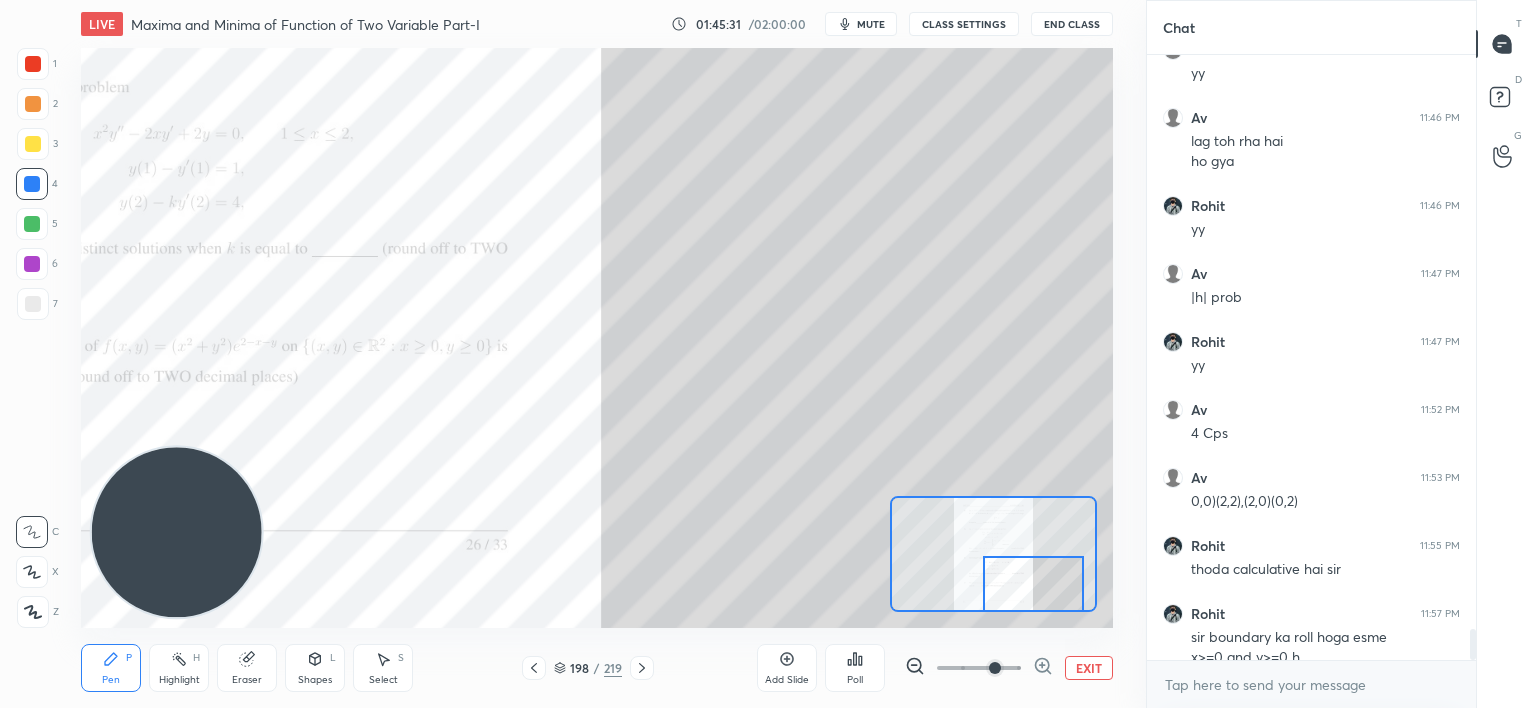 scroll, scrollTop: 11131, scrollLeft: 0, axis: vertical 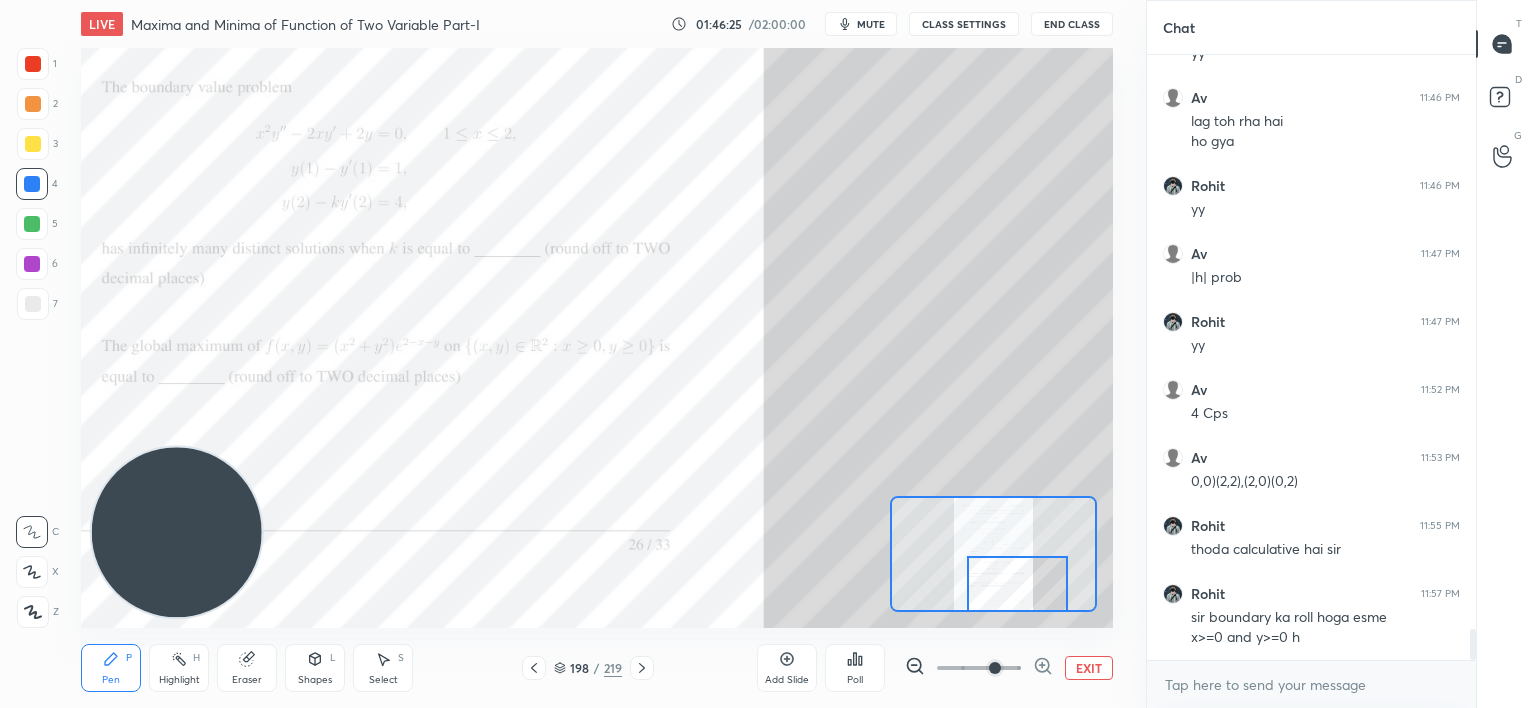 drag, startPoint x: 1043, startPoint y: 567, endPoint x: 1022, endPoint y: 556, distance: 23.70654 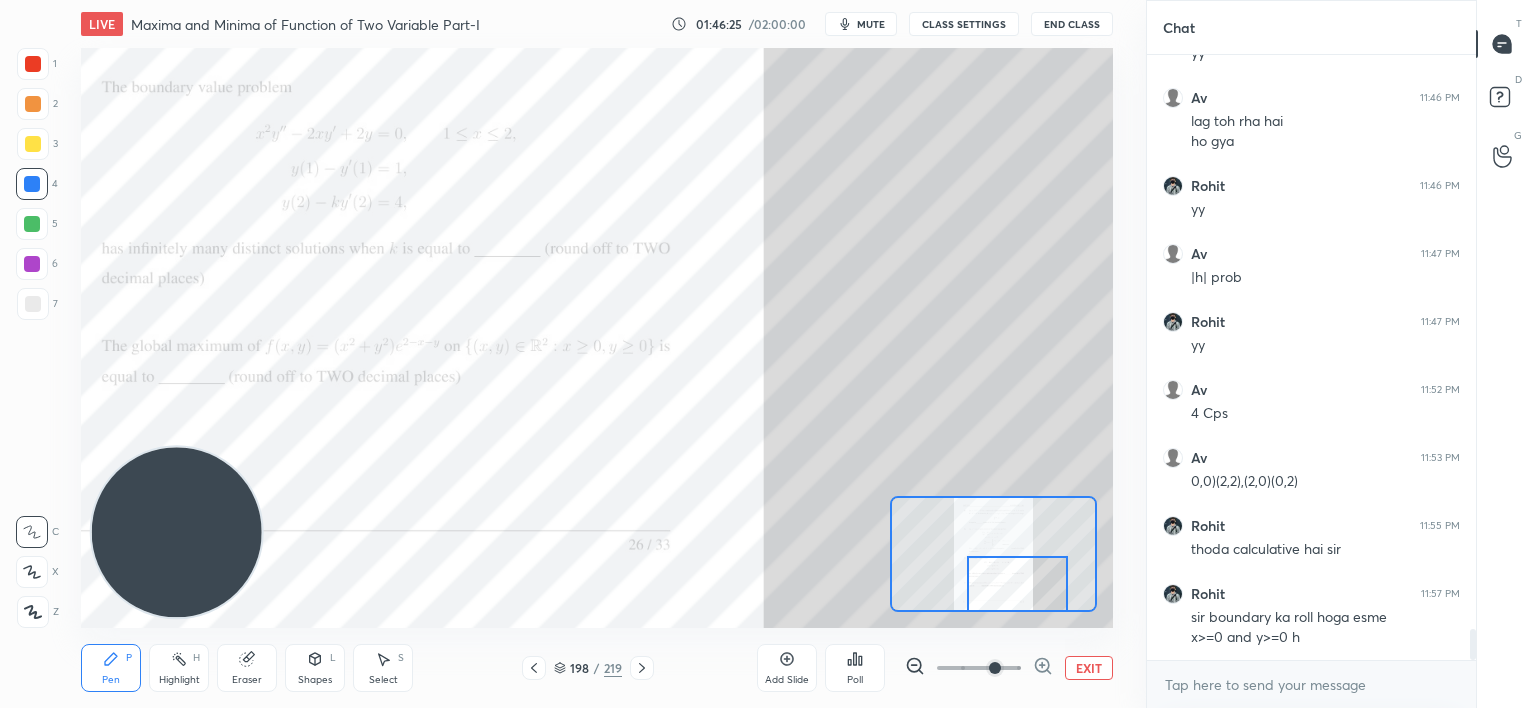 click at bounding box center [1017, 584] 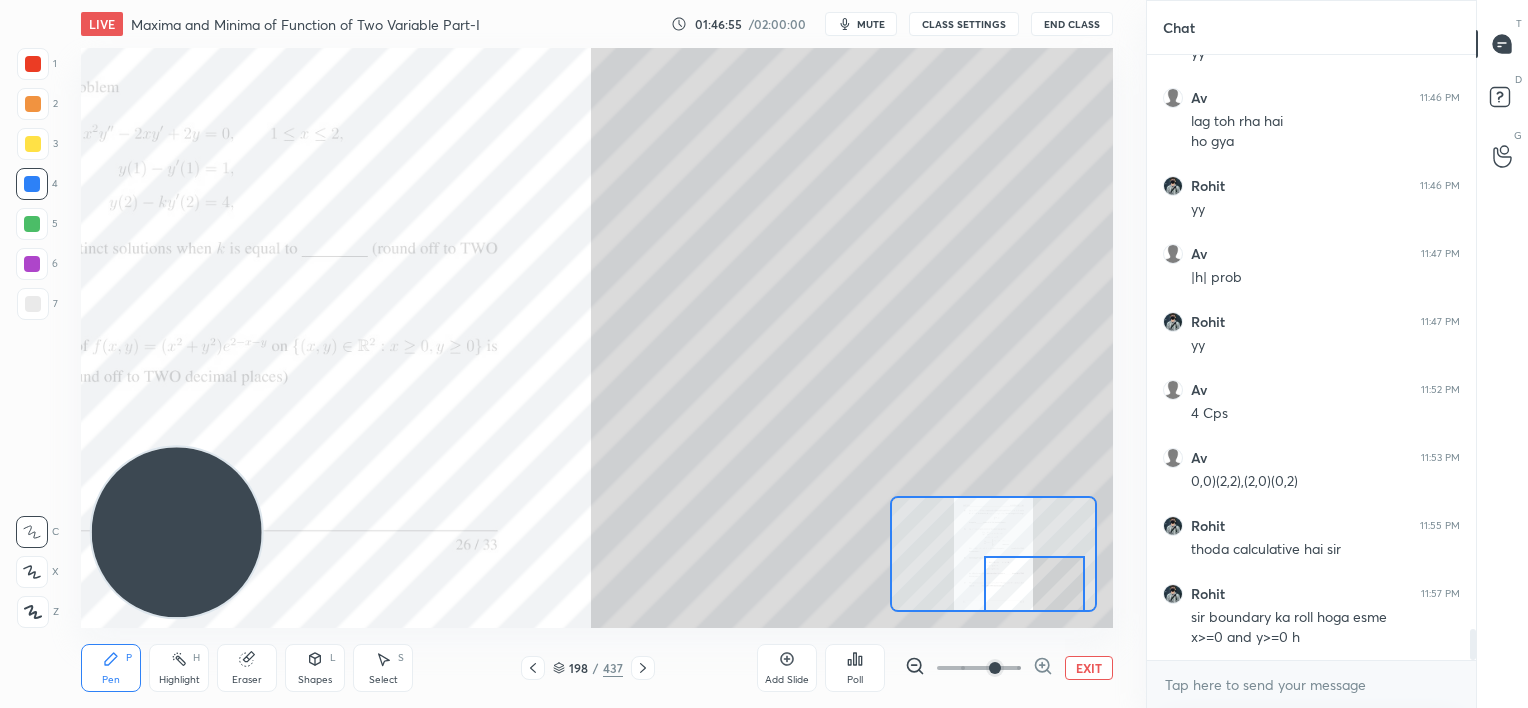 scroll, scrollTop: 11199, scrollLeft: 0, axis: vertical 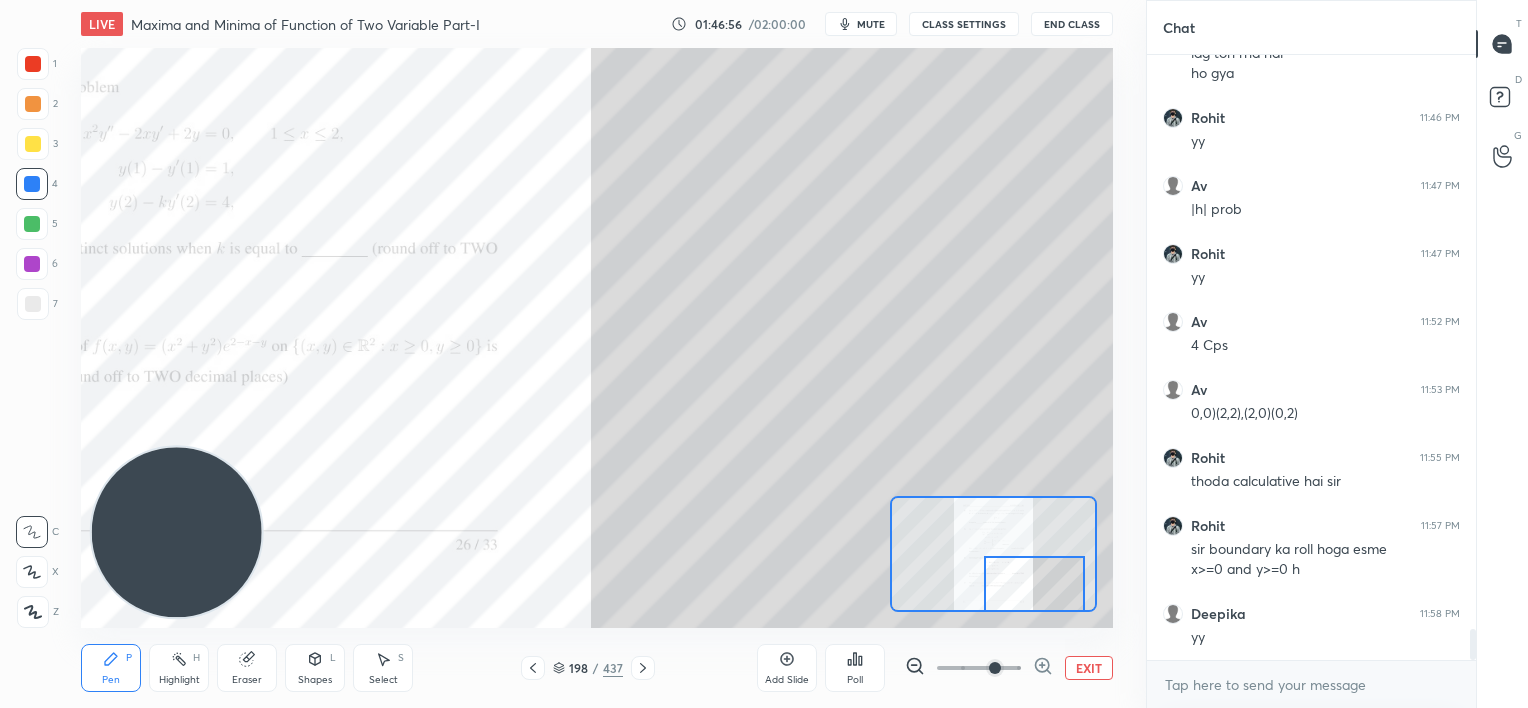 click at bounding box center [1034, 584] 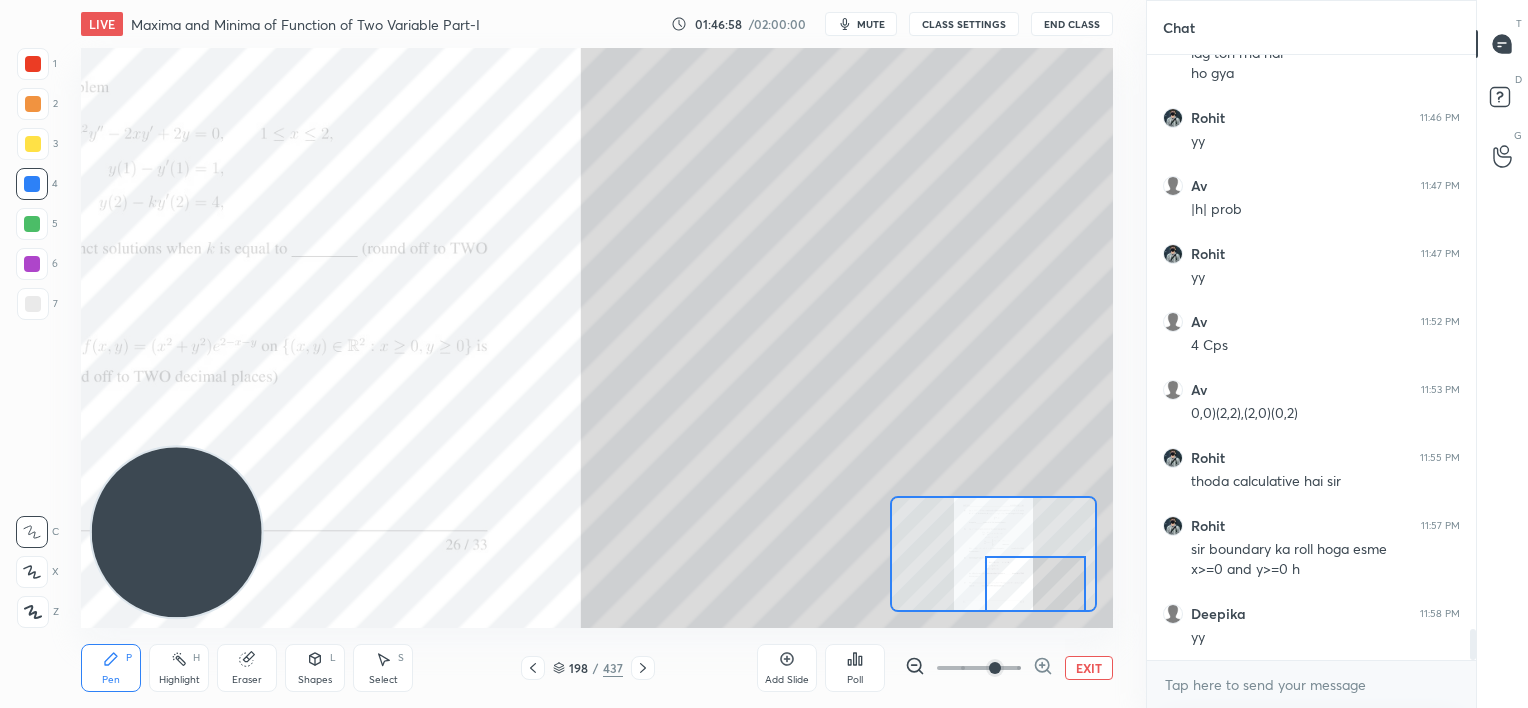 scroll, scrollTop: 11267, scrollLeft: 0, axis: vertical 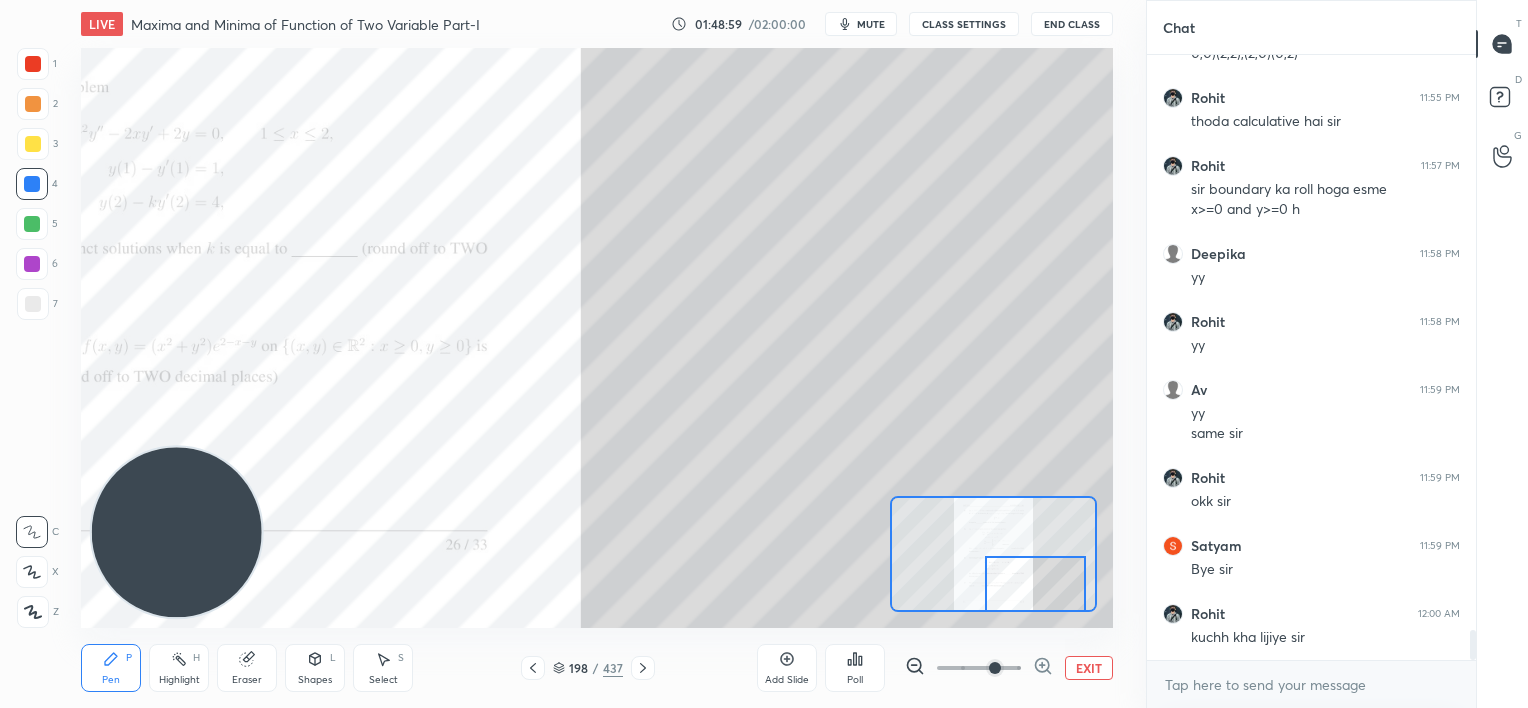 click 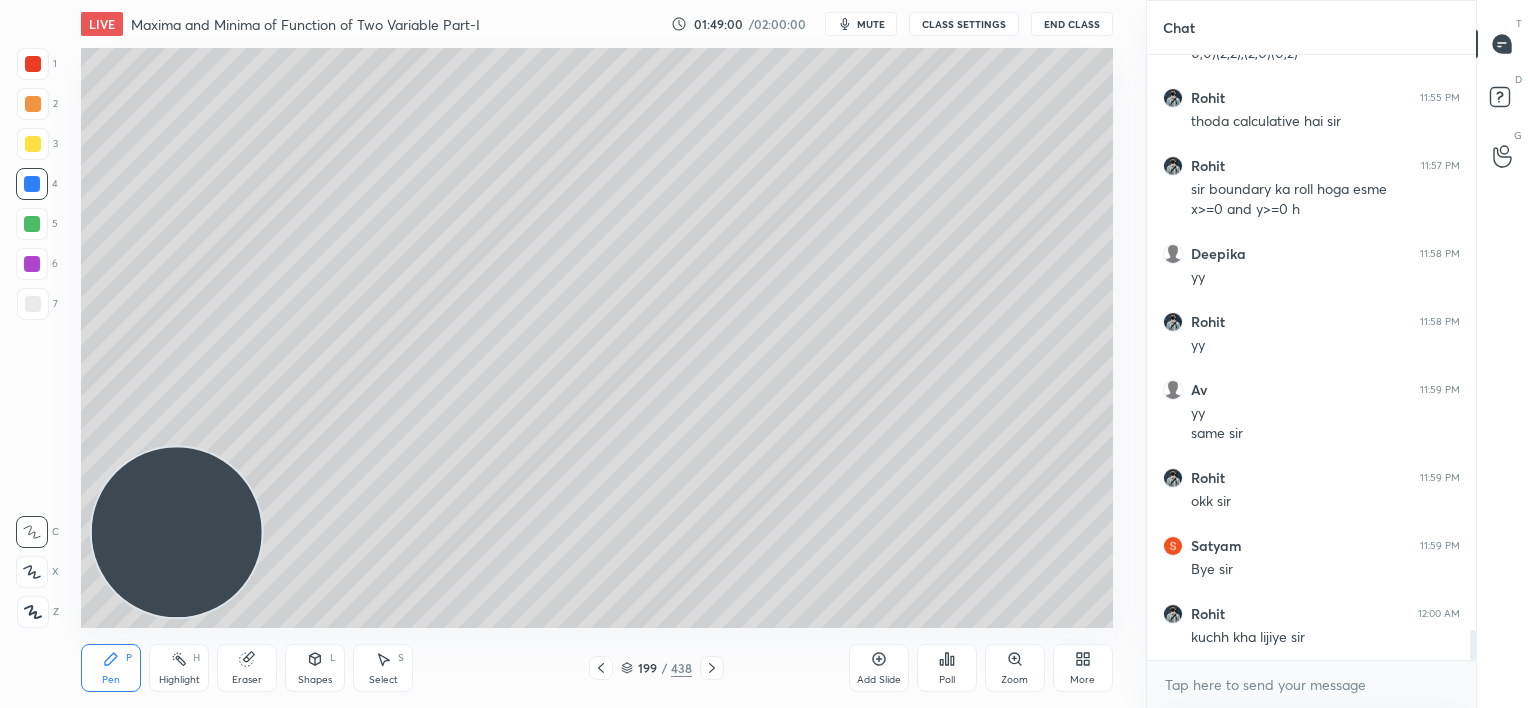 click at bounding box center [32, 264] 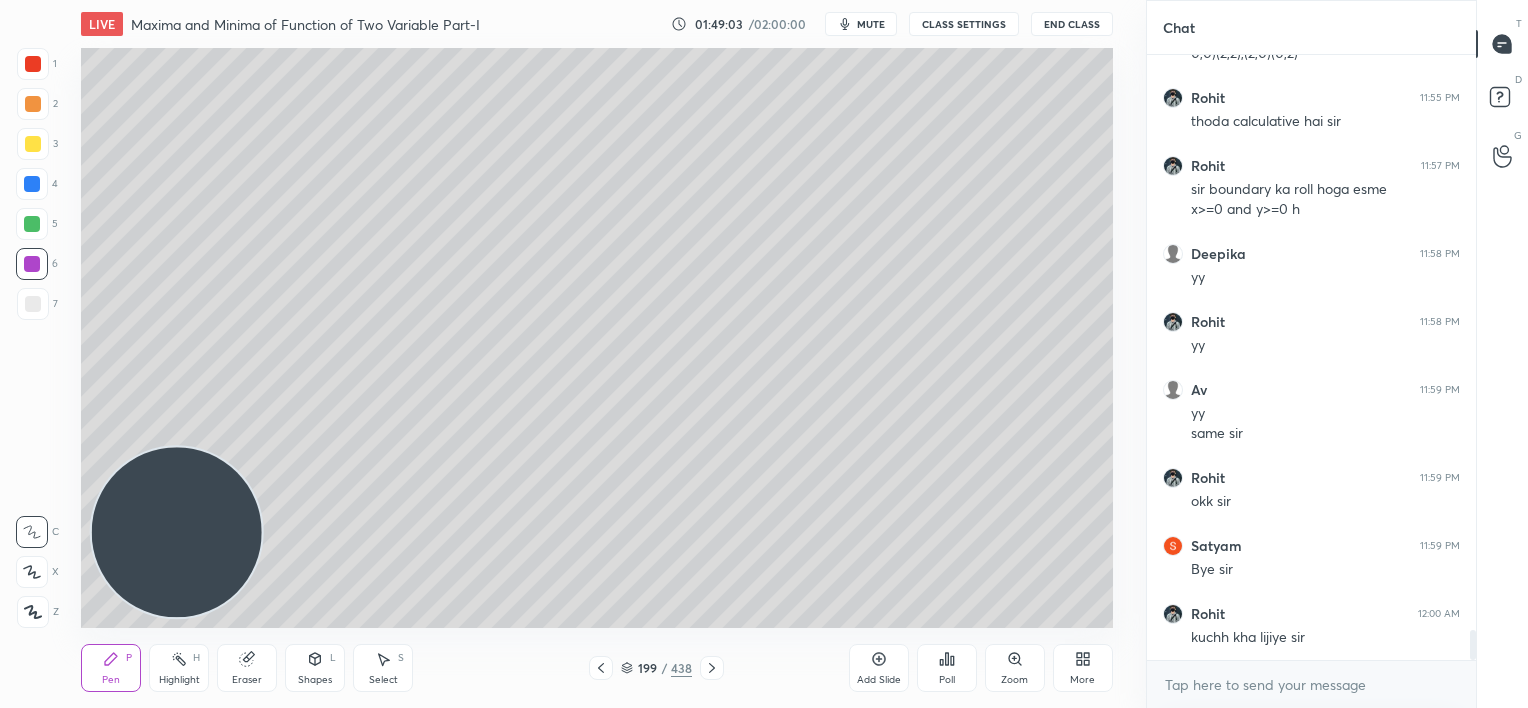 click at bounding box center (33, 64) 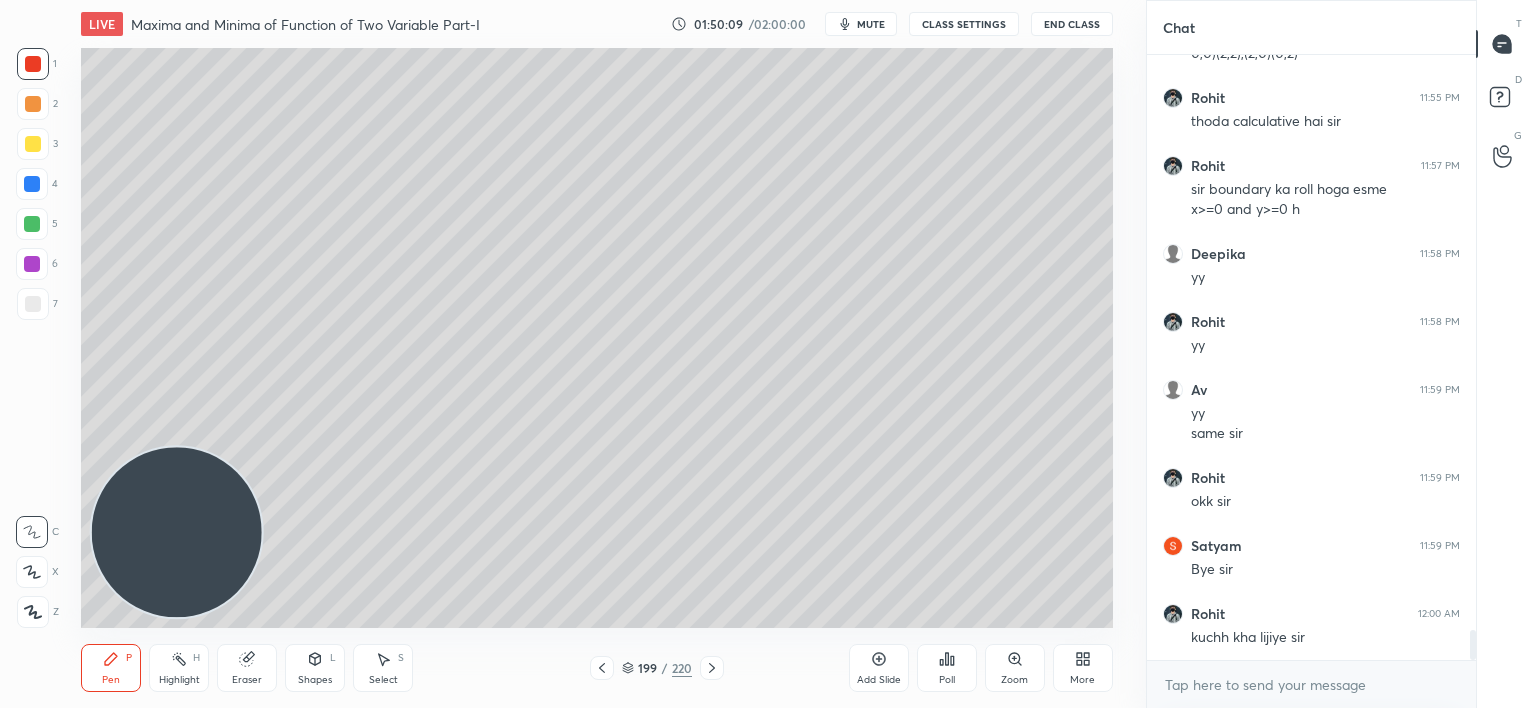 click on "mute" at bounding box center (871, 24) 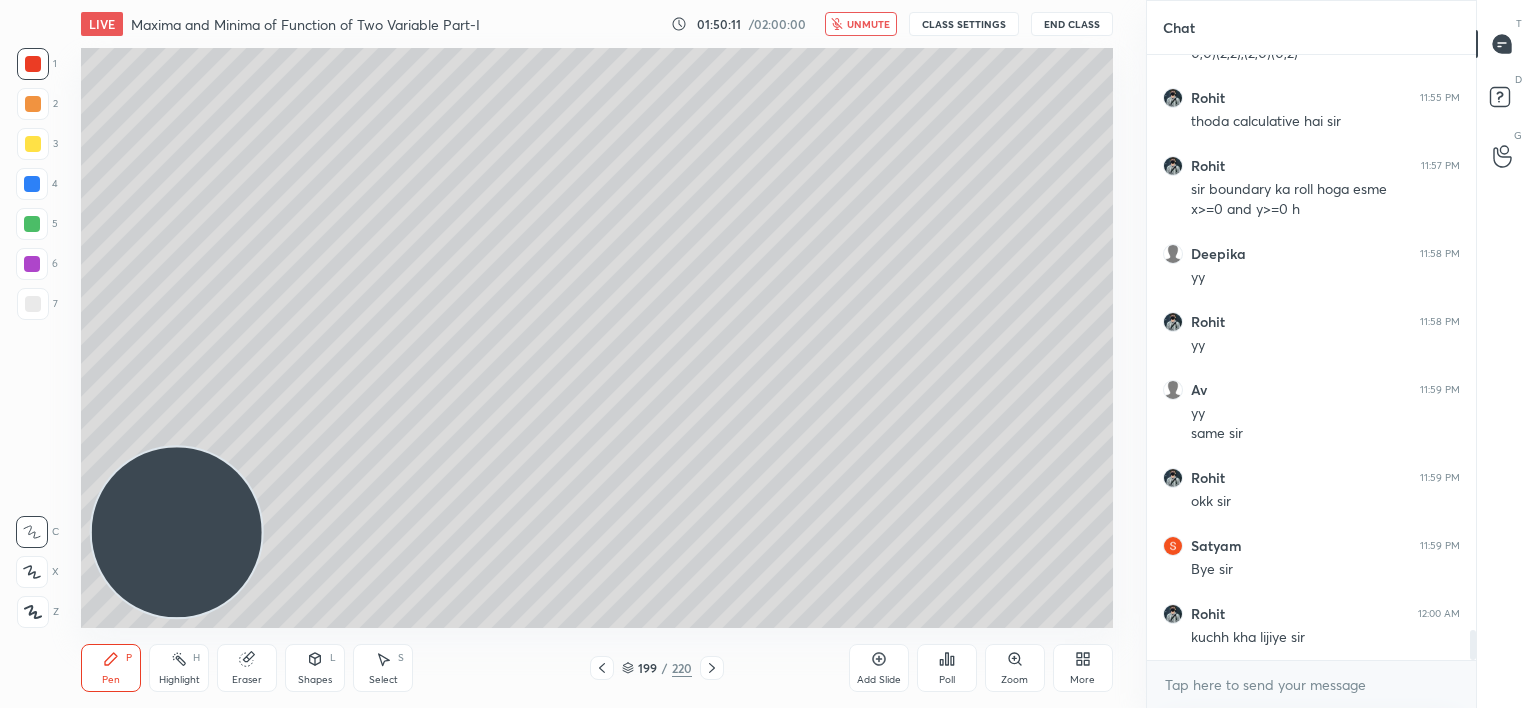 click on "CLASS SETTINGS" at bounding box center [964, 24] 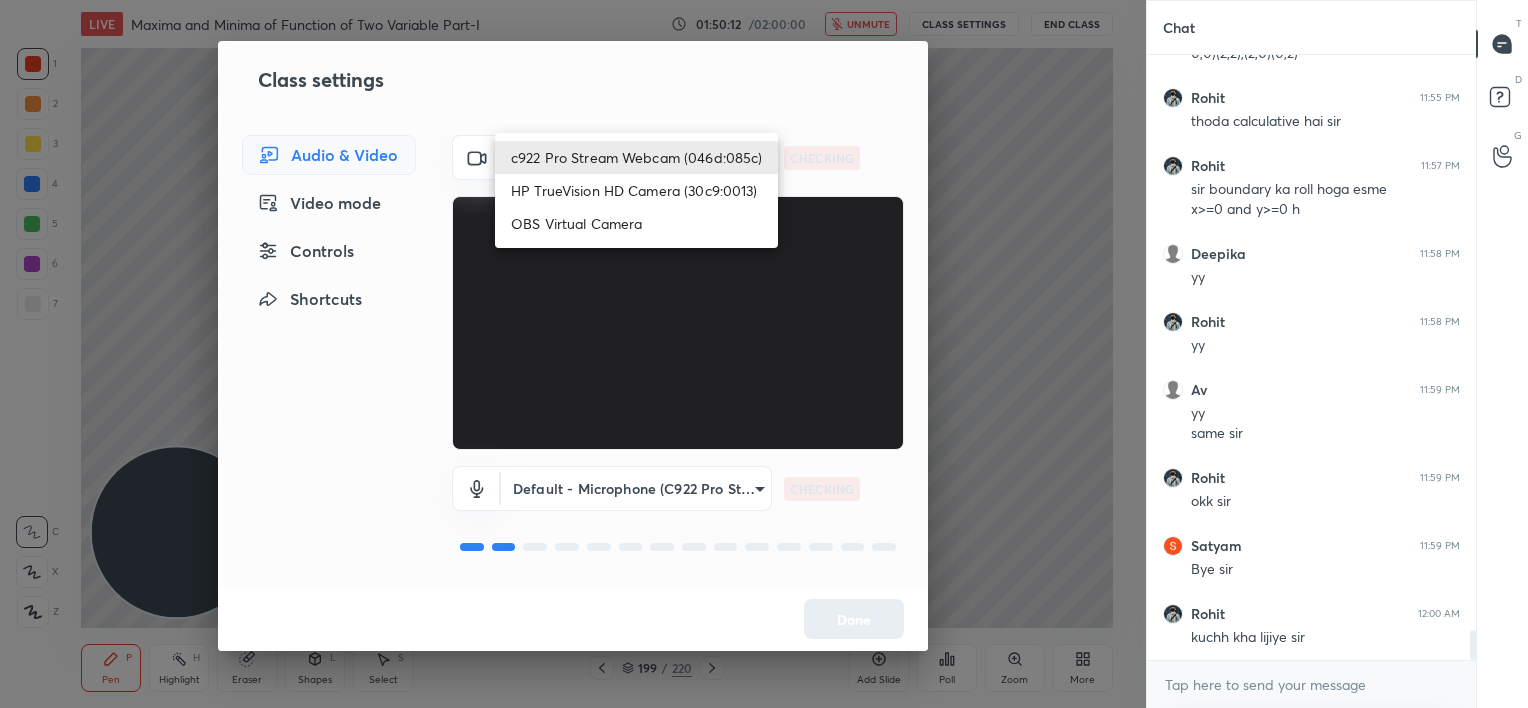 click on "1 2 3 4 5 6 7 C X Z C X Z E E Erase all   H H LIVE Maxima and Minima of Function of Two Variable Part-I 01:50:12 /  02:00:00 unmute CLASS SETTINGS End Class Setting up your live class Poll for   secs No correct answer Start poll Back Maxima and Minima of Function of Two Variable Part-I • L13 of Detailed Course On Function of Several Variables for IIT-JAM 2026 [PERSON] Pen P Highlight H Eraser Shapes L Select S 199 / 220 Add Slide Poll Zoom More Chat Av 11:52 PM 4 Cps Av 11:53 PM 0,0)(2,2),(2,0)(0,2) [PERSON] 11:55 PM thoda calculative hai sir [PERSON] 11:57 PM sir boundary ka roll hoga esme x>=0 and y>=0 h [PERSON] 11:58 PM yy [PERSON] 11:58 PM yy Av 11:59 PM yy same sir [PERSON] 11:59 PM okk sir [PERSON] 11:59 PM Bye sir [PERSON] 12:00 AM kuchh kha lijiye sir JUMP TO LATEST Enable hand raising Enable raise hand to speak to learners. Once enabled, chat will be turned off temporarily. Enable x   introducing Raise a hand with a doubt Now learners can raise their hand along with a doubt  How it works? NEW DOUBTS ASKED T D" at bounding box center (764, 354) 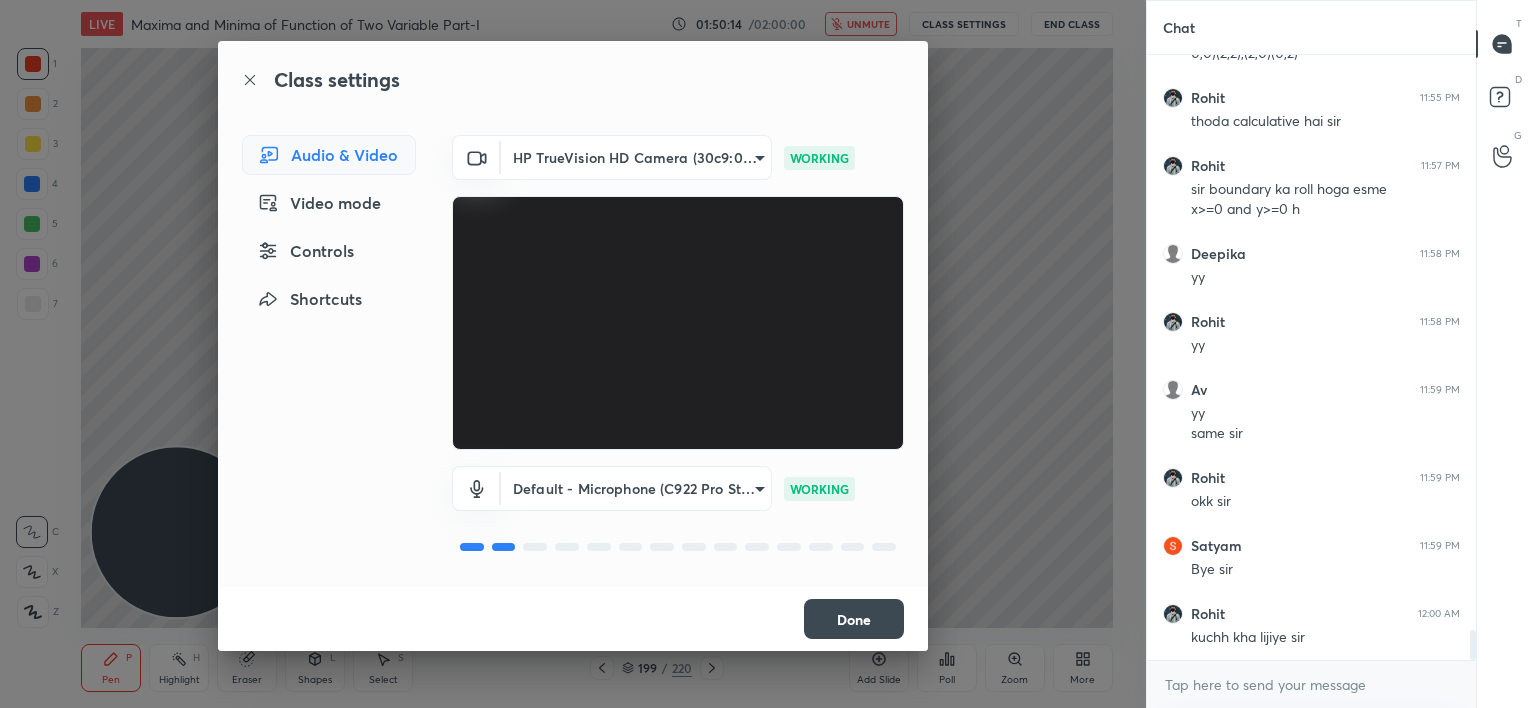 click on "Done" at bounding box center (854, 619) 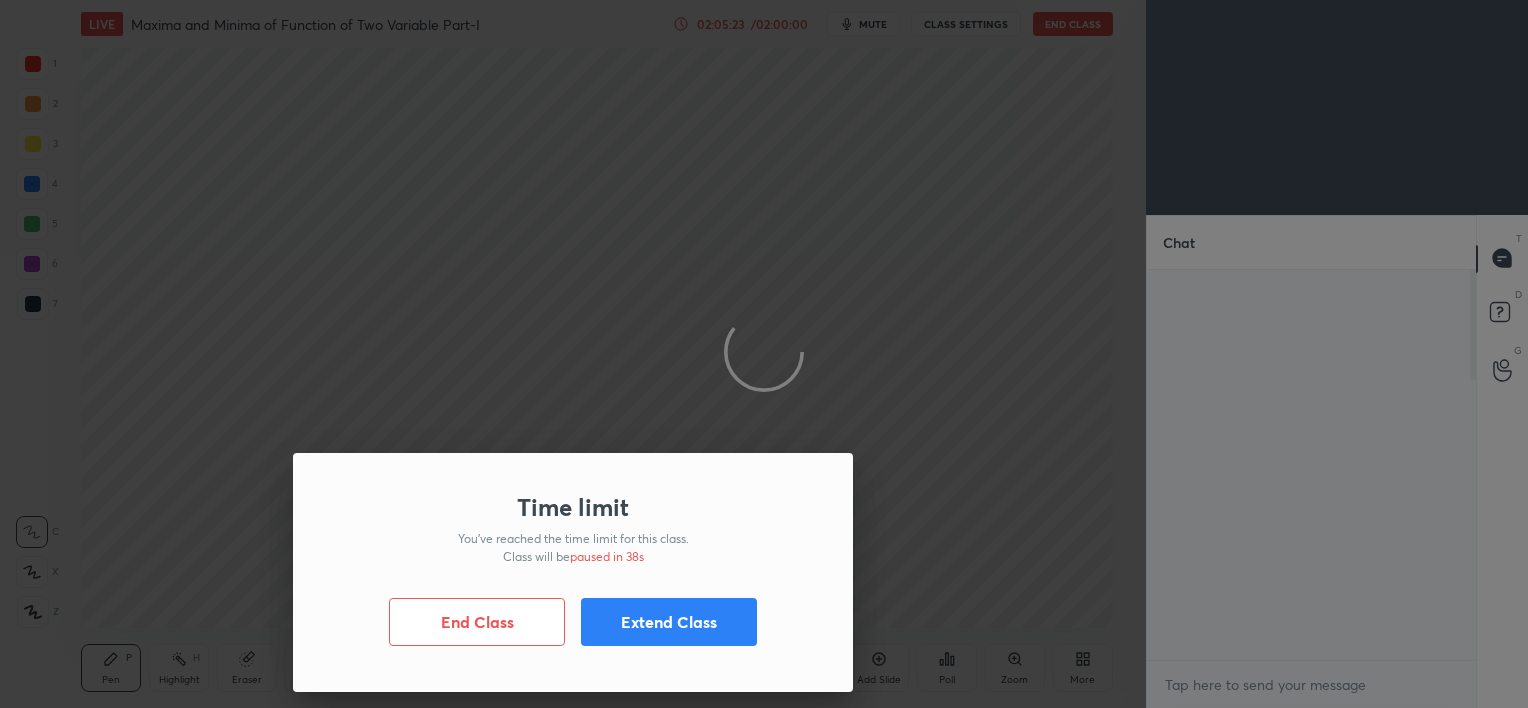 scroll, scrollTop: 0, scrollLeft: 0, axis: both 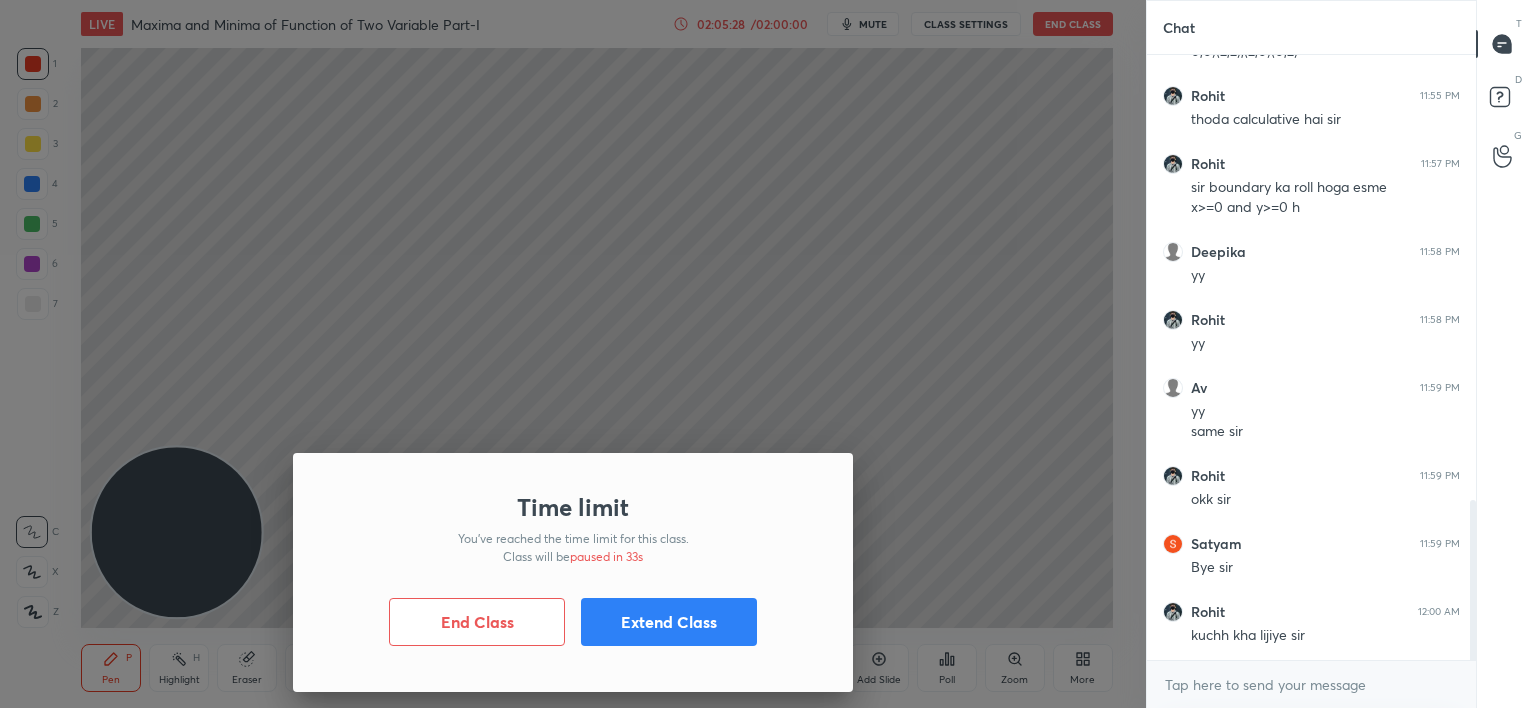 click on "Extend Class" at bounding box center (669, 622) 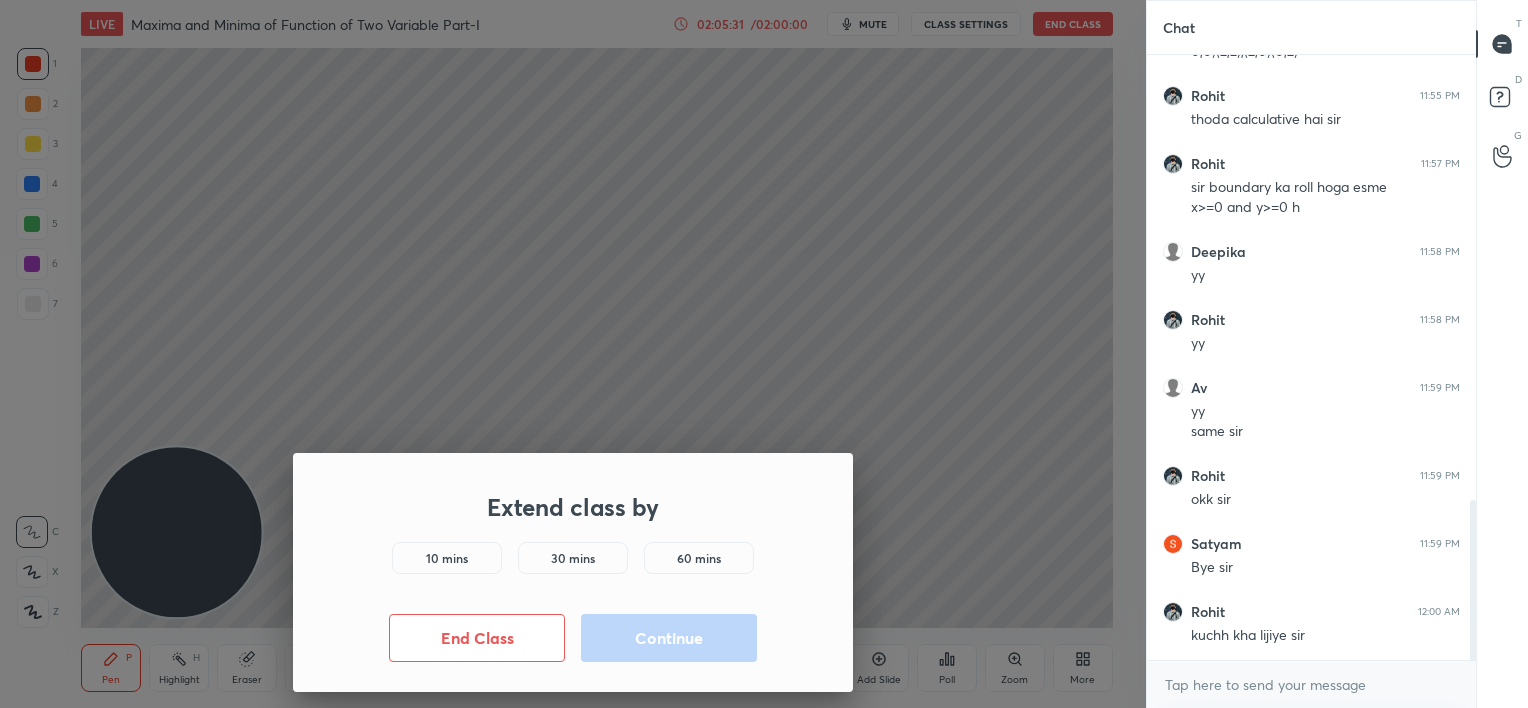 click on "End Class" at bounding box center [477, 638] 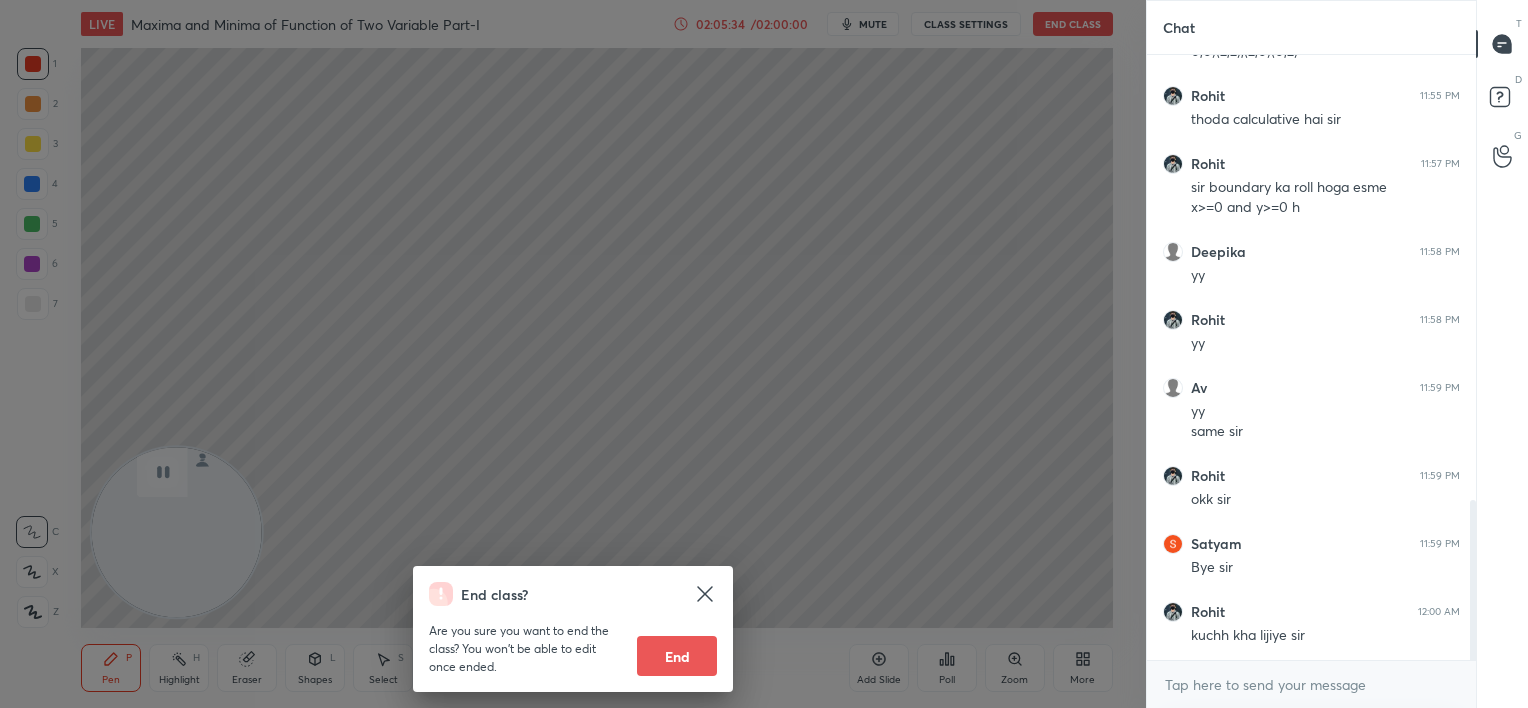 click on "End" at bounding box center [677, 656] 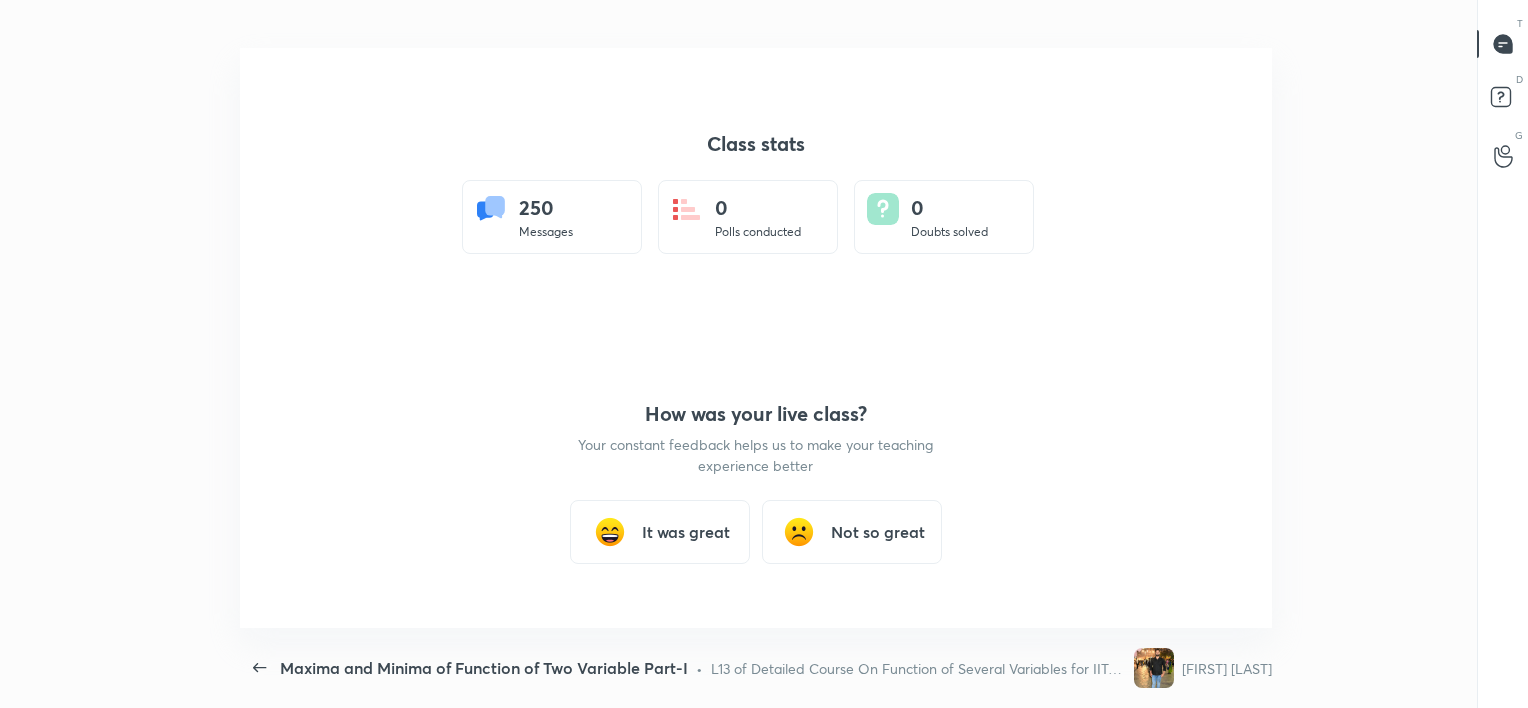 scroll, scrollTop: 99420, scrollLeft: 98848, axis: both 